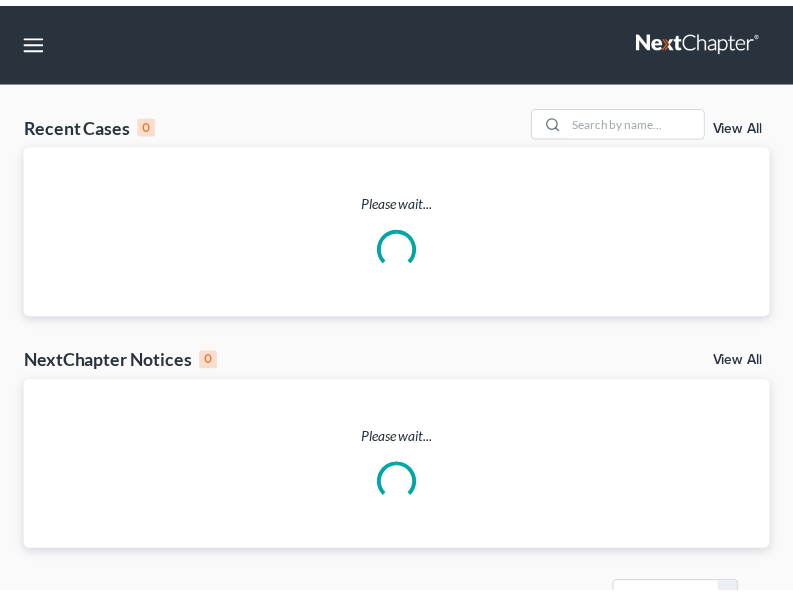 scroll, scrollTop: 0, scrollLeft: 0, axis: both 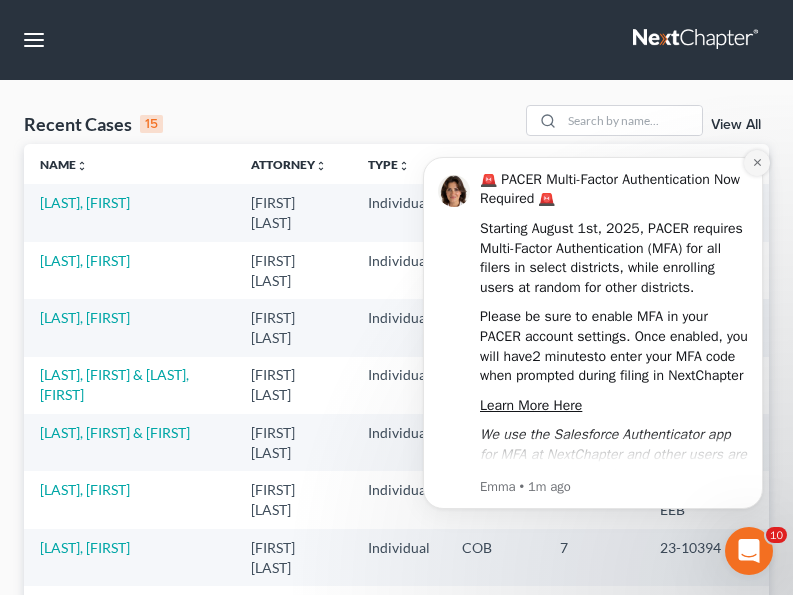 click 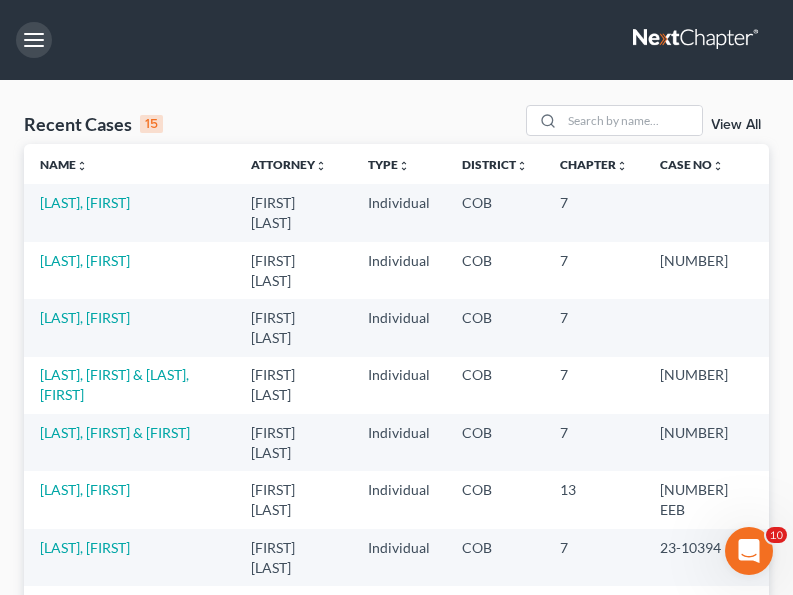 click at bounding box center [34, 40] 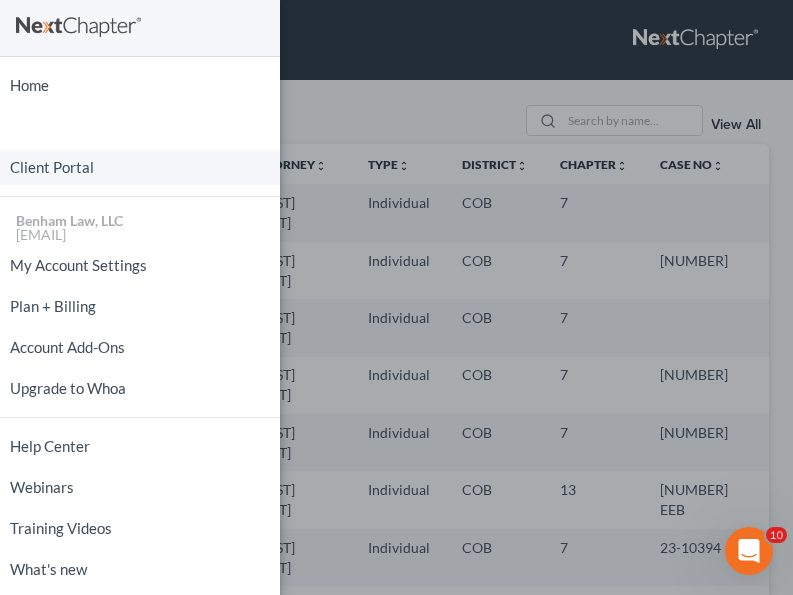 click on "Client Portal" at bounding box center (140, 167) 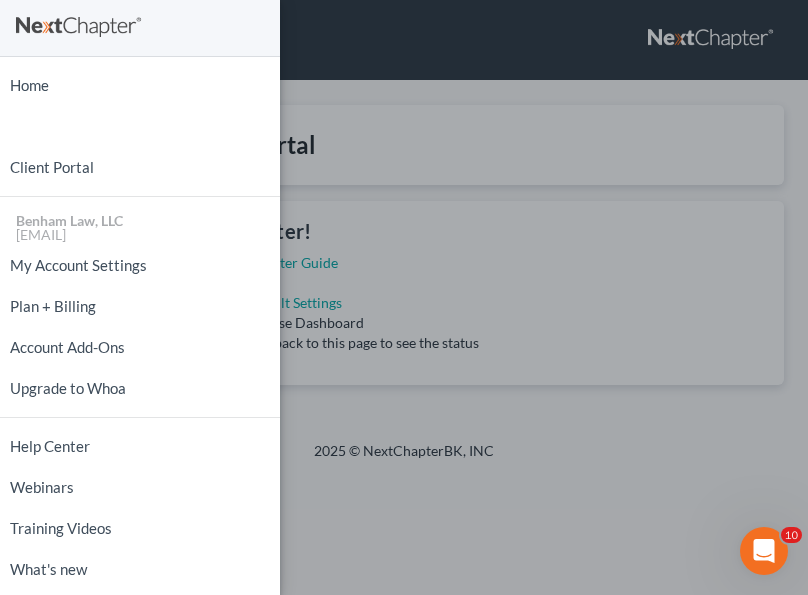 click on "Home New Case Client Portal Benham Law, LLC [EMAIL] My Account Settings Plan + Billing Account Add-Ons Upgrade to Whoa Help Center Webinars Training Videos What's new Log out" at bounding box center [404, 297] 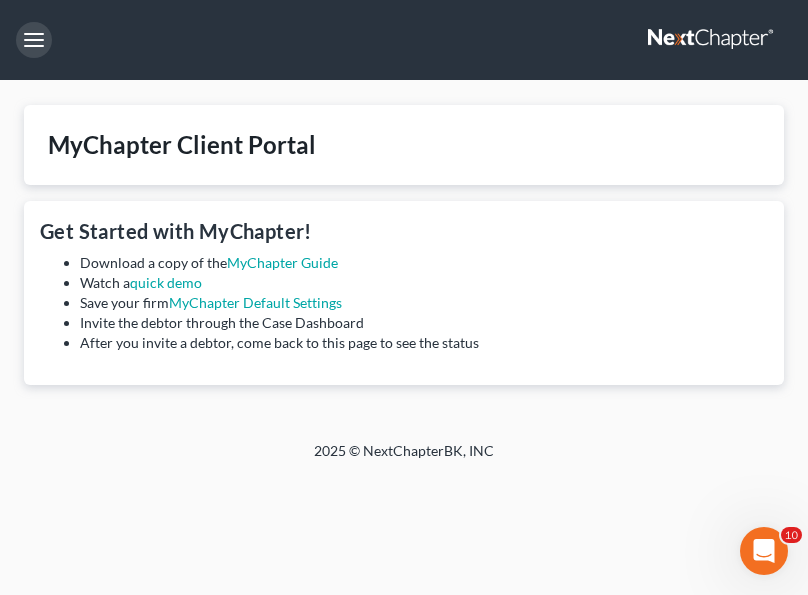 click at bounding box center [34, 40] 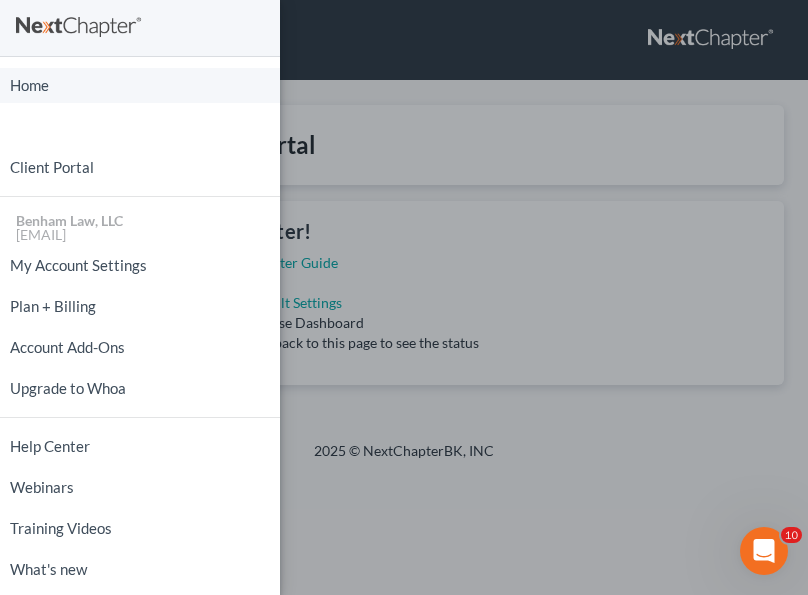 click on "Home" at bounding box center [140, 85] 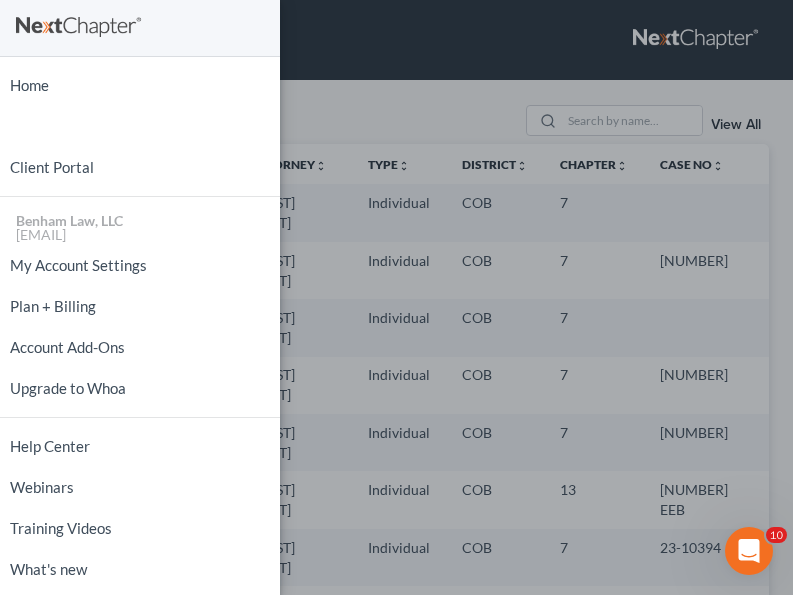 click on "Home New Case Client Portal Benham Law, LLC [EMAIL] My Account Settings Plan + Billing Account Add-Ons Upgrade to Whoa Help Center Webinars Training Videos What's new Log out" at bounding box center [396, 297] 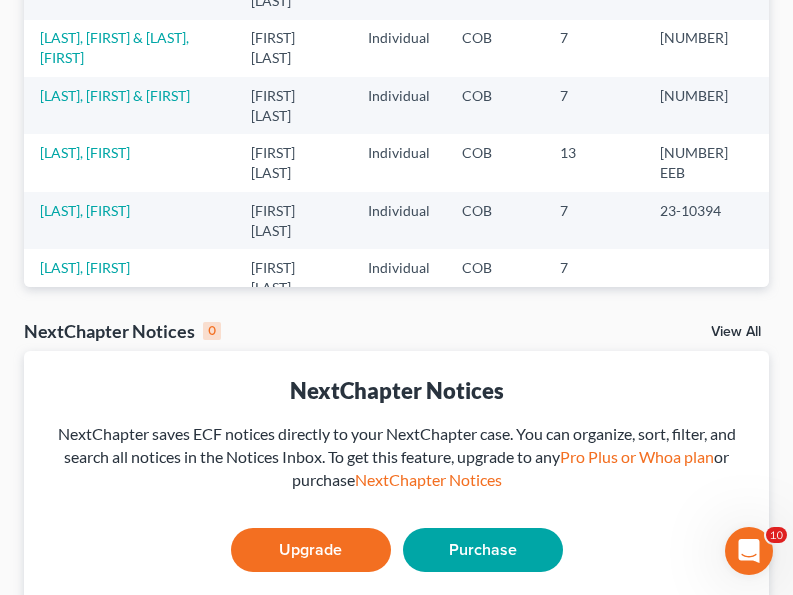 scroll, scrollTop: 342, scrollLeft: 0, axis: vertical 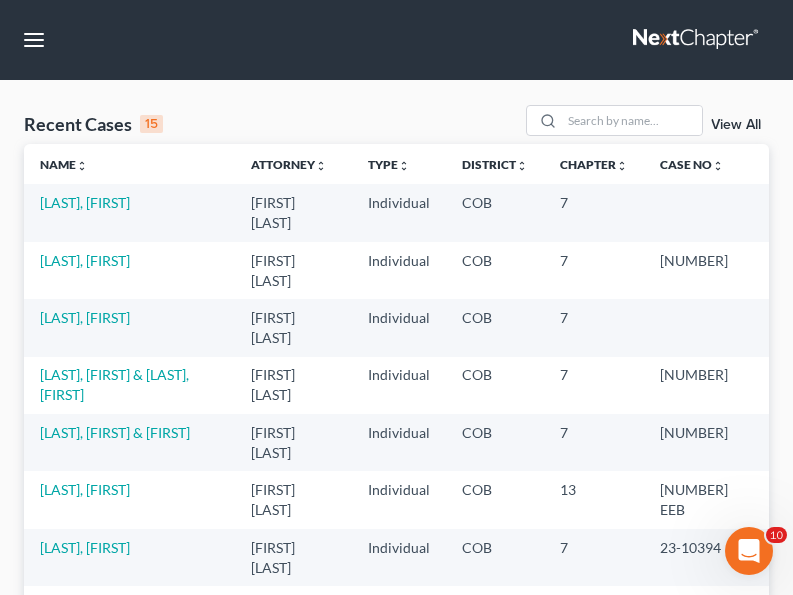 click at bounding box center (697, 40) 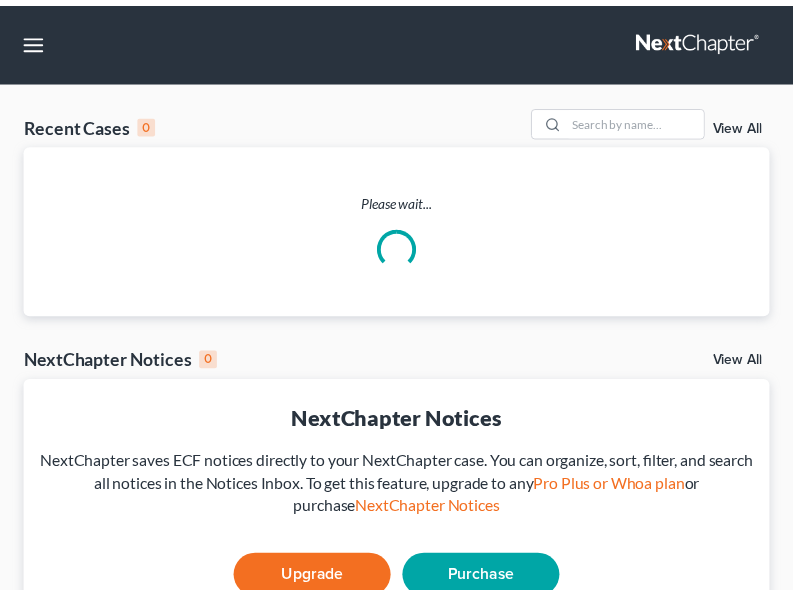 scroll, scrollTop: 0, scrollLeft: 0, axis: both 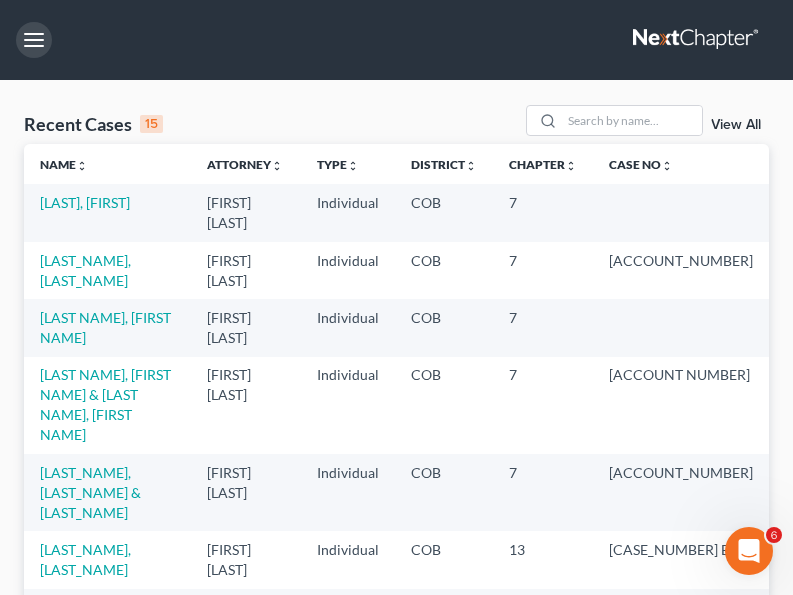 click at bounding box center (34, 40) 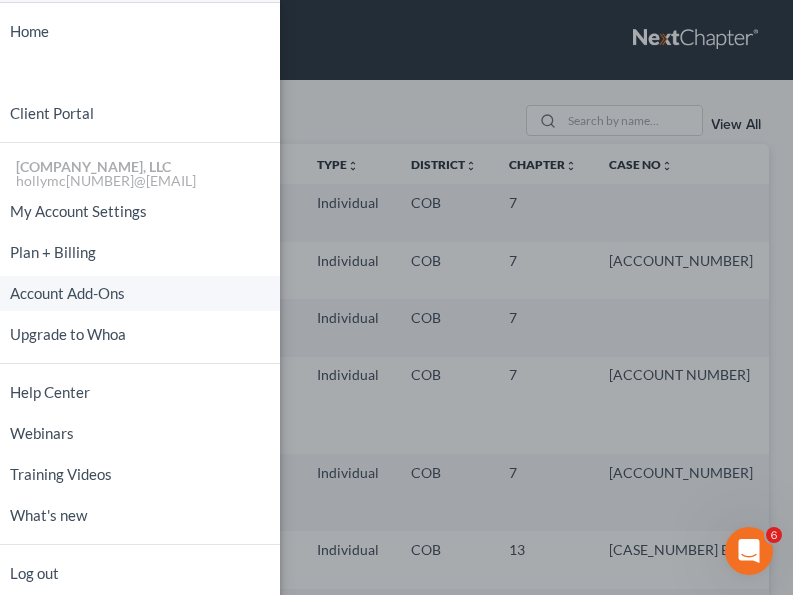 scroll, scrollTop: 61, scrollLeft: 0, axis: vertical 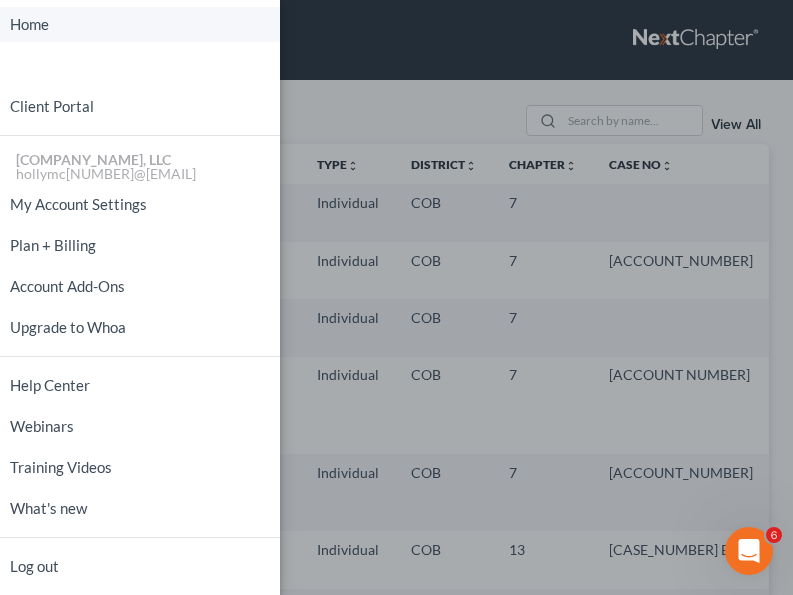 click on "Home" at bounding box center [140, 24] 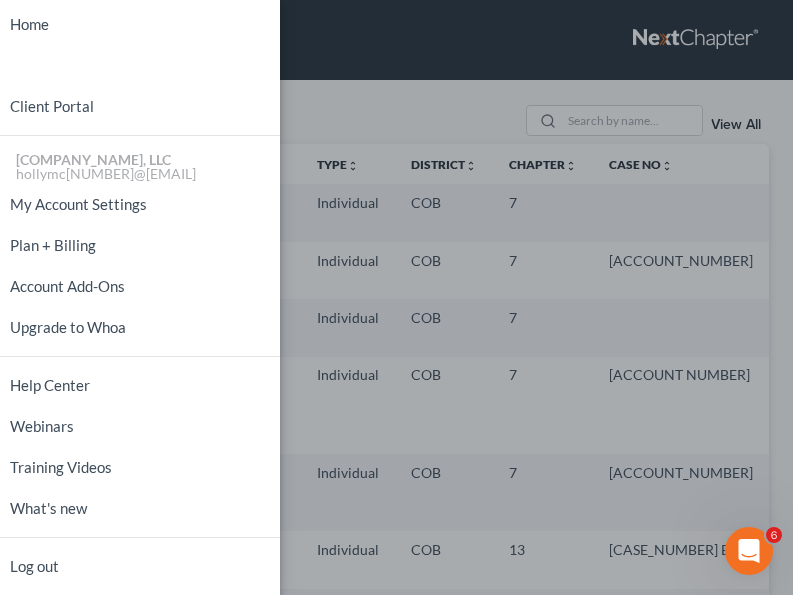 click on "Home New Case Client Portal Benham Law, LLC [EMAIL] My Account Settings Plan + Billing Account Add-Ons Upgrade to Whoa Help Center Webinars Training Videos What's new Log out" at bounding box center (396, 297) 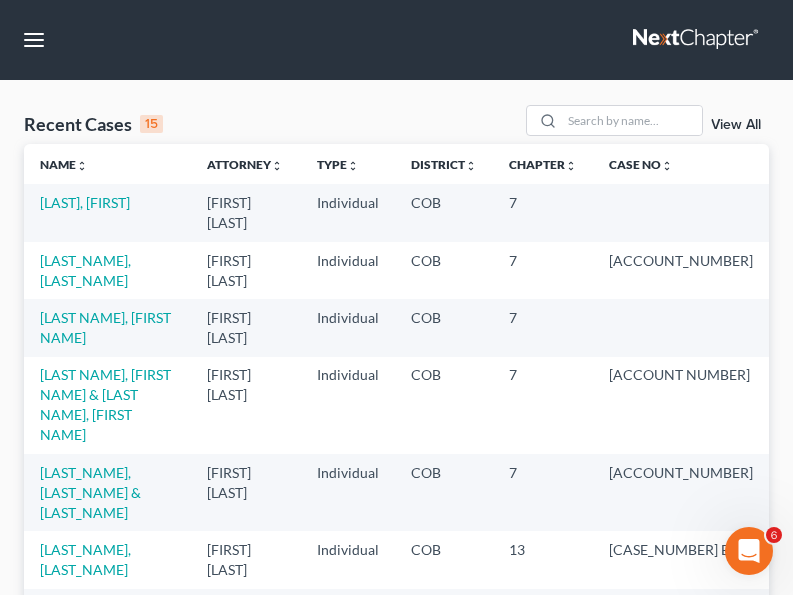 click on "Recent Cases 15" at bounding box center [93, 124] 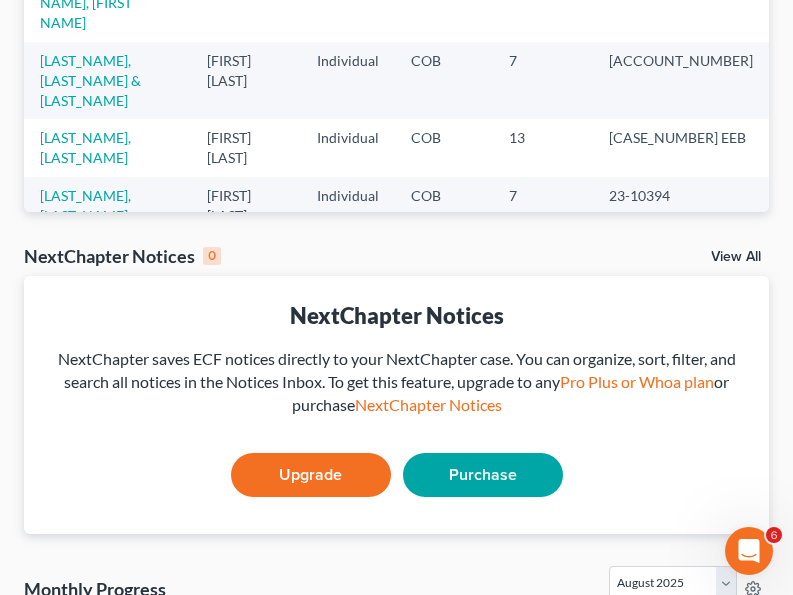 scroll, scrollTop: 406, scrollLeft: 0, axis: vertical 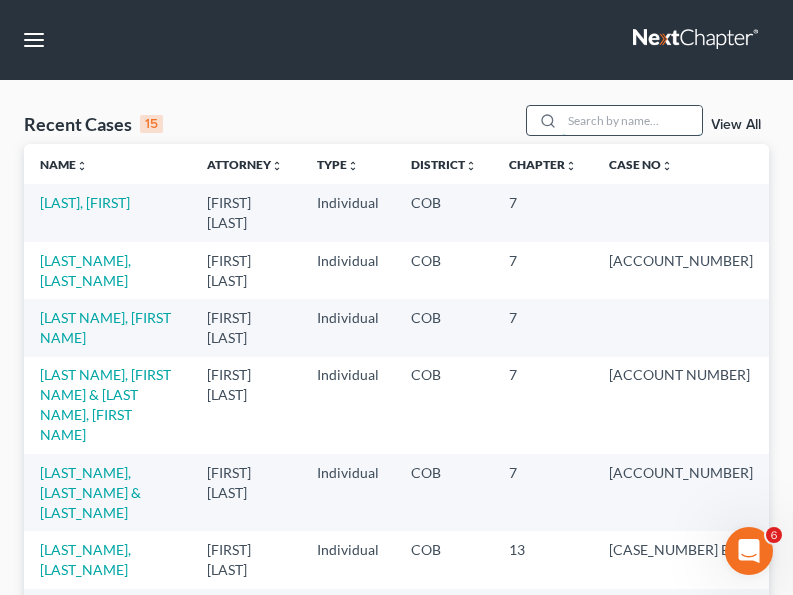 click at bounding box center (632, 120) 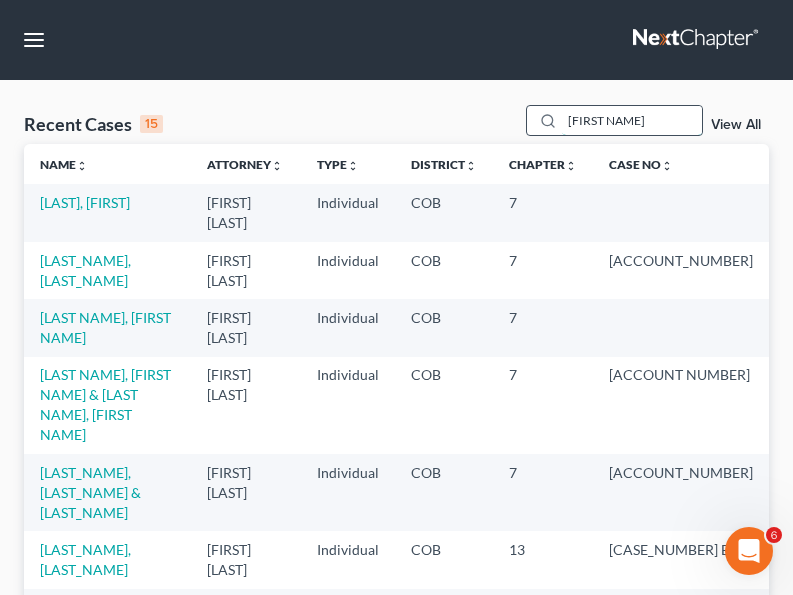 type on "[FIRST NAME]" 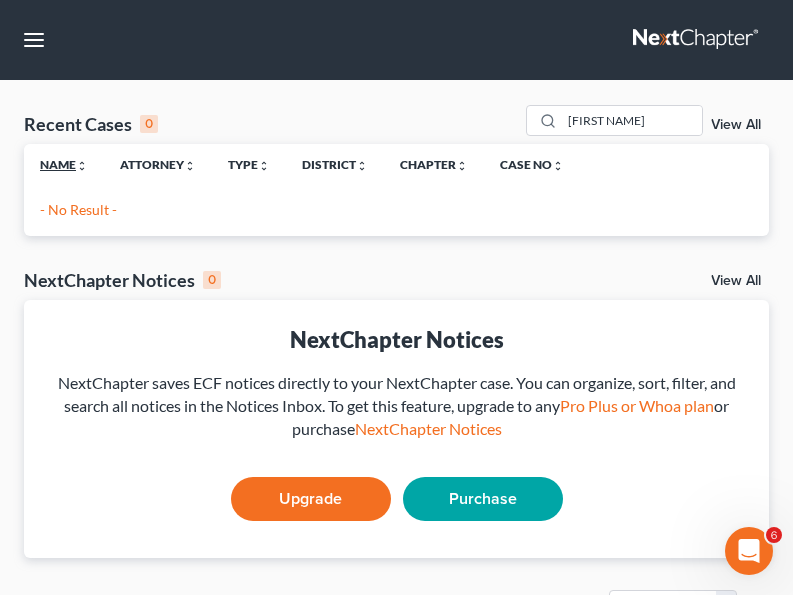 click on "Name
unfold_more
expand_more
expand_less" at bounding box center [64, 164] 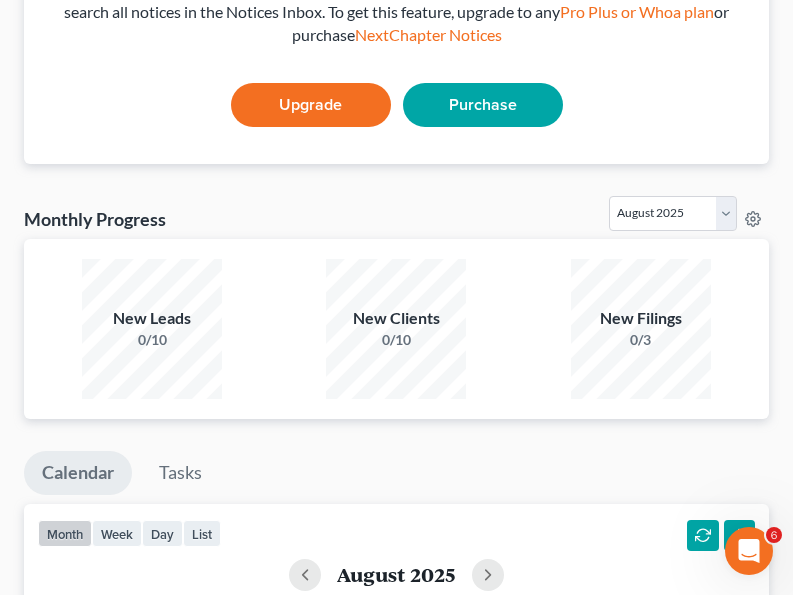 scroll, scrollTop: 396, scrollLeft: 0, axis: vertical 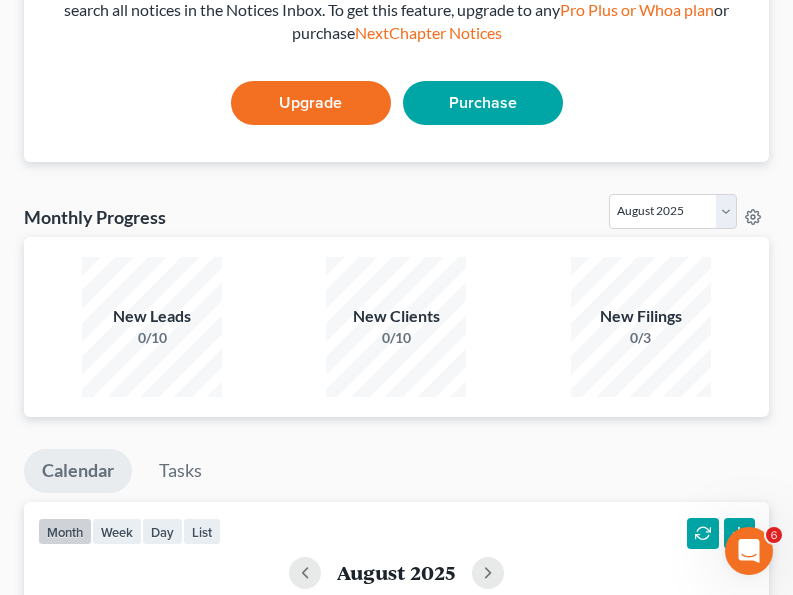 click on "0/10" at bounding box center [396, 338] 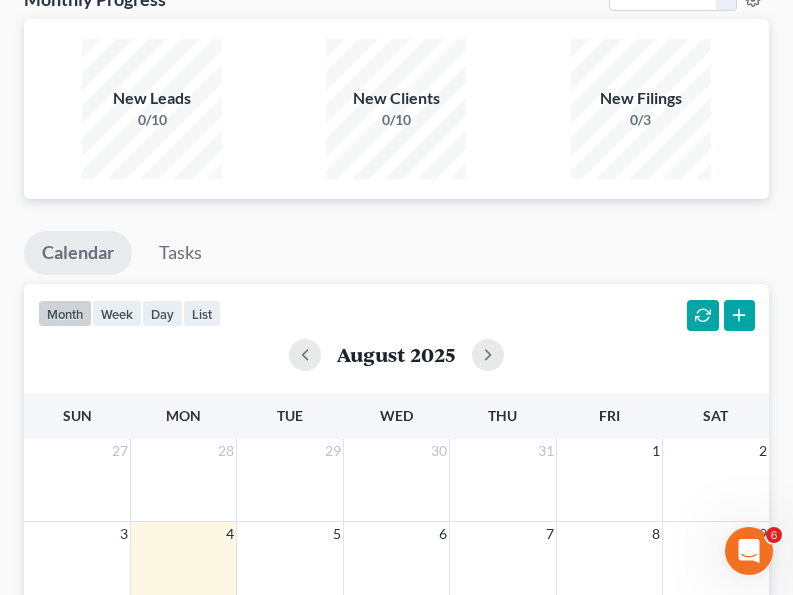 scroll, scrollTop: 576, scrollLeft: 0, axis: vertical 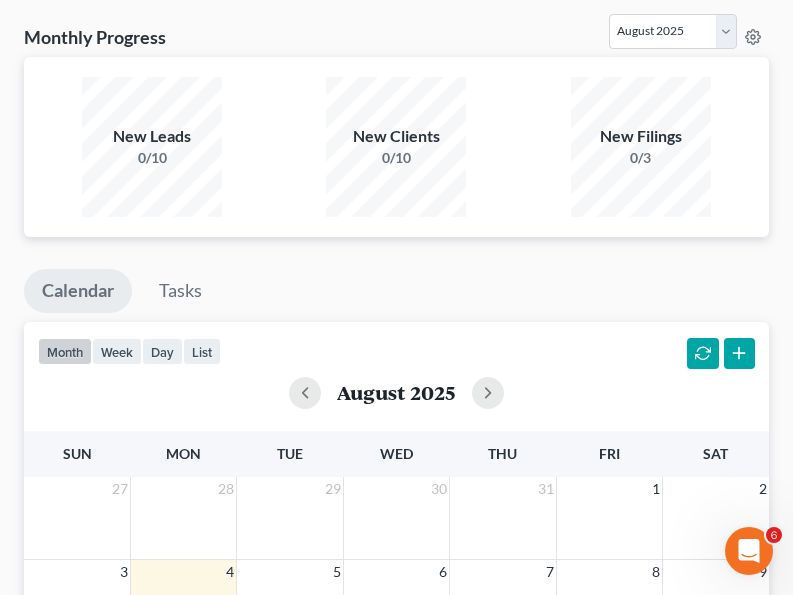 click at bounding box center [740, 354] 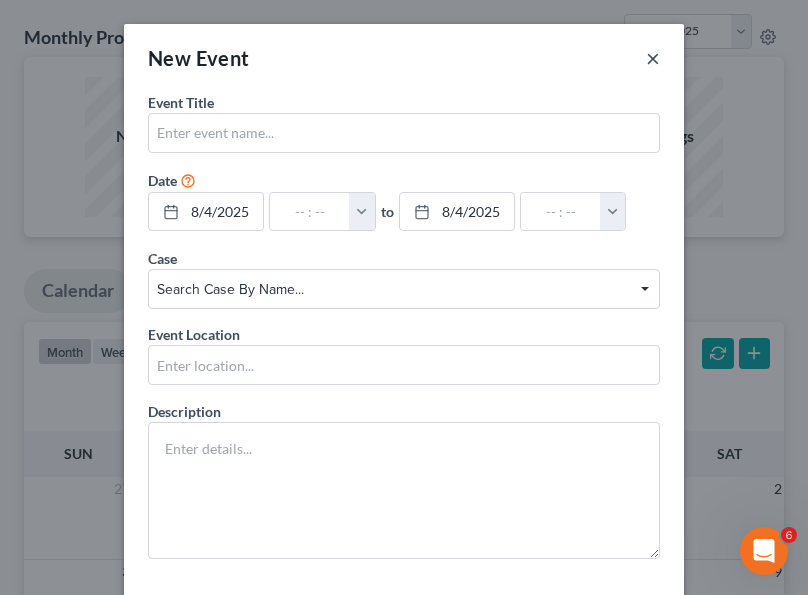 click on "×" at bounding box center [653, 58] 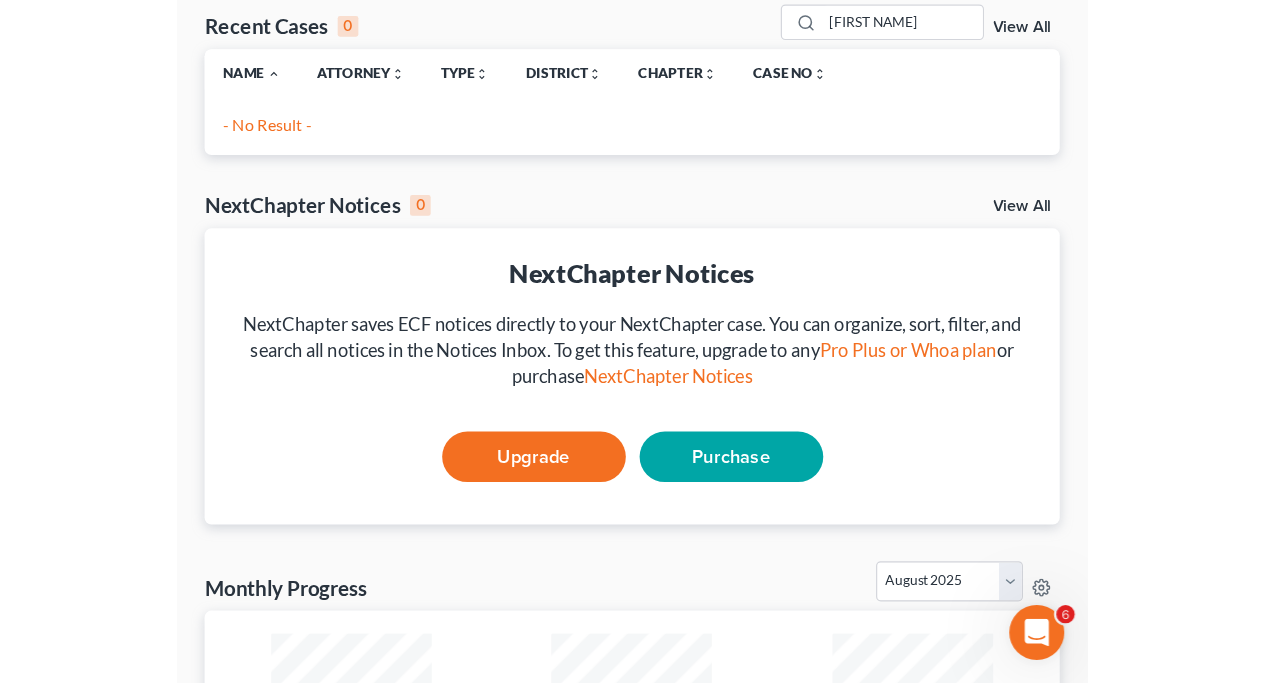 scroll, scrollTop: 0, scrollLeft: 0, axis: both 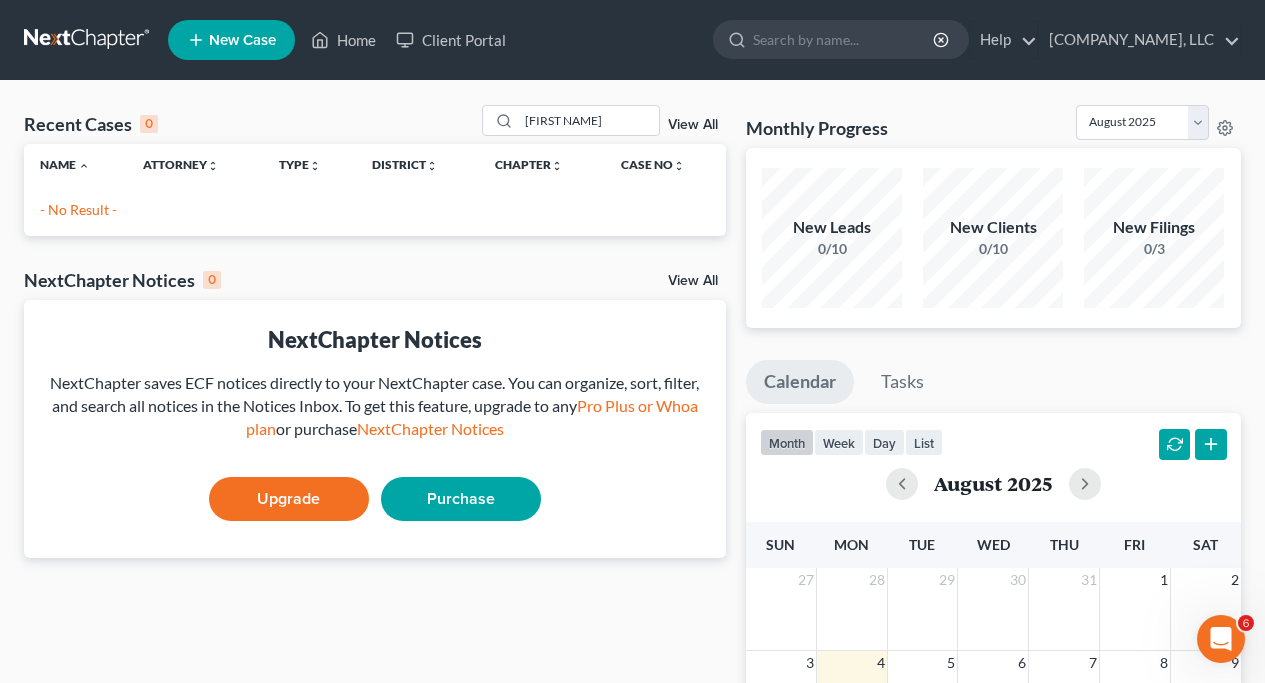 click on "New Case" at bounding box center (242, 40) 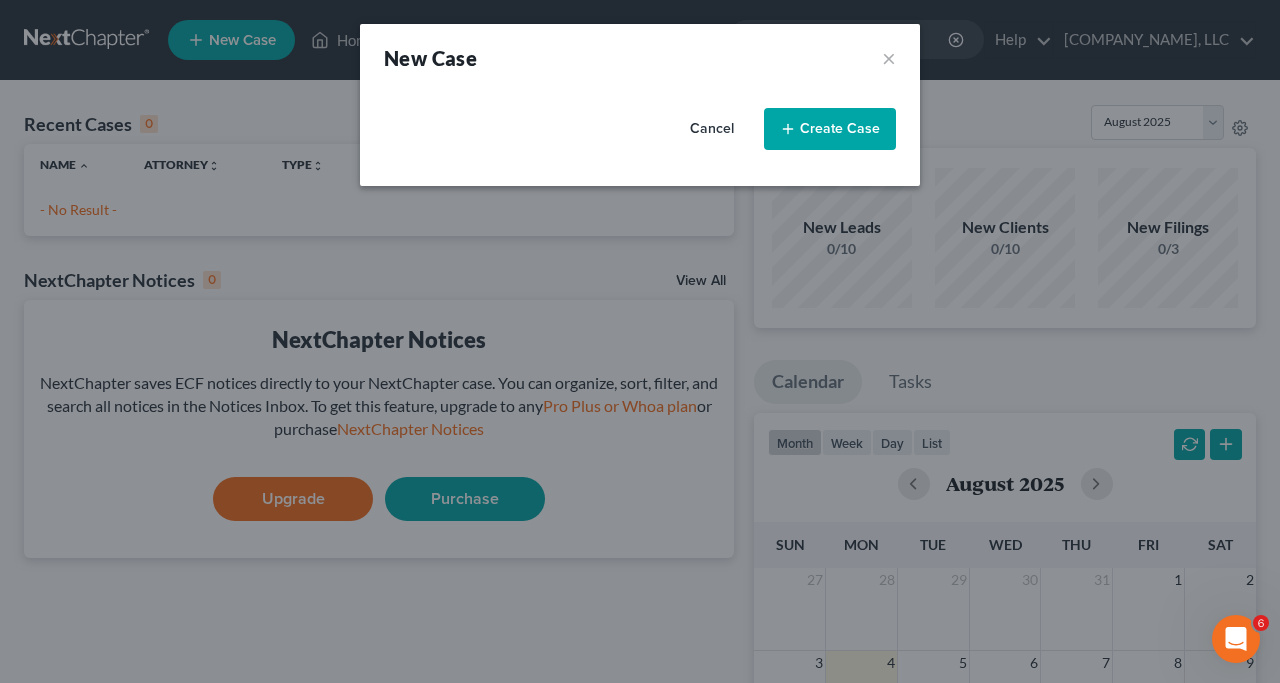 select on "11" 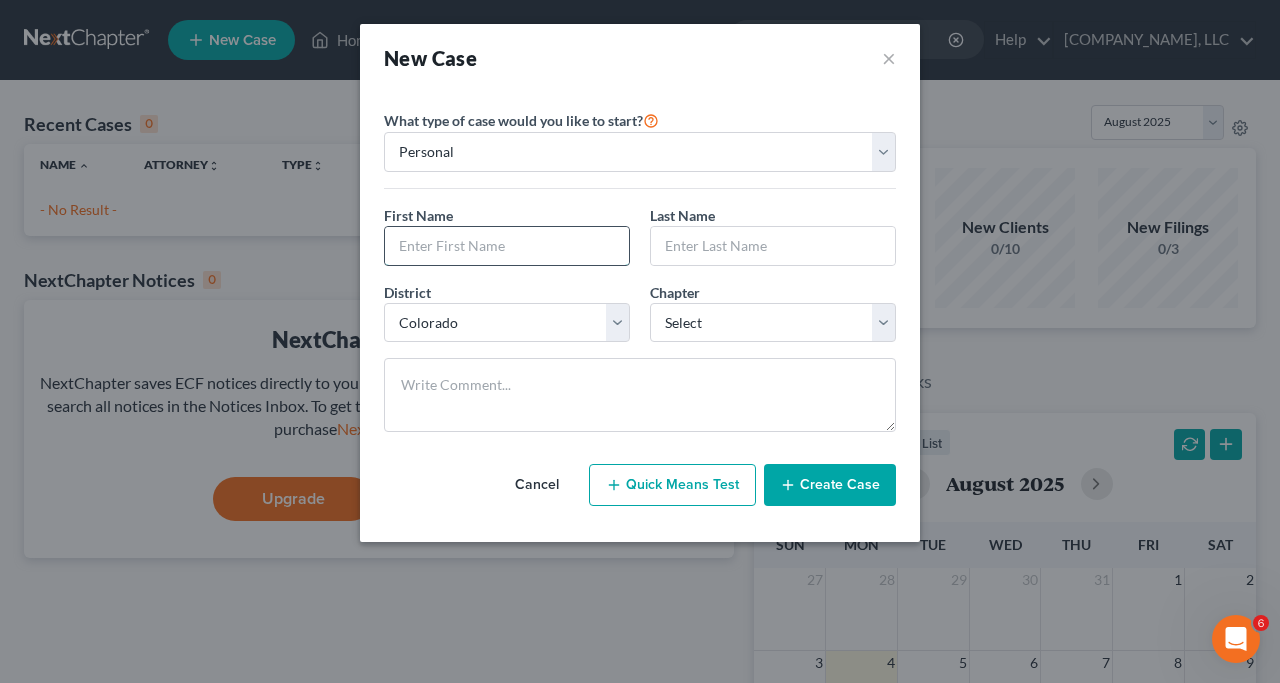 click at bounding box center [507, 246] 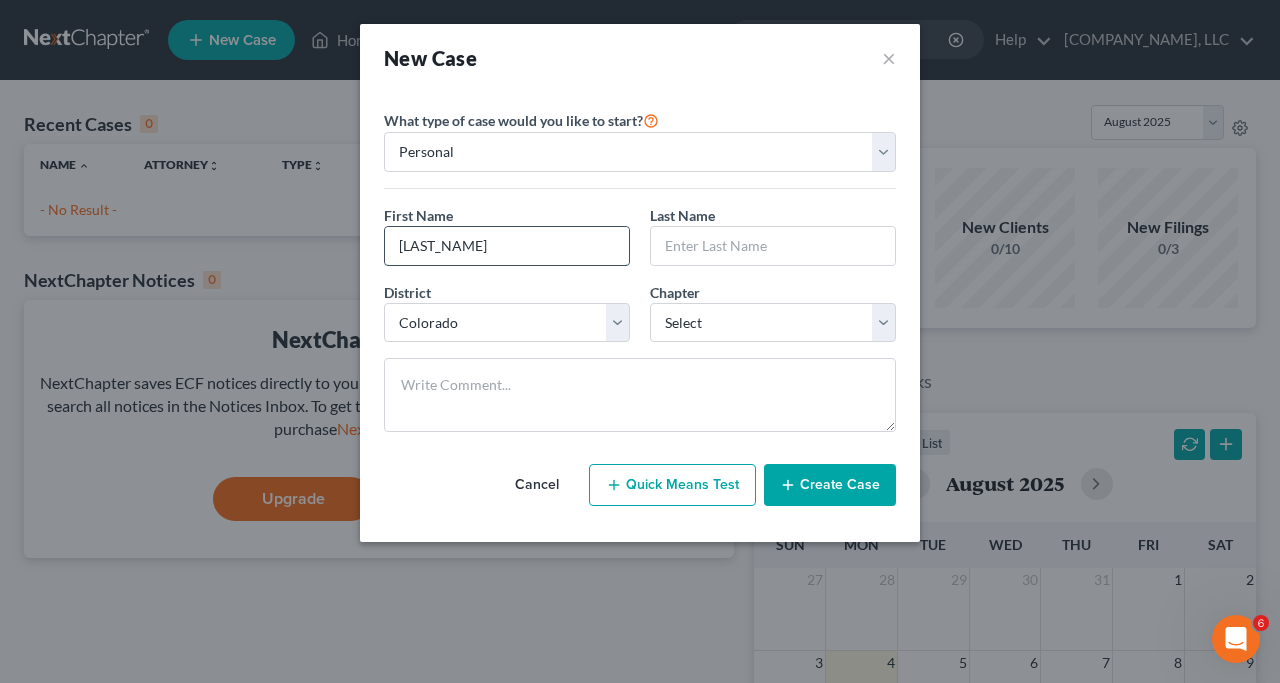 type on "[LAST_NAME]" 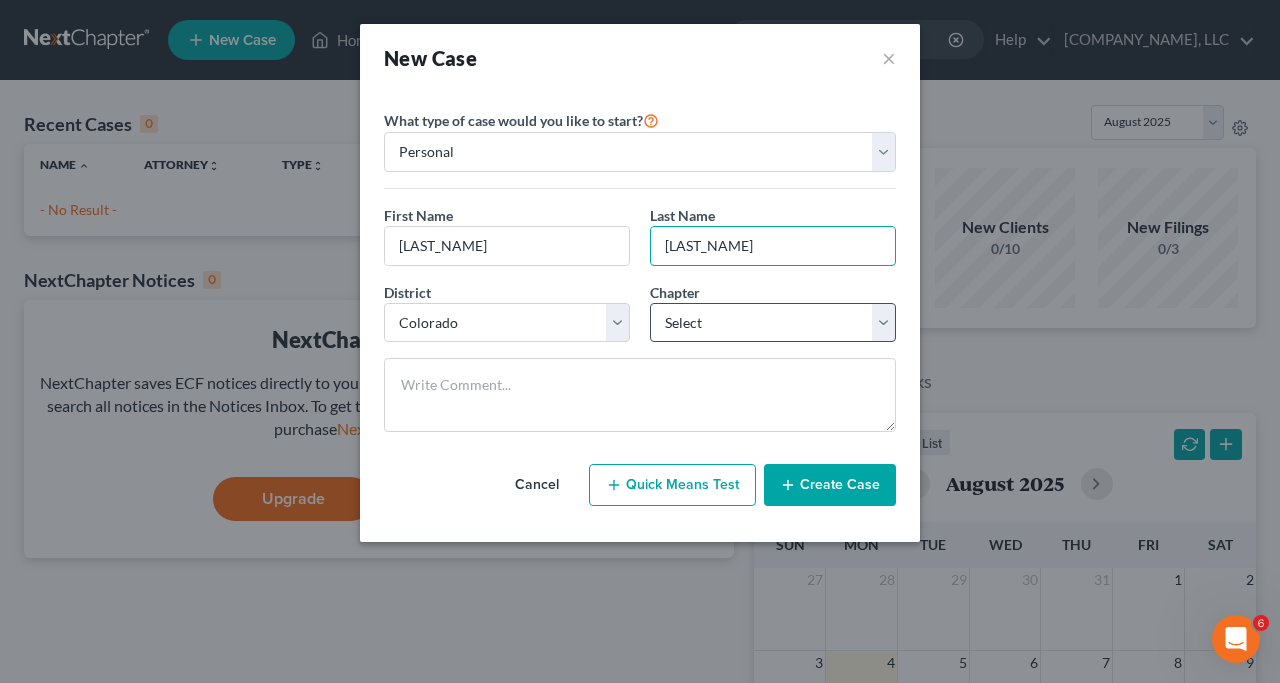 type on "[LAST_NAME]" 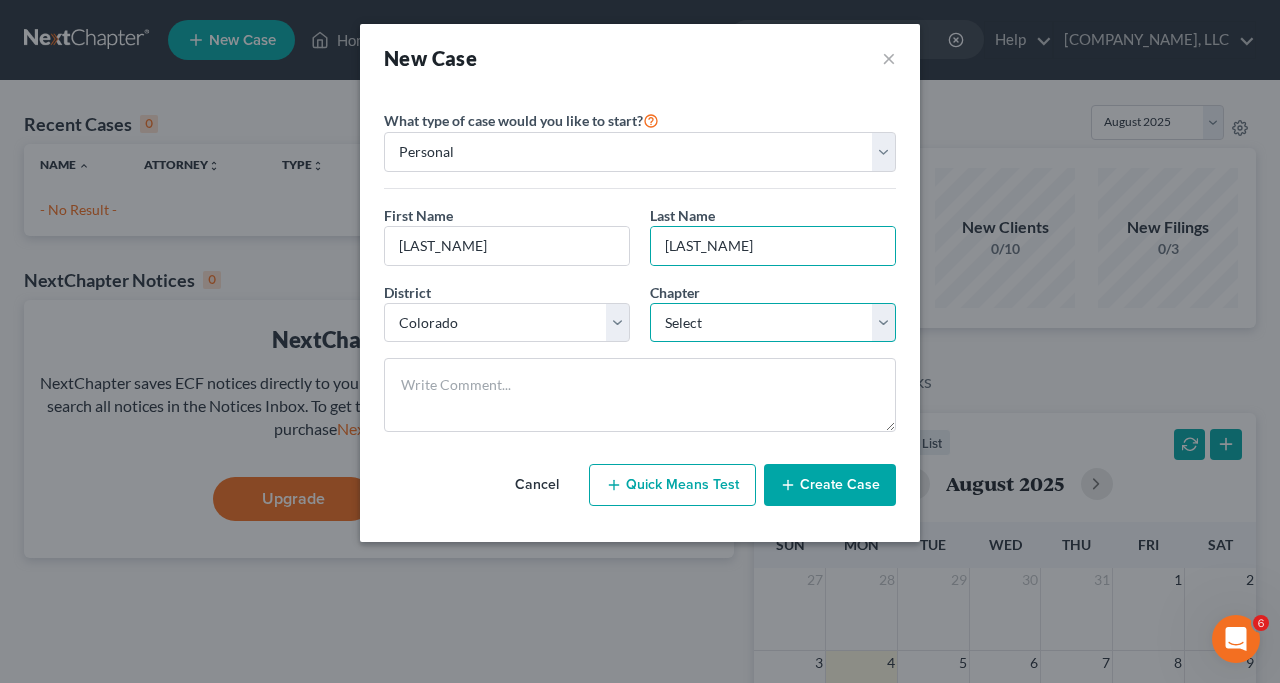 click on "Select 7 11 12 13" at bounding box center [773, 323] 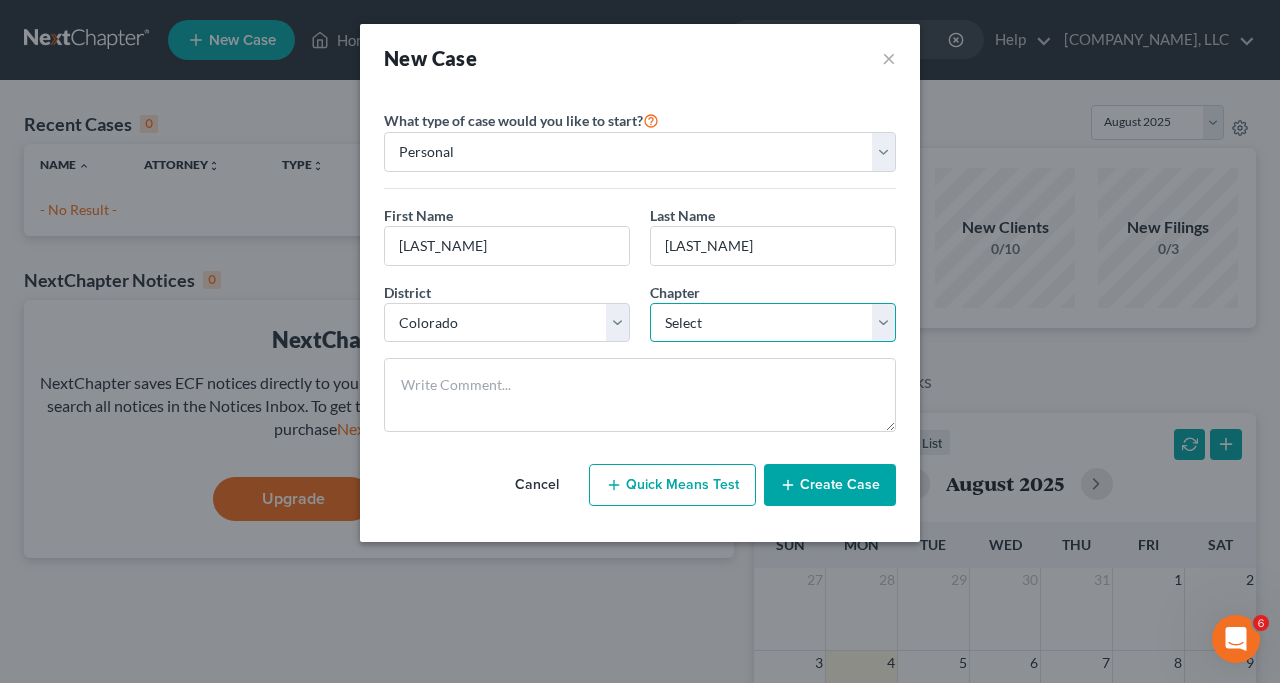 select on "0" 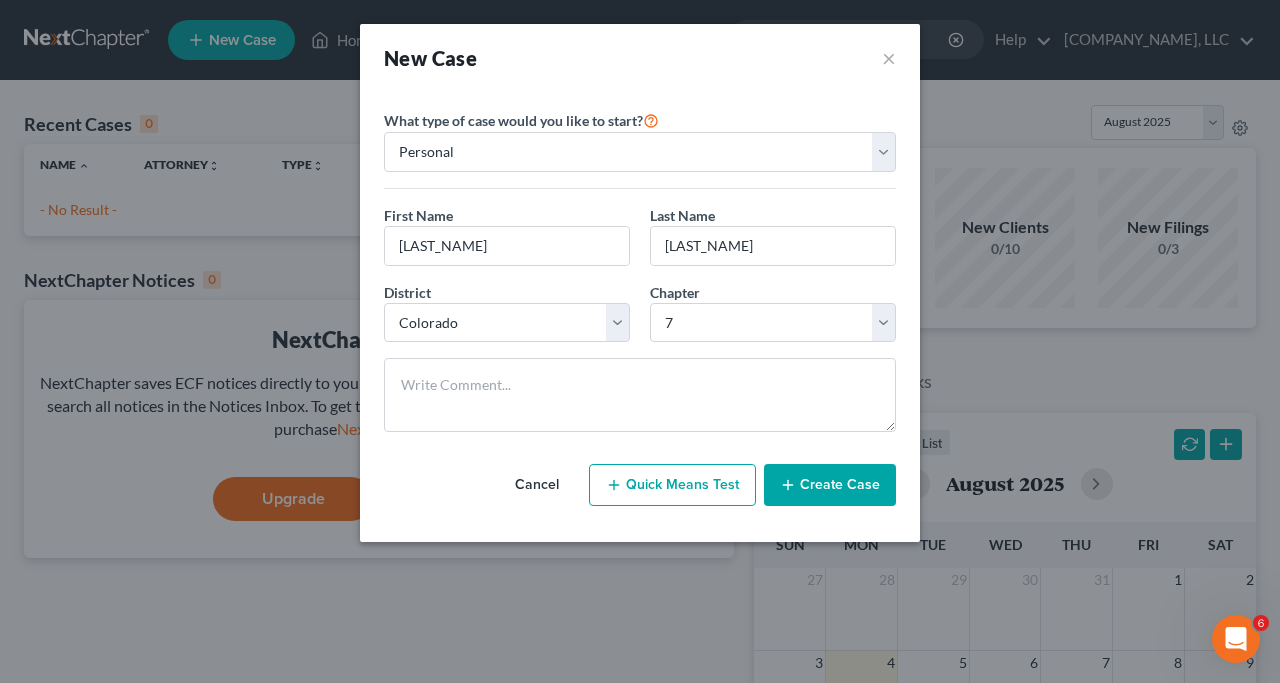 click on "Create Case" at bounding box center [830, 485] 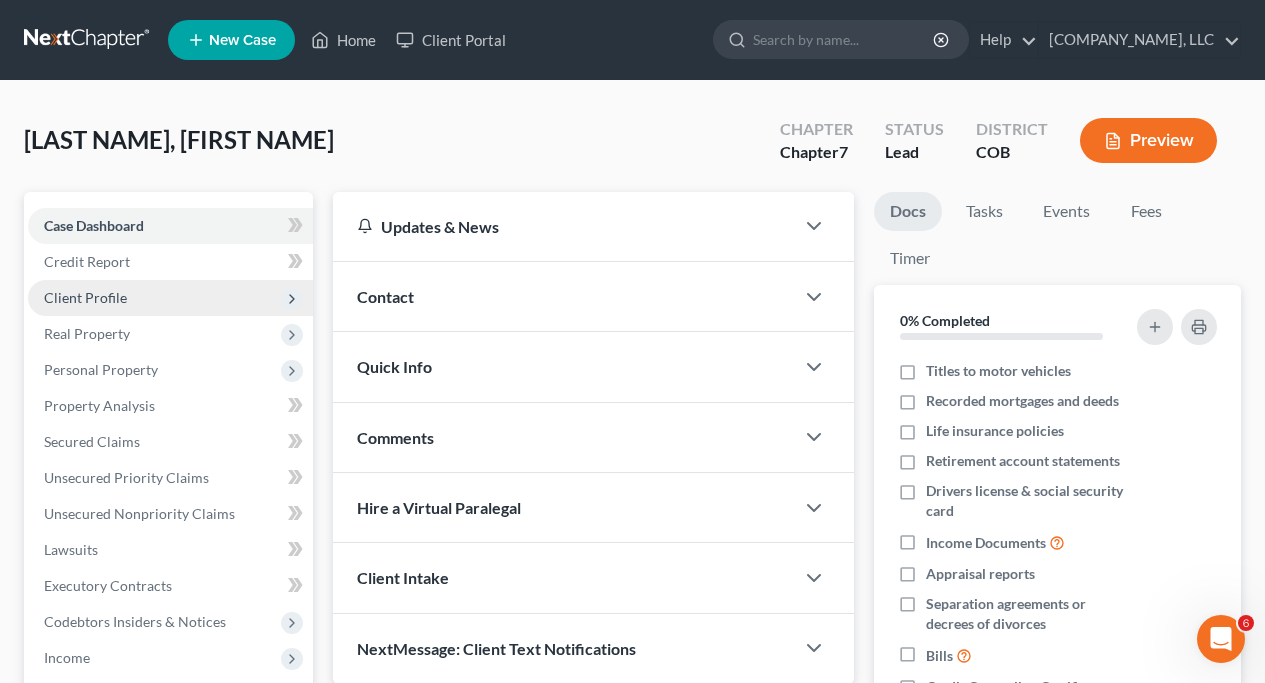 click on "Client Profile" at bounding box center [85, 297] 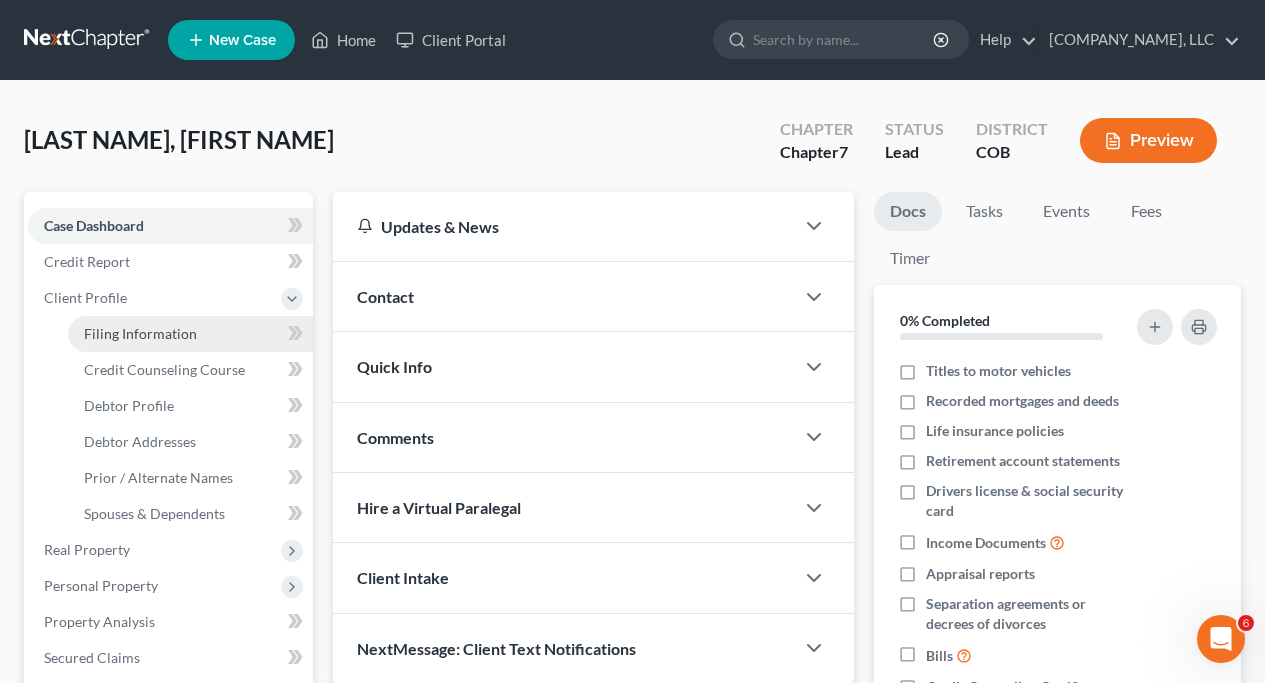 click on "Filing Information" at bounding box center (190, 334) 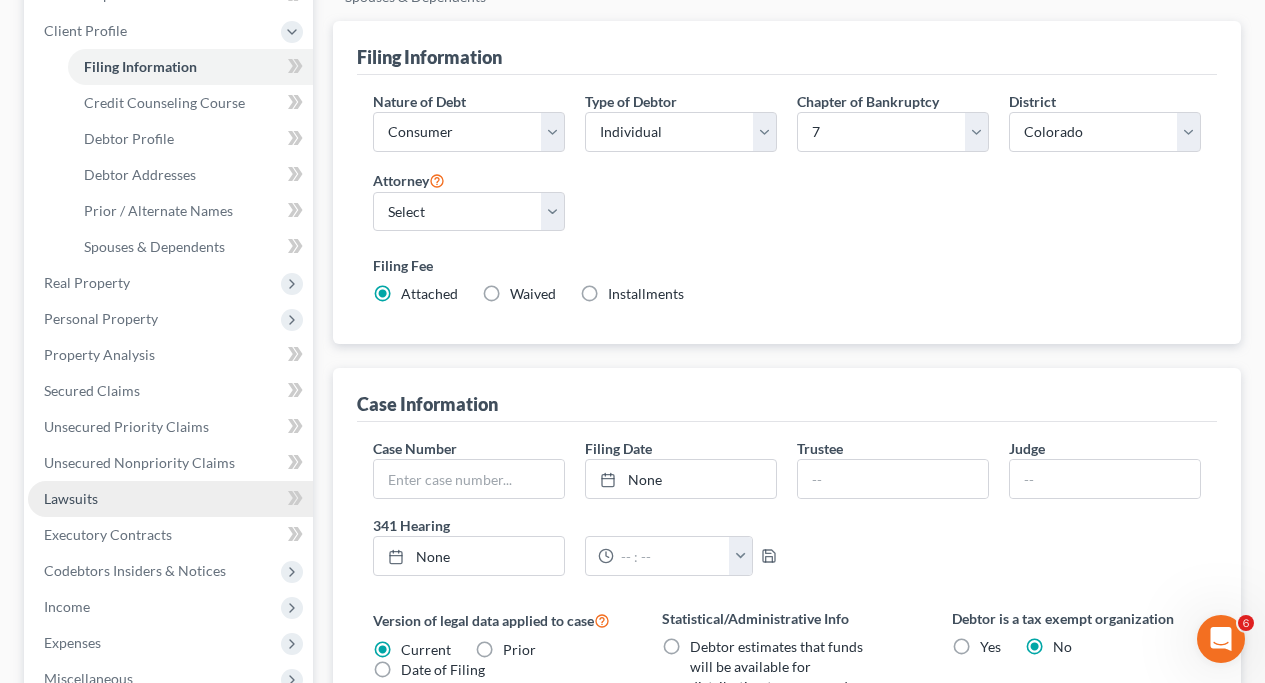 scroll, scrollTop: 264, scrollLeft: 0, axis: vertical 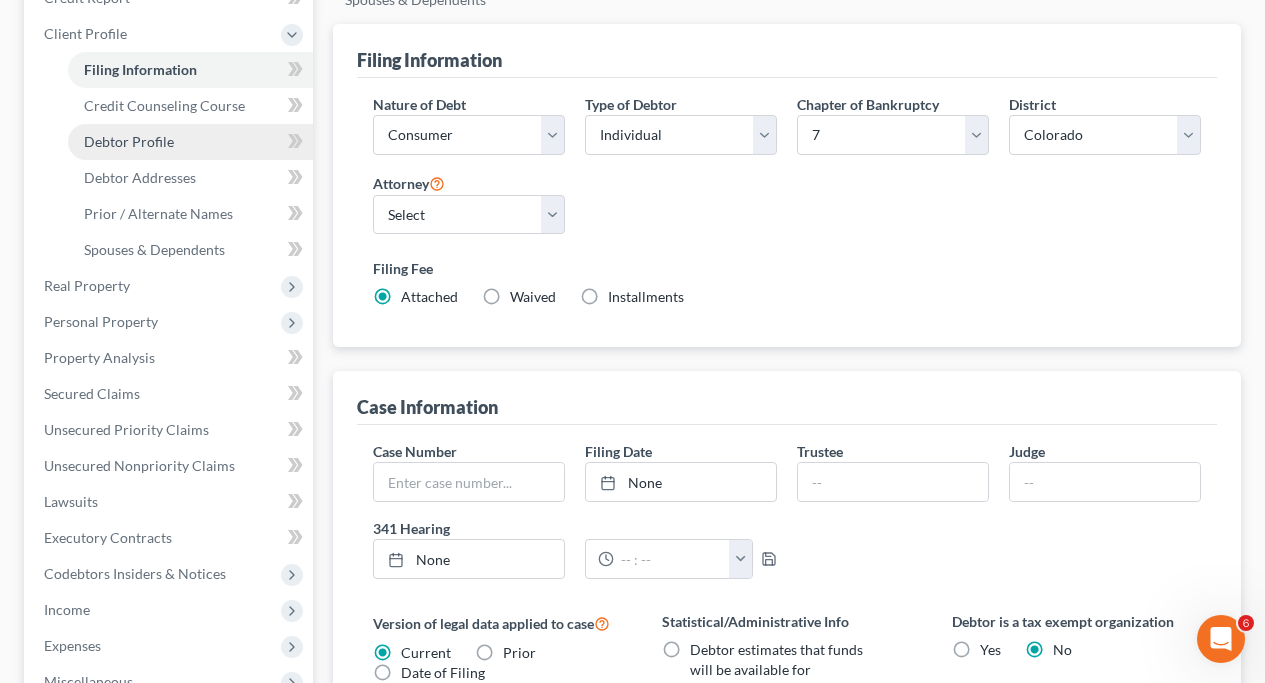 click on "Debtor Profile" at bounding box center [129, 141] 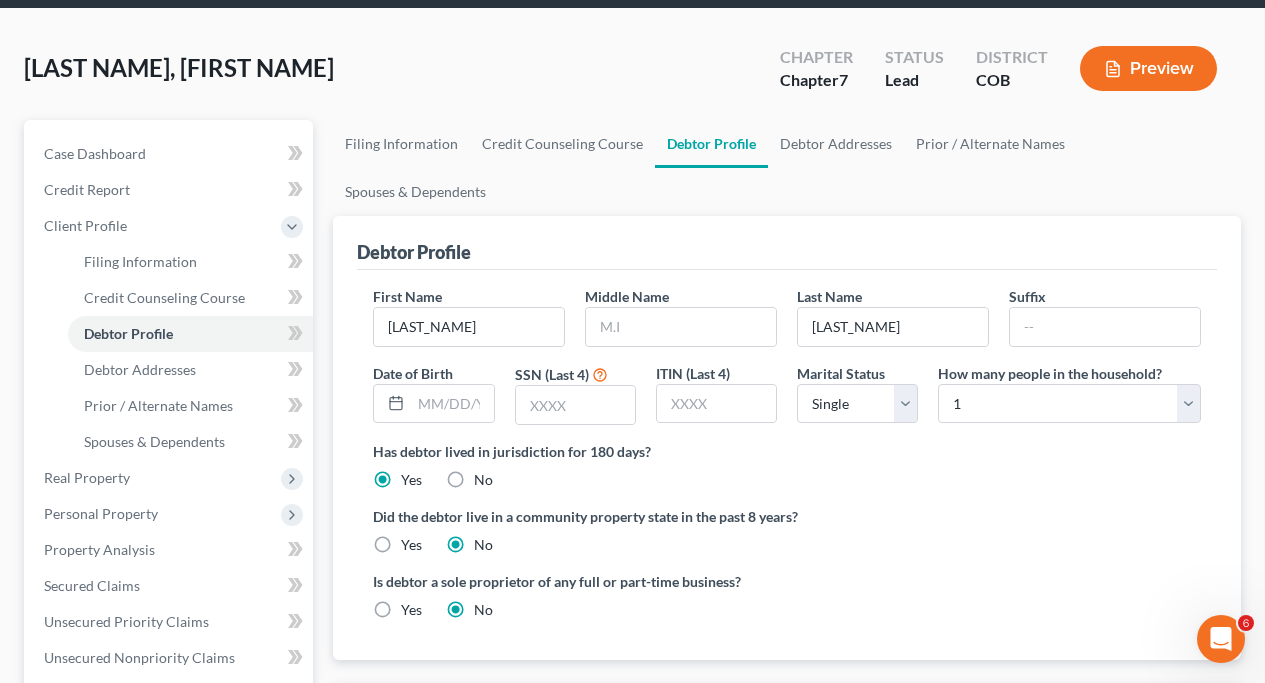scroll, scrollTop: 95, scrollLeft: 0, axis: vertical 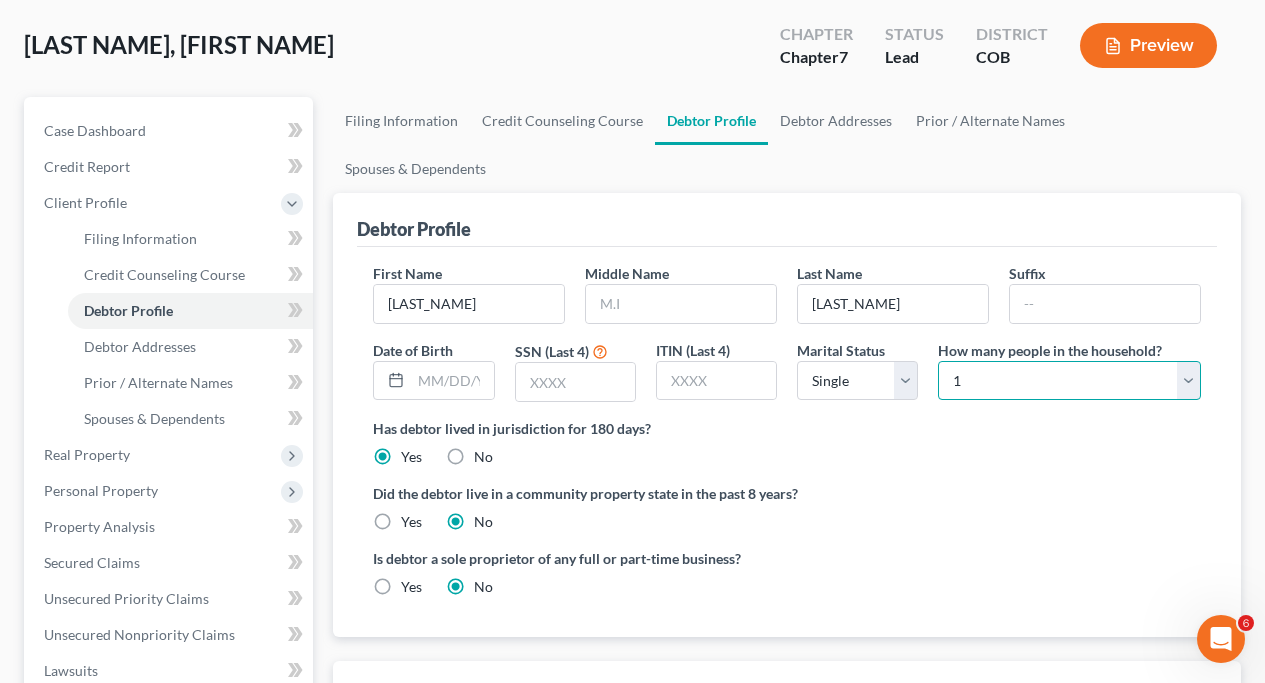 click on "Select 1 2 3 4 5 6 7 8 9 10 11 12 13 14 15 16 17 18 19 20" at bounding box center [1069, 381] 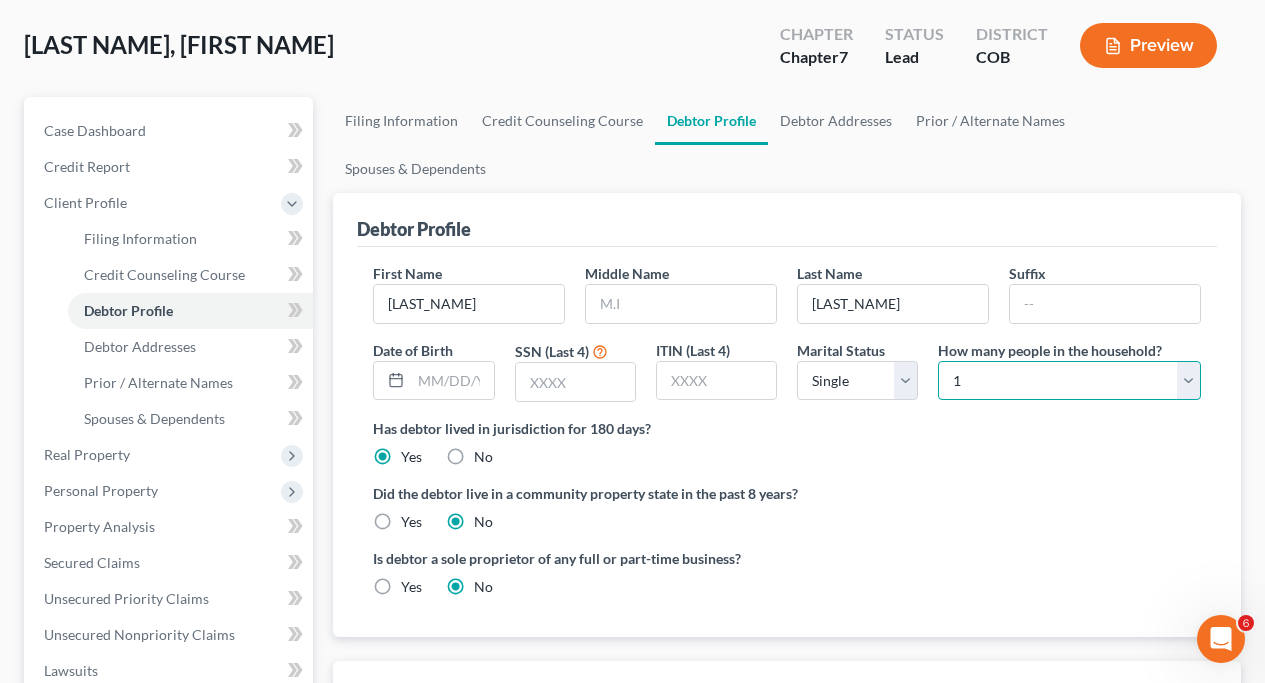 select on "3" 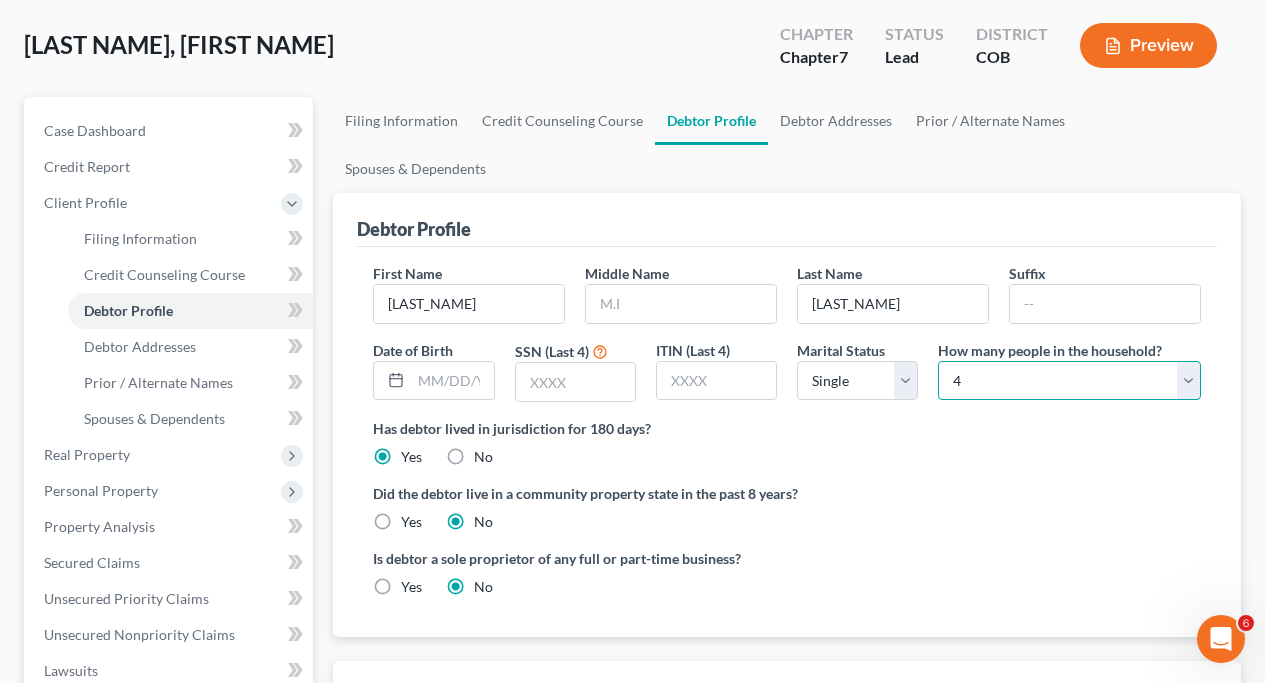 scroll, scrollTop: 118, scrollLeft: 0, axis: vertical 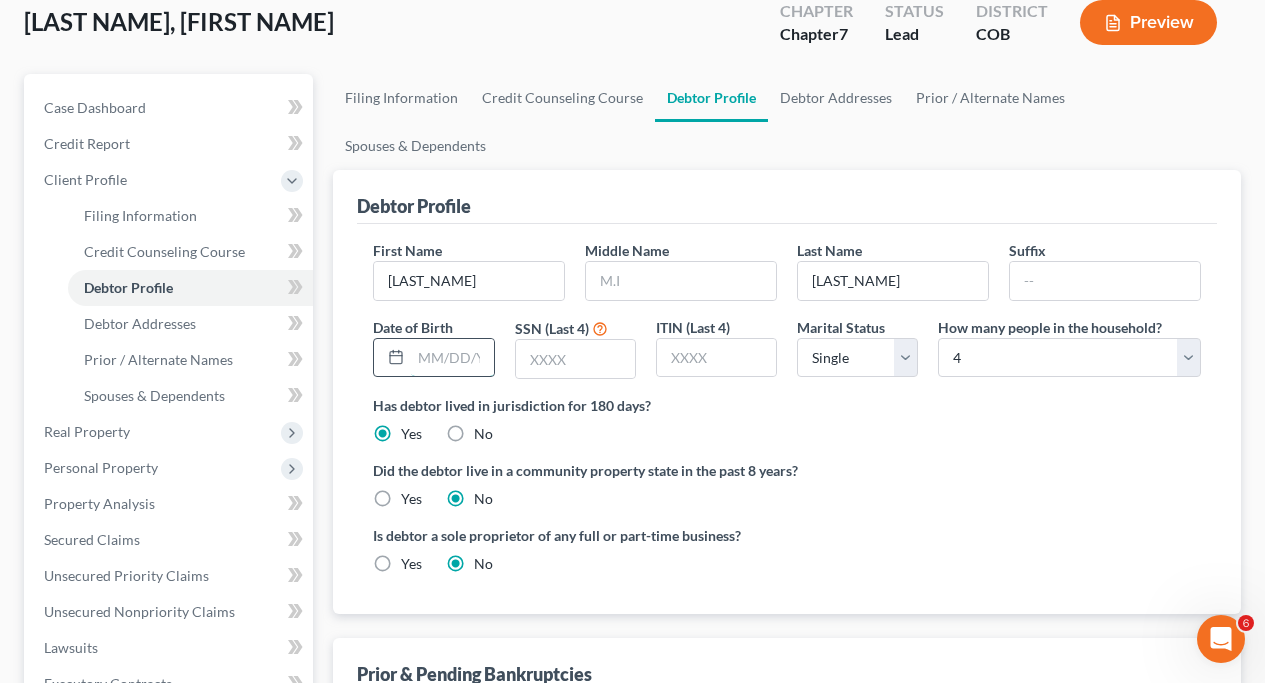 click at bounding box center [452, 358] 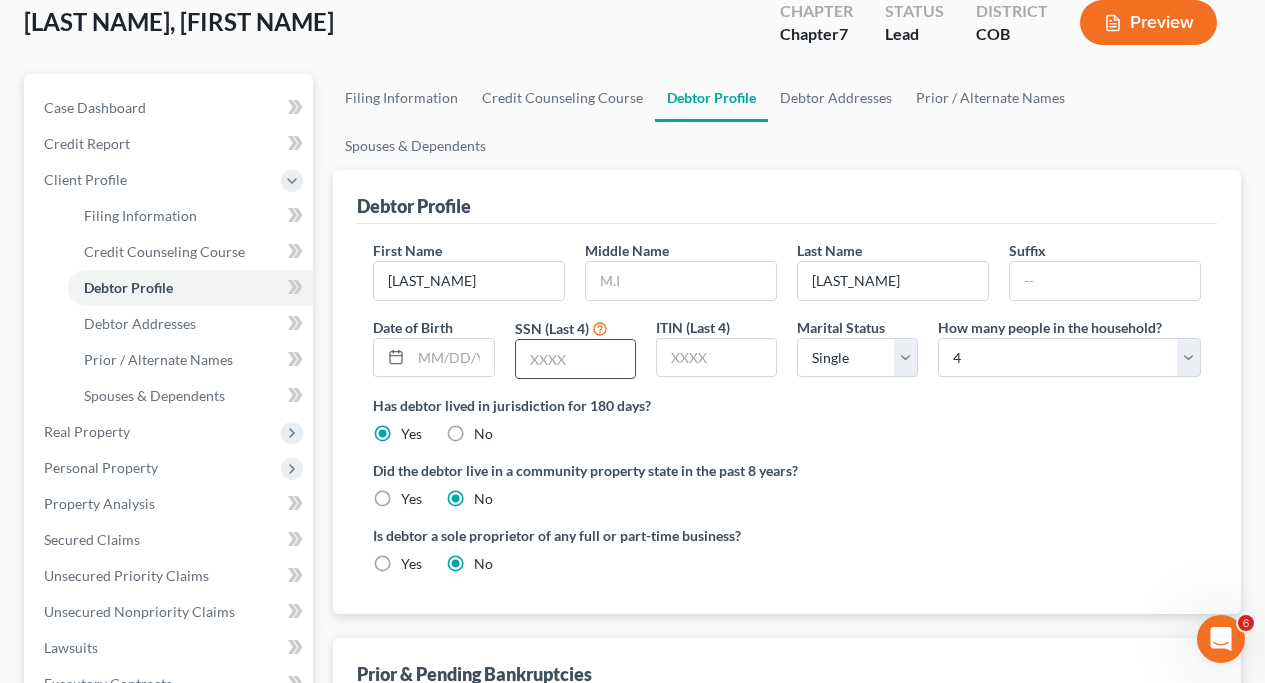 click at bounding box center [575, 359] 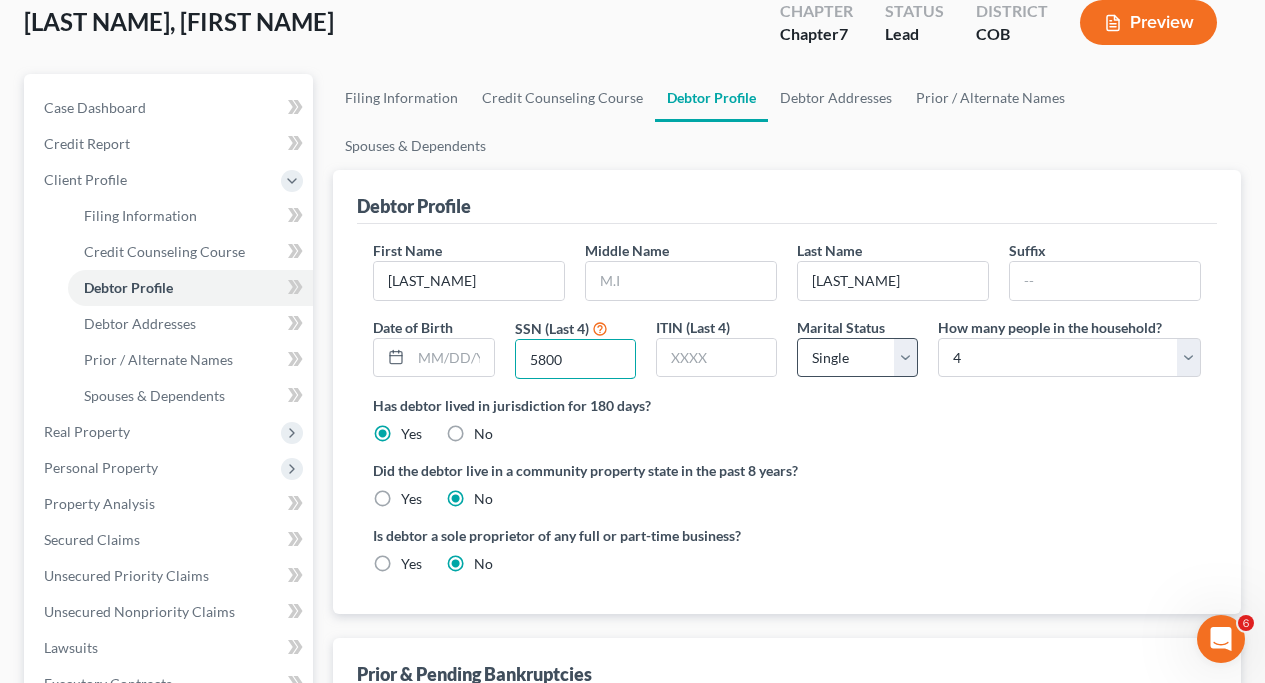 type on "5800" 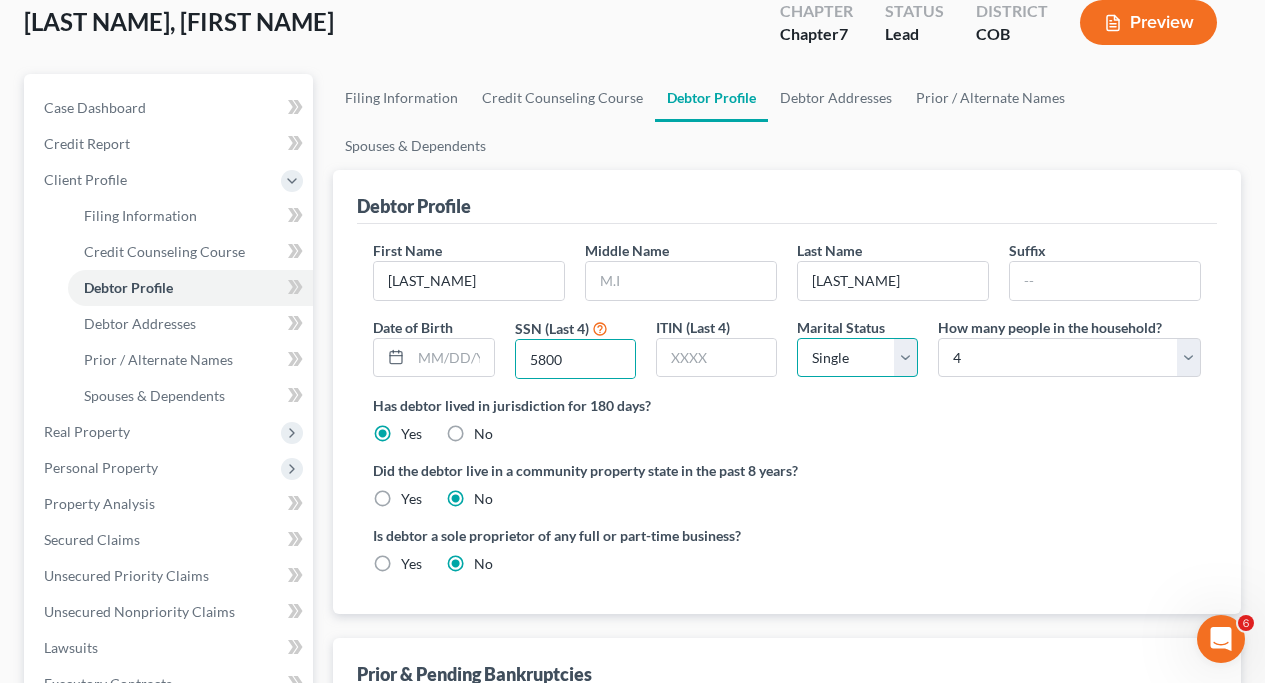 click on "Select Single Married Separated Divorced Widowed" at bounding box center [857, 358] 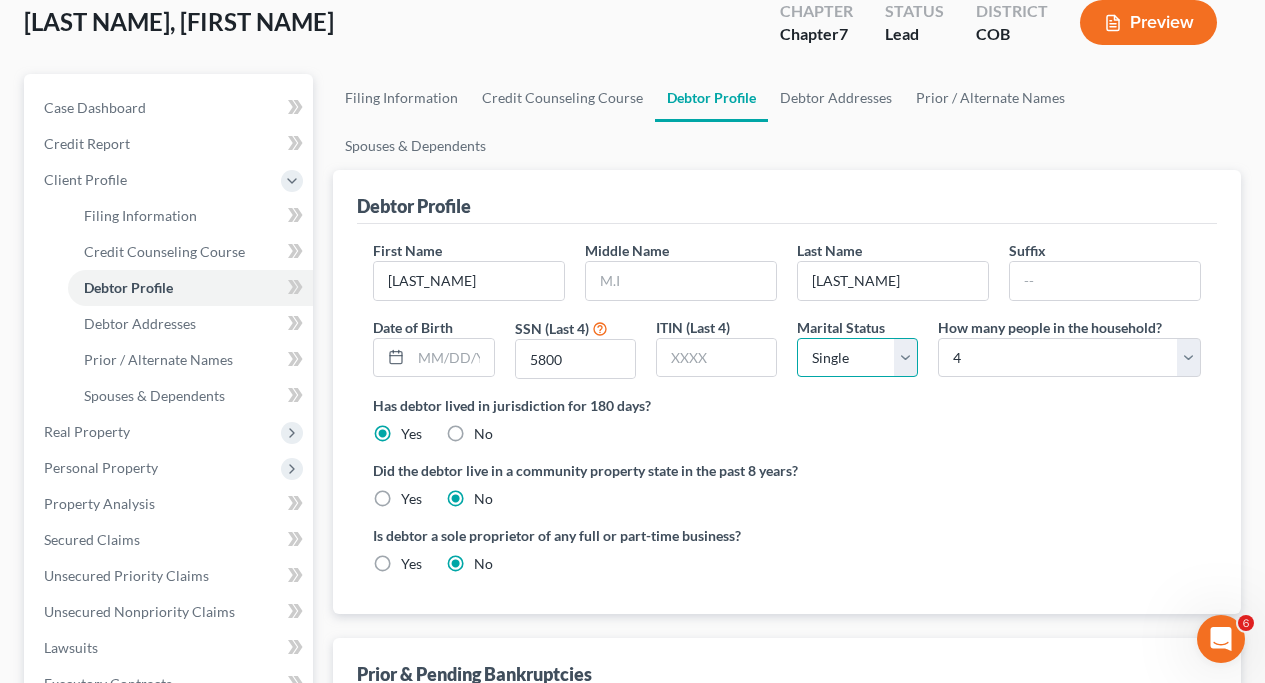 select on "3" 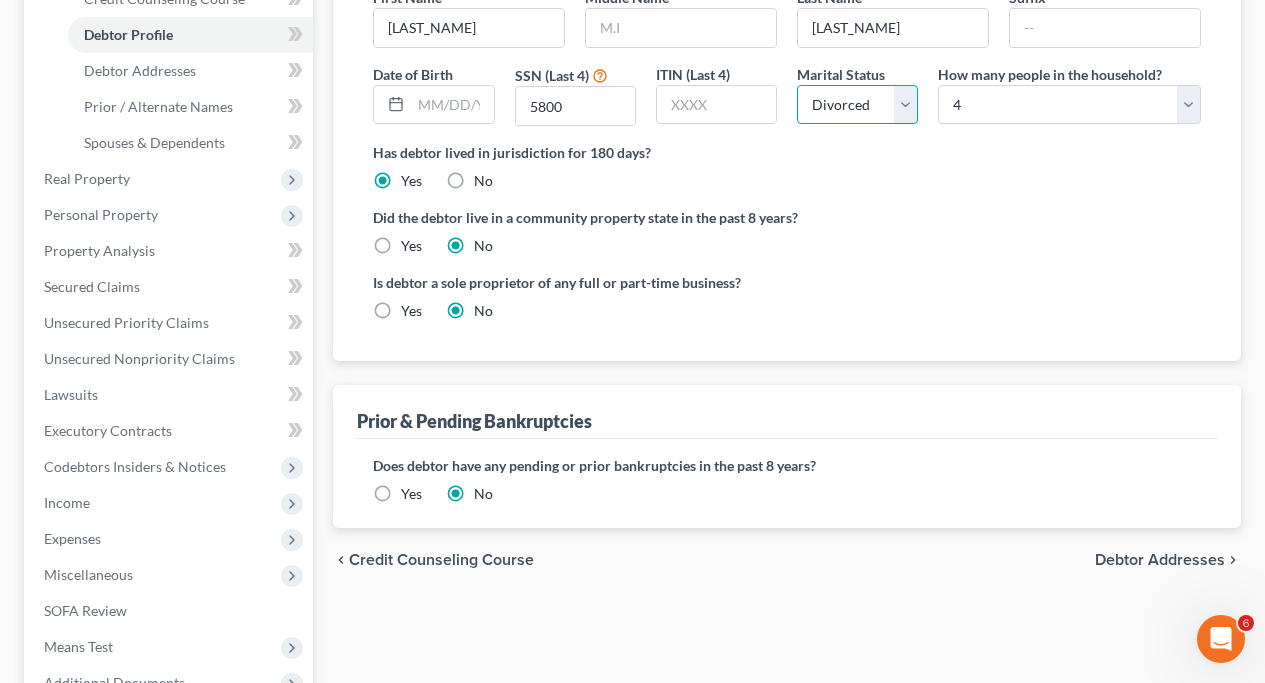 scroll, scrollTop: 384, scrollLeft: 0, axis: vertical 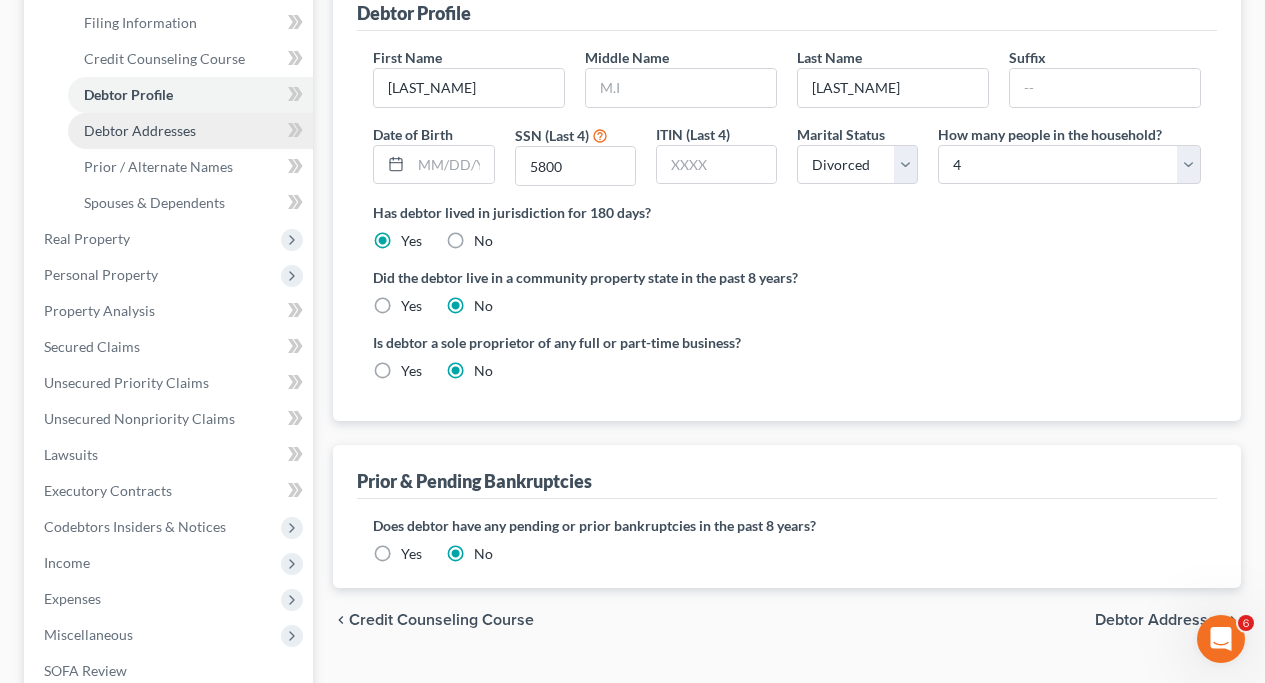 click on "Debtor Addresses" at bounding box center [190, 131] 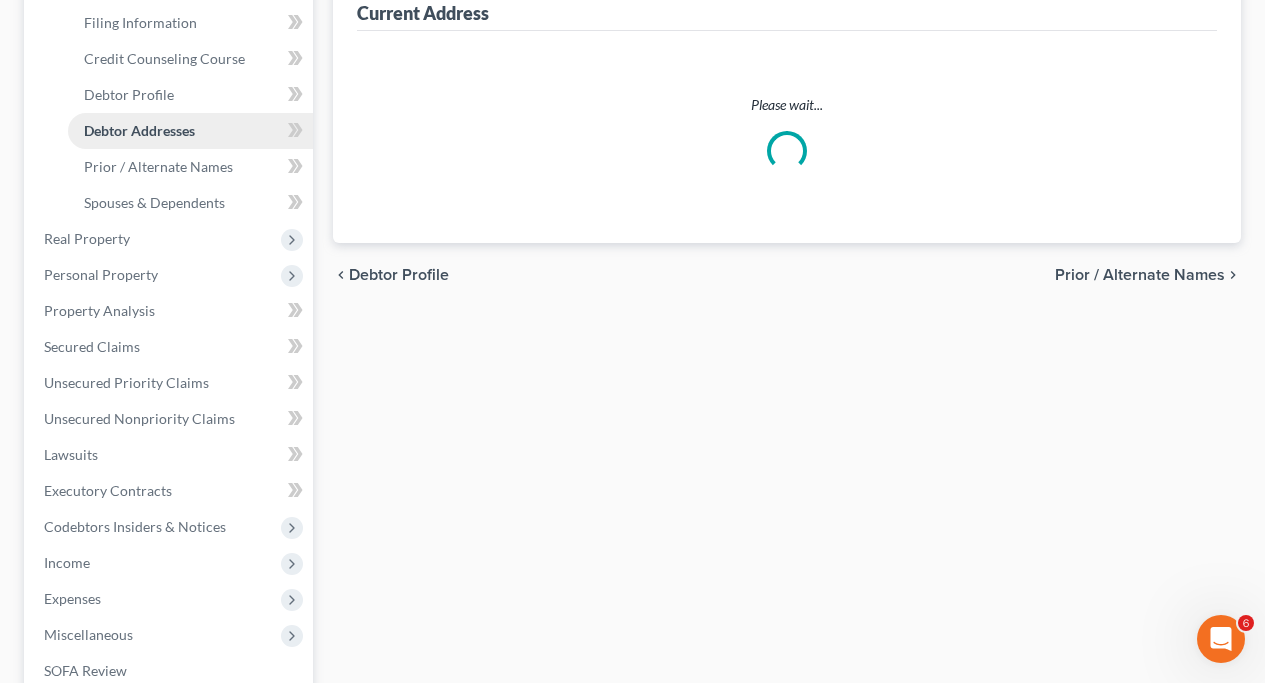 scroll, scrollTop: 310, scrollLeft: 0, axis: vertical 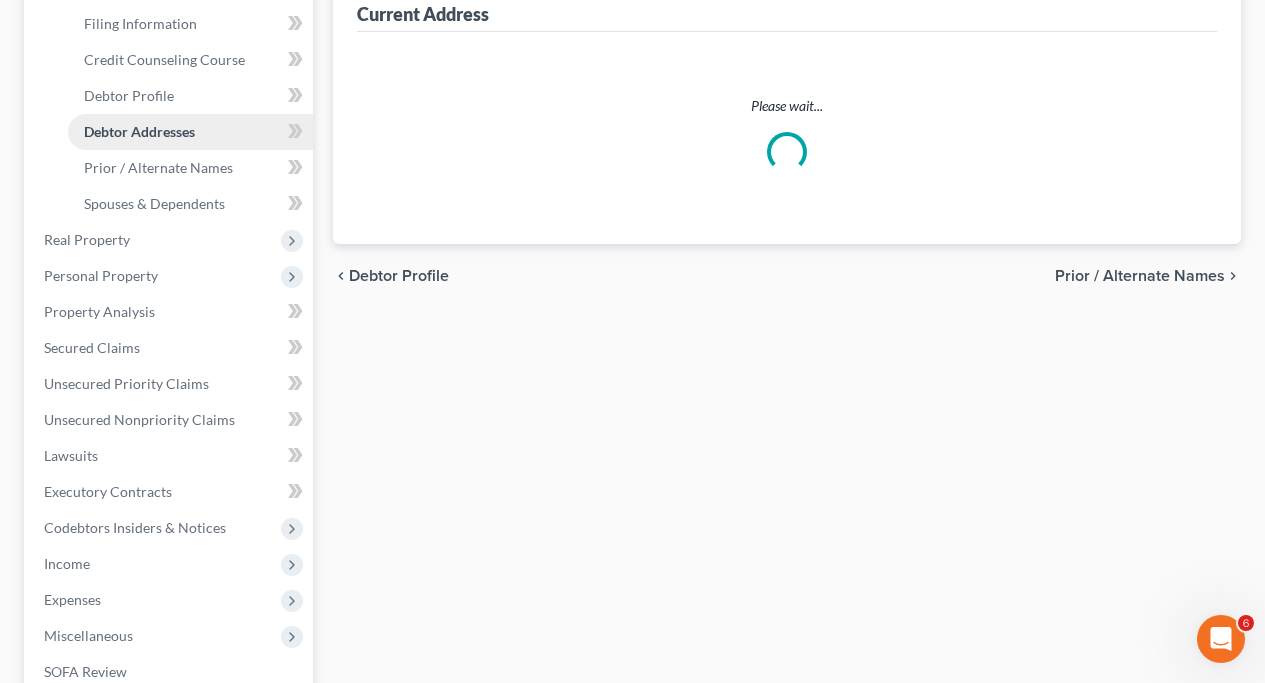 select on "0" 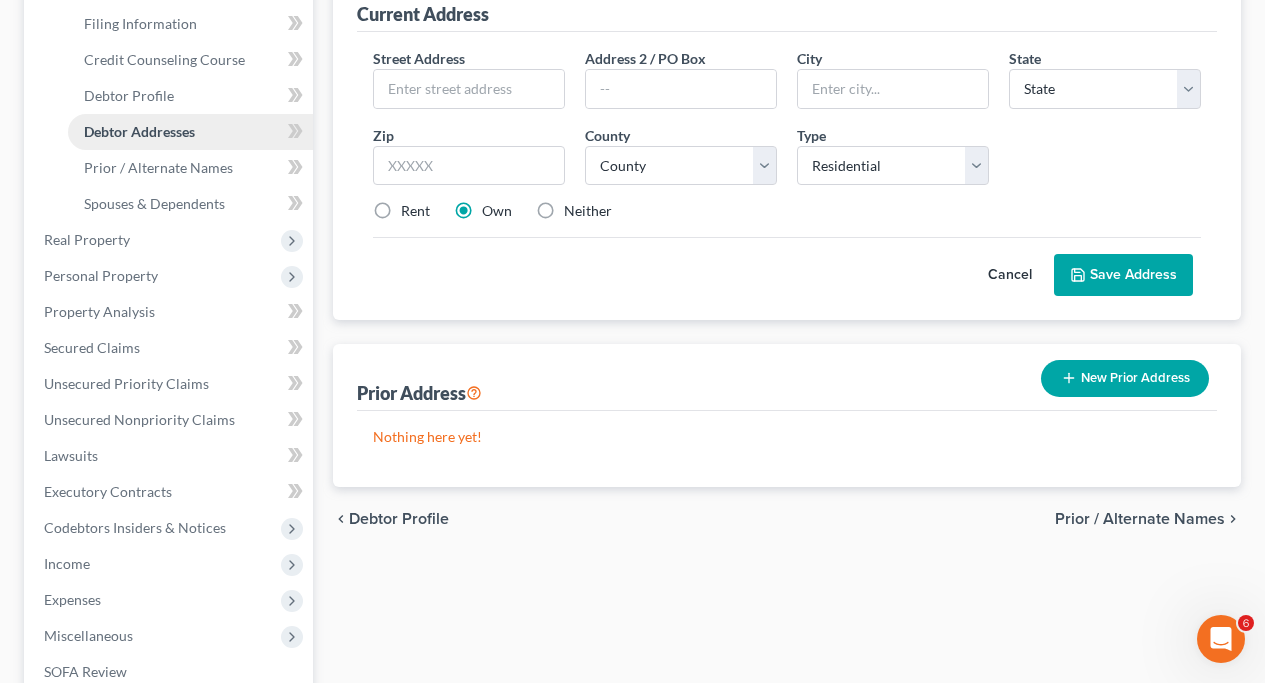 scroll, scrollTop: 0, scrollLeft: 0, axis: both 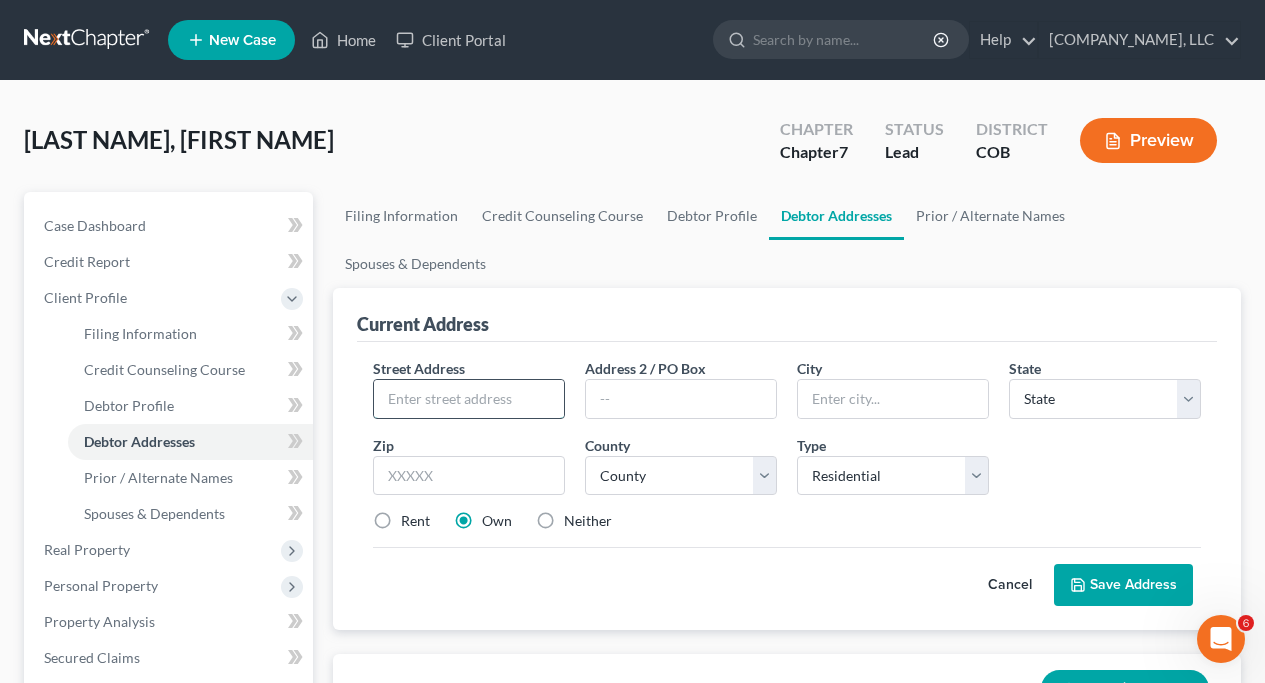 click at bounding box center [469, 399] 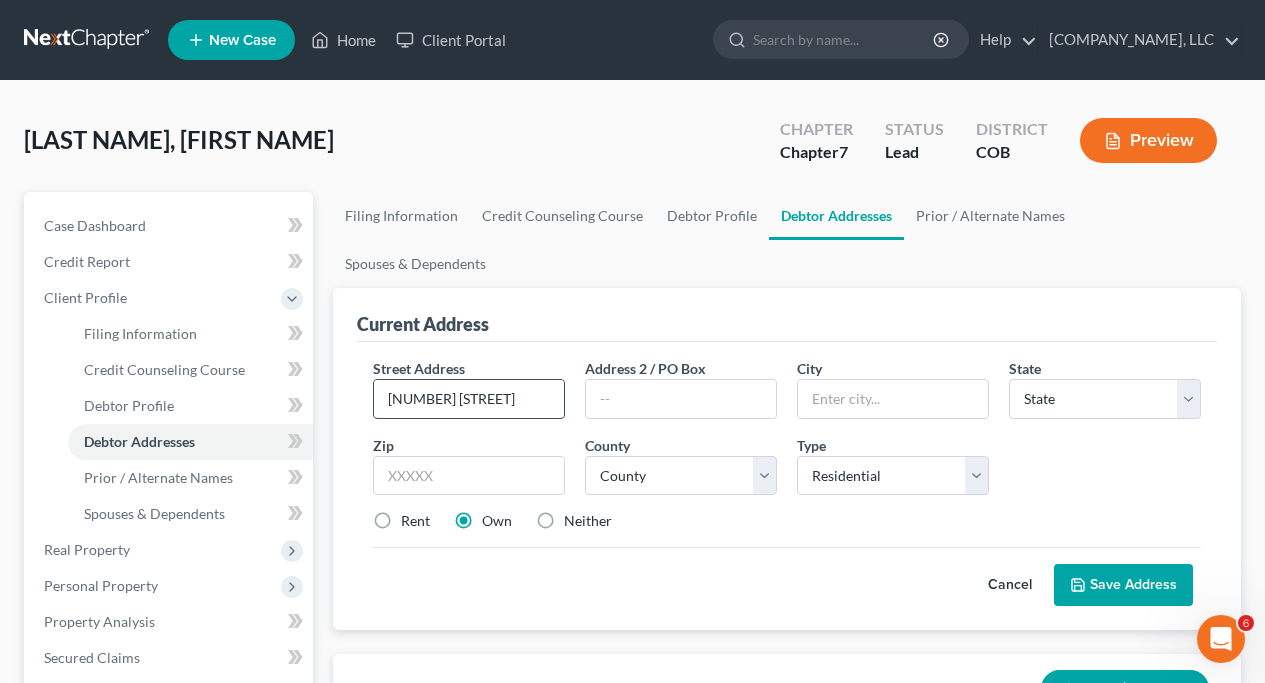 type on "[NUMBER] [STREET]" 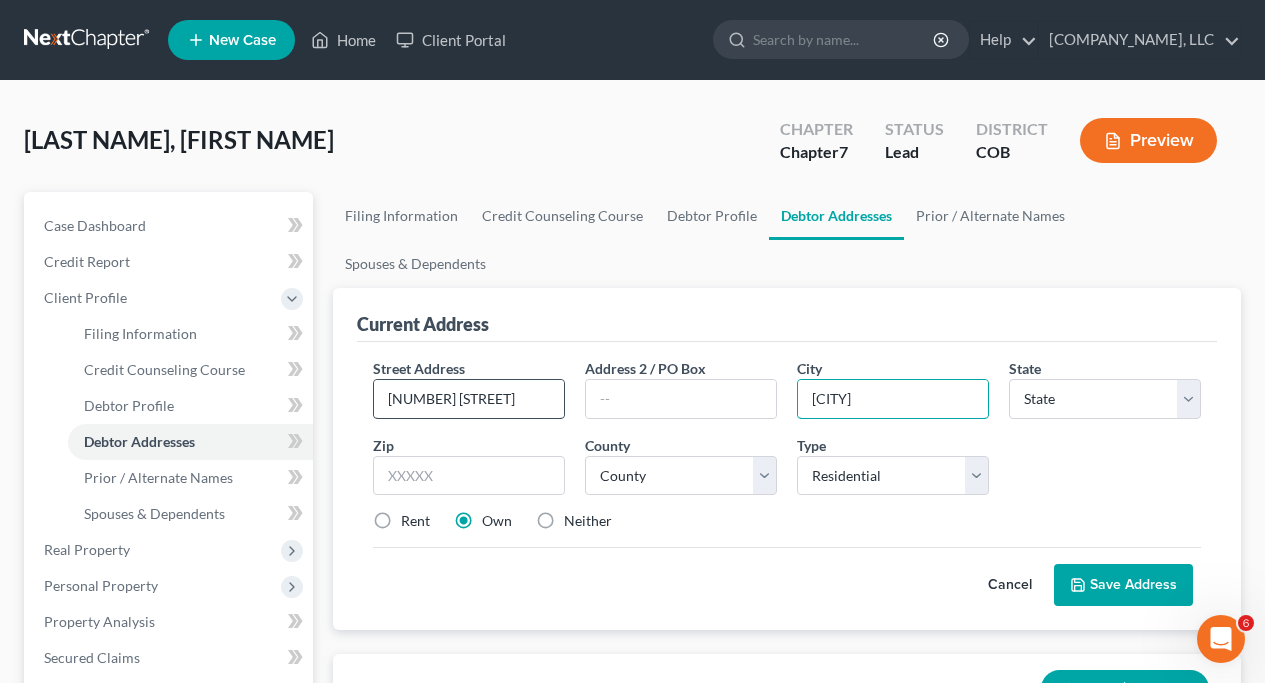 type on "[CITY]" 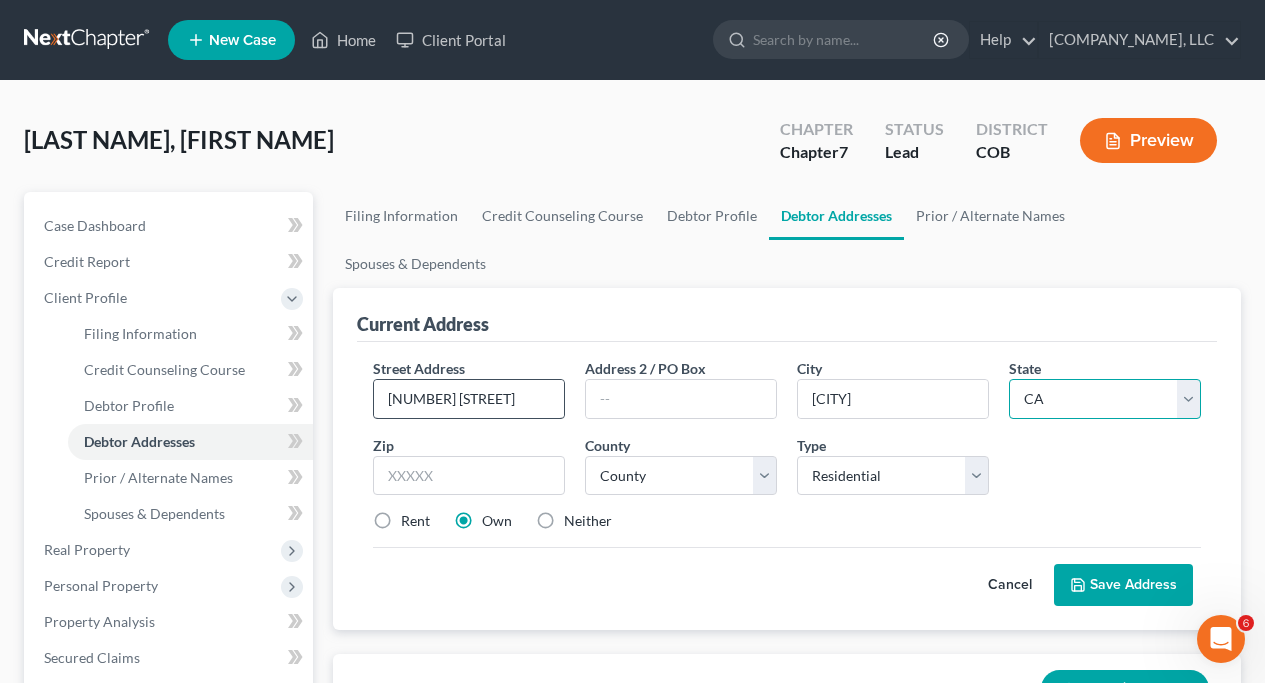 select on "5" 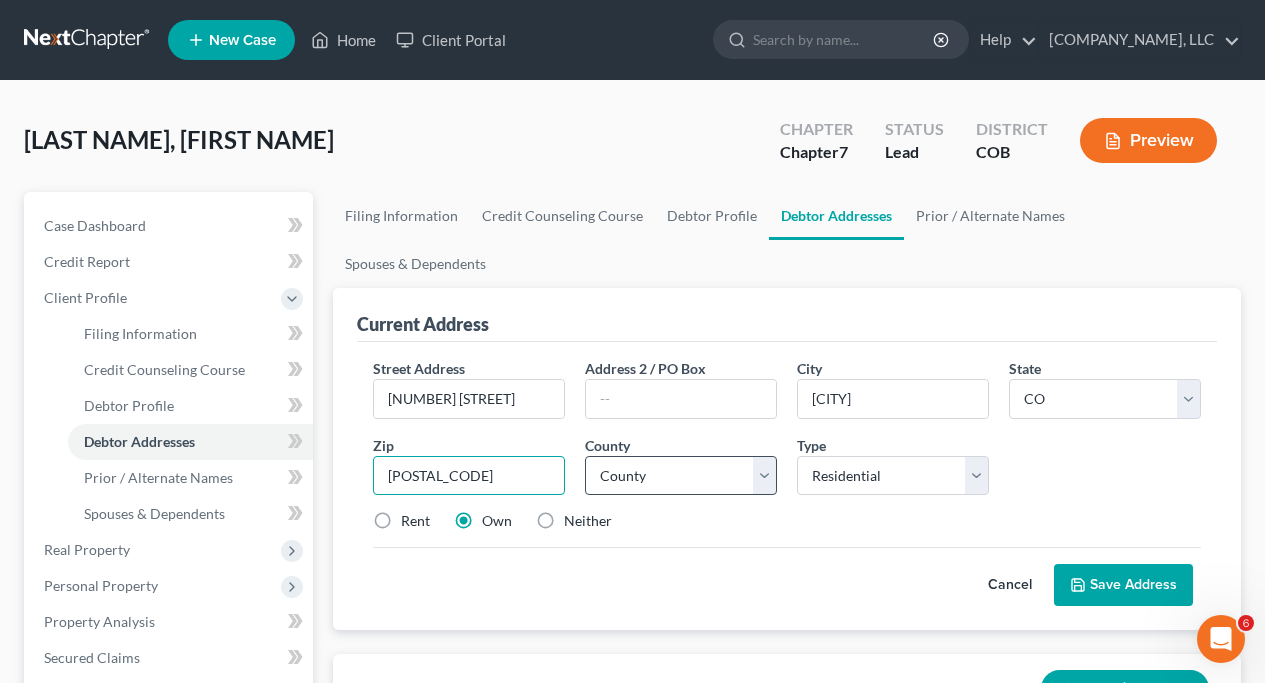 type on "[POSTAL_CODE]" 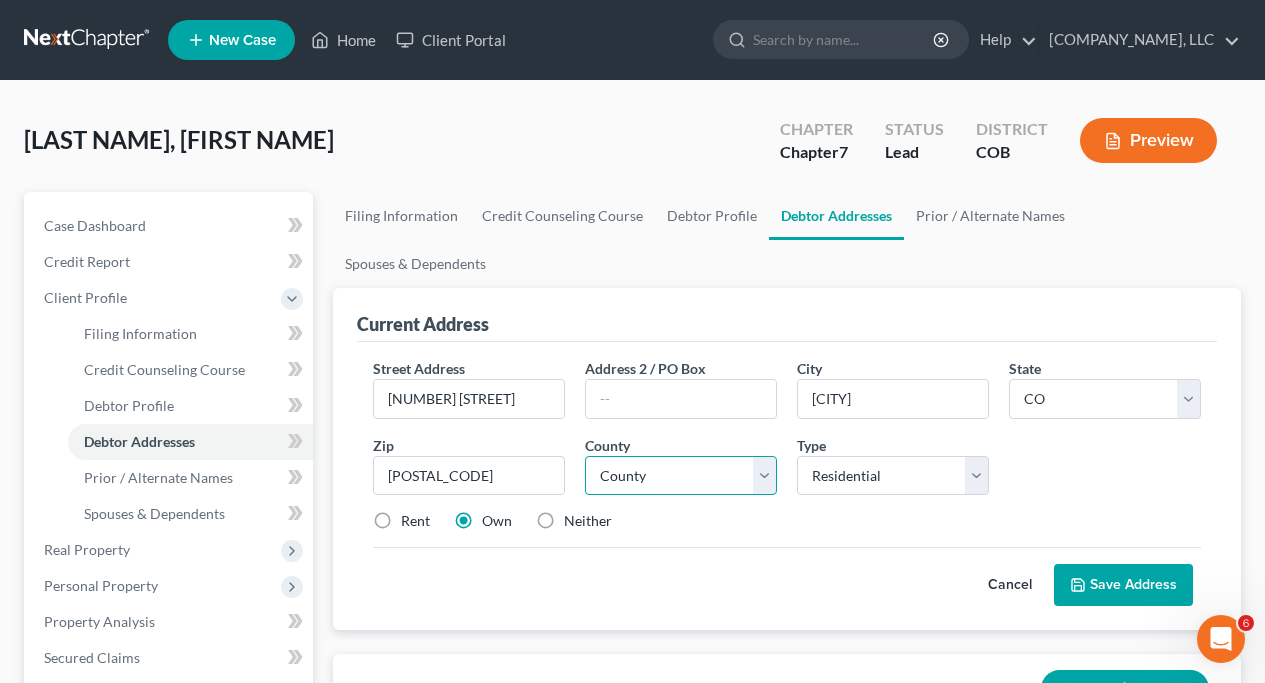 click on "County Adams County Alamosa County Arapahoe County Archuleta County Baca County Bent County Boulder County Broomfield County Chaffee County Cheyenne County Clear Creek County Conejos County Costilla County Crowley County Custer County Delta County Denver County Dolores County Douglas County Eagle County El Paso County Elbert County Fremont County Garfield County Gilpin County Grand County Gunnison County Hinsdale County Huerfano County Jackson County Jefferson County Kiowa County Kit Carson County La Plata County Lake County Larimer County Las Animas County Lincoln County Logan County Mesa County Mineral County Moffat County Montezuma County Montrose County Morgan County Otero County Ouray County Park County Phillips County Pitkin County Prowers County Pueblo County Rio Blanco County Rio Grande County Routt County Saguache County San Juan County San Miguel County Sedgwick County Summit County Teller County Washington County Weld County Yuma County" at bounding box center [681, 476] 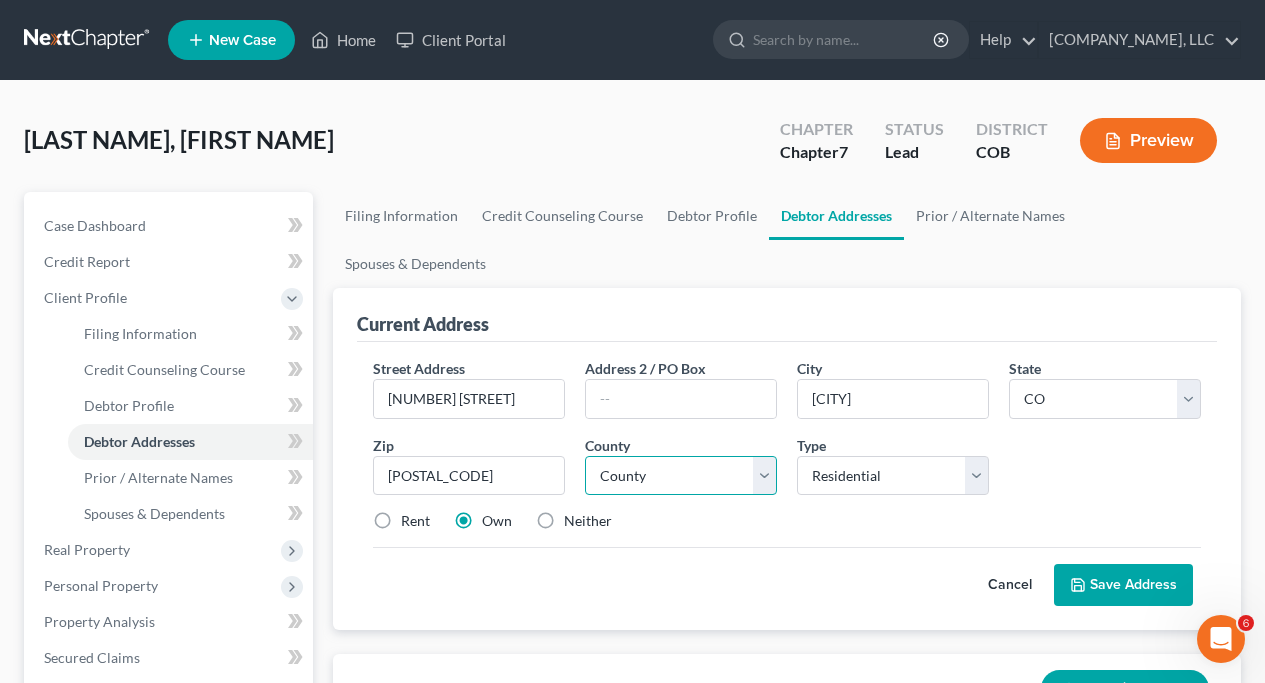 select on "18" 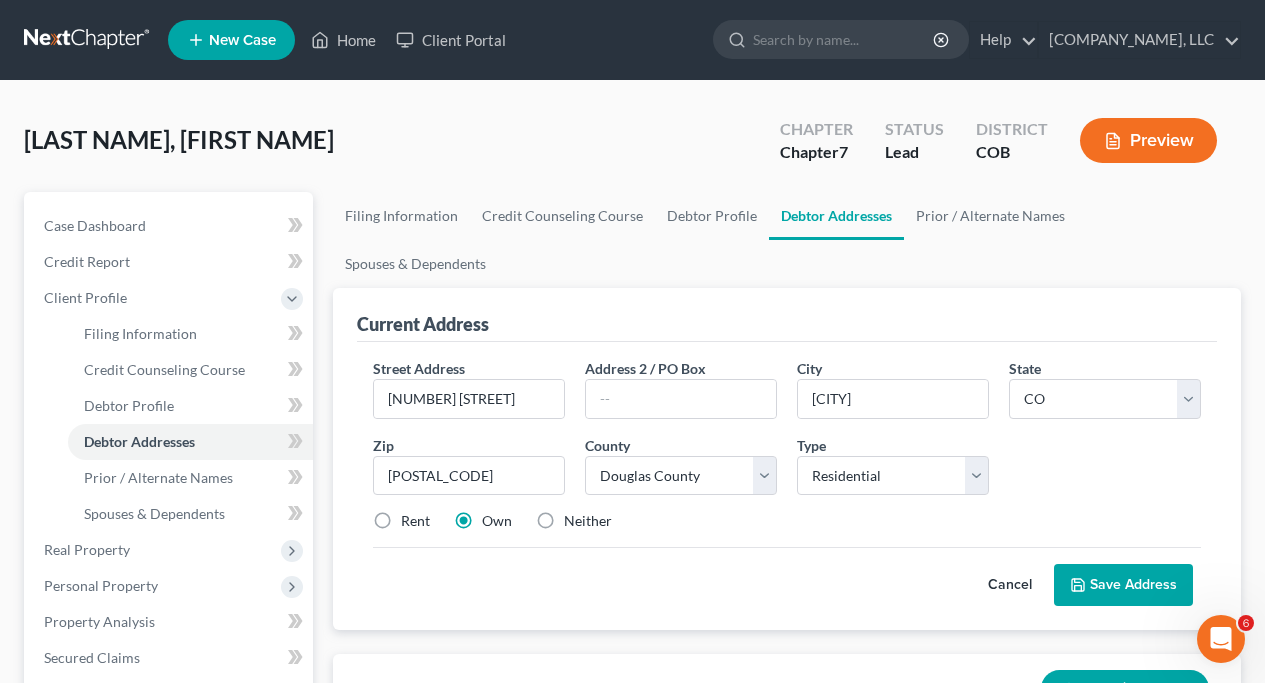 click on "Save Address" at bounding box center (1123, 585) 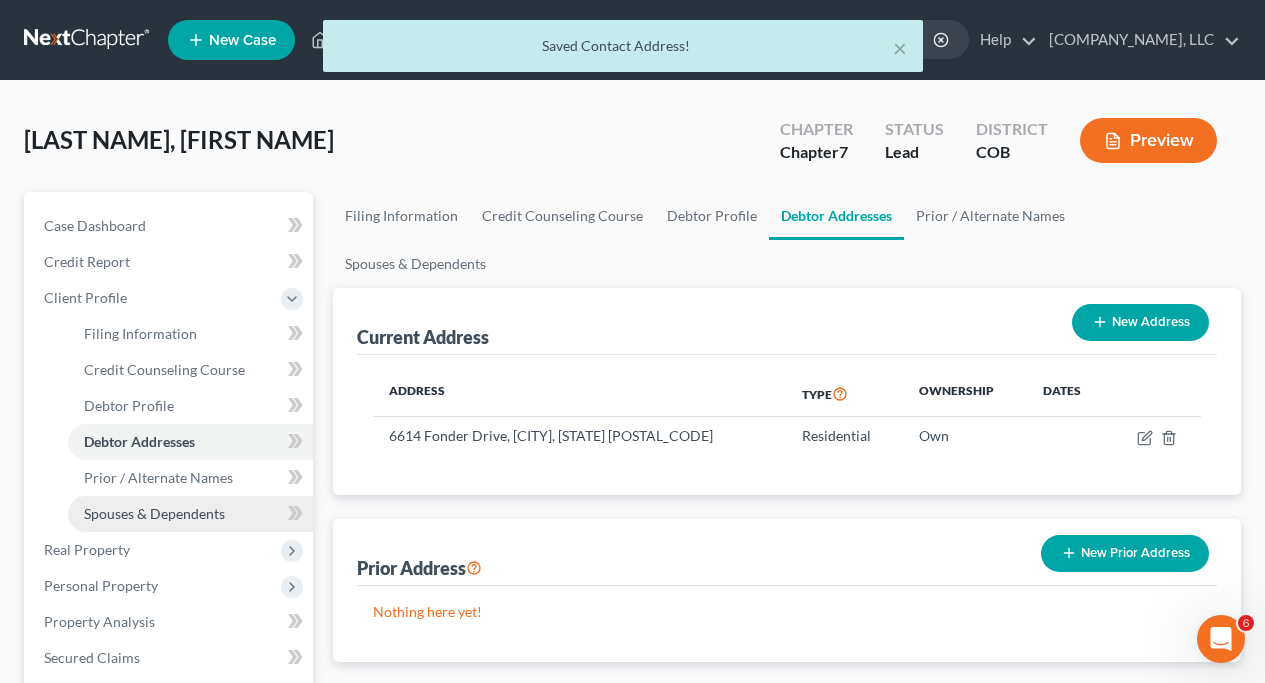 click on "Spouses & Dependents" at bounding box center (154, 513) 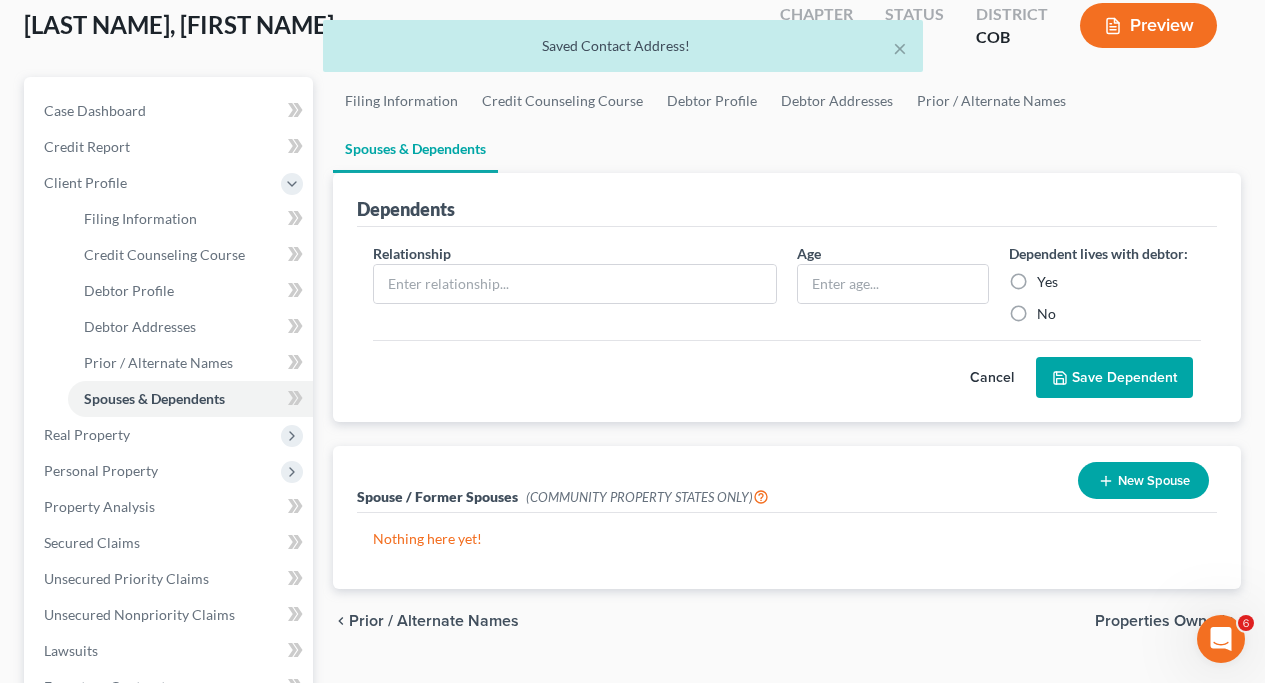 scroll, scrollTop: 117, scrollLeft: 0, axis: vertical 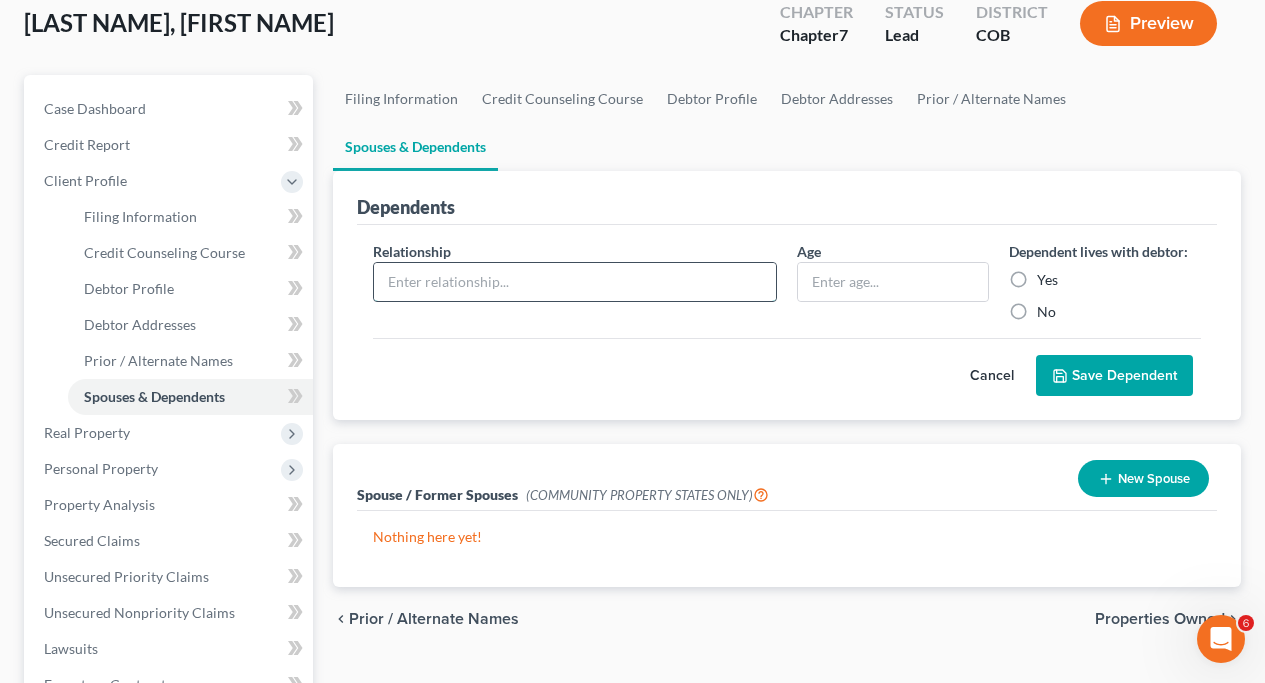 click at bounding box center (575, 282) 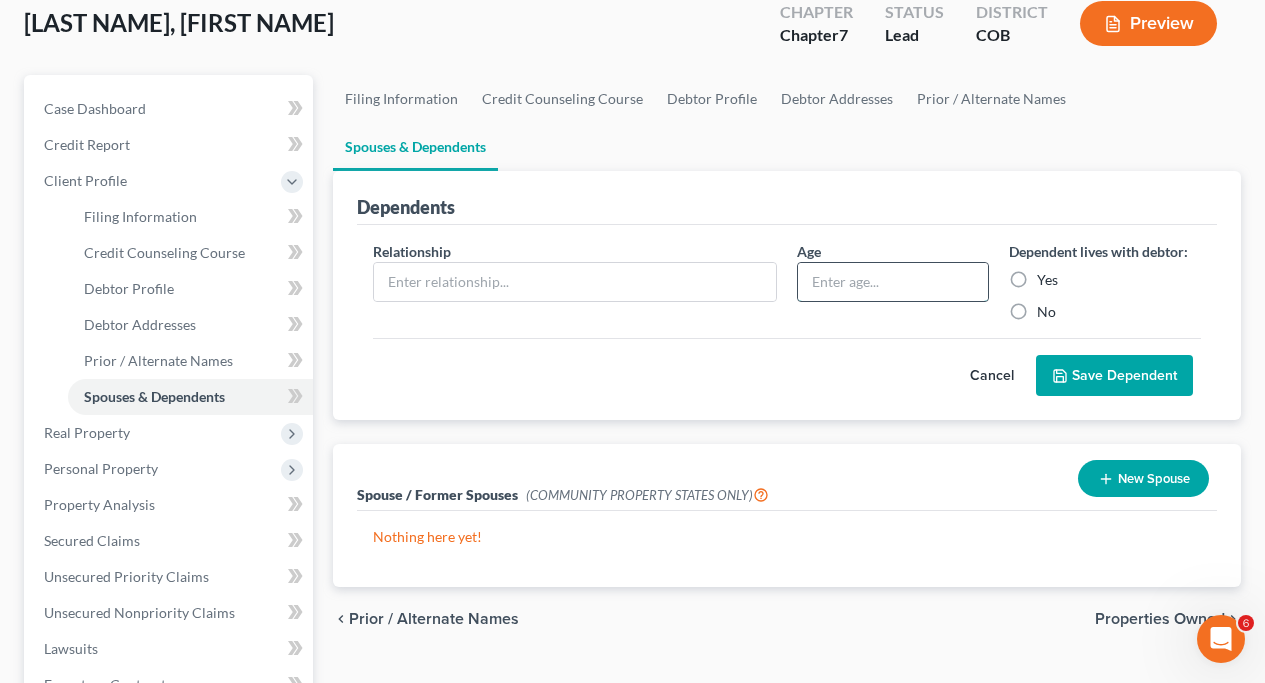 click at bounding box center (893, 282) 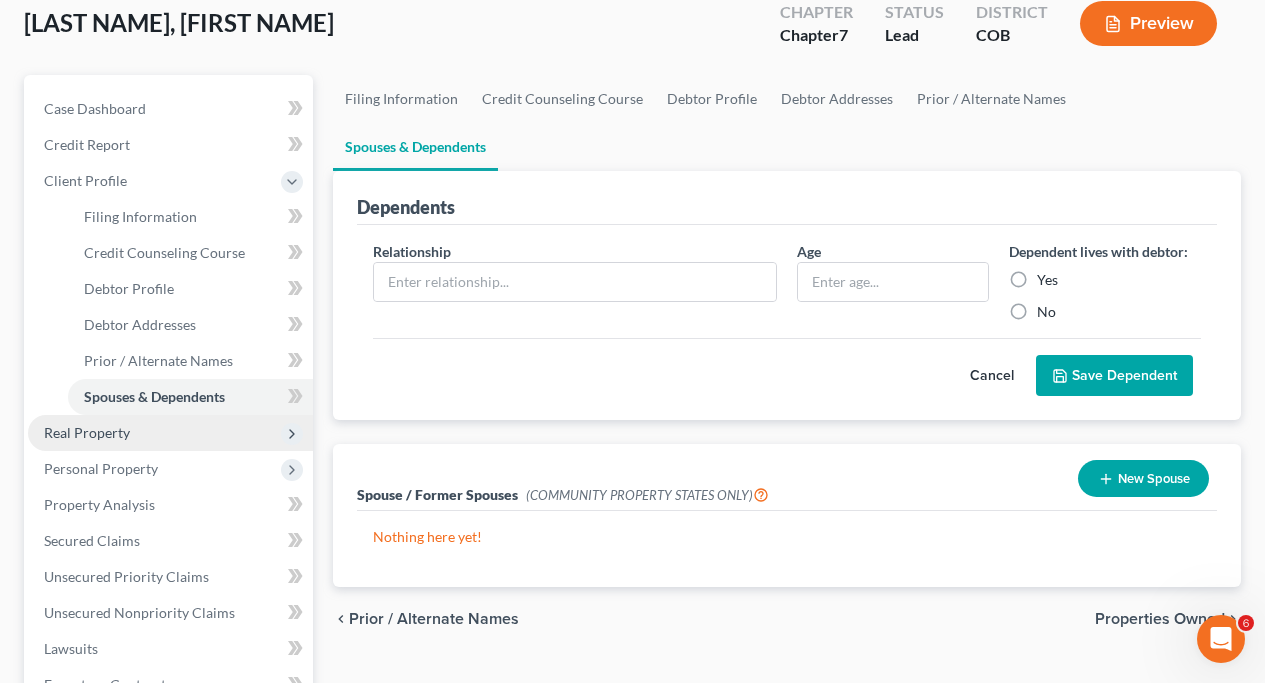 click on "Real Property" at bounding box center (87, 432) 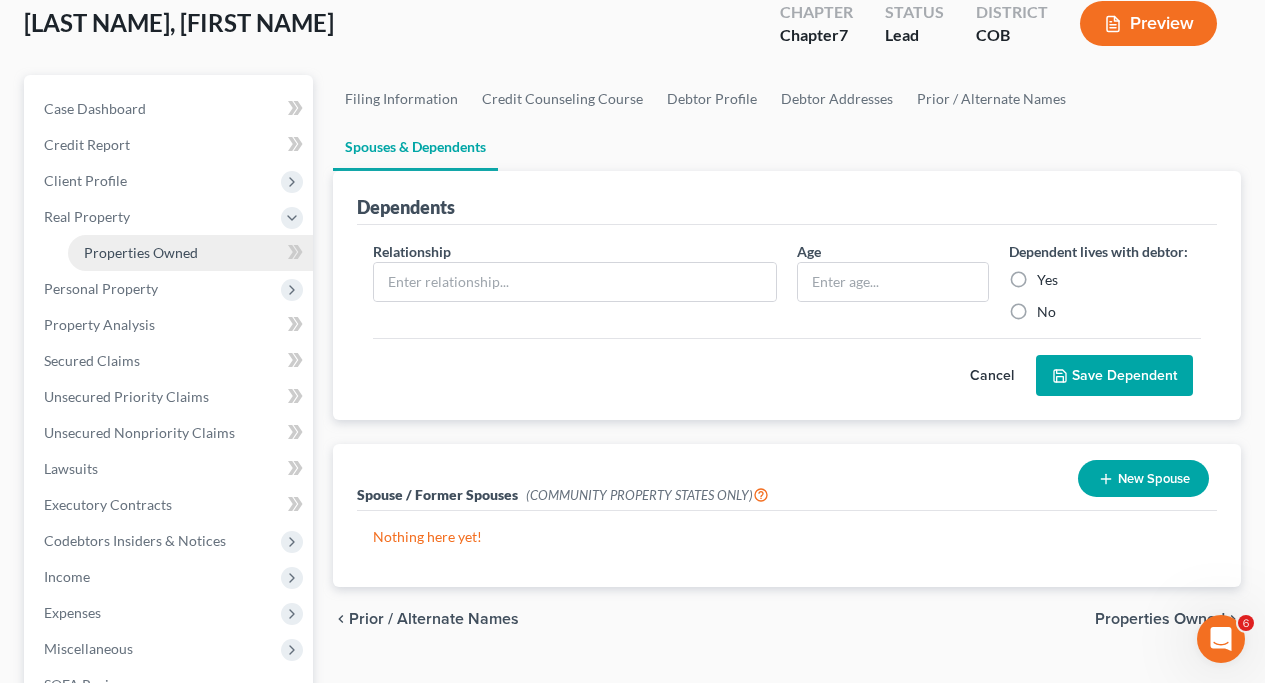 click on "Properties Owned" at bounding box center [141, 252] 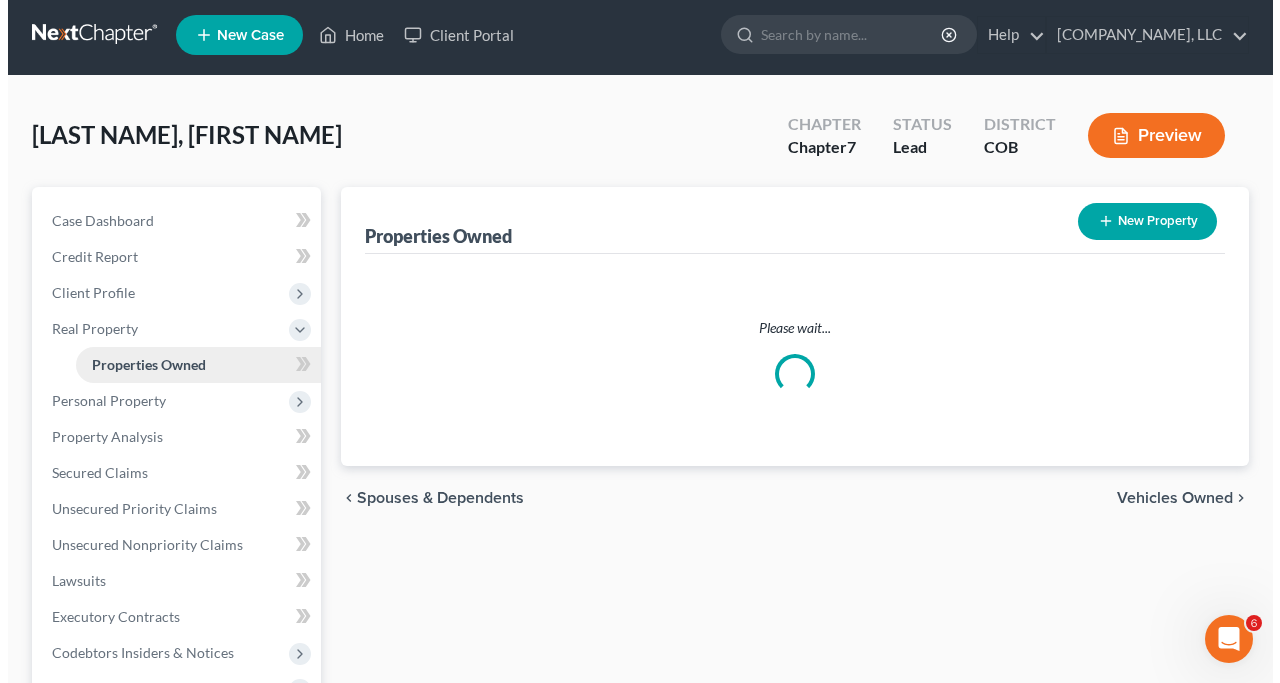 scroll, scrollTop: 0, scrollLeft: 0, axis: both 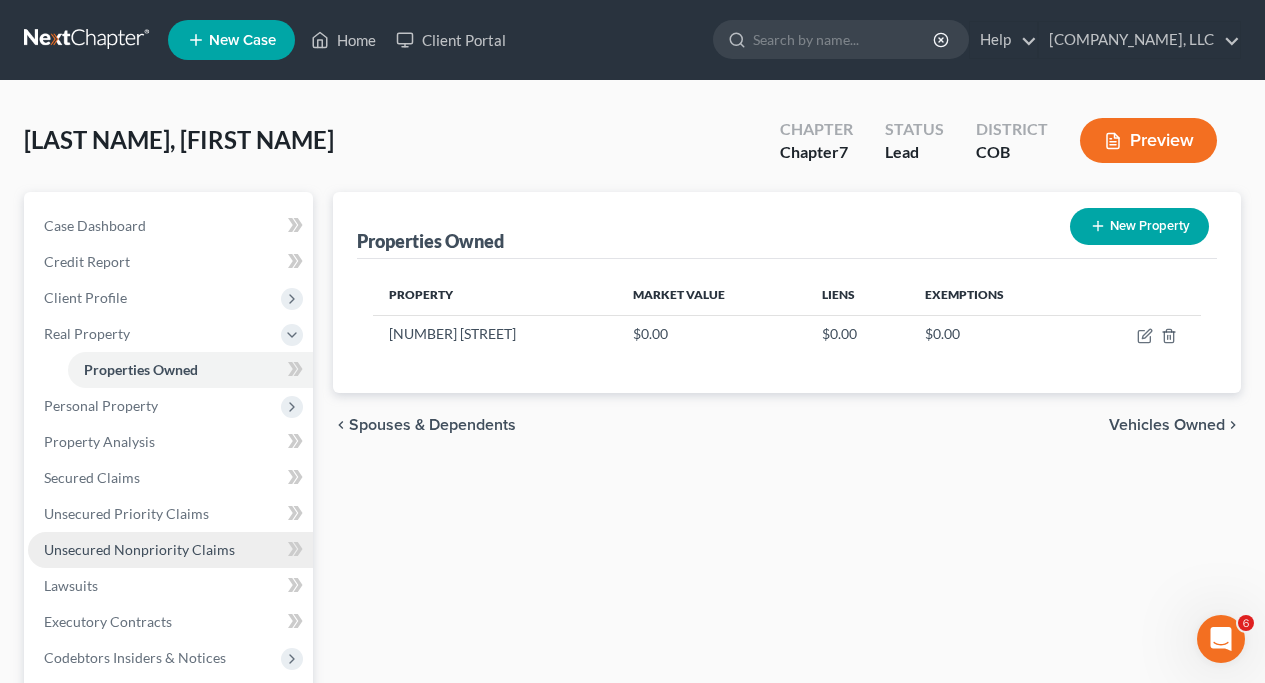 click on "Unsecured Nonpriority Claims" at bounding box center (139, 549) 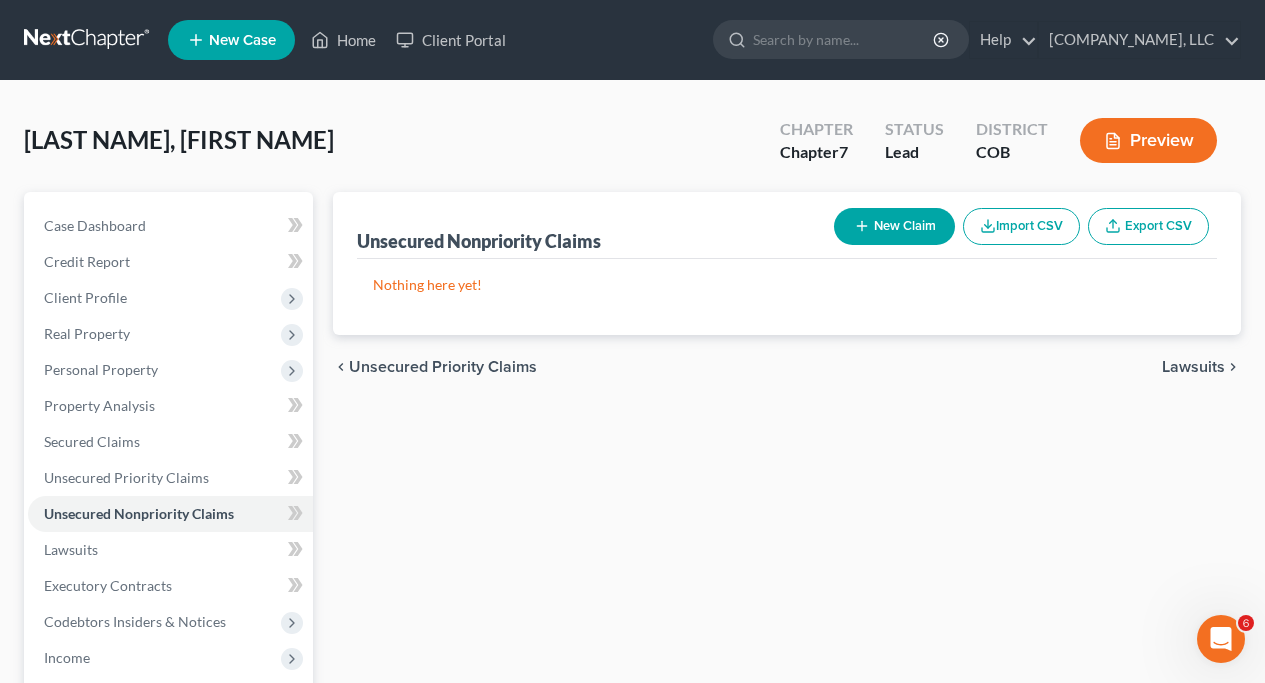 click on "New Claim" at bounding box center (894, 226) 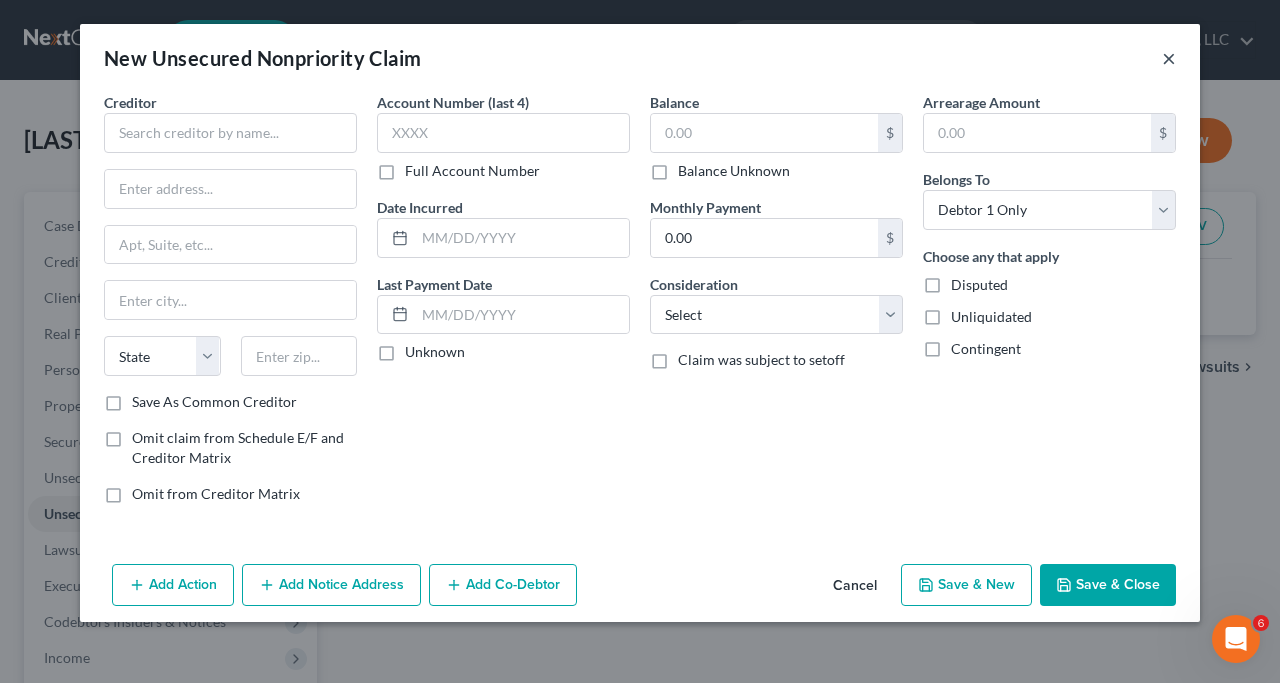 type 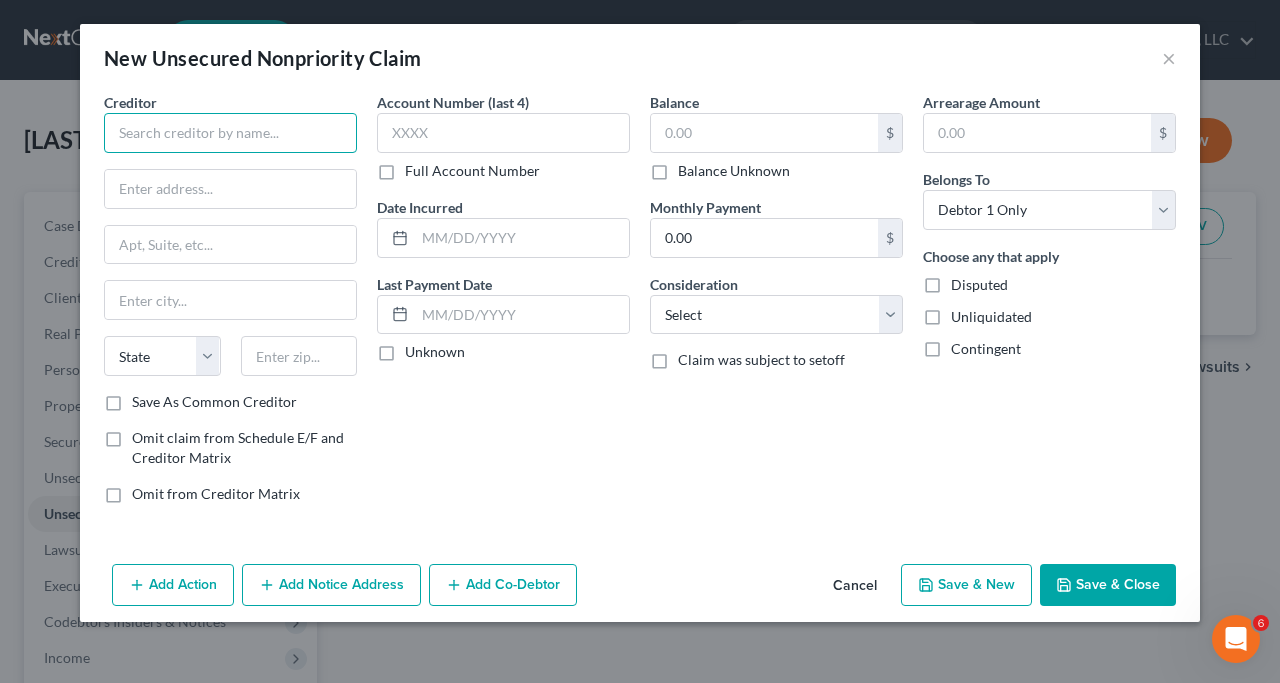click at bounding box center (230, 133) 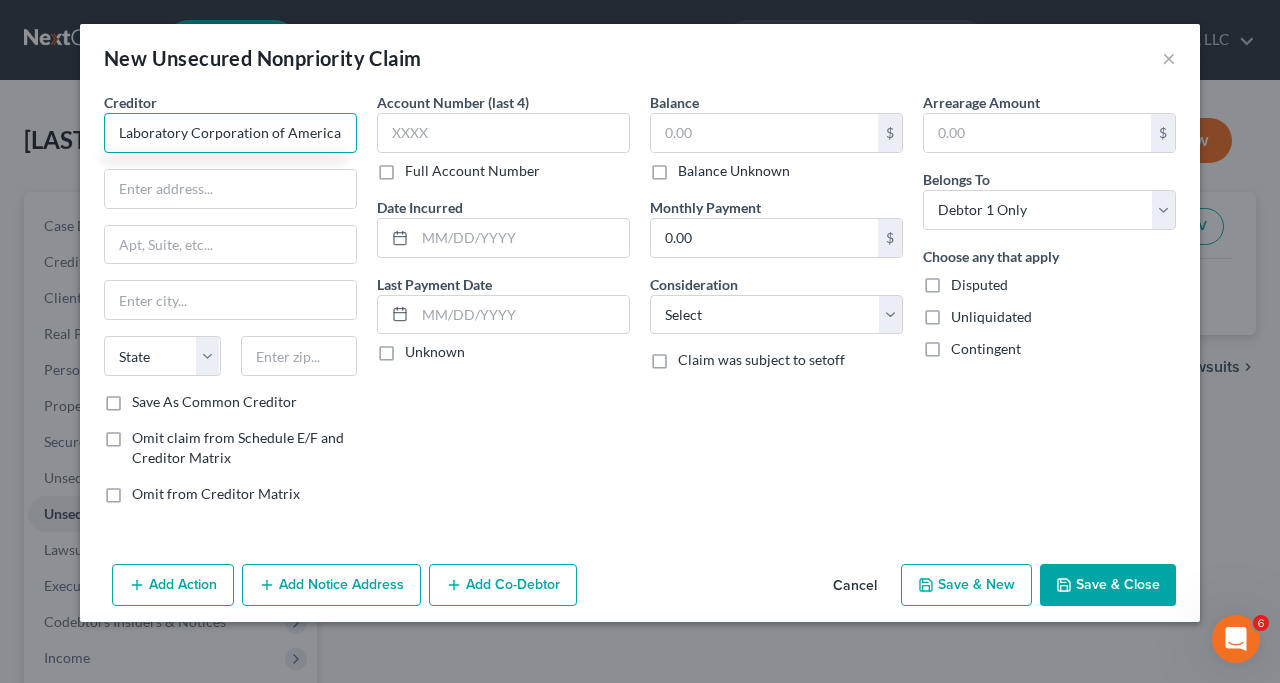 type on "Laboratory Corporation of America" 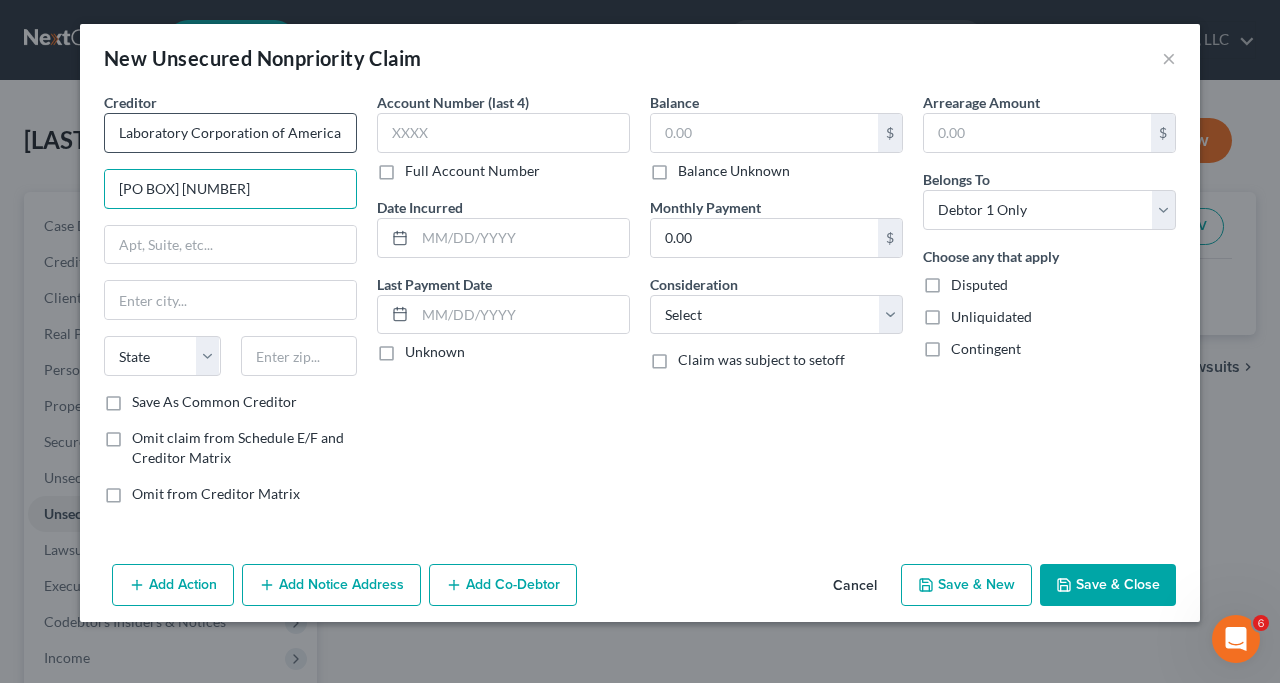 type on "[PO BOX] [NUMBER]" 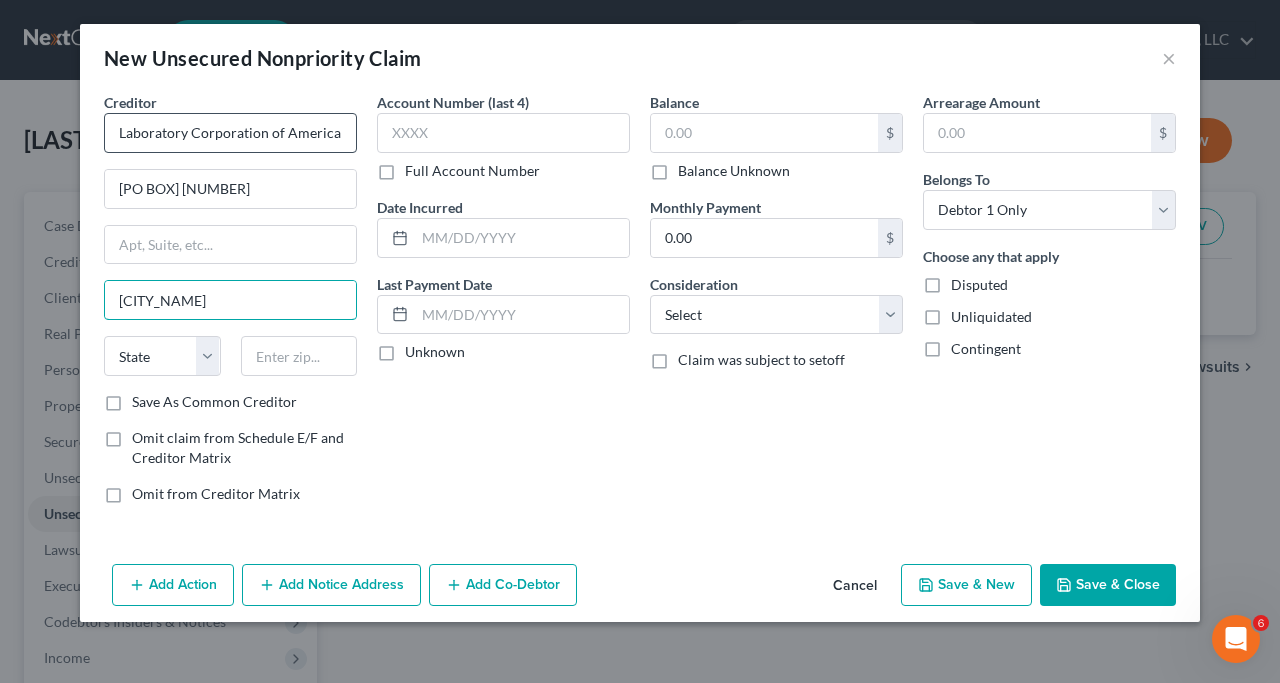 type on "[CITY_NAME]" 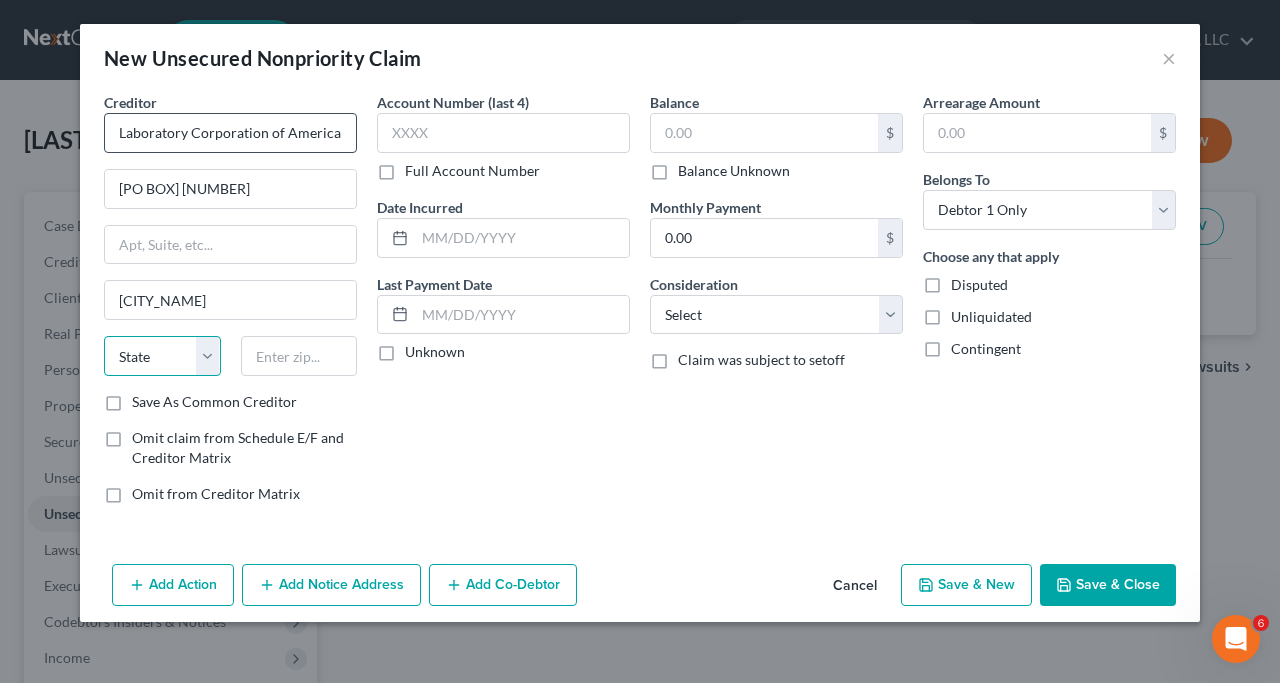 select on "28" 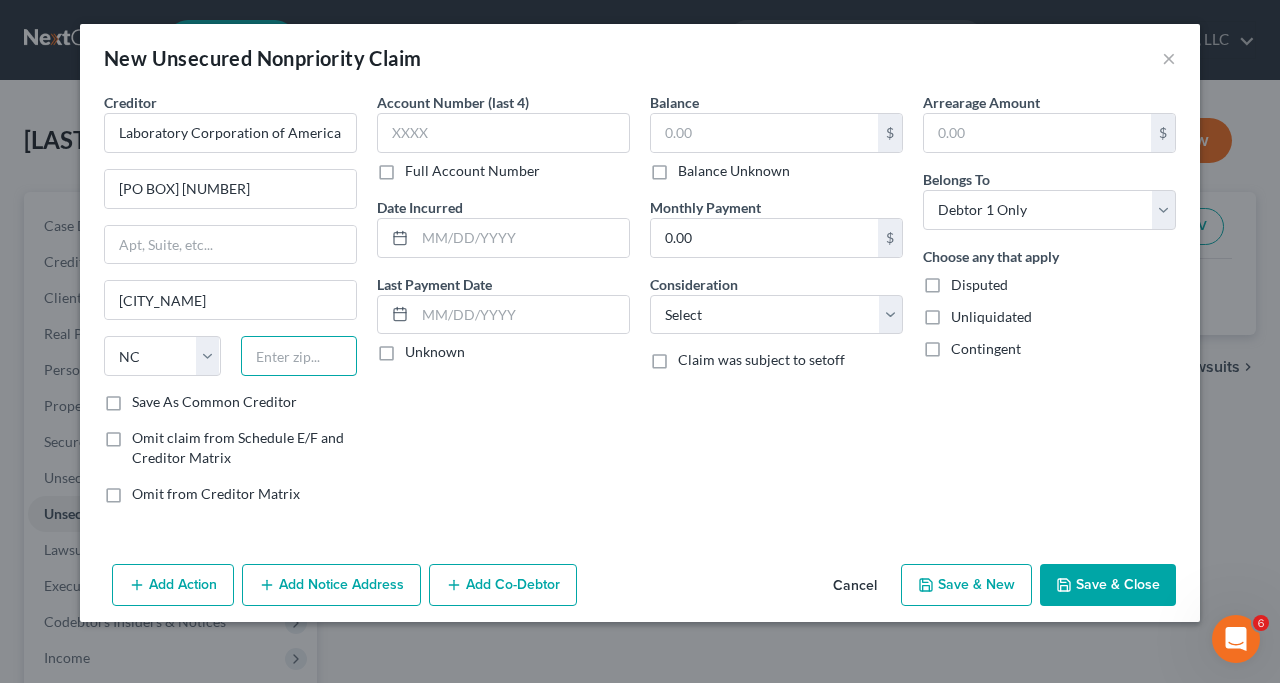 click at bounding box center (299, 356) 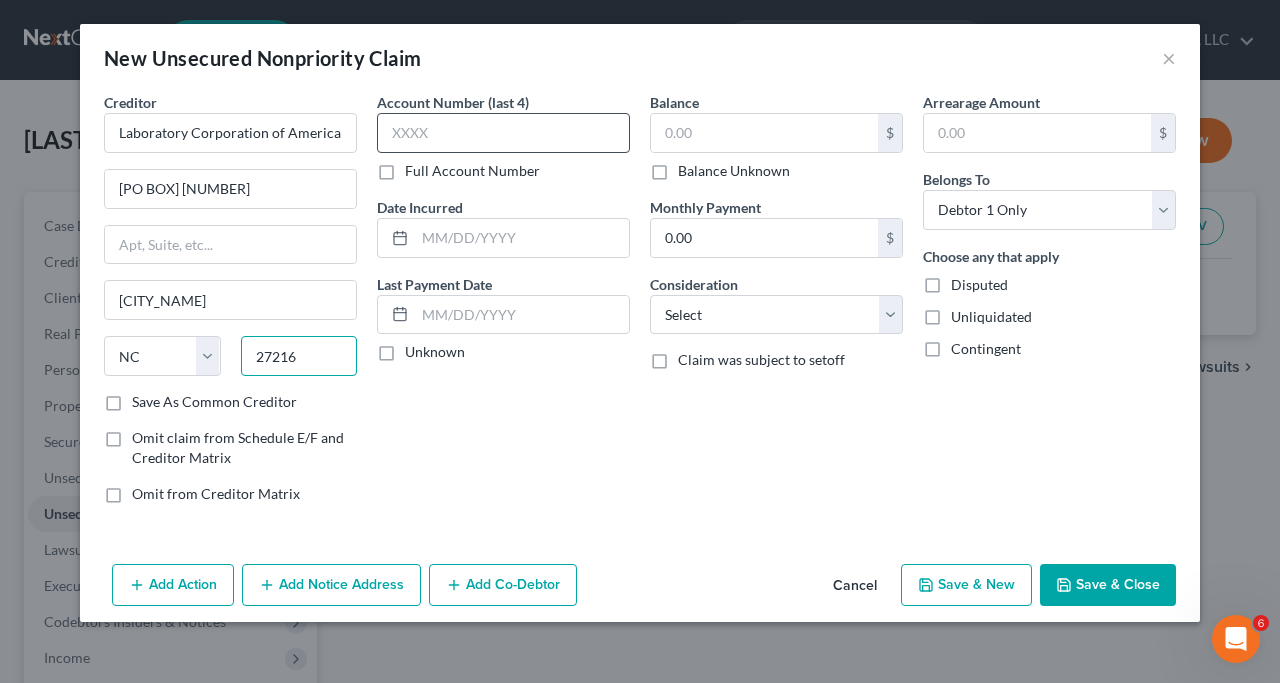 type on "27216" 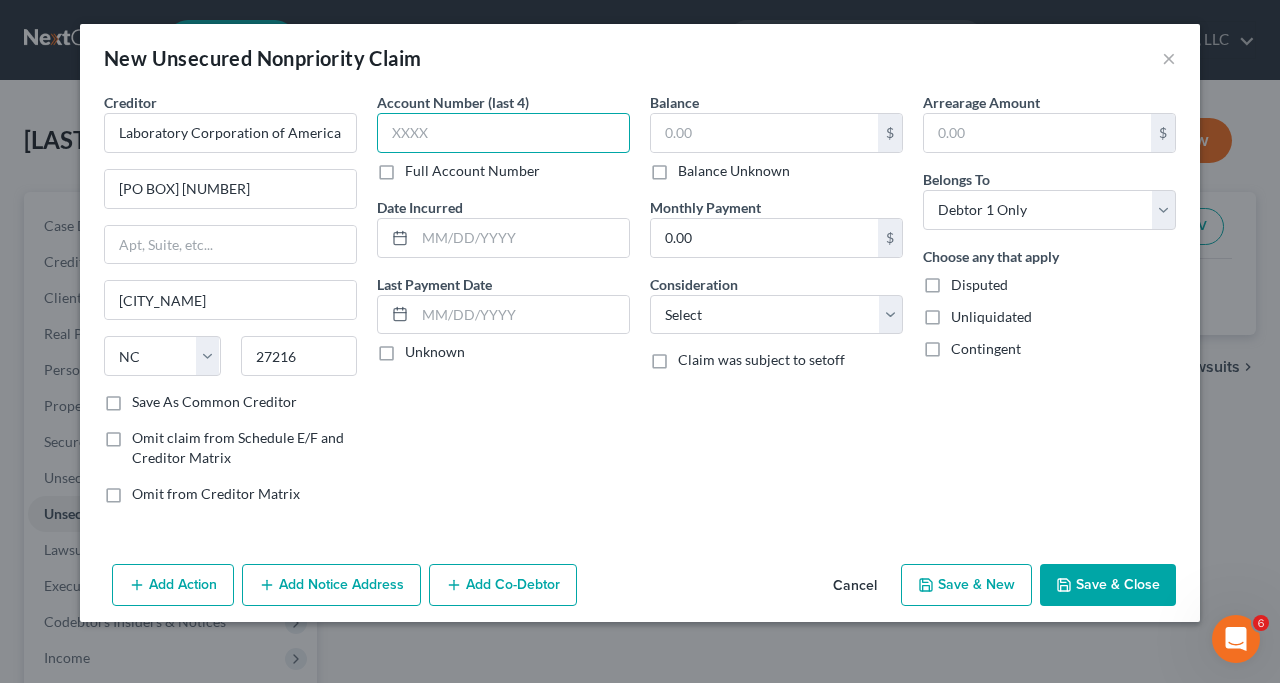 click at bounding box center [503, 133] 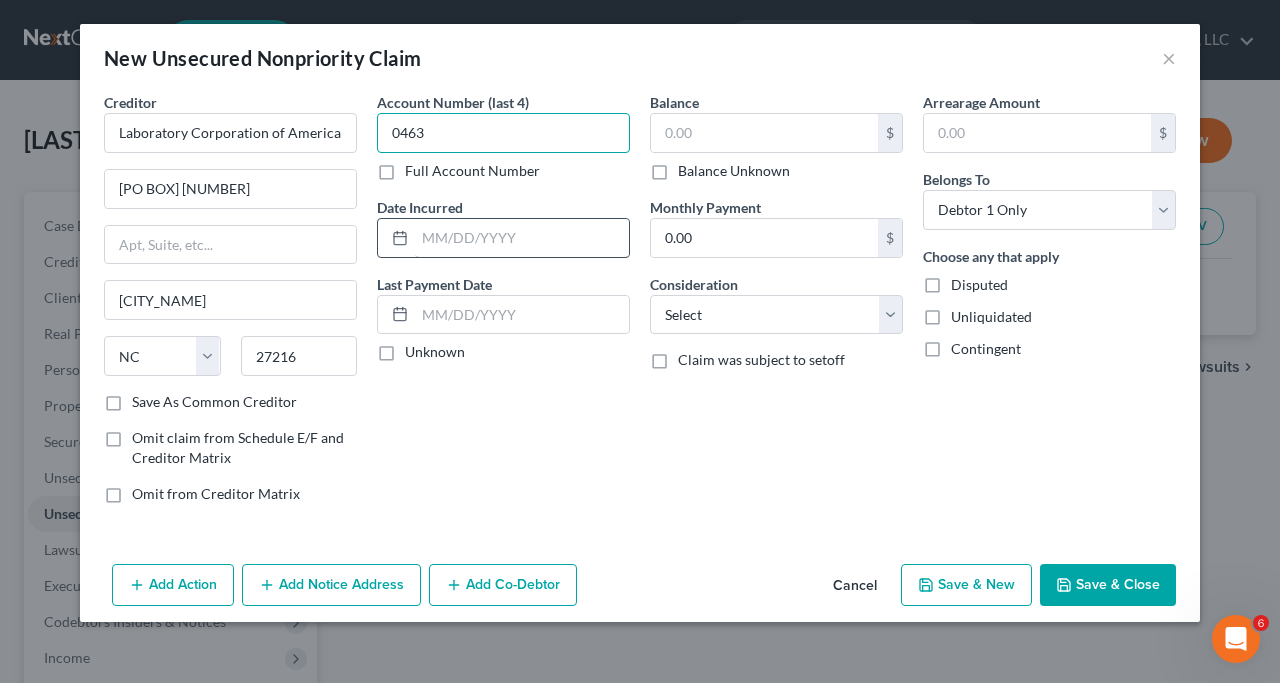 type on "0463" 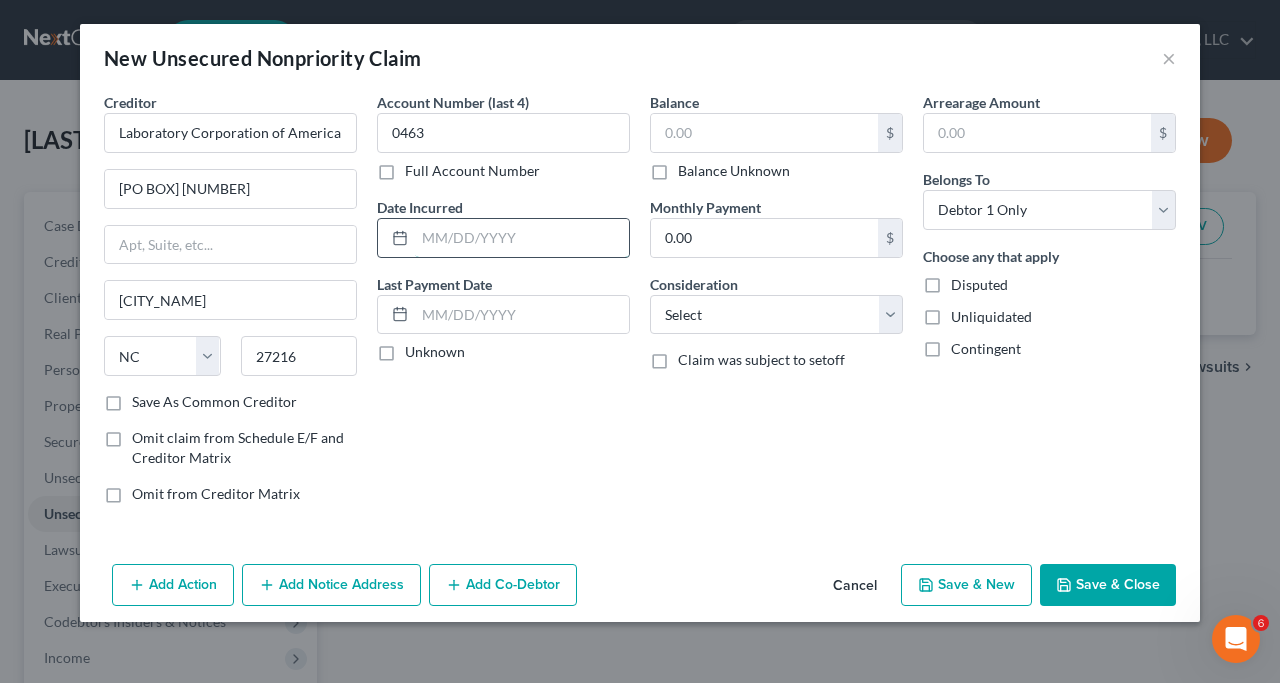click at bounding box center [522, 238] 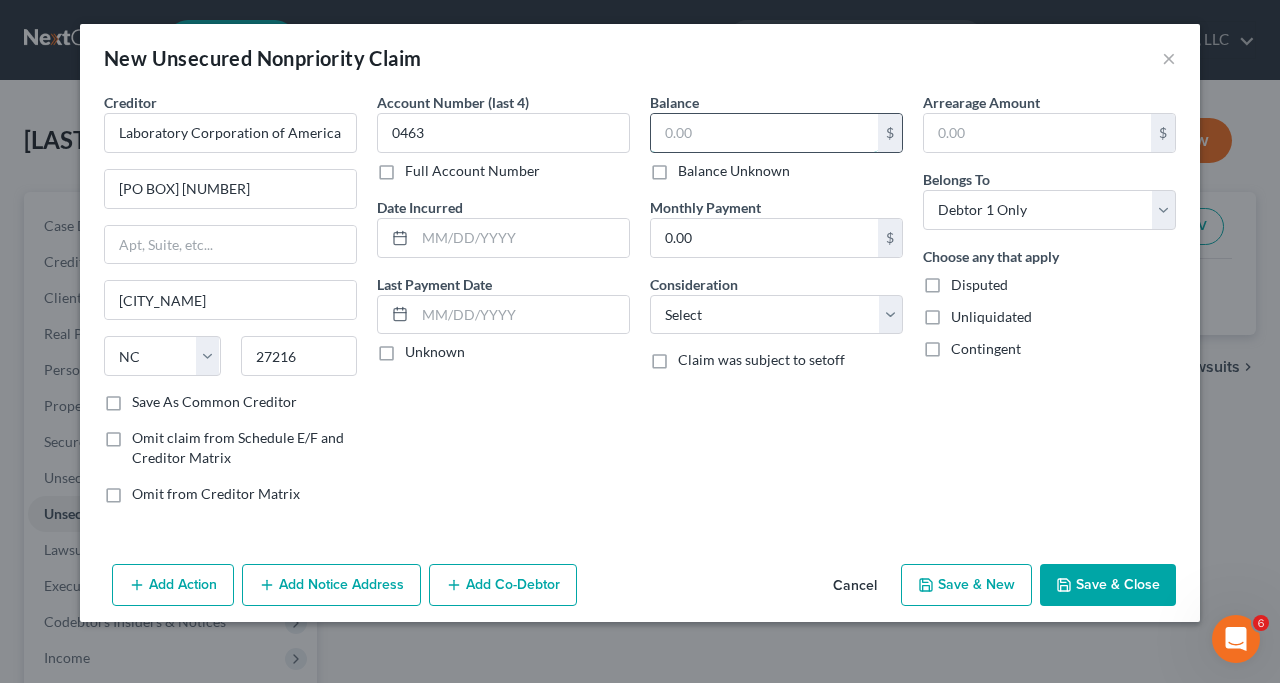click at bounding box center [764, 133] 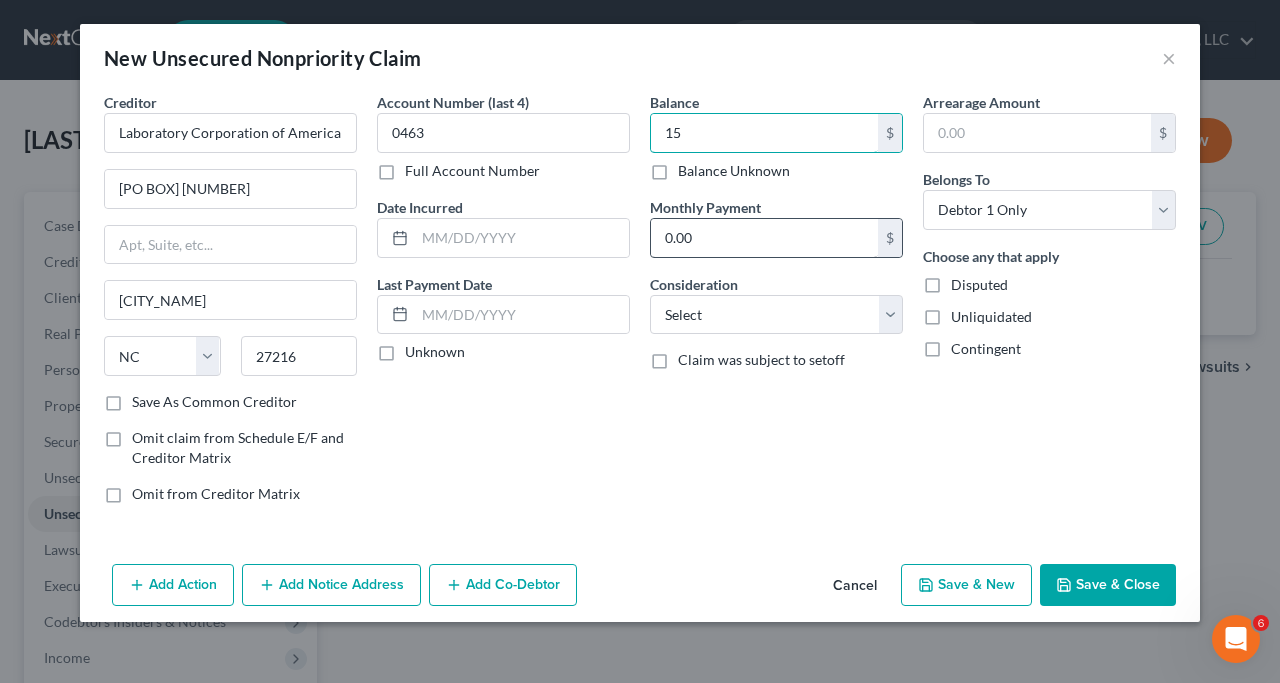 type on "15" 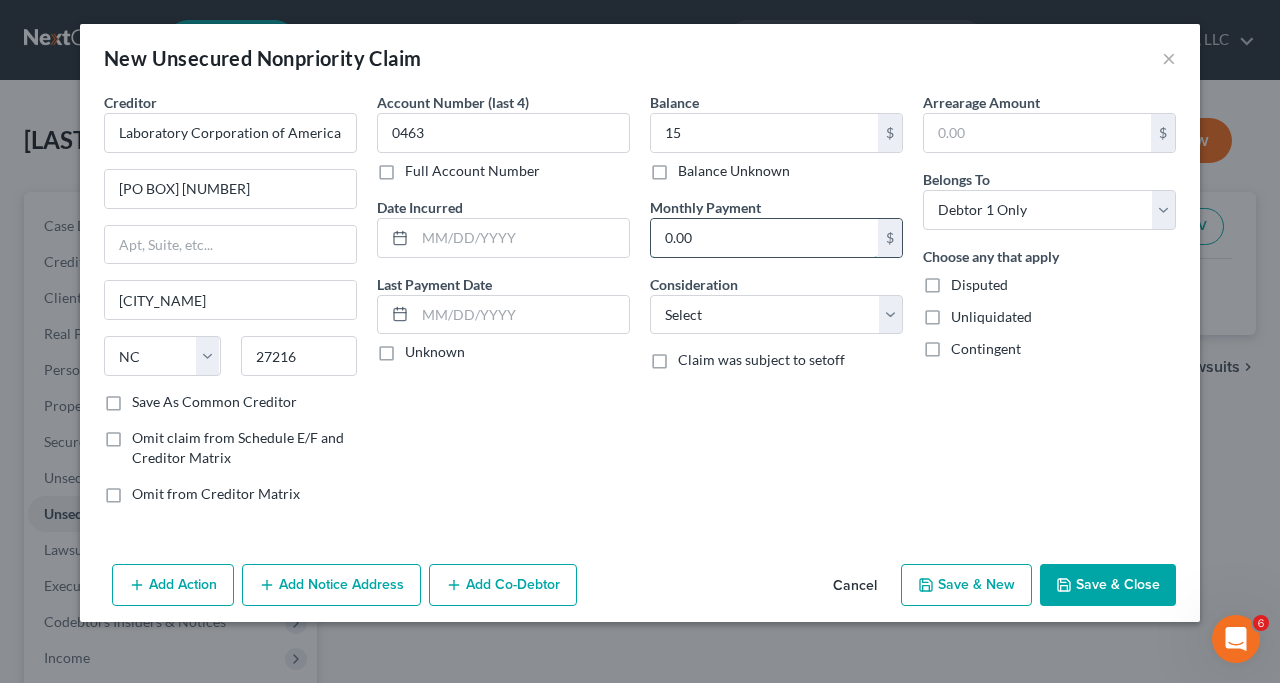 click on "0.00" at bounding box center [764, 238] 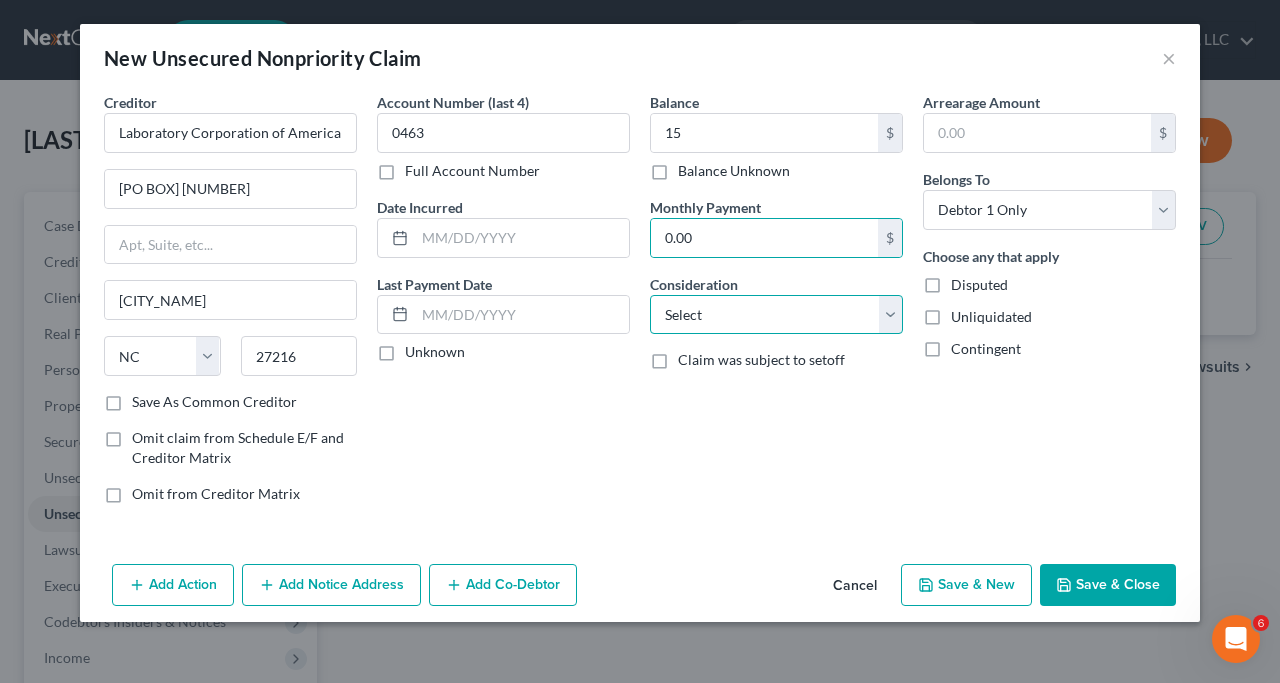 click on "Select Cable / Satellite Services Collection Agency Credit Card Debt Debt Counseling / Attorneys Deficiency Balance Domestic Support Obligations Home / Car Repairs Income Taxes Judgment Liens Medical Services Monies Loaned / Advanced Mortgage Obligation From Divorce Or Separation Obligation To Pensions Other Overdrawn Bank Account Promised To Help Pay Creditors Student Loans Suppliers And Vendors Telephone / Internet Services Utility Services" at bounding box center [776, 315] 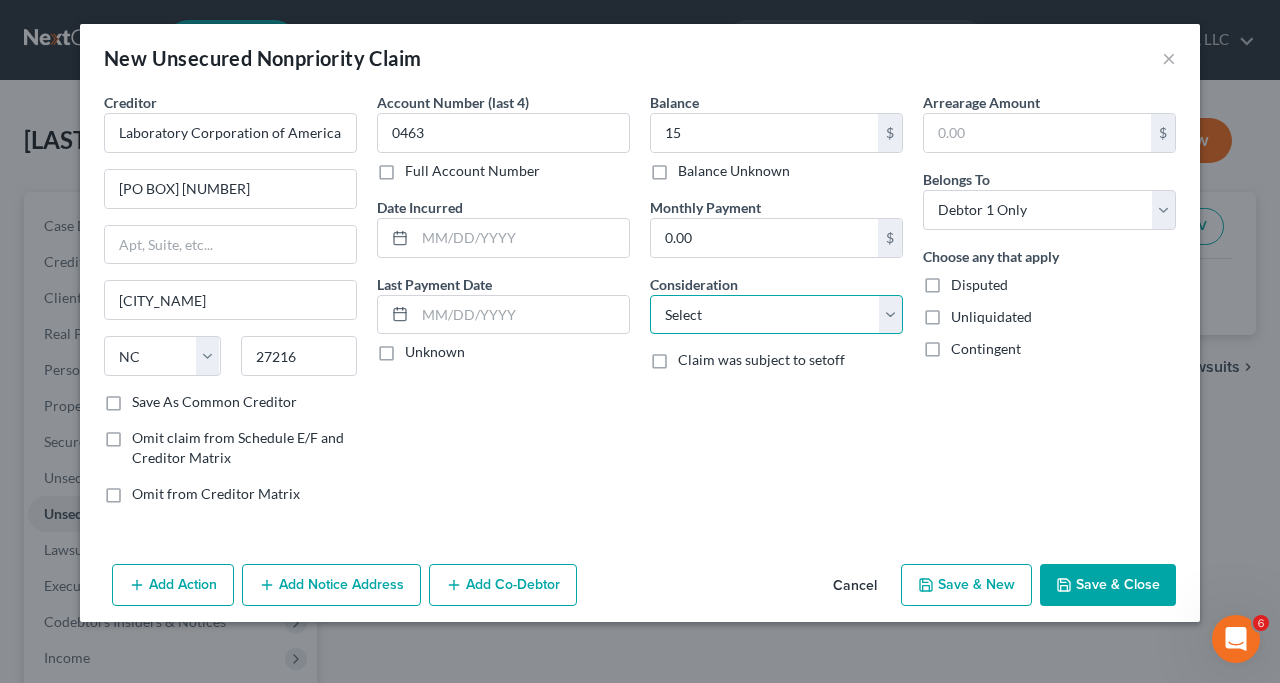select on "9" 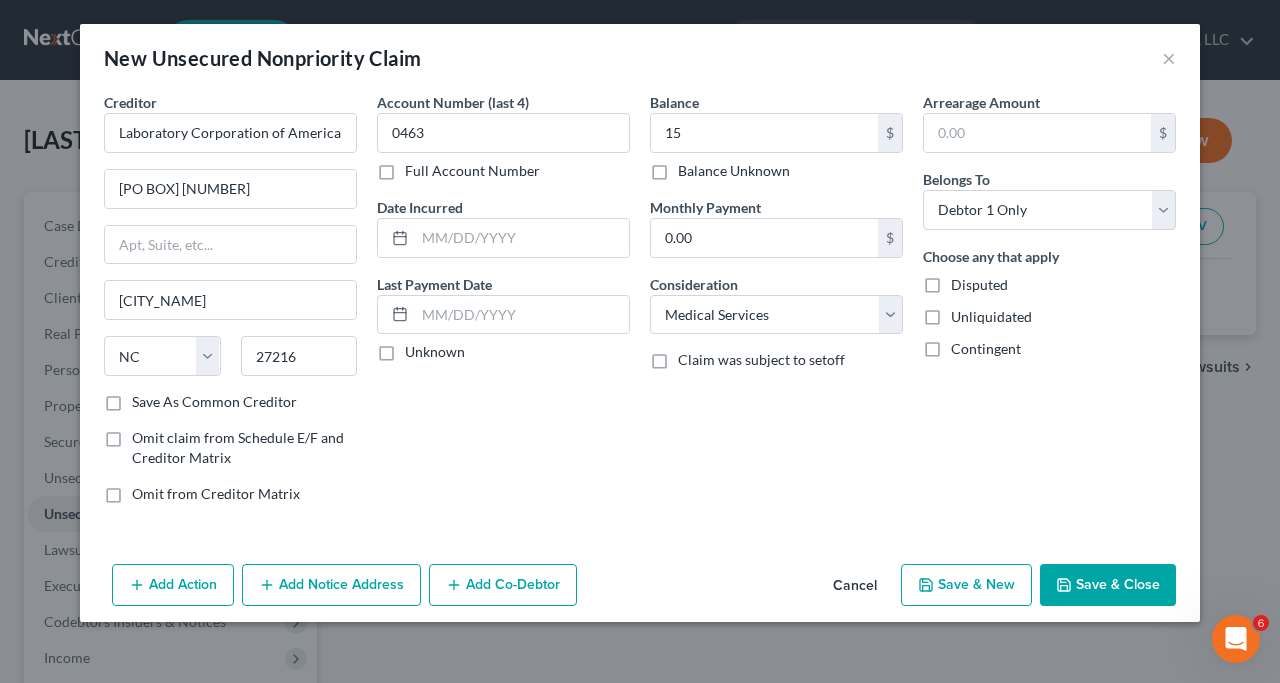 click on "Save & Close" at bounding box center (1108, 585) 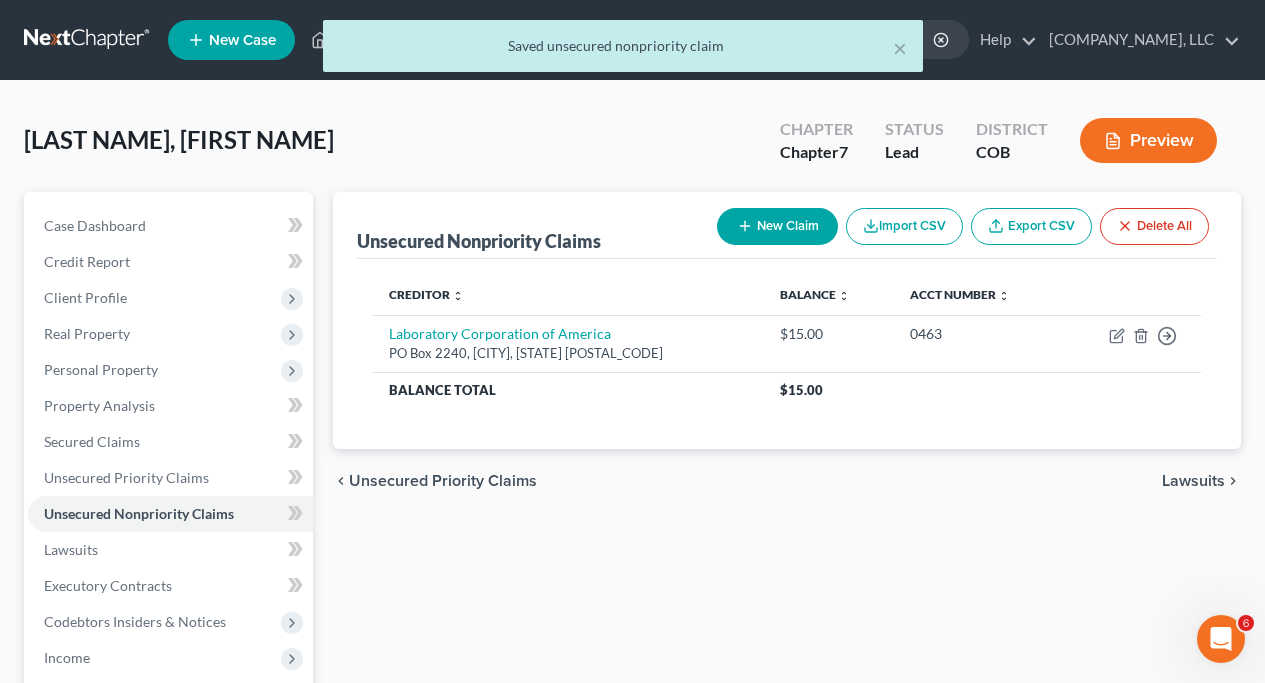 click on "New Claim" at bounding box center (777, 226) 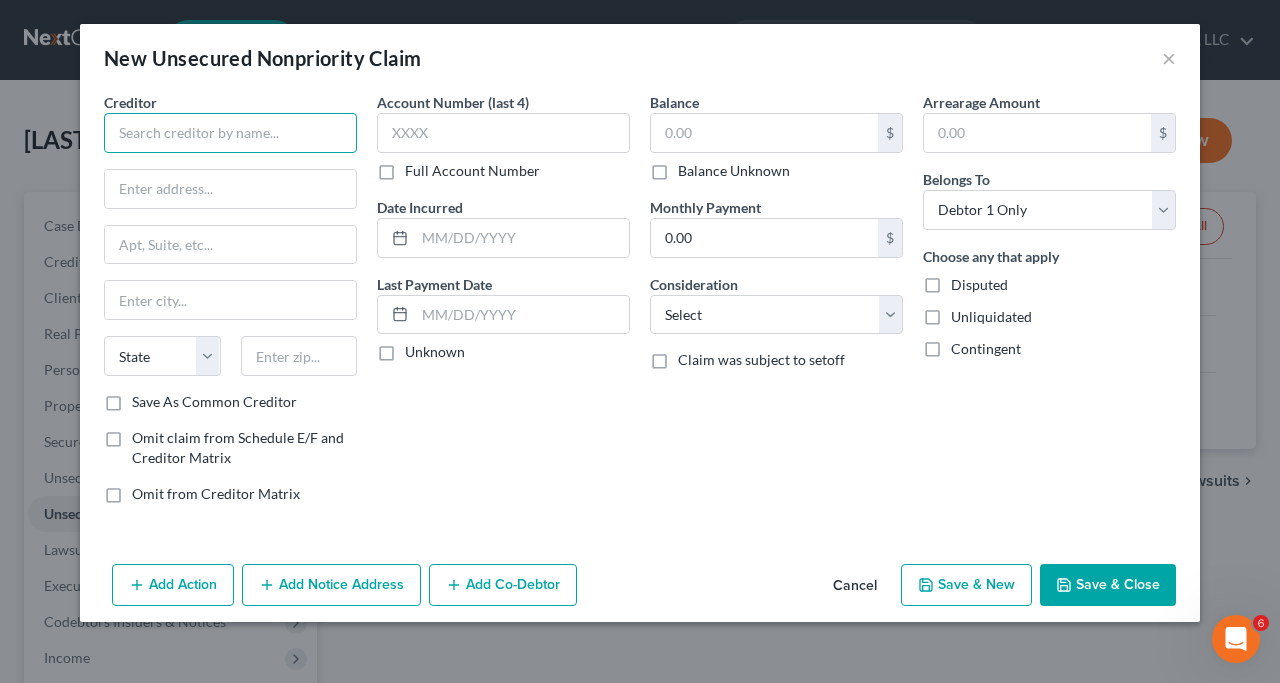 click at bounding box center [230, 133] 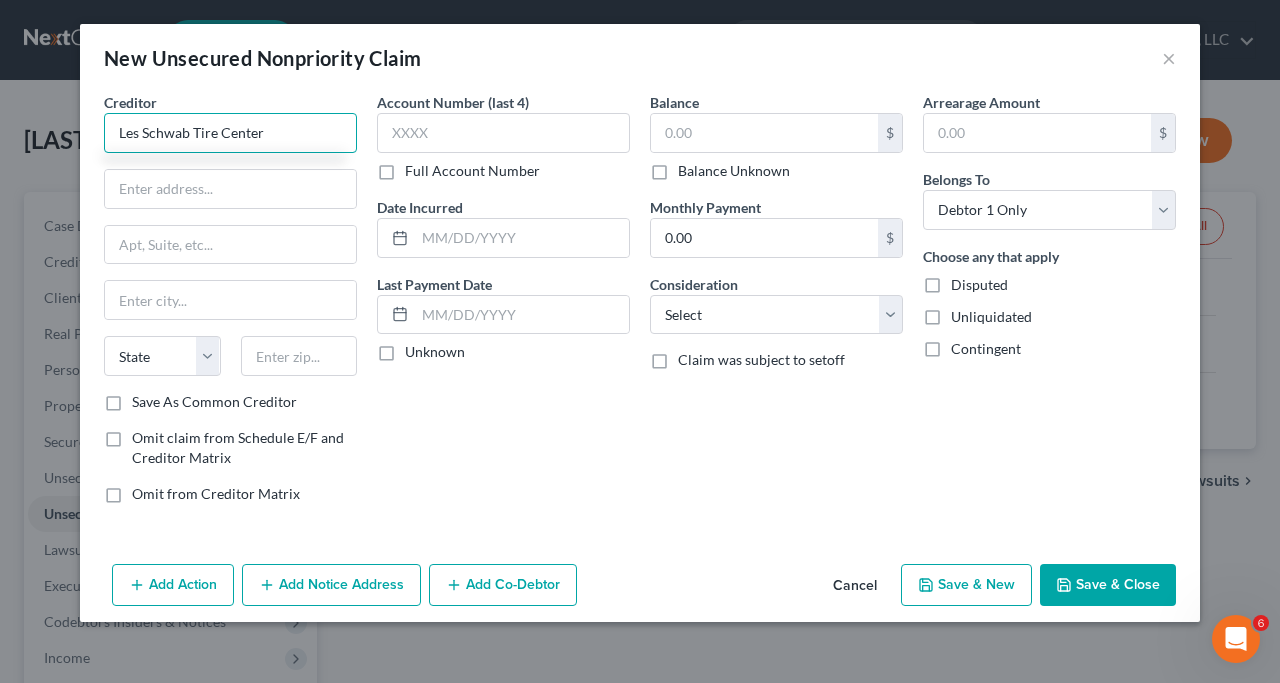 type on "Les Schwab Tire Center" 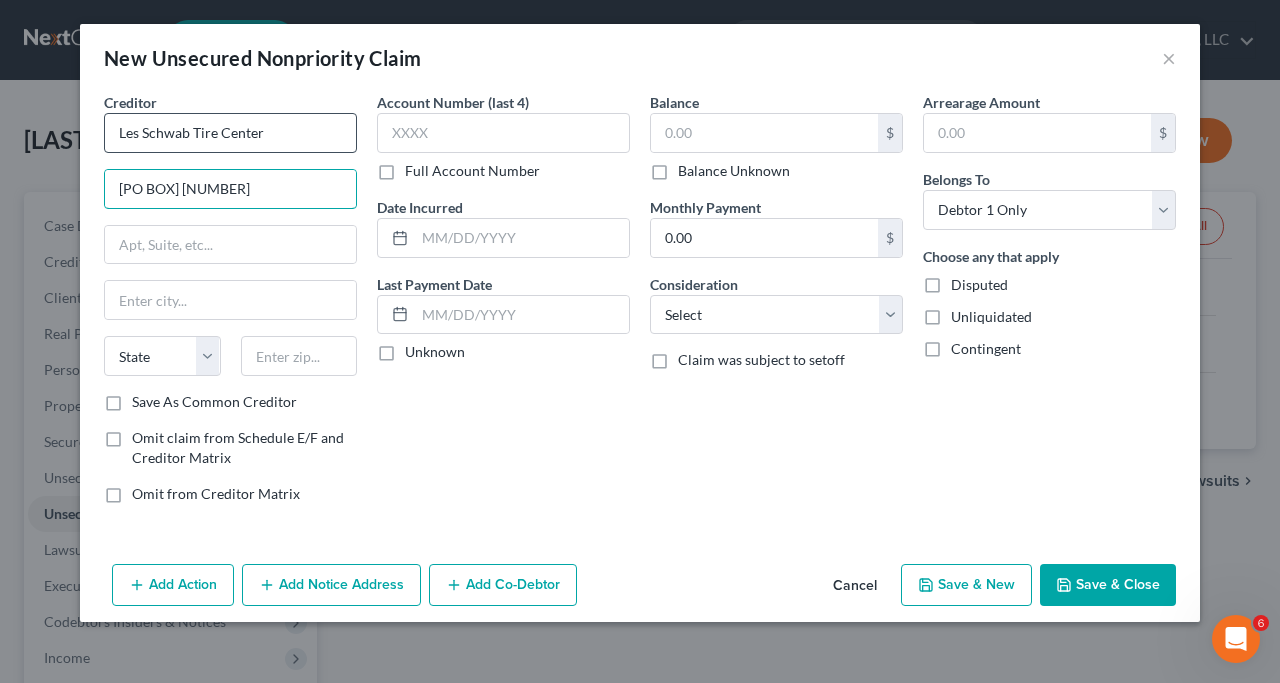 type on "[PO BOX] [NUMBER]" 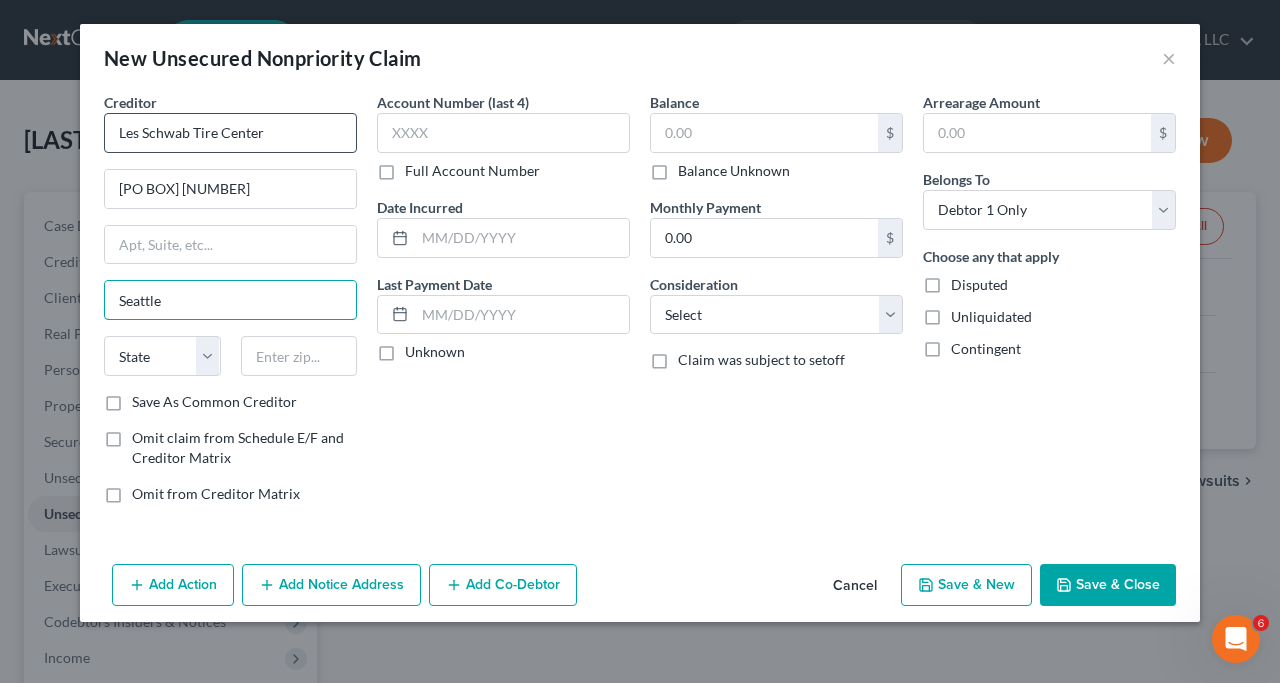 type on "Seattle" 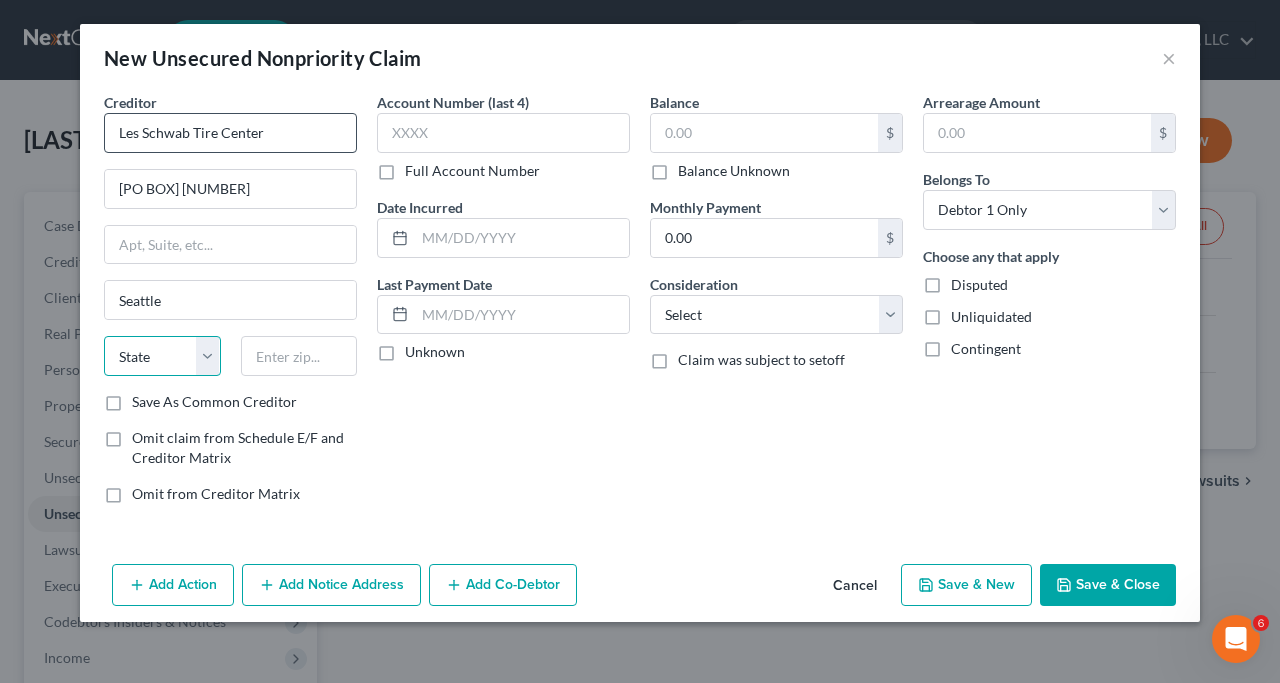 select on "50" 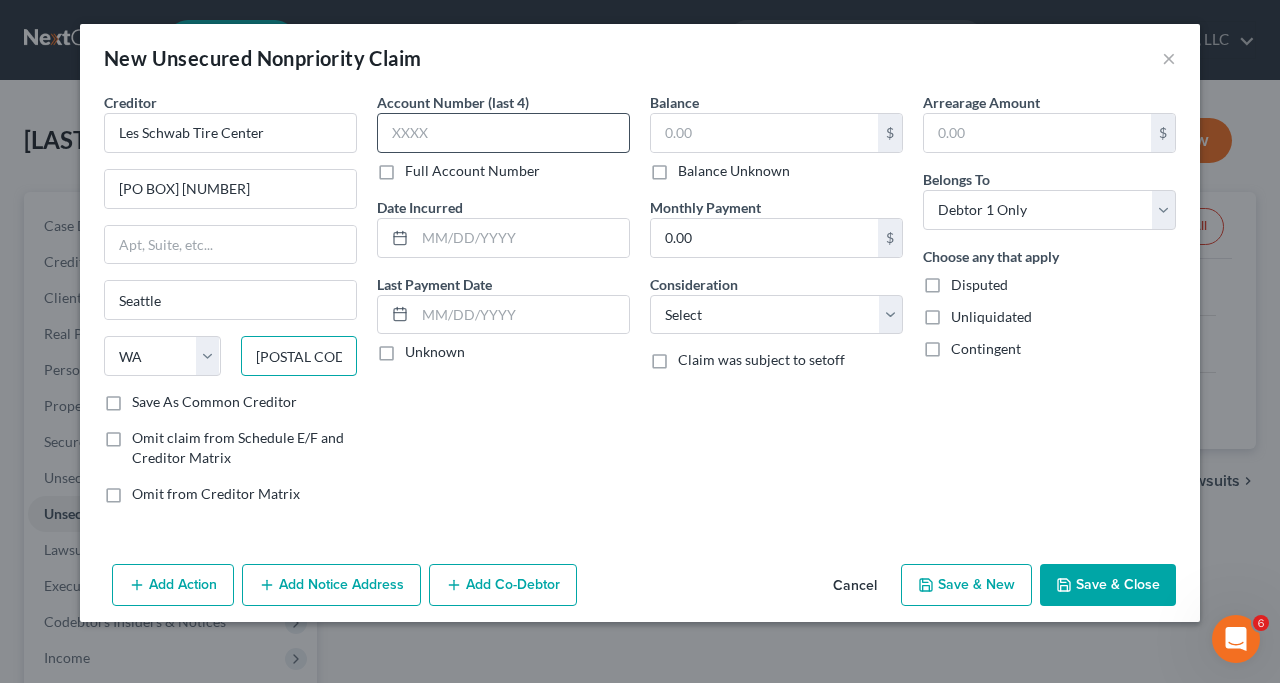type on "[POSTAL CODE]" 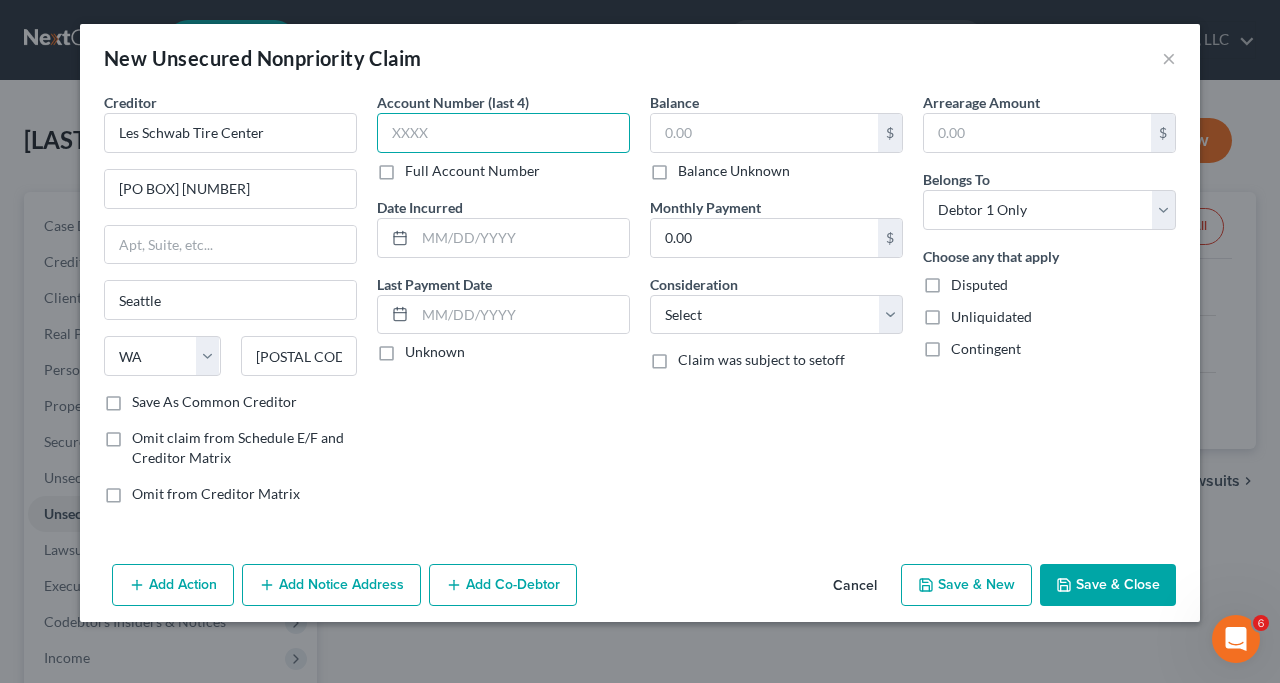 click at bounding box center (503, 133) 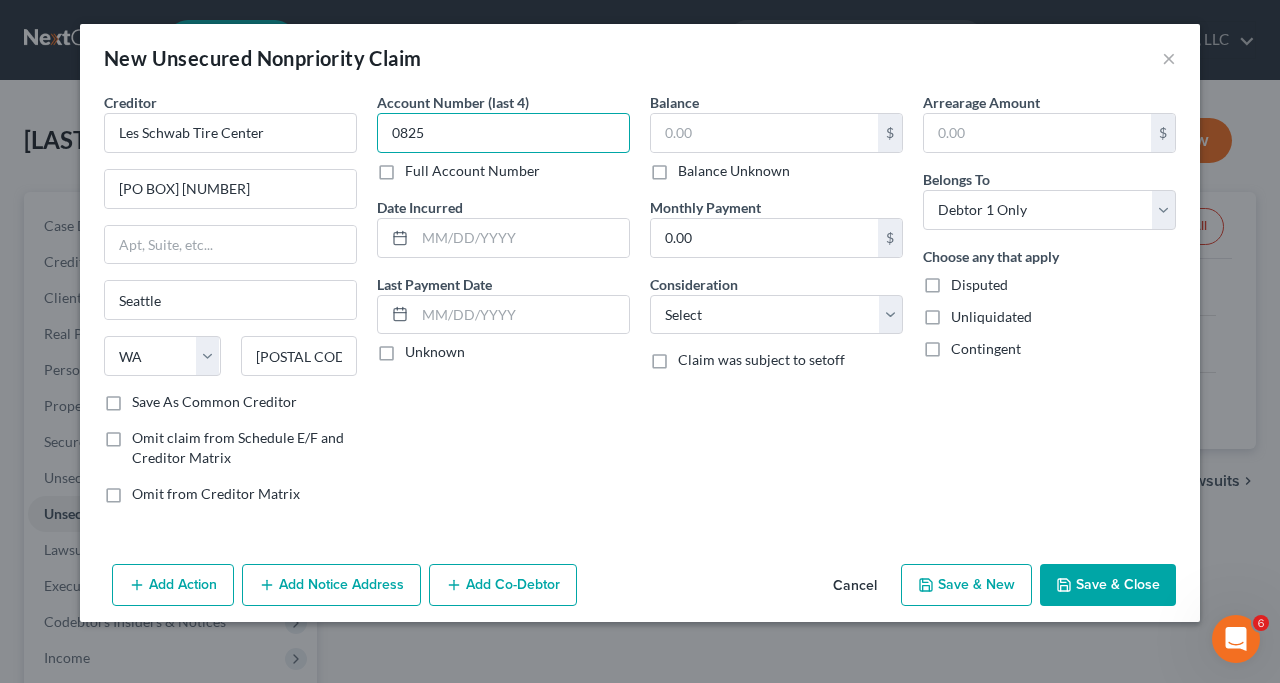click on "0825" at bounding box center (503, 133) 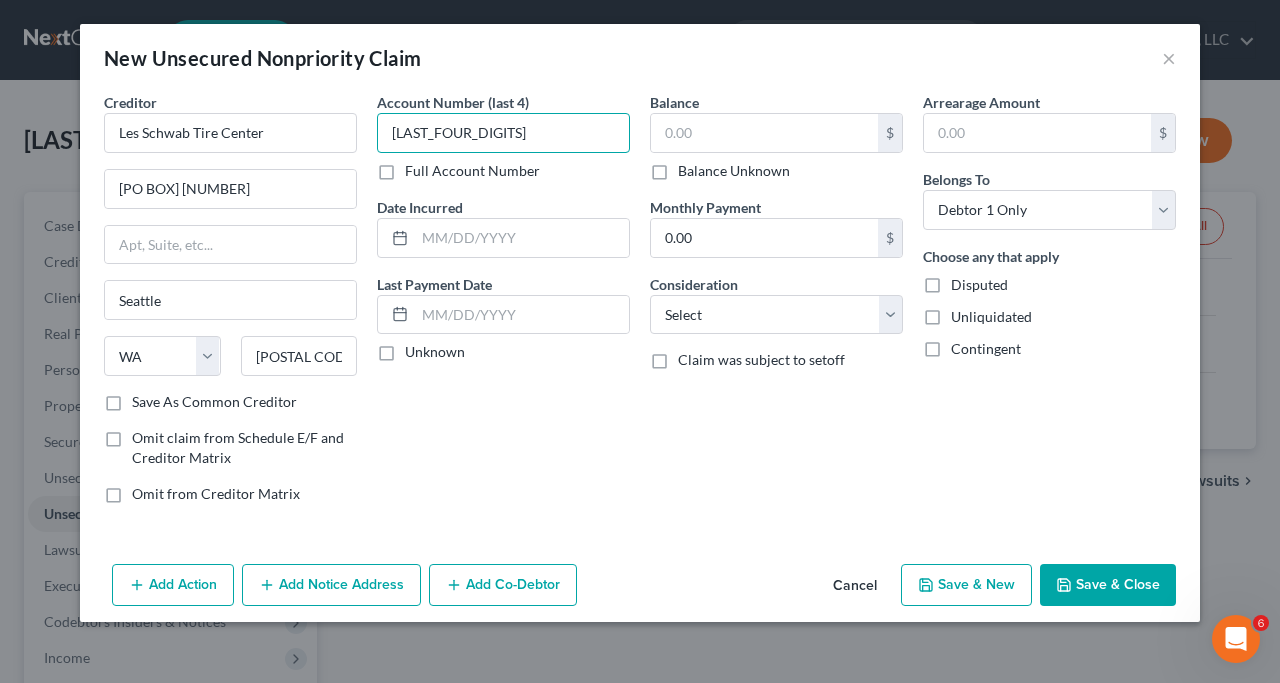 drag, startPoint x: 439, startPoint y: 127, endPoint x: 368, endPoint y: 127, distance: 71 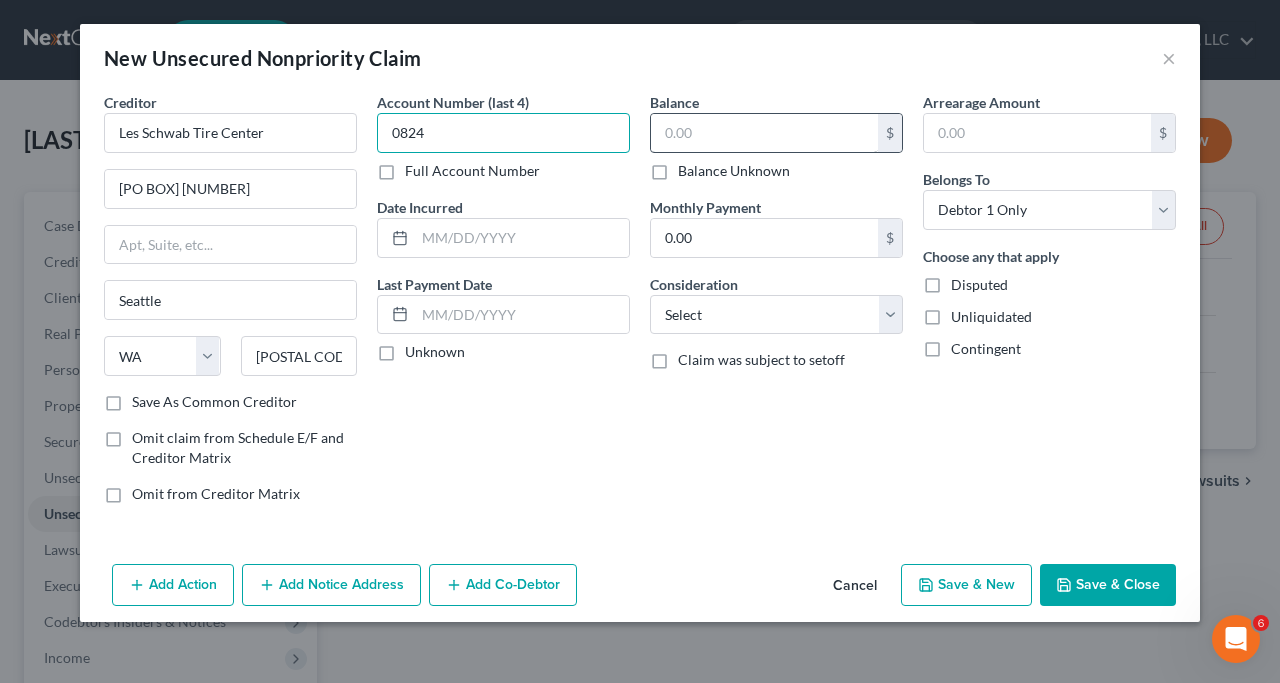 type on "0824" 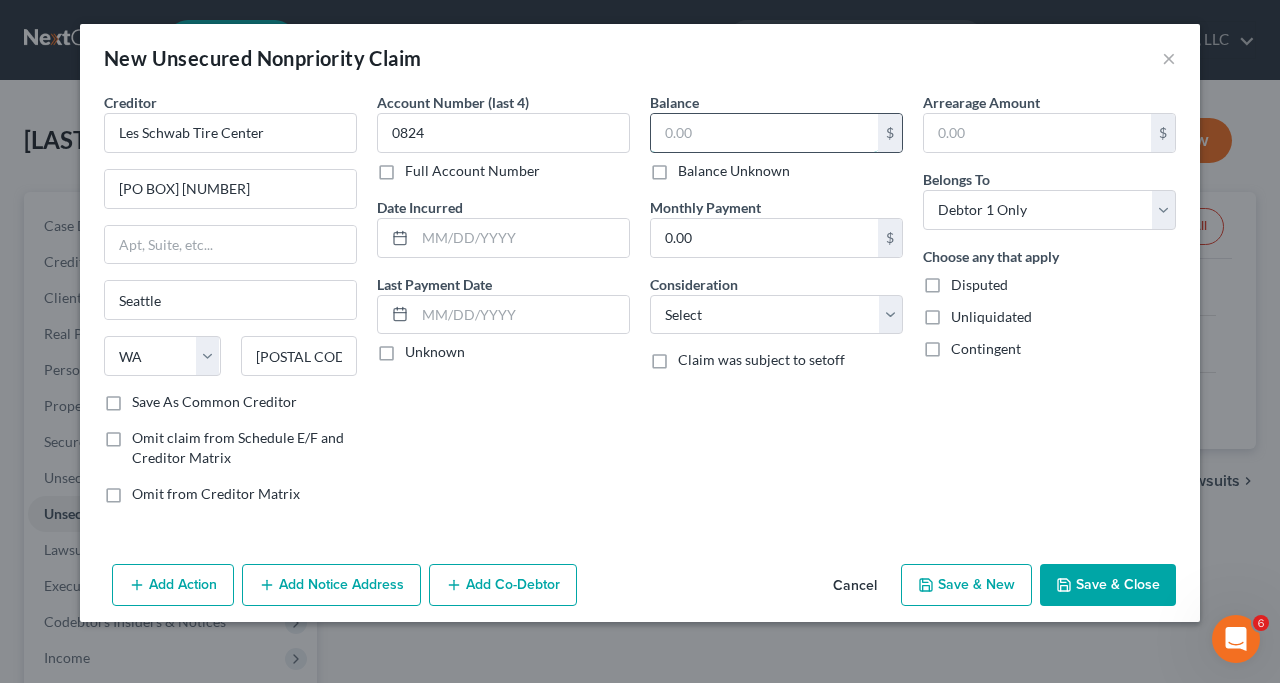 click at bounding box center [764, 133] 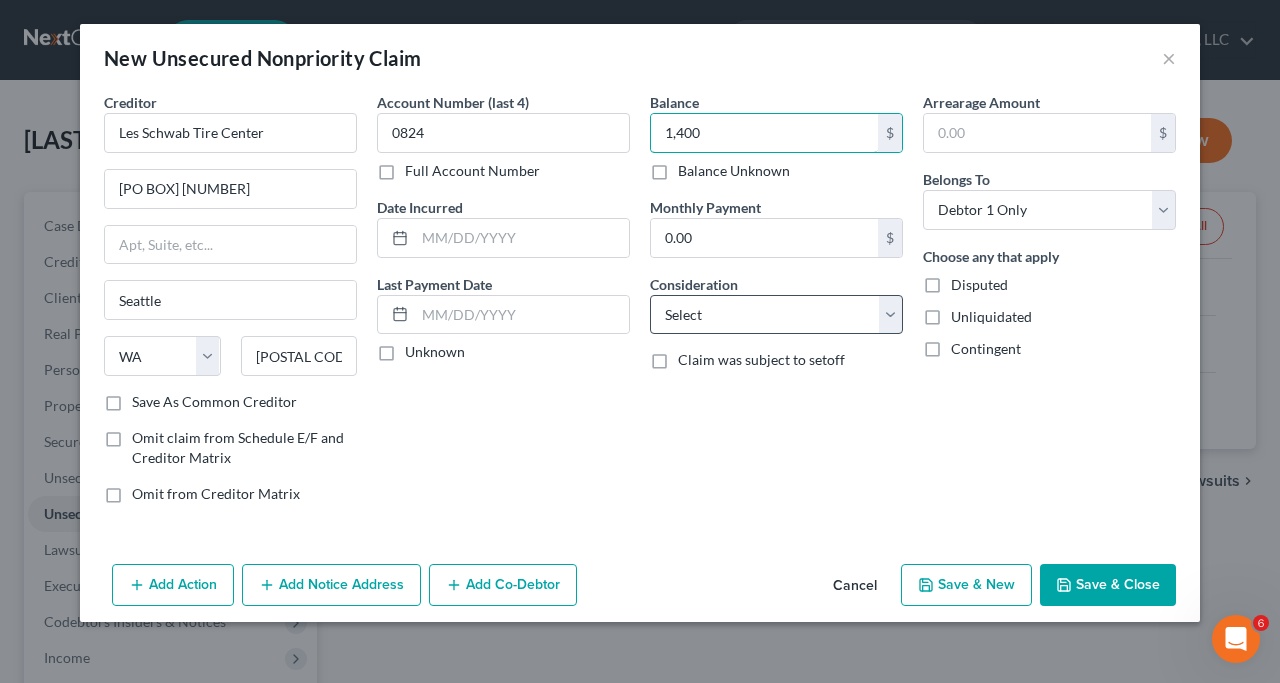 type on "1,400" 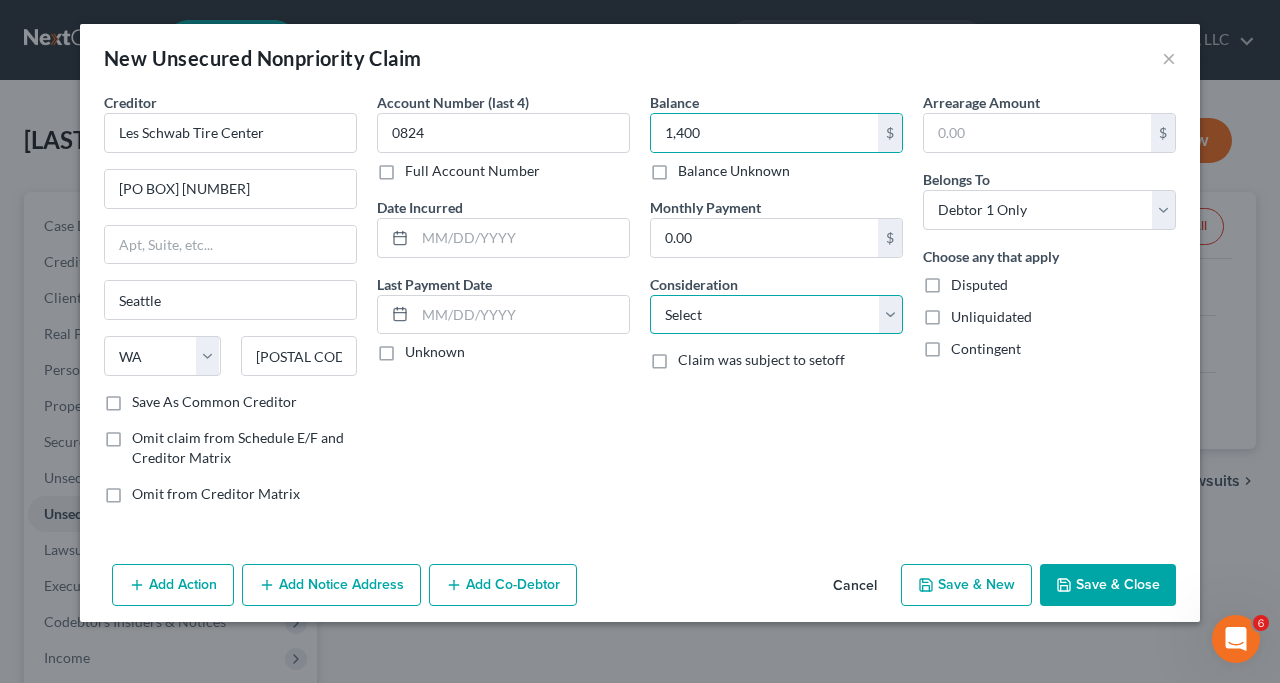 click on "Select Cable / Satellite Services Collection Agency Credit Card Debt Debt Counseling / Attorneys Deficiency Balance Domestic Support Obligations Home / Car Repairs Income Taxes Judgment Liens Medical Services Monies Loaned / Advanced Mortgage Obligation From Divorce Or Separation Obligation To Pensions Other Overdrawn Bank Account Promised To Help Pay Creditors Student Loans Suppliers And Vendors Telephone / Internet Services Utility Services" at bounding box center [776, 315] 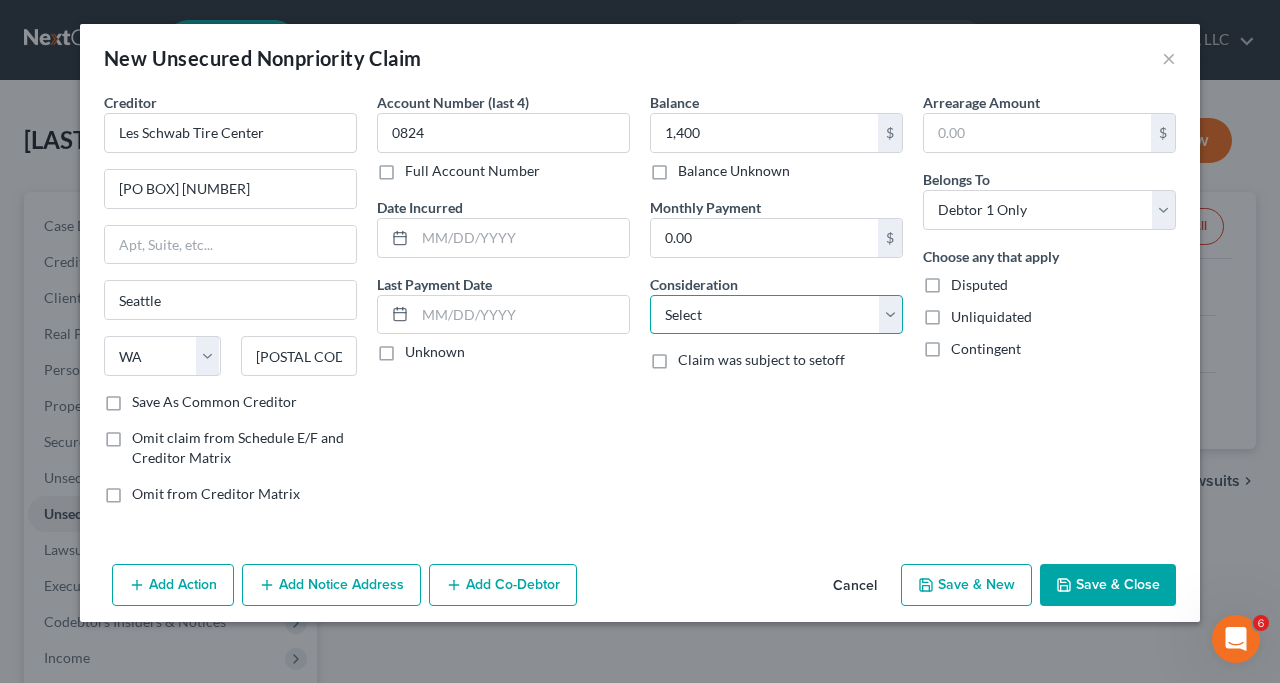 select on "2" 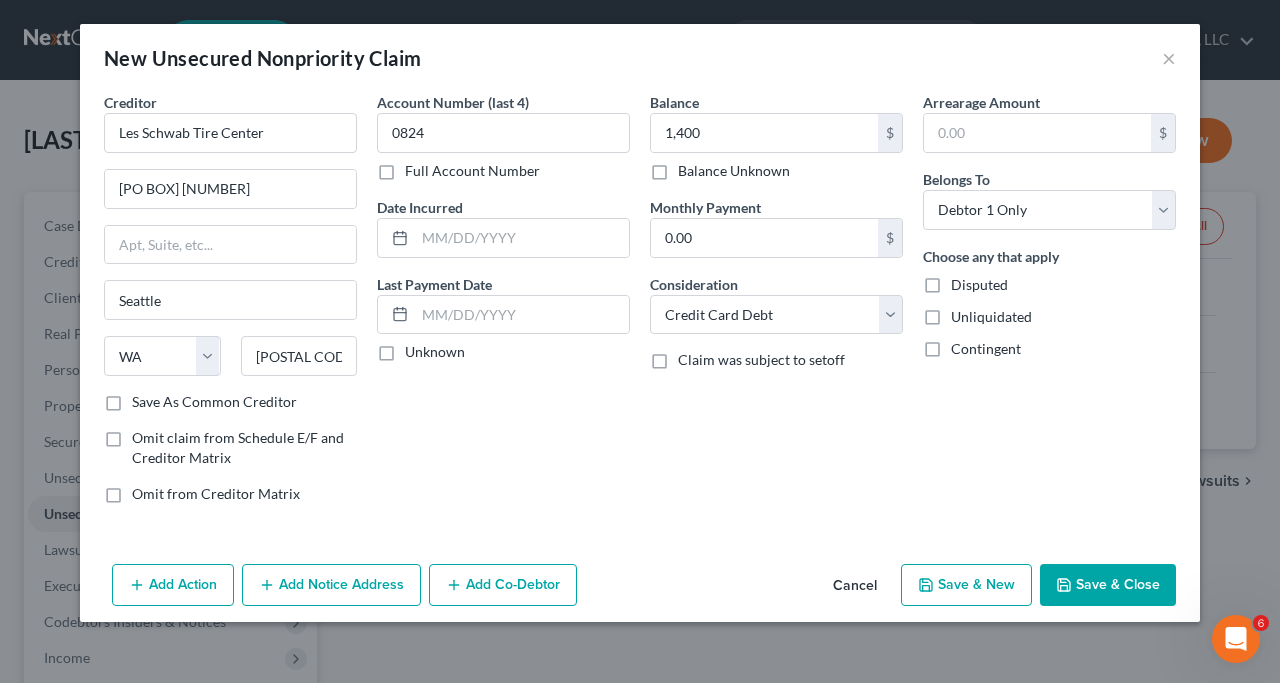 click on "Save & Close" at bounding box center (1108, 585) 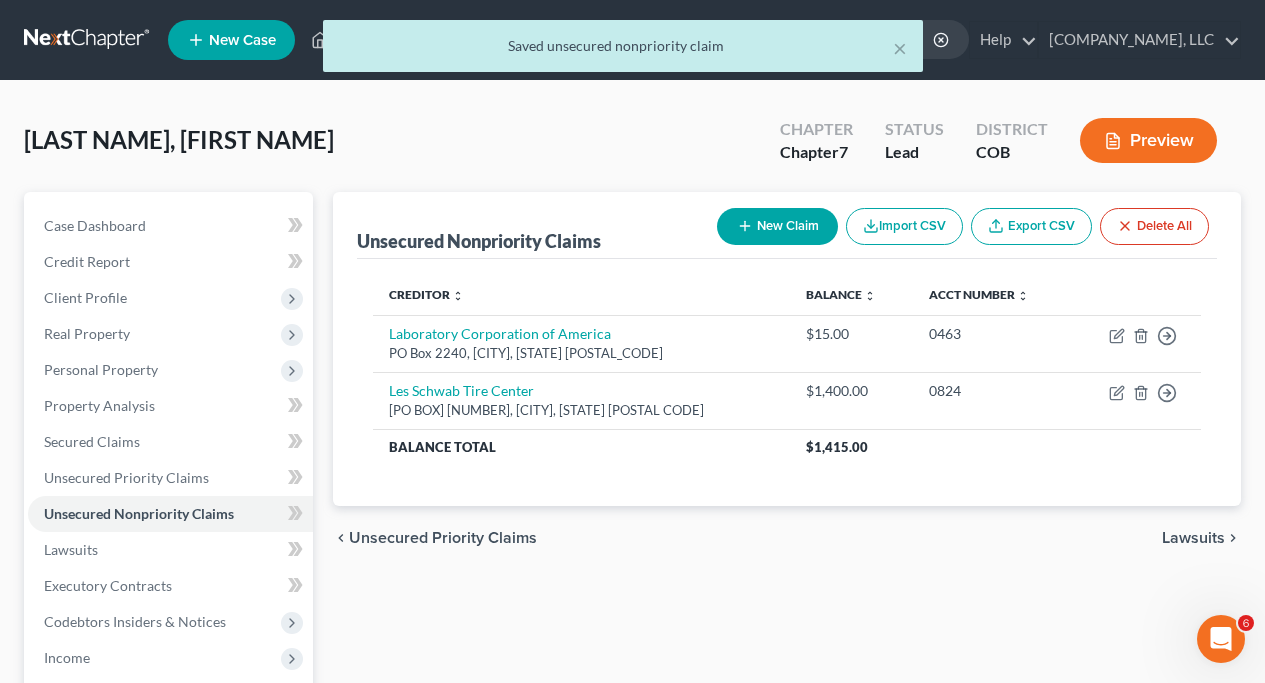 click on "New Claim" at bounding box center (777, 226) 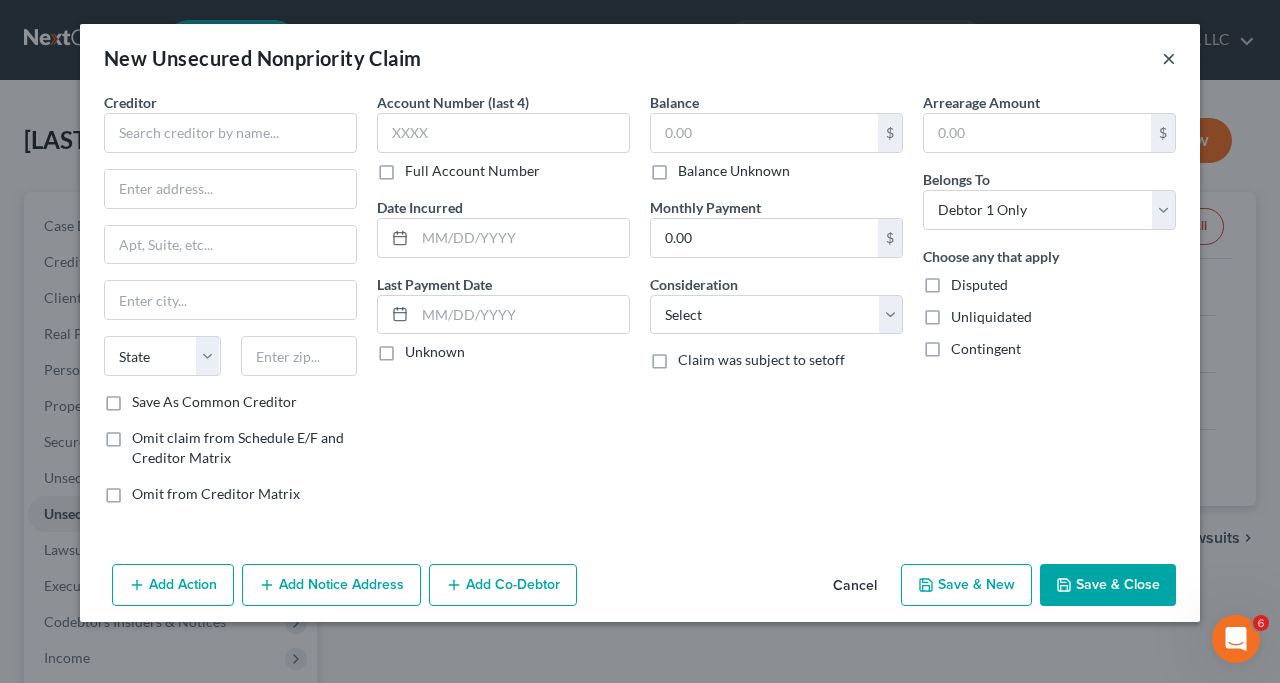 type 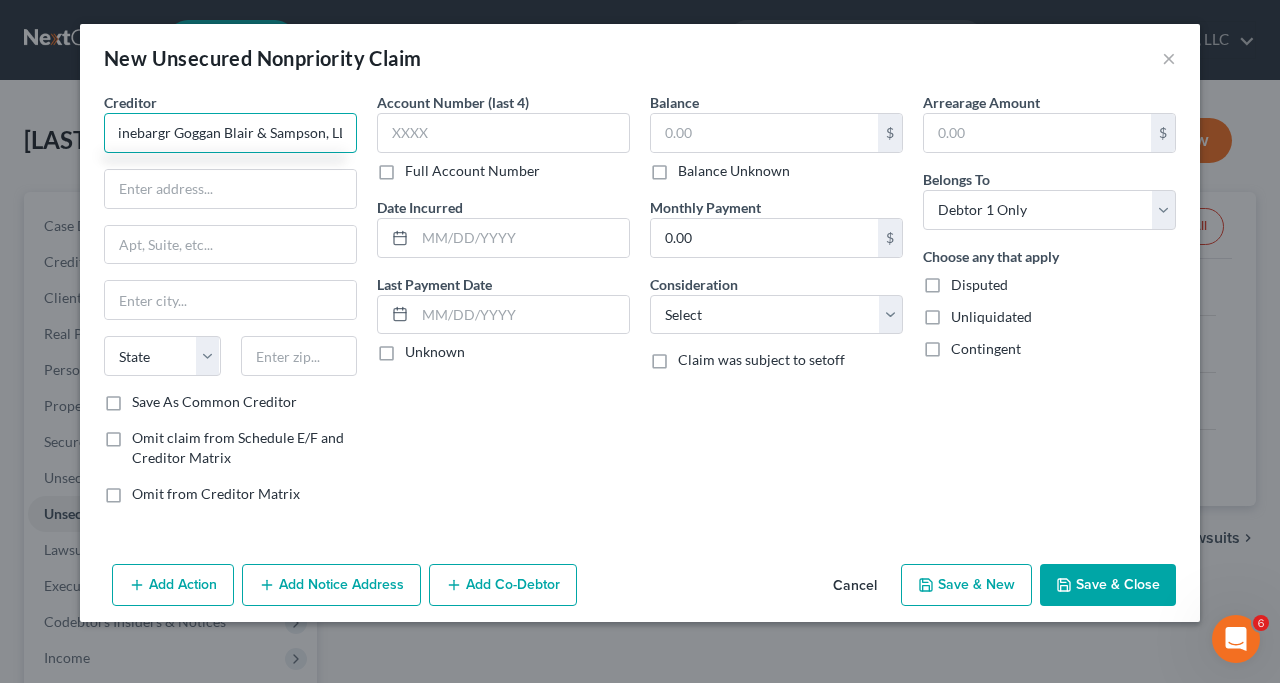 scroll, scrollTop: 0, scrollLeft: 17, axis: horizontal 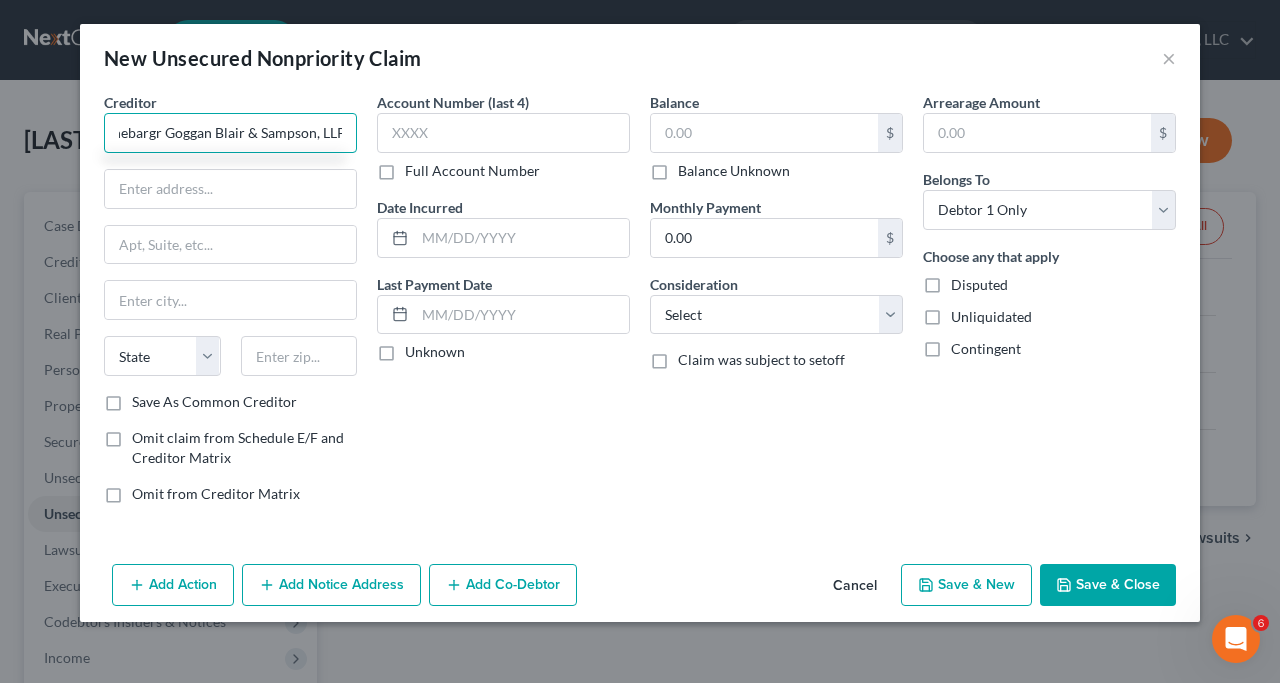 type on "Linebargr Goggan Blair & Sampson, LLP" 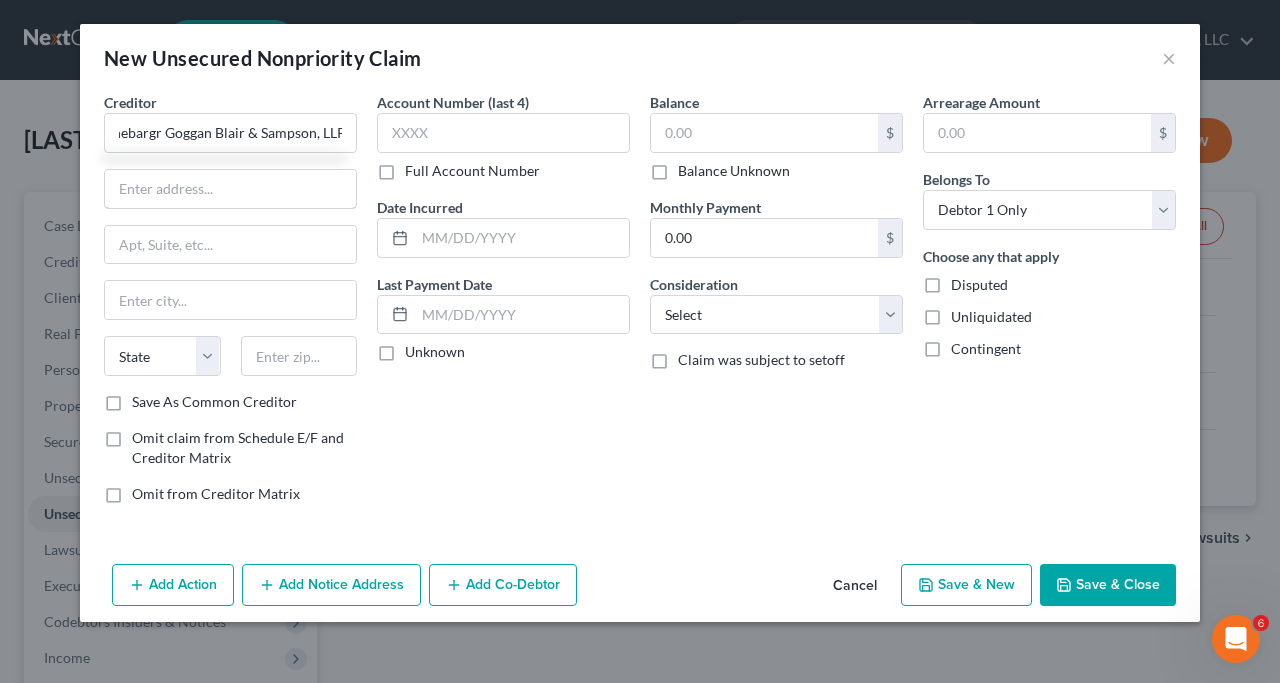 scroll, scrollTop: 0, scrollLeft: 0, axis: both 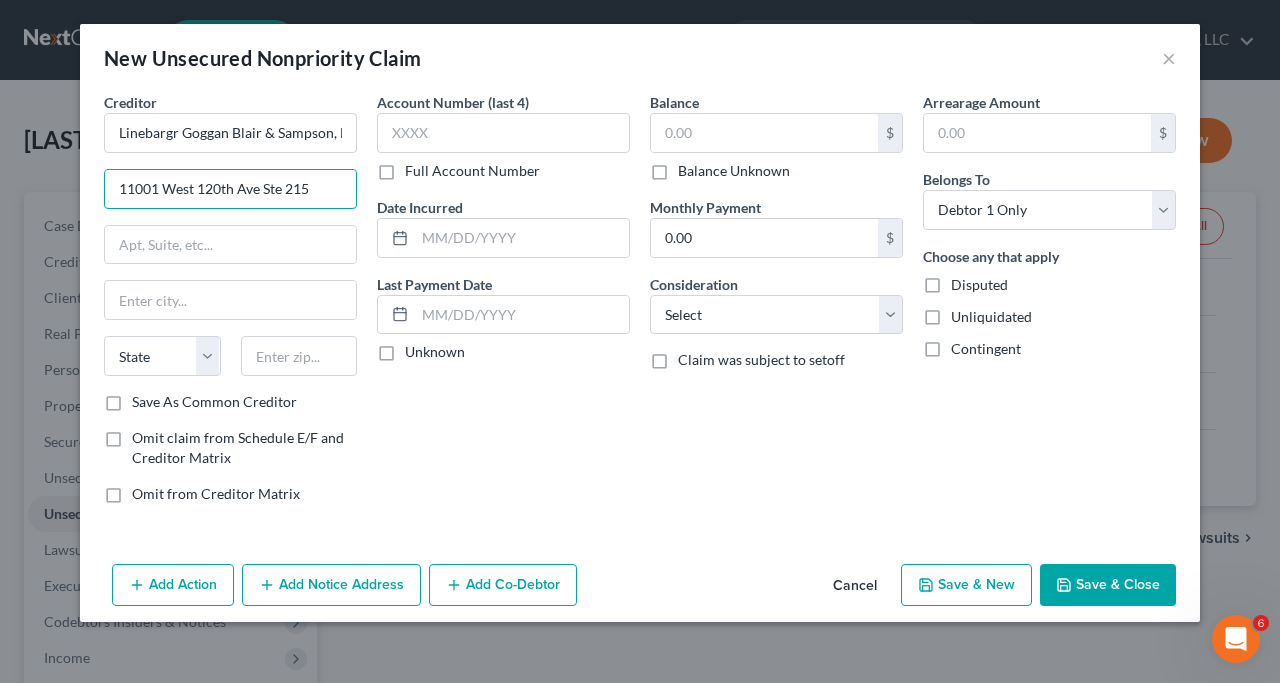 type on "11001 West 120th Ave Ste 215" 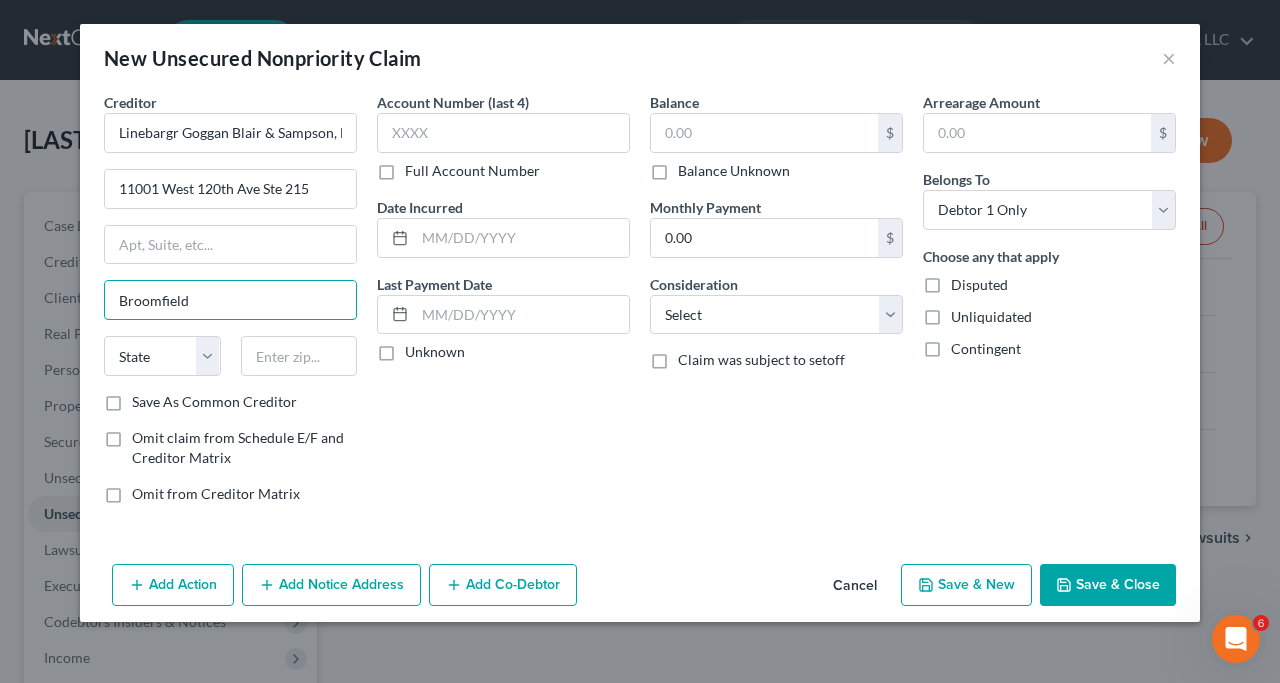 type on "Broomfield" 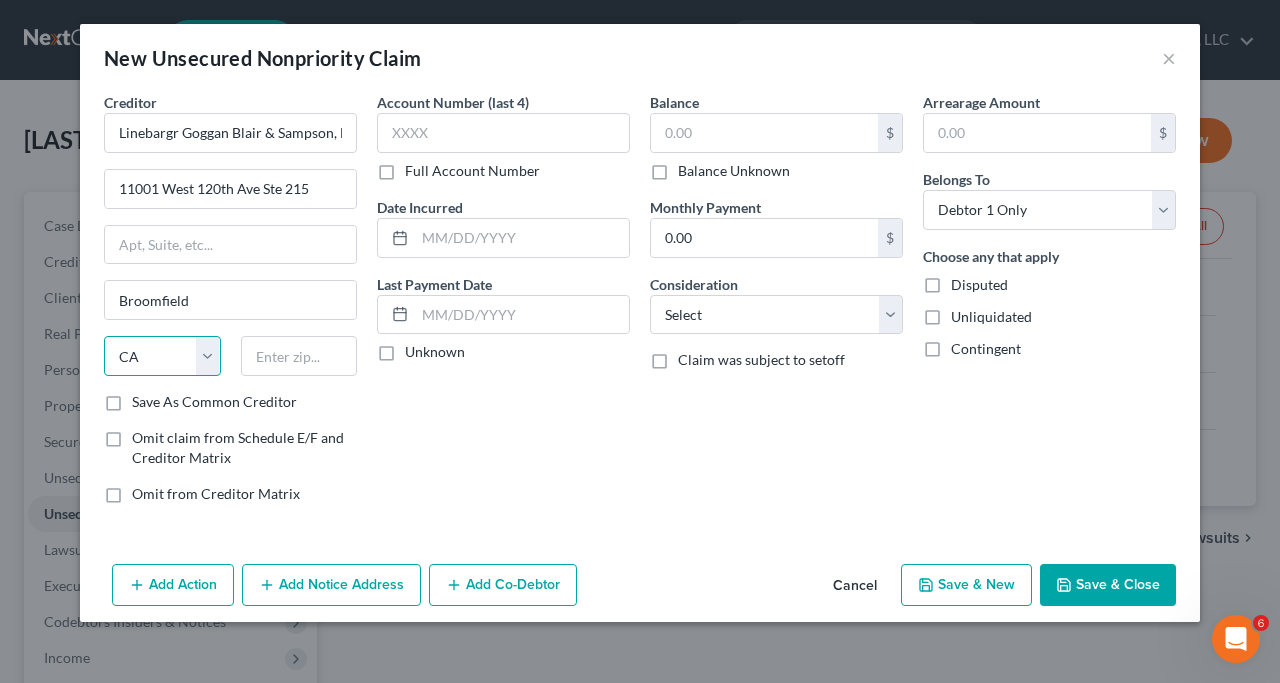select on "5" 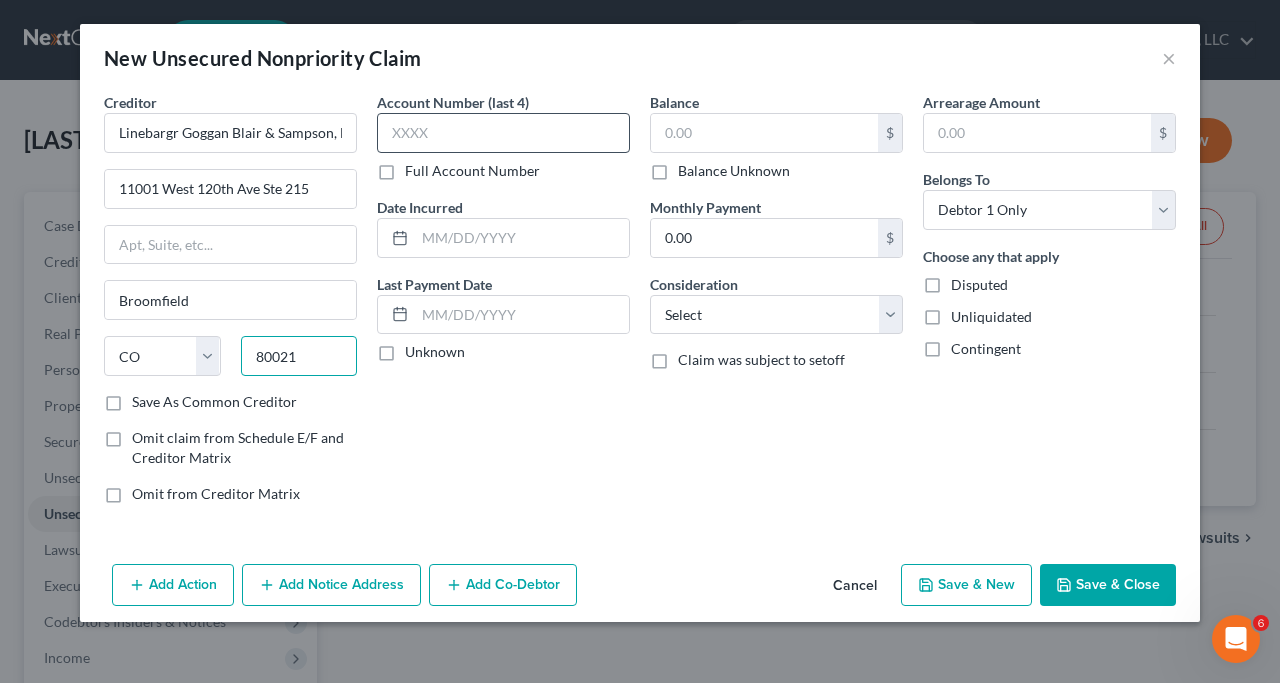type on "80021" 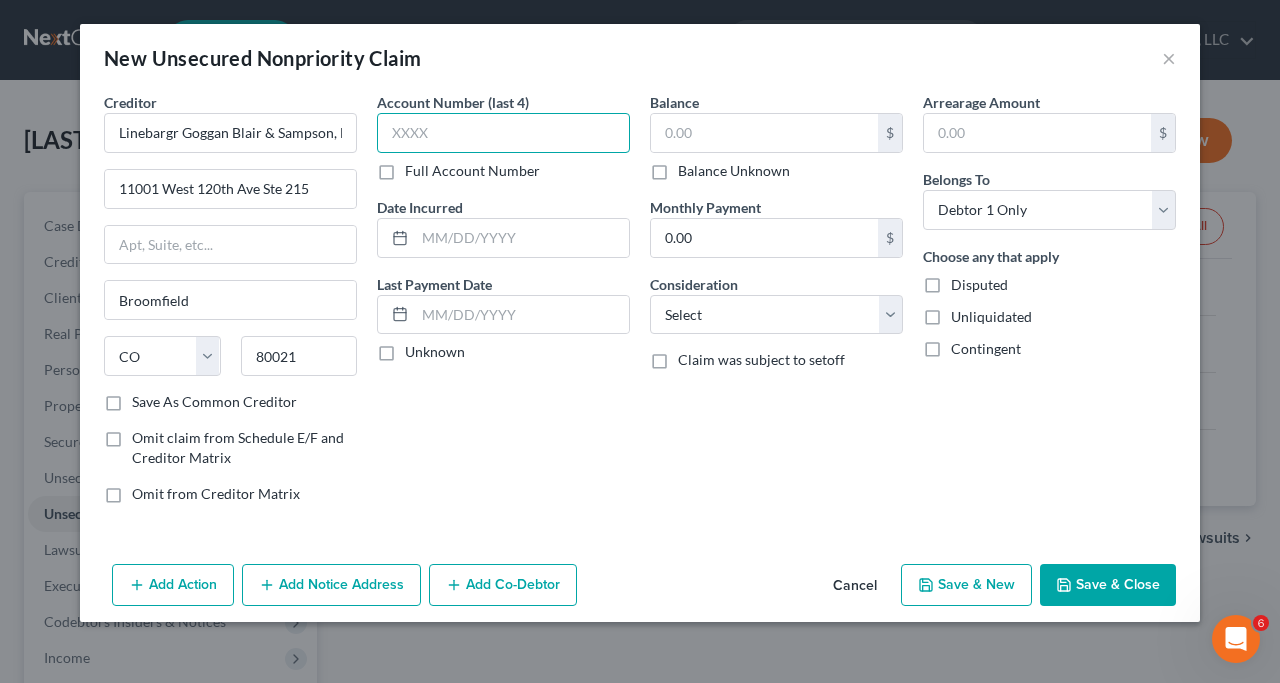 click at bounding box center (503, 133) 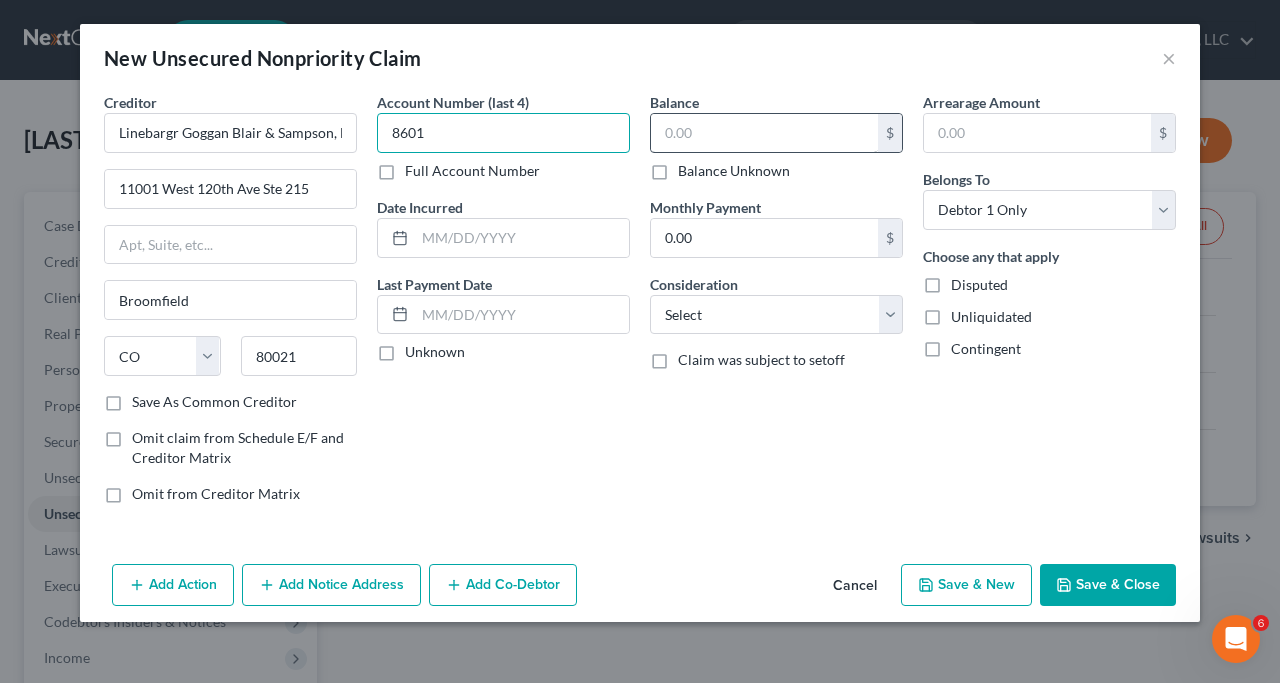type on "8601" 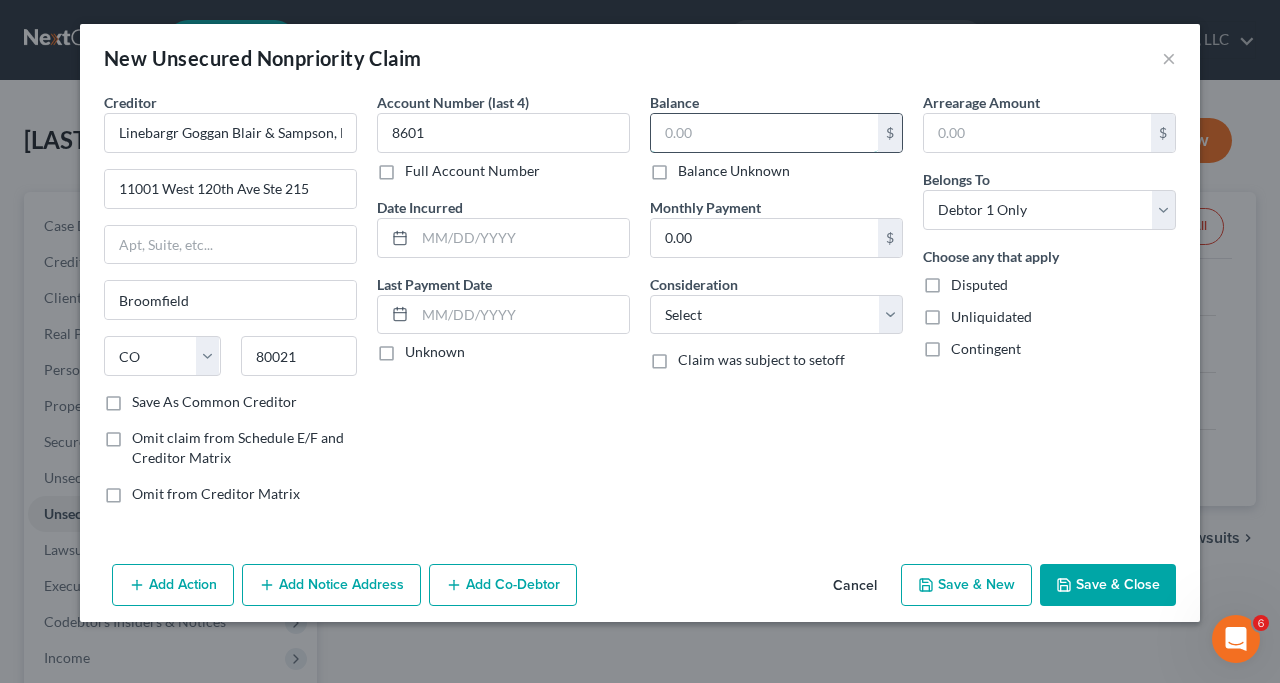 click at bounding box center (764, 133) 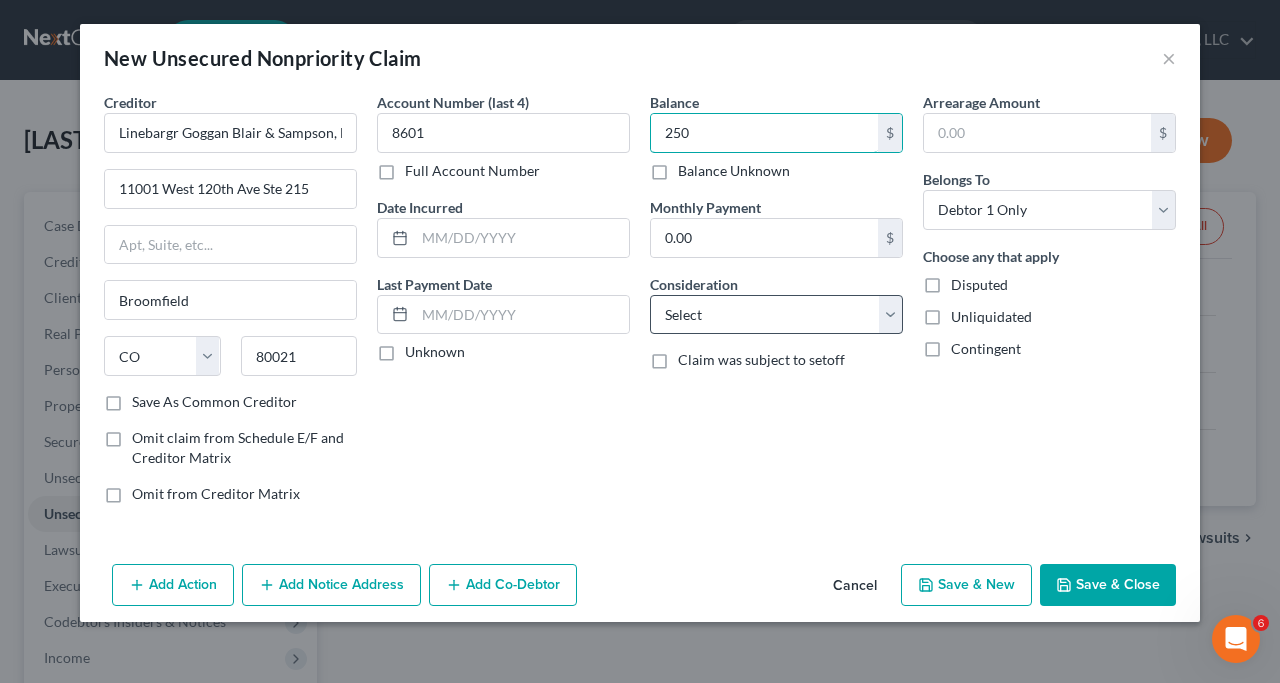 type on "250" 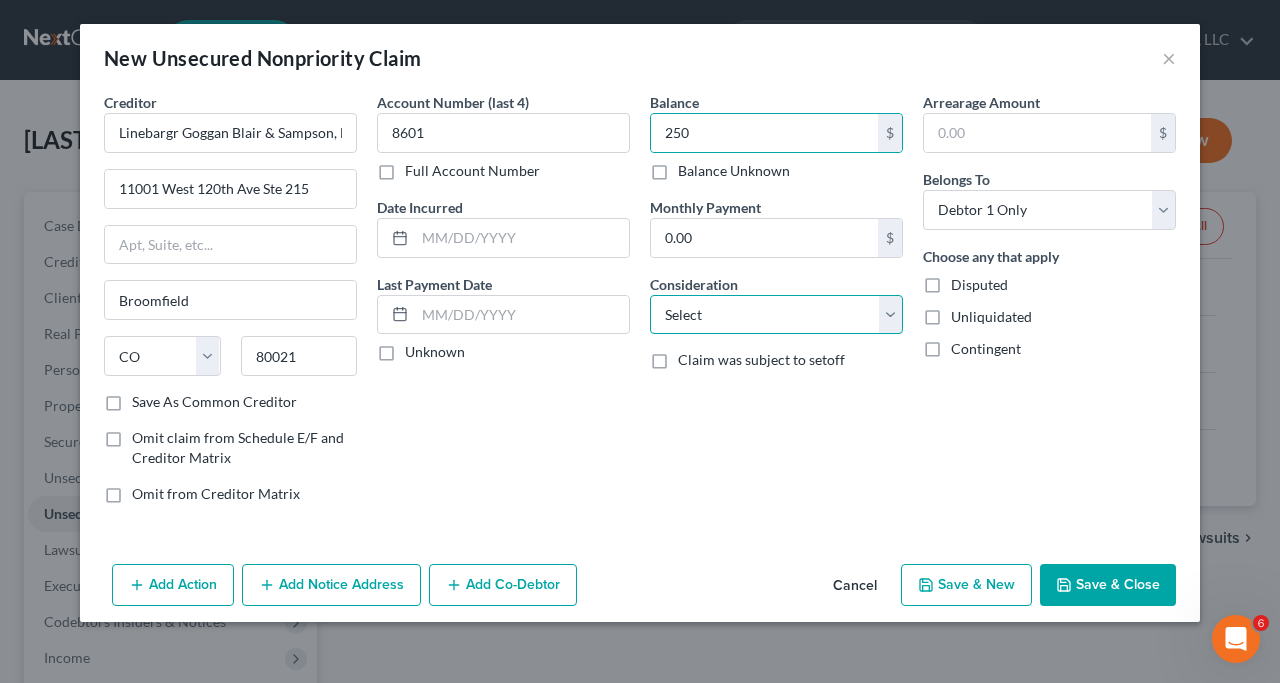 click on "Select Cable / Satellite Services Collection Agency Credit Card Debt Debt Counseling / Attorneys Deficiency Balance Domestic Support Obligations Home / Car Repairs Income Taxes Judgment Liens Medical Services Monies Loaned / Advanced Mortgage Obligation From Divorce Or Separation Obligation To Pensions Other Overdrawn Bank Account Promised To Help Pay Creditors Student Loans Suppliers And Vendors Telephone / Internet Services Utility Services" at bounding box center [776, 315] 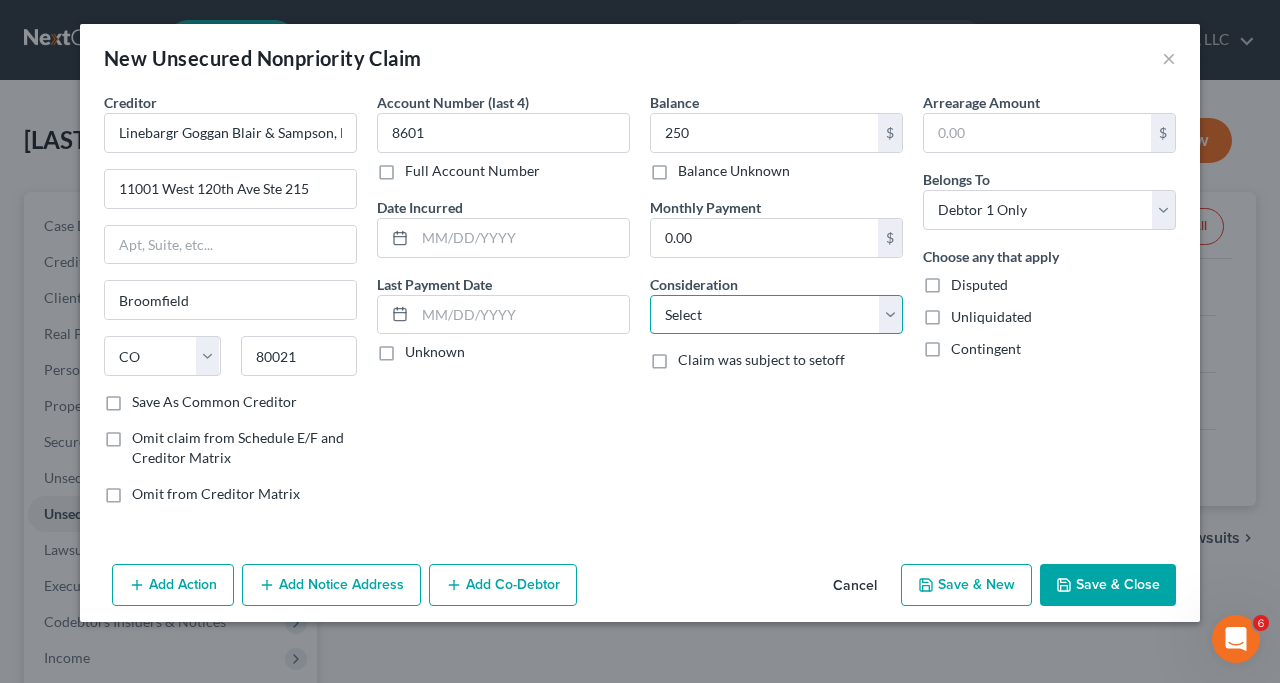 select on "14" 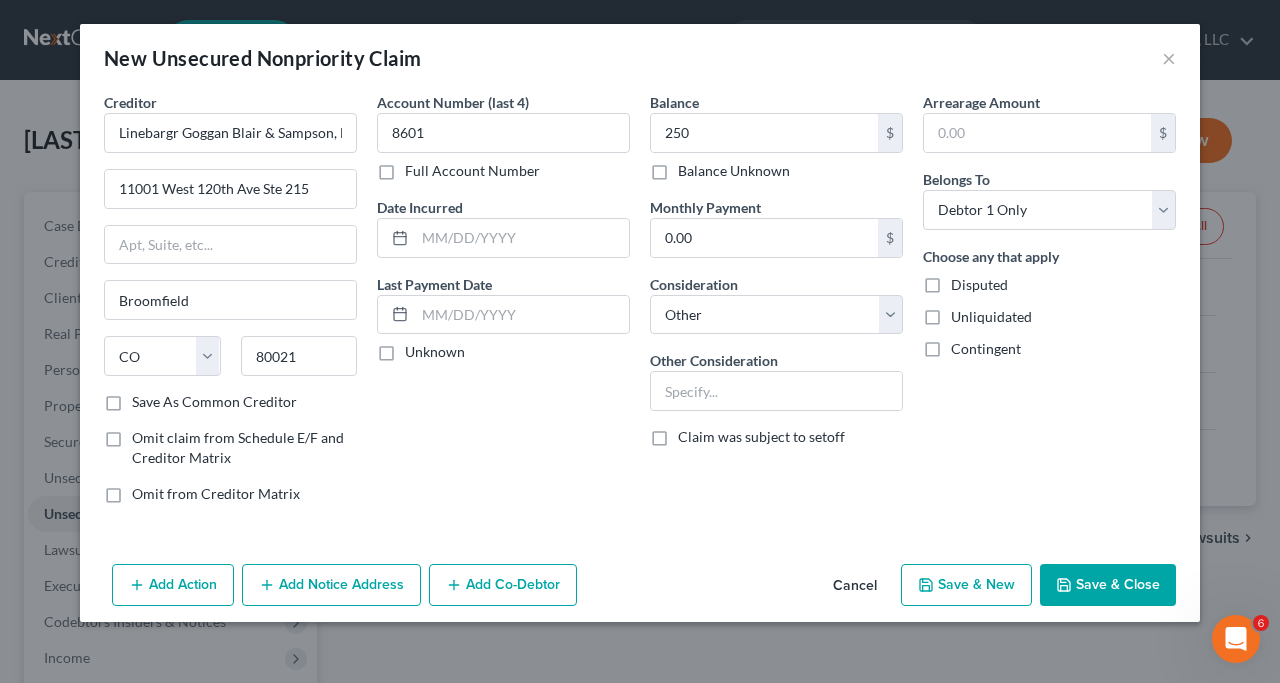 click on "Save & New" at bounding box center [966, 585] 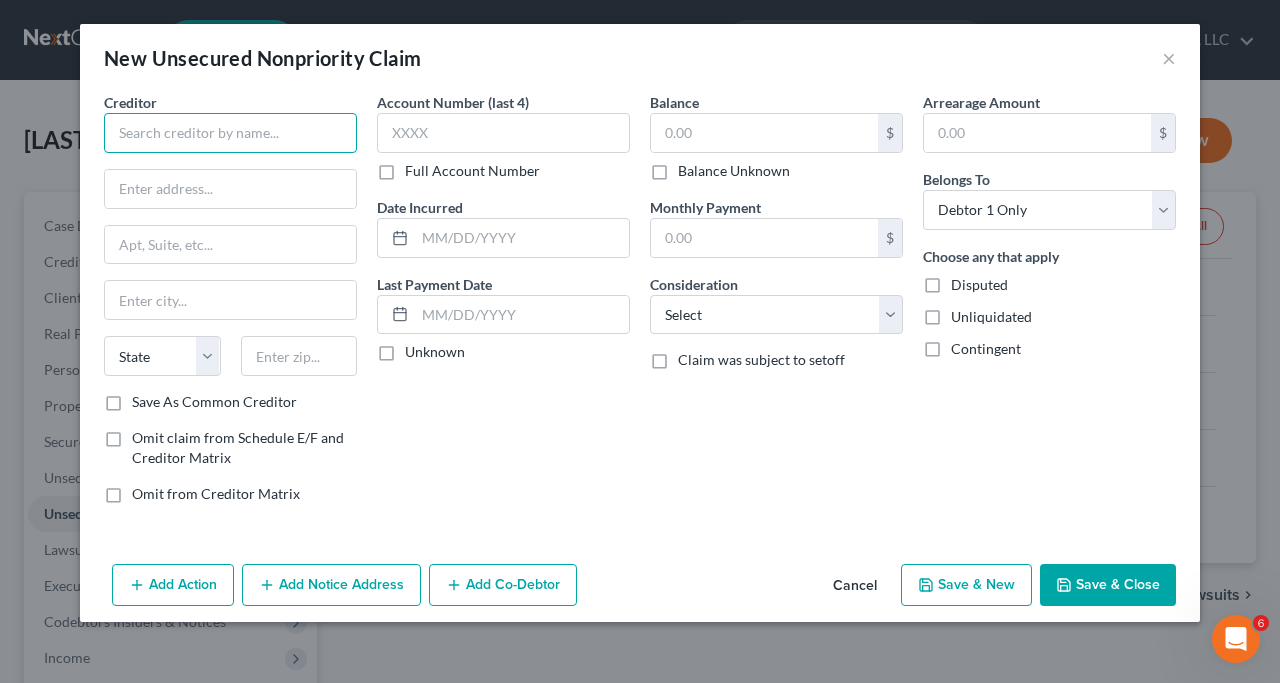 click at bounding box center [230, 133] 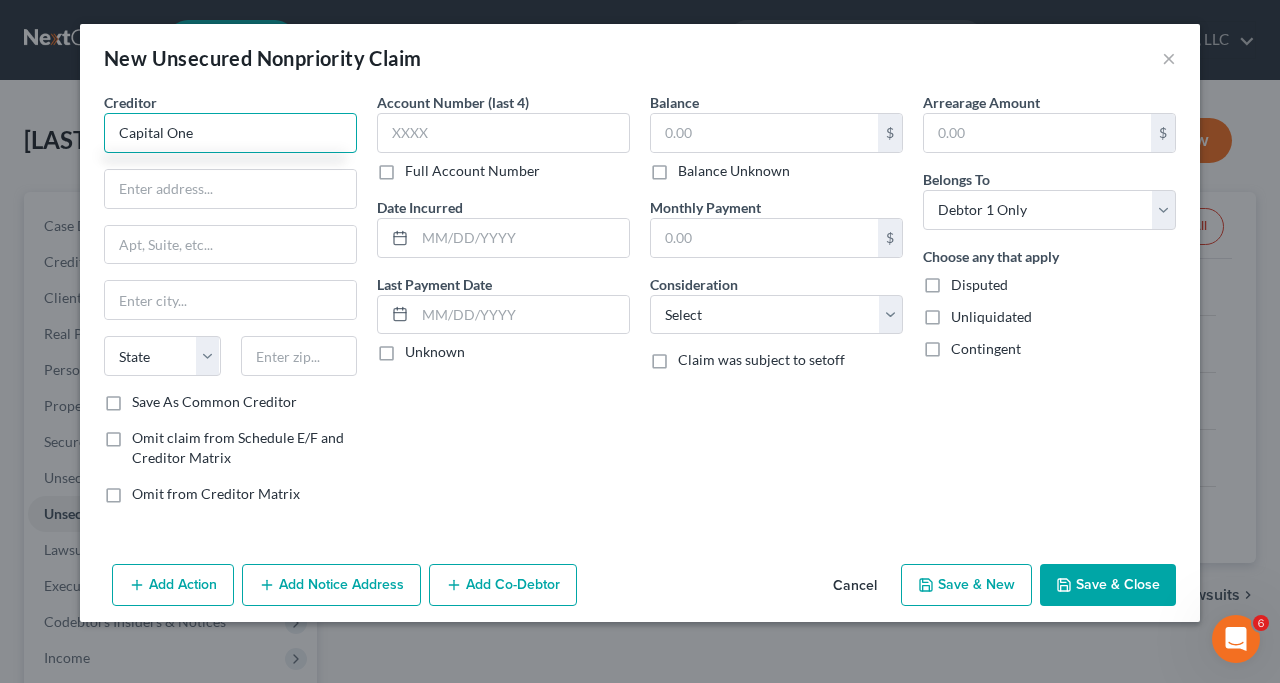 type on "Capital One" 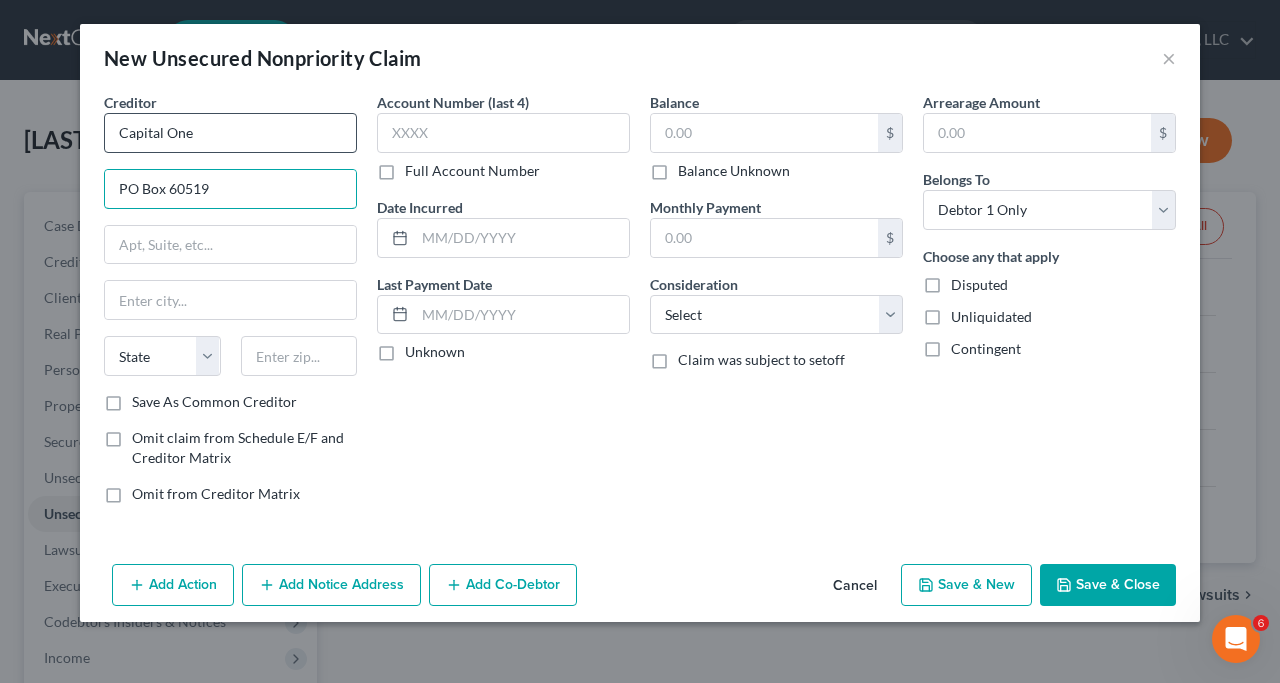 type on "PO Box 60519" 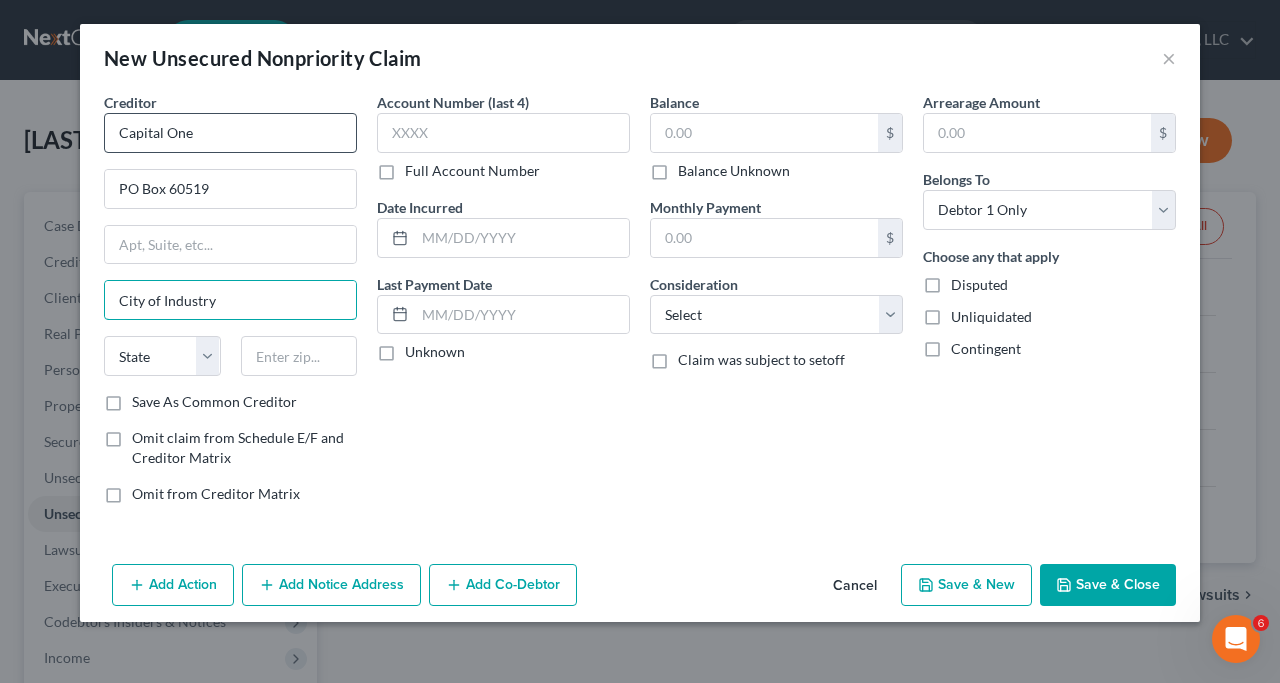 type on "City of Industry" 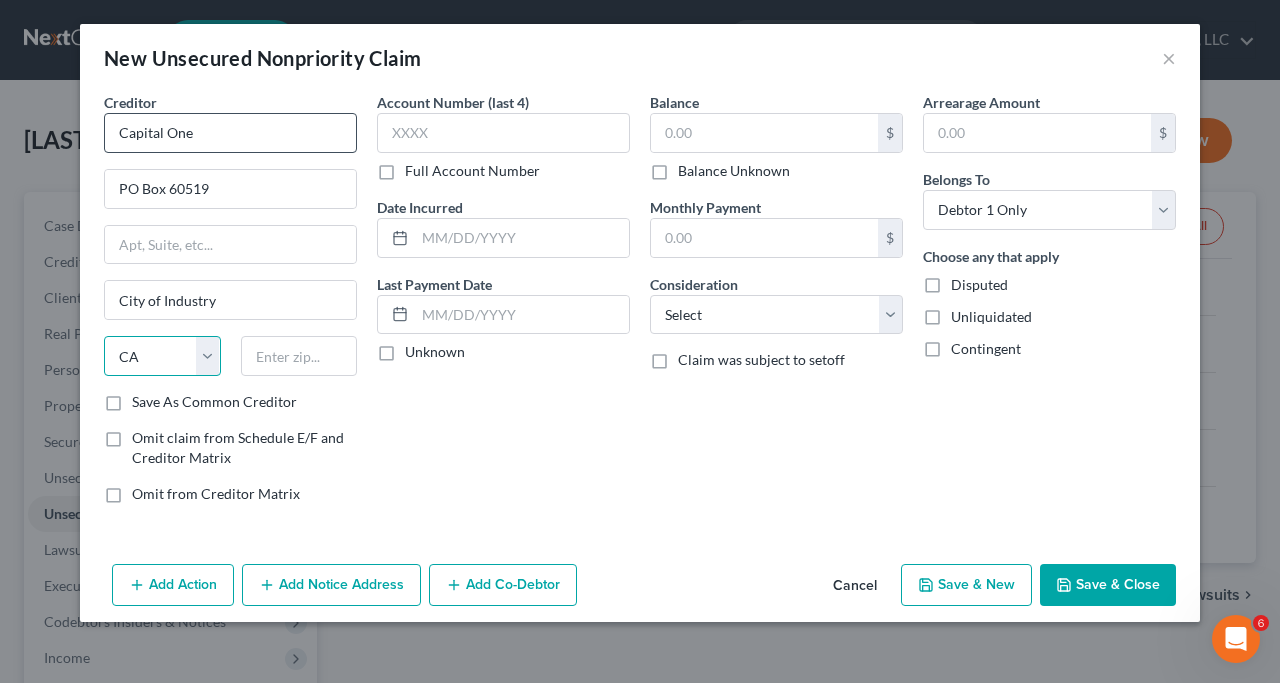 select on "5" 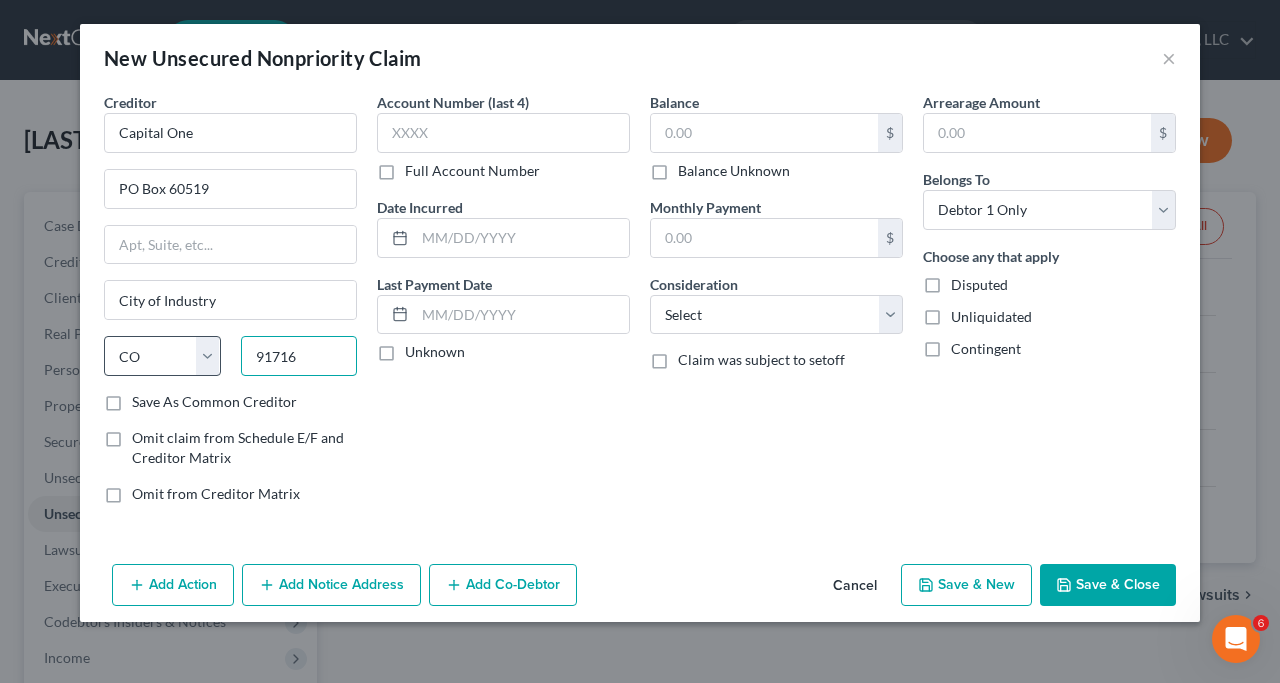 type on "91716" 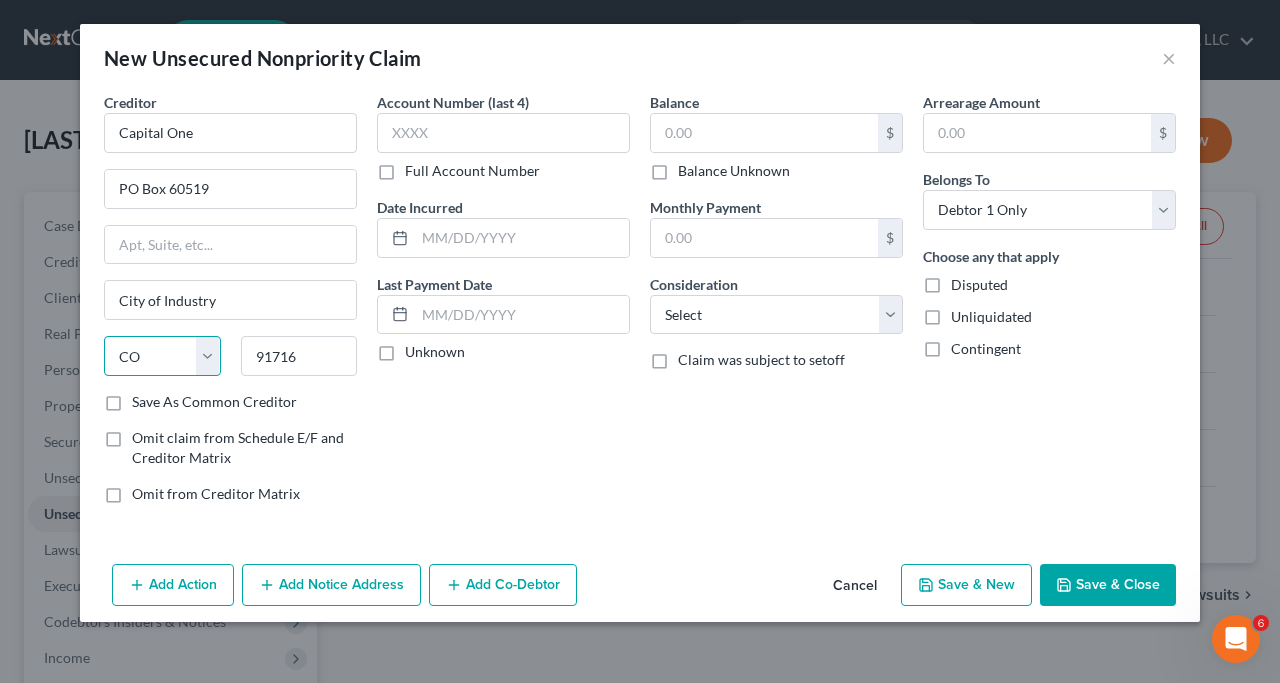 click on "State AL AK AR AZ CA CO CT DE DC FL GA GU HI ID IL IN IA KS KY LA ME MD MA MI MN MS MO MT NC ND NE NV NH NJ NM NY OH OK OR PA PR RI SC SD TN TX UT VI VA VT WA WV WI WY" at bounding box center (162, 356) 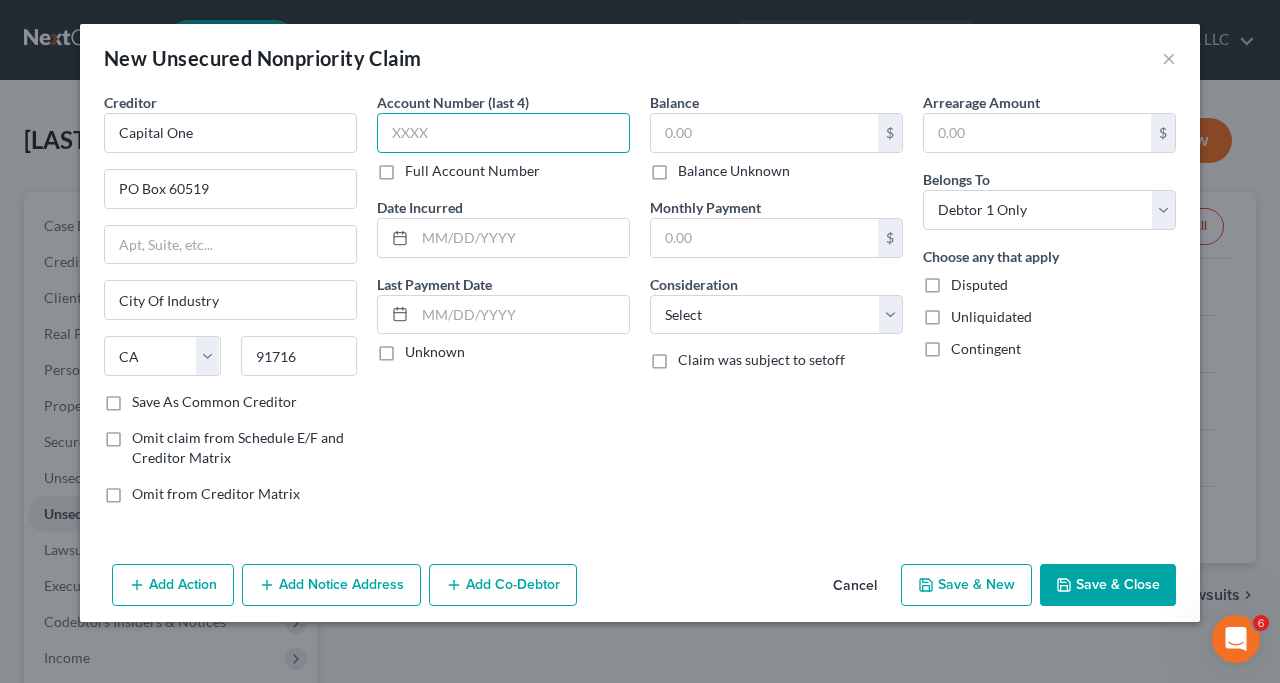 click at bounding box center (503, 133) 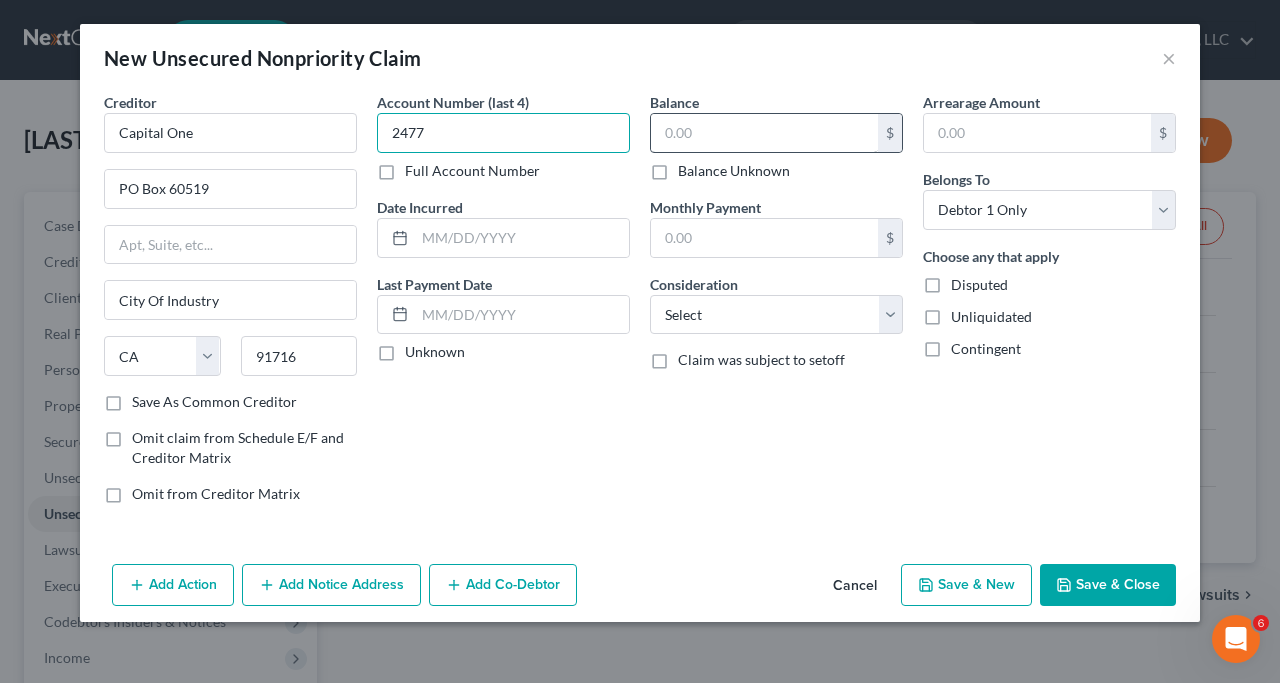 type on "2477" 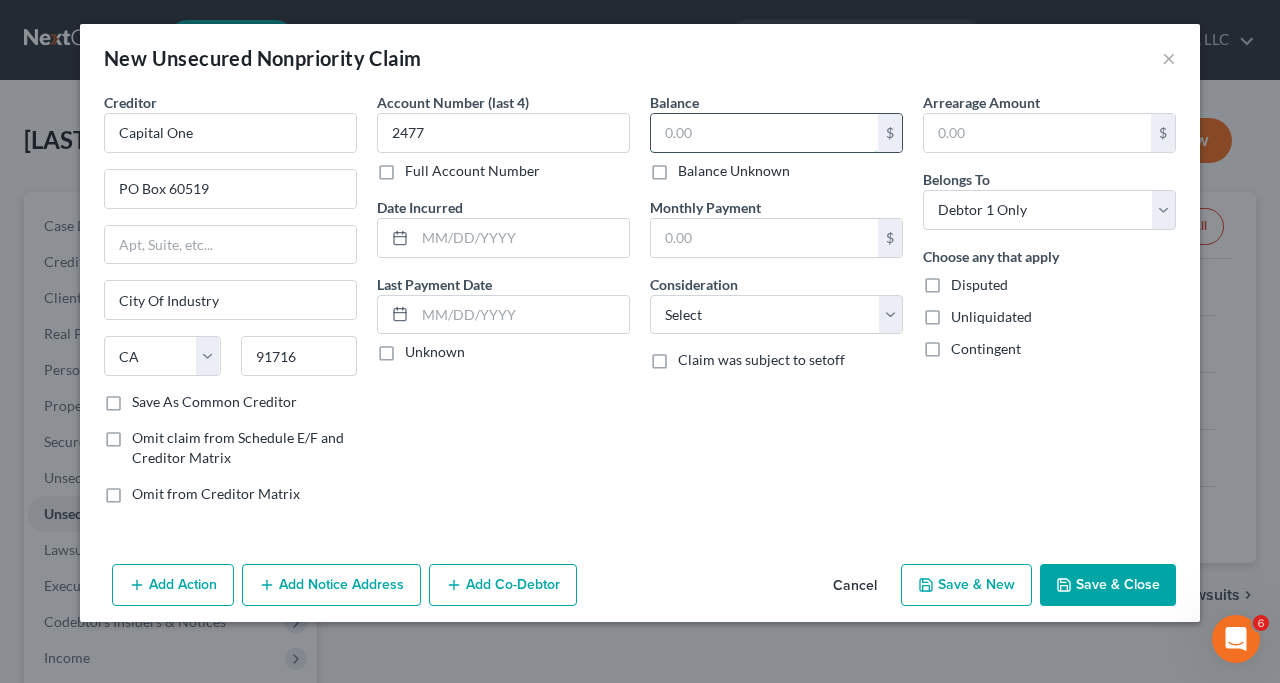click at bounding box center (764, 133) 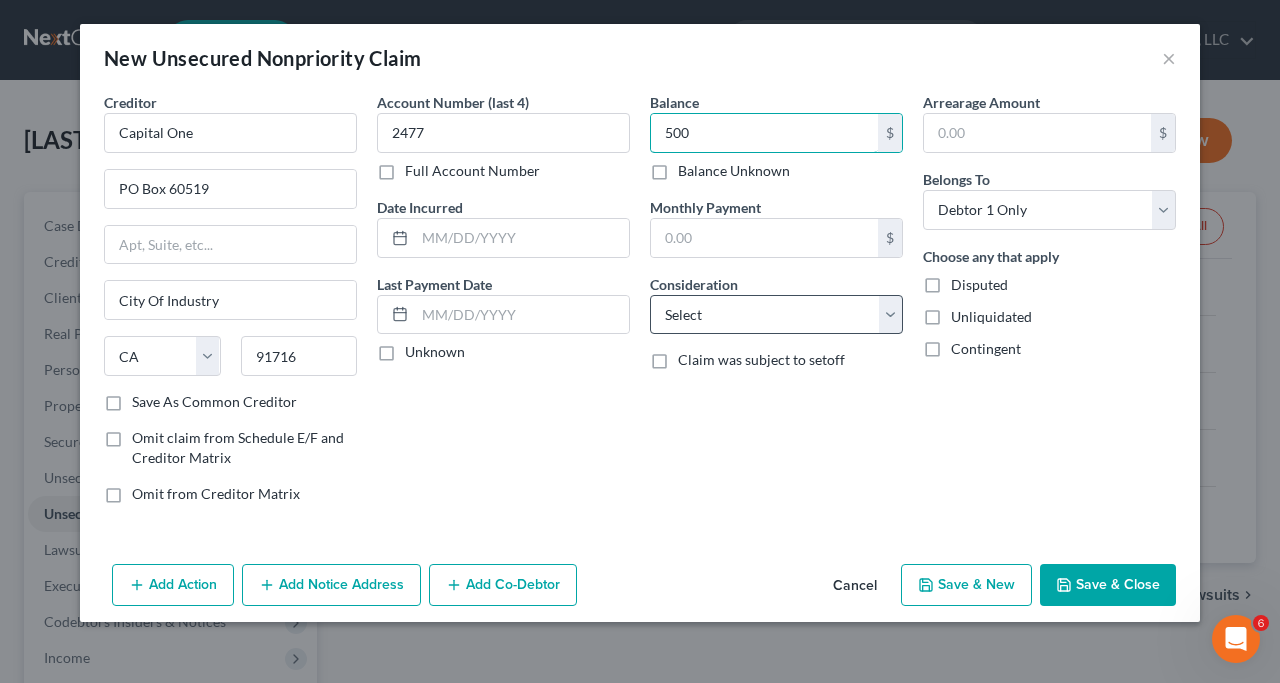 type on "500" 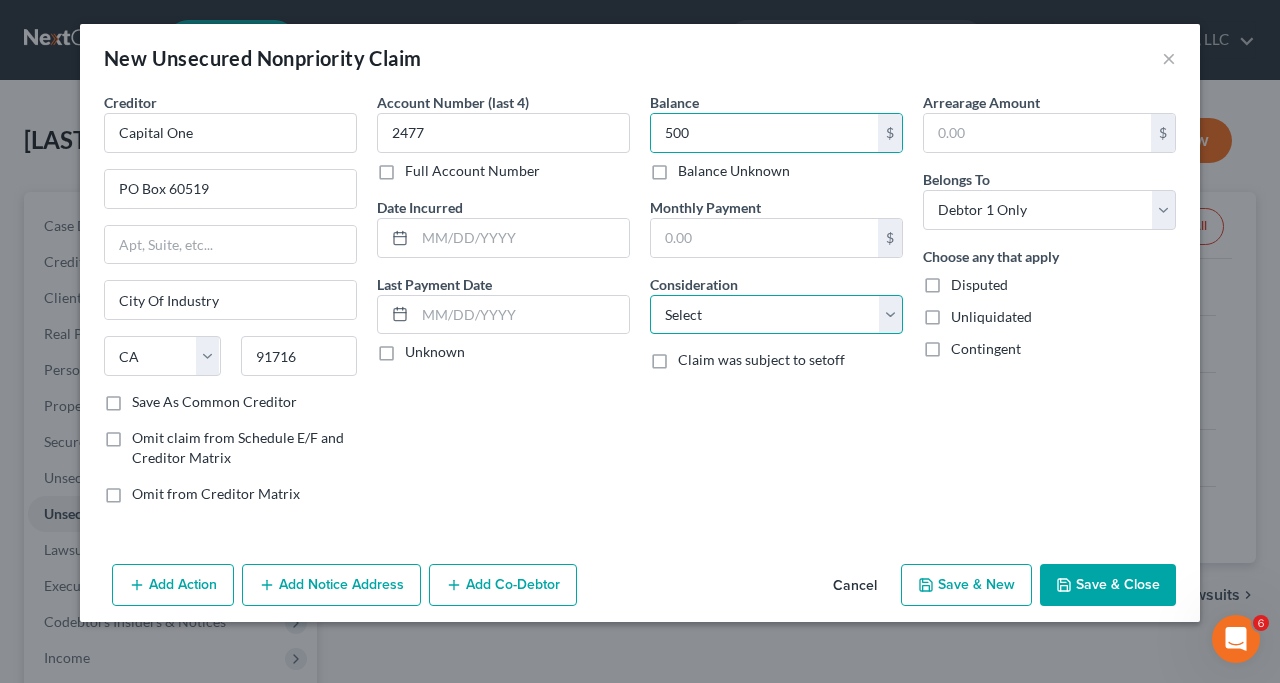 click on "Select Cable / Satellite Services Collection Agency Credit Card Debt Debt Counseling / Attorneys Deficiency Balance Domestic Support Obligations Home / Car Repairs Income Taxes Judgment Liens Medical Services Monies Loaned / Advanced Mortgage Obligation From Divorce Or Separation Obligation To Pensions Other Overdrawn Bank Account Promised To Help Pay Creditors Student Loans Suppliers And Vendors Telephone / Internet Services Utility Services" at bounding box center (776, 315) 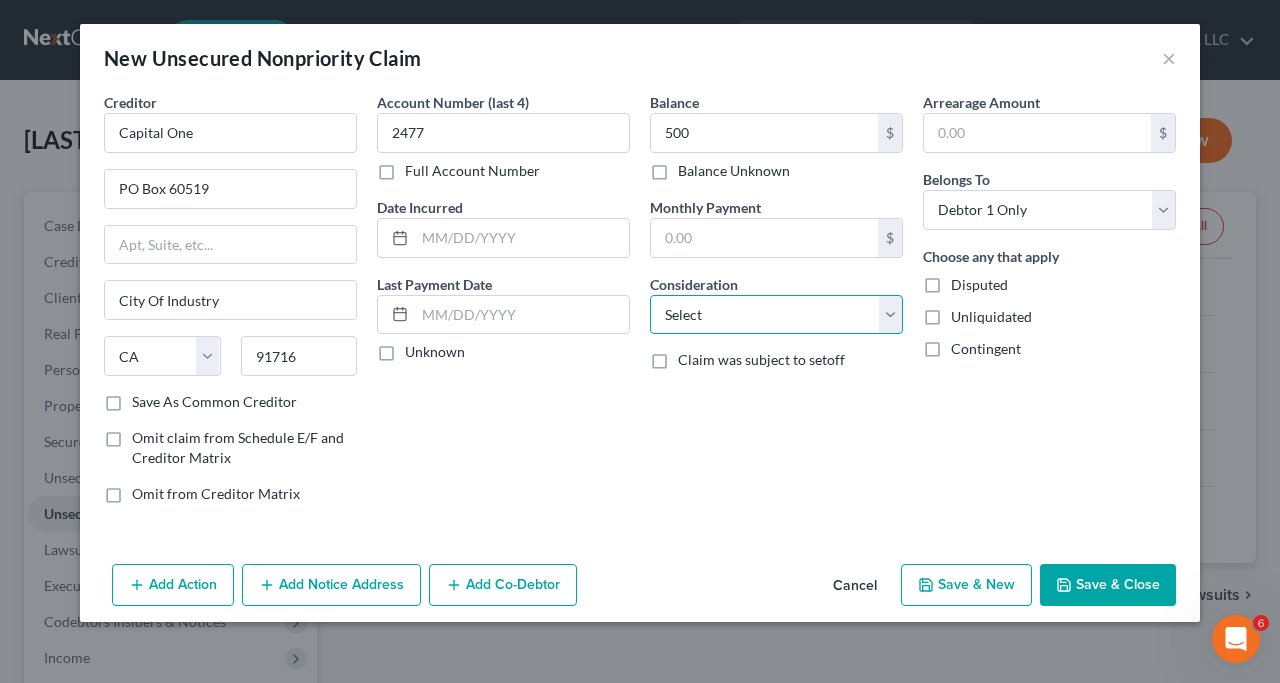 select on "2" 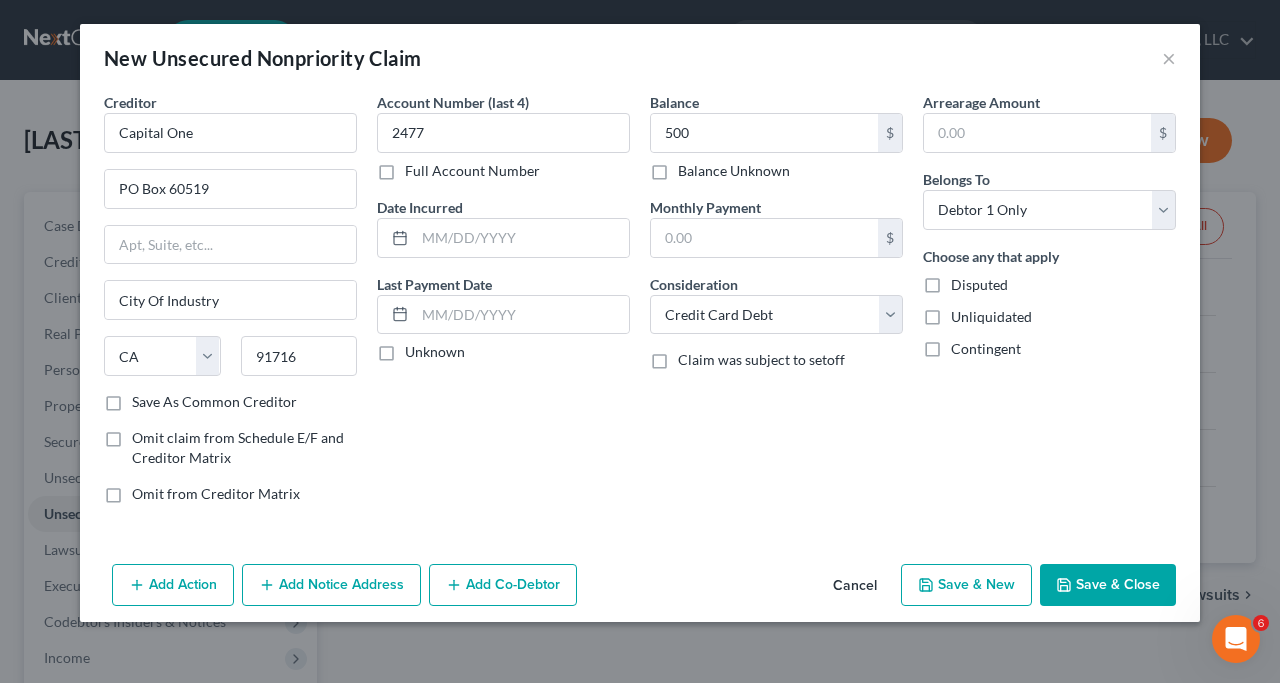 click on "Save & New" at bounding box center (966, 585) 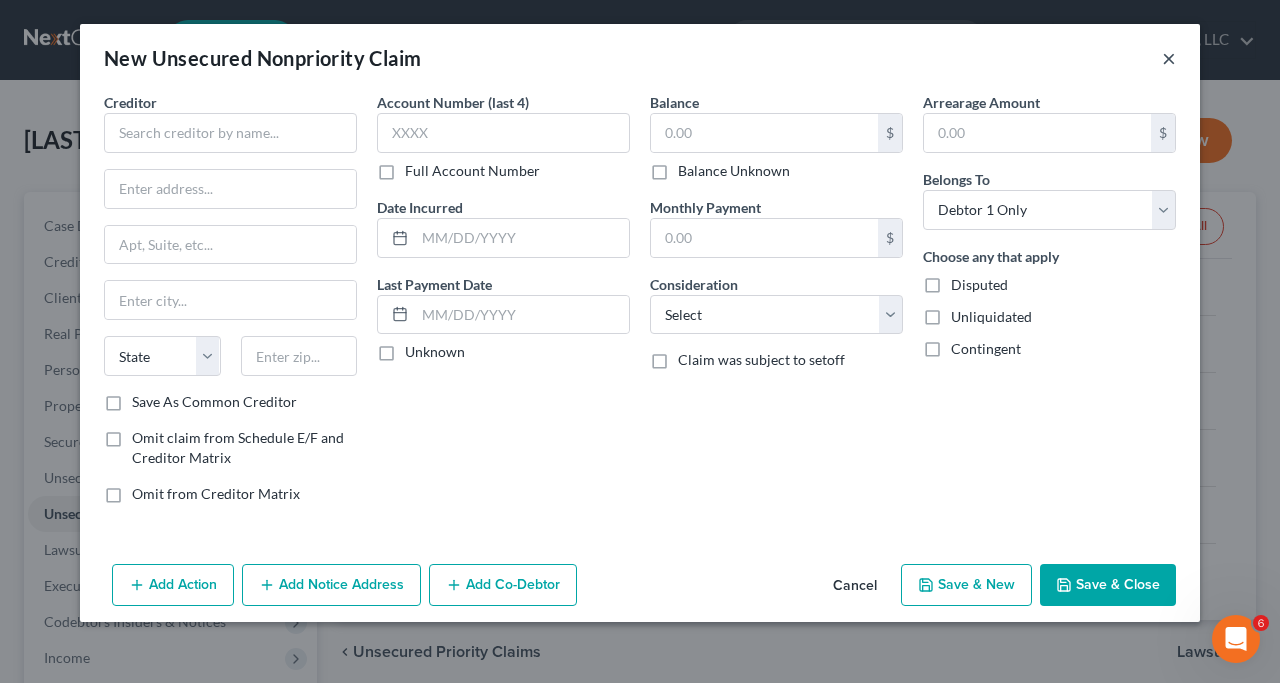 type 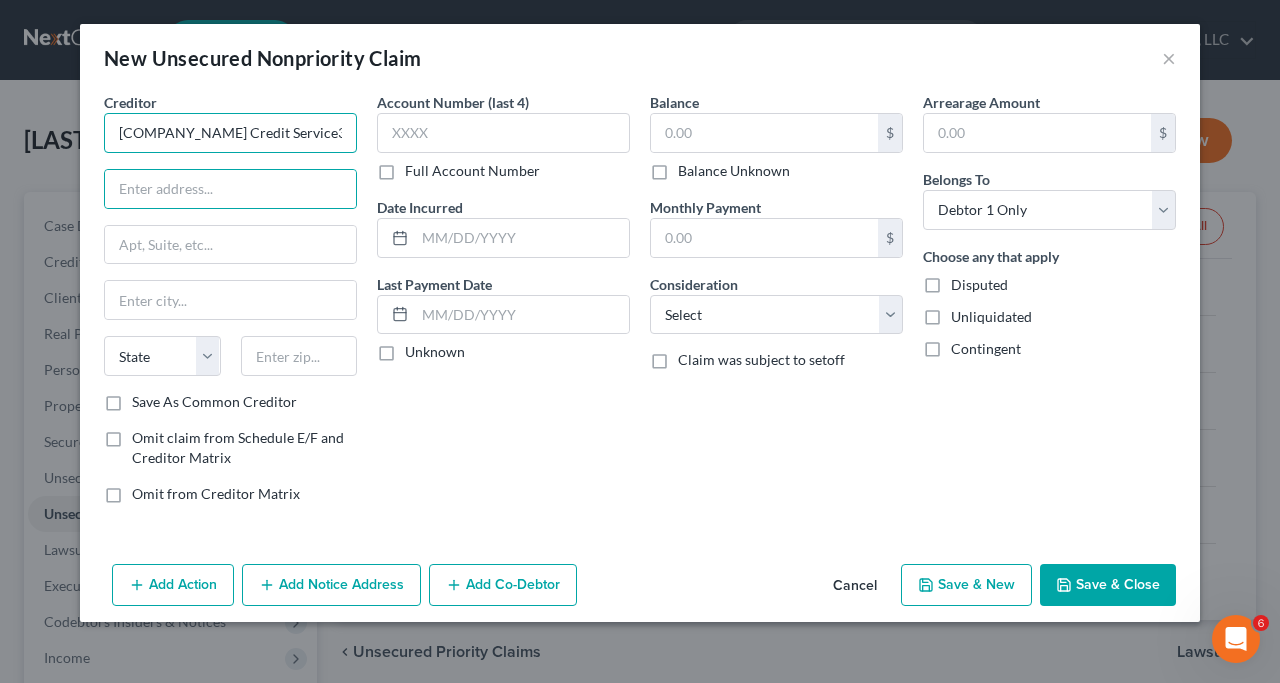 click on "[COMPANY_NAME] Credit Service3s" at bounding box center (230, 133) 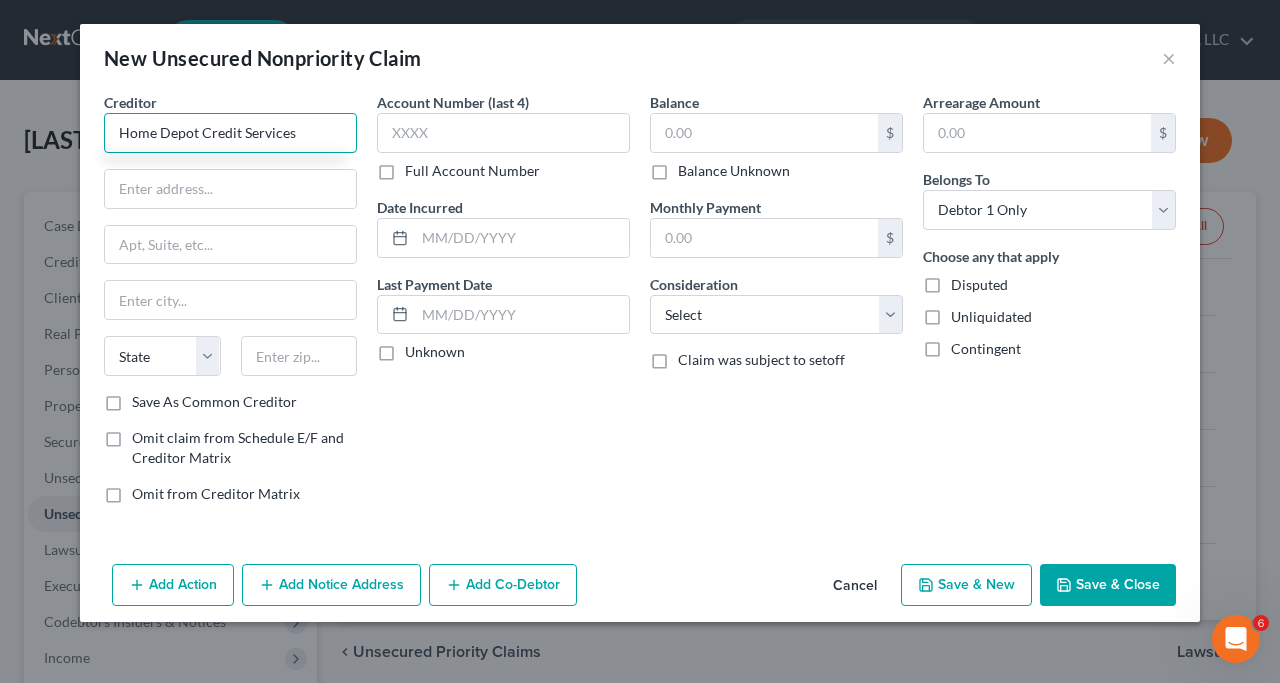 type on "Home Depot Credit Services" 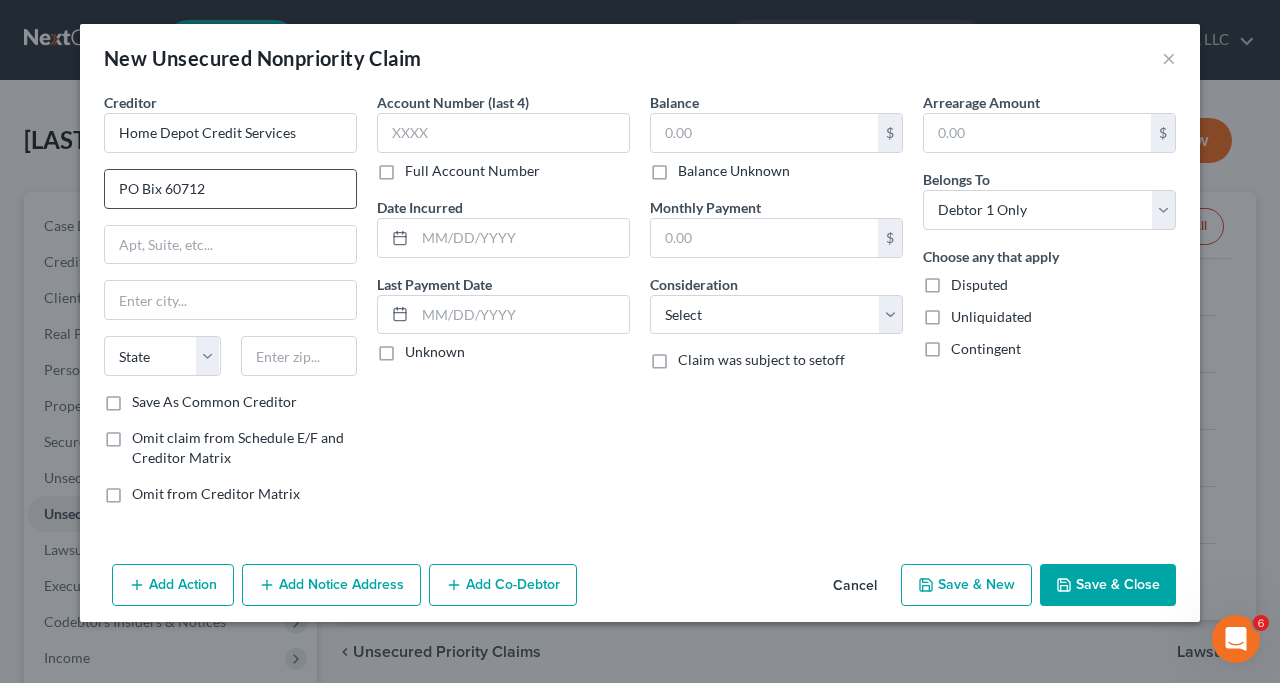 click on "PO Bix 60712" at bounding box center (230, 189) 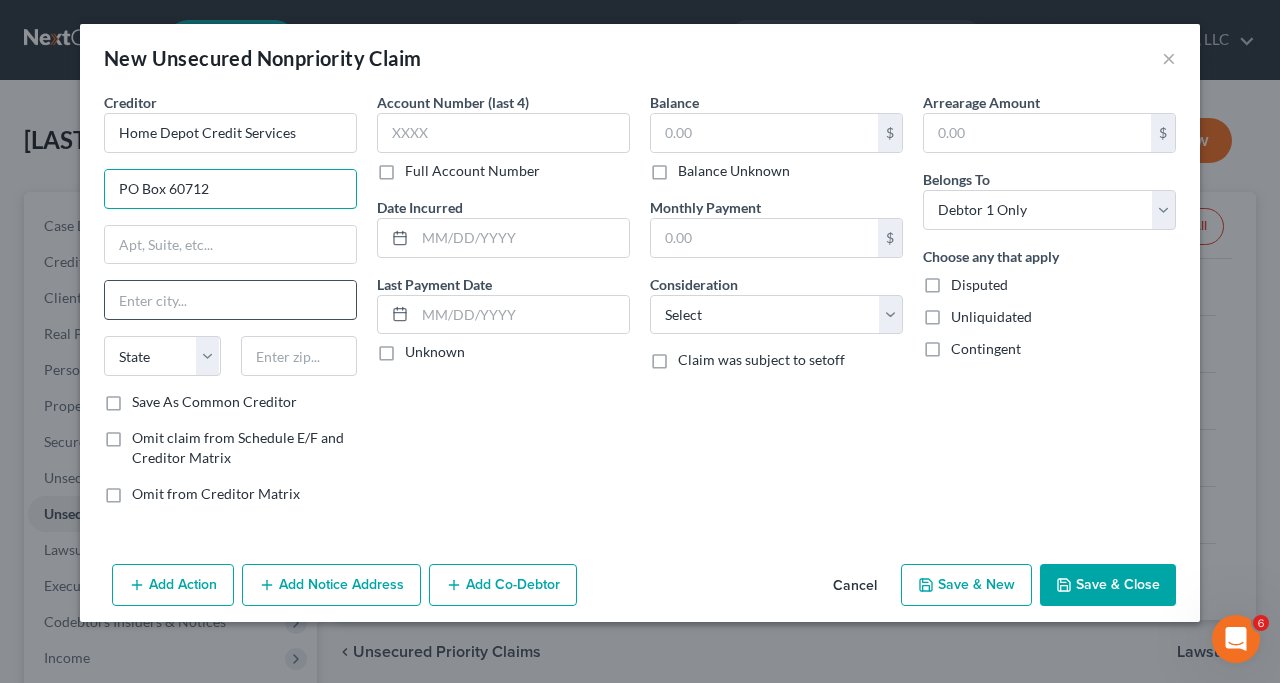 type on "PO Box 60712" 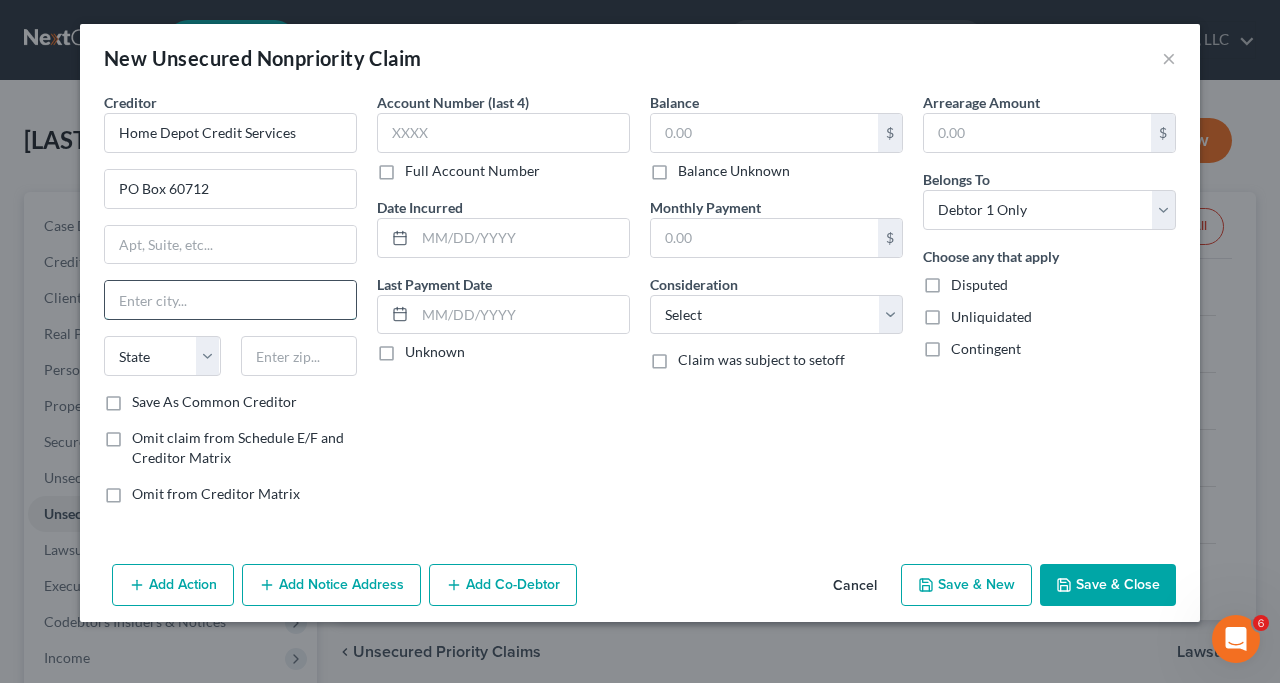 click at bounding box center (230, 300) 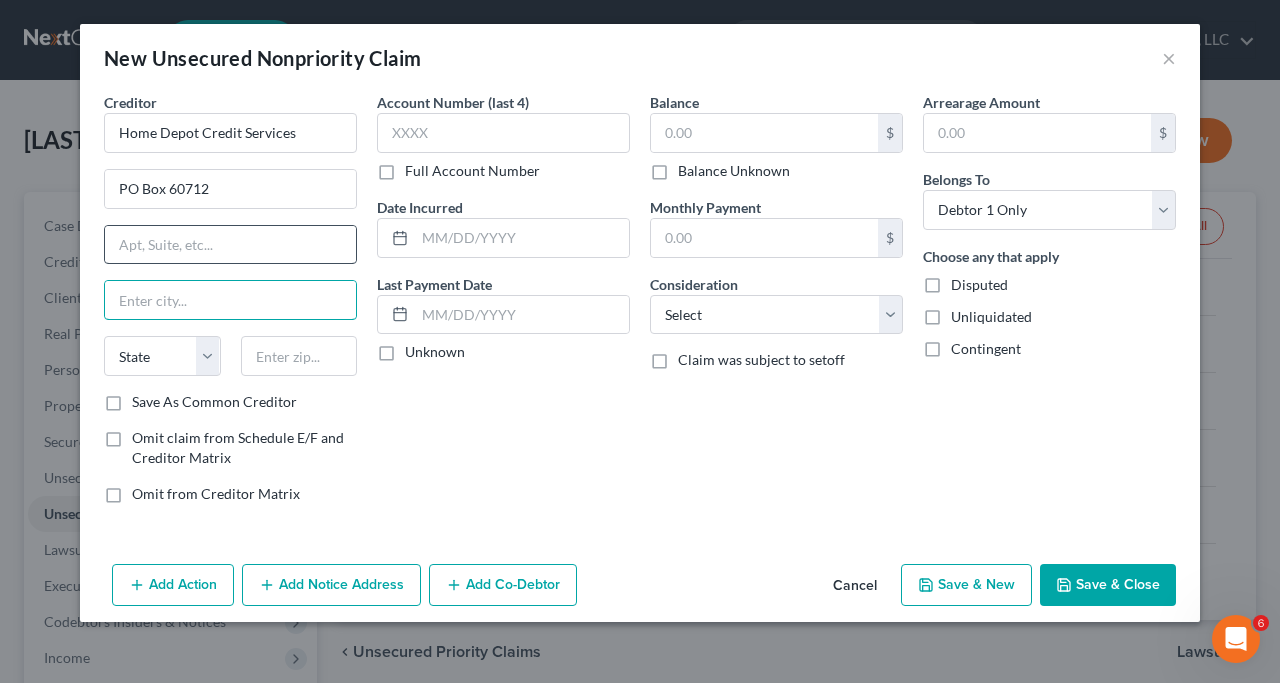 type on "c" 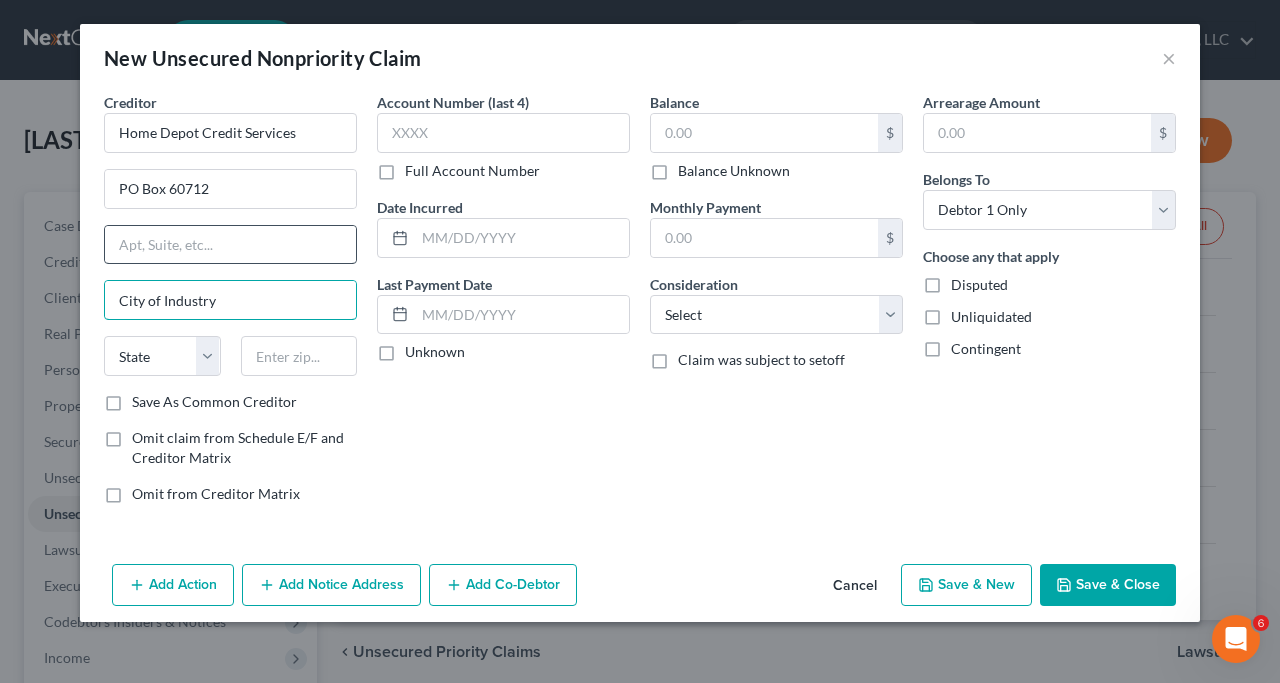 type on "City of Industry" 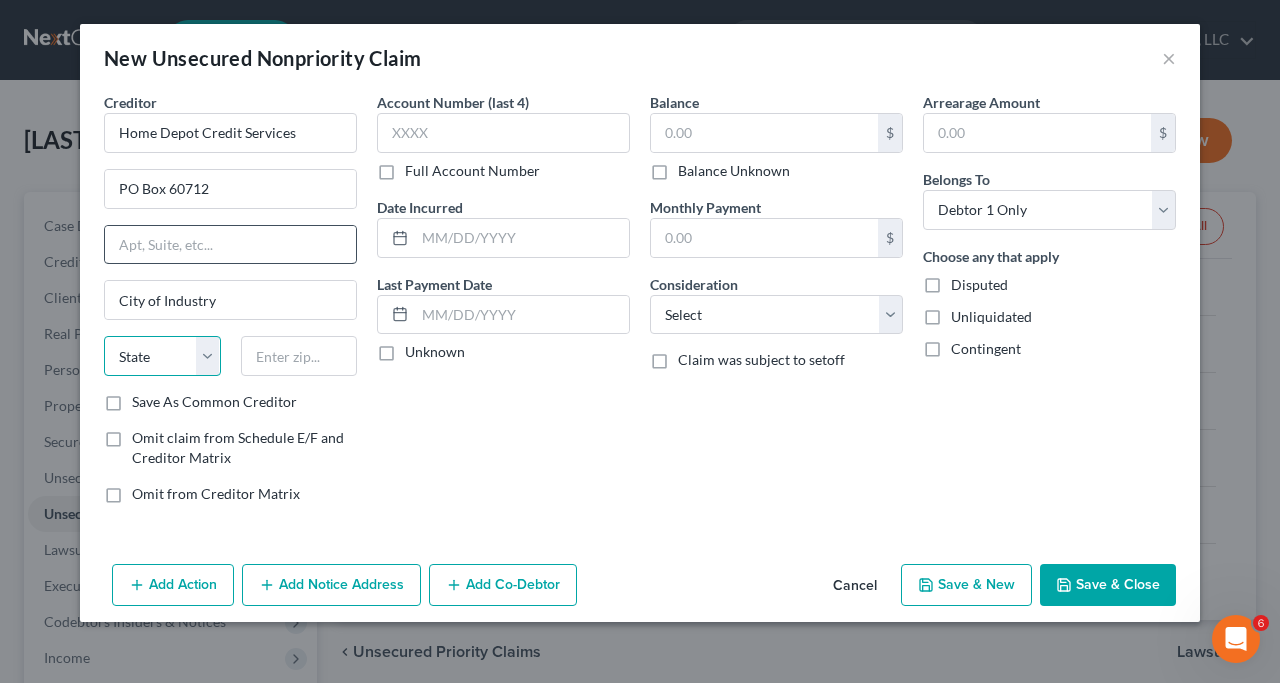 select on "4" 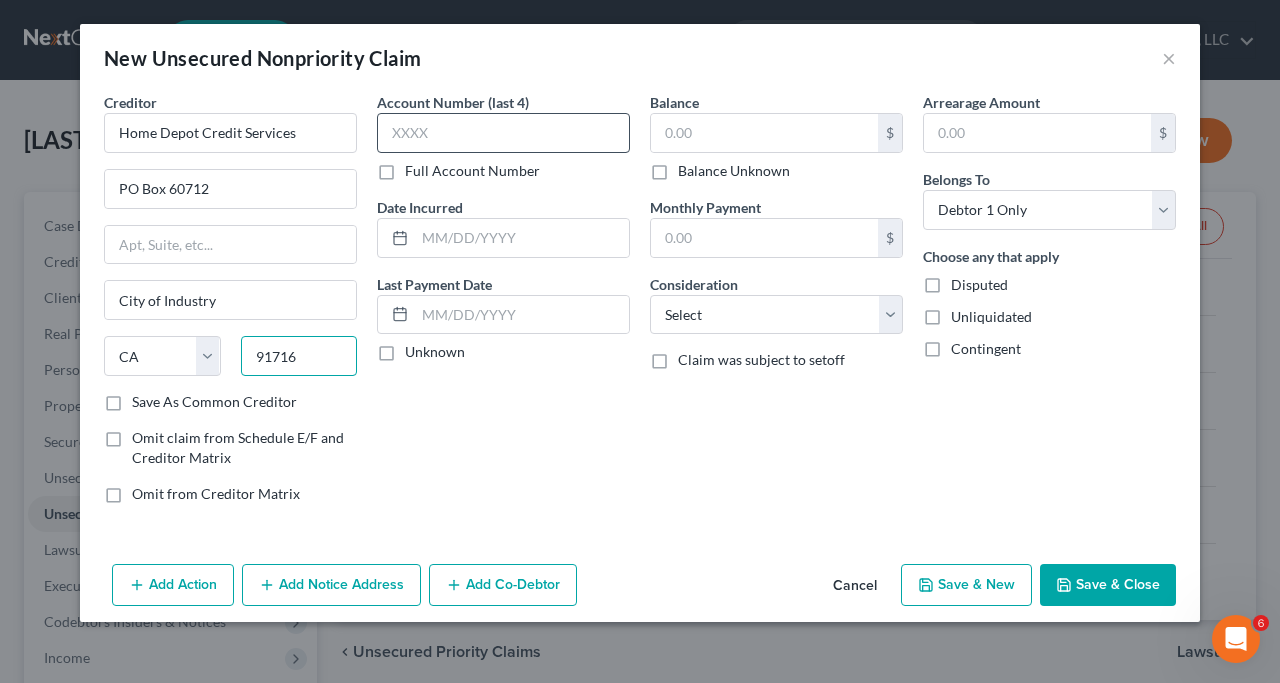 type on "91716" 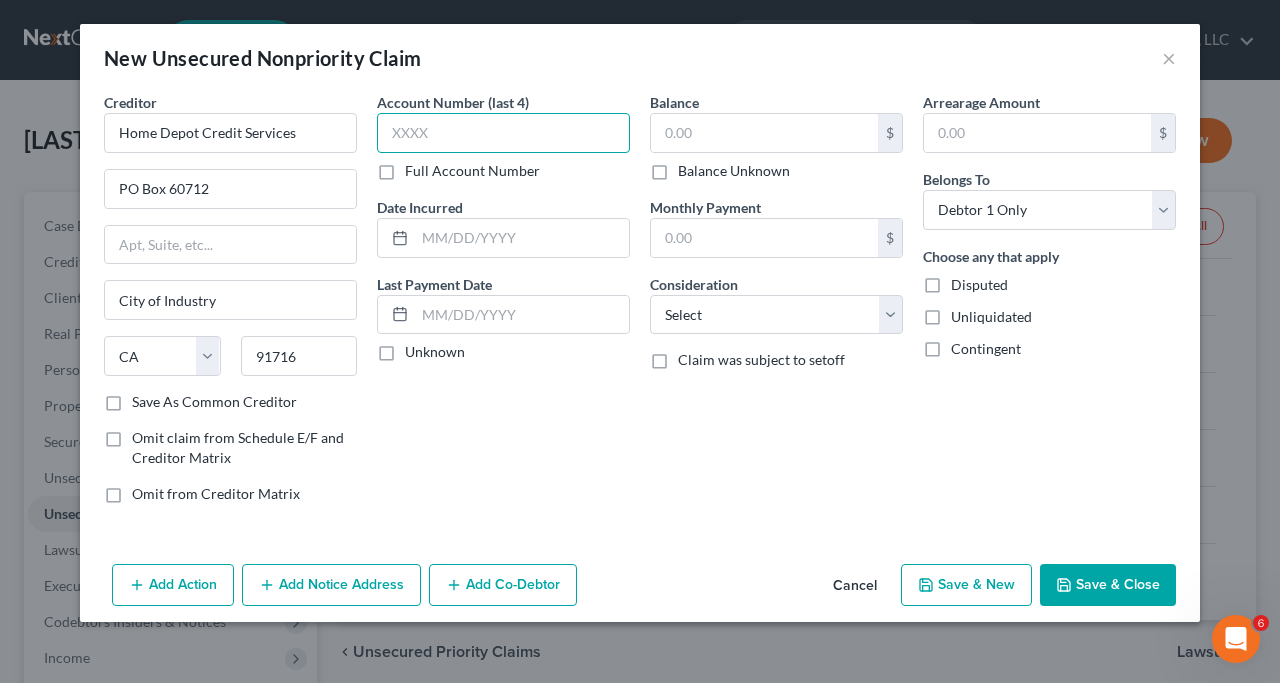 type on "City Of Industry" 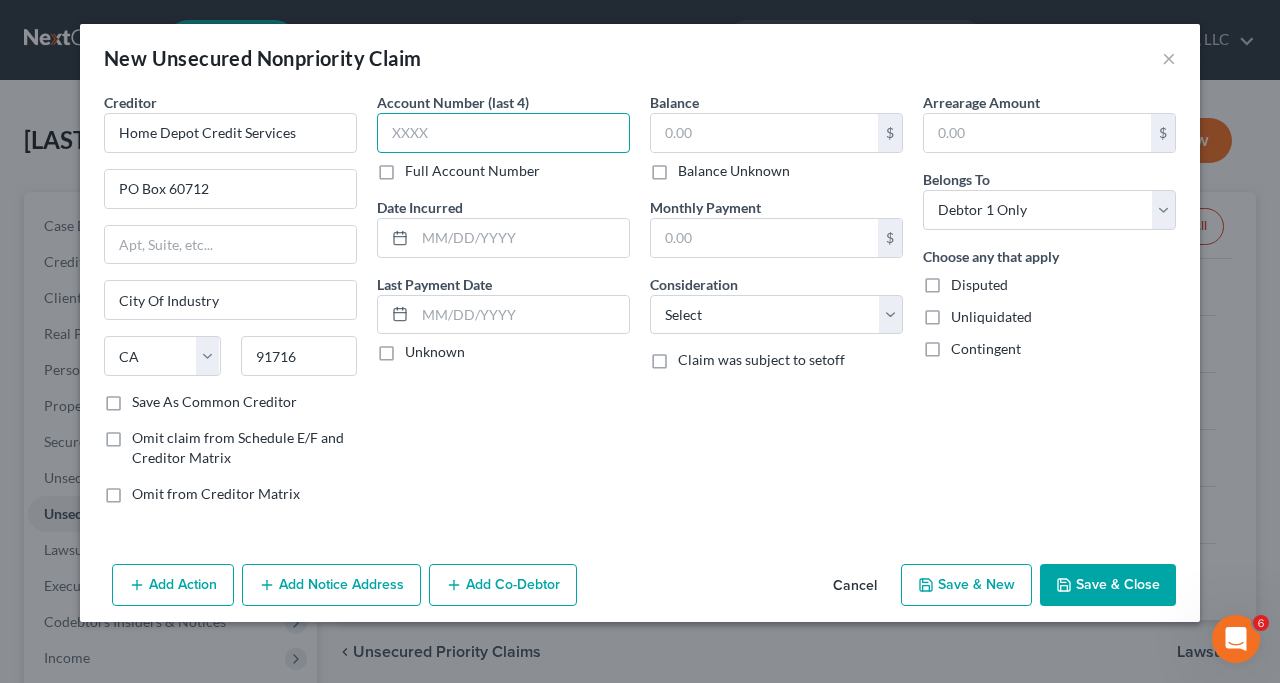 click at bounding box center [503, 133] 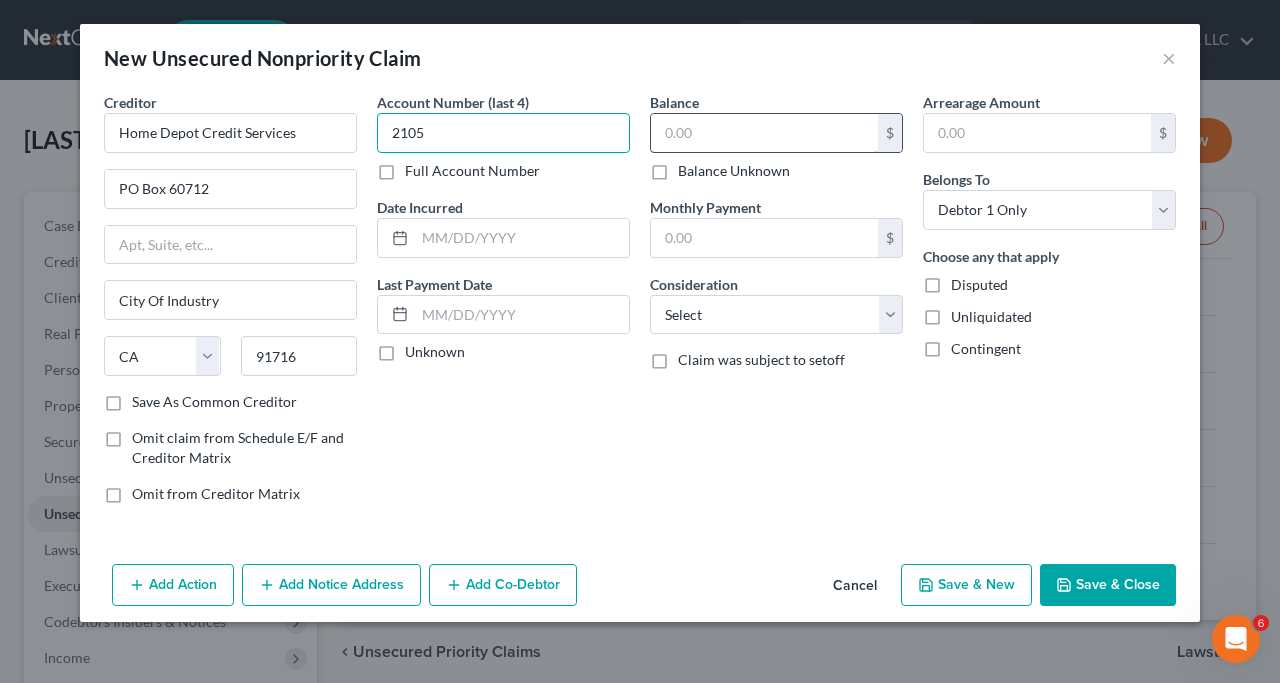type on "2105" 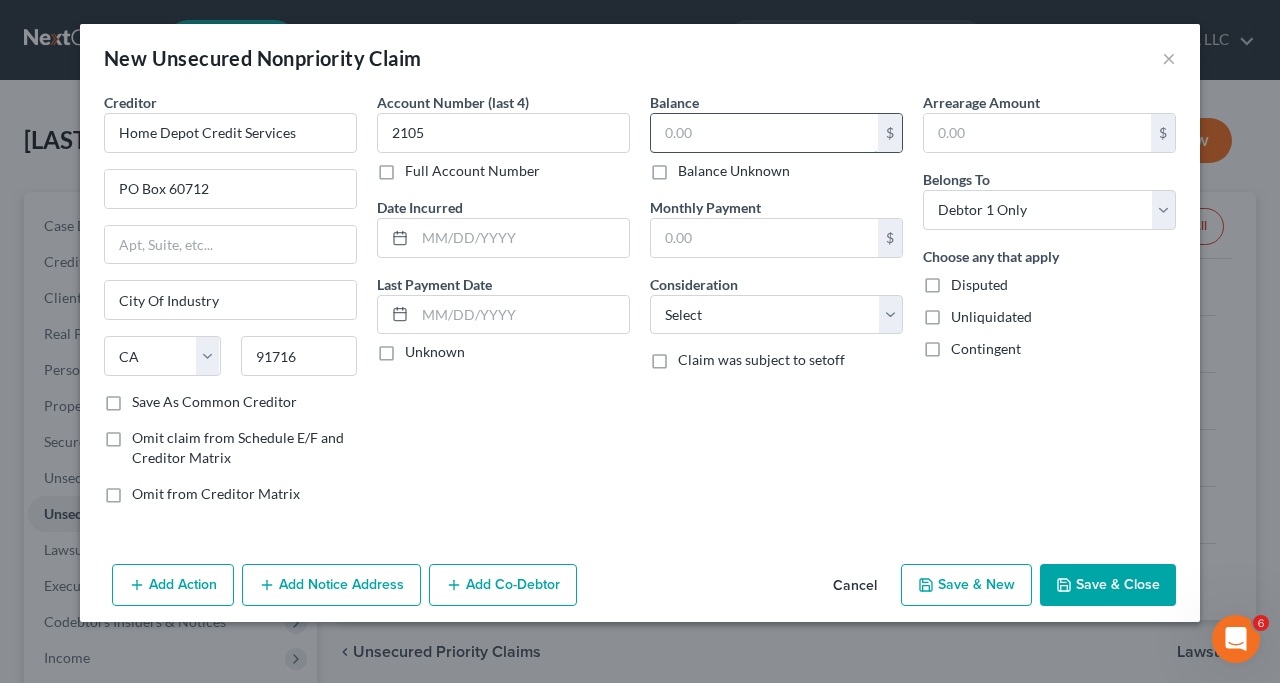 click at bounding box center [764, 133] 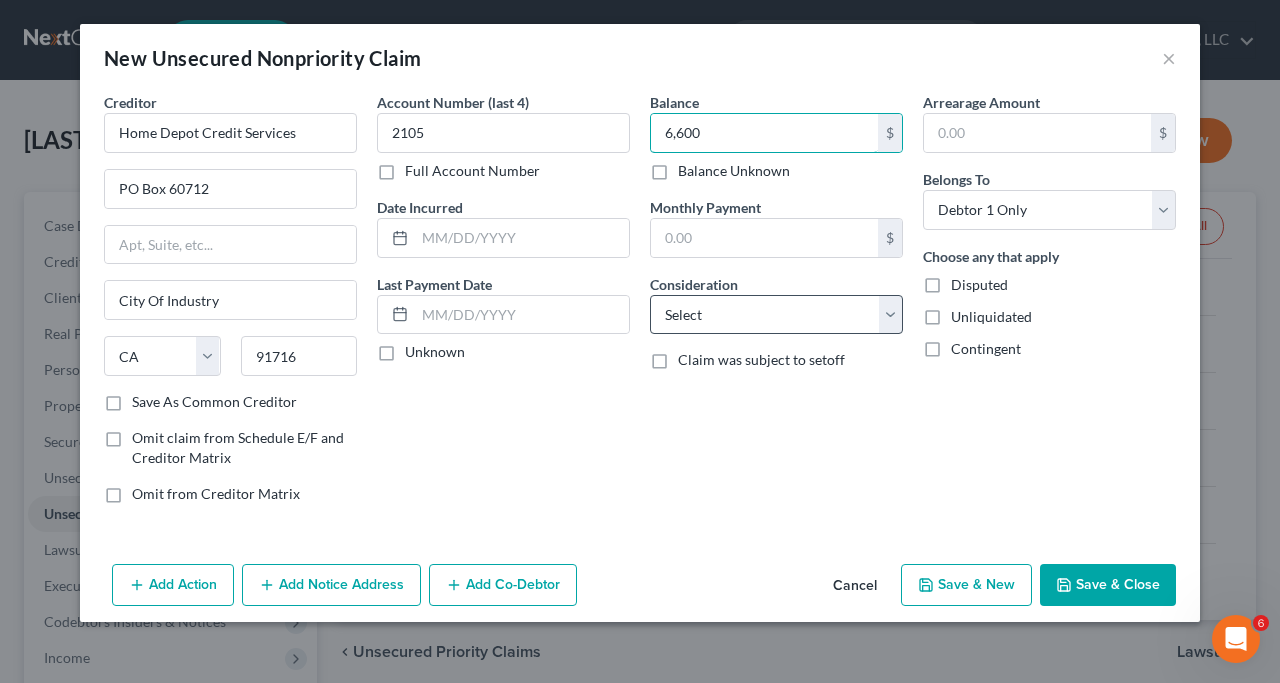 type on "6,600" 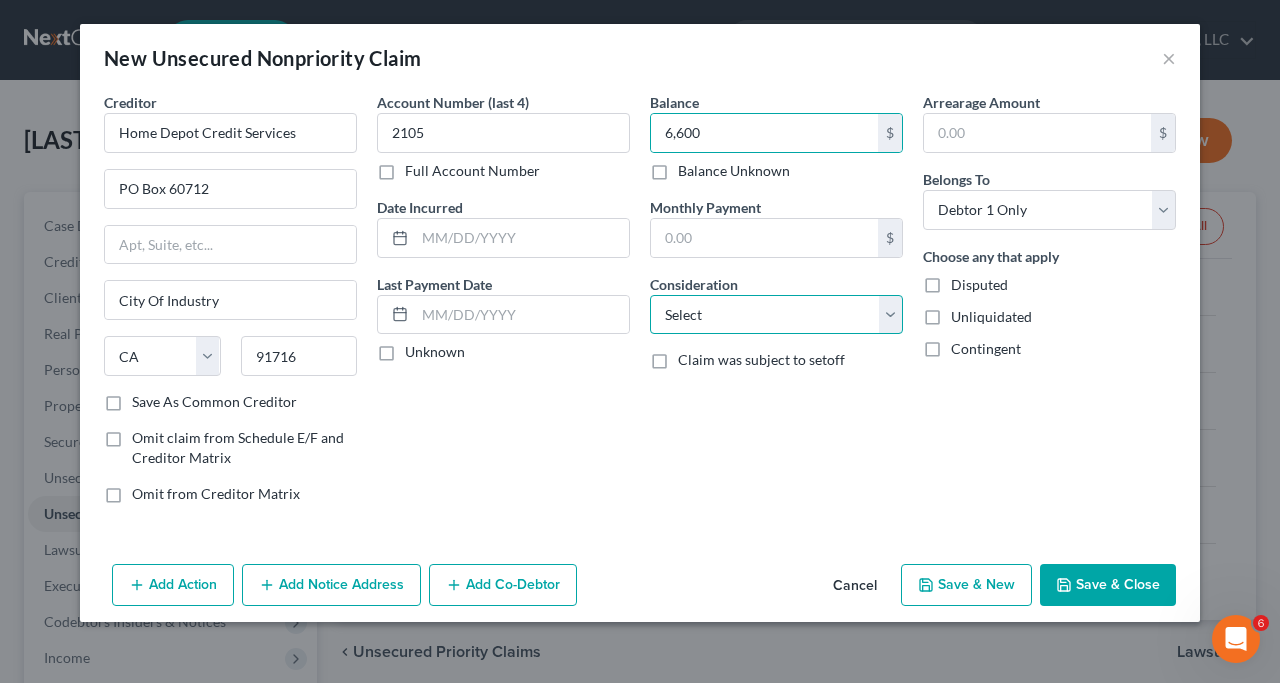 click on "Select Cable / Satellite Services Collection Agency Credit Card Debt Debt Counseling / Attorneys Deficiency Balance Domestic Support Obligations Home / Car Repairs Income Taxes Judgment Liens Medical Services Monies Loaned / Advanced Mortgage Obligation From Divorce Or Separation Obligation To Pensions Other Overdrawn Bank Account Promised To Help Pay Creditors Student Loans Suppliers And Vendors Telephone / Internet Services Utility Services" at bounding box center [776, 315] 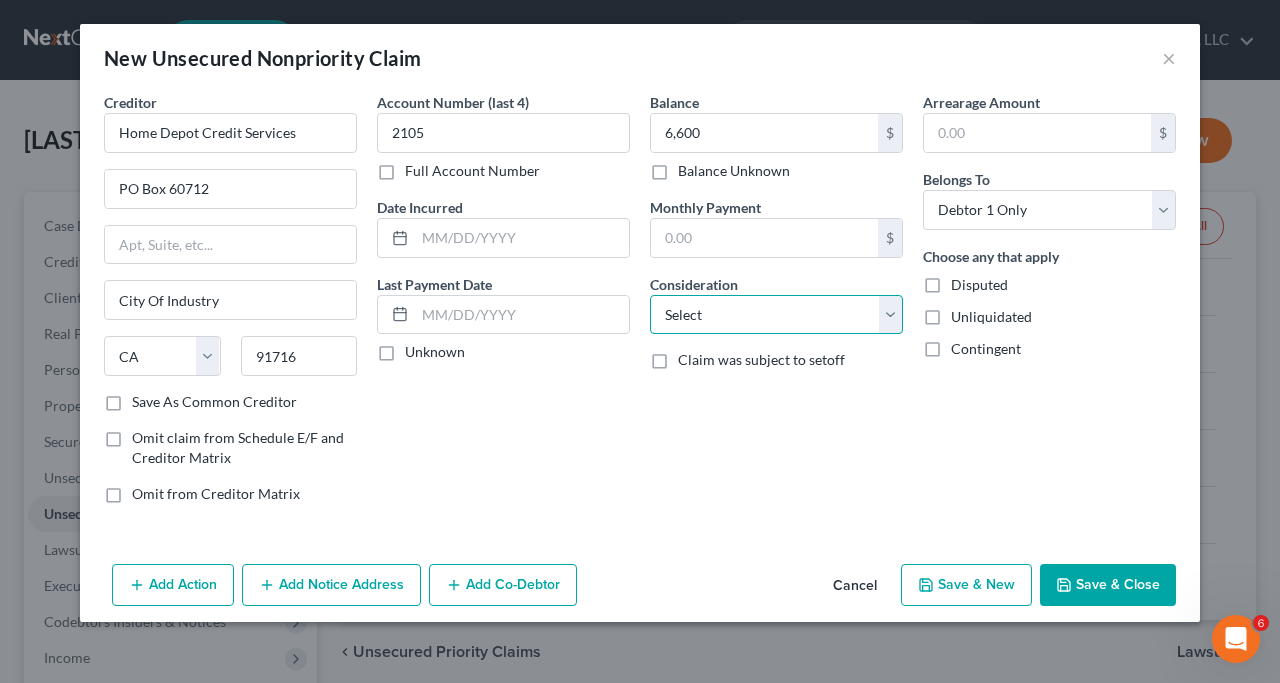 select on "2" 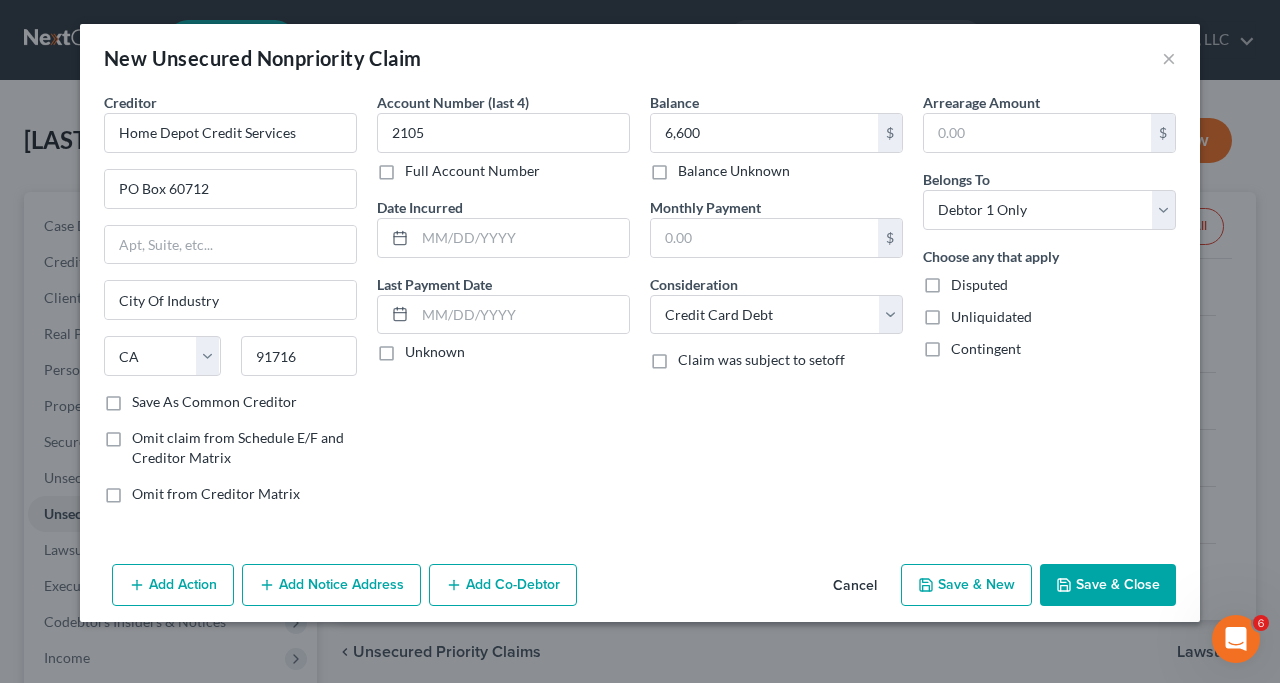 click on "Save & New" at bounding box center (966, 585) 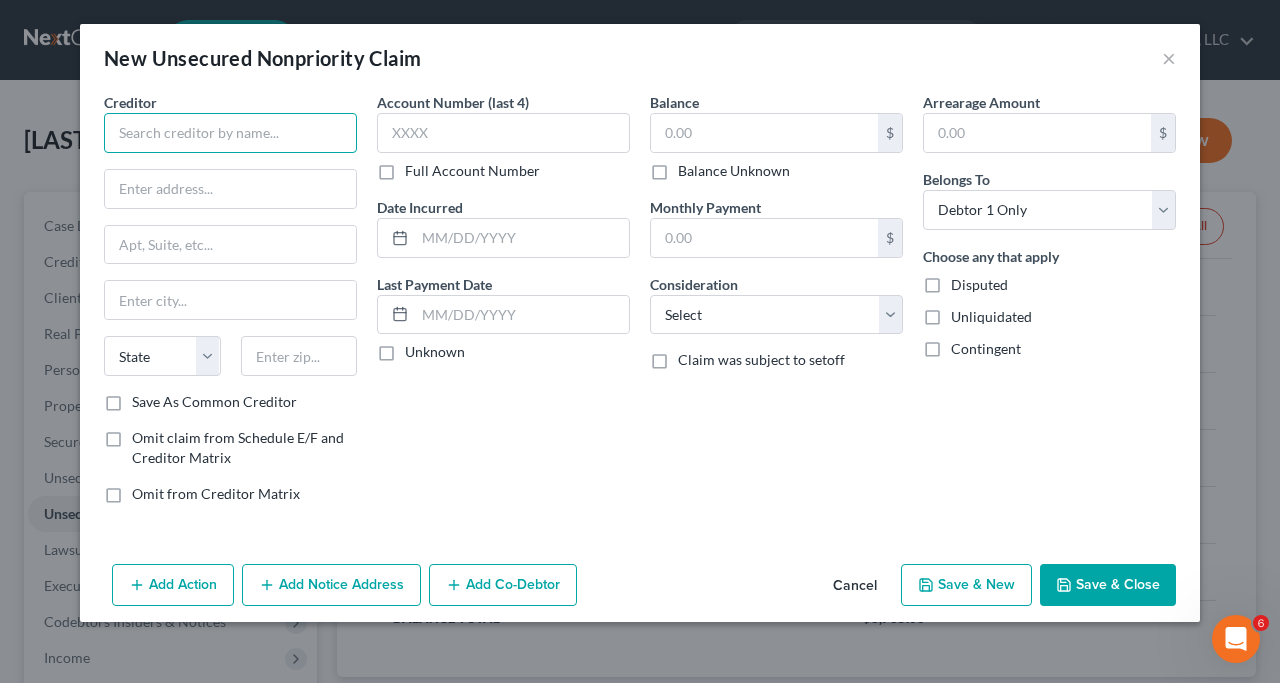 click at bounding box center [230, 133] 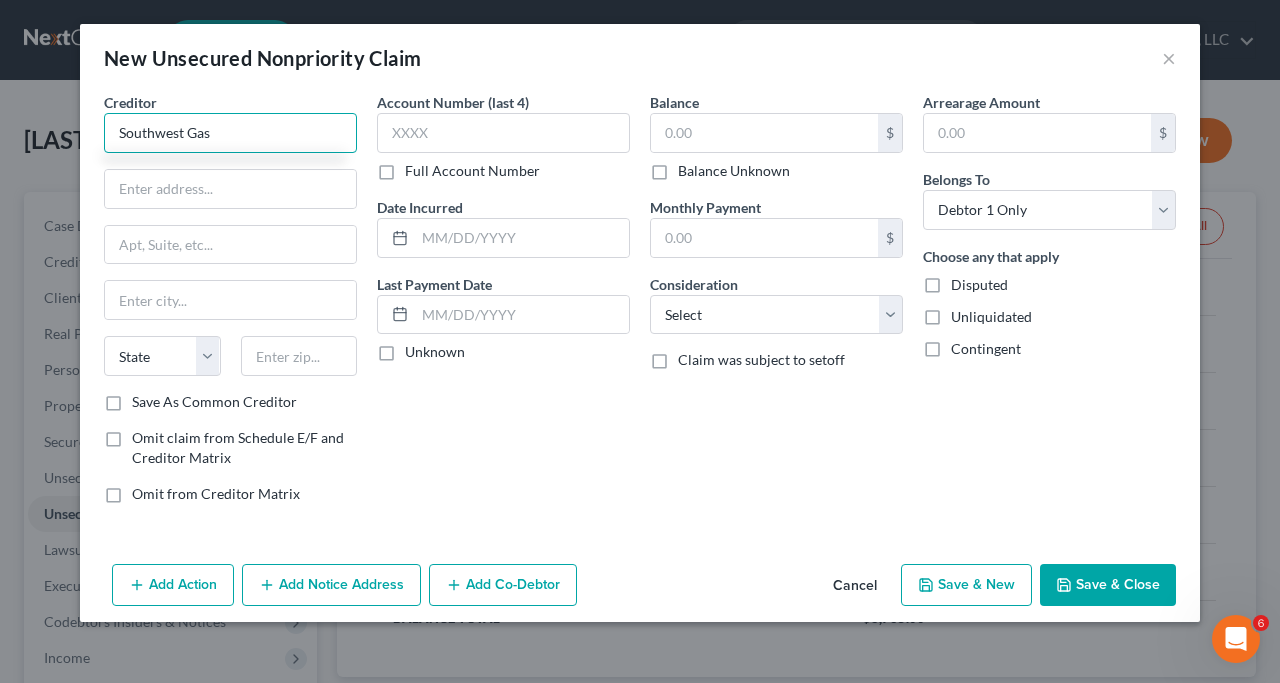 type on "Southwest Gas" 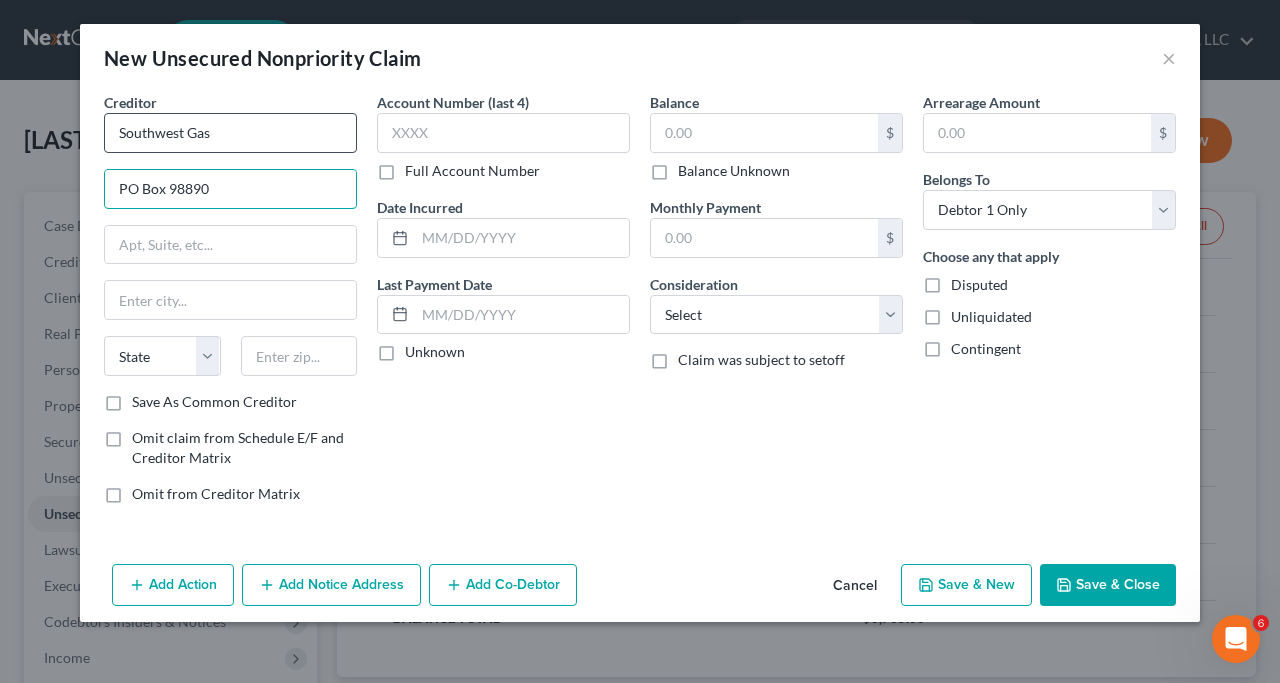 type on "PO Box 98890" 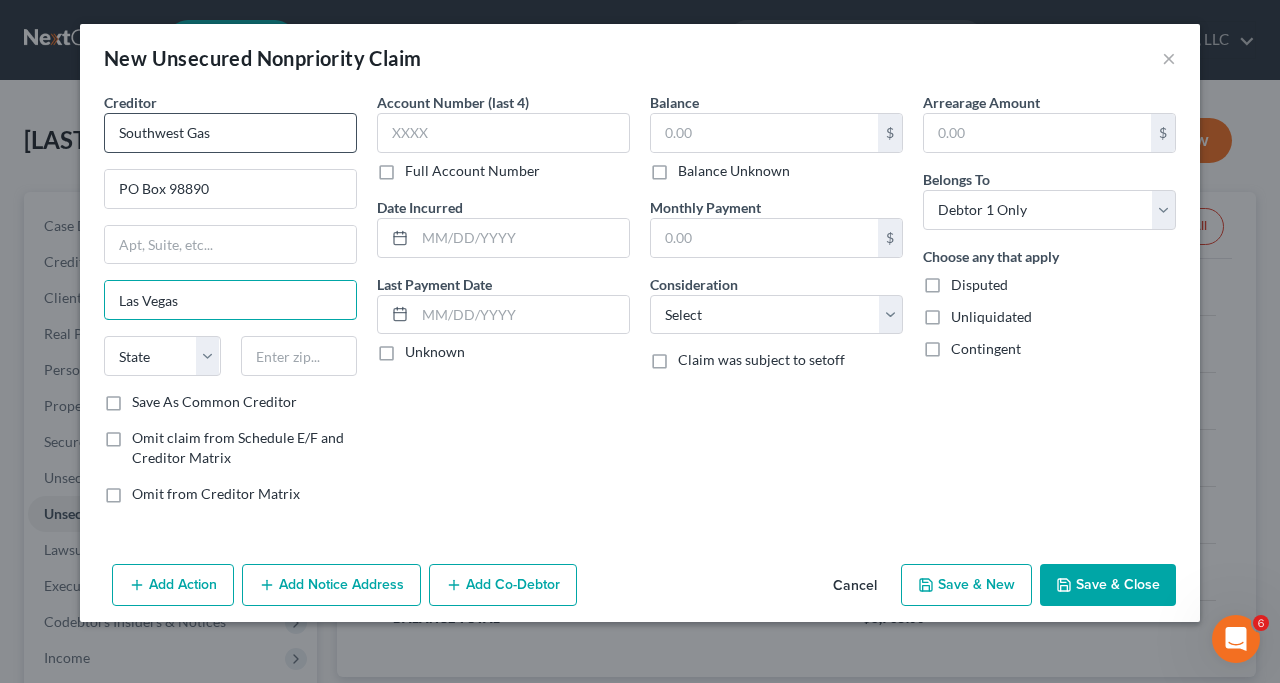 type on "Las Vegas" 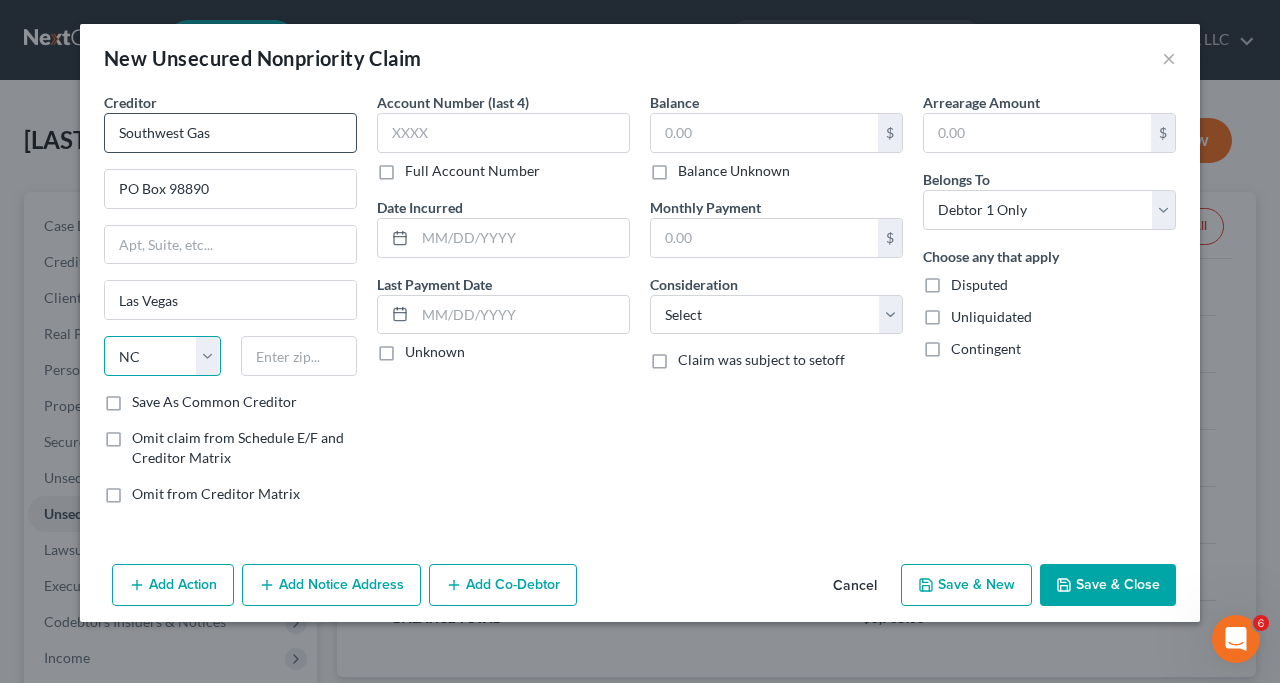 select on "31" 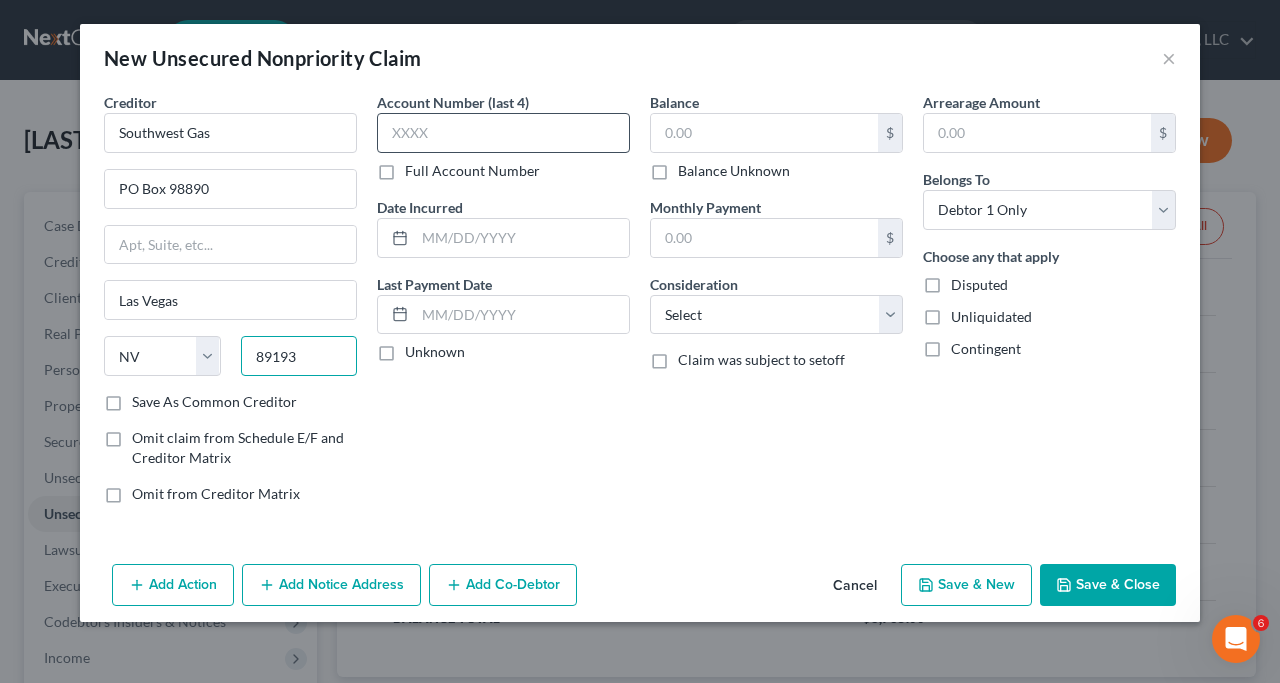 type on "89193" 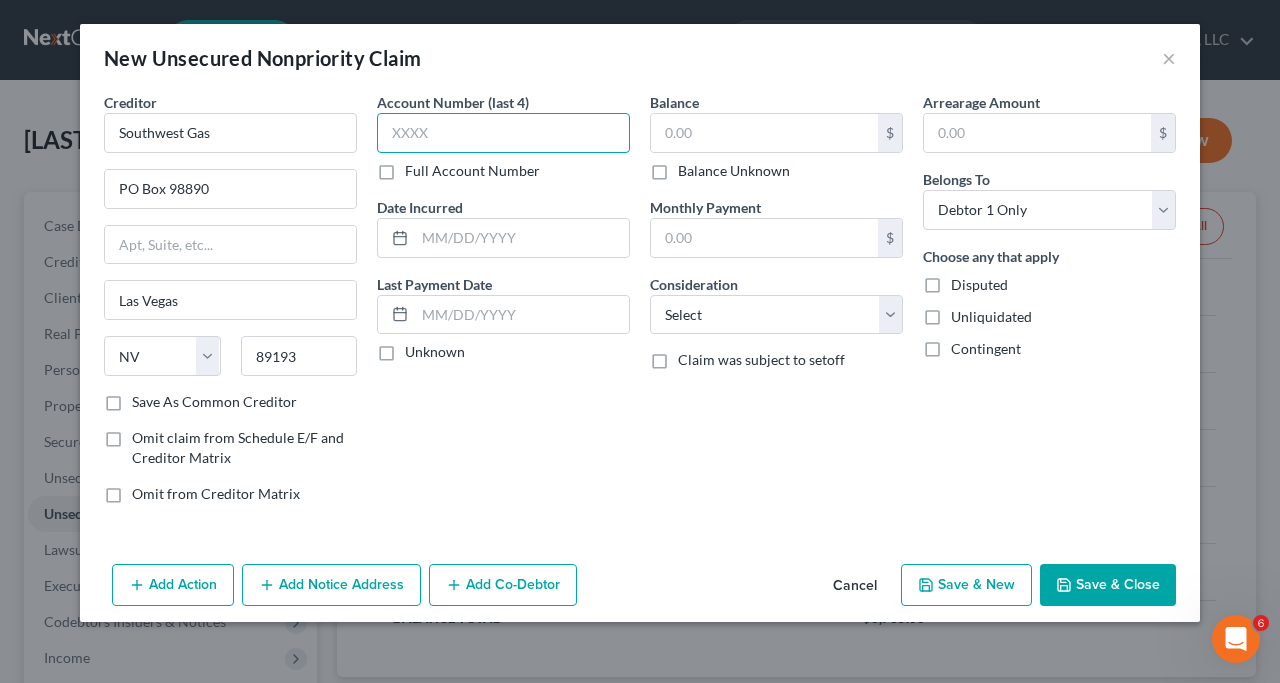 click at bounding box center [503, 133] 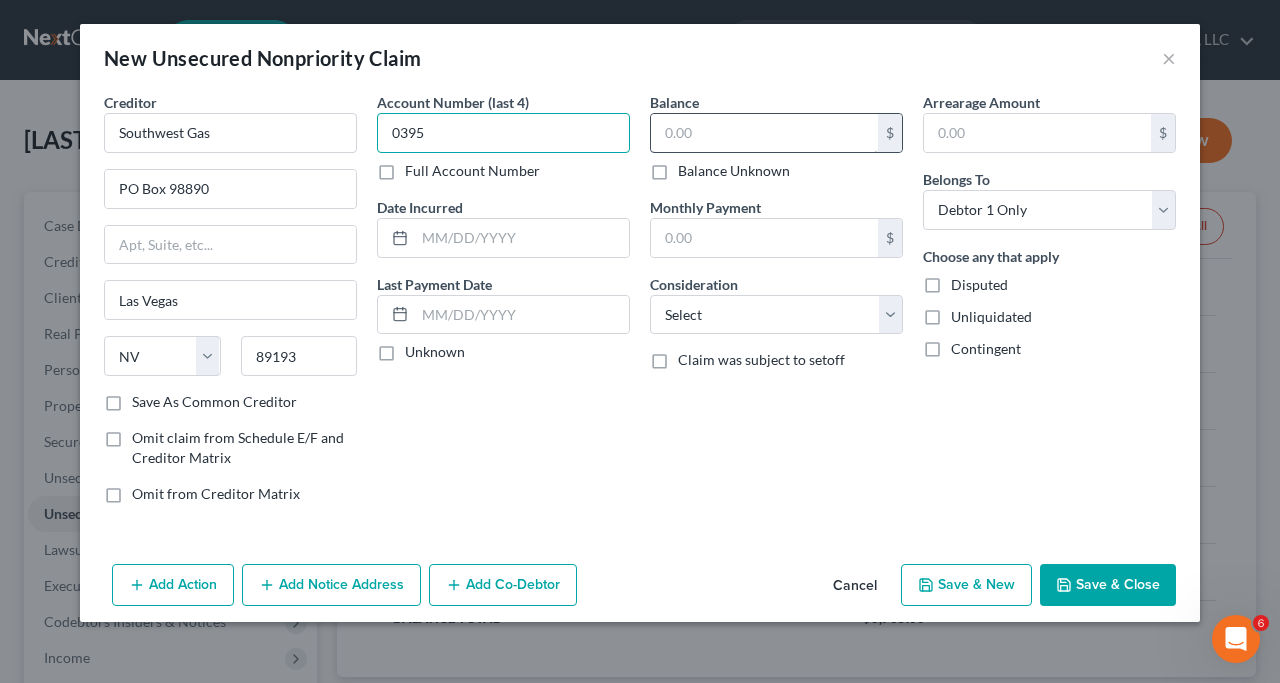 type on "0395" 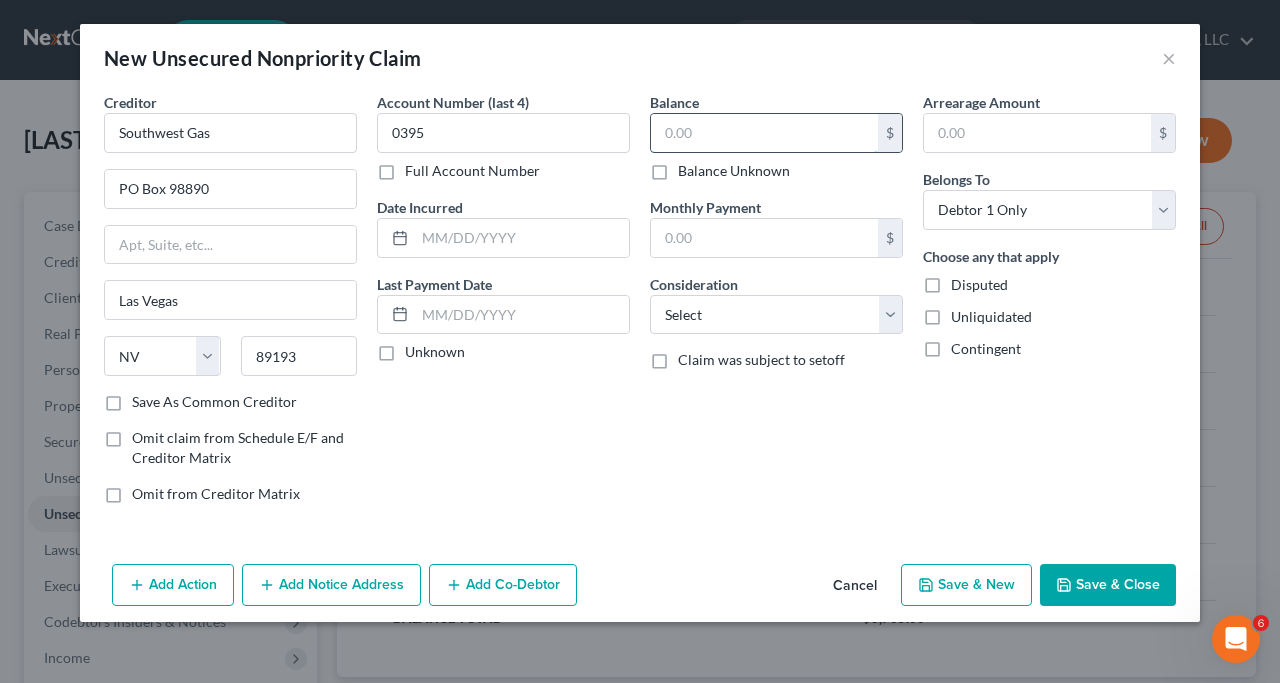 click at bounding box center [764, 133] 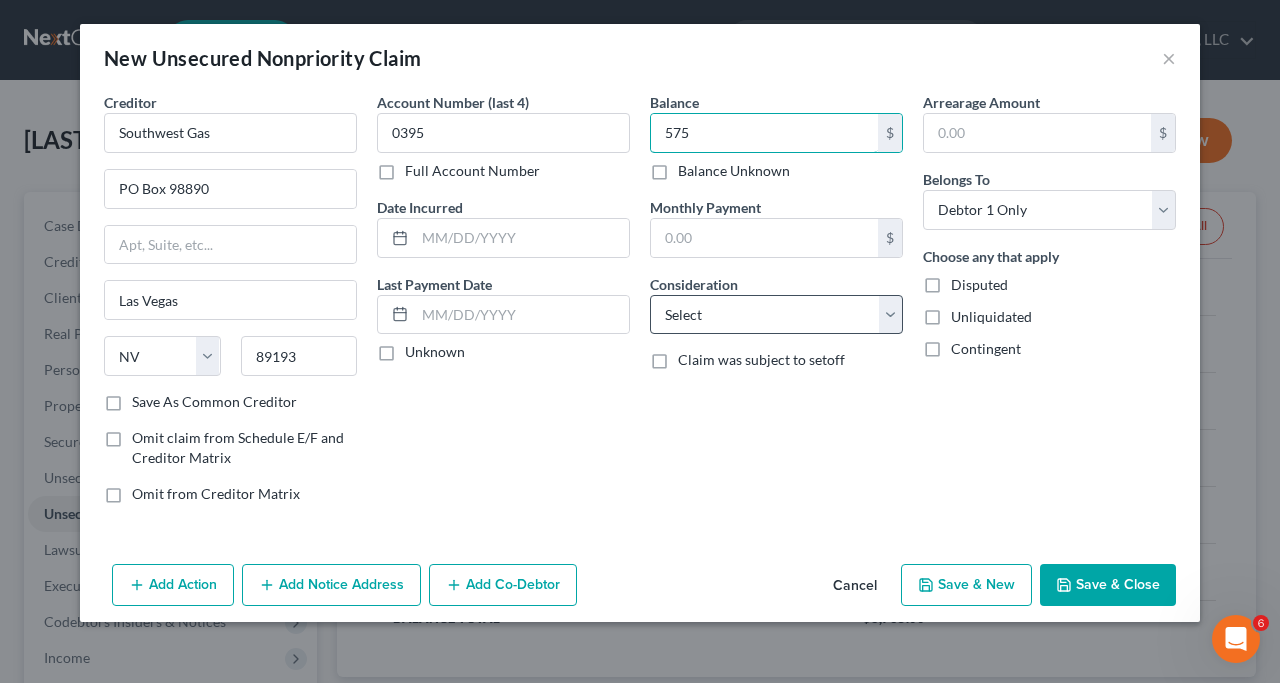 type on "575" 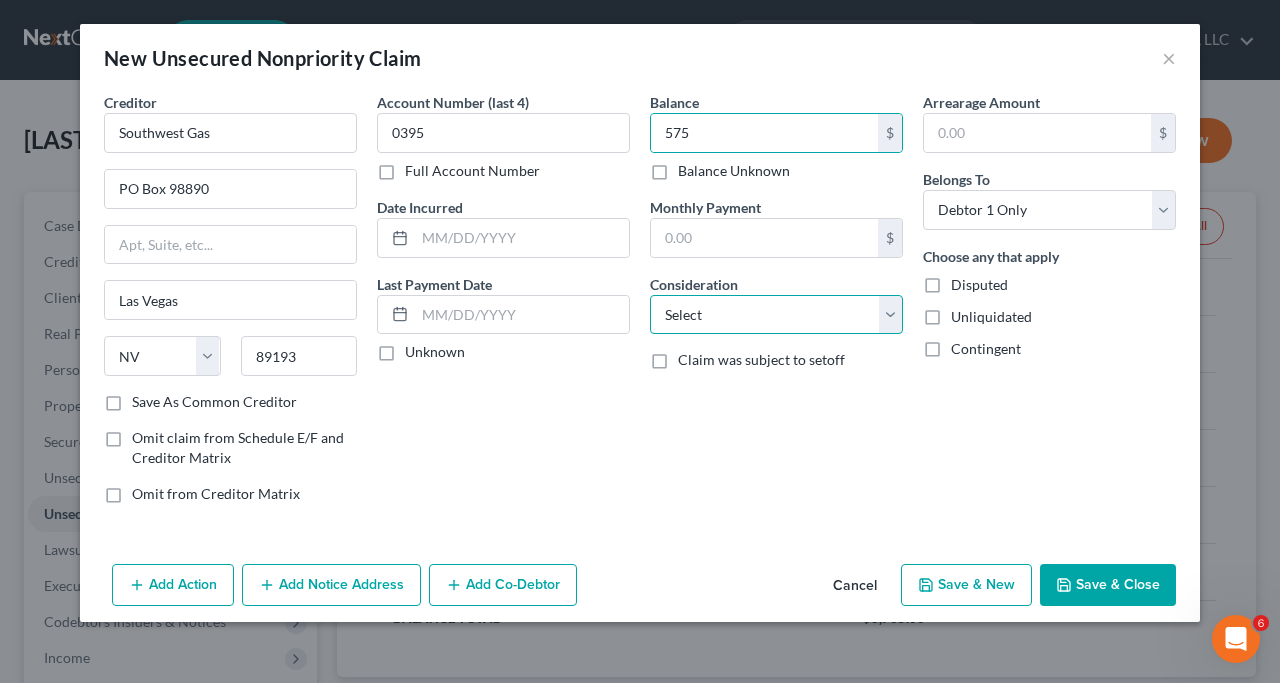 click on "Select Cable / Satellite Services Collection Agency Credit Card Debt Debt Counseling / Attorneys Deficiency Balance Domestic Support Obligations Home / Car Repairs Income Taxes Judgment Liens Medical Services Monies Loaned / Advanced Mortgage Obligation From Divorce Or Separation Obligation To Pensions Other Overdrawn Bank Account Promised To Help Pay Creditors Student Loans Suppliers And Vendors Telephone / Internet Services Utility Services" at bounding box center [776, 315] 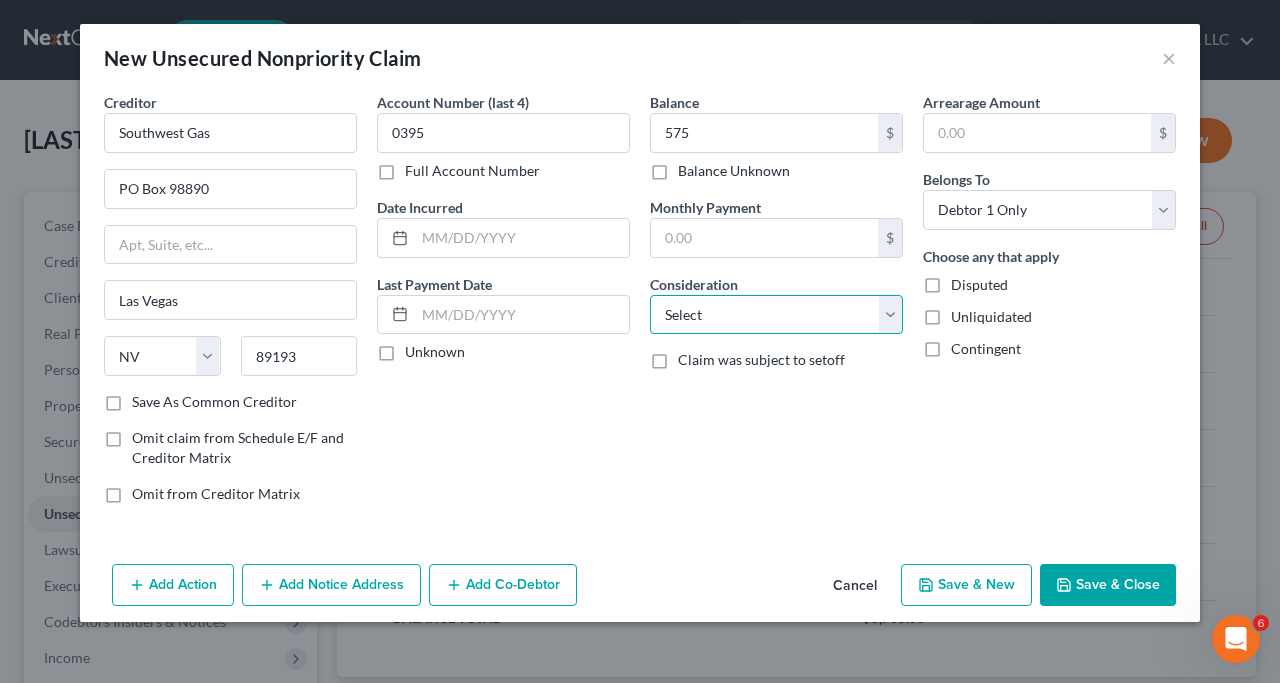 select on "20" 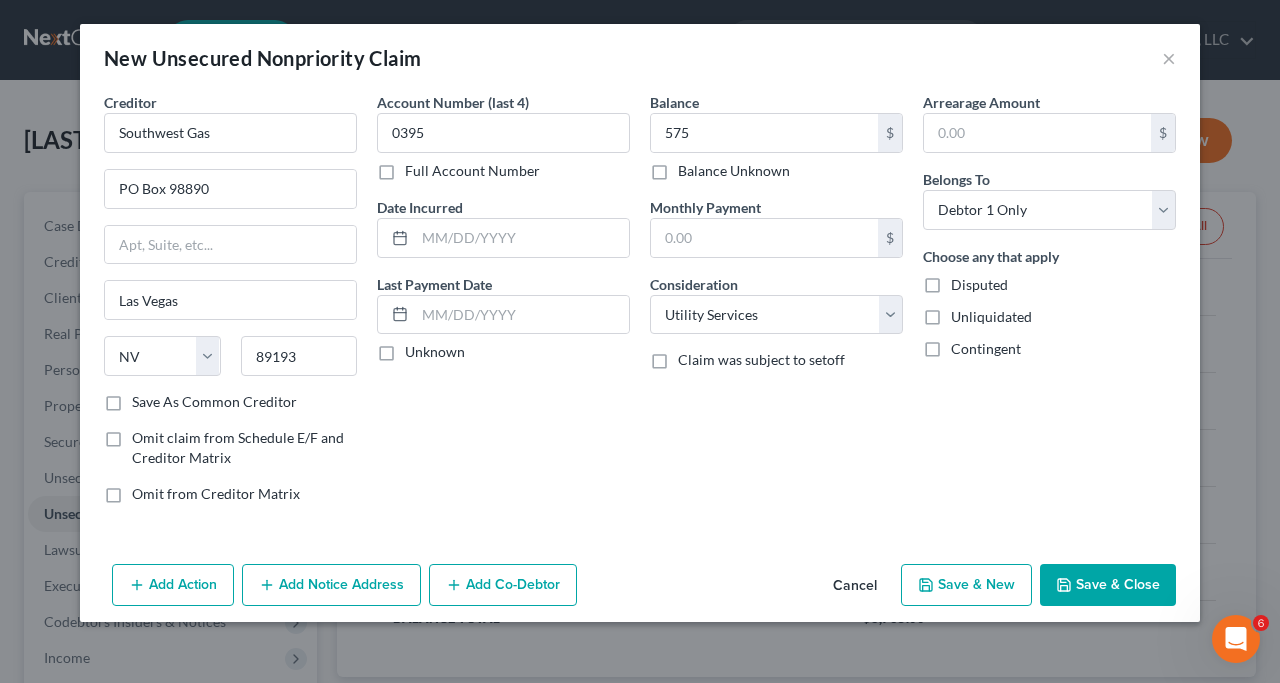 click on "Save & New" at bounding box center [966, 585] 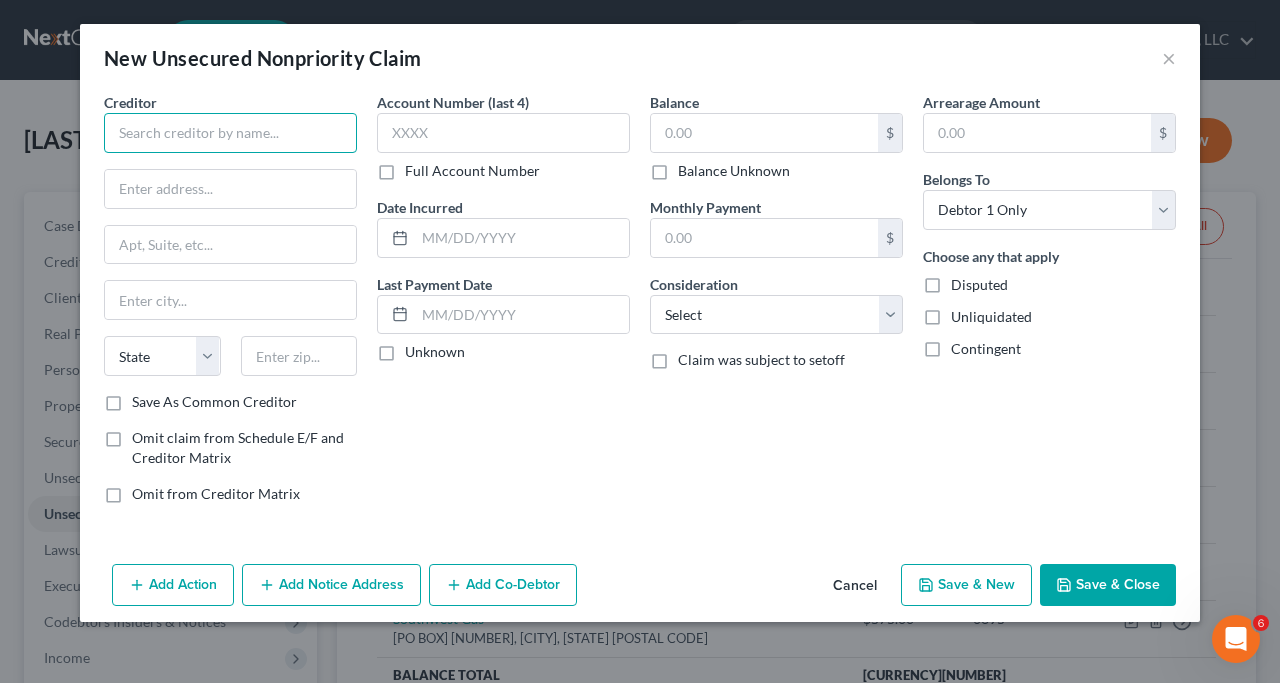 click at bounding box center (230, 133) 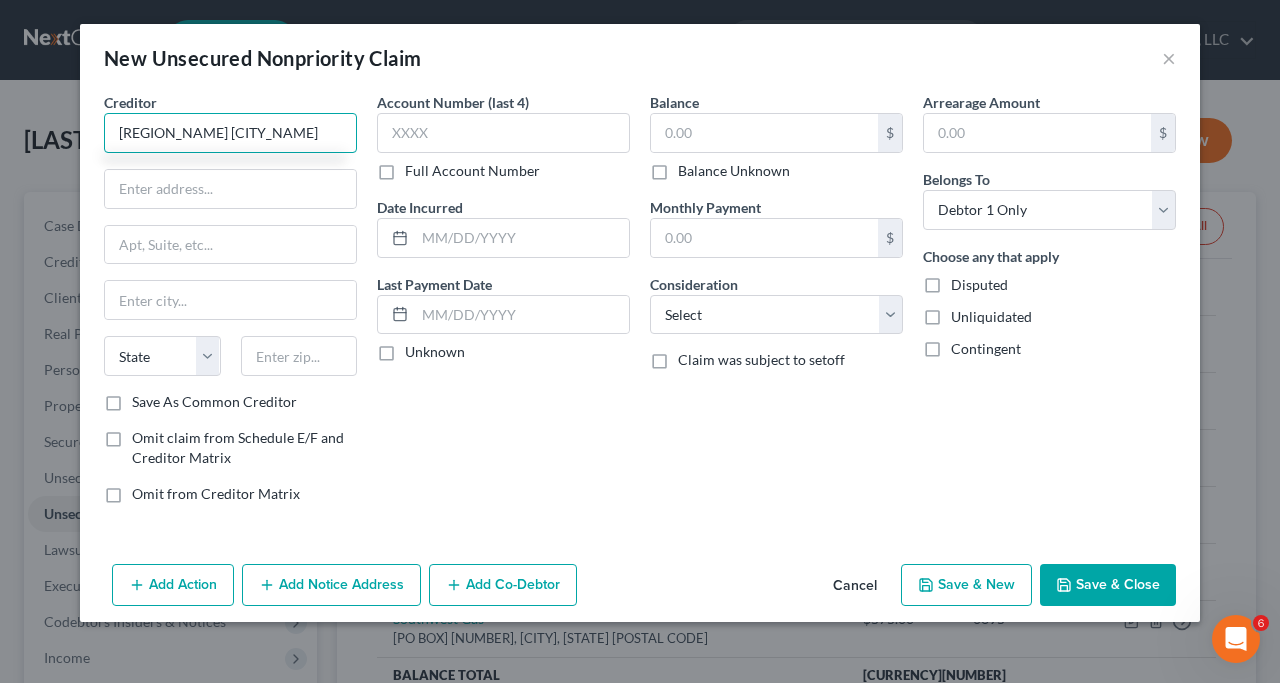 type on "[REGION_NAME] [CITY_NAME]" 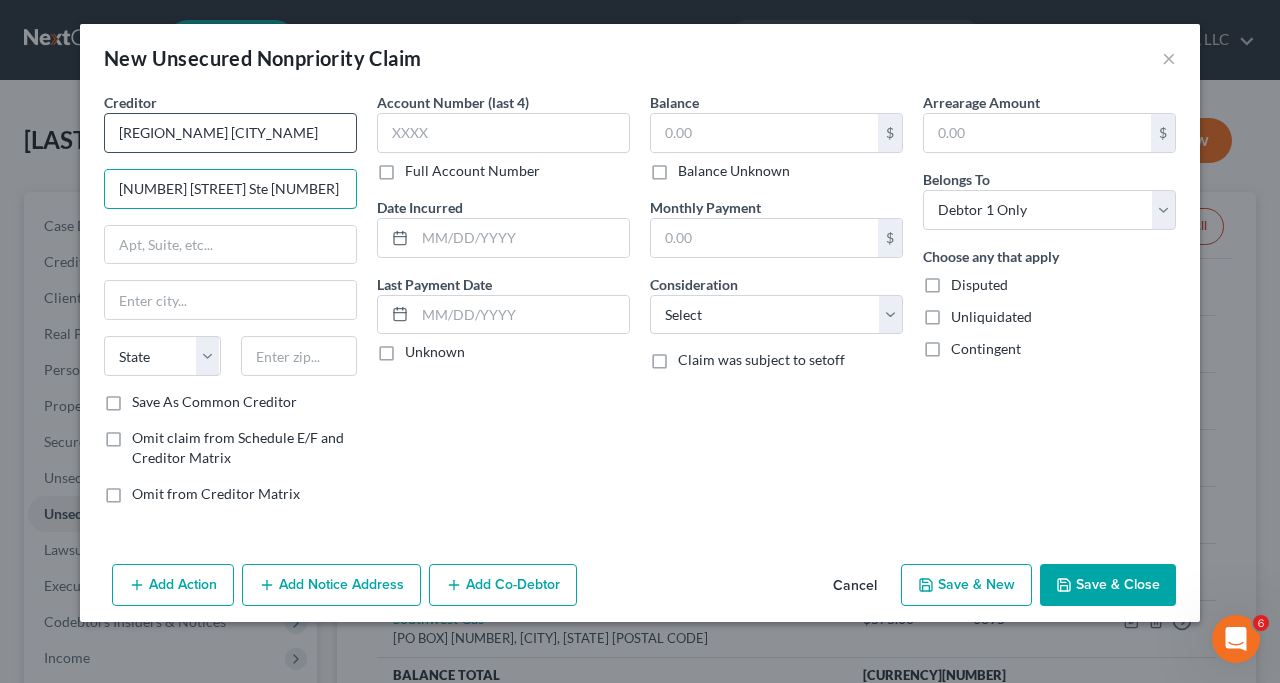 type on "[NUMBER] [STREET] Ste [NUMBER]" 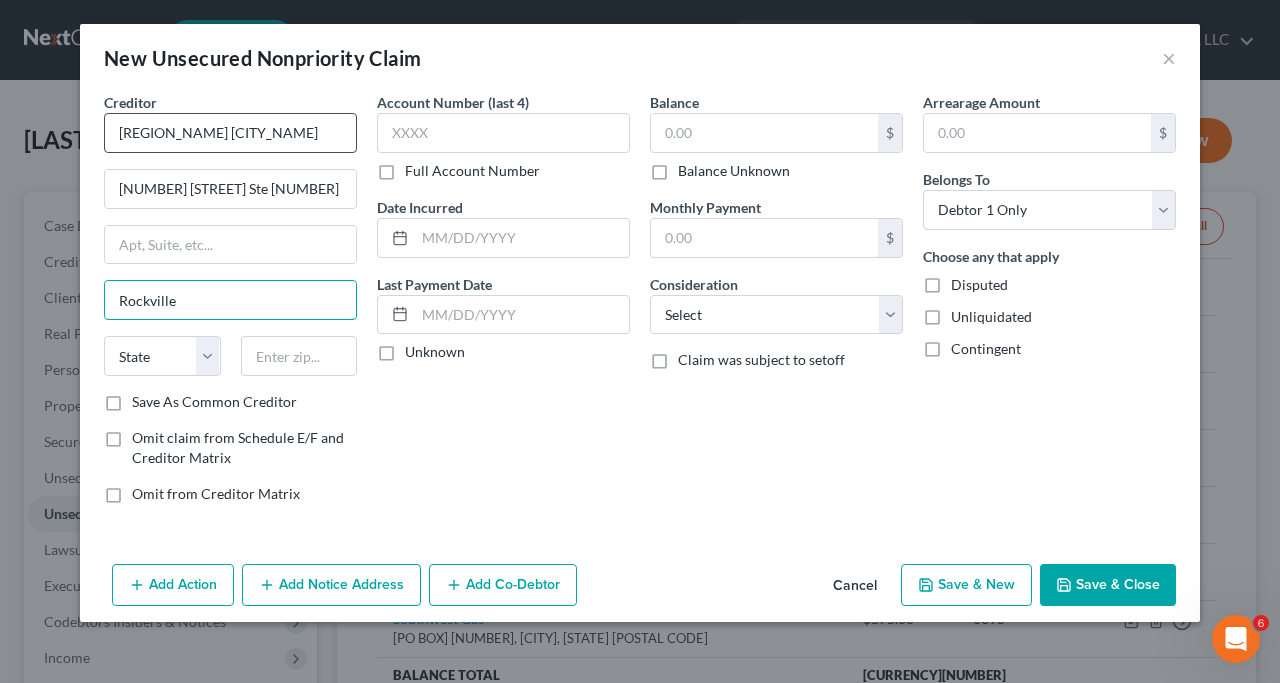 type on "Rockville" 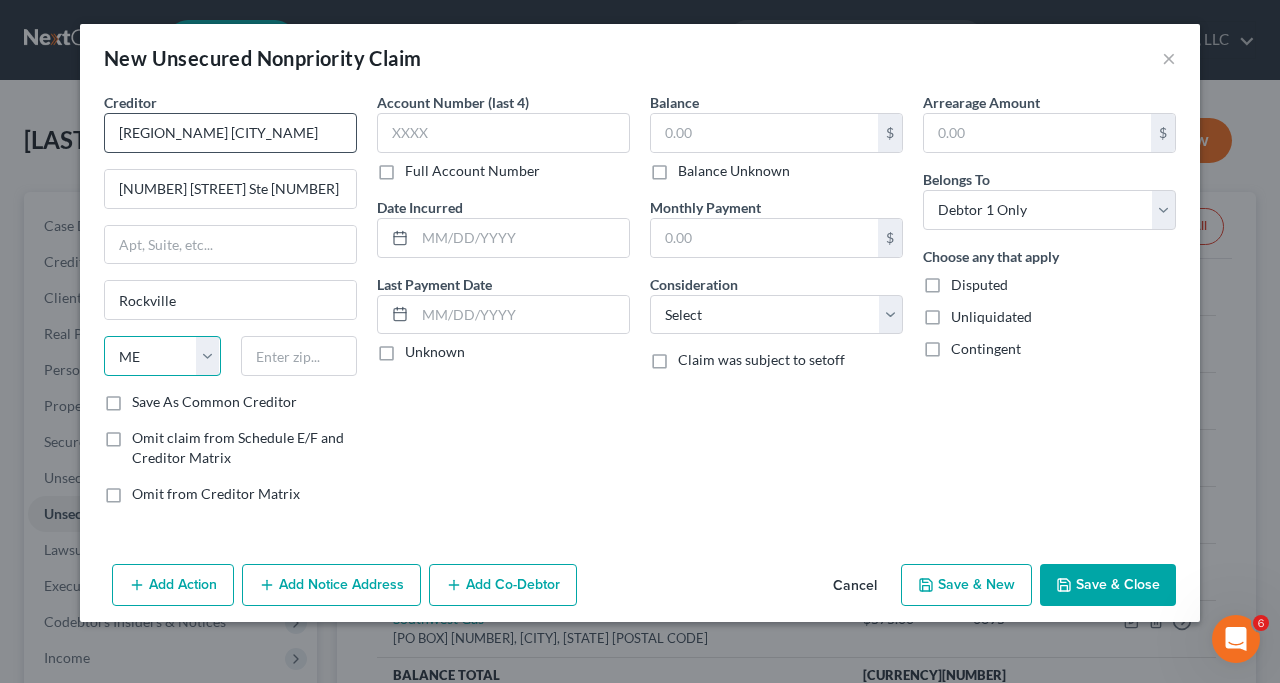 select on "21" 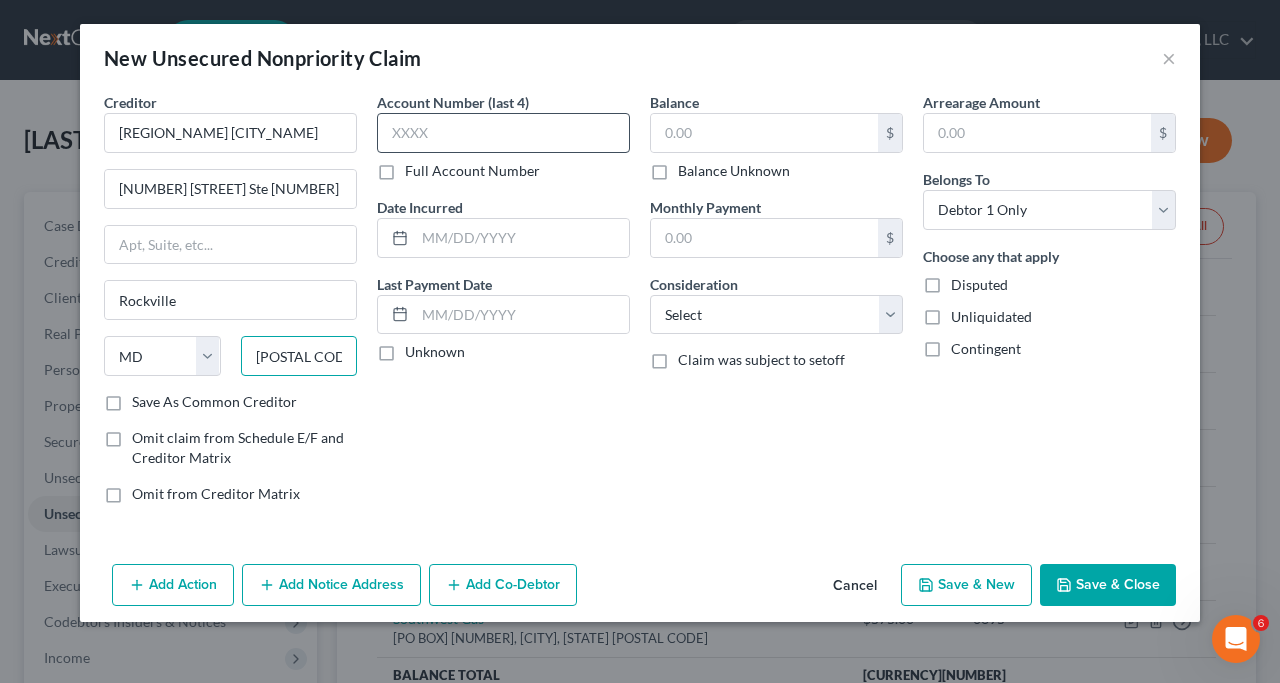 type on "[POSTAL CODE]" 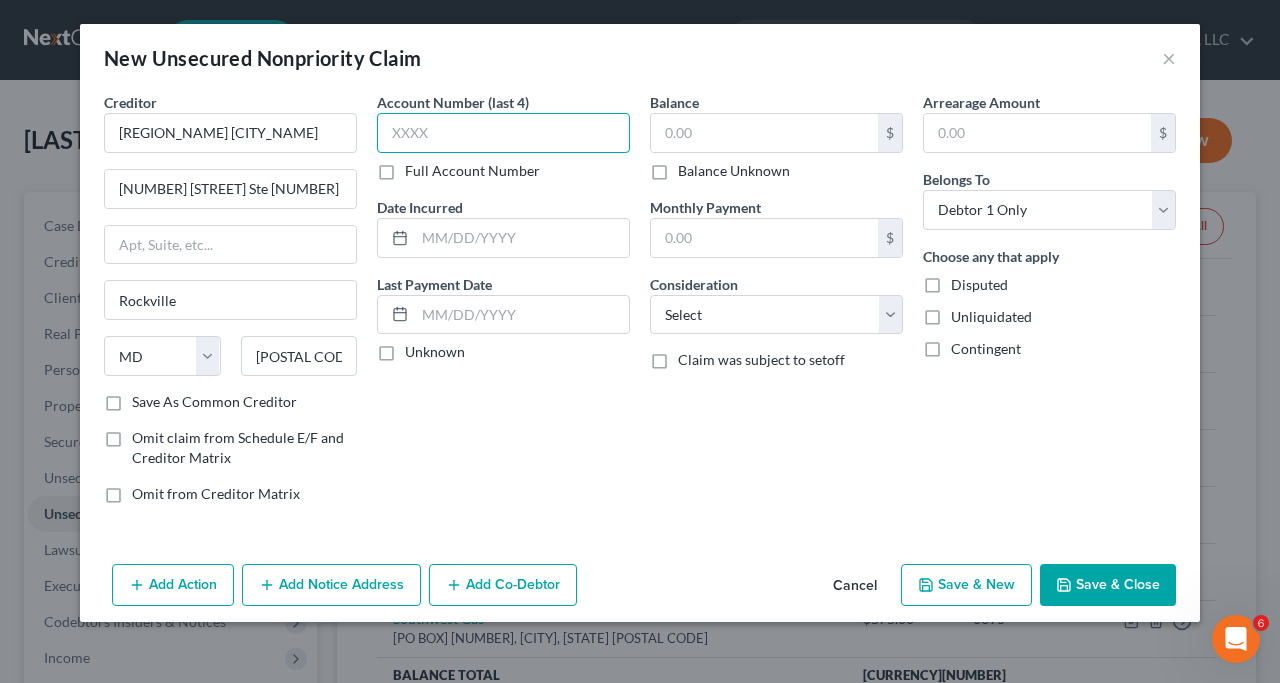 click at bounding box center [503, 133] 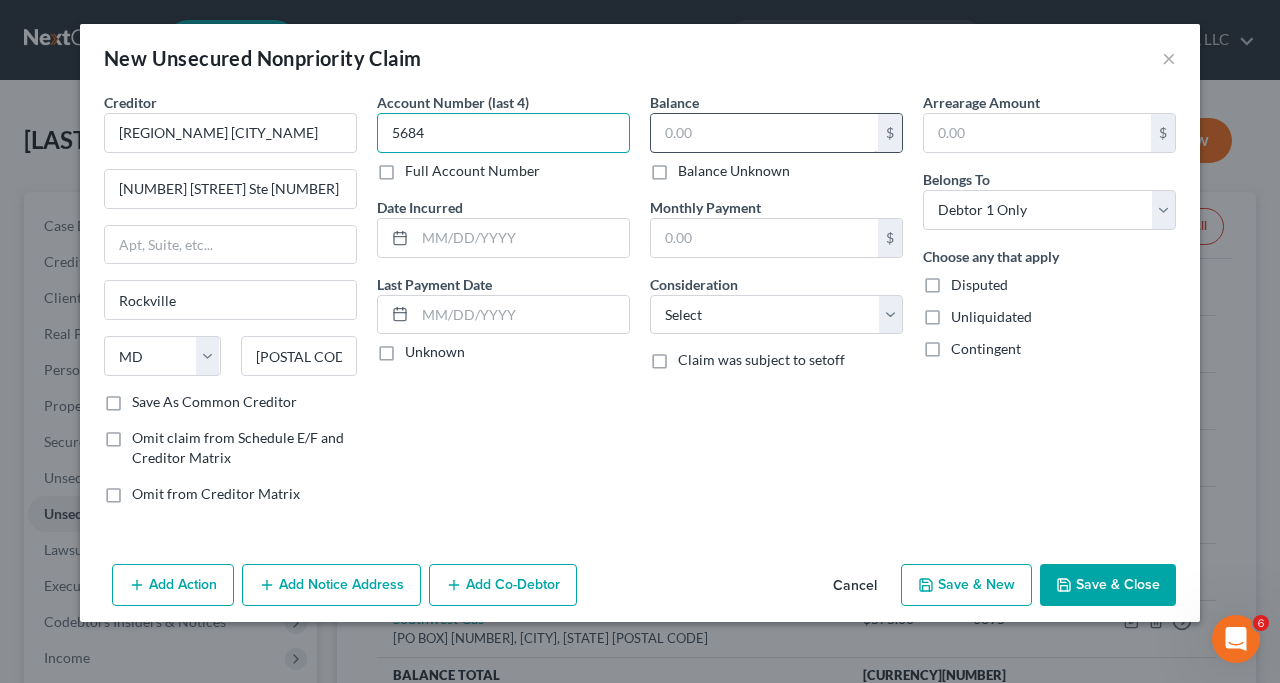 type on "5684" 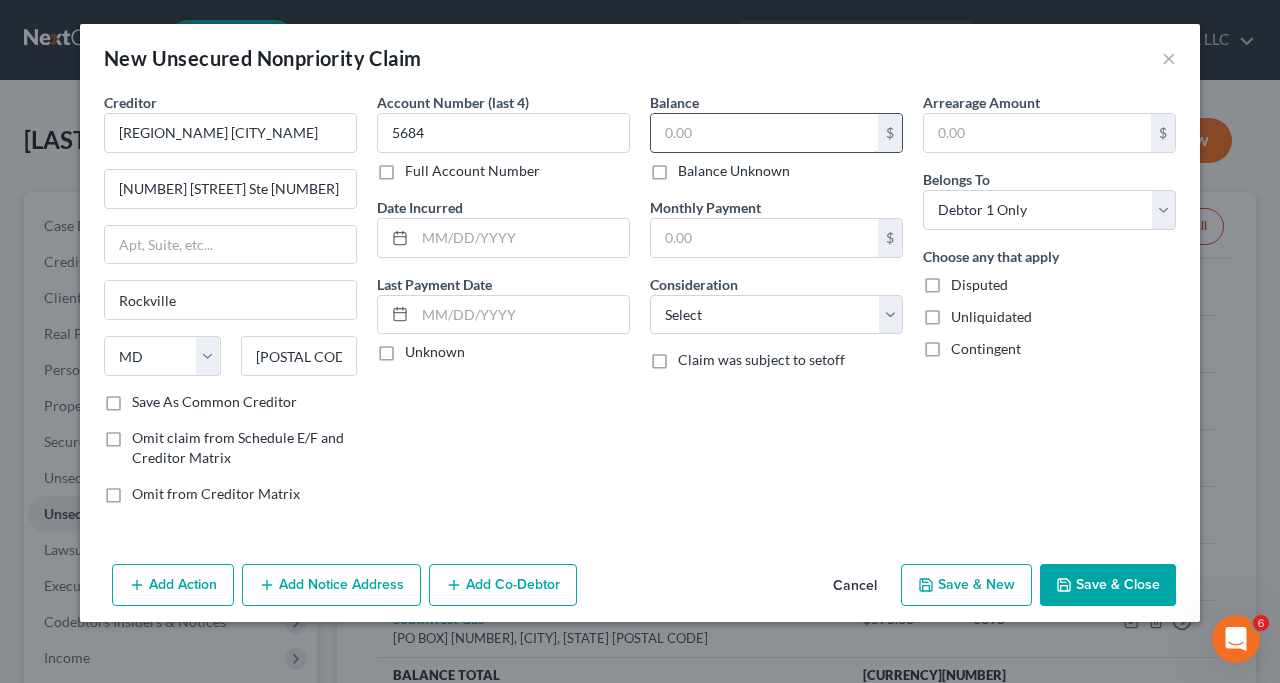 click at bounding box center (764, 133) 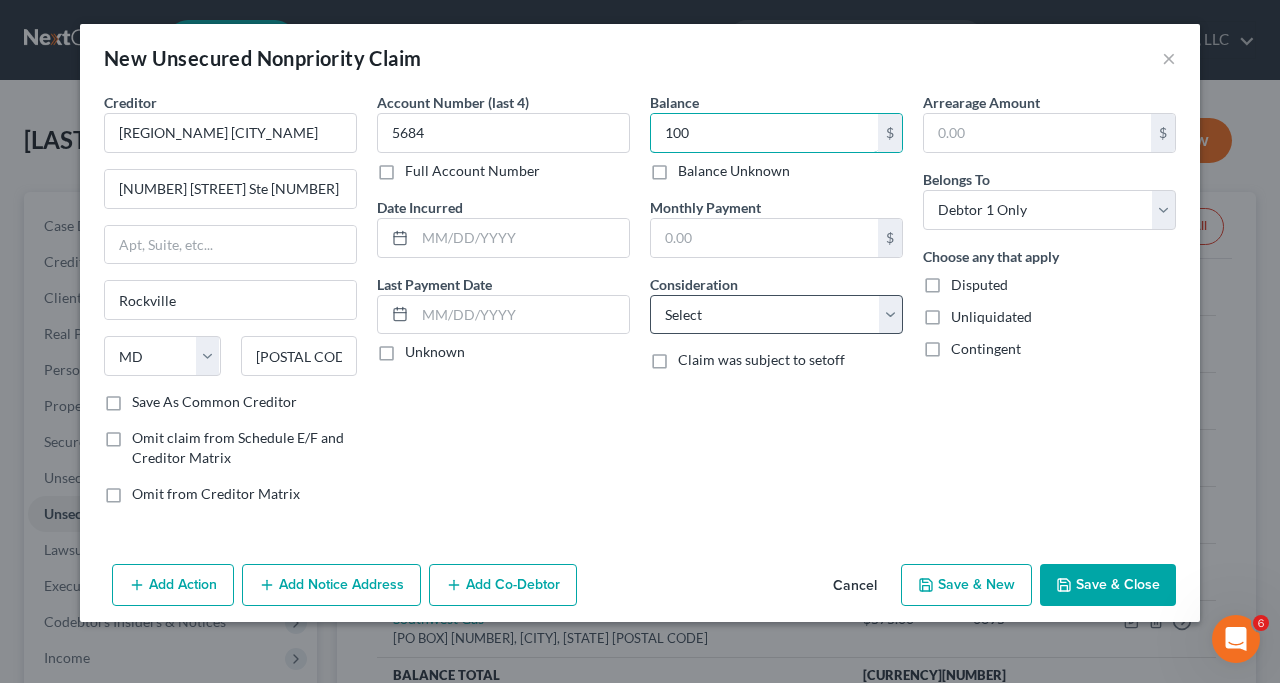 type on "100" 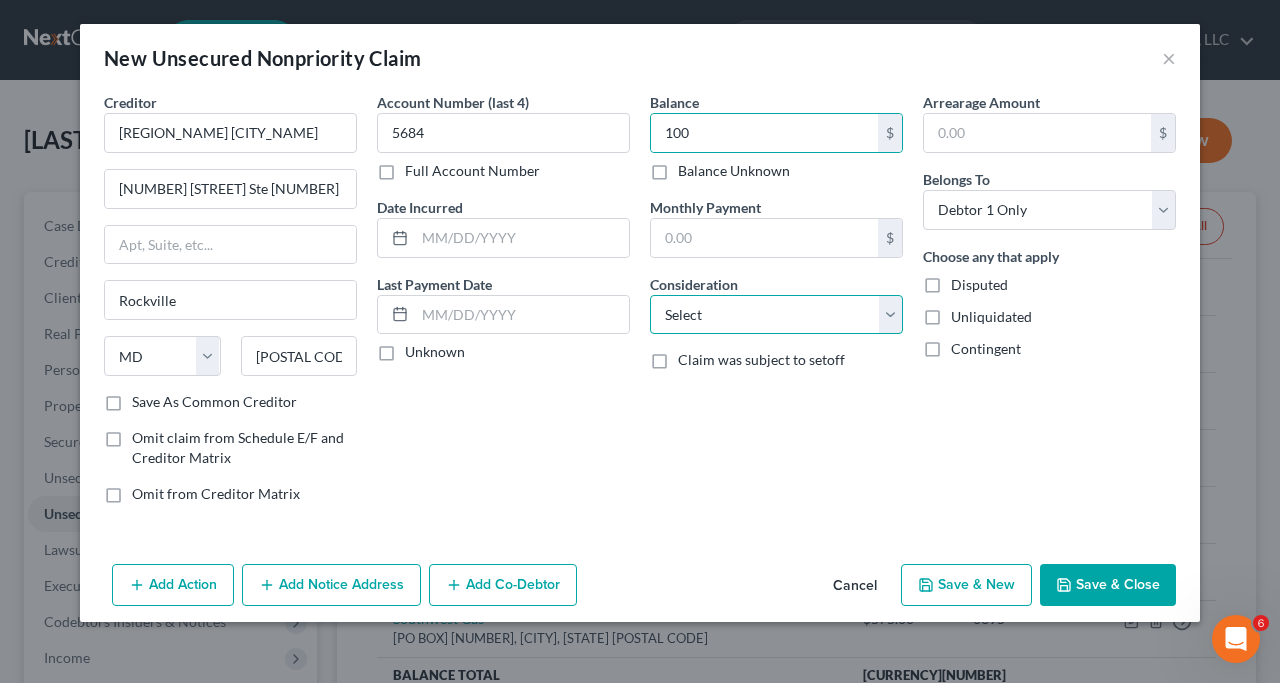 click on "Select Cable / Satellite Services Collection Agency Credit Card Debt Debt Counseling / Attorneys Deficiency Balance Domestic Support Obligations Home / Car Repairs Income Taxes Judgment Liens Medical Services Monies Loaned / Advanced Mortgage Obligation From Divorce Or Separation Obligation To Pensions Other Overdrawn Bank Account Promised To Help Pay Creditors Student Loans Suppliers And Vendors Telephone / Internet Services Utility Services" at bounding box center [776, 315] 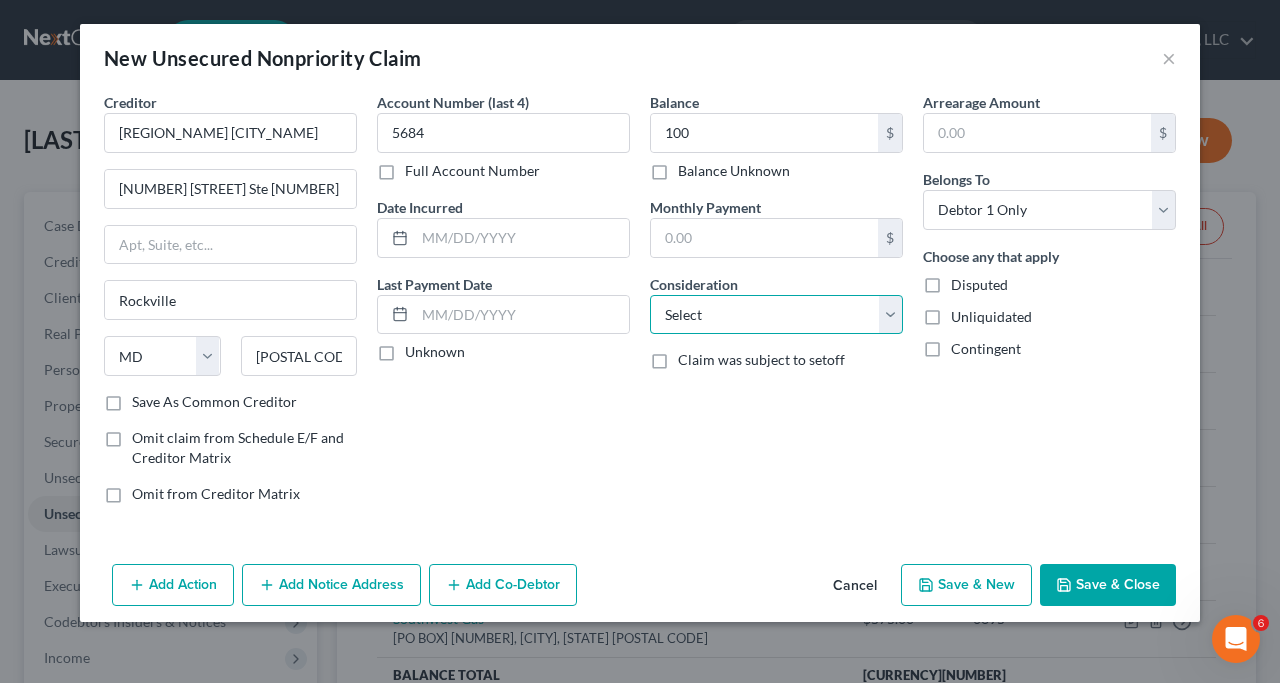 select on "9" 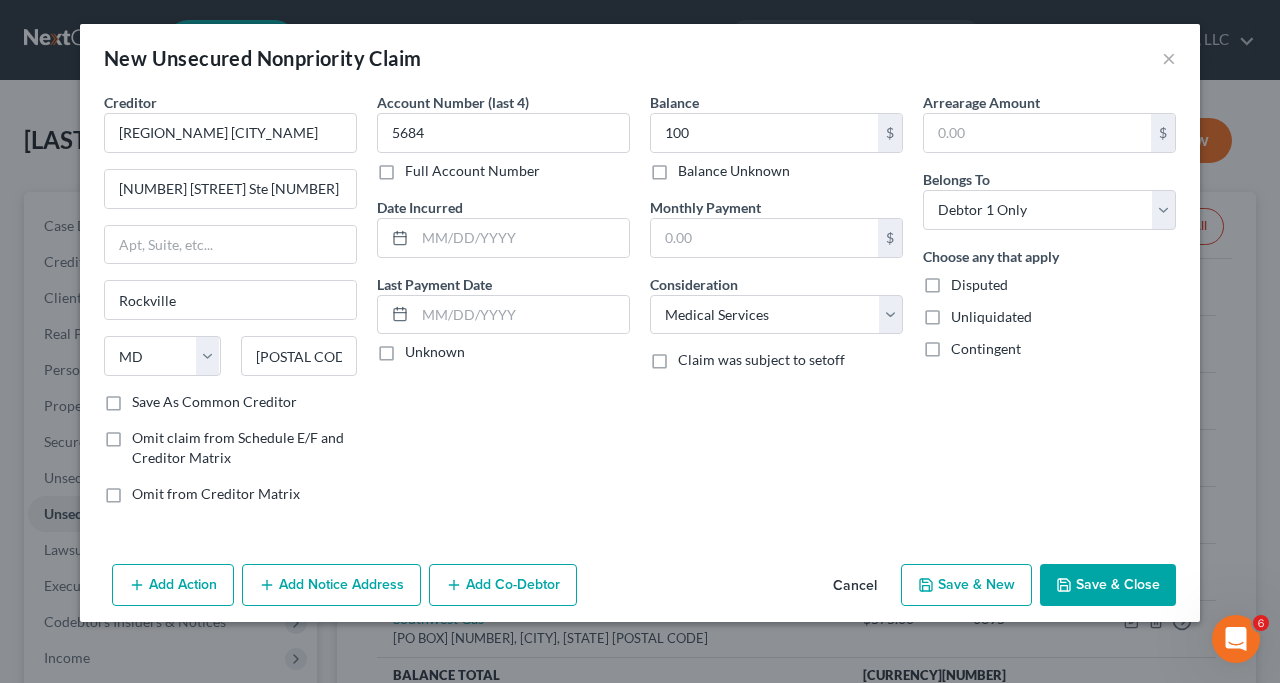 click on "Save & New" at bounding box center [966, 585] 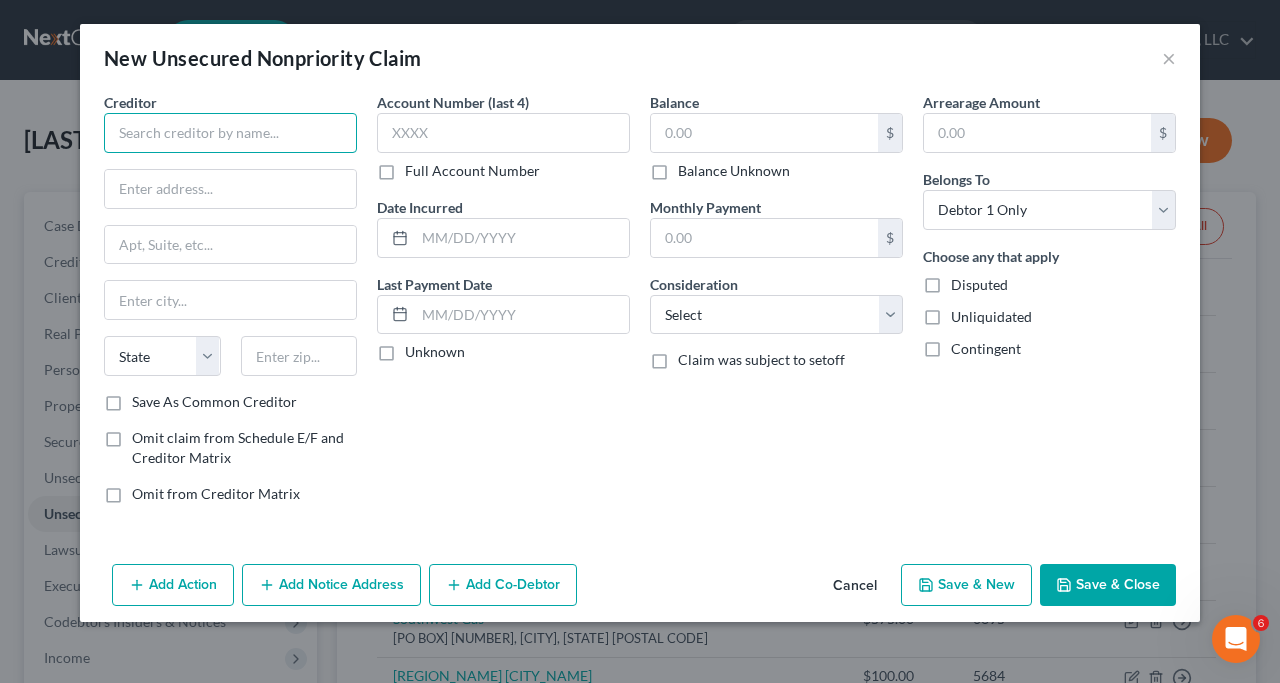 click at bounding box center [230, 133] 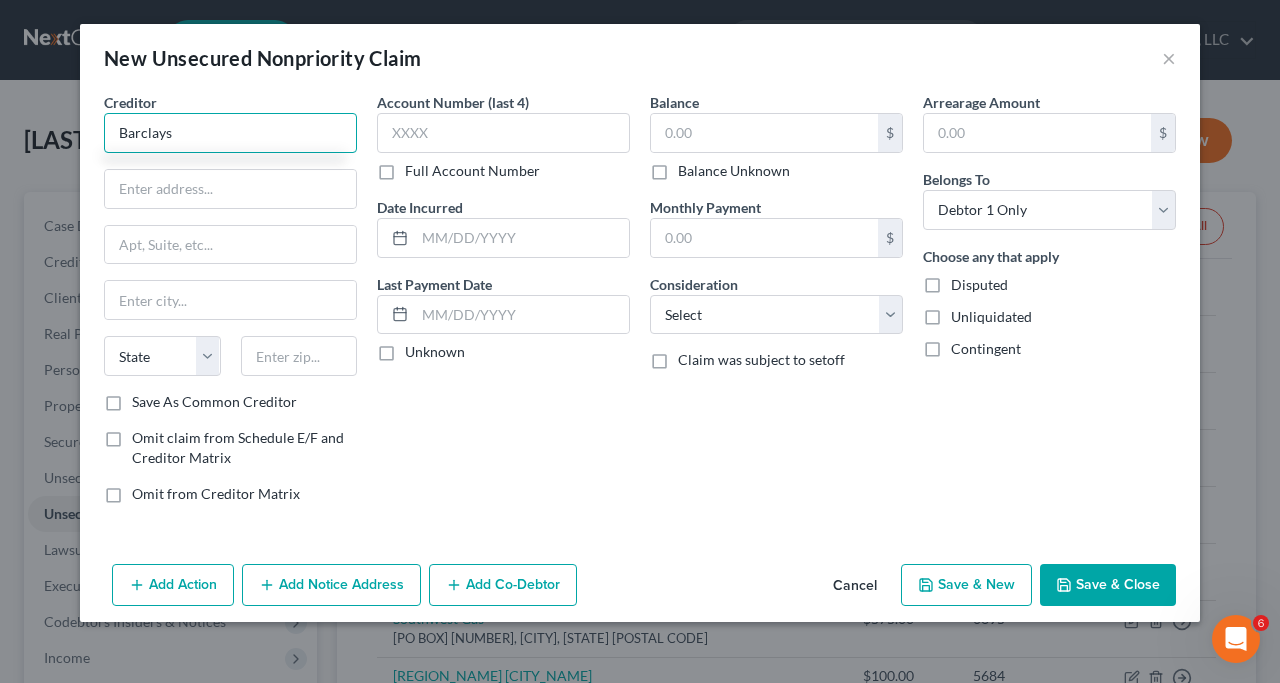 type on "Barclays" 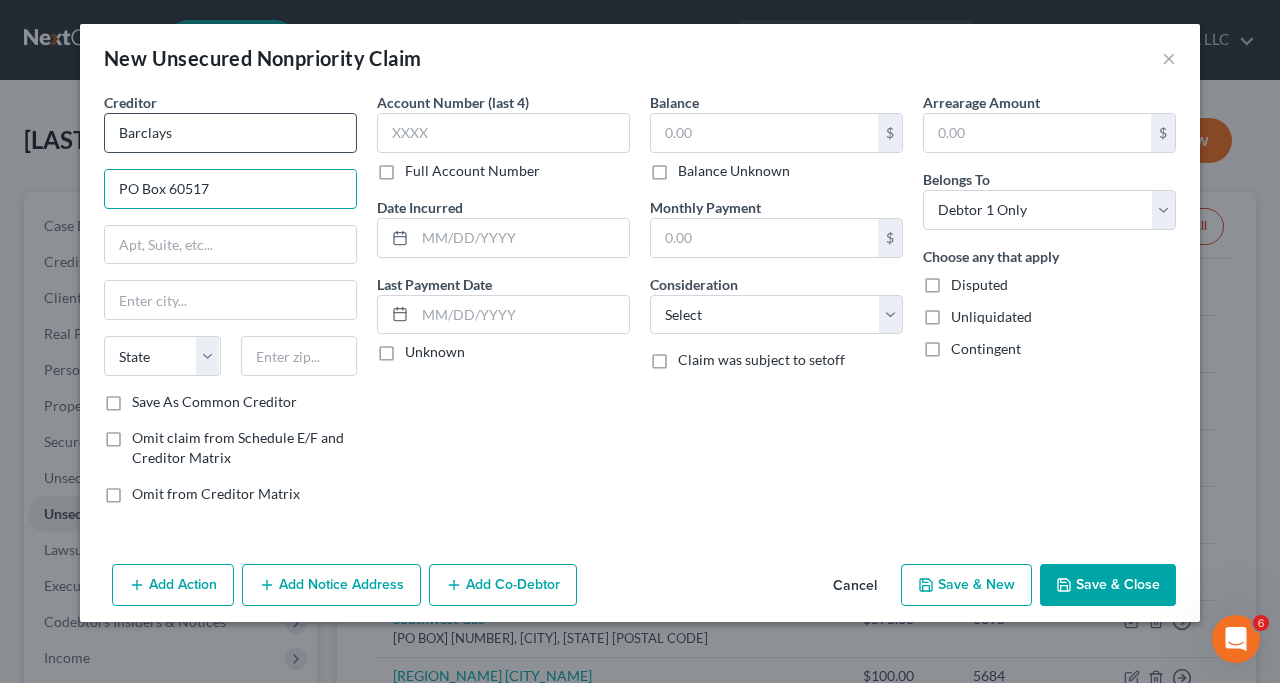 type on "PO Box 60517" 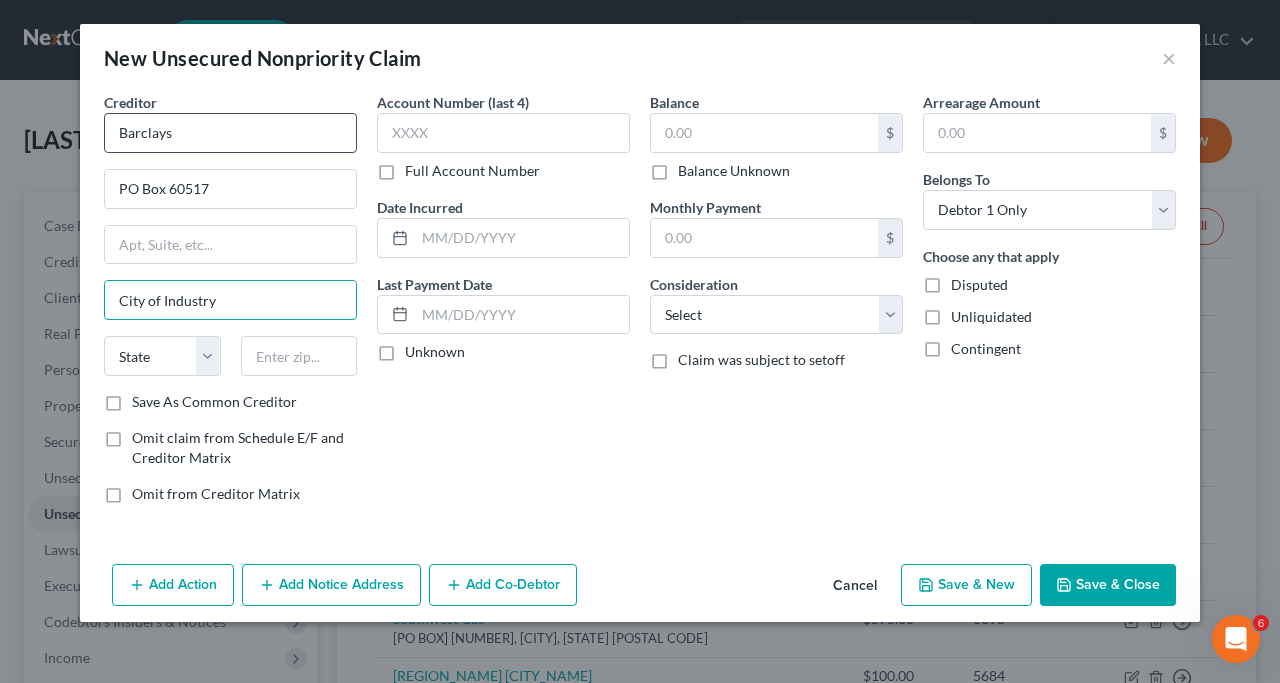 type on "City of Industry" 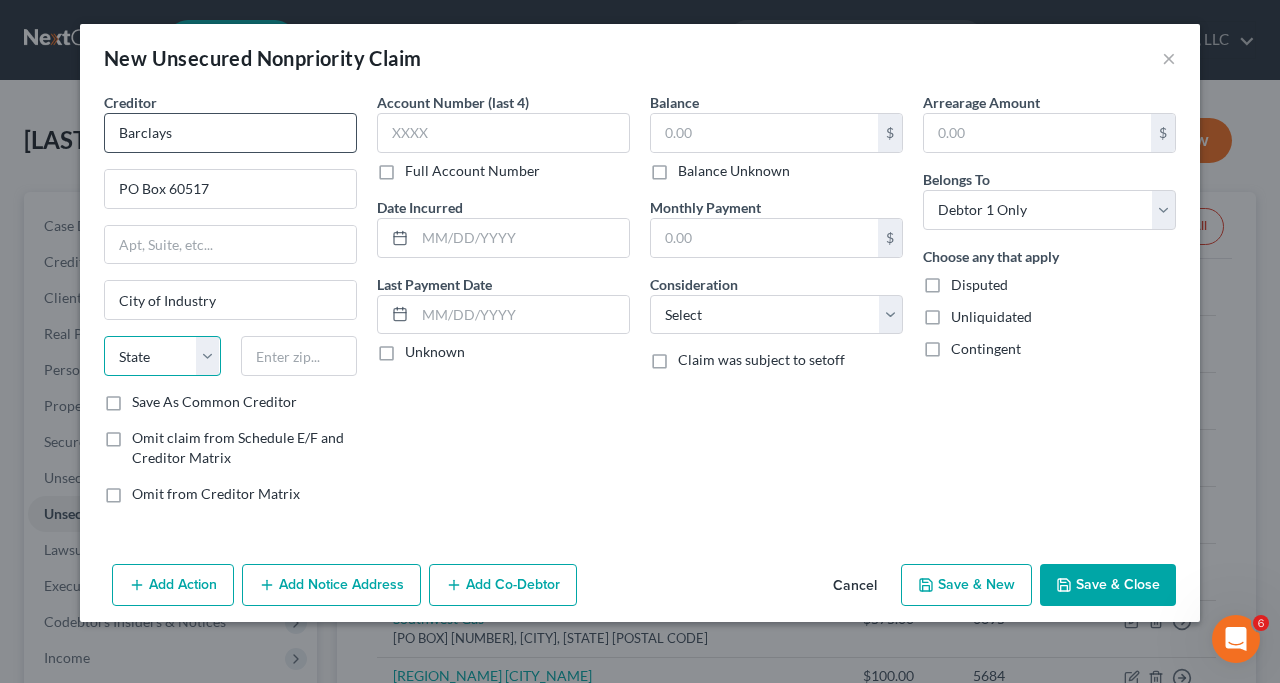 select on "4" 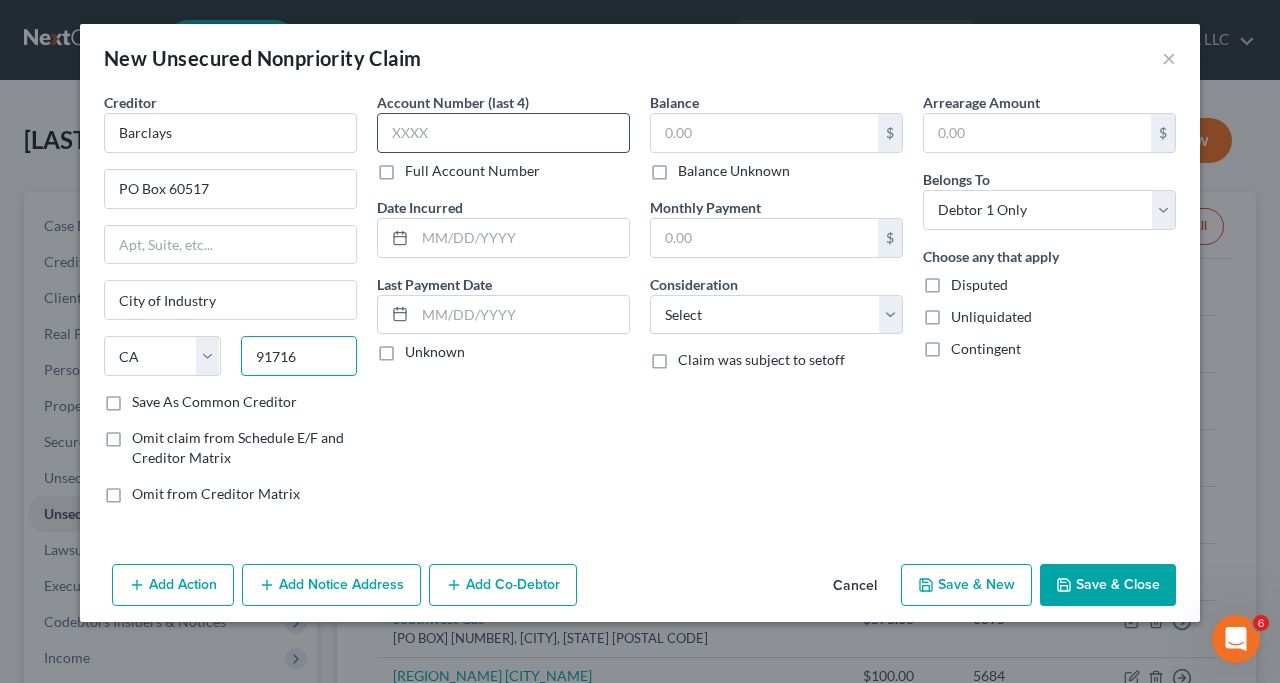 type on "91716" 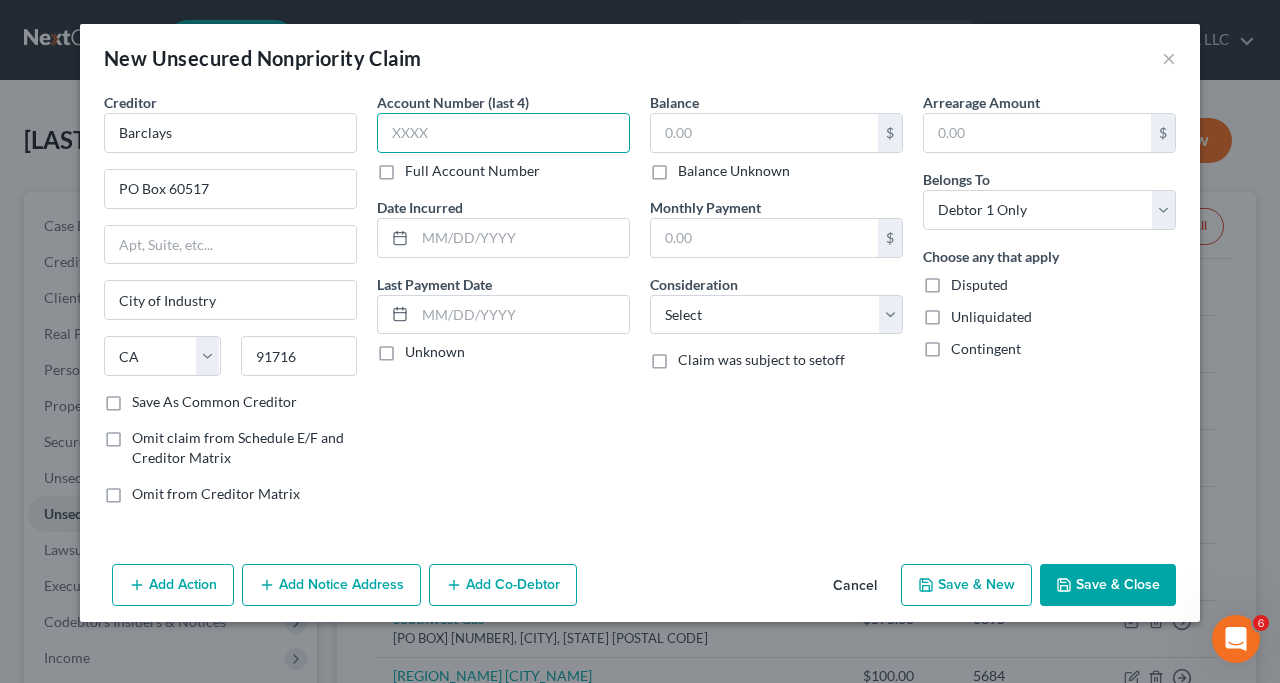 click at bounding box center [503, 133] 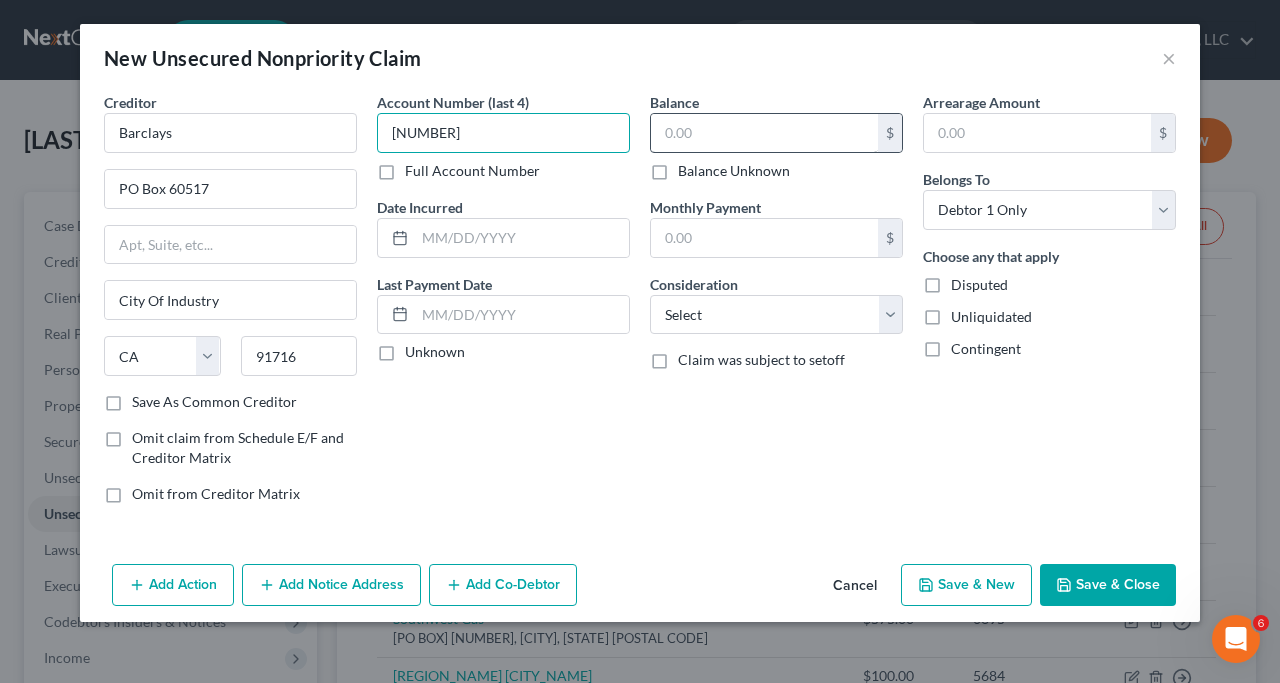 type on "[NUMBER]" 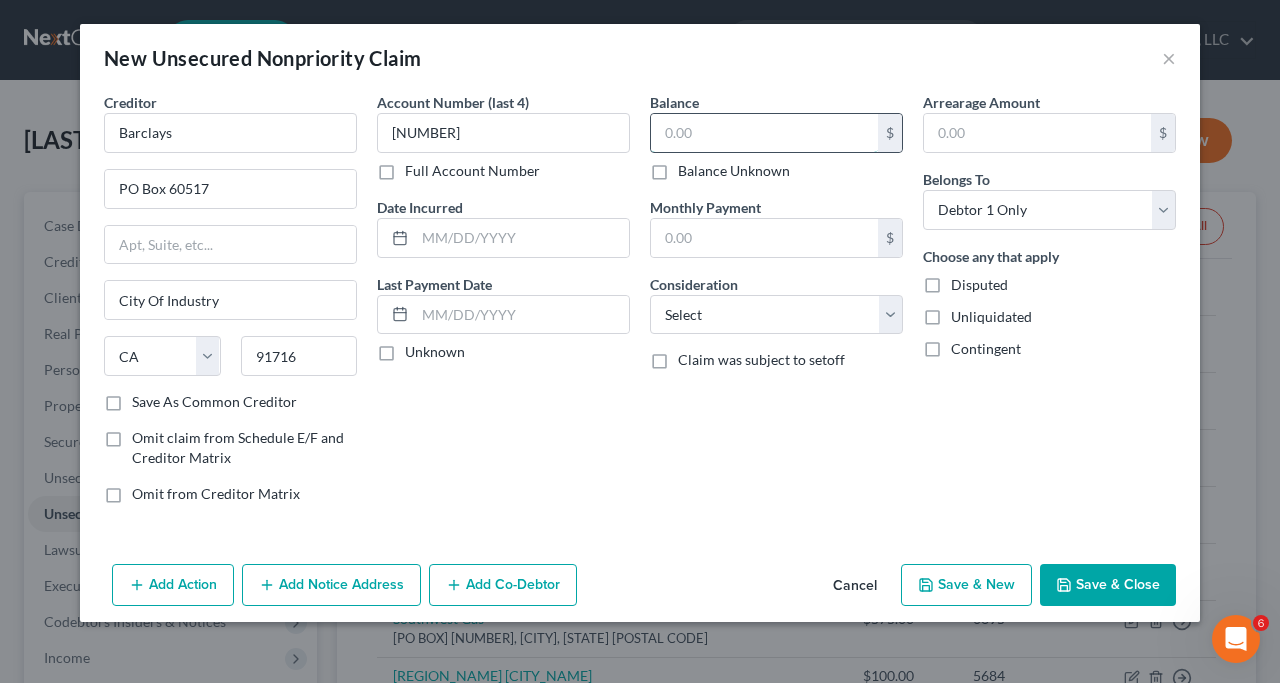 click at bounding box center [764, 133] 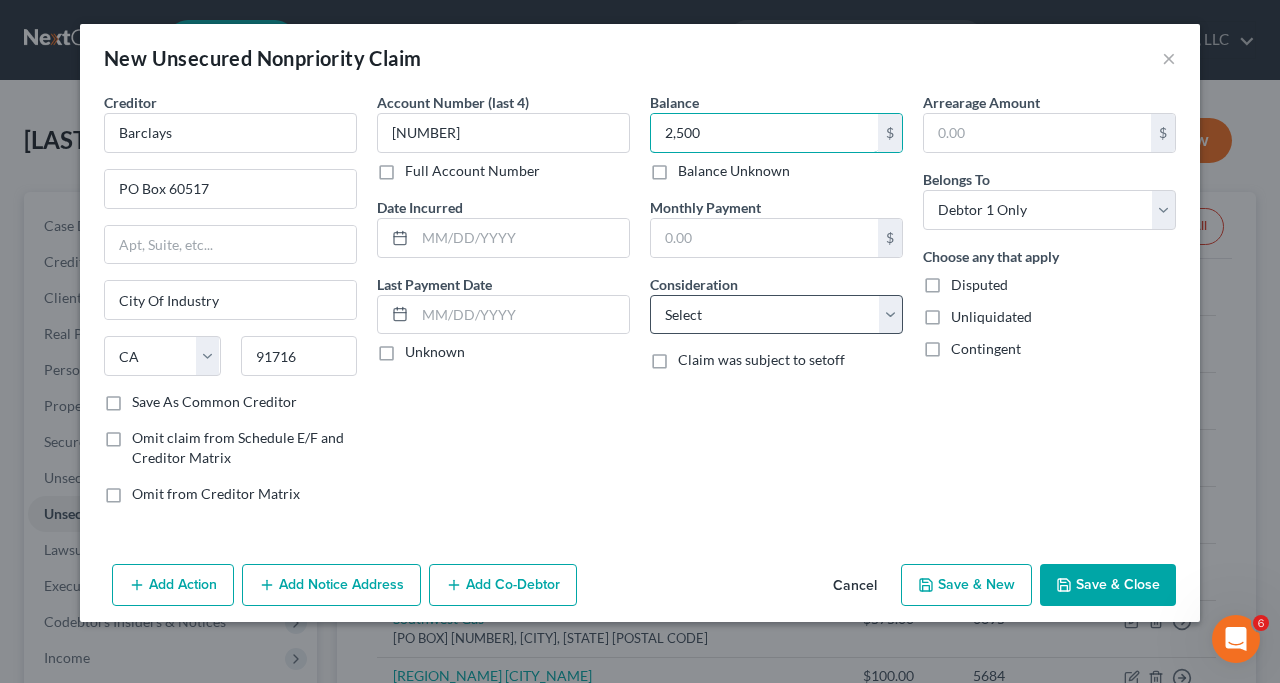 type on "2,500" 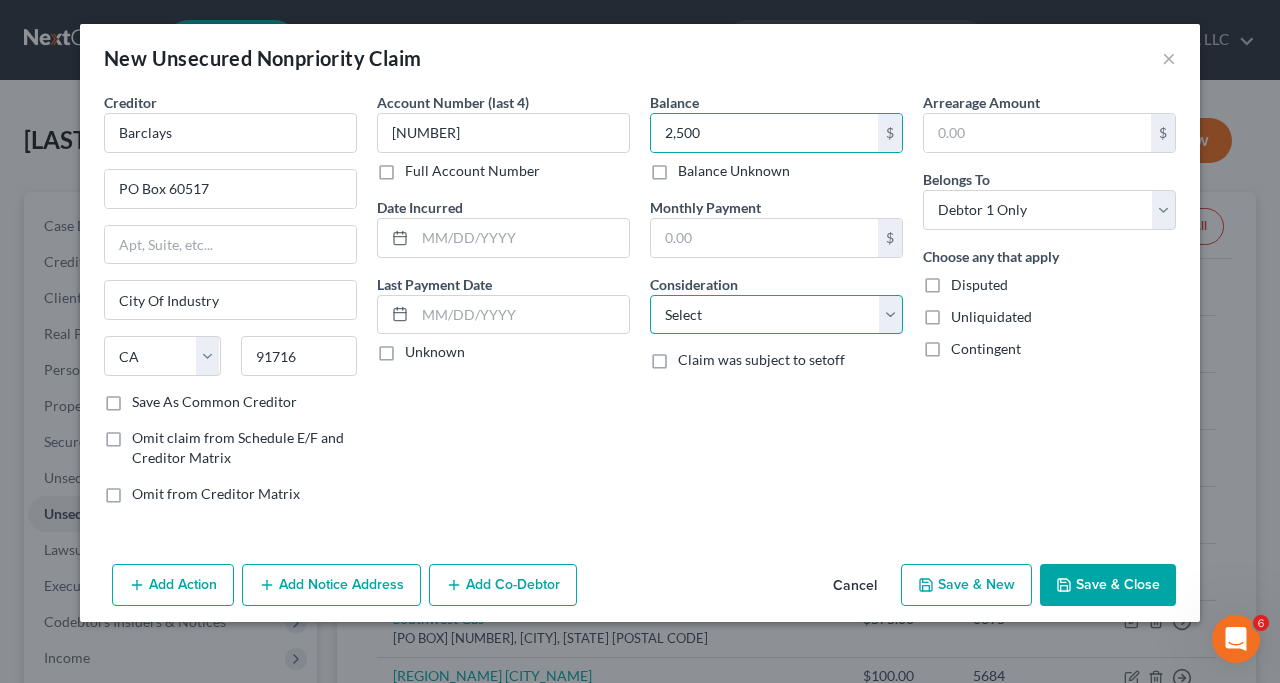 click on "Select Cable / Satellite Services Collection Agency Credit Card Debt Debt Counseling / Attorneys Deficiency Balance Domestic Support Obligations Home / Car Repairs Income Taxes Judgment Liens Medical Services Monies Loaned / Advanced Mortgage Obligation From Divorce Or Separation Obligation To Pensions Other Overdrawn Bank Account Promised To Help Pay Creditors Student Loans Suppliers And Vendors Telephone / Internet Services Utility Services" at bounding box center (776, 315) 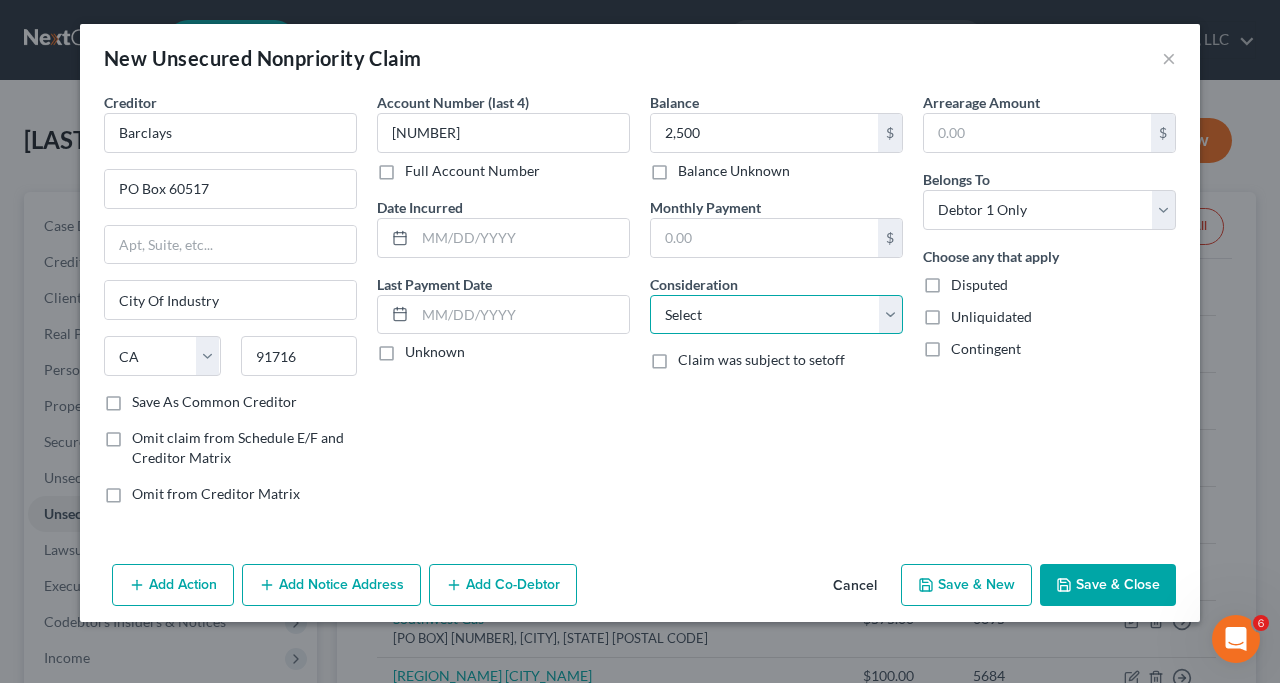 select on "2" 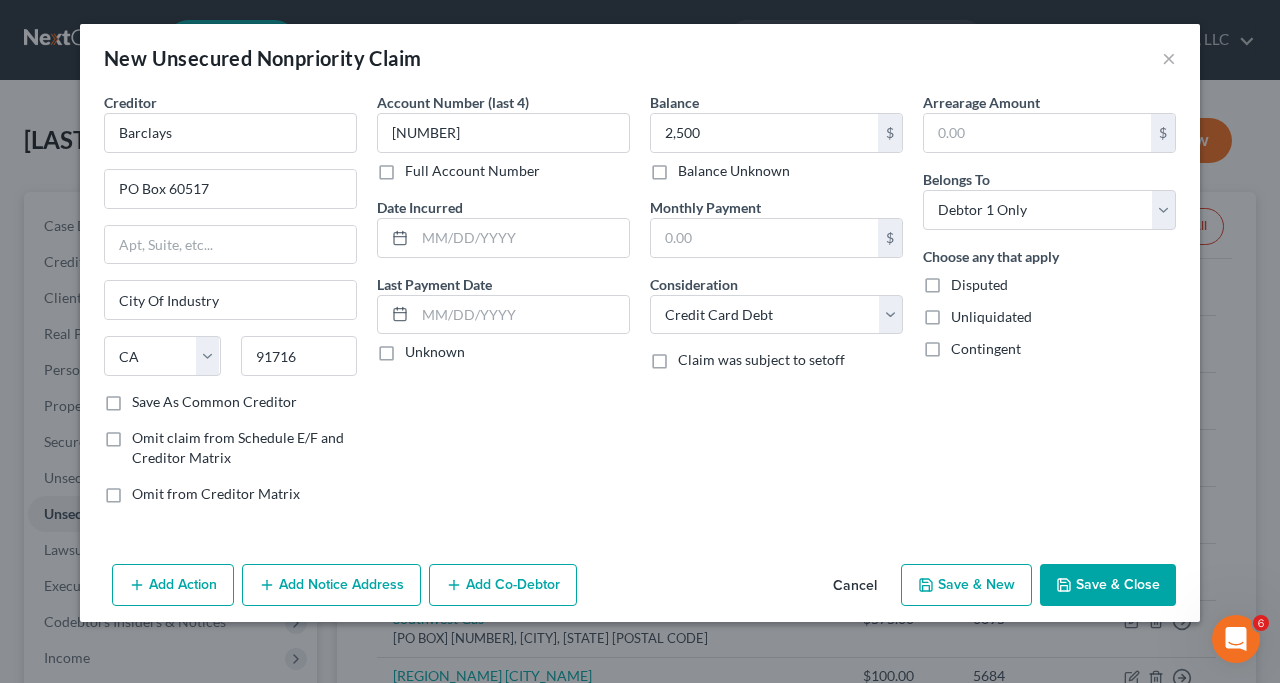 click on "Save & New" at bounding box center [966, 585] 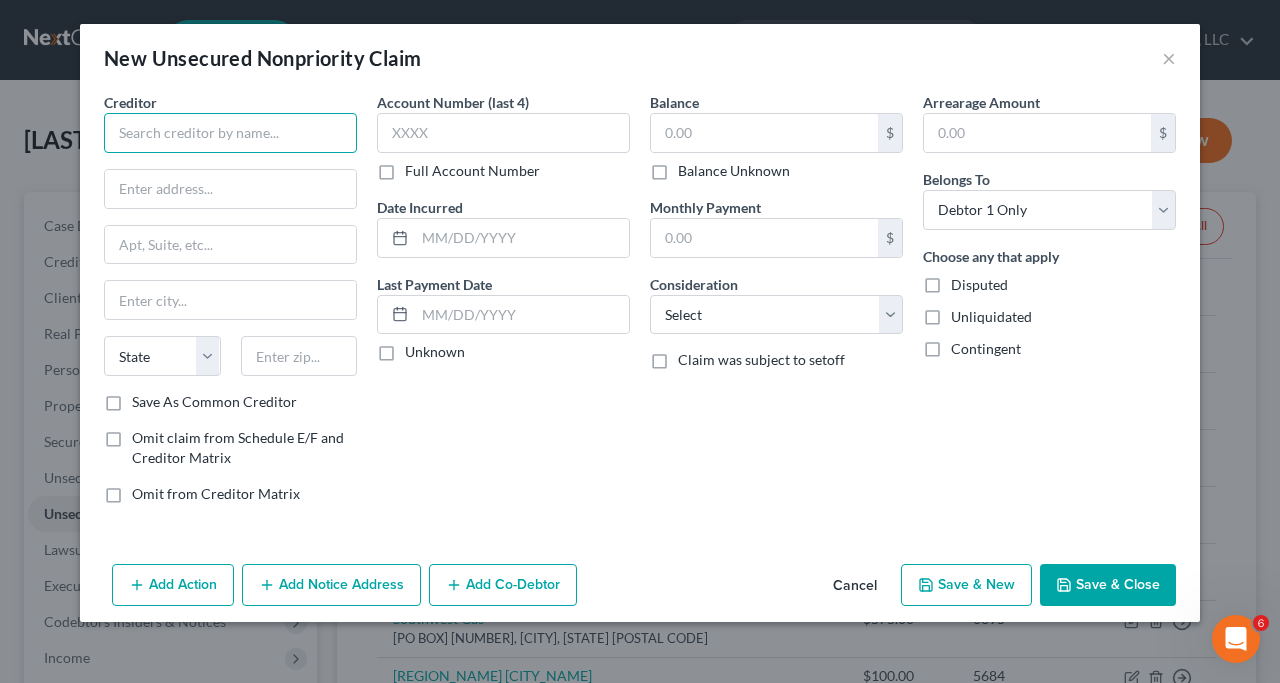 click at bounding box center (230, 133) 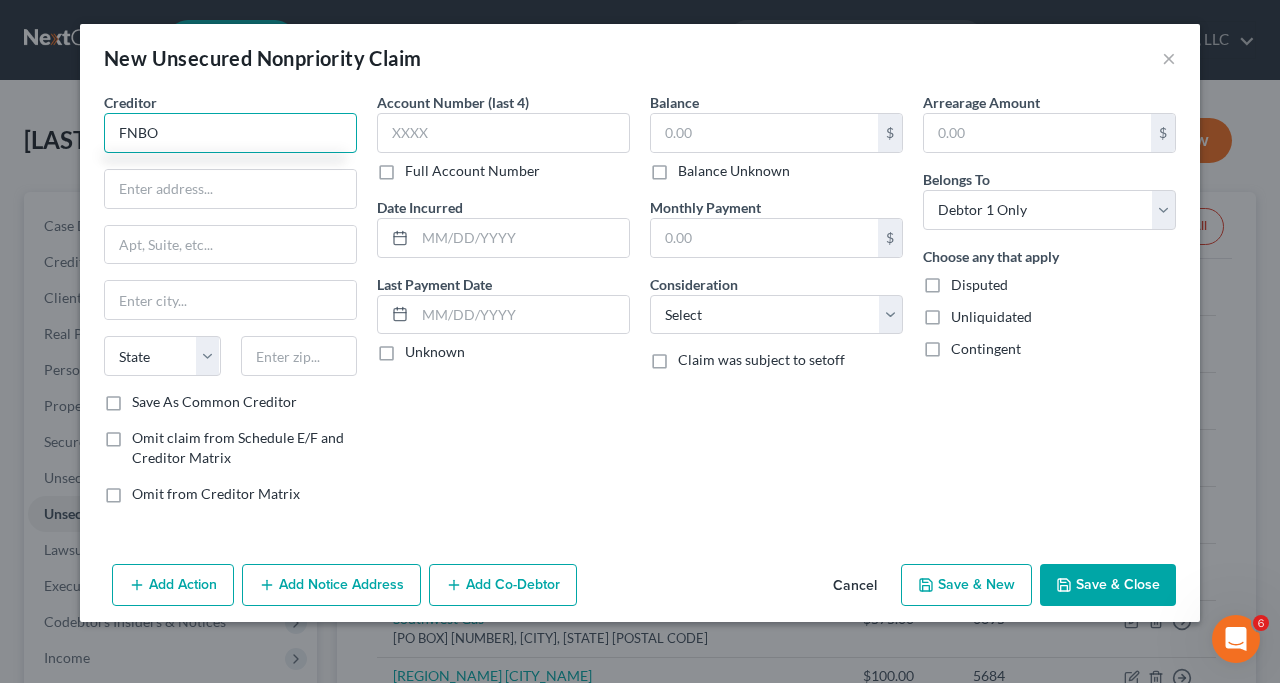 type on "FNBO" 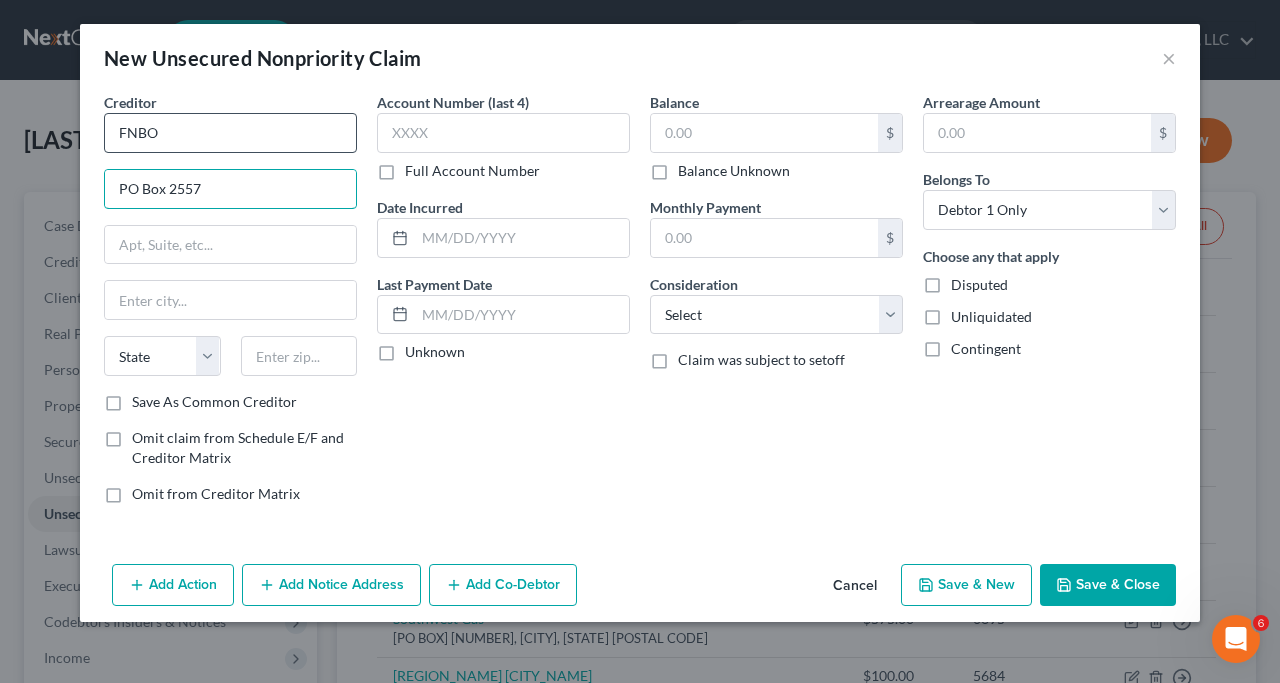 type on "PO Box 2557" 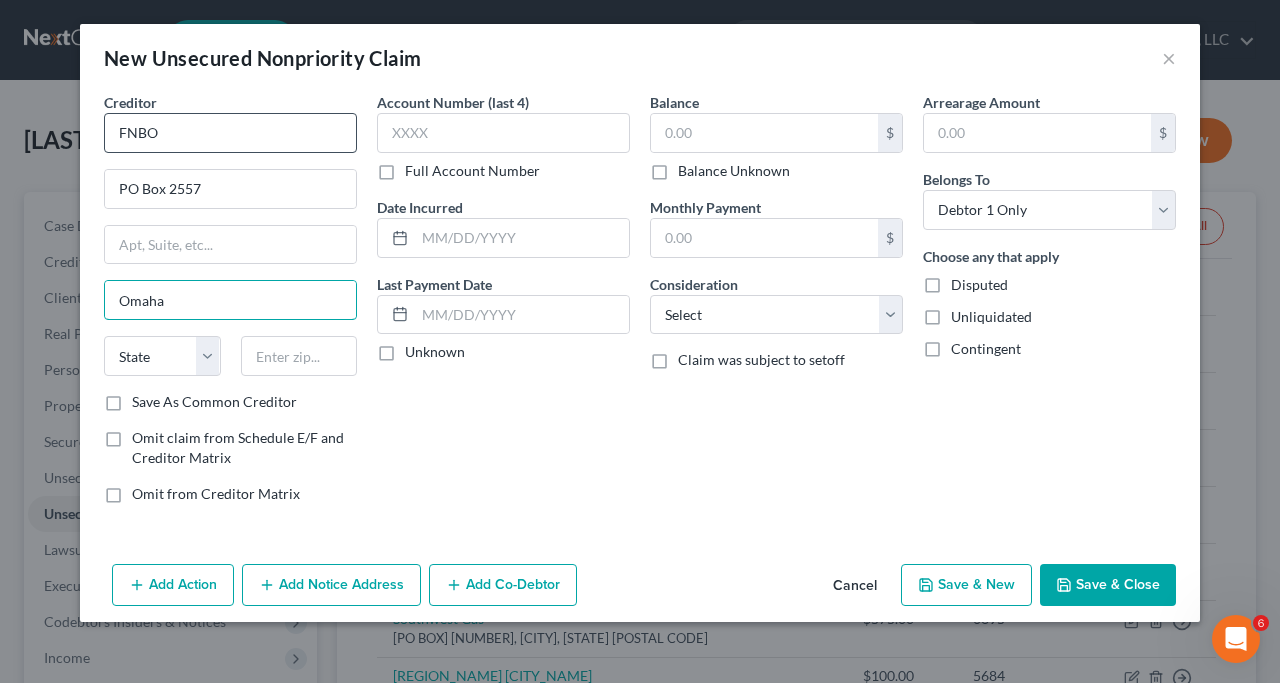 type on "Omaha" 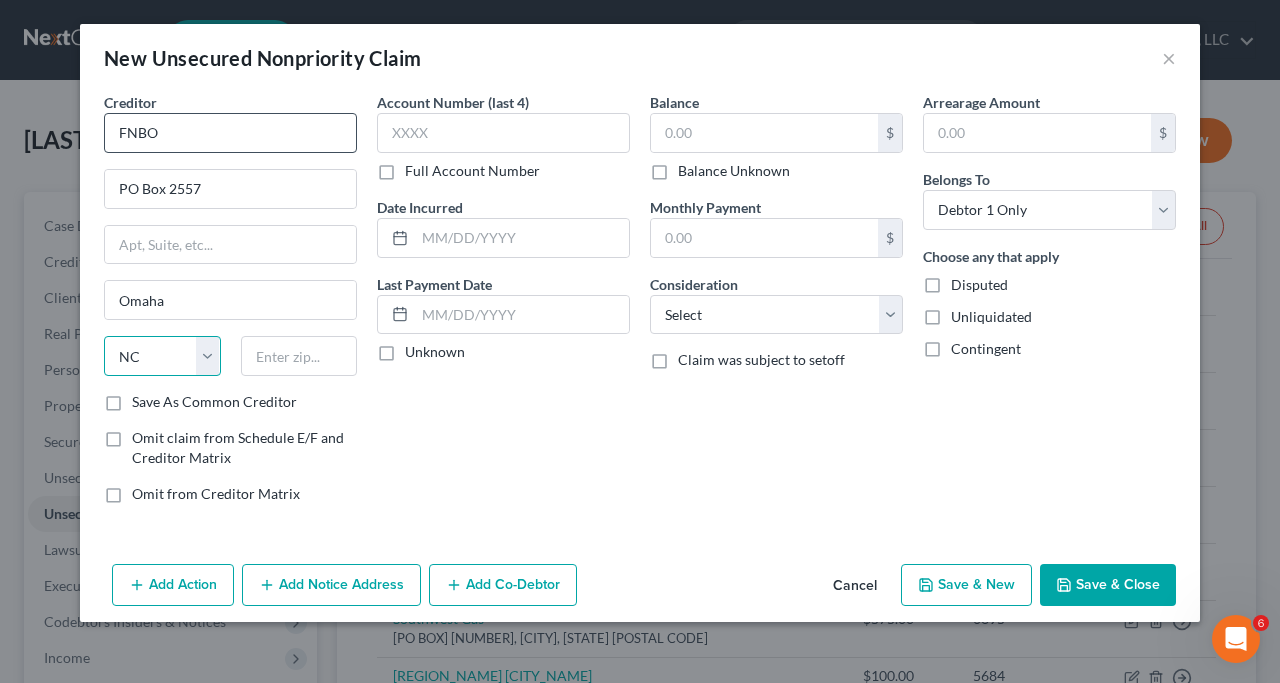 select on "30" 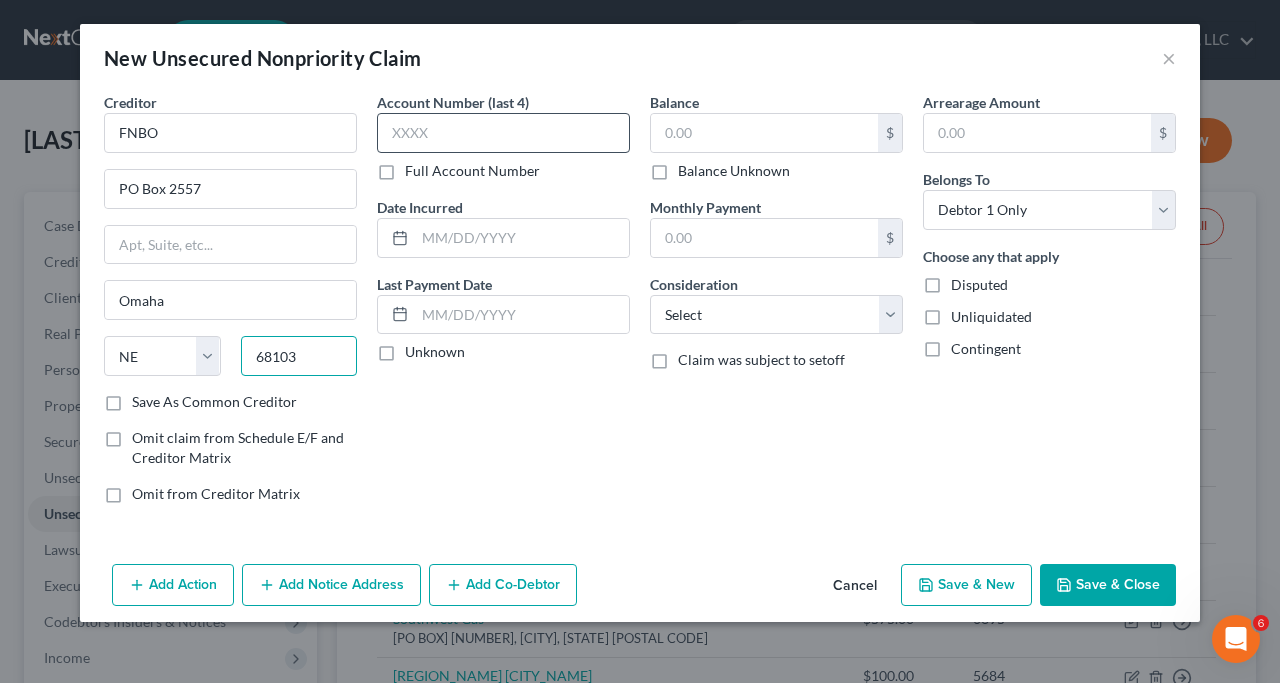 type on "68103" 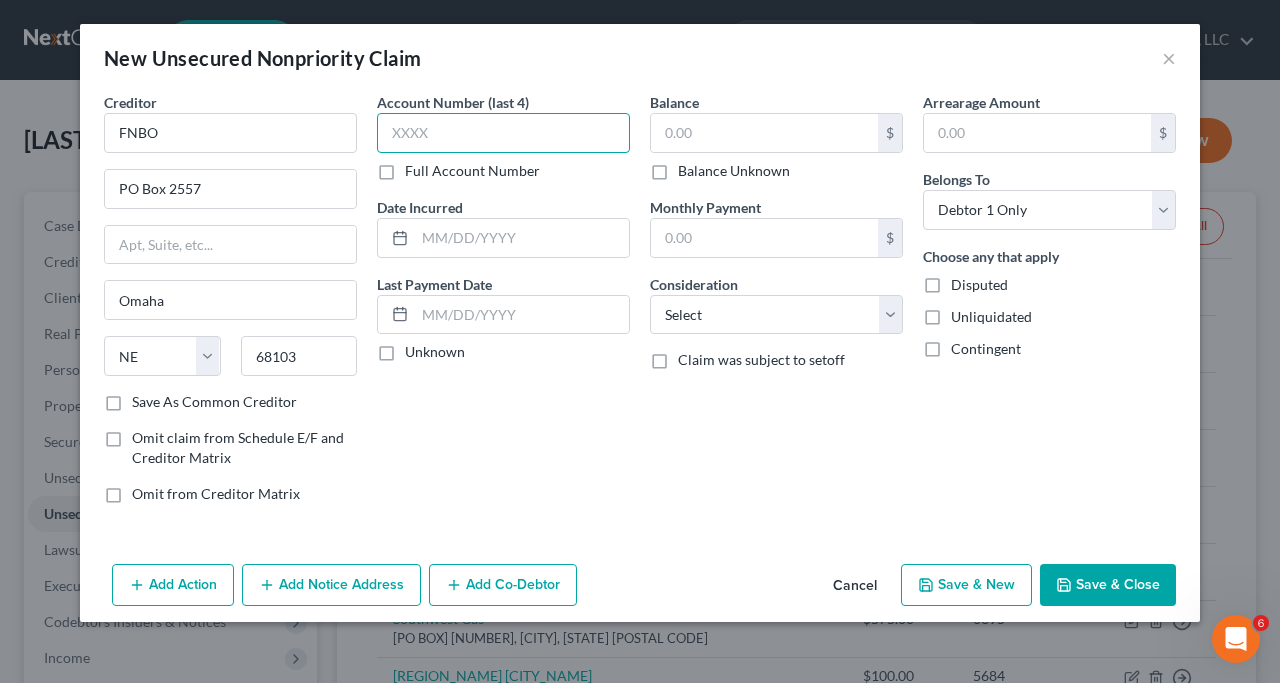 click at bounding box center (503, 133) 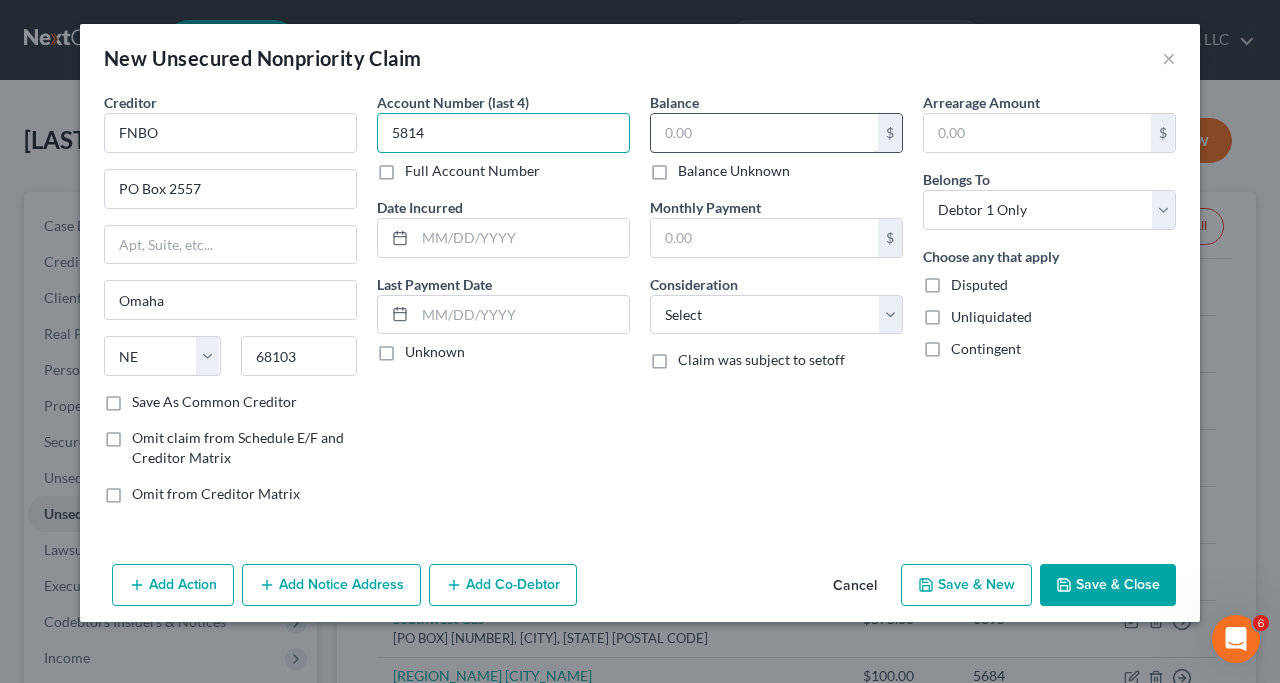type on "5814" 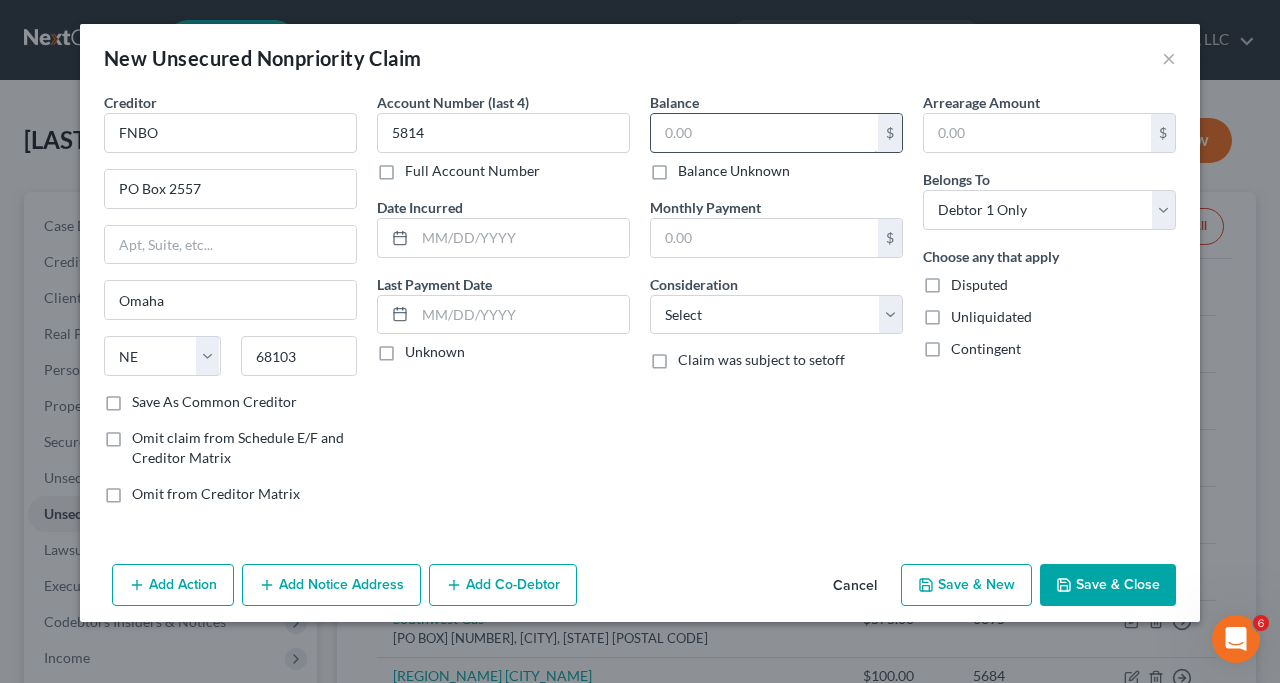 click at bounding box center [764, 133] 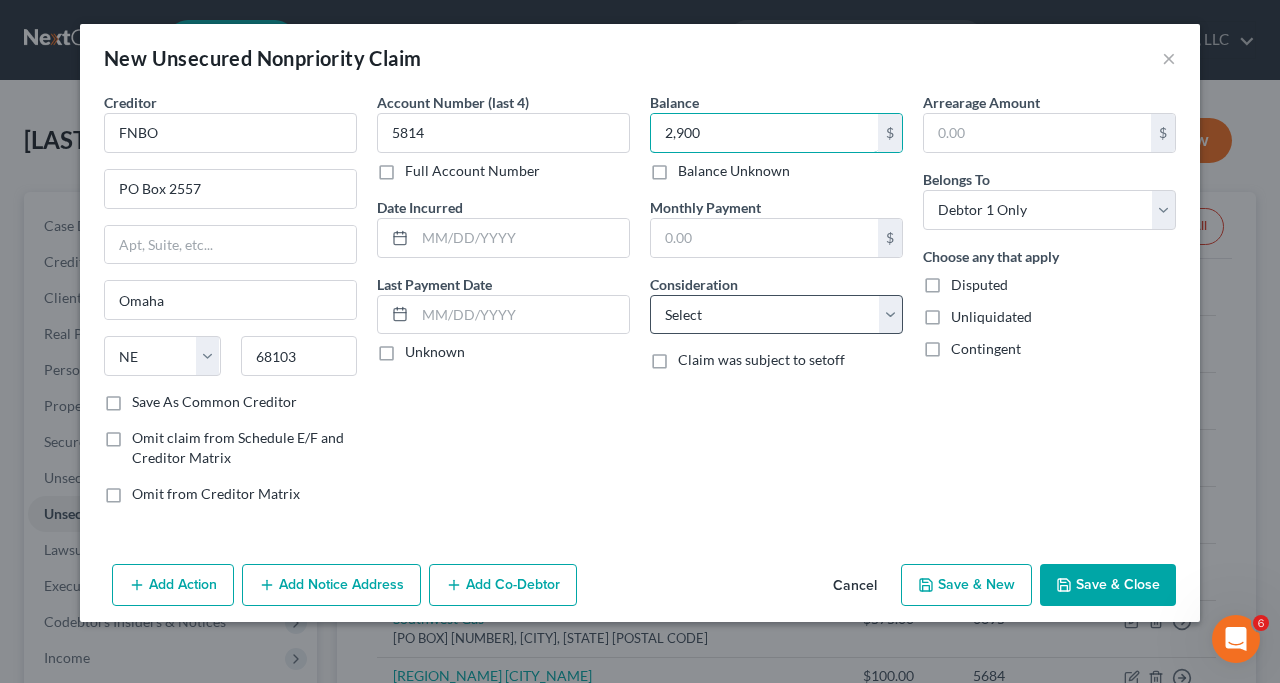 type on "2,900" 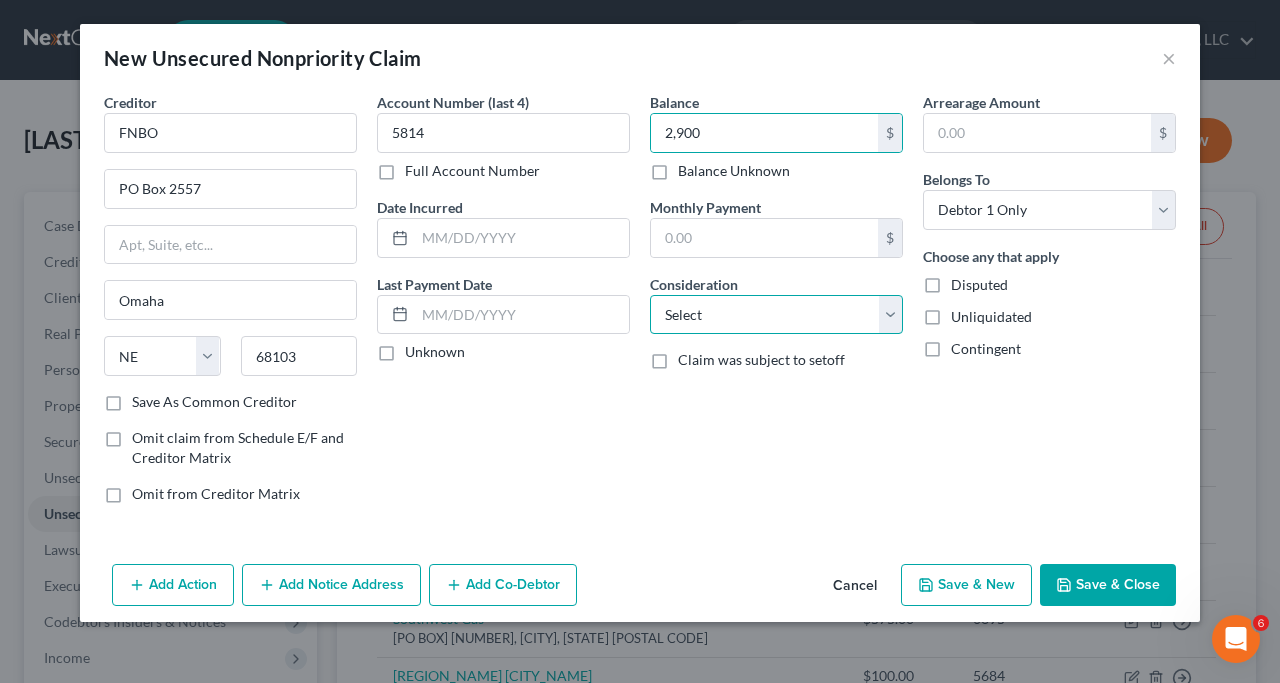 click on "Select Cable / Satellite Services Collection Agency Credit Card Debt Debt Counseling / Attorneys Deficiency Balance Domestic Support Obligations Home / Car Repairs Income Taxes Judgment Liens Medical Services Monies Loaned / Advanced Mortgage Obligation From Divorce Or Separation Obligation To Pensions Other Overdrawn Bank Account Promised To Help Pay Creditors Student Loans Suppliers And Vendors Telephone / Internet Services Utility Services" at bounding box center [776, 315] 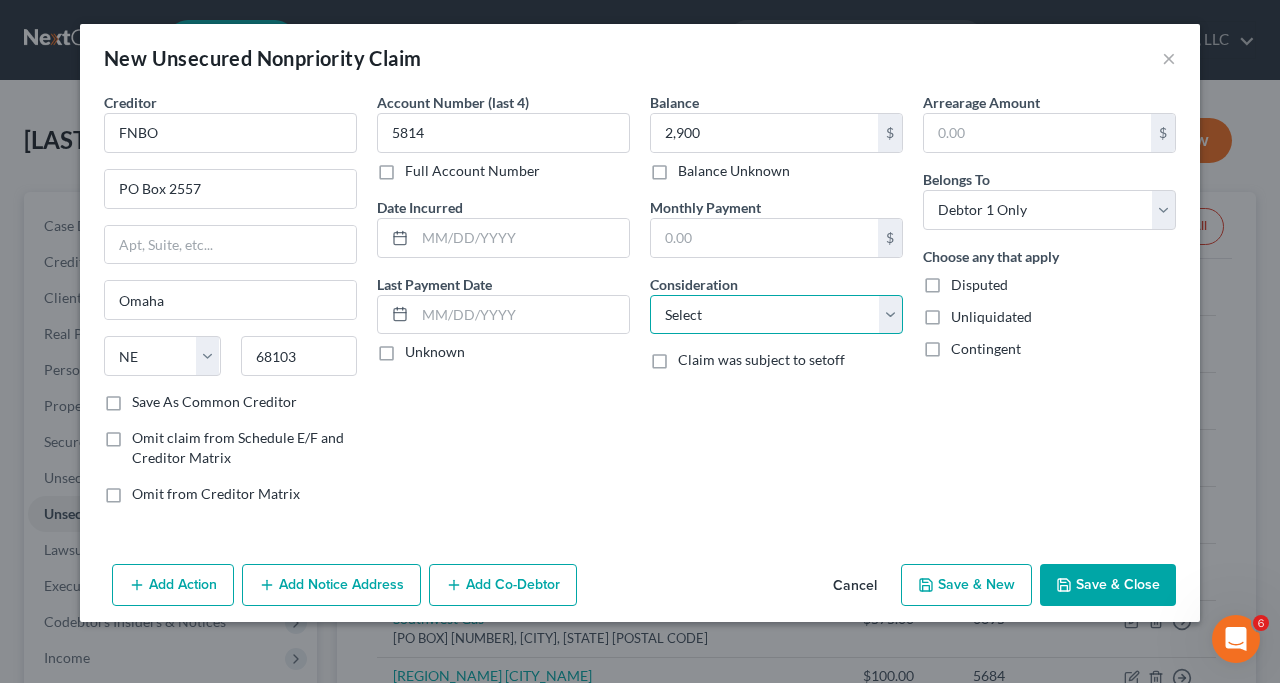 select on "2" 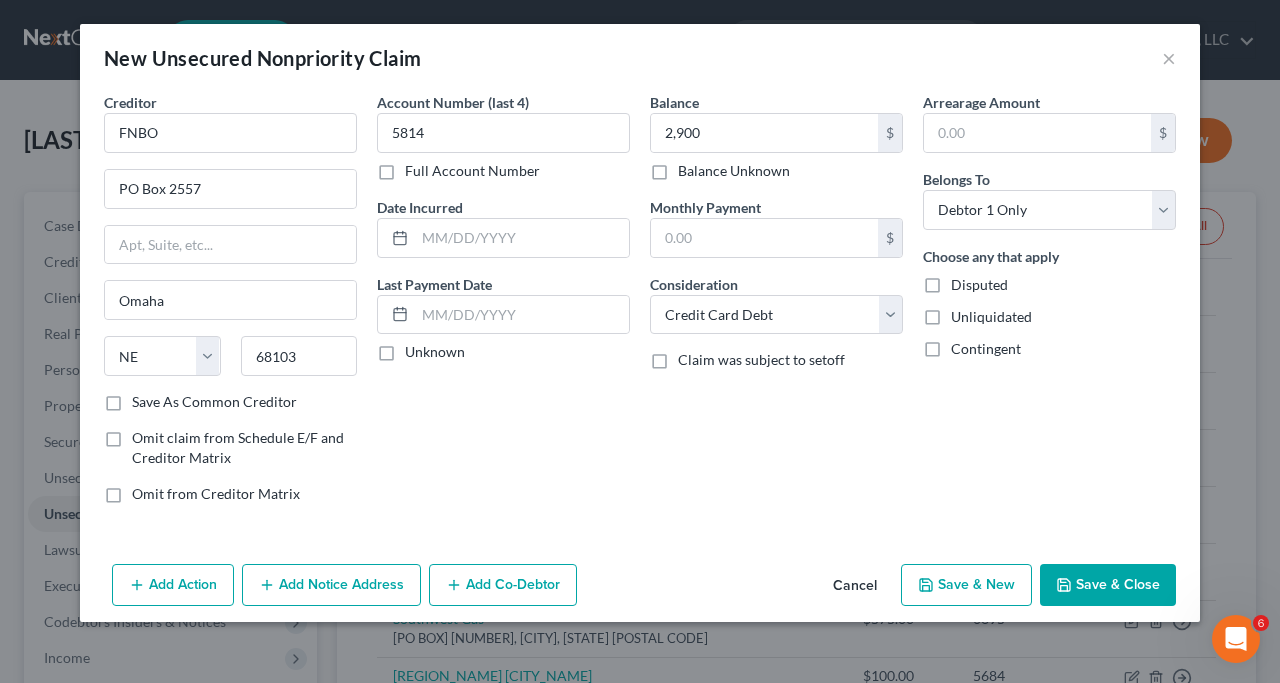 click on "Save & New" at bounding box center [966, 585] 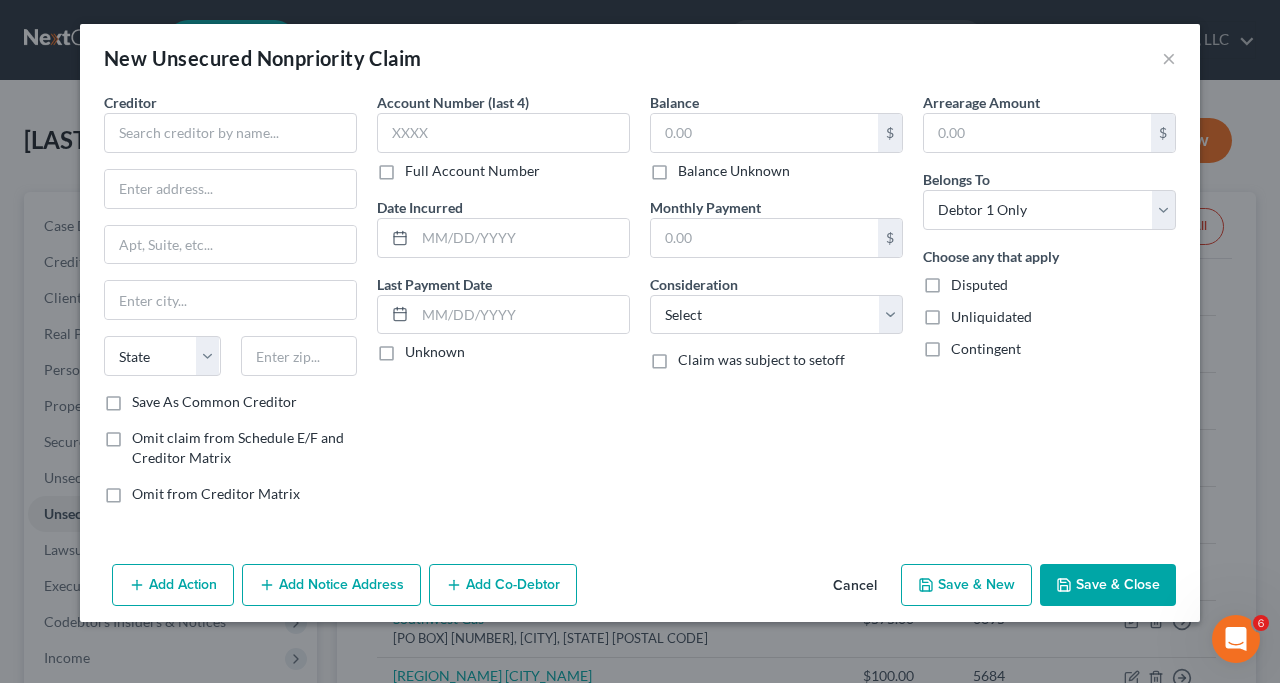 click on "Save & Close" at bounding box center [1108, 585] 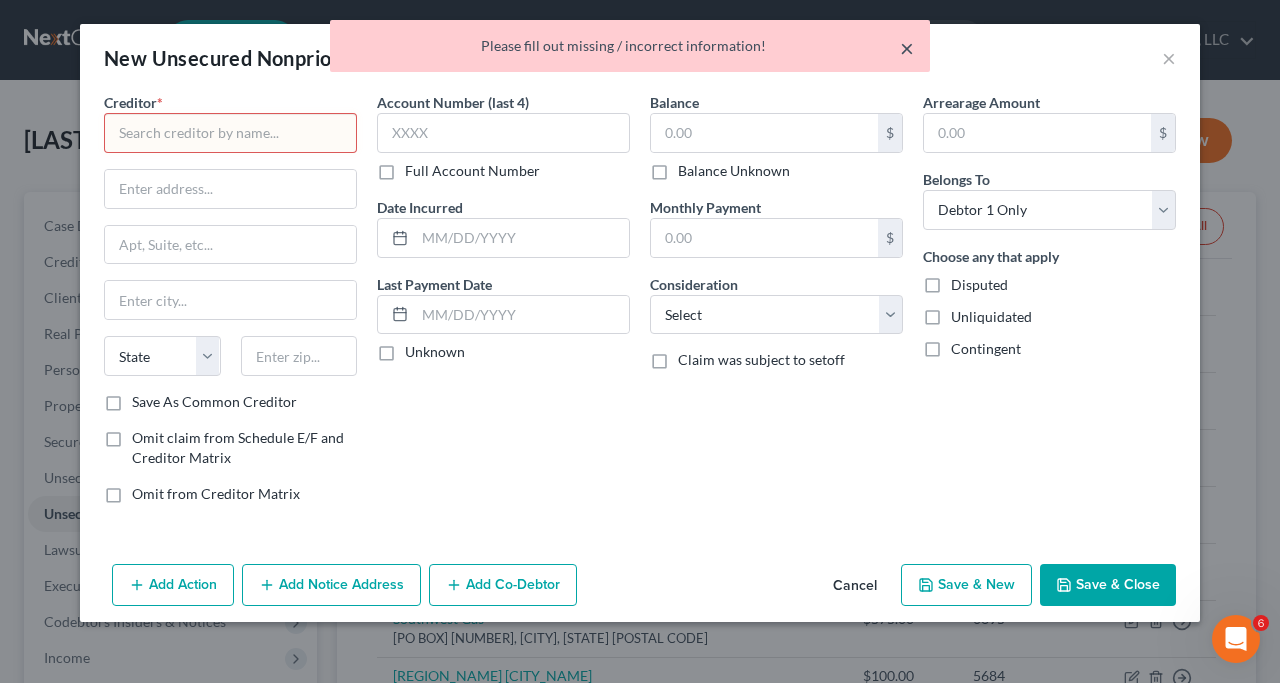 click on "×" at bounding box center [907, 48] 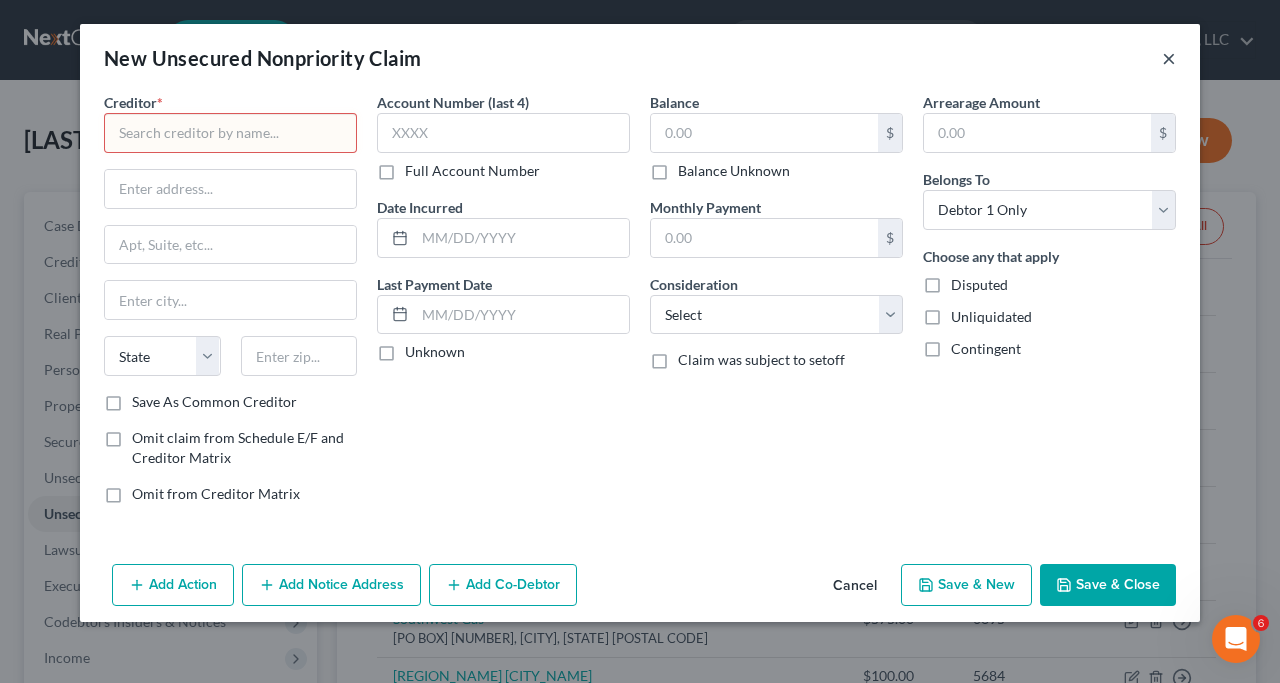 click on "×" at bounding box center [1169, 58] 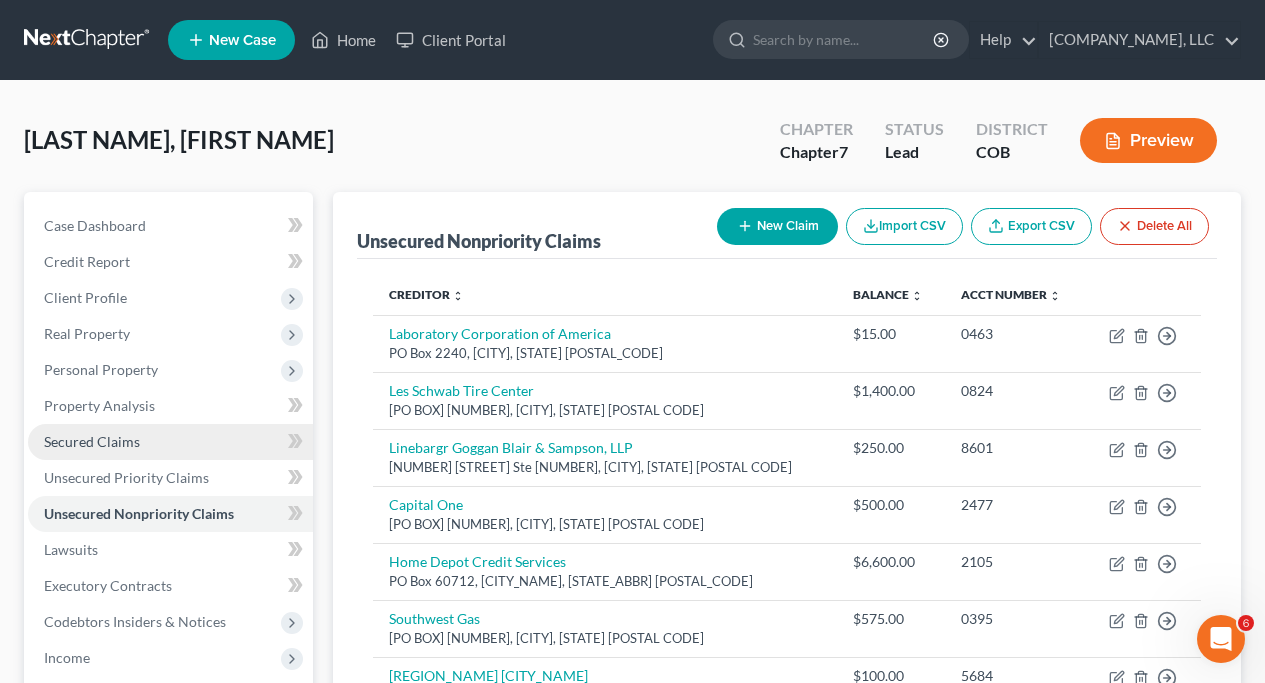 click on "Secured Claims" at bounding box center [92, 441] 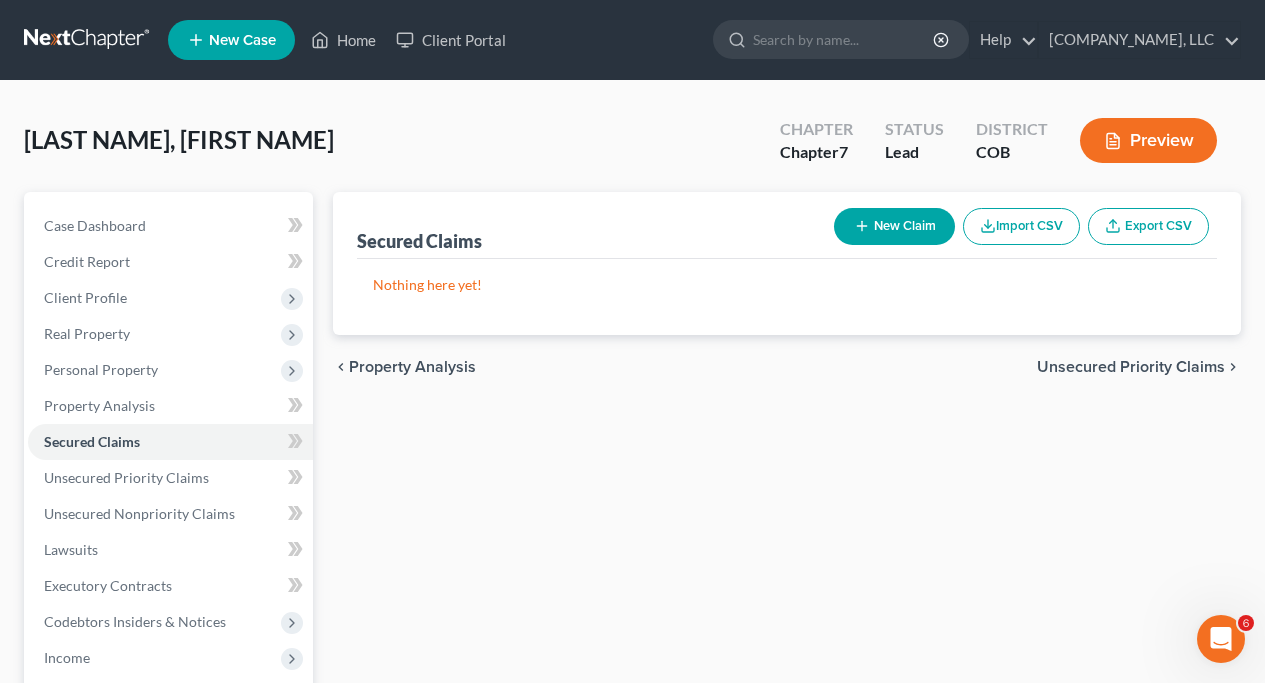 click on "New Claim" at bounding box center (894, 226) 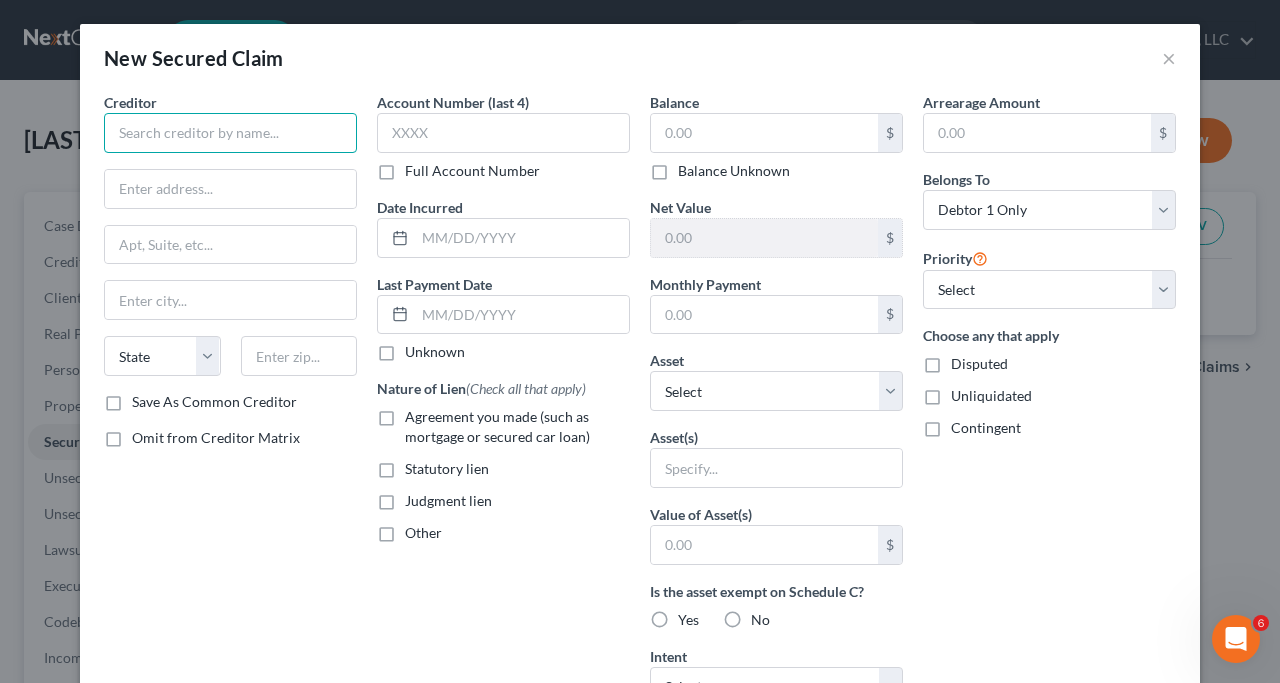 click at bounding box center (230, 133) 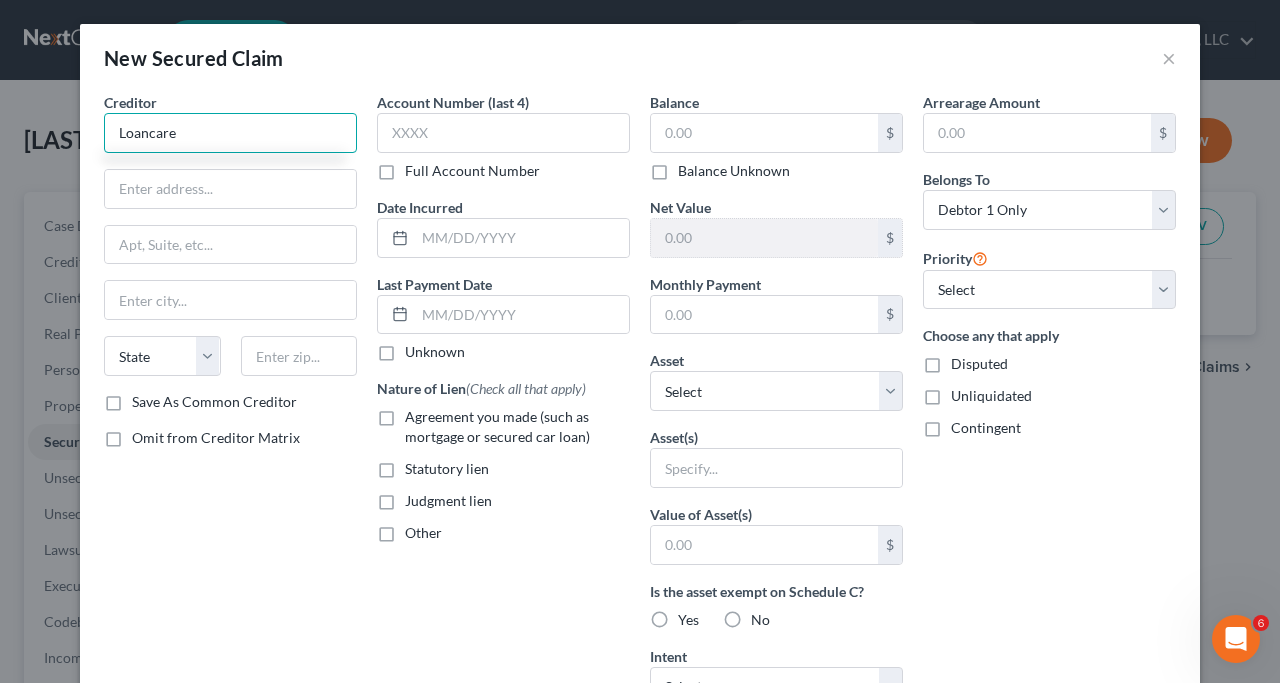 type on "Loancare" 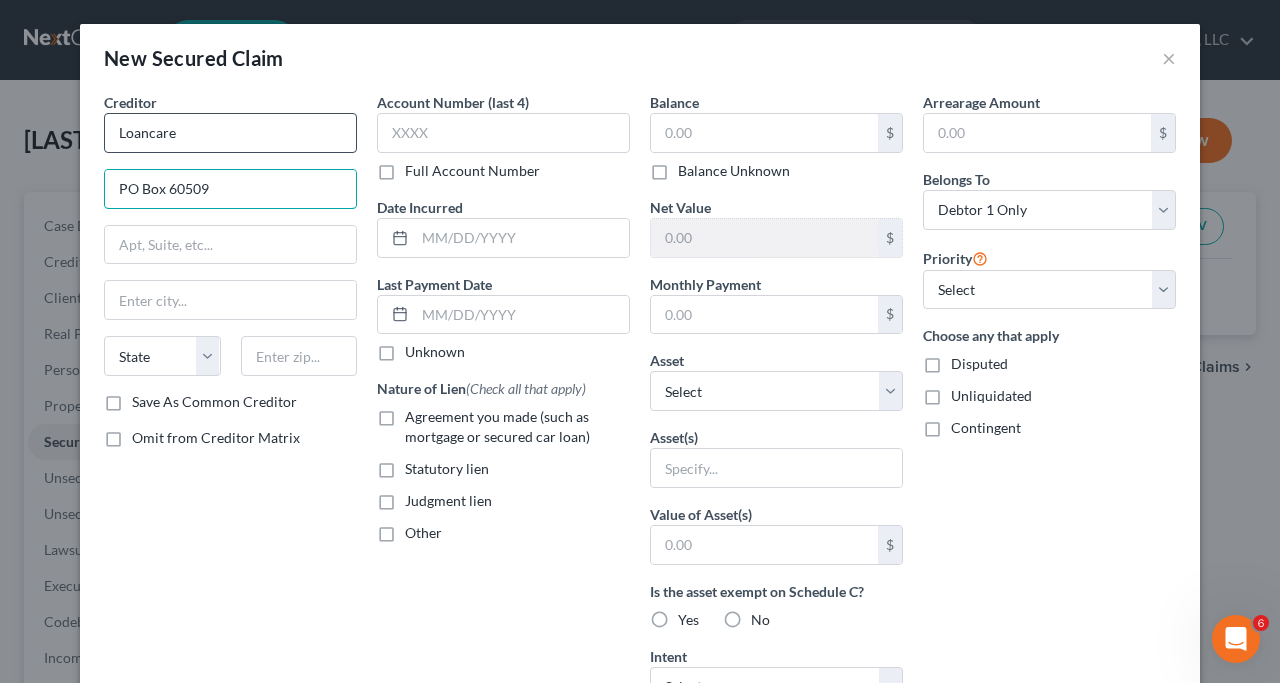 type on "PO Box 60509" 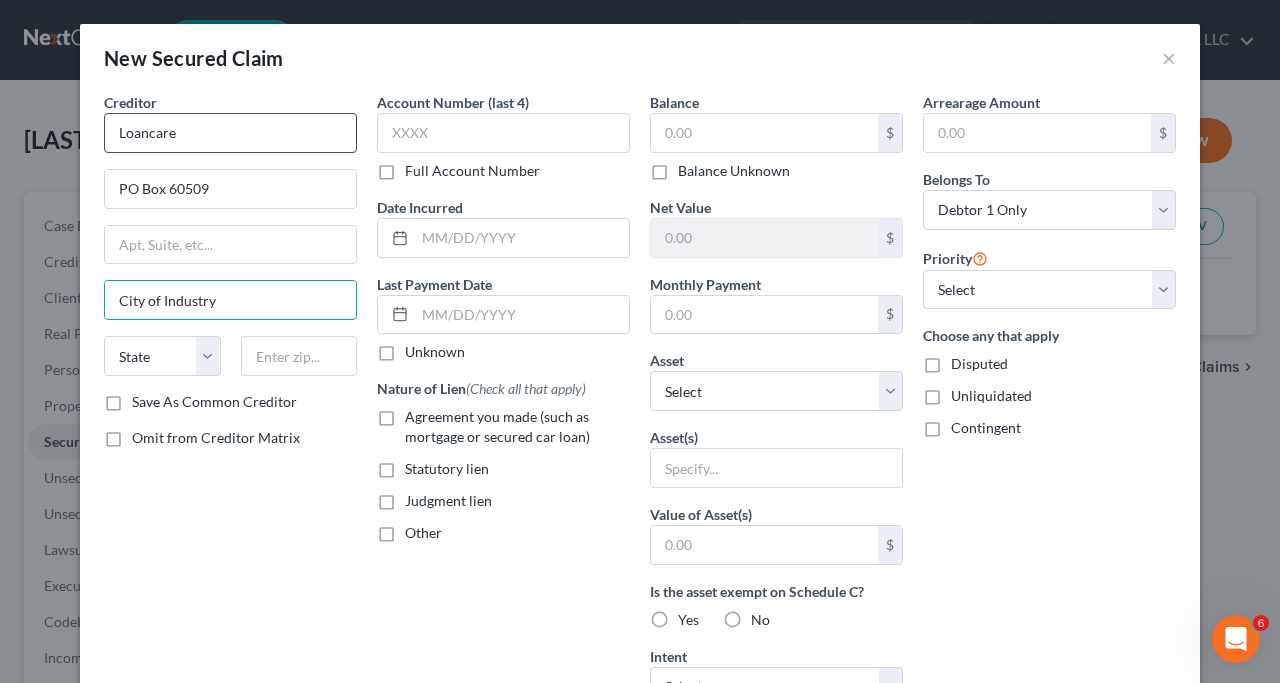 type on "City of Industry" 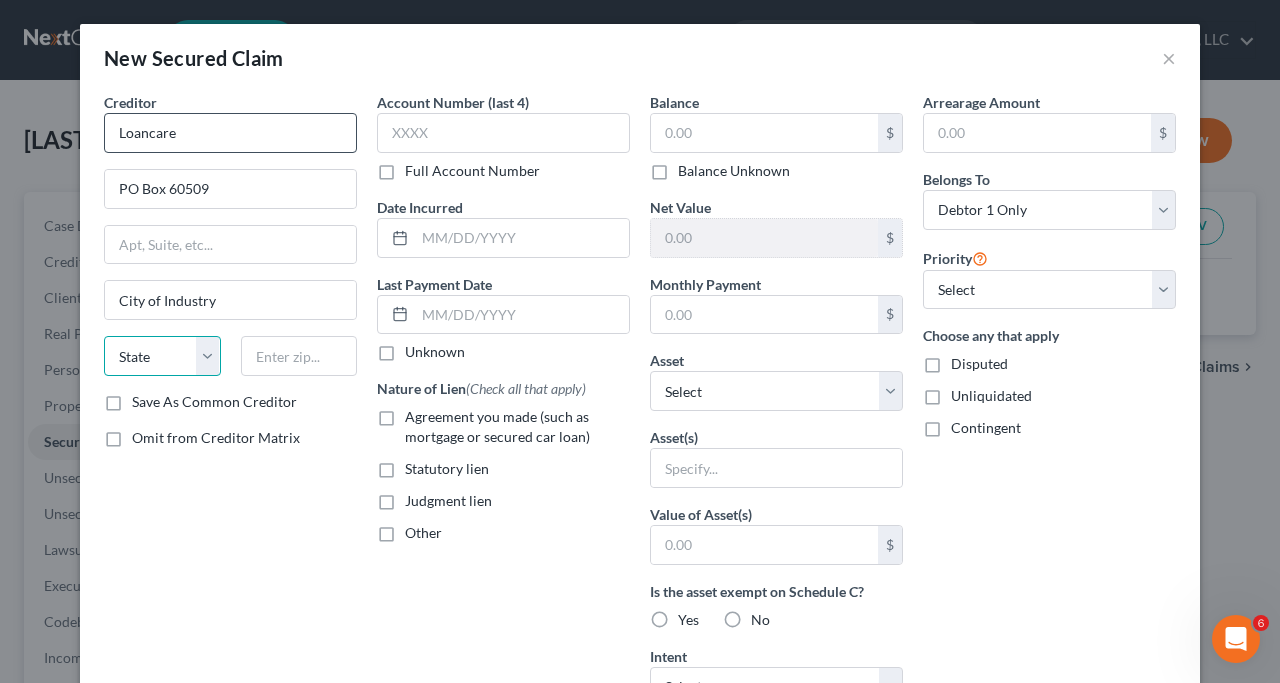 select on "4" 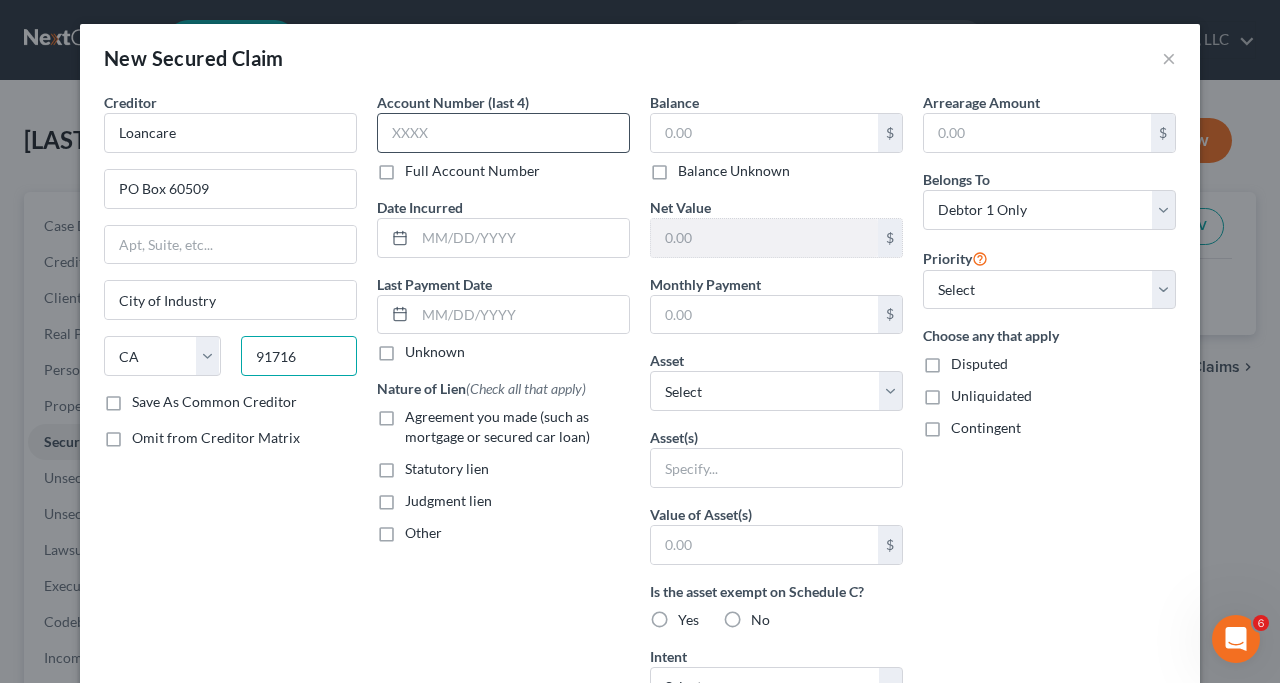 type on "91716" 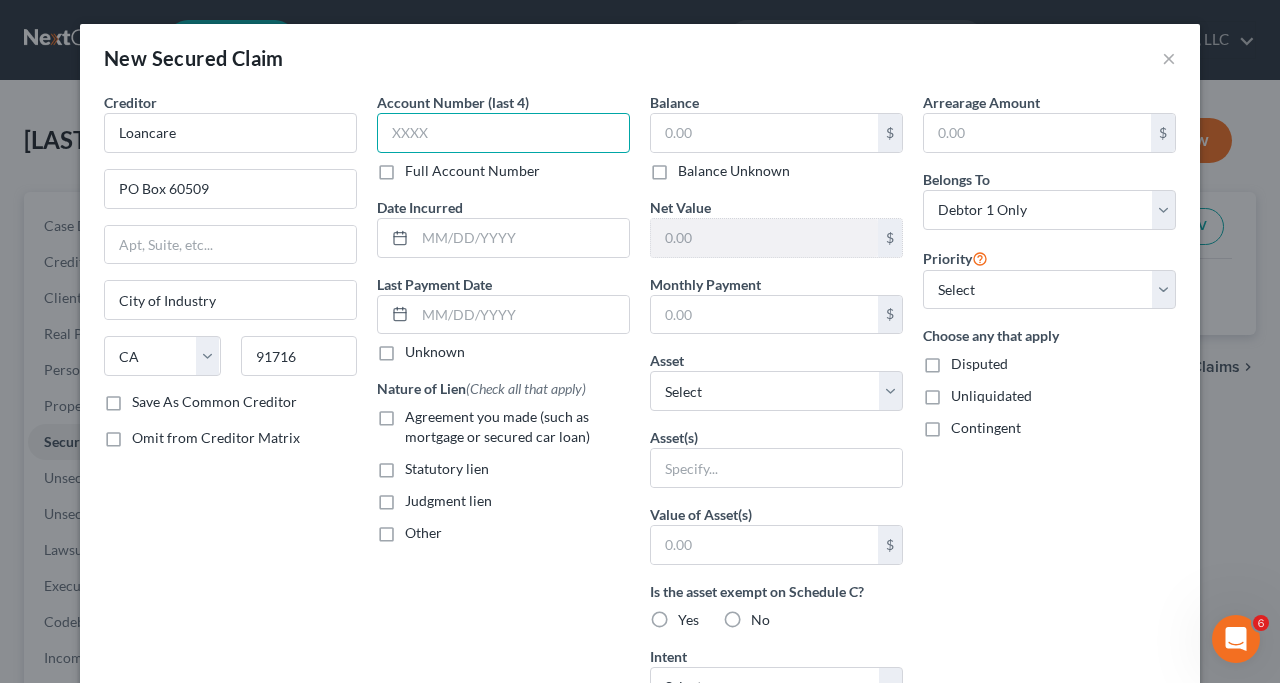 click at bounding box center (503, 133) 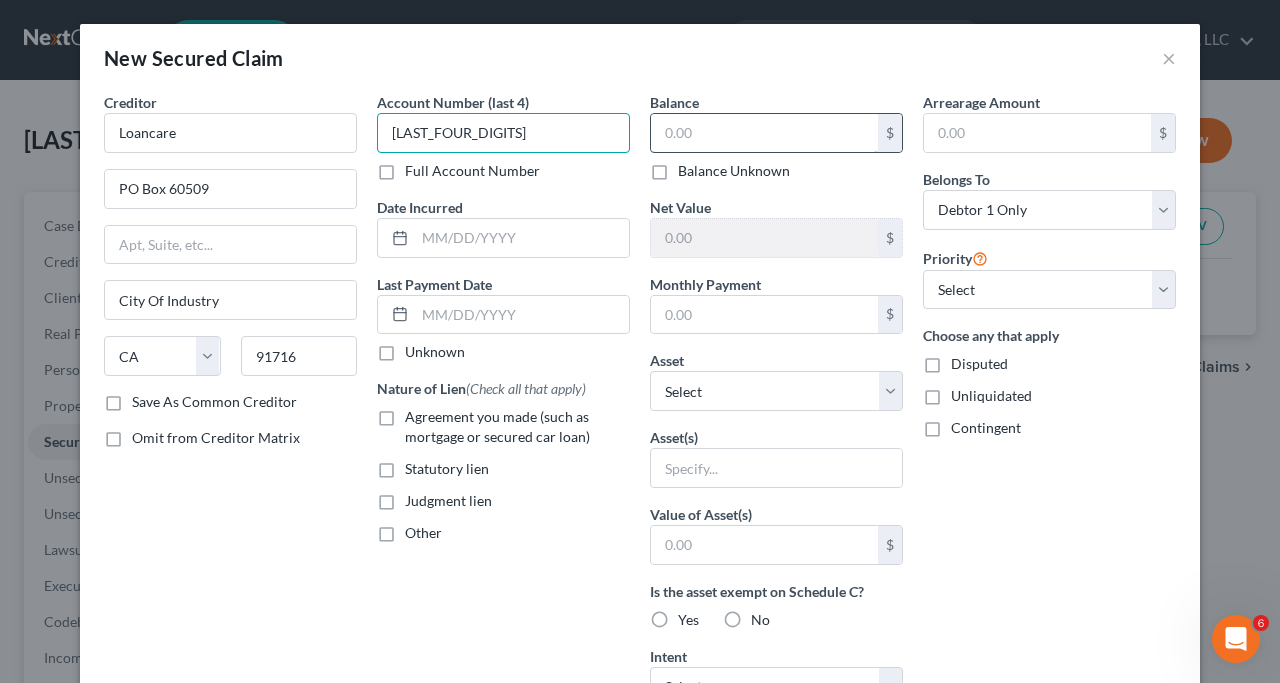 type on "[LAST_FOUR_DIGITS]" 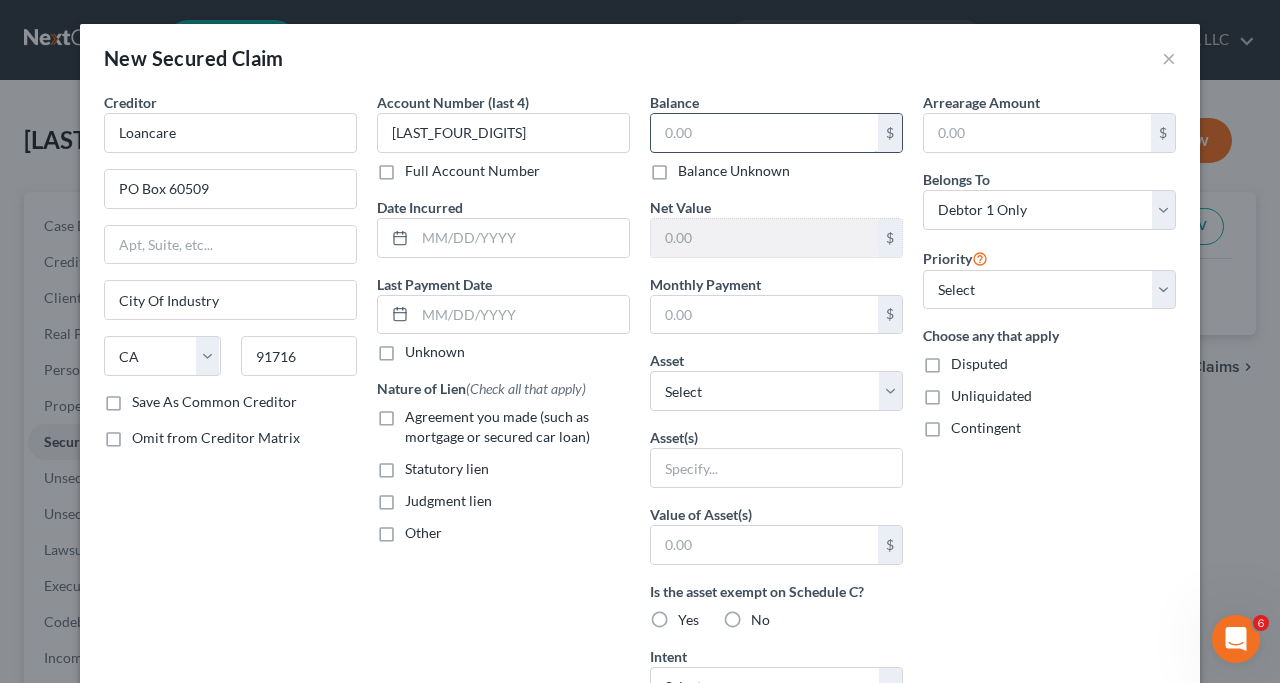 click at bounding box center [764, 133] 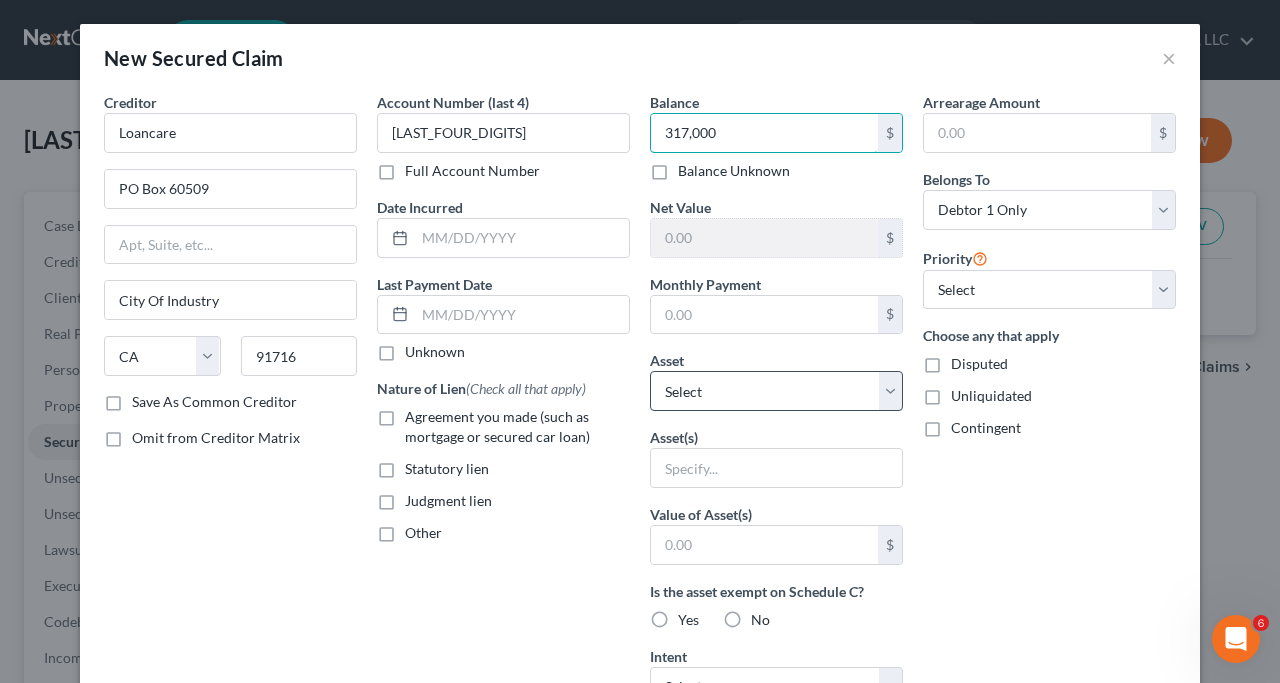 type on "317,000" 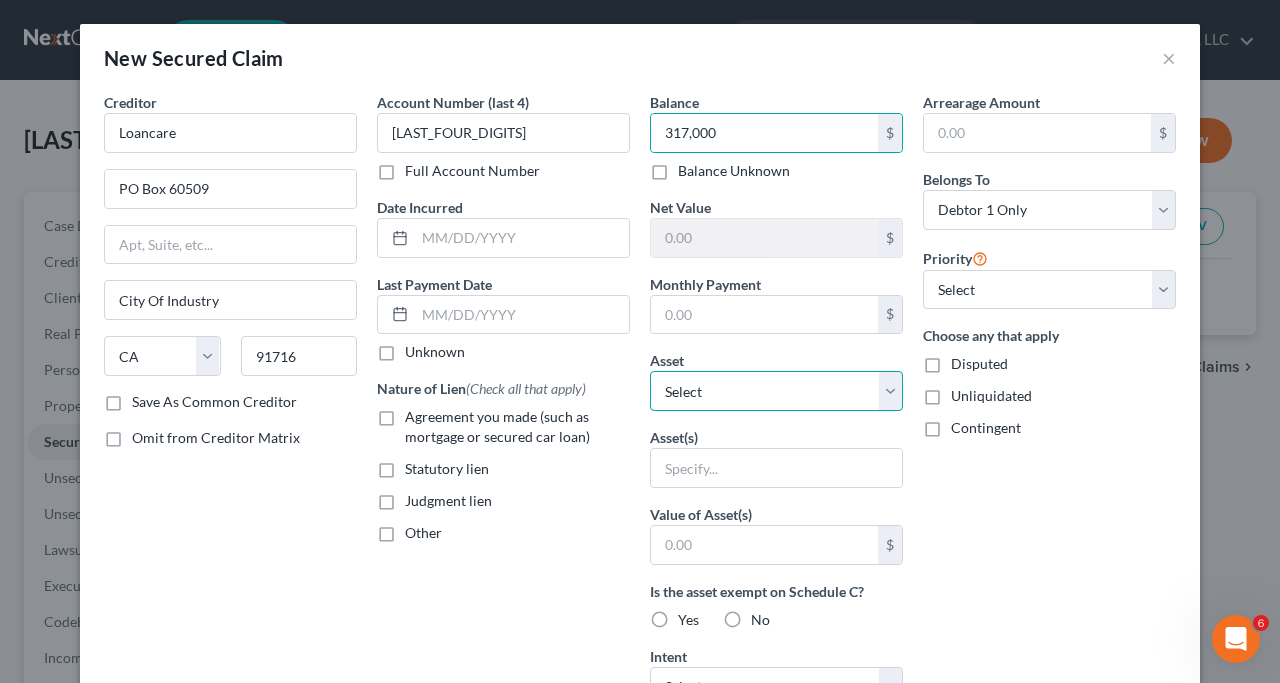 click on "Select Other Multiple Assets 6614 [STREET_NAME] - $0.0" at bounding box center [776, 391] 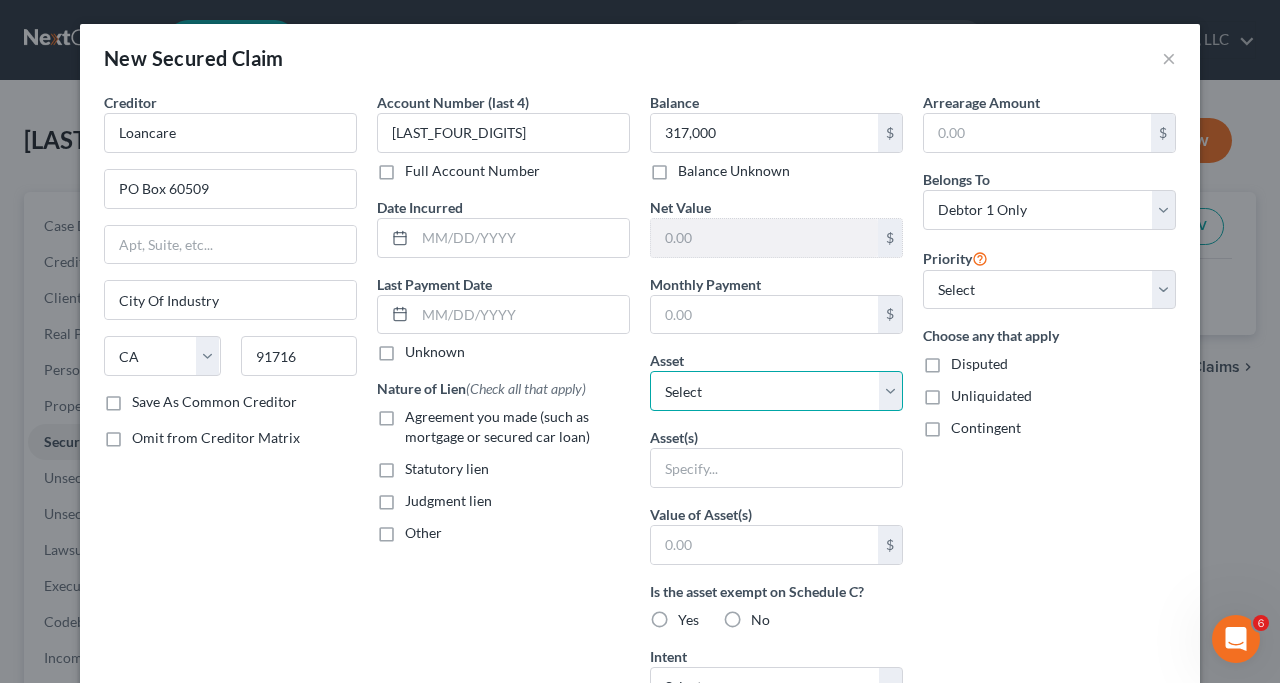 select on "2" 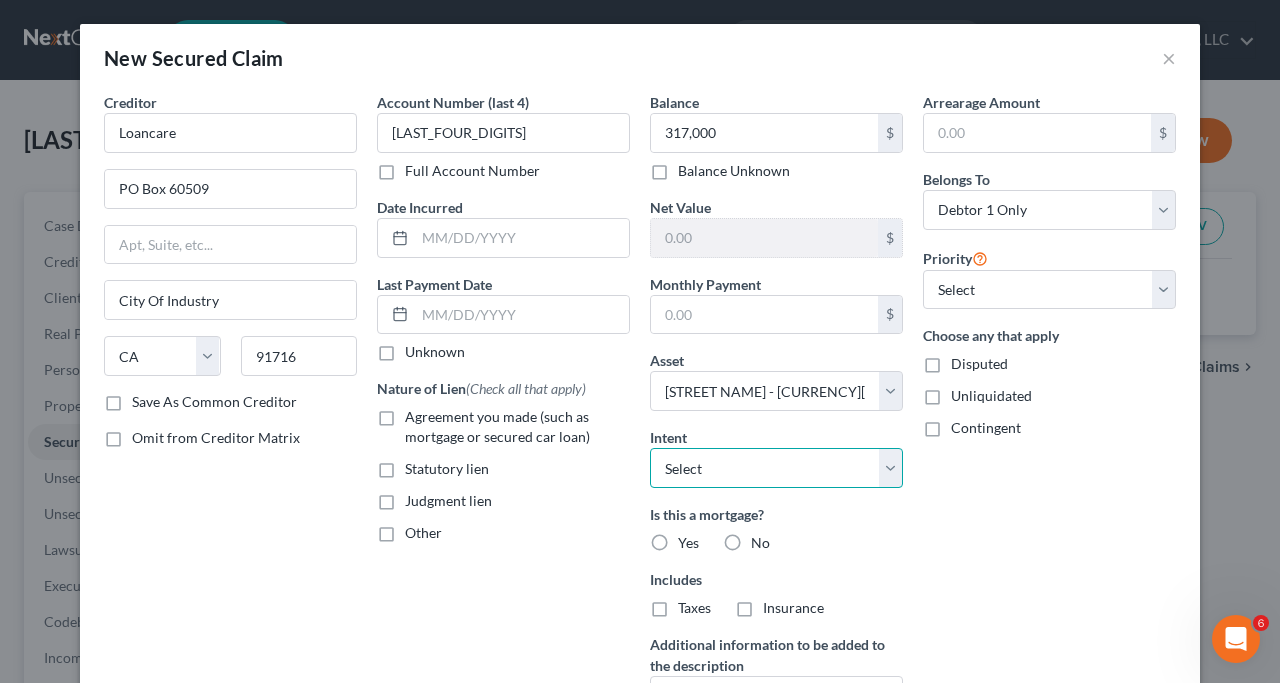 click on "Select Surrender Redeem Reaffirm Avoid Other" at bounding box center [776, 468] 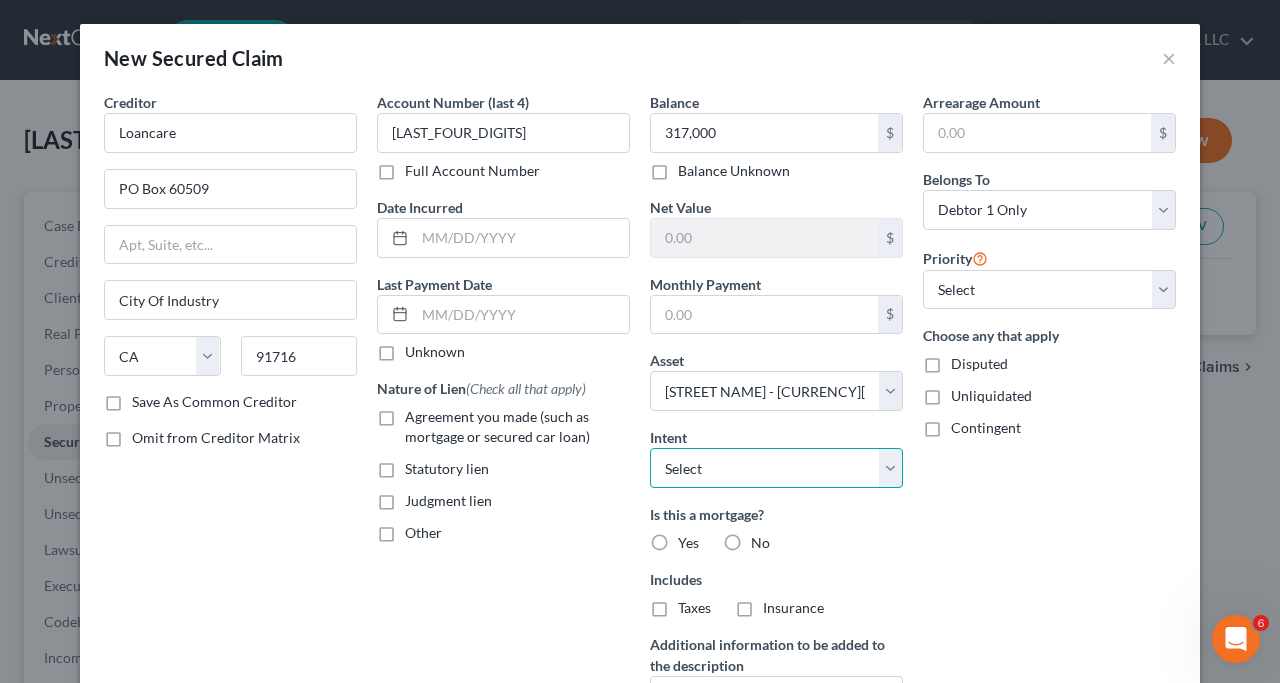 select on "4" 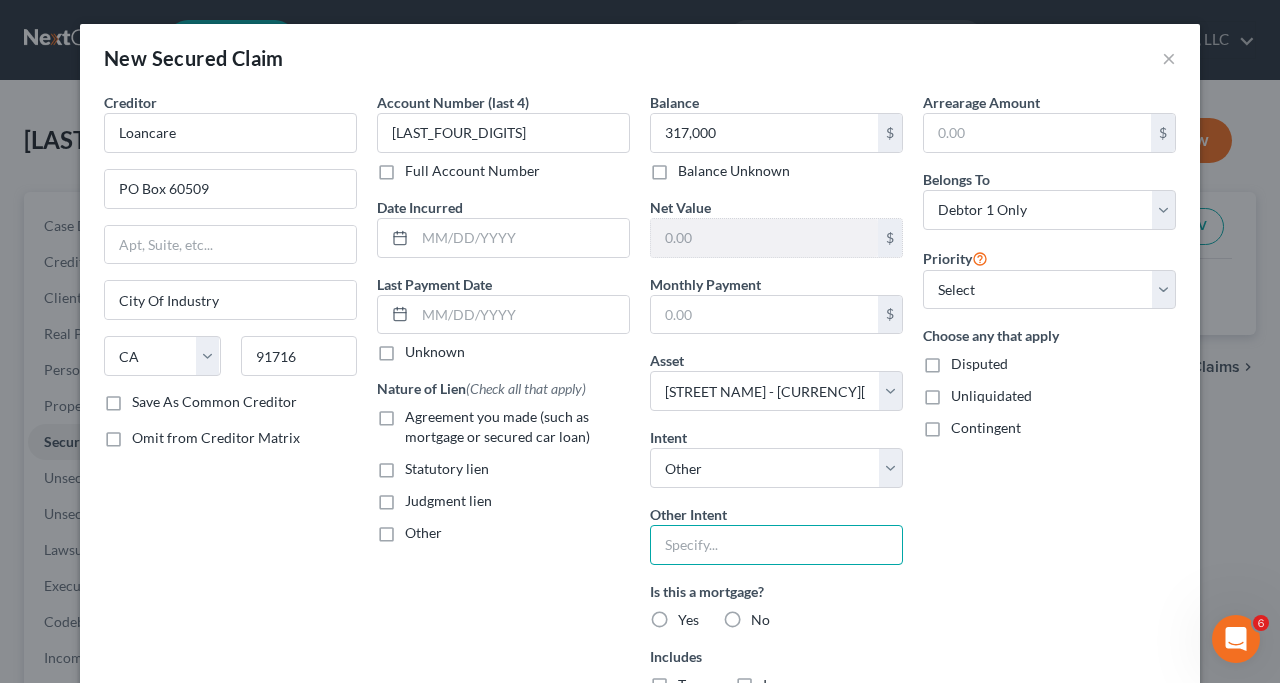 click at bounding box center [776, 545] 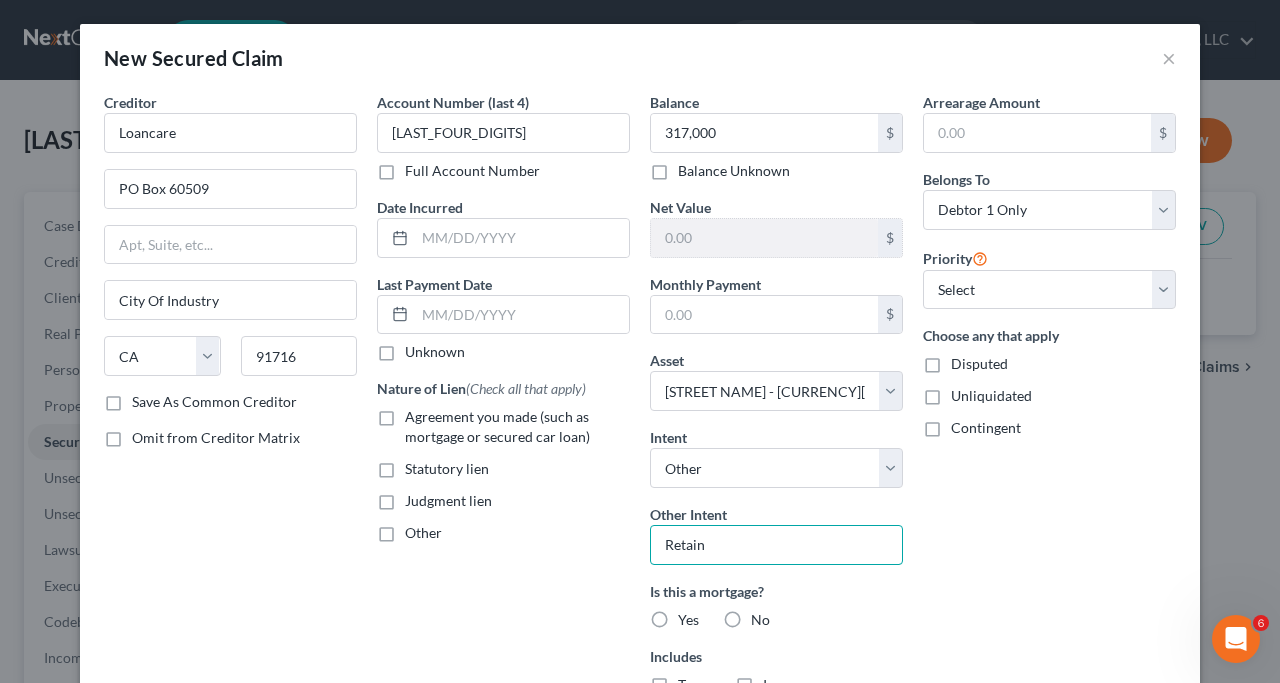 type on "Retain" 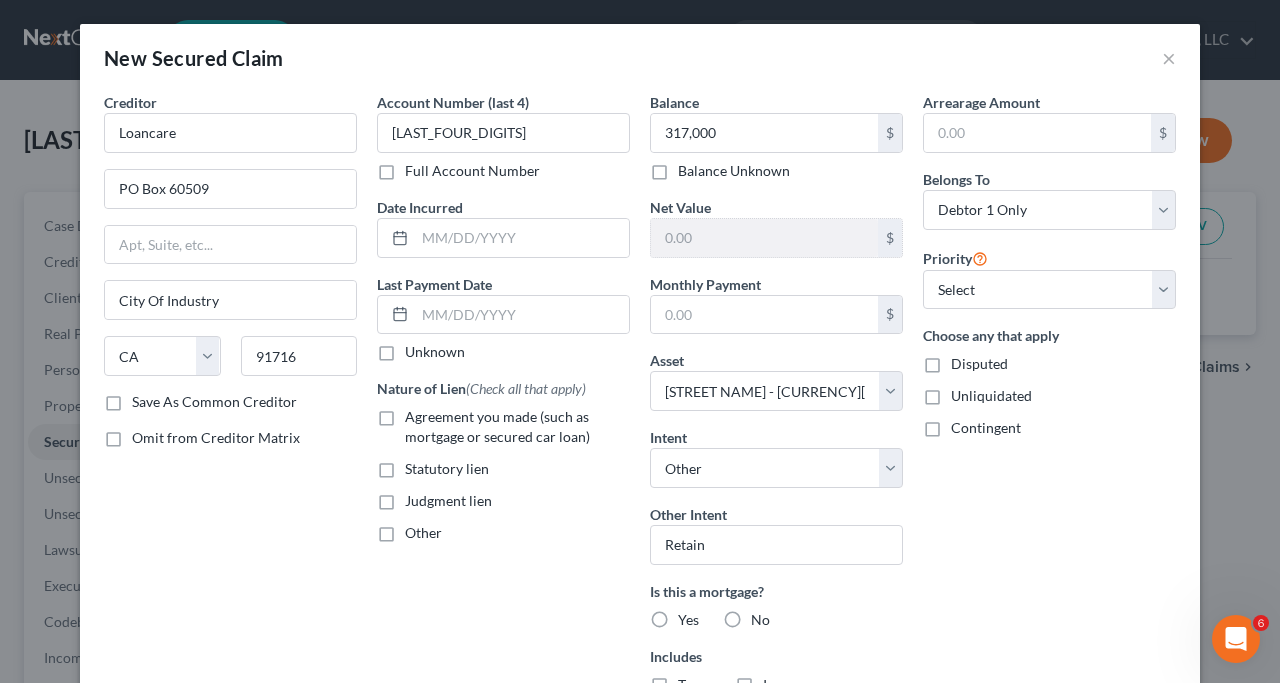 click on "Yes" at bounding box center [688, 620] 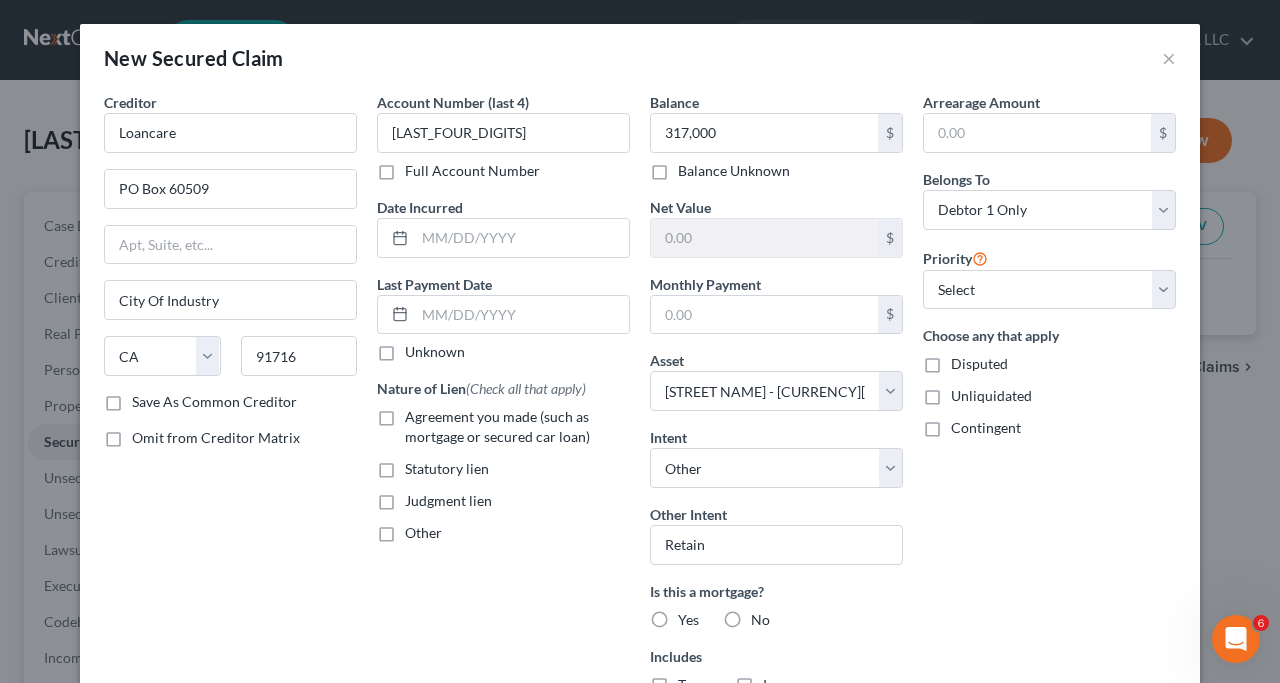 click on "Yes" at bounding box center [692, 616] 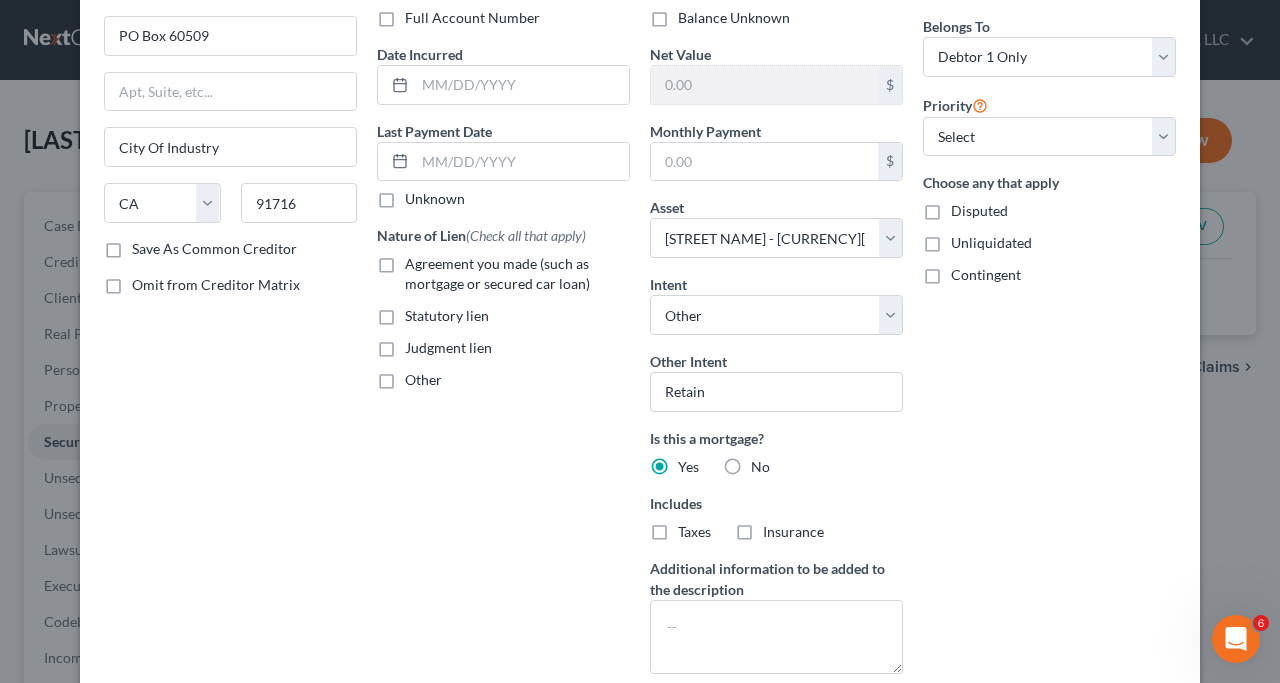 scroll, scrollTop: 204, scrollLeft: 0, axis: vertical 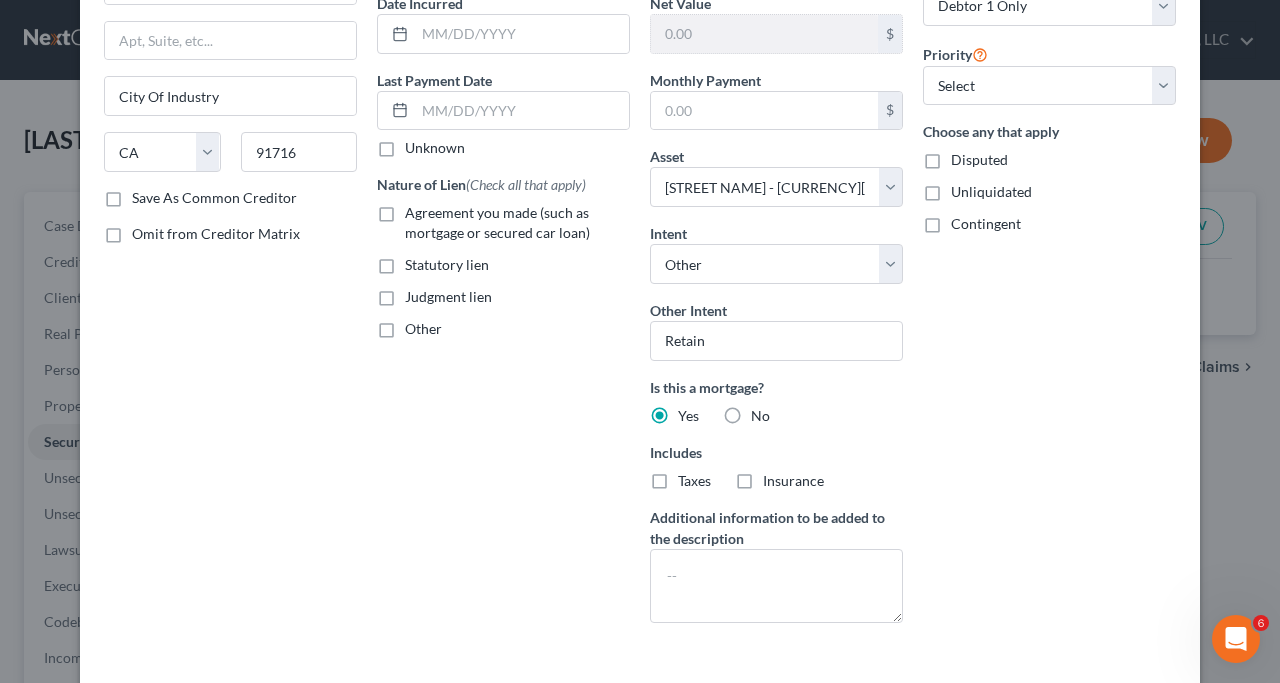 click on "Taxes" at bounding box center [694, 481] 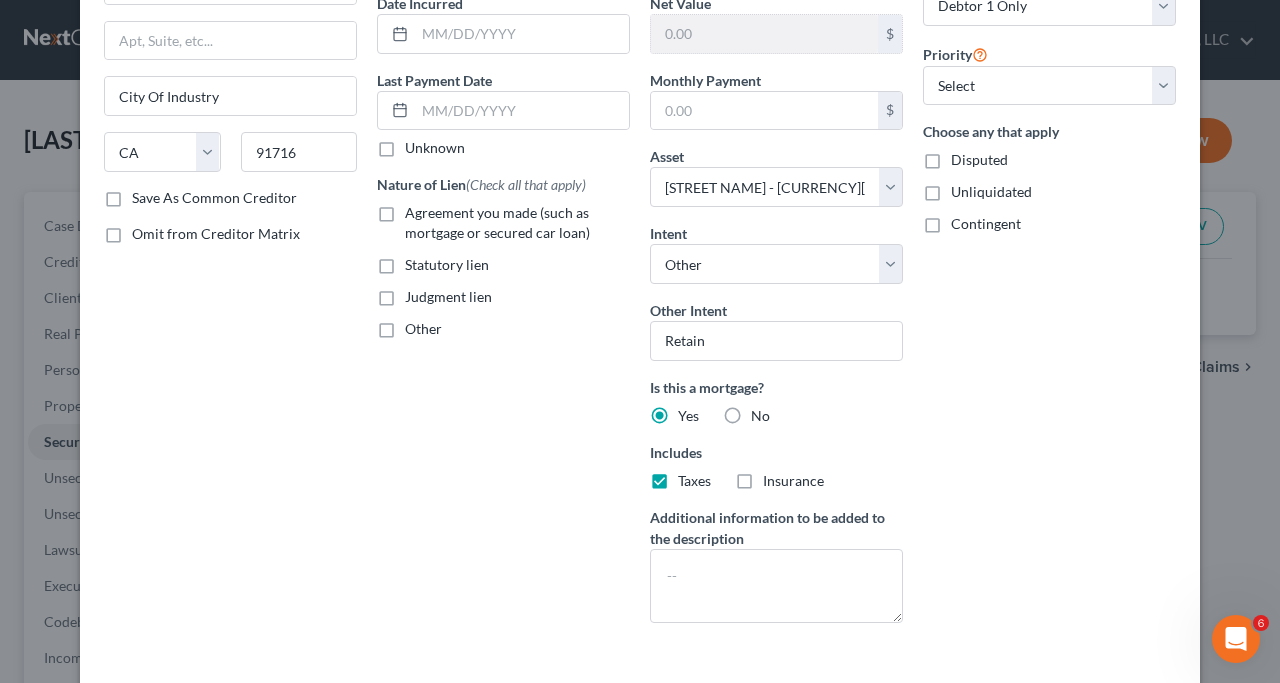 click on "Insurance" at bounding box center (793, 481) 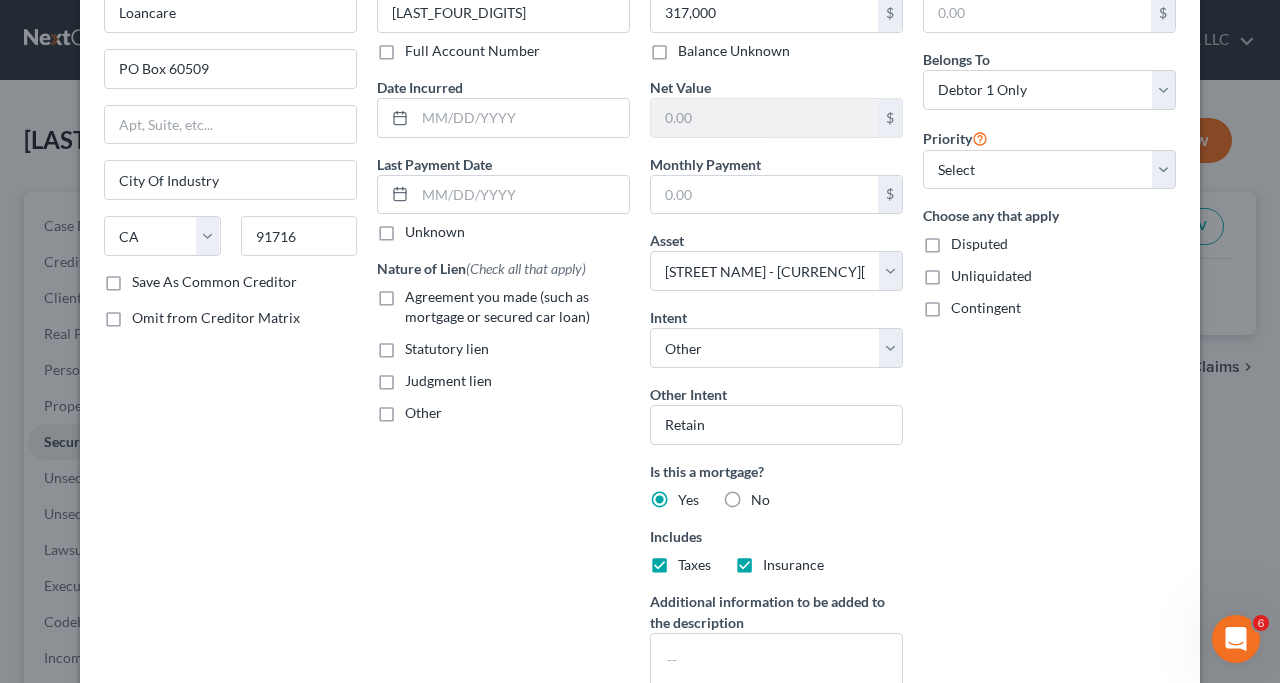scroll, scrollTop: 0, scrollLeft: 0, axis: both 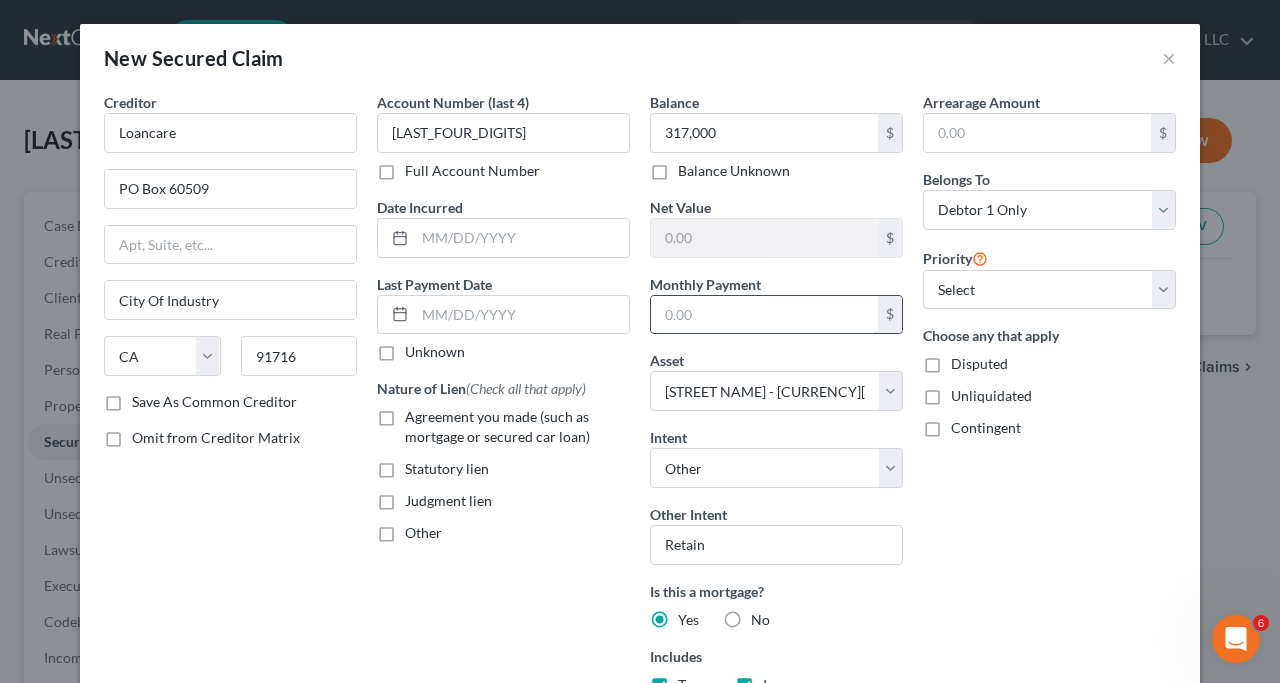 click at bounding box center (764, 315) 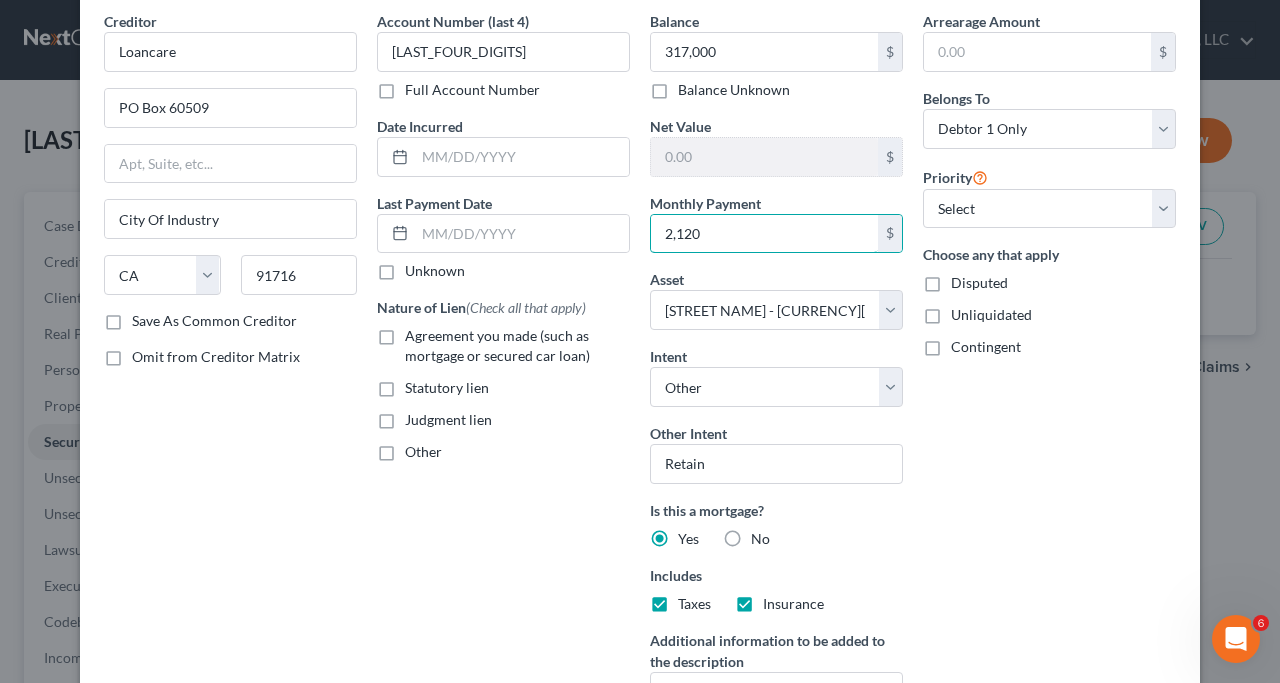 scroll, scrollTop: 92, scrollLeft: 0, axis: vertical 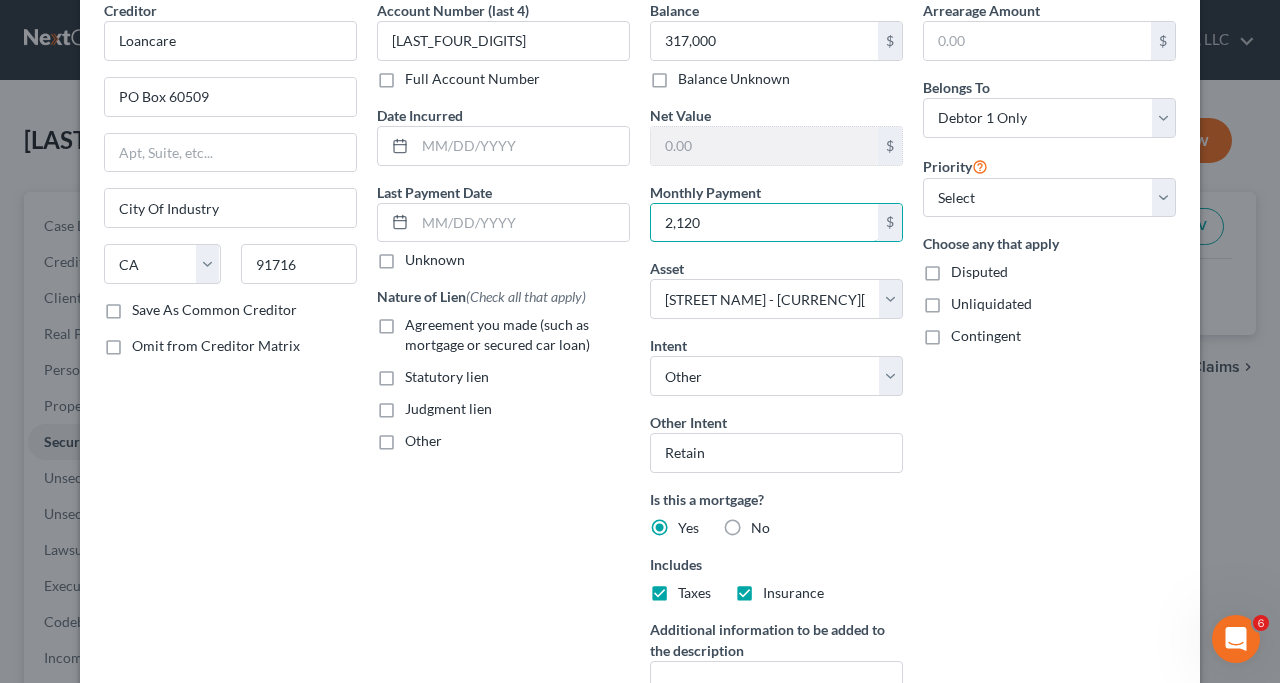 type on "2,120" 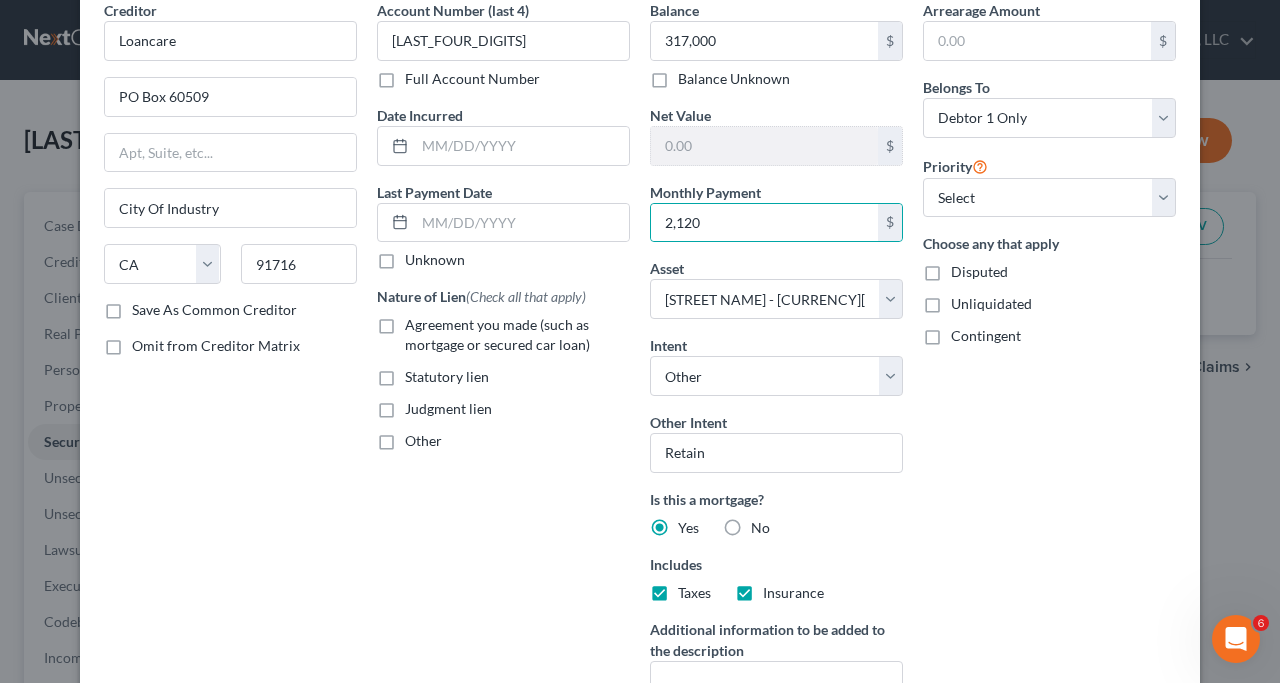 click on "Agreement you made (such as mortgage or secured car loan)" at bounding box center (517, 335) 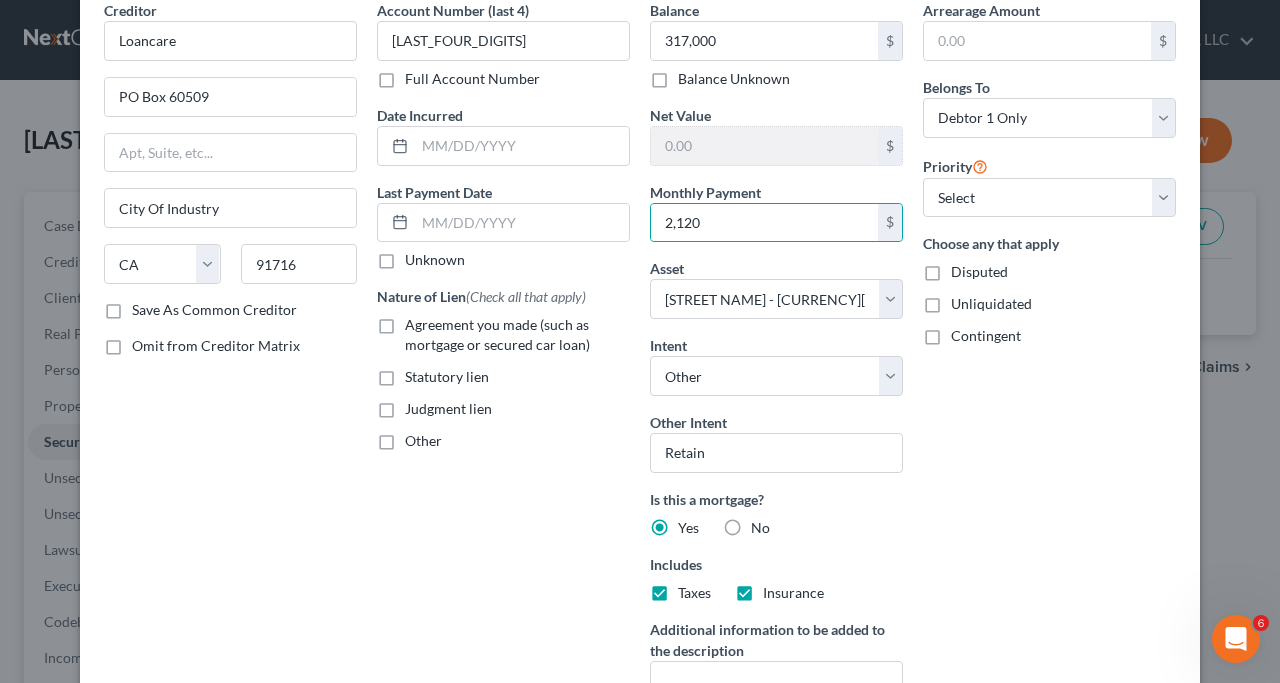 click on "Agreement you made (such as mortgage or secured car loan)" at bounding box center (419, 321) 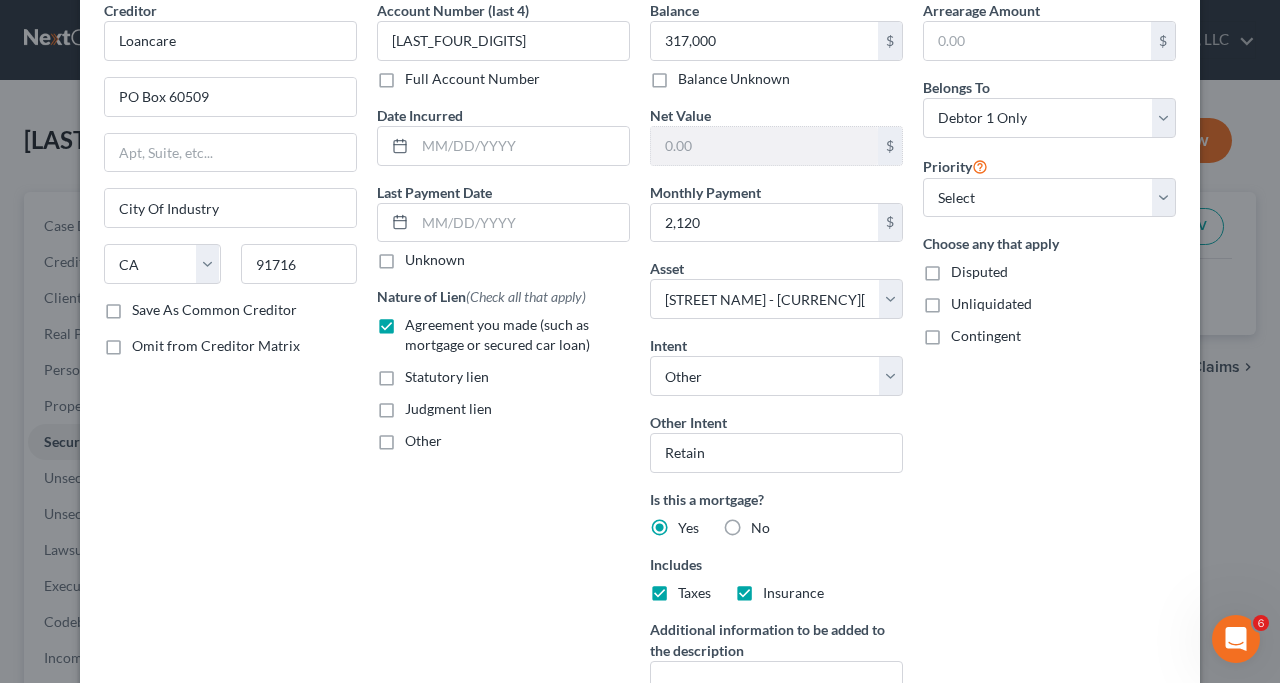 scroll, scrollTop: 285, scrollLeft: 0, axis: vertical 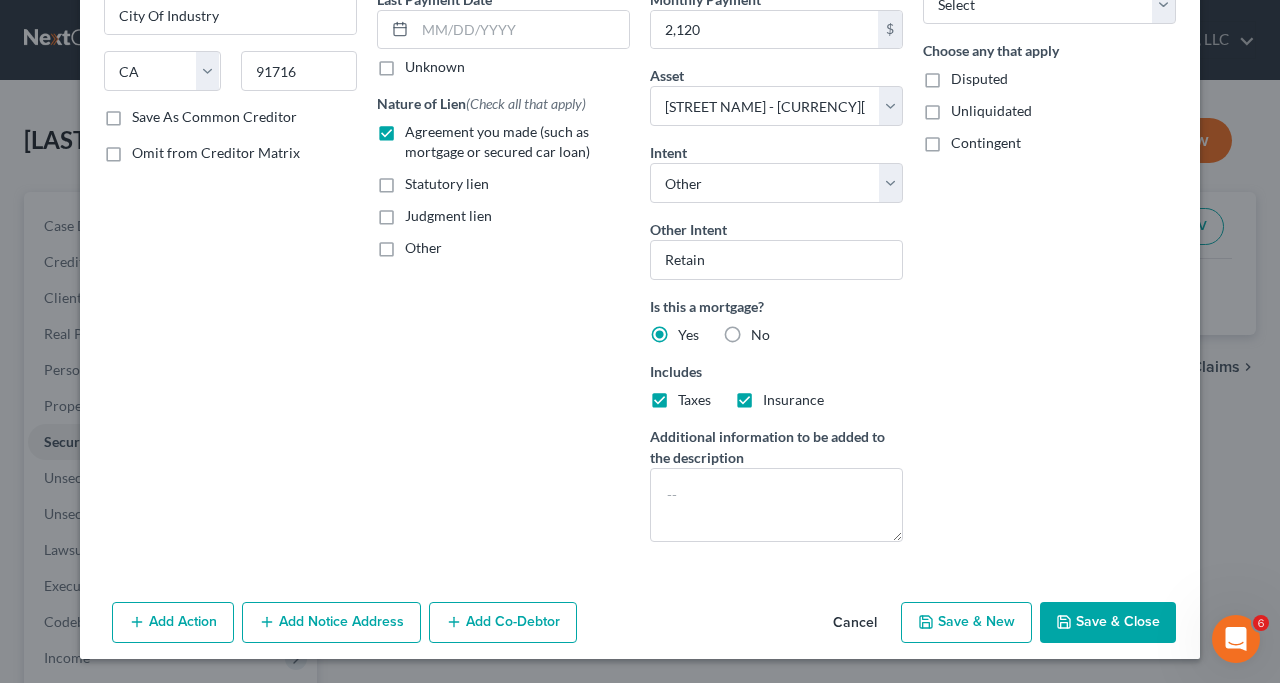 click on "Save & New" at bounding box center [966, 623] 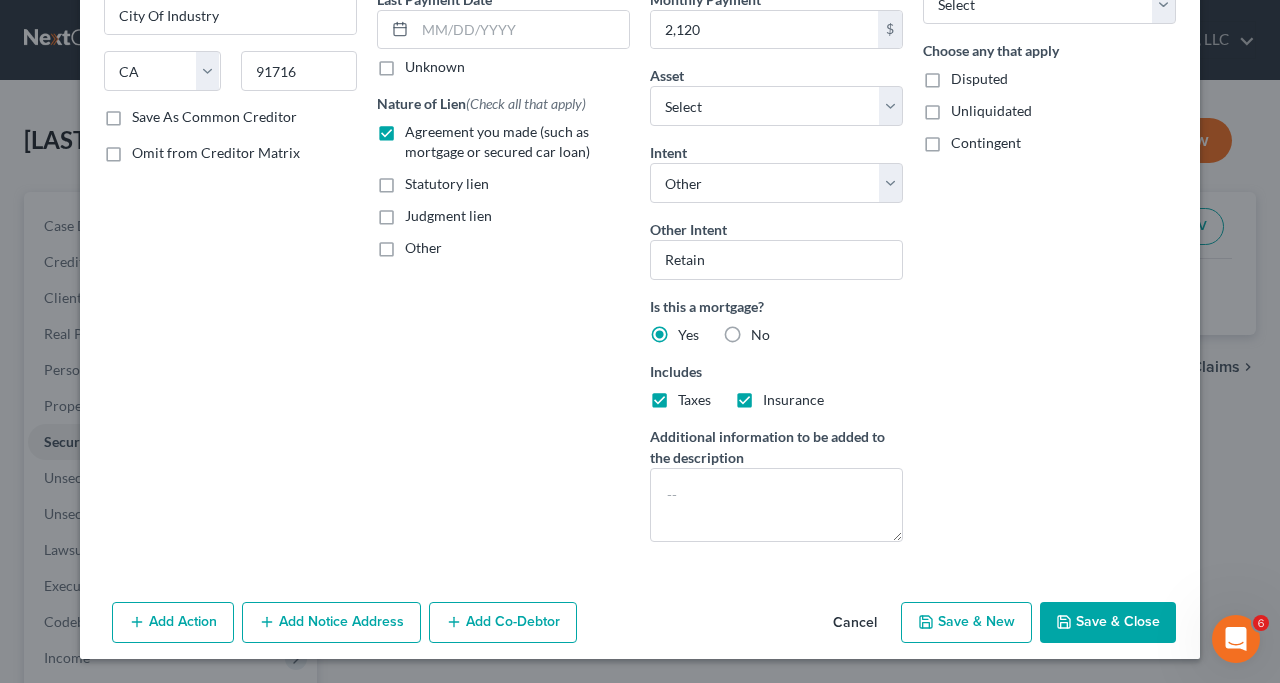 select on "0" 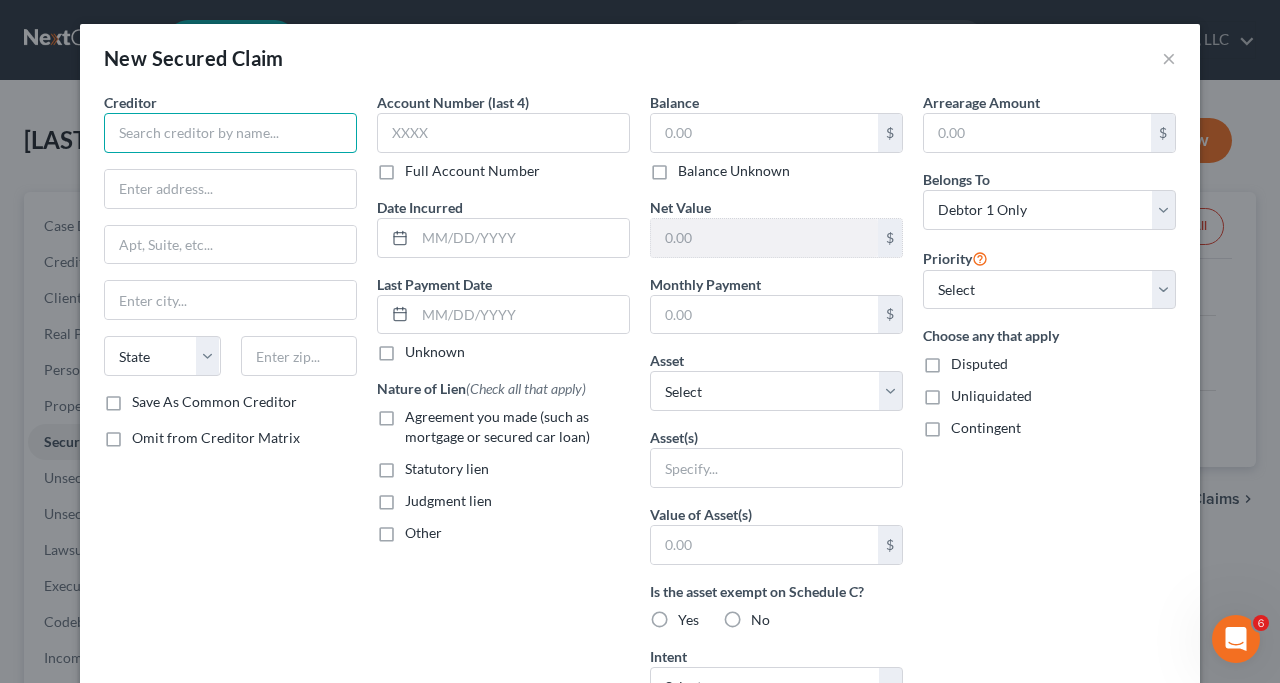 click at bounding box center (230, 133) 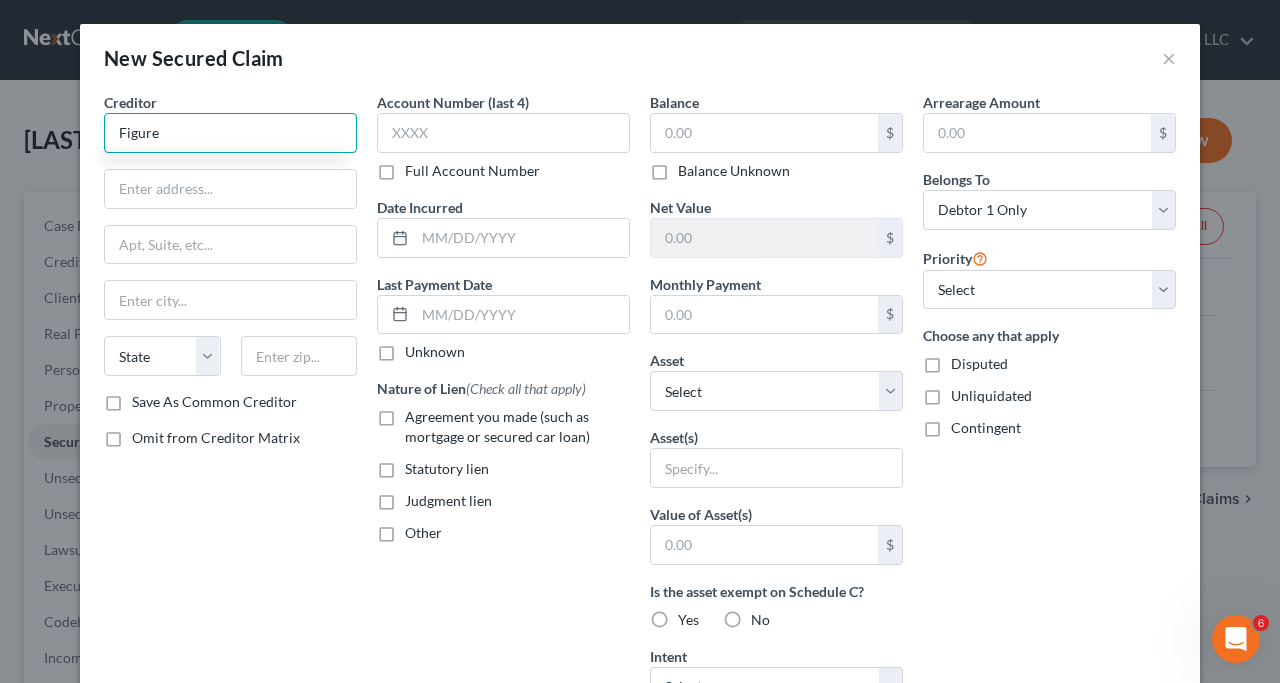 type on "Figure" 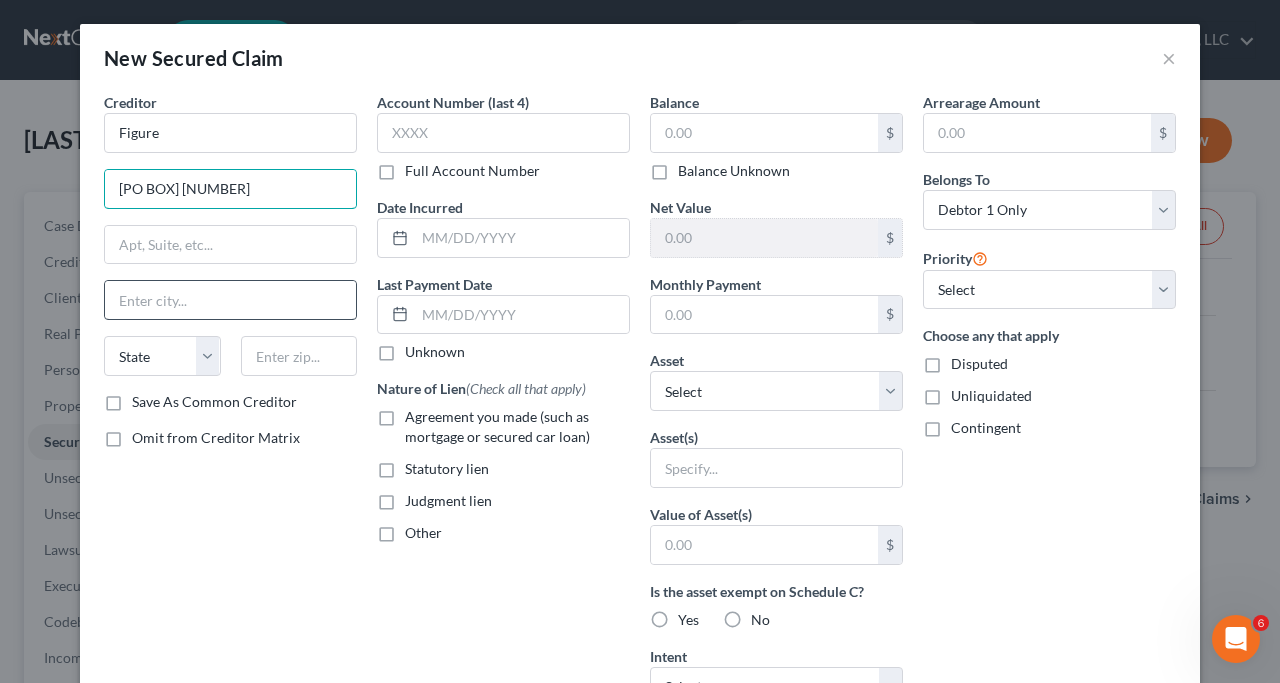 type on "[PO BOX] [NUMBER]" 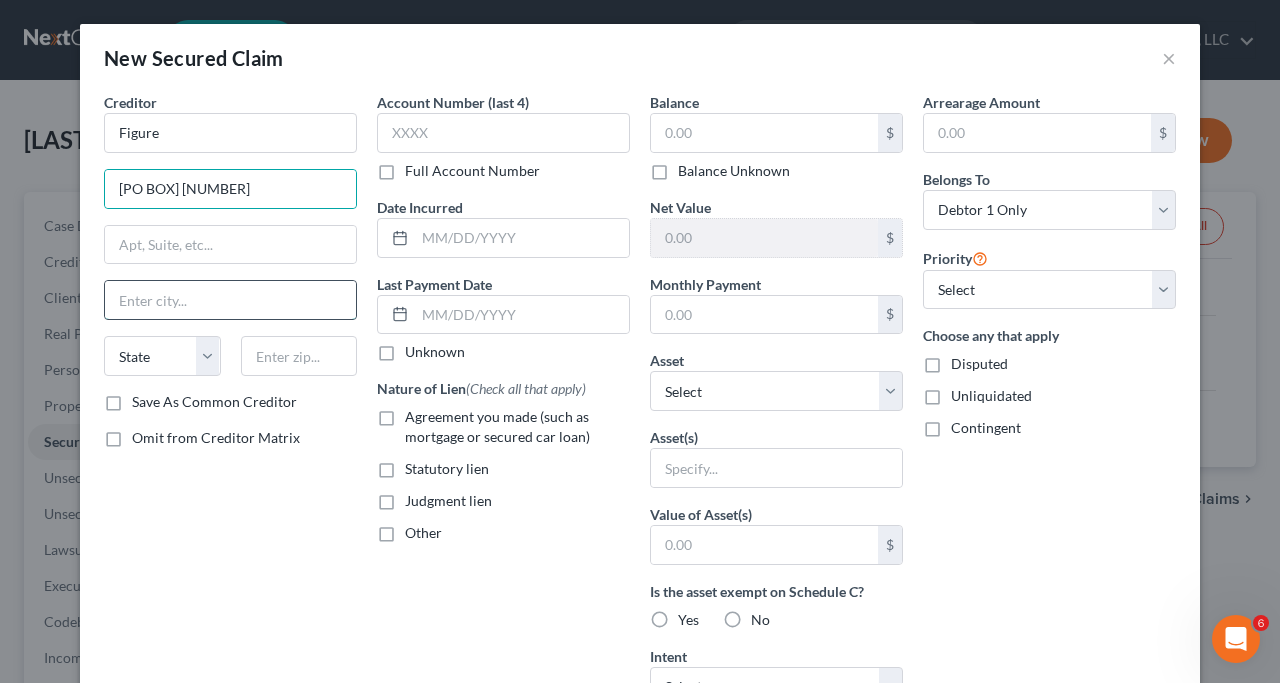 click at bounding box center [230, 300] 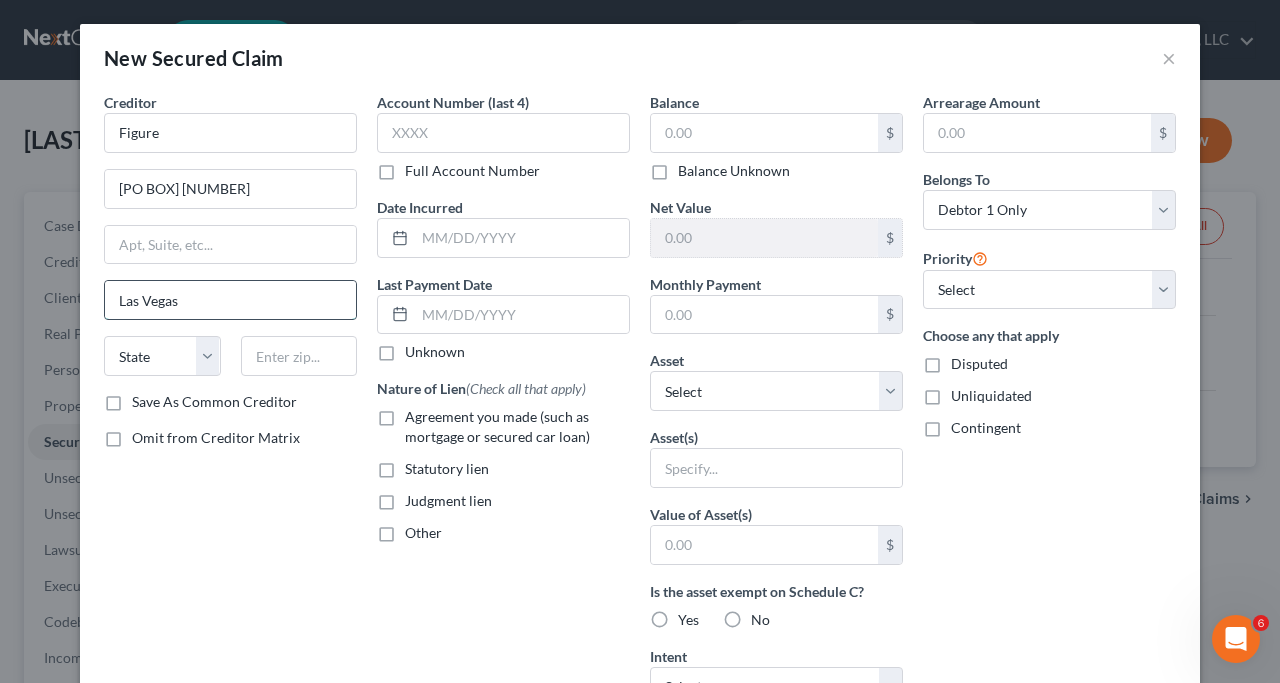 type on "Las Vegas" 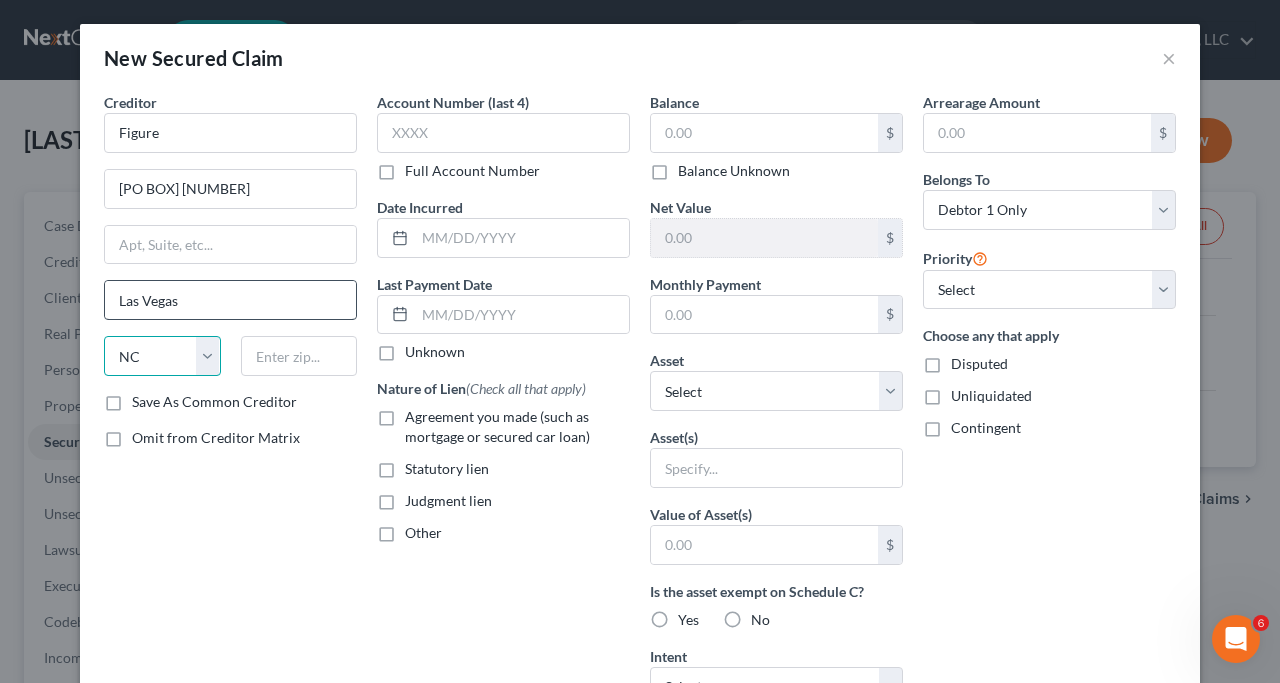 select on "31" 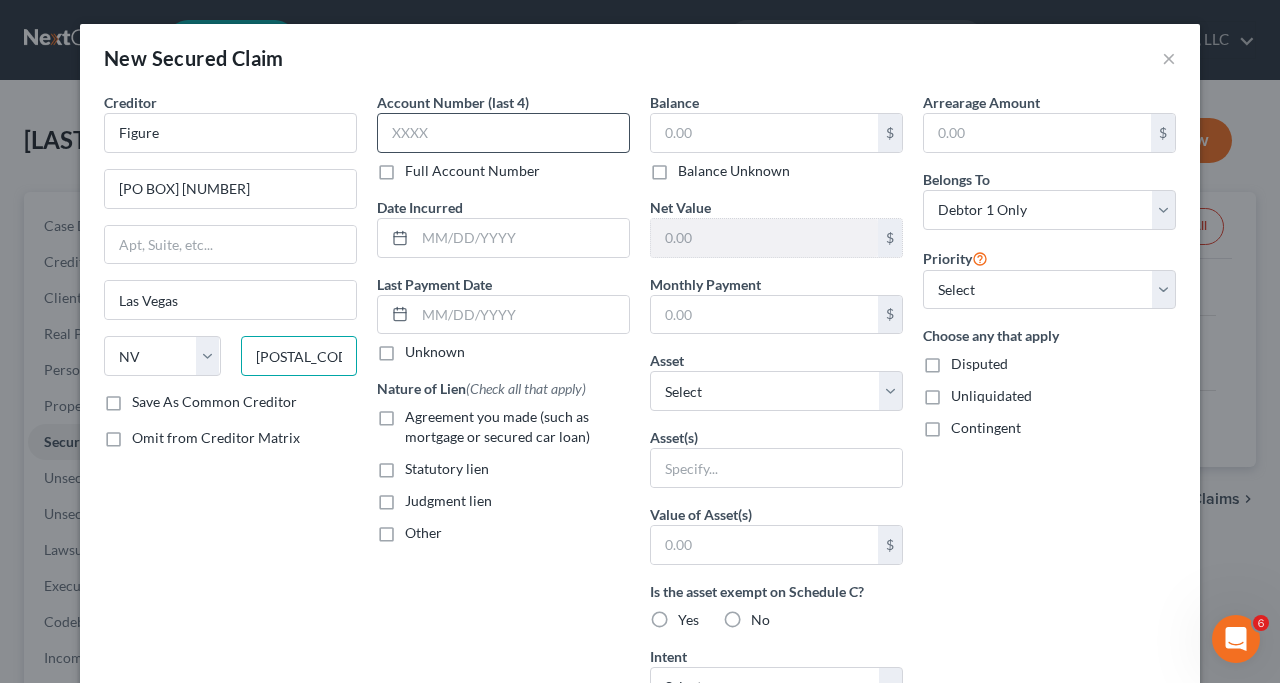 type on "[POSTAL_CODE]" 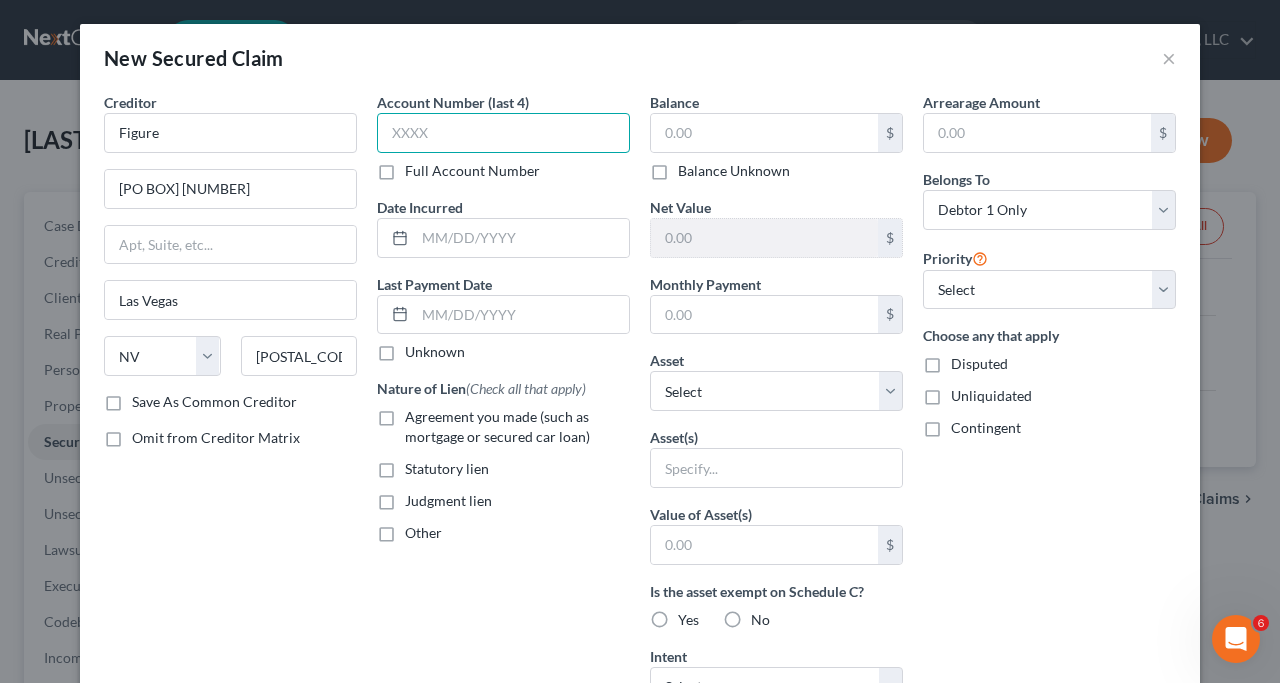 type on "[CITY]" 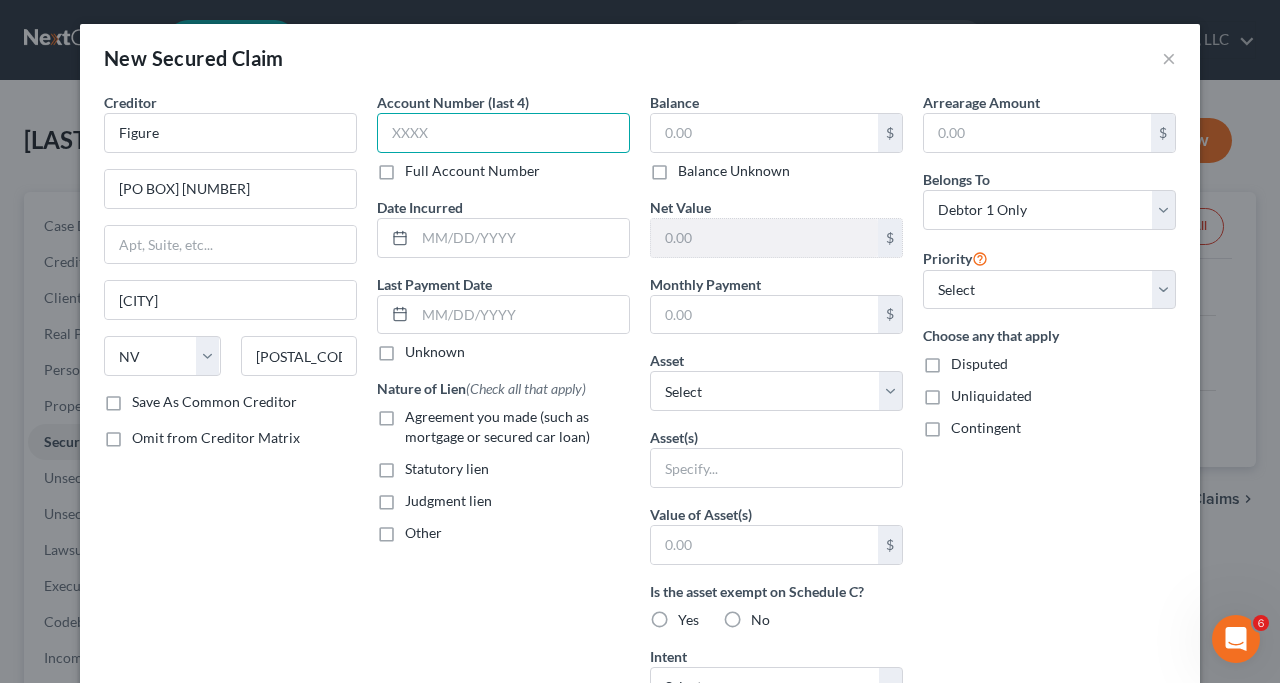 click at bounding box center [503, 133] 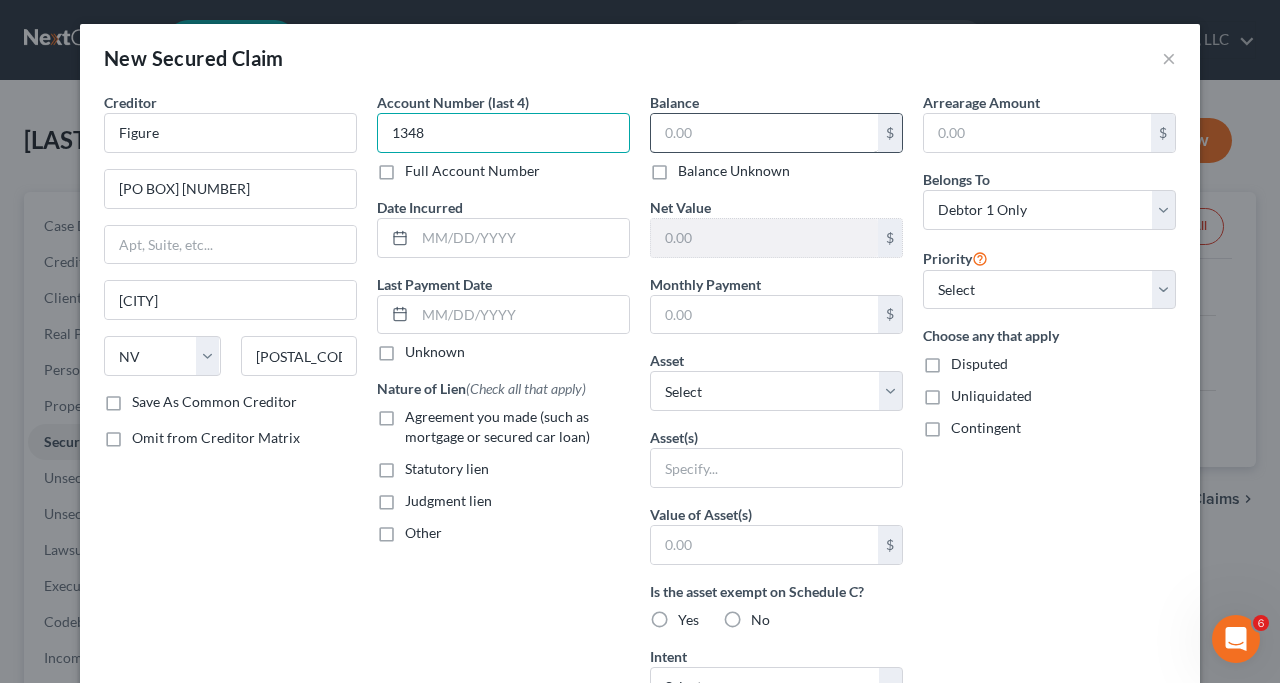 type on "1348" 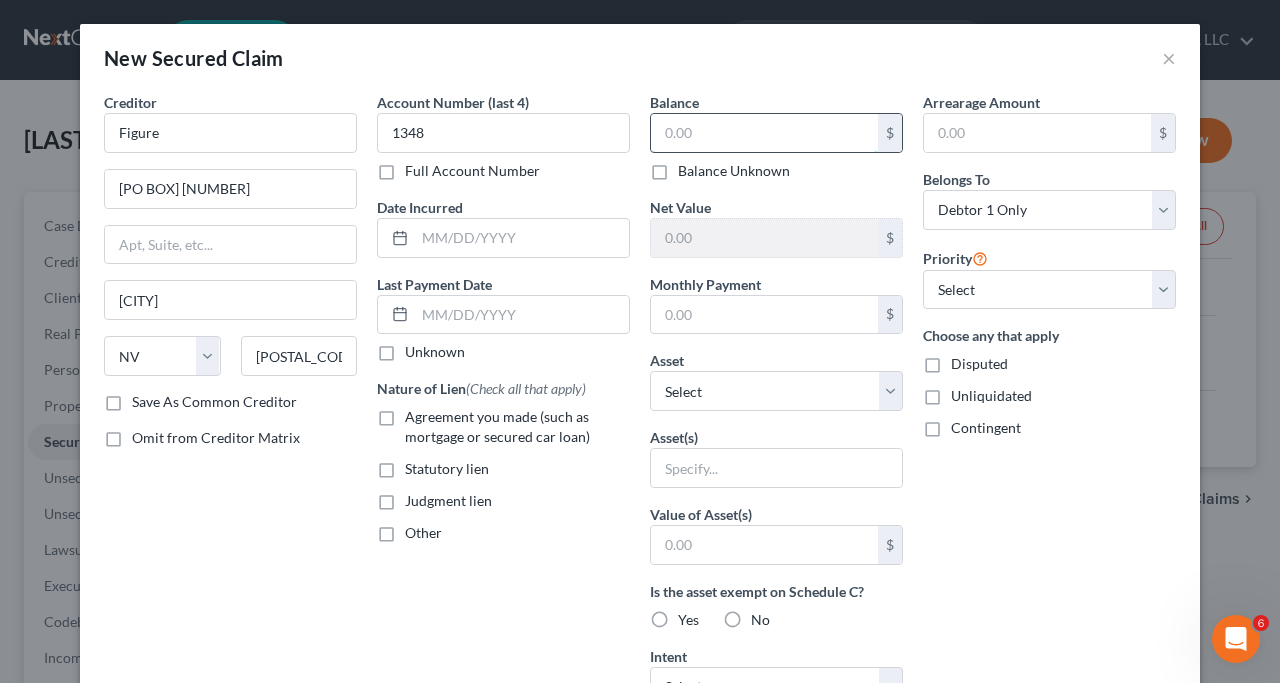 click at bounding box center (764, 133) 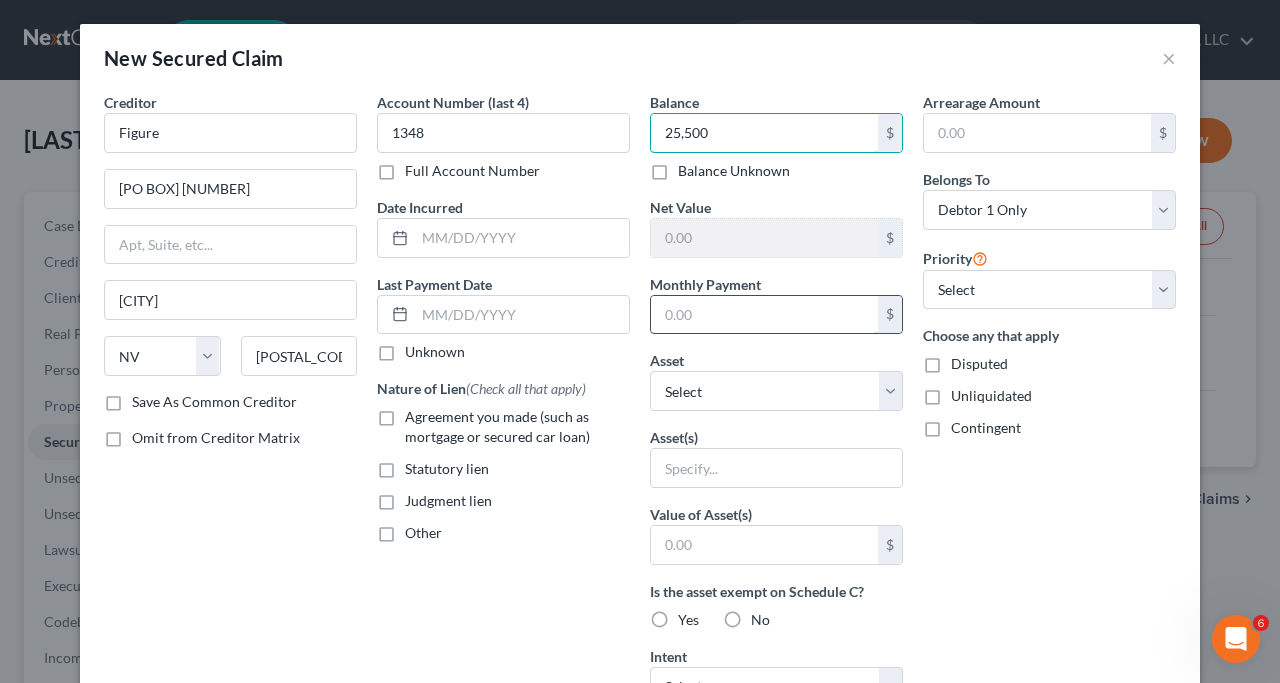 type on "25,500" 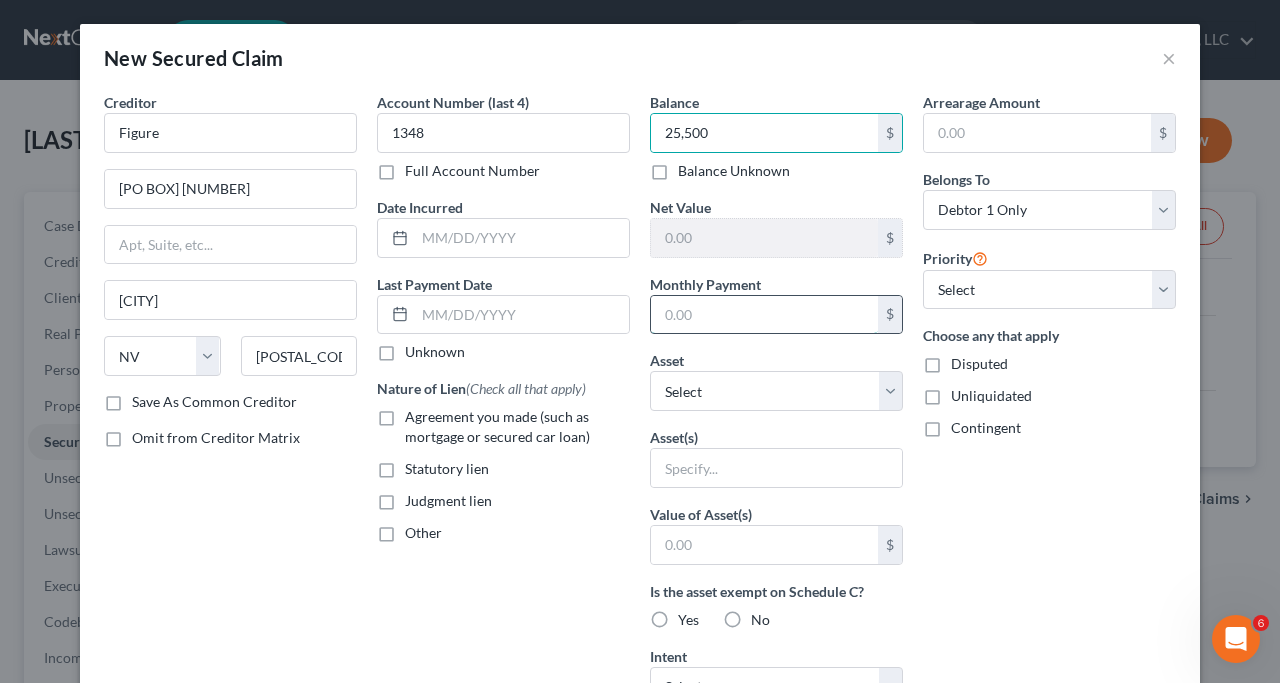 click at bounding box center (764, 315) 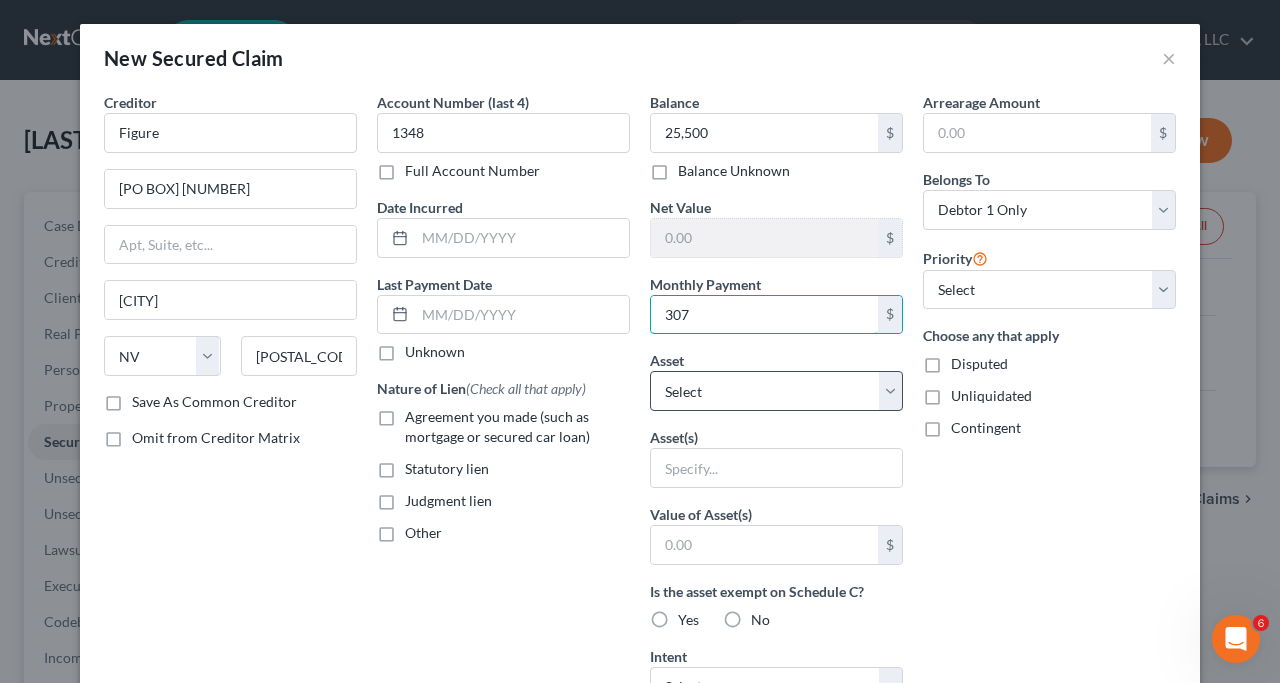 type on "307" 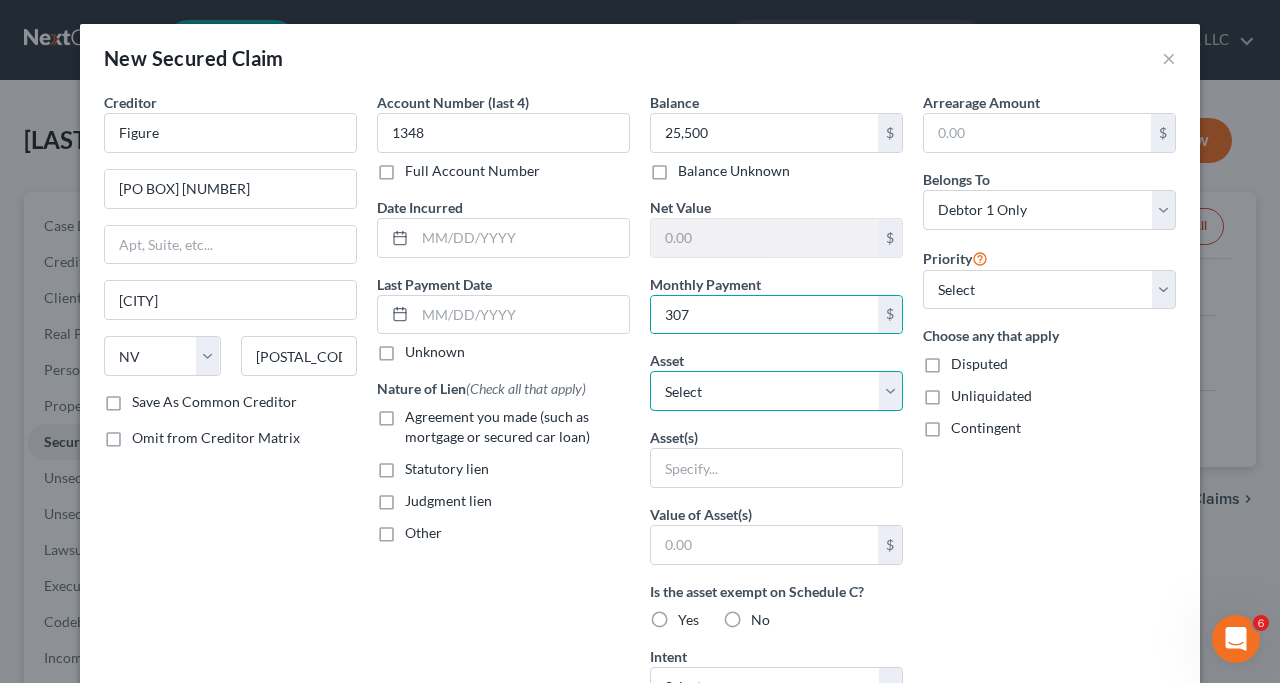 click on "Select Other Multiple Assets 6614 [STREET_NAME] - $0.0" at bounding box center [776, 391] 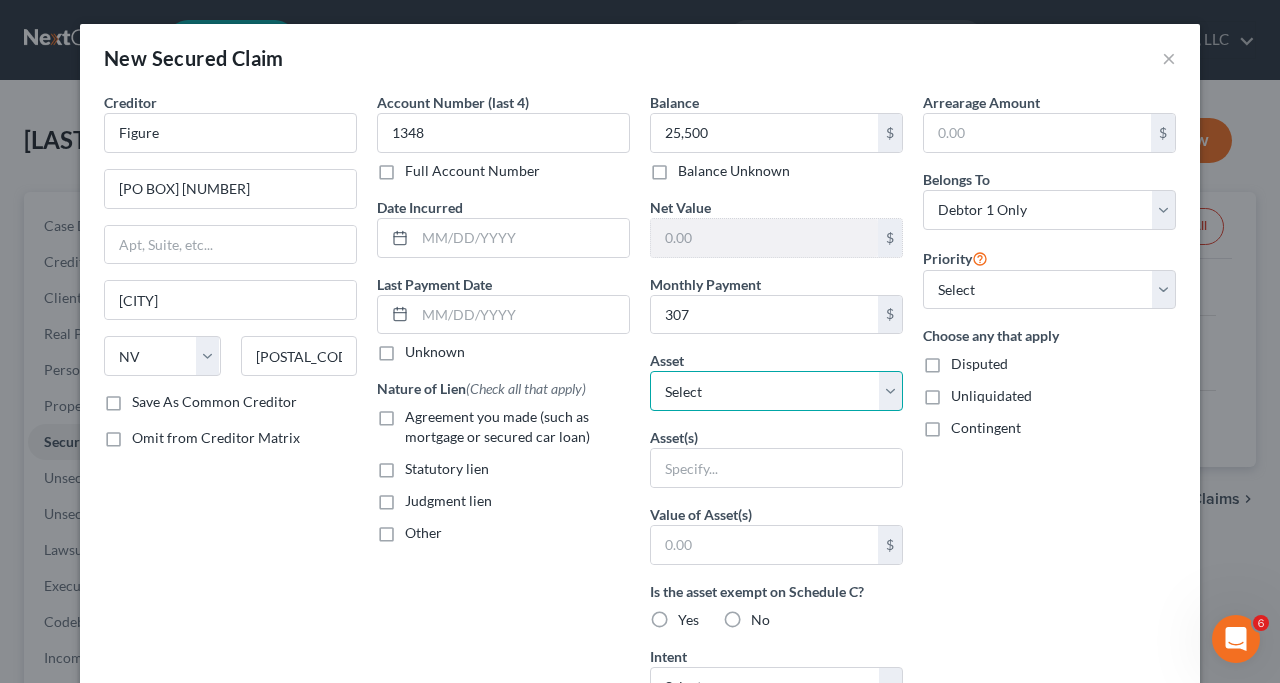 select on "2" 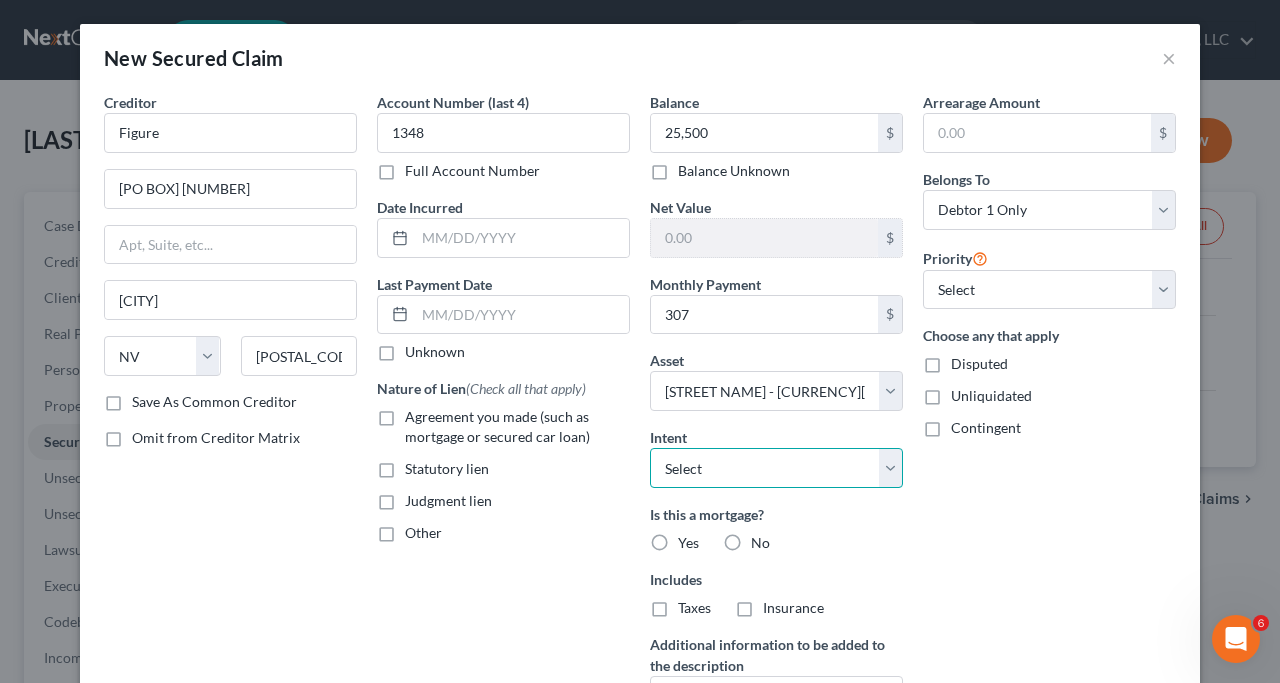 click on "Select Surrender Redeem Reaffirm Avoid Other" at bounding box center (776, 468) 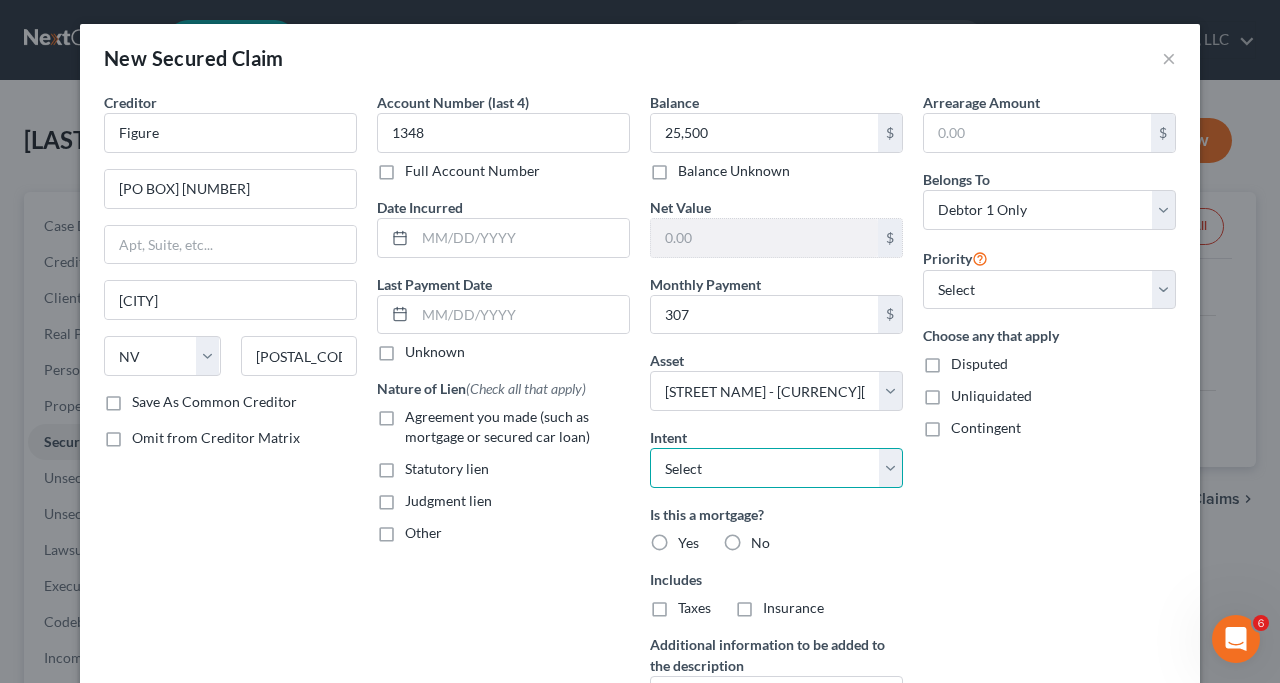 select on "4" 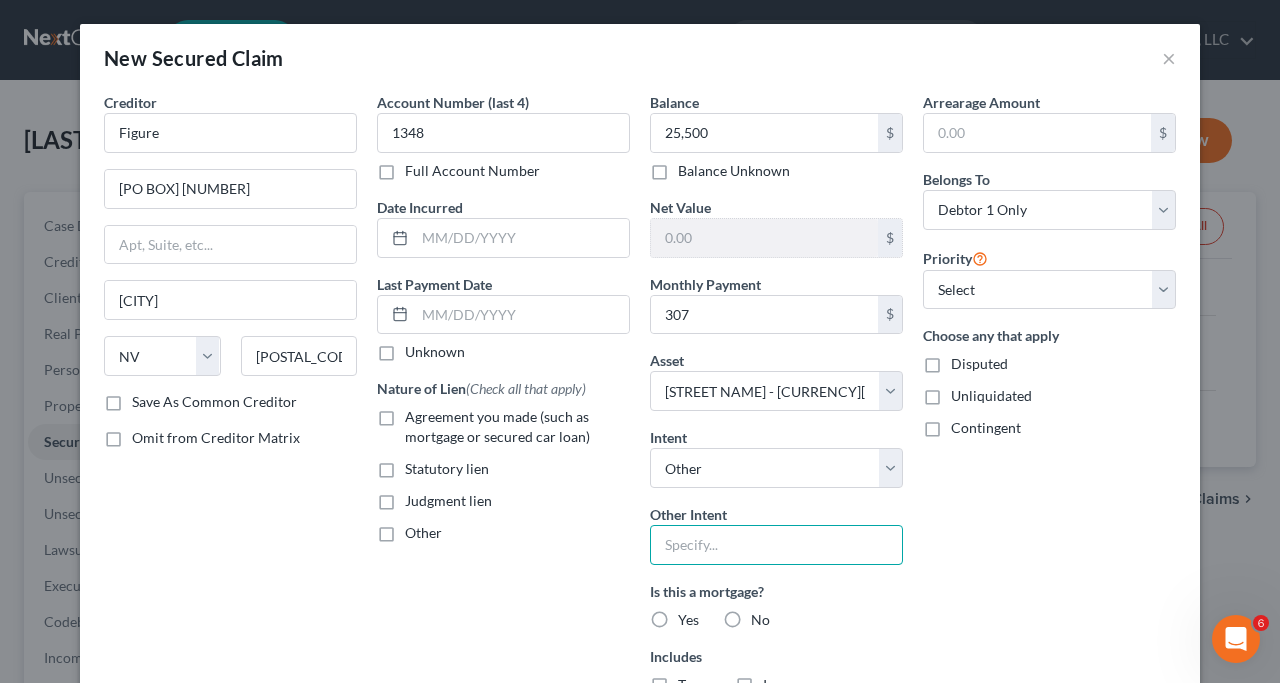click at bounding box center [776, 545] 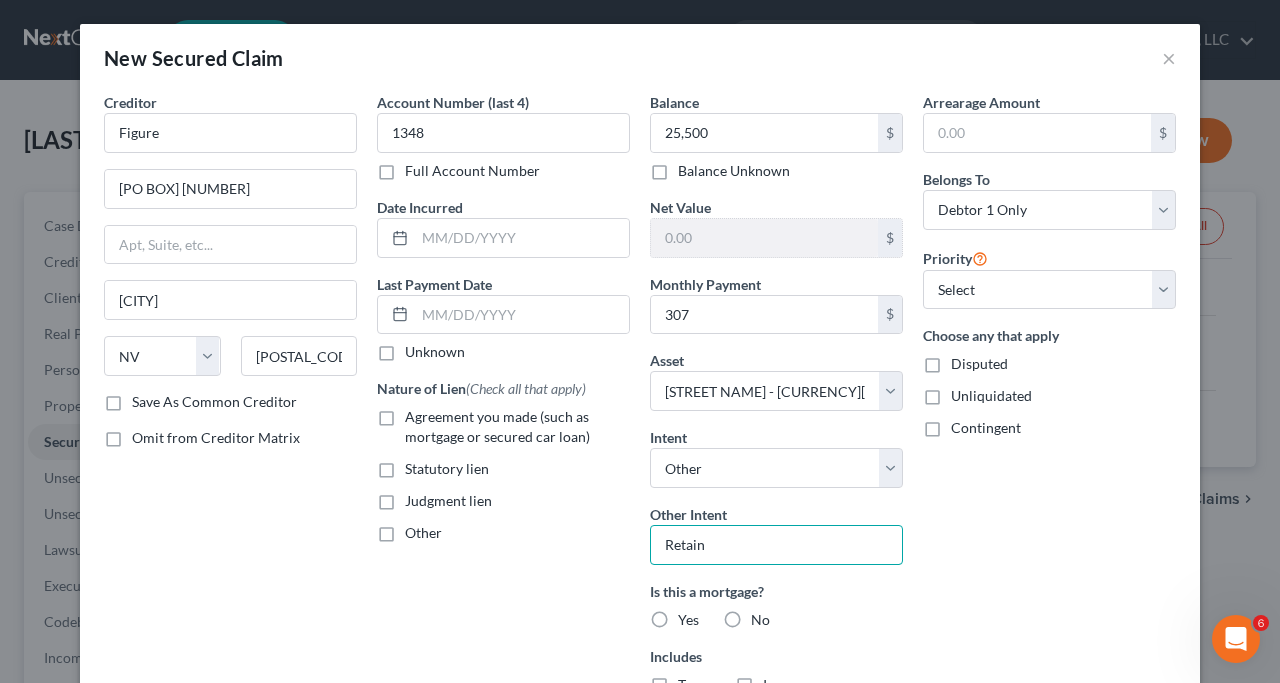type on "Retain" 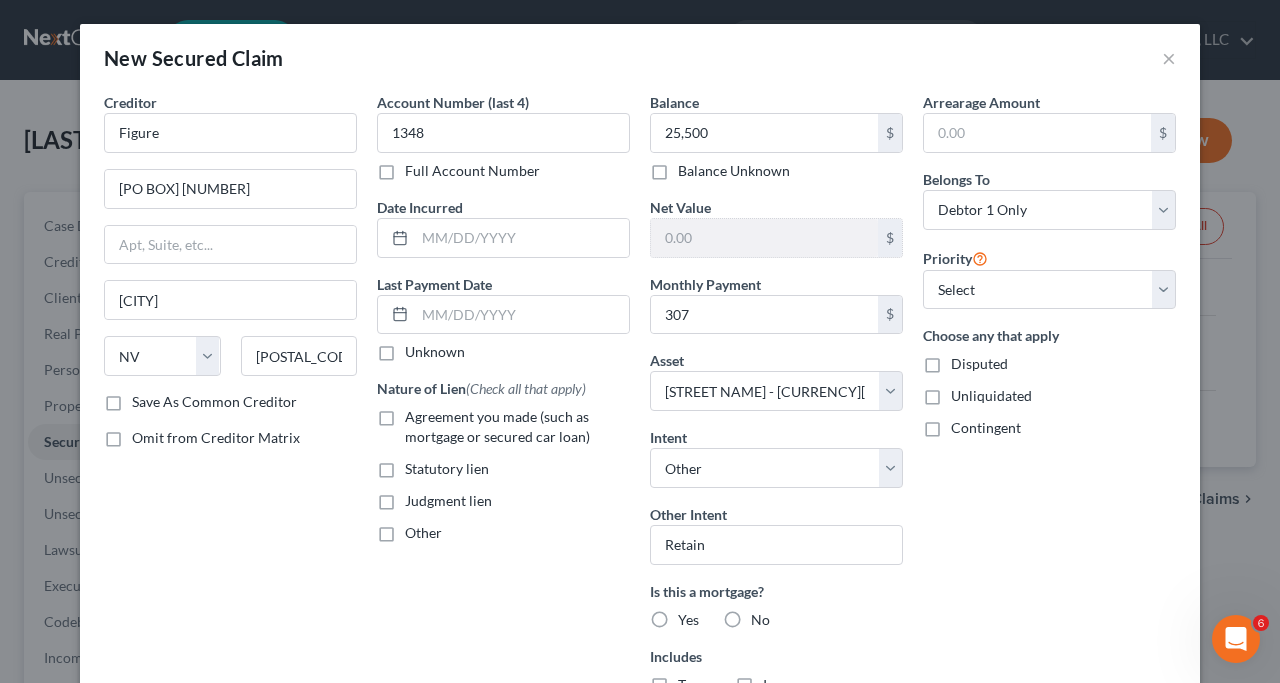 click on "Yes" at bounding box center (688, 620) 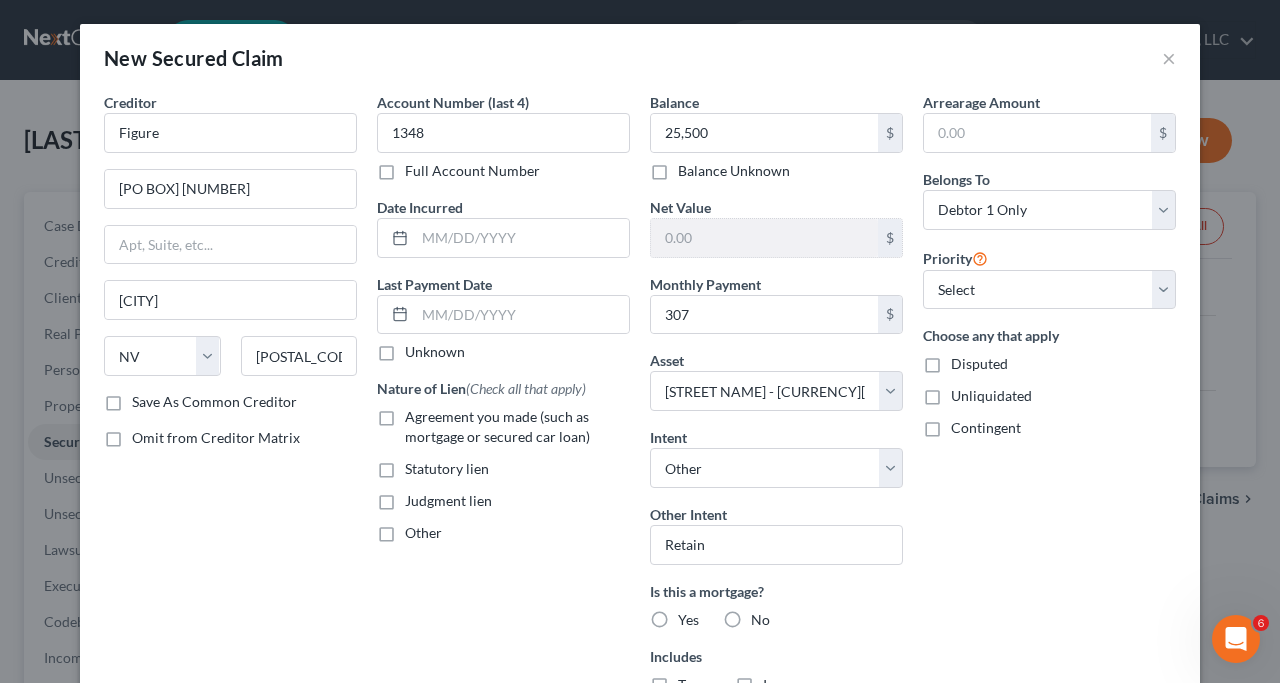 click on "Yes" at bounding box center (692, 616) 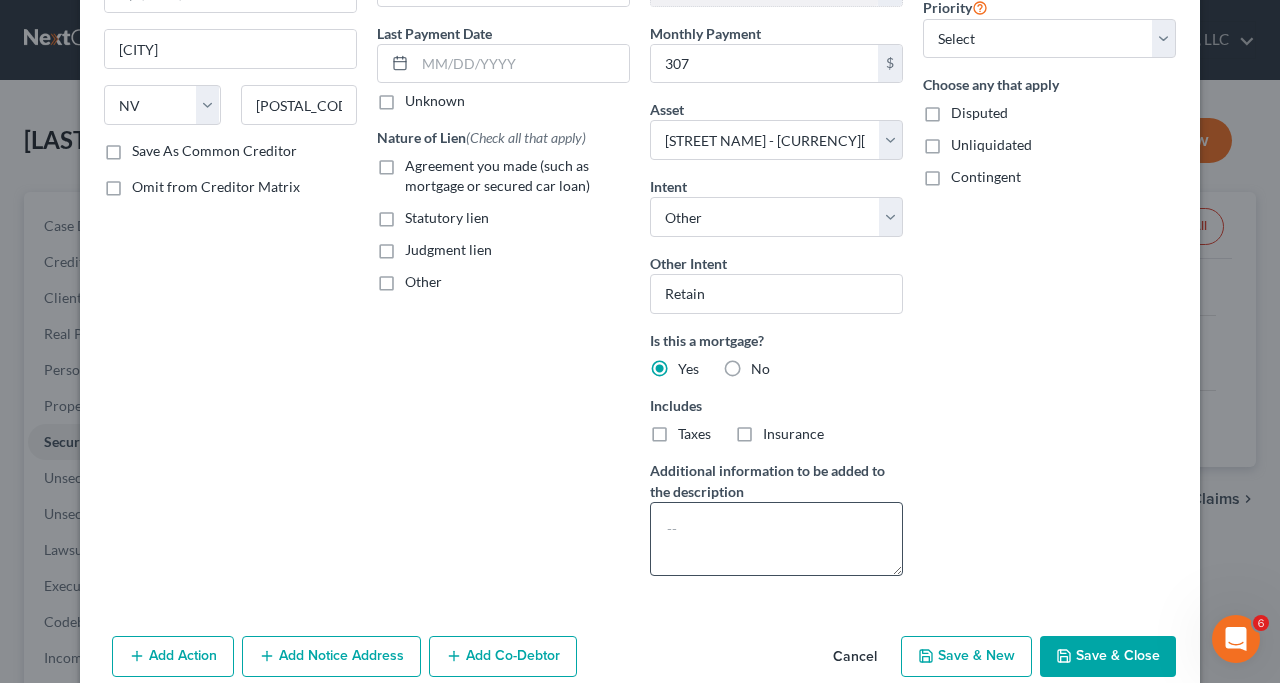 scroll, scrollTop: 268, scrollLeft: 0, axis: vertical 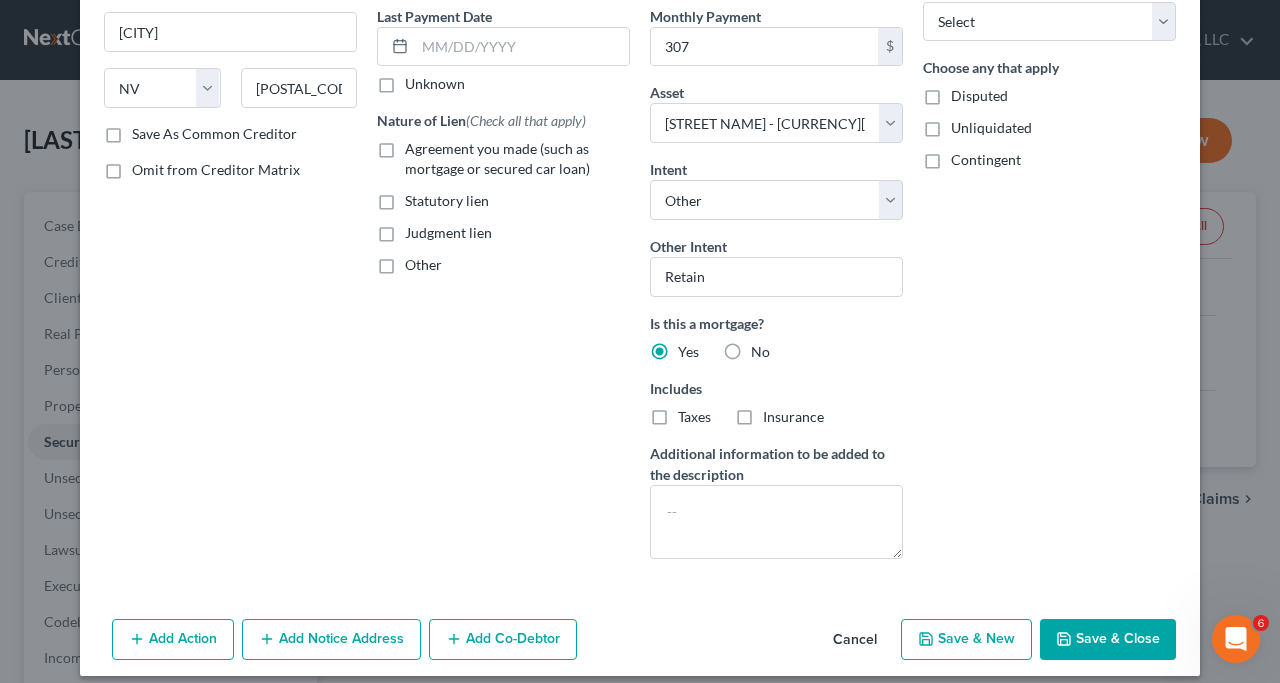 click on "Agreement you made (such as mortgage or secured car loan)" at bounding box center [517, 159] 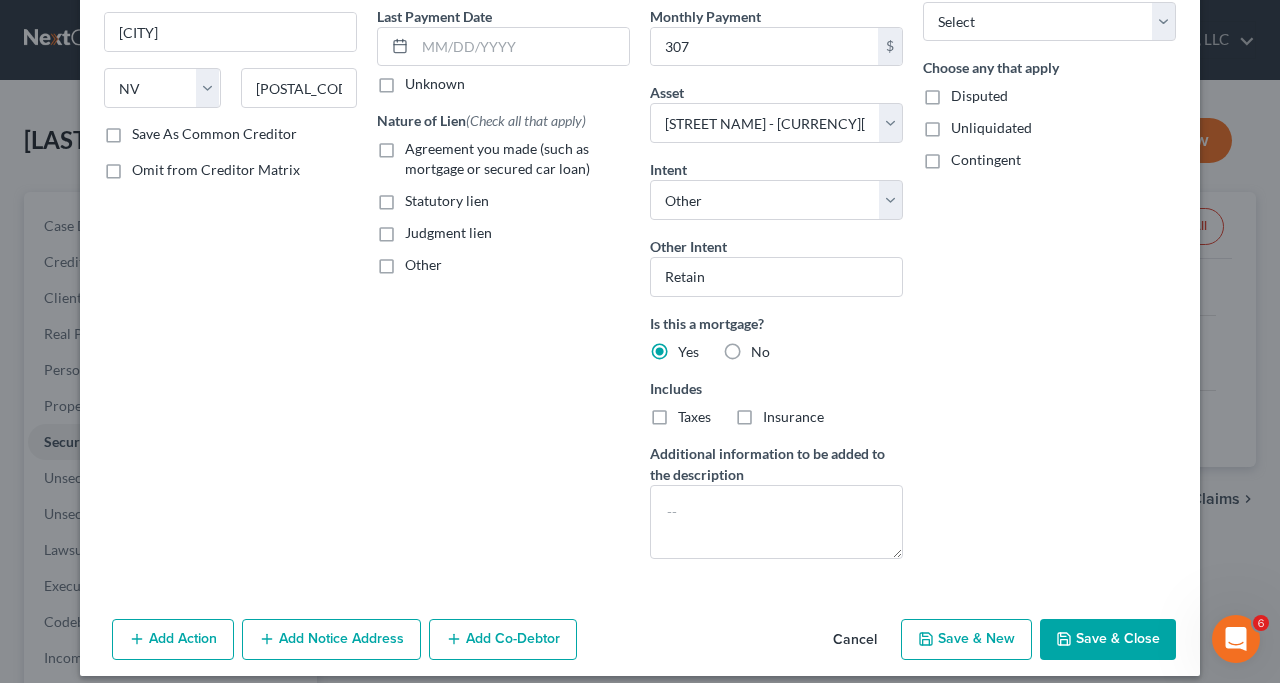 click on "Agreement you made (such as mortgage or secured car loan)" at bounding box center [419, 145] 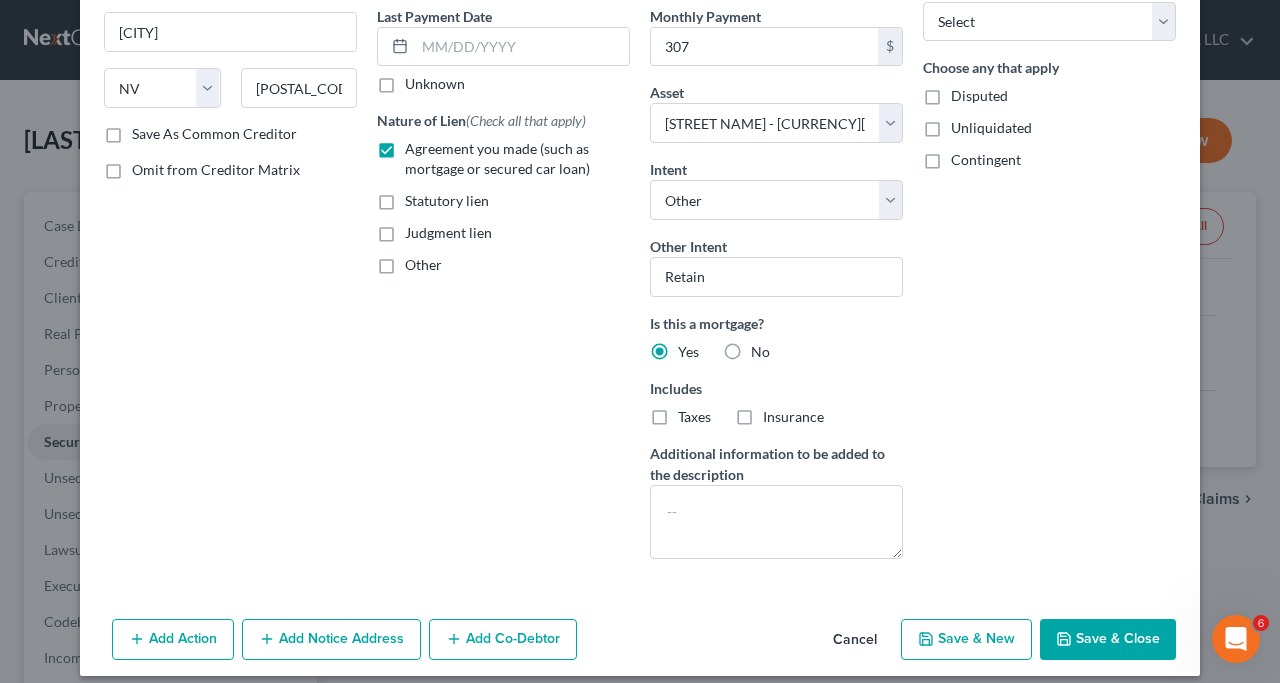click on "Save & New" at bounding box center (966, 640) 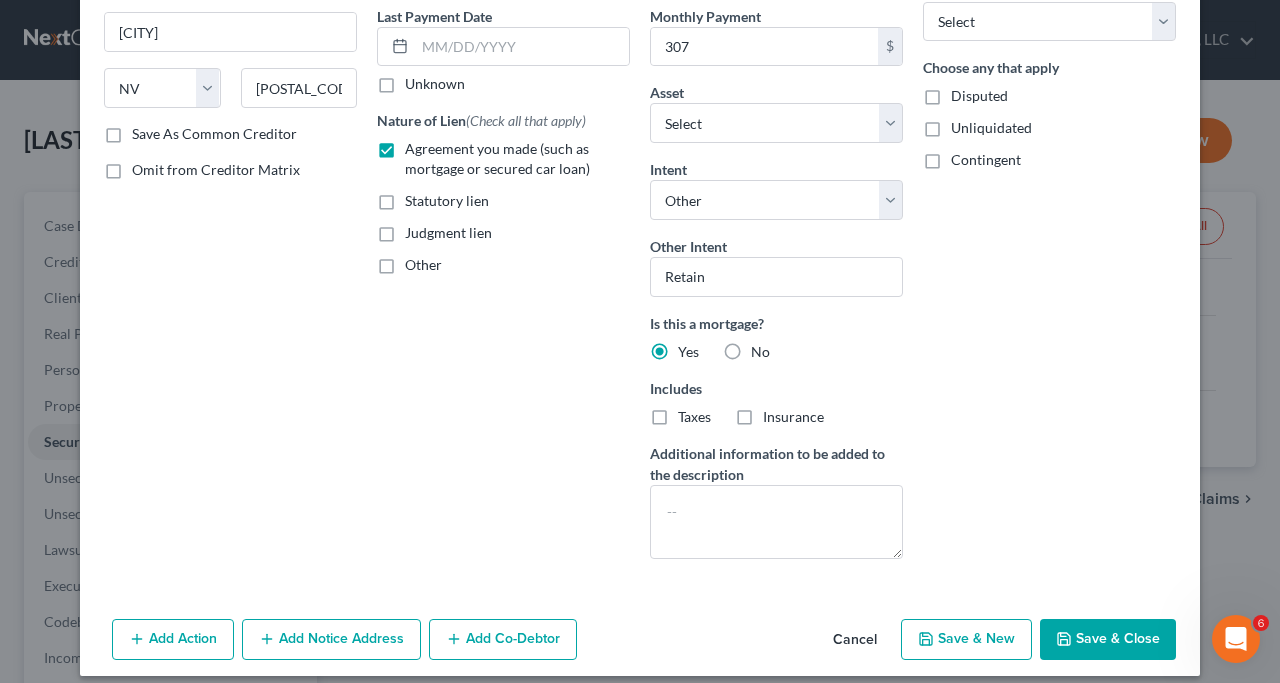 select on "0" 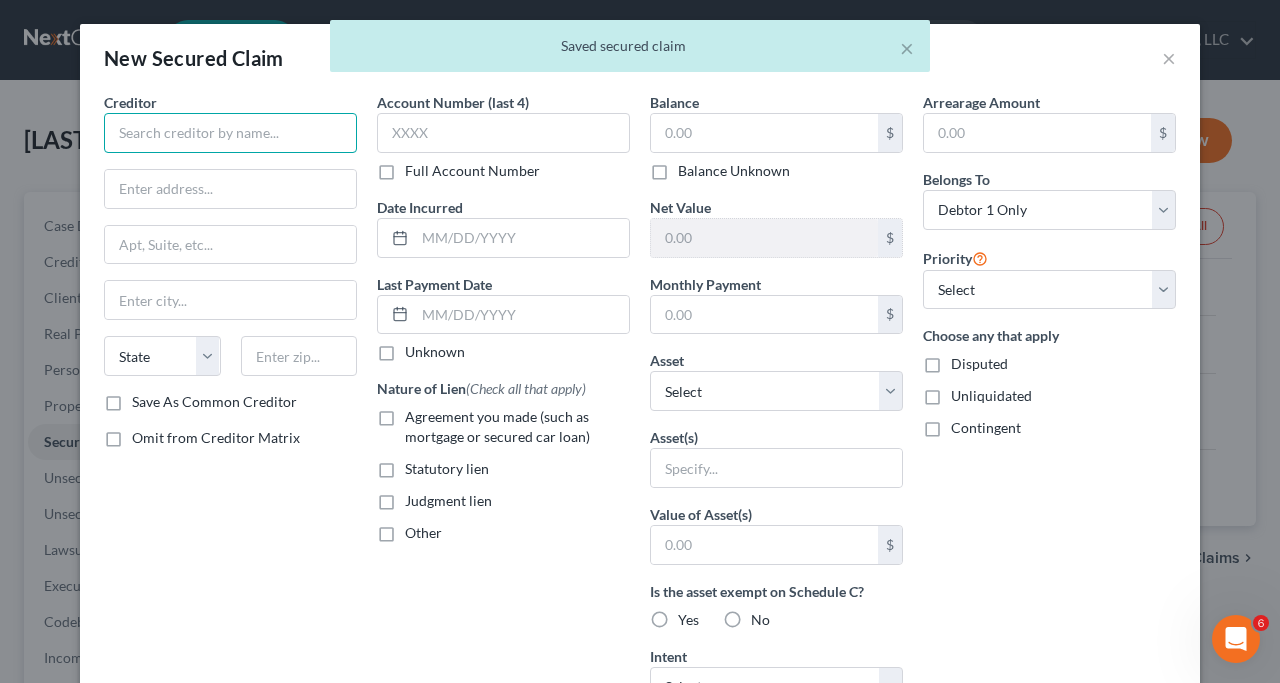 click at bounding box center [230, 133] 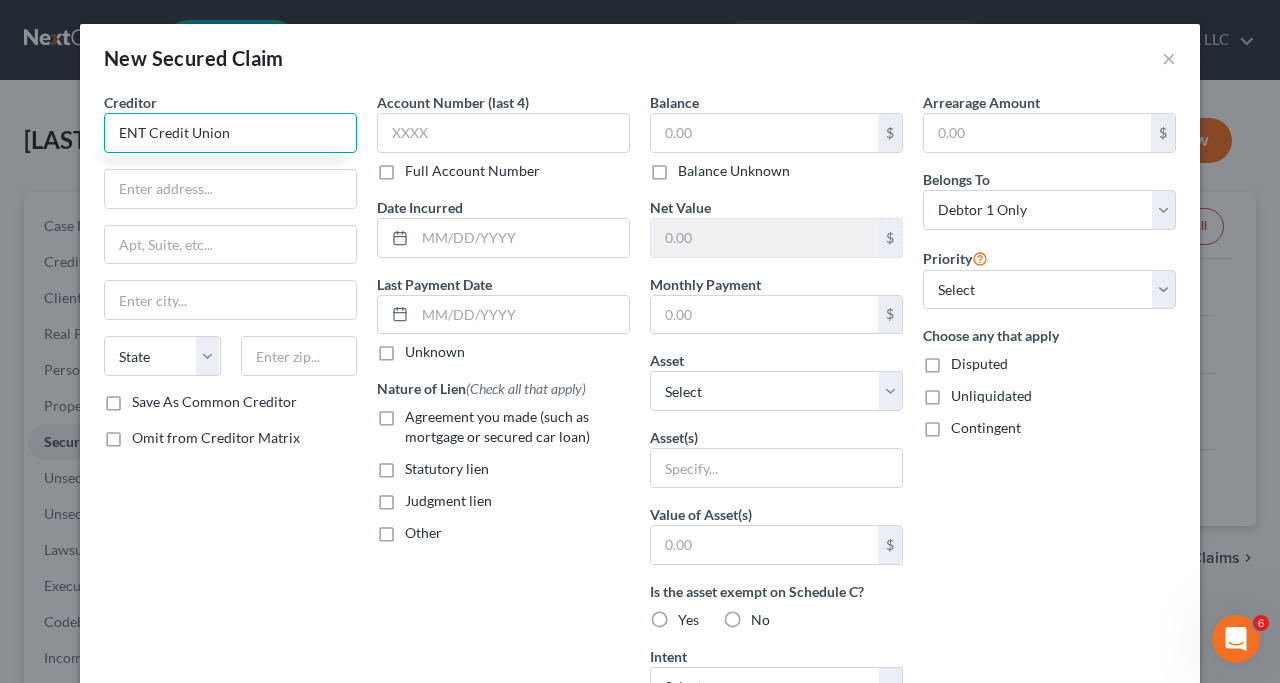 type on "ENT Credit Union" 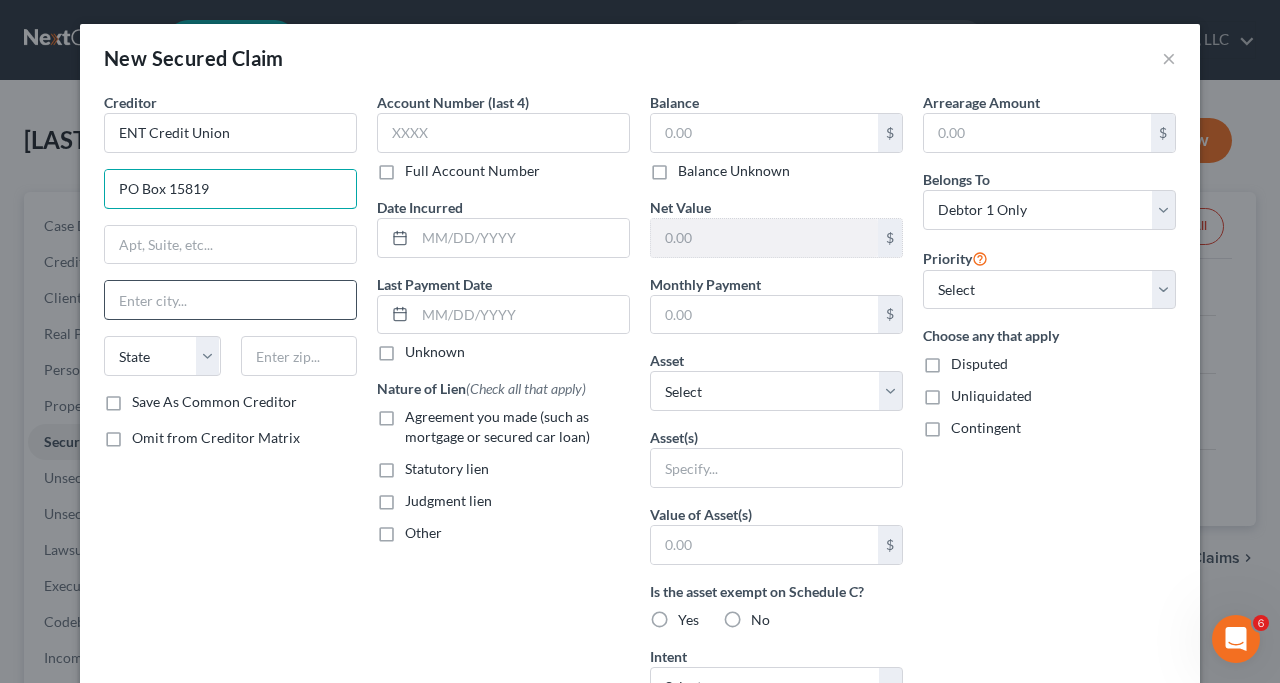 type on "PO Box 15819" 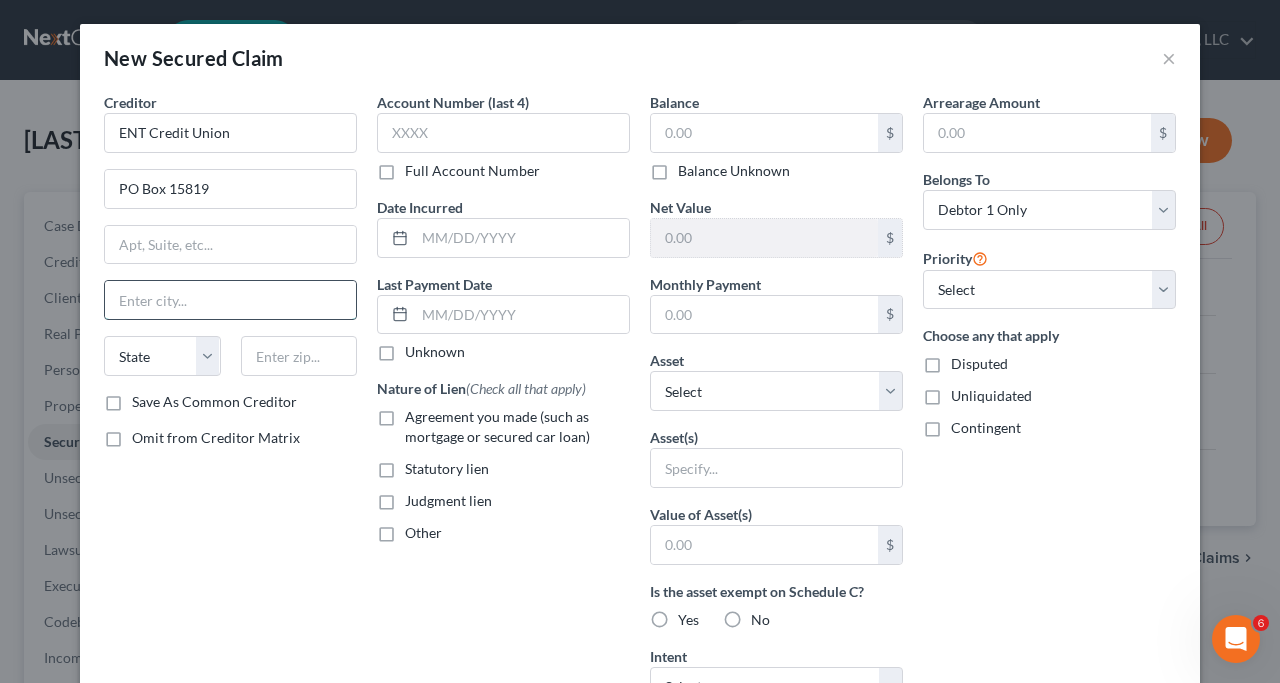 click at bounding box center (230, 300) 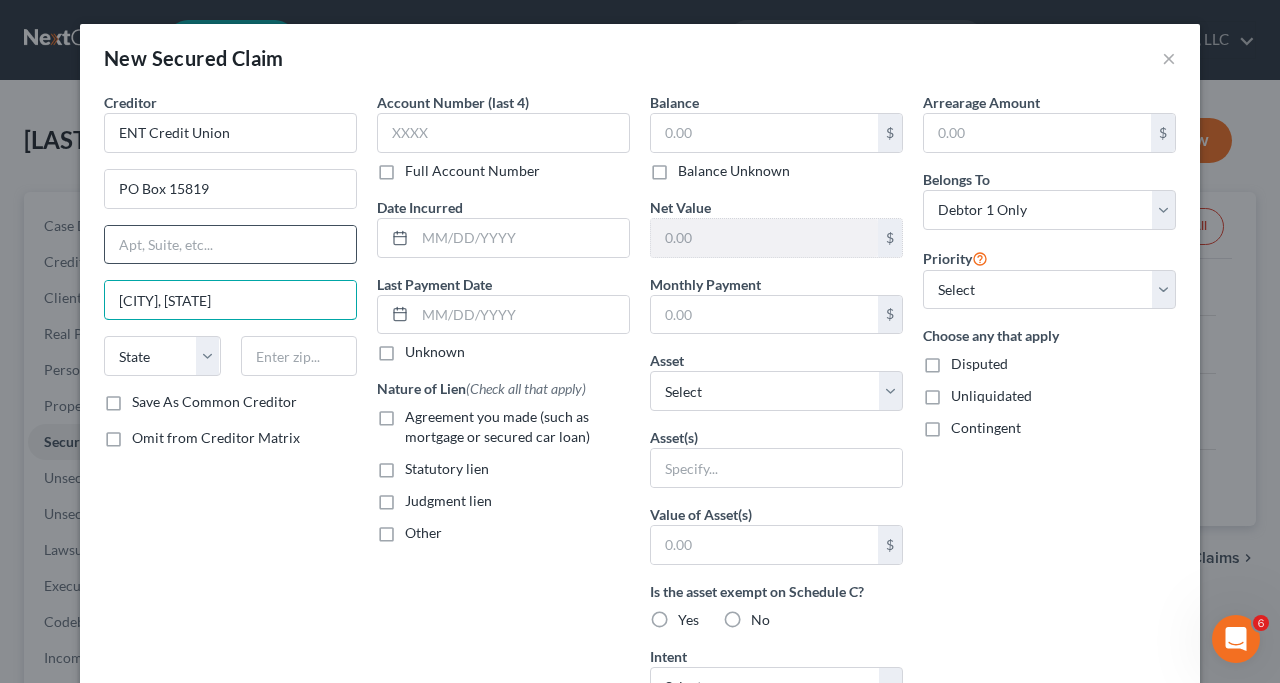 type on "[CITY], [STATE]" 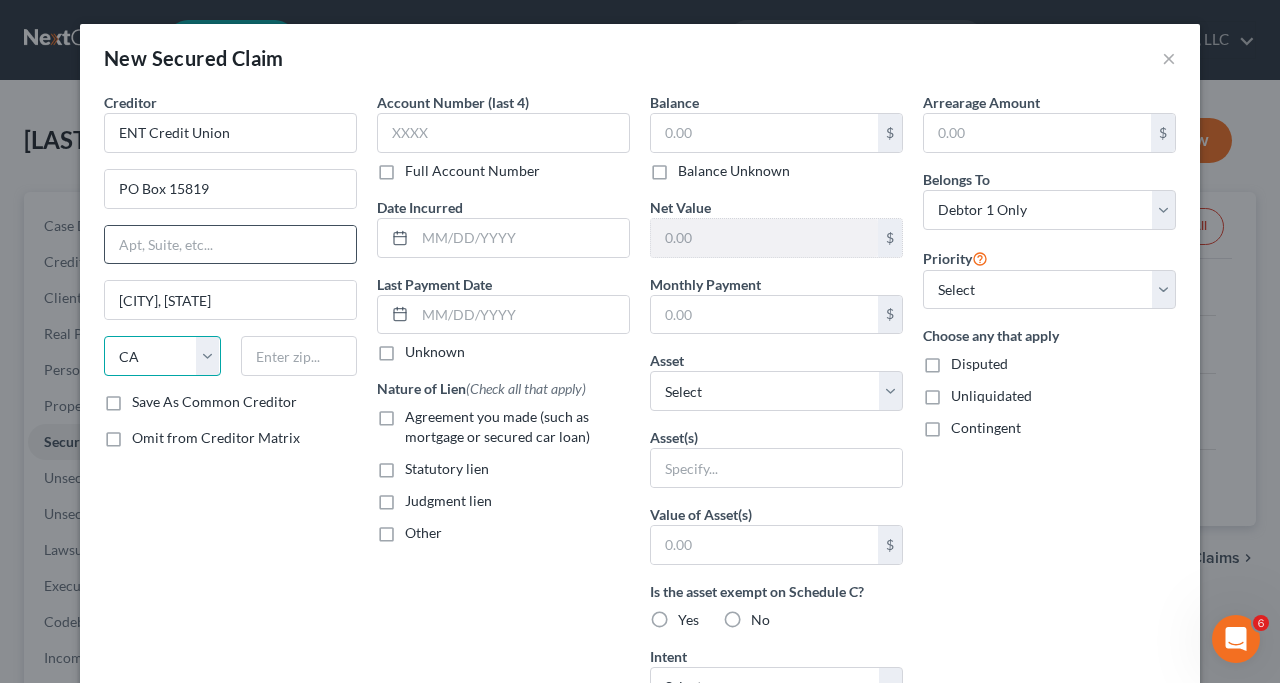 select on "5" 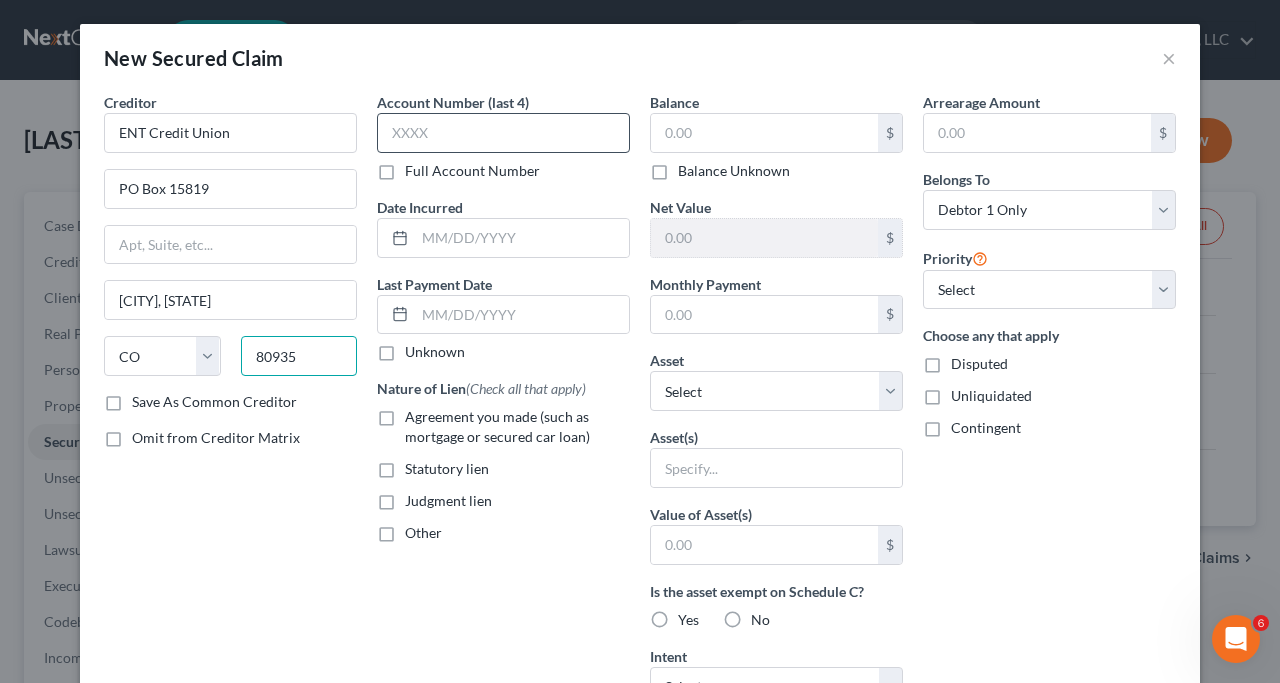 type on "80935" 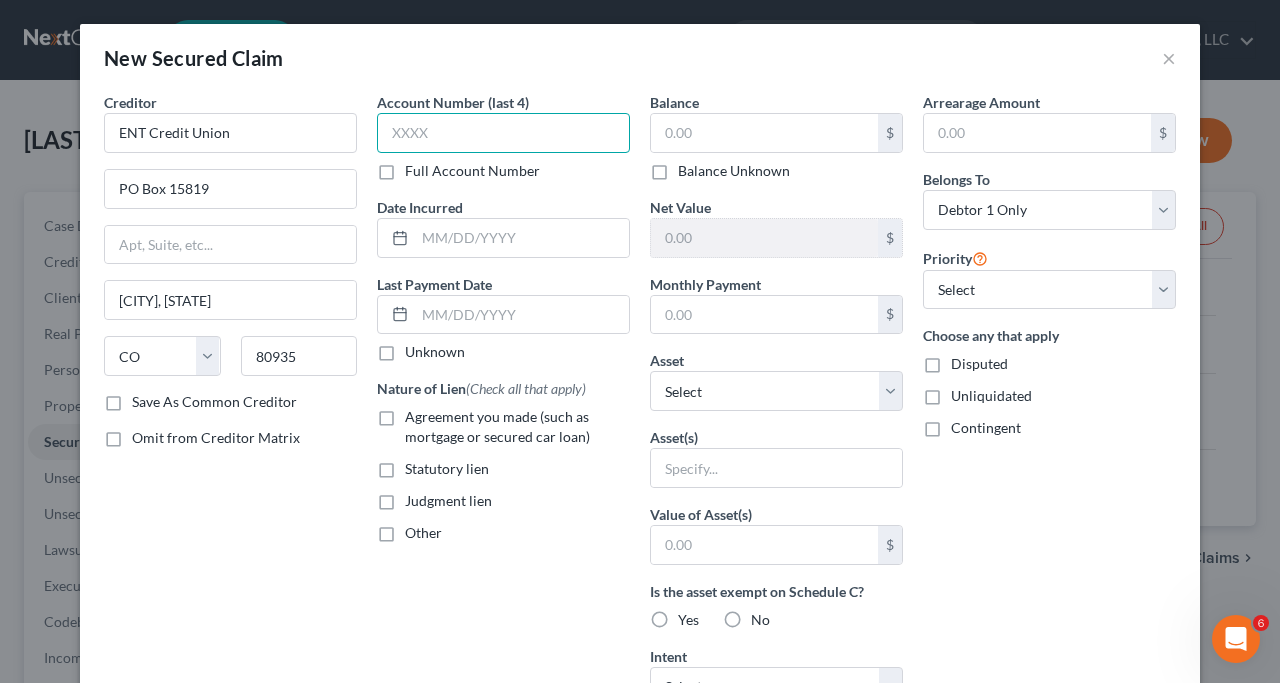 click at bounding box center (503, 133) 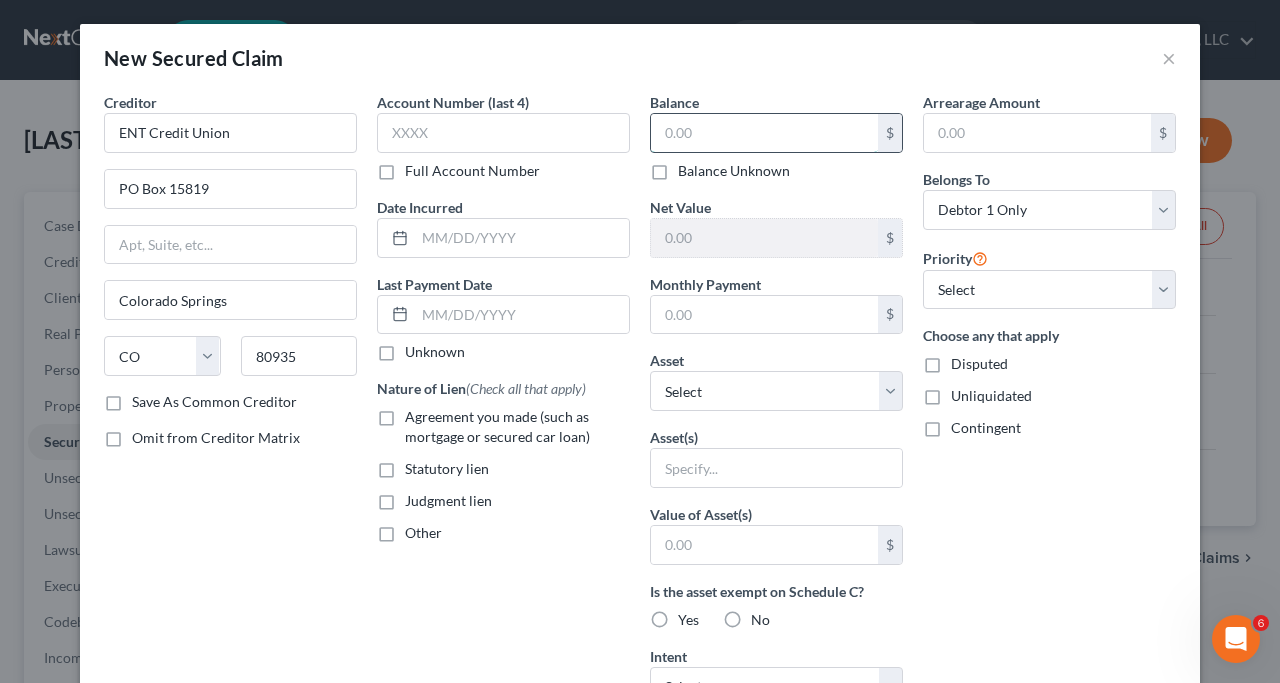 click at bounding box center (764, 133) 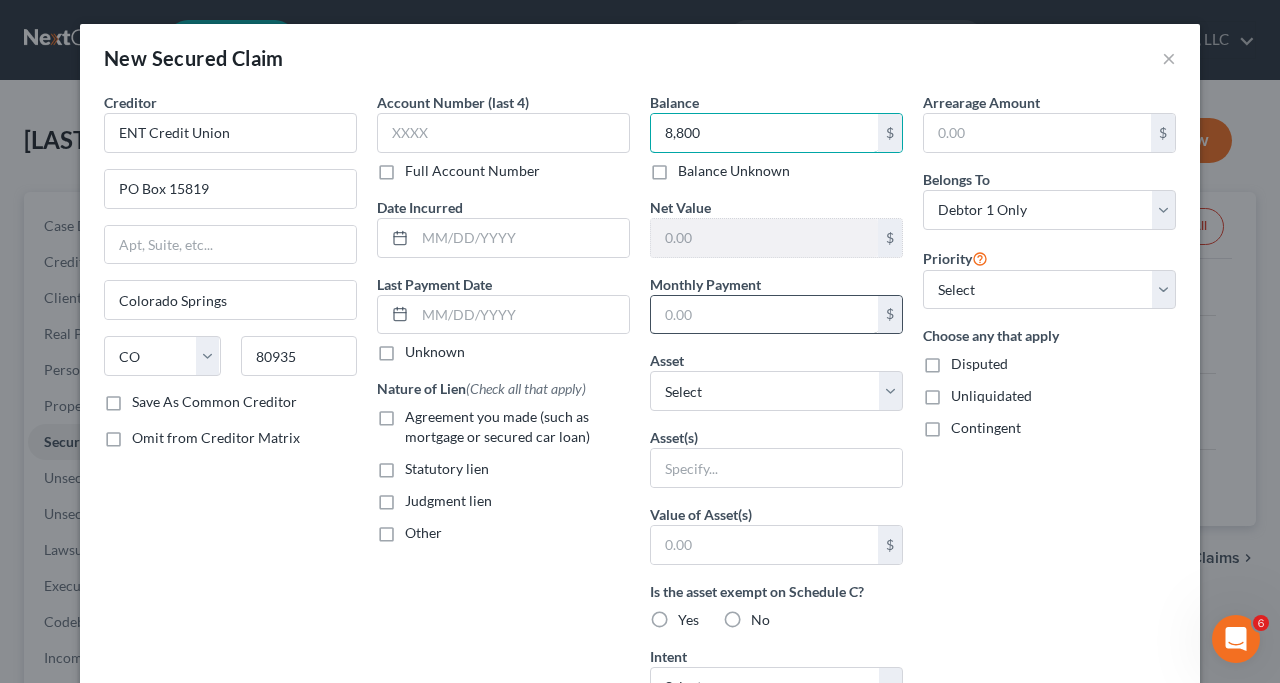 type on "8,800" 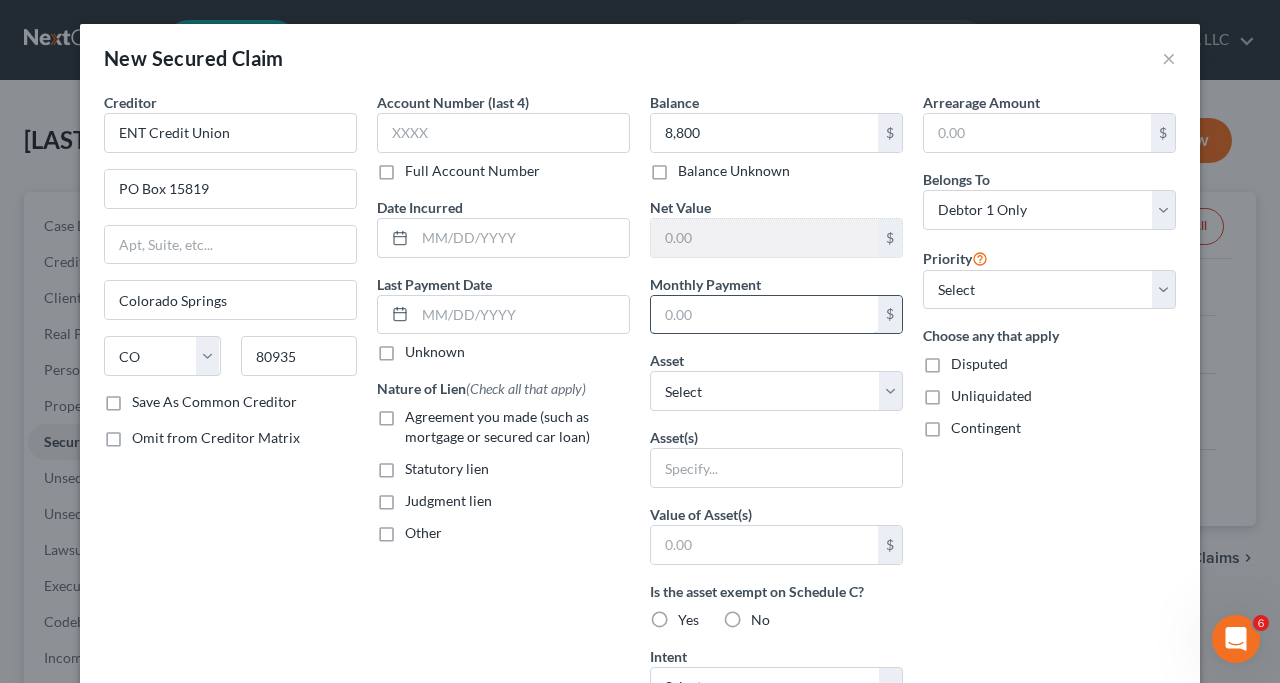click at bounding box center [764, 315] 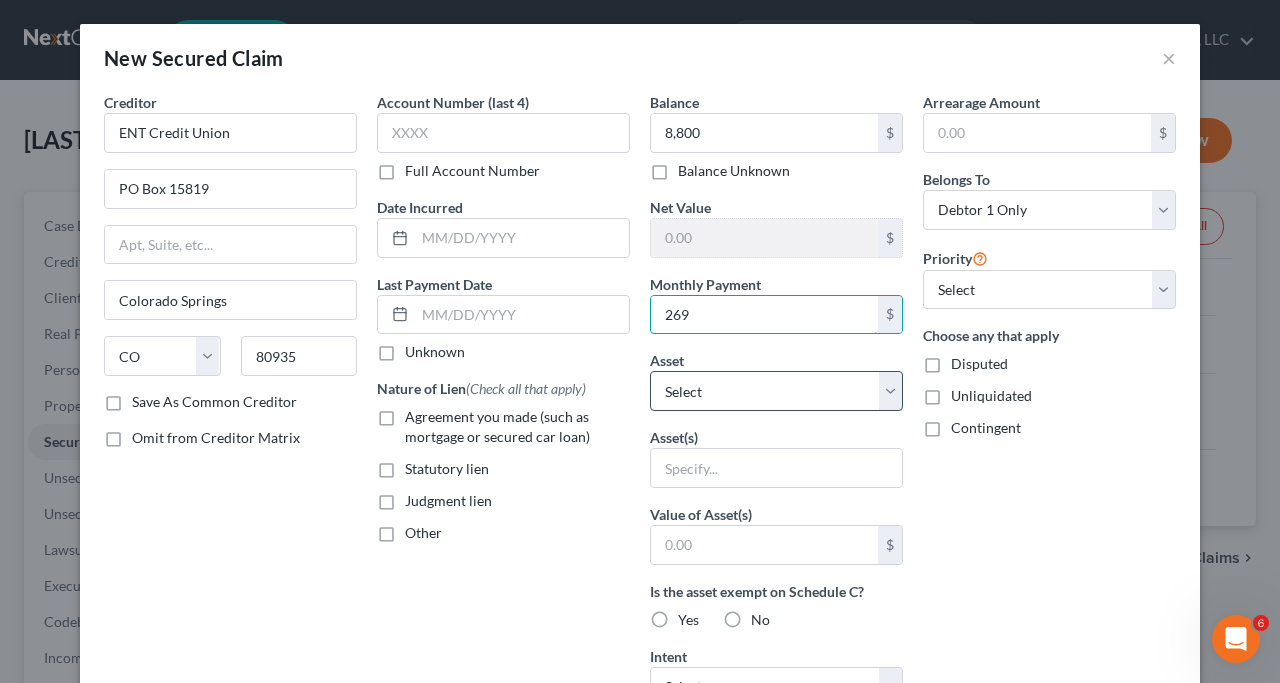 type on "269" 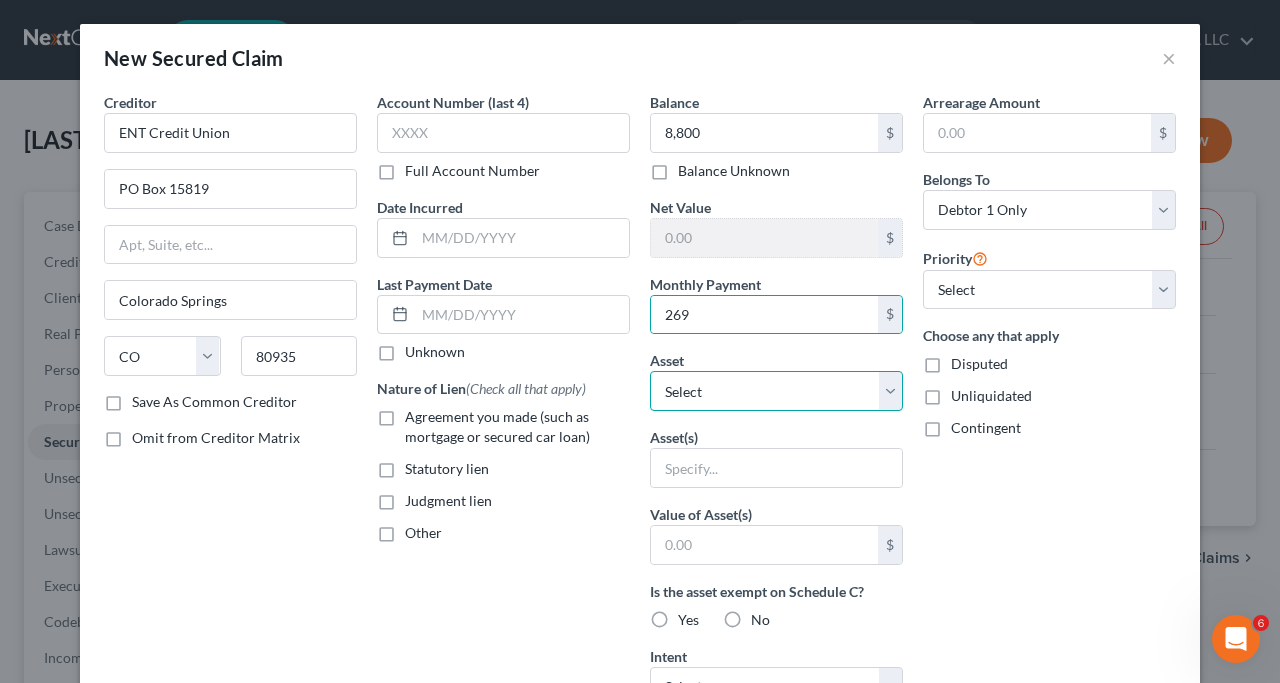 click on "Select Other Multiple Assets 6614 [STREET_NAME] - $0.0" at bounding box center [776, 391] 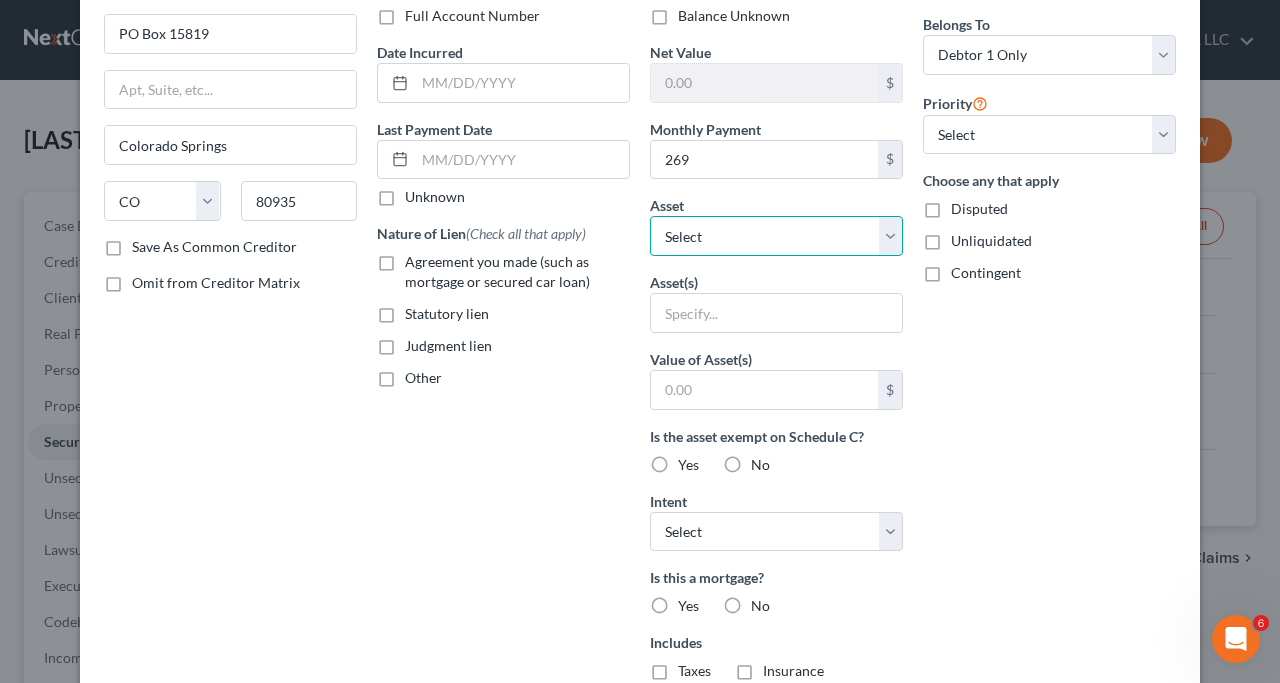 scroll, scrollTop: 170, scrollLeft: 0, axis: vertical 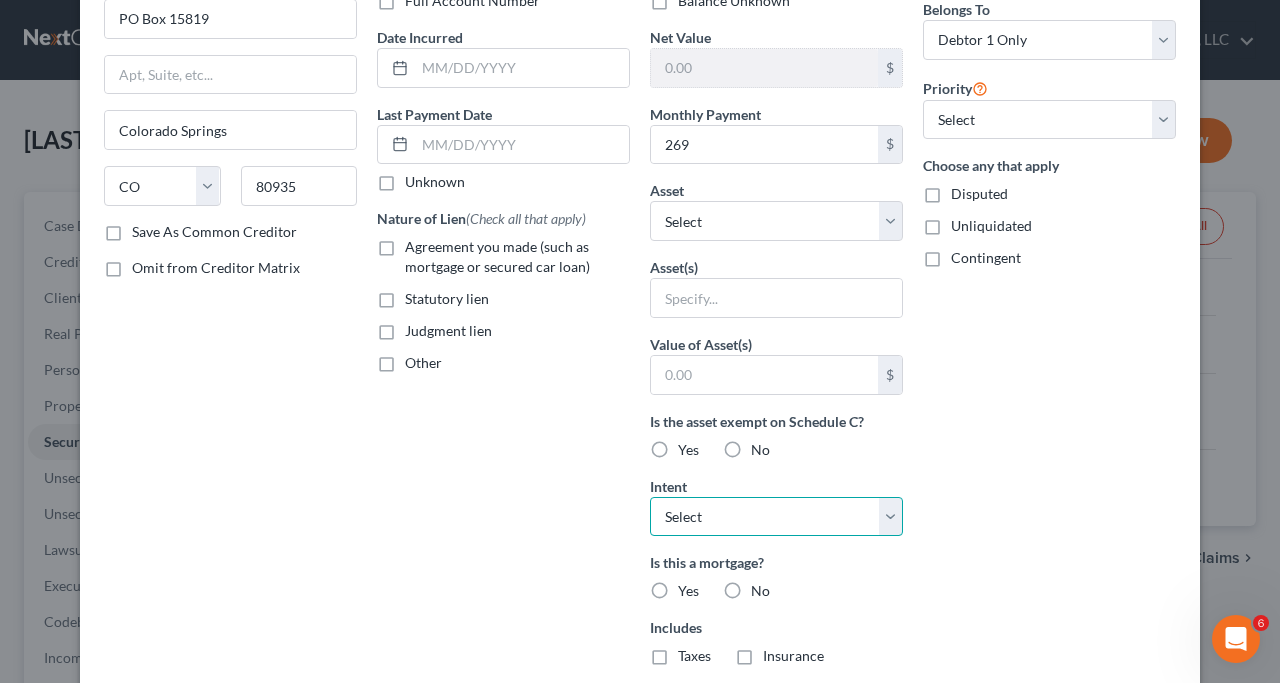 click on "Select Surrender Redeem Reaffirm Avoid Other" at bounding box center [776, 517] 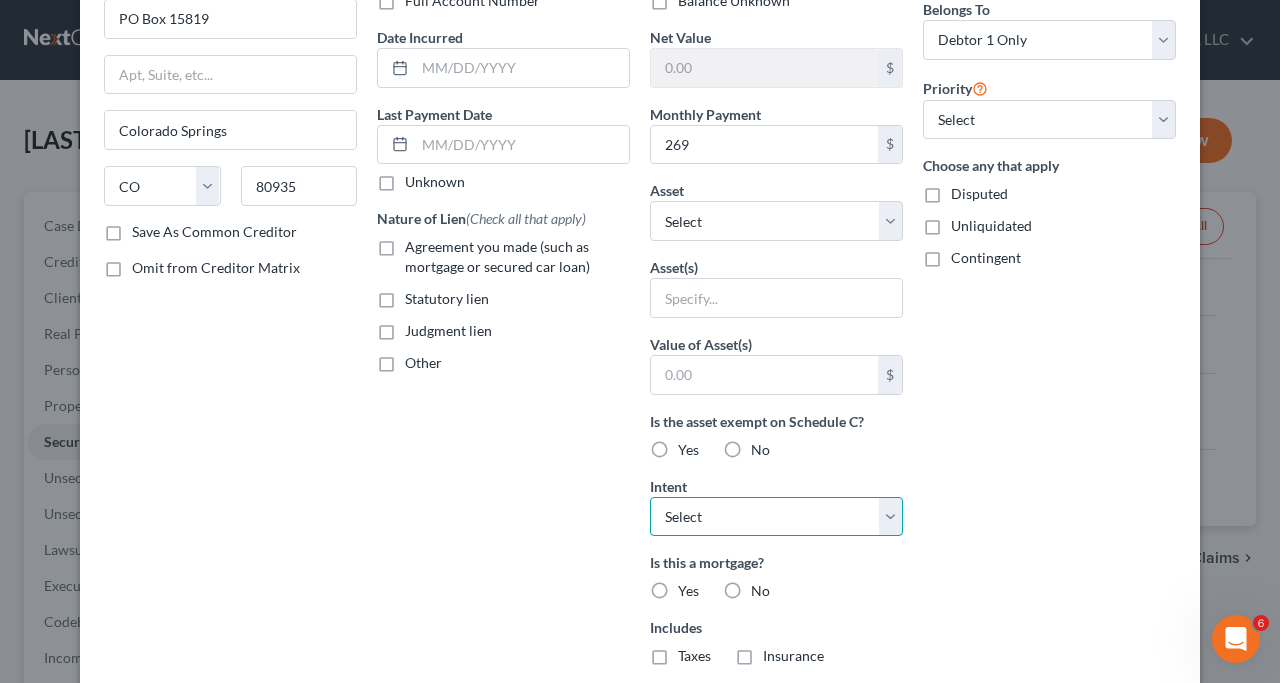 select on "2" 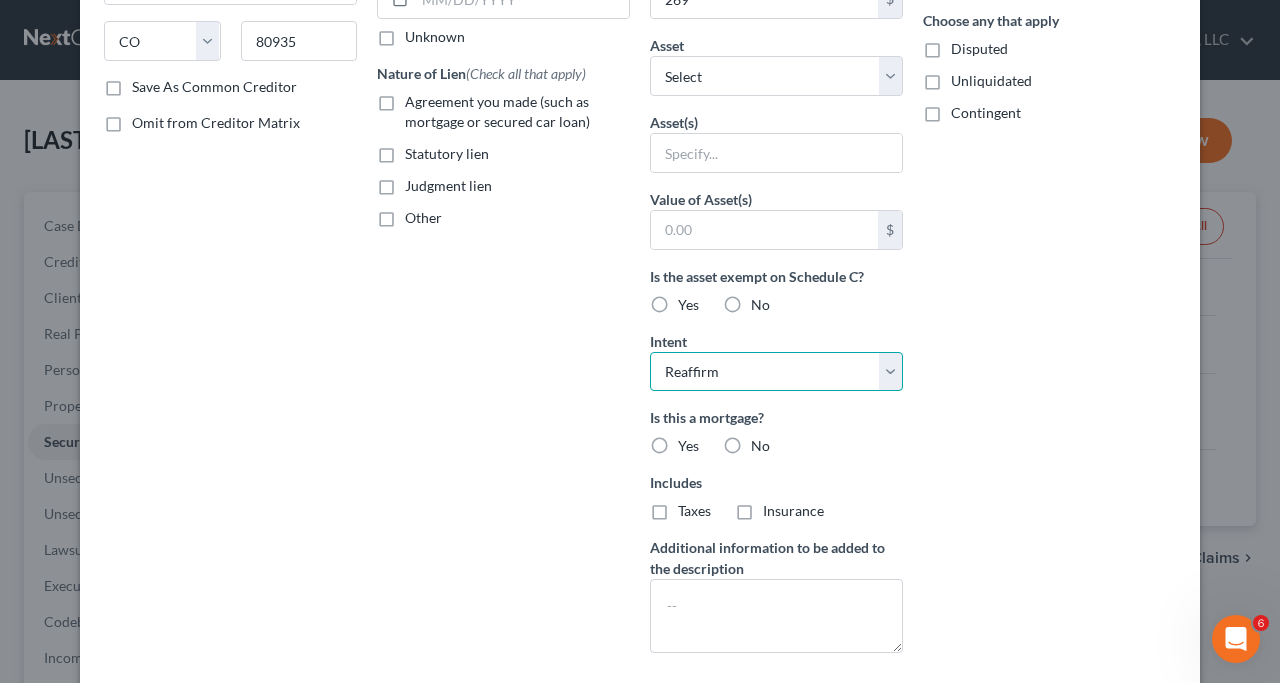 scroll, scrollTop: 339, scrollLeft: 0, axis: vertical 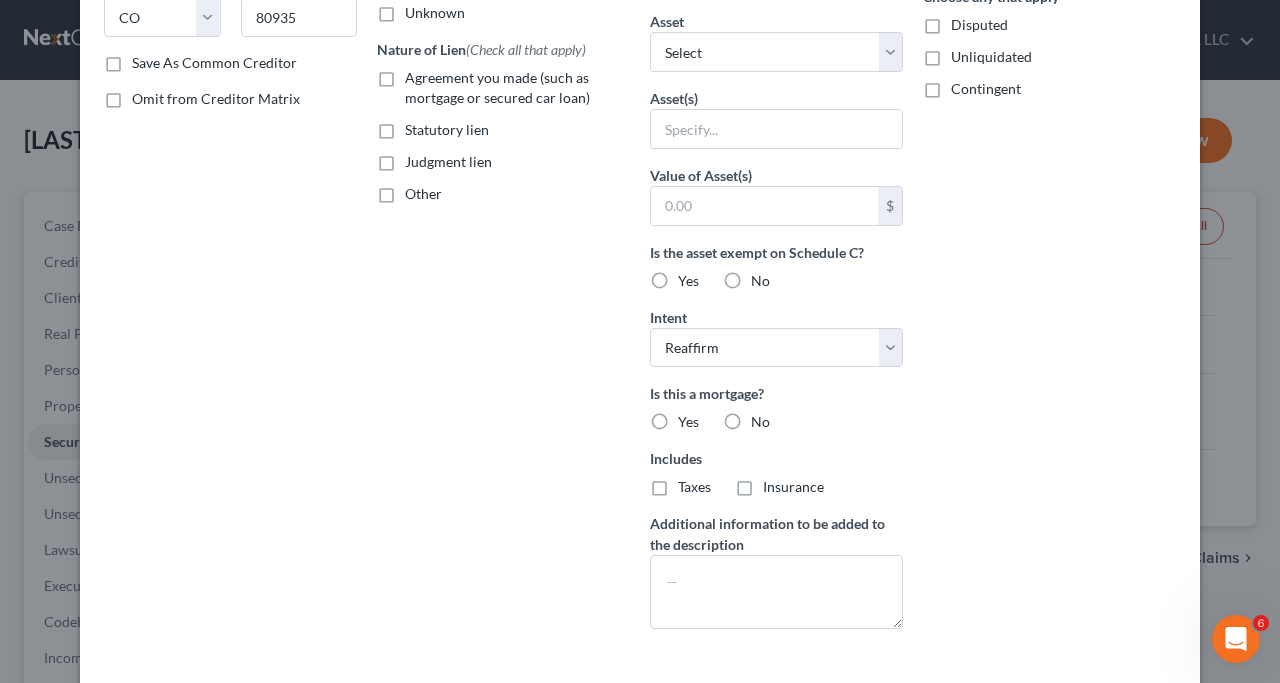 click on "No" at bounding box center [760, 422] 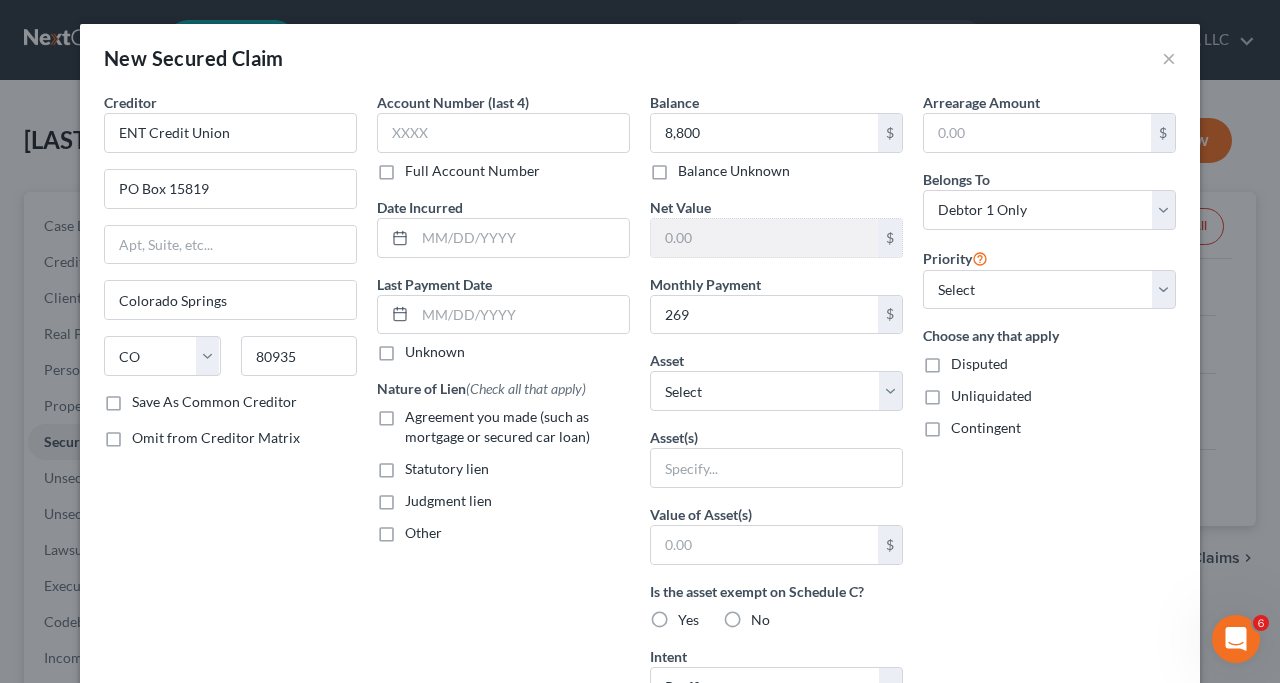 scroll, scrollTop: 1, scrollLeft: 0, axis: vertical 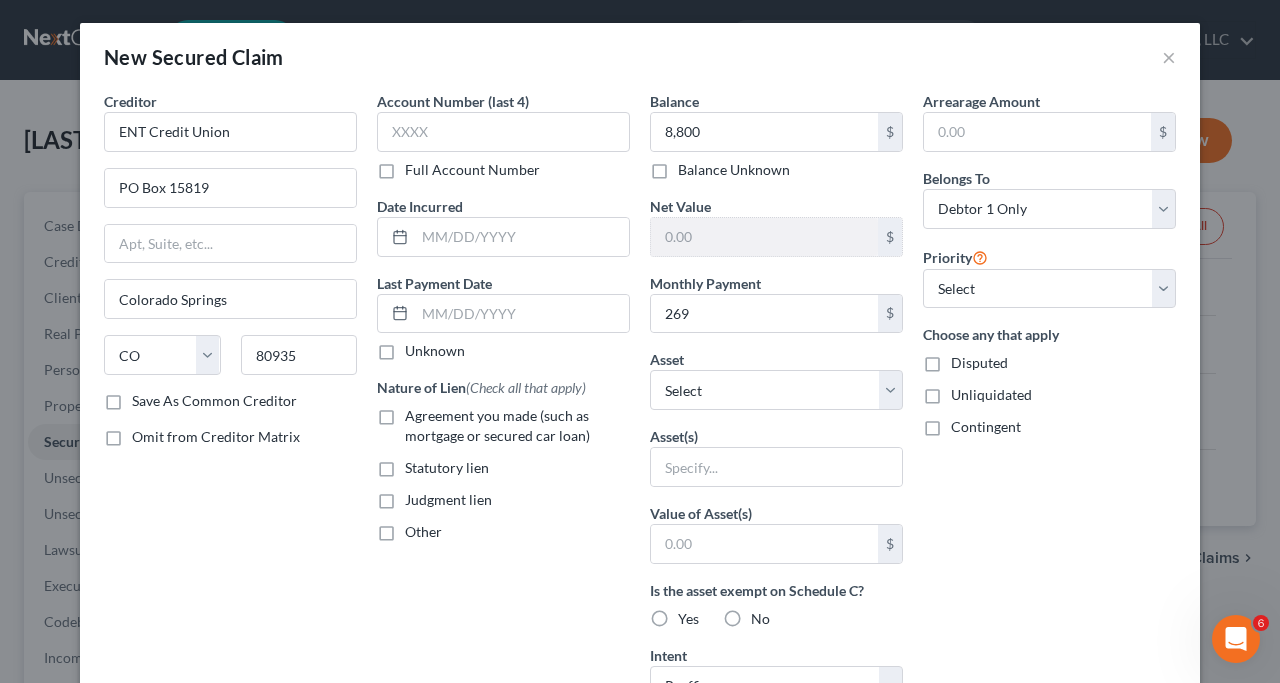 click on "Agreement you made (such as mortgage or secured car loan)" at bounding box center [497, 425] 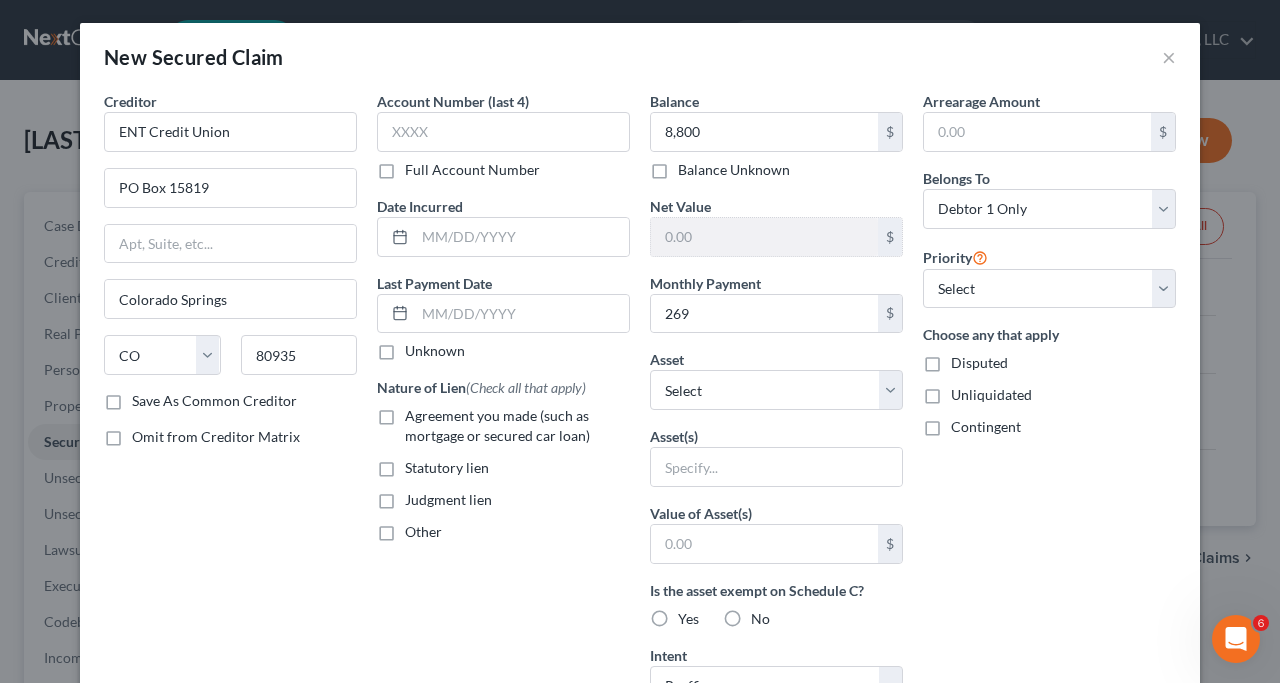 click on "Agreement you made (such as mortgage or secured car loan)" at bounding box center [419, 412] 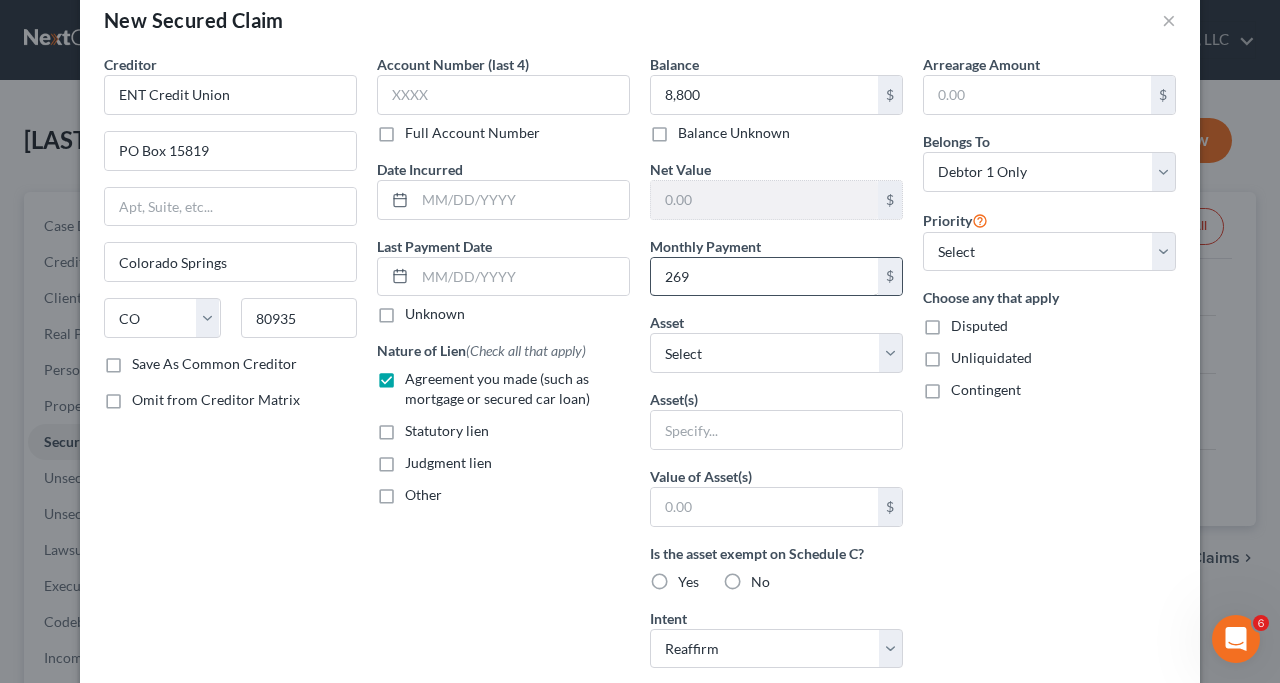 scroll, scrollTop: 52, scrollLeft: 0, axis: vertical 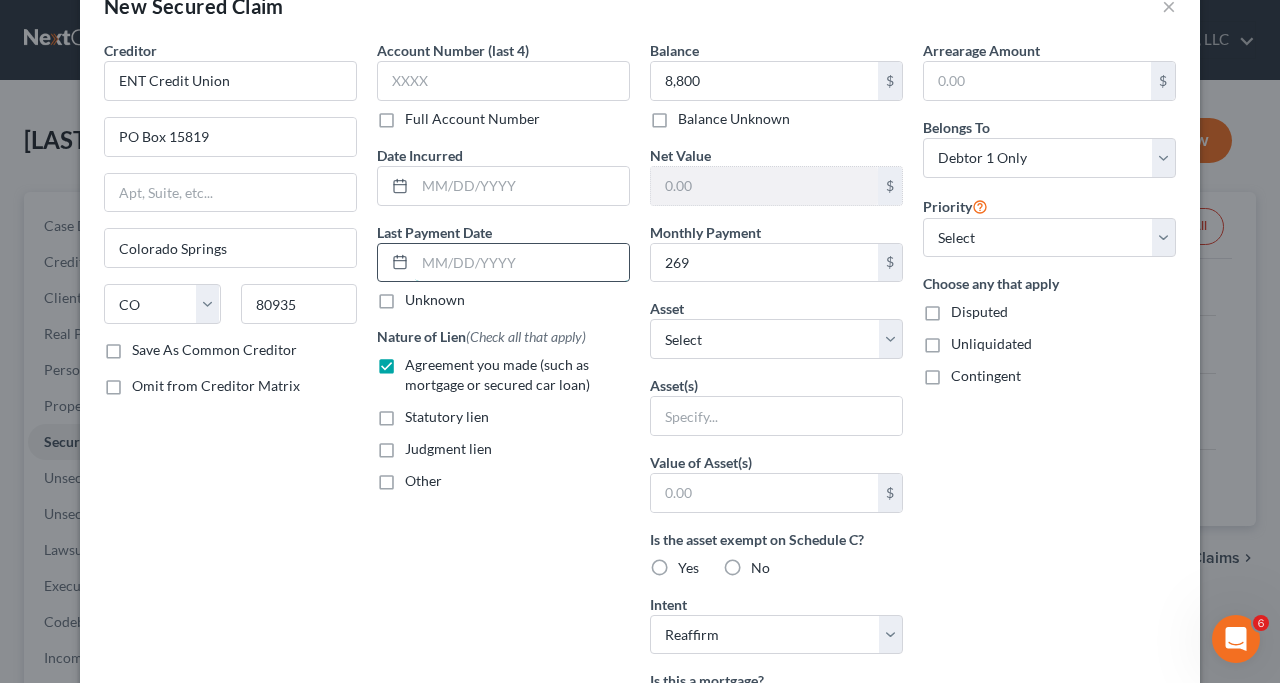 click at bounding box center [522, 263] 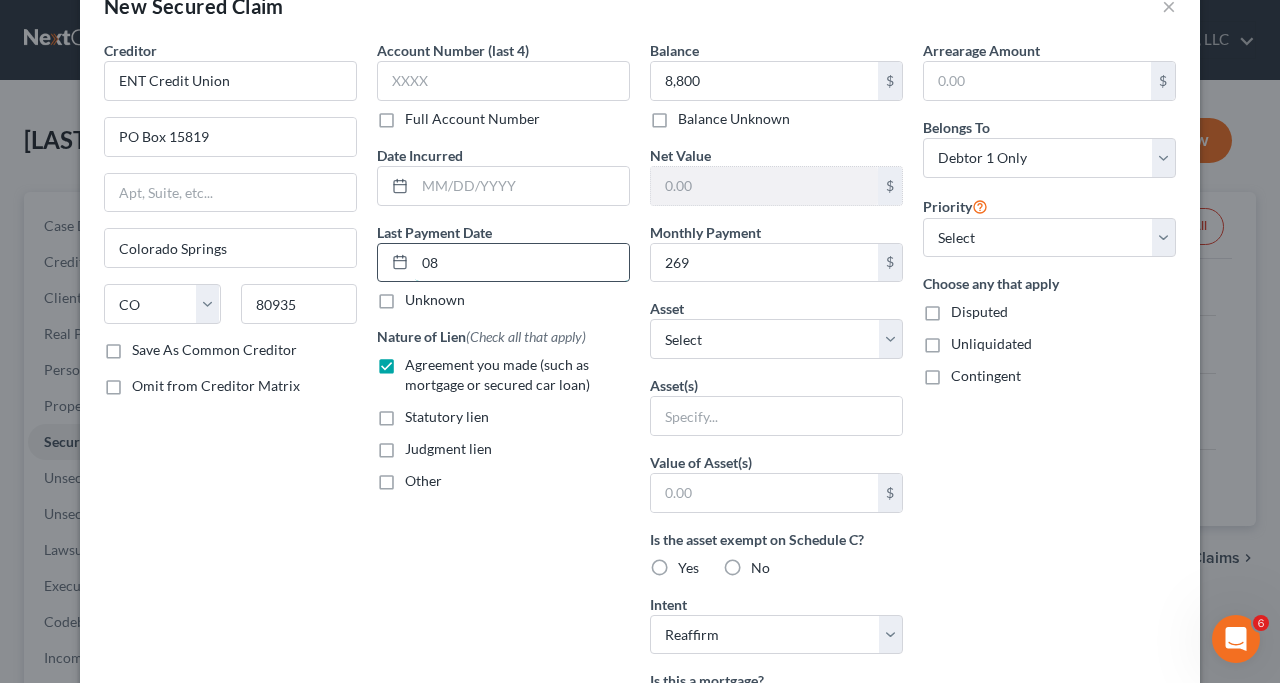 type on "0" 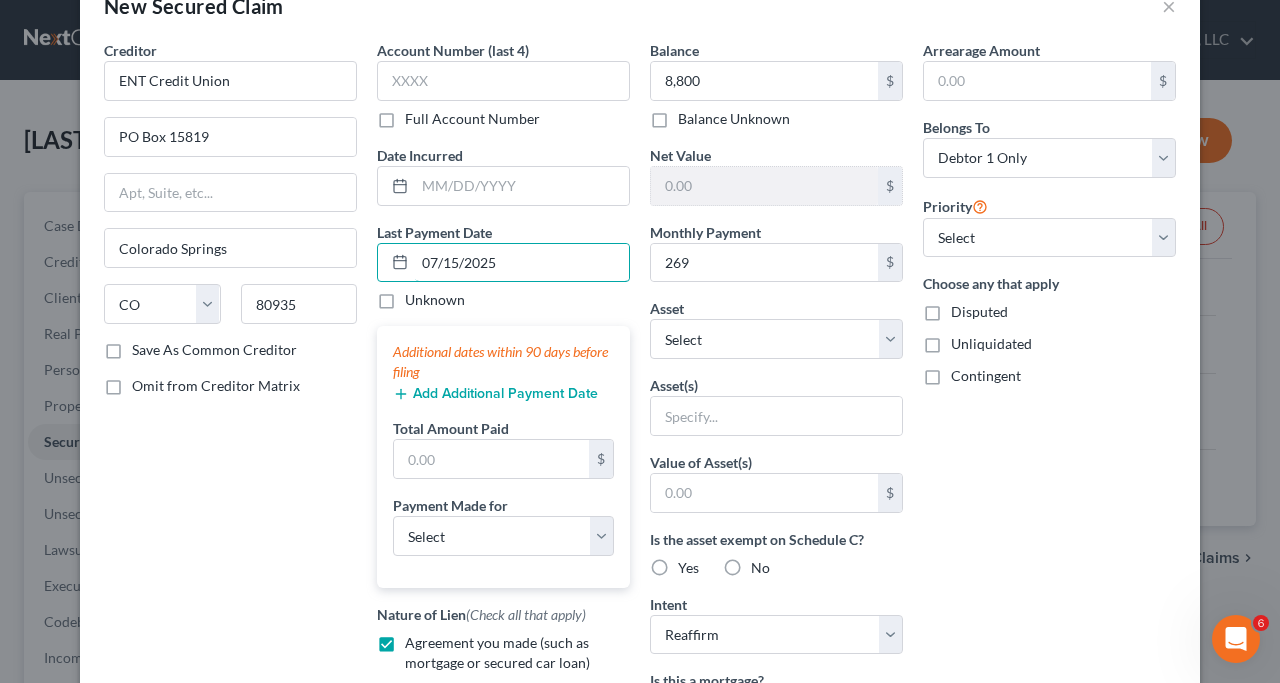 type on "07/15/2025" 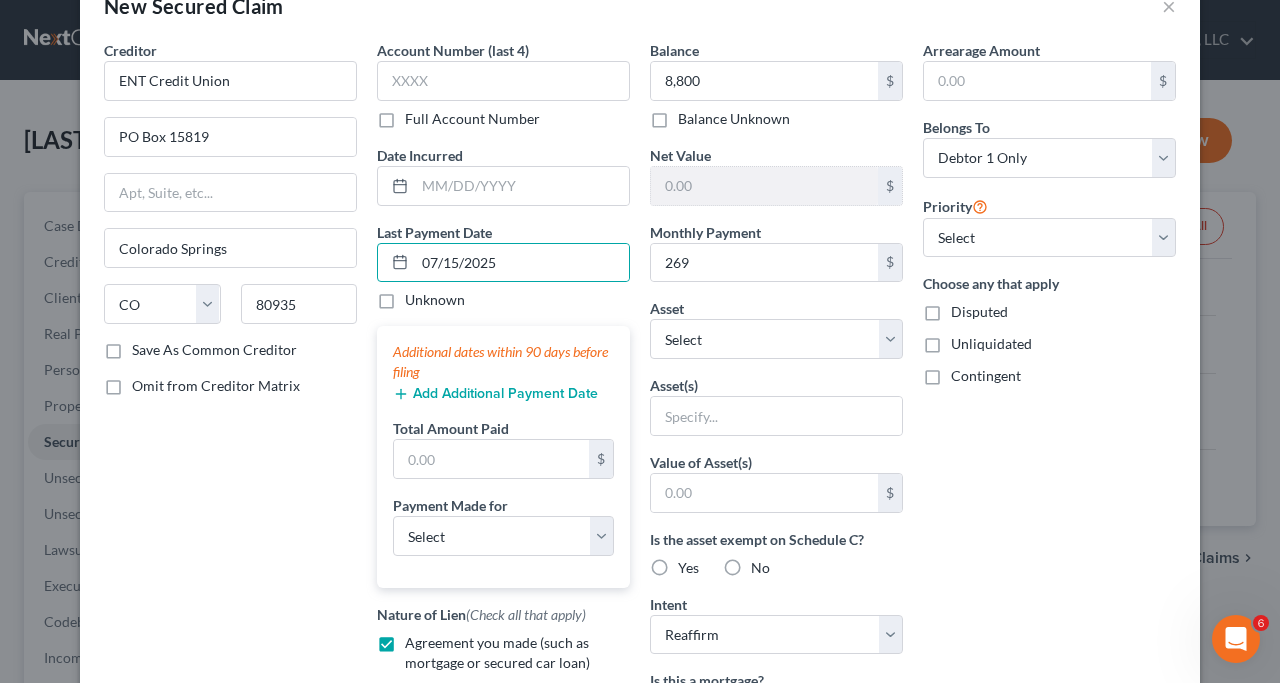 click on "Total Amount Paid $" at bounding box center [503, 448] 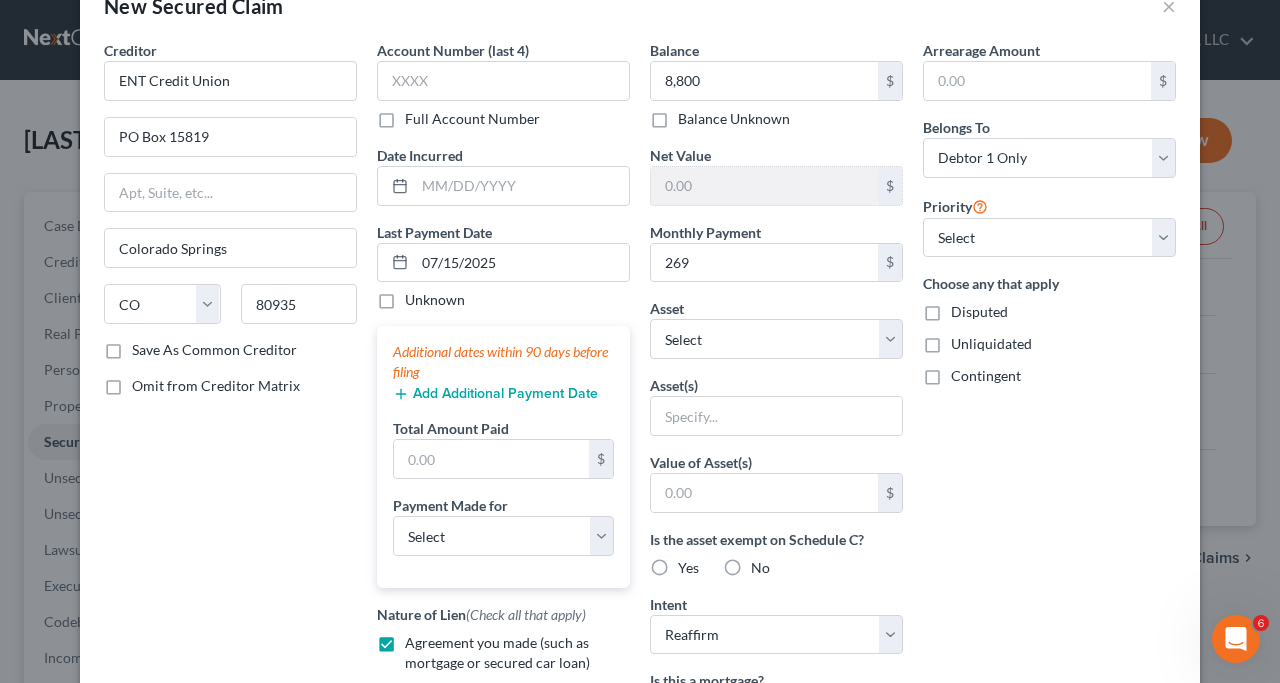 click on "Add Additional Payment Date" at bounding box center [495, 394] 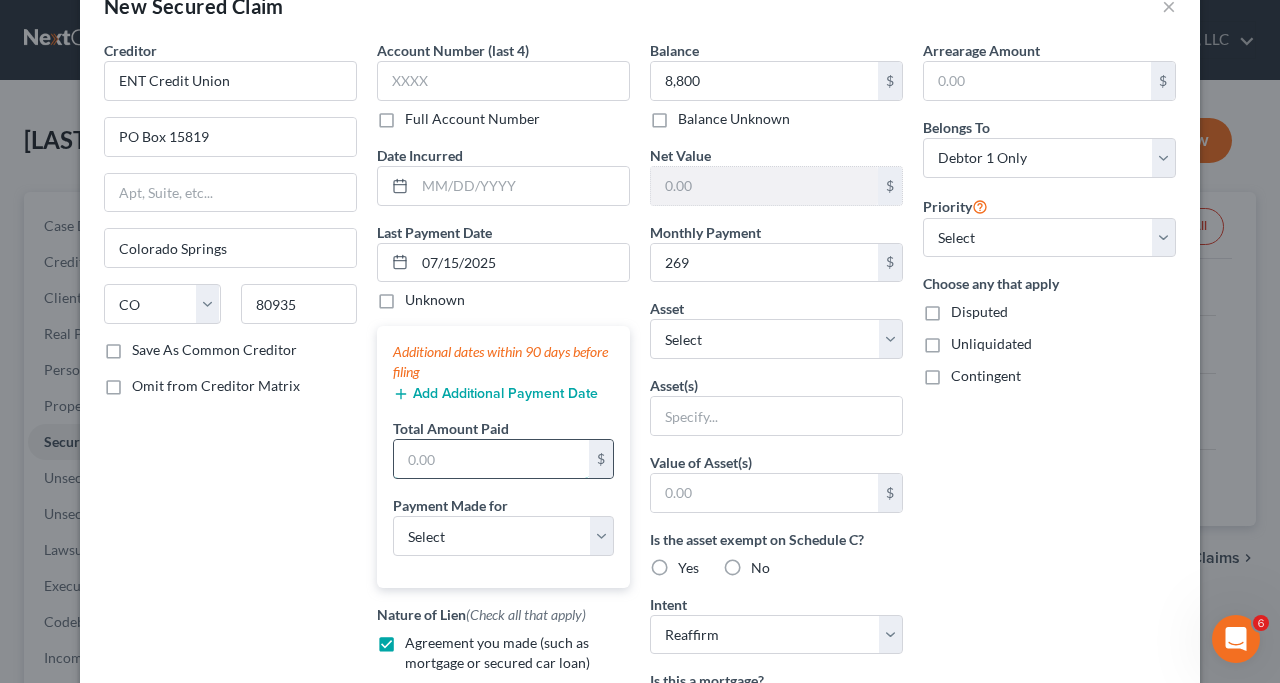 click at bounding box center (491, 459) 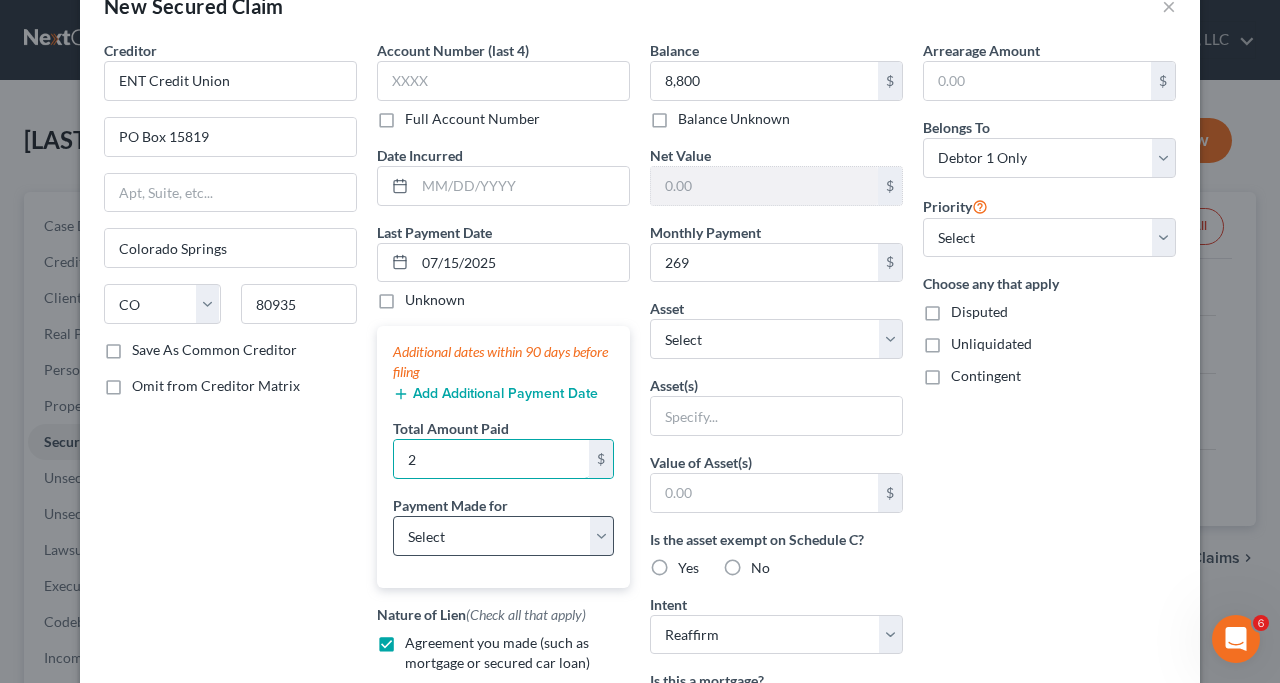 type on "2" 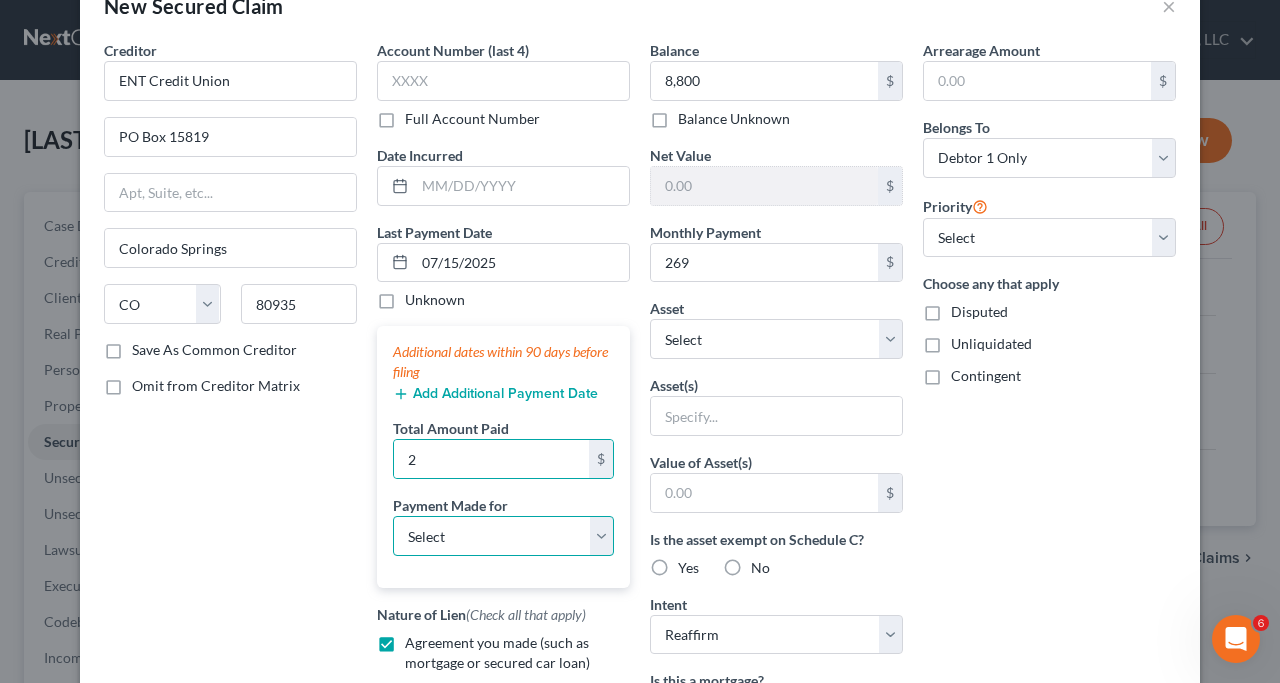 click on "Select Car Credit Card Loan Repayment Mortgage Other Suppliers Or Vendors" at bounding box center [503, 536] 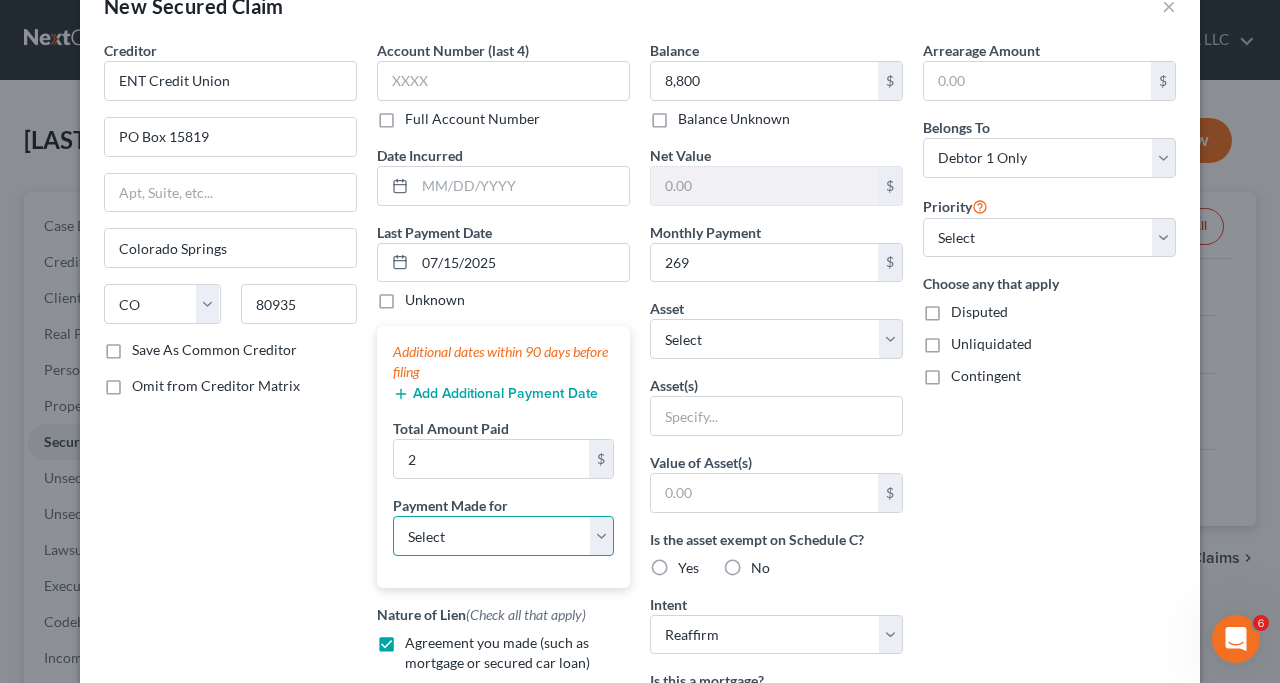 select on "0" 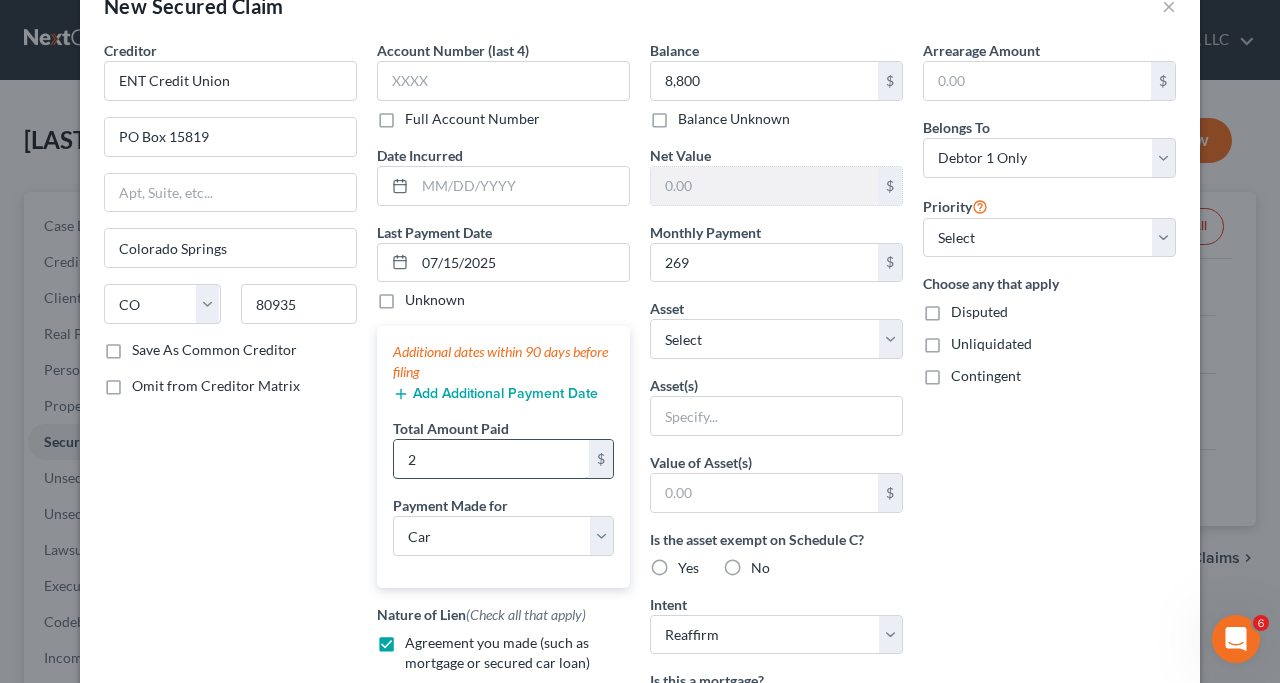 click on "2" at bounding box center [491, 459] 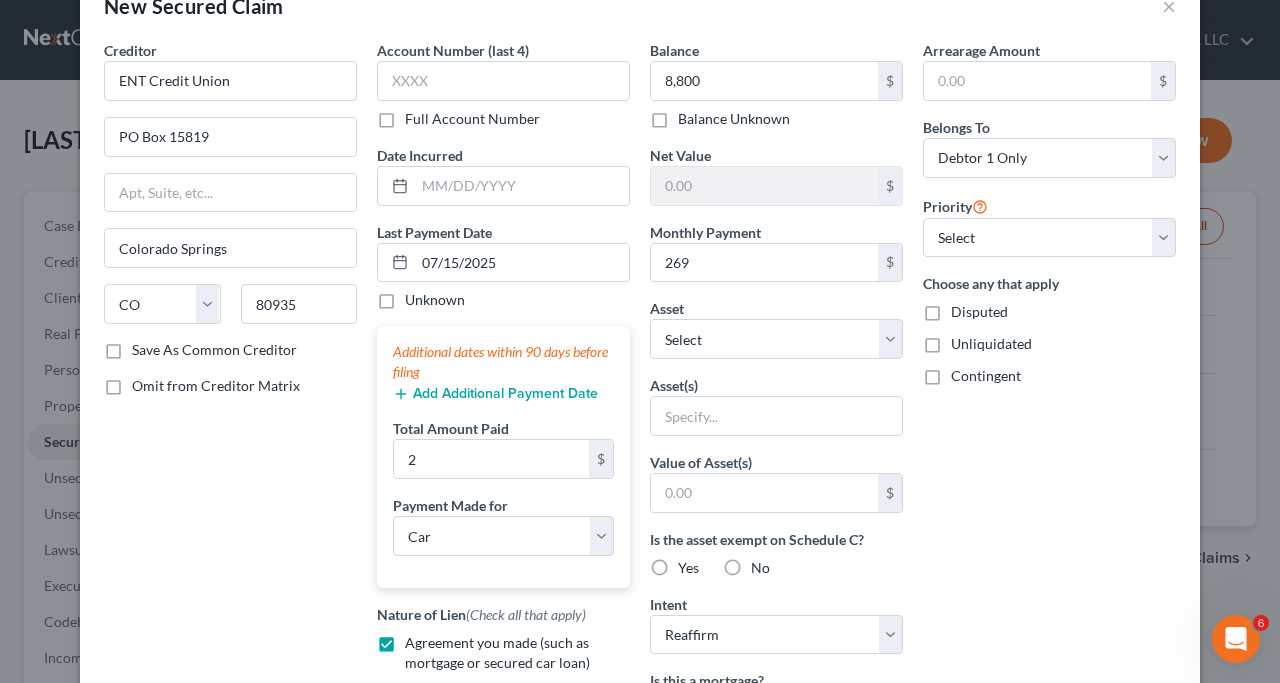 click on "Add Additional Payment Date" at bounding box center (495, 394) 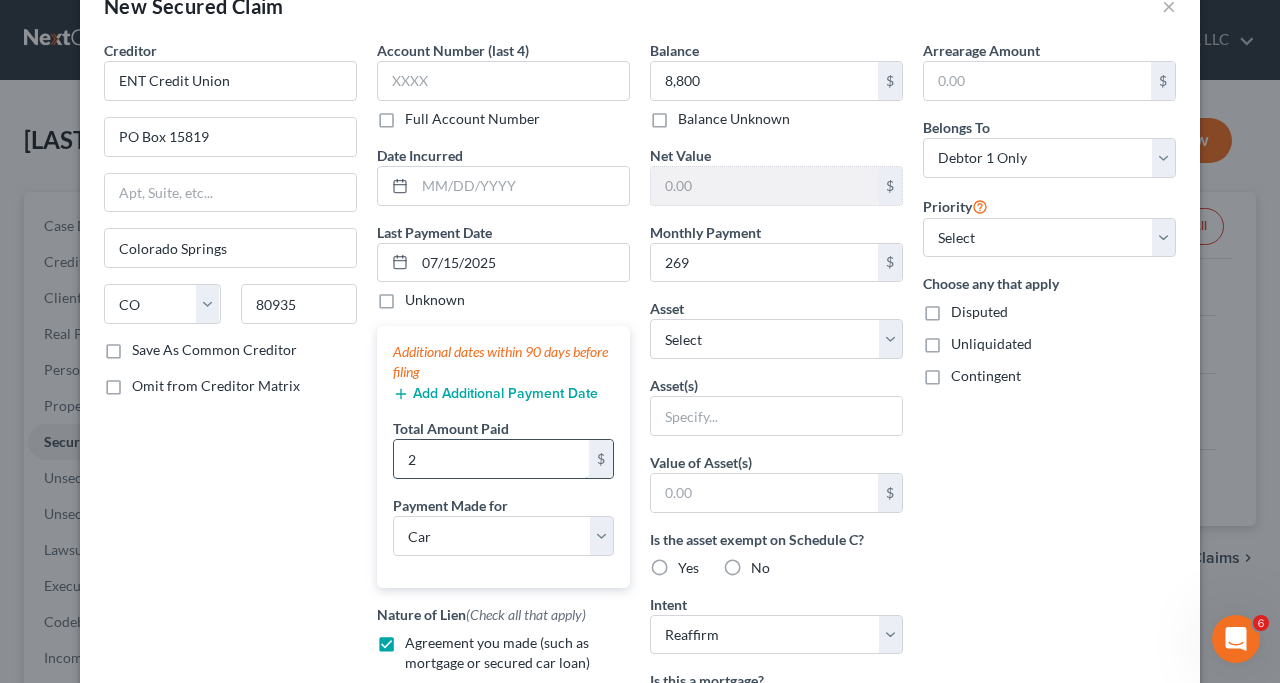 drag, startPoint x: 429, startPoint y: 456, endPoint x: 411, endPoint y: 456, distance: 18 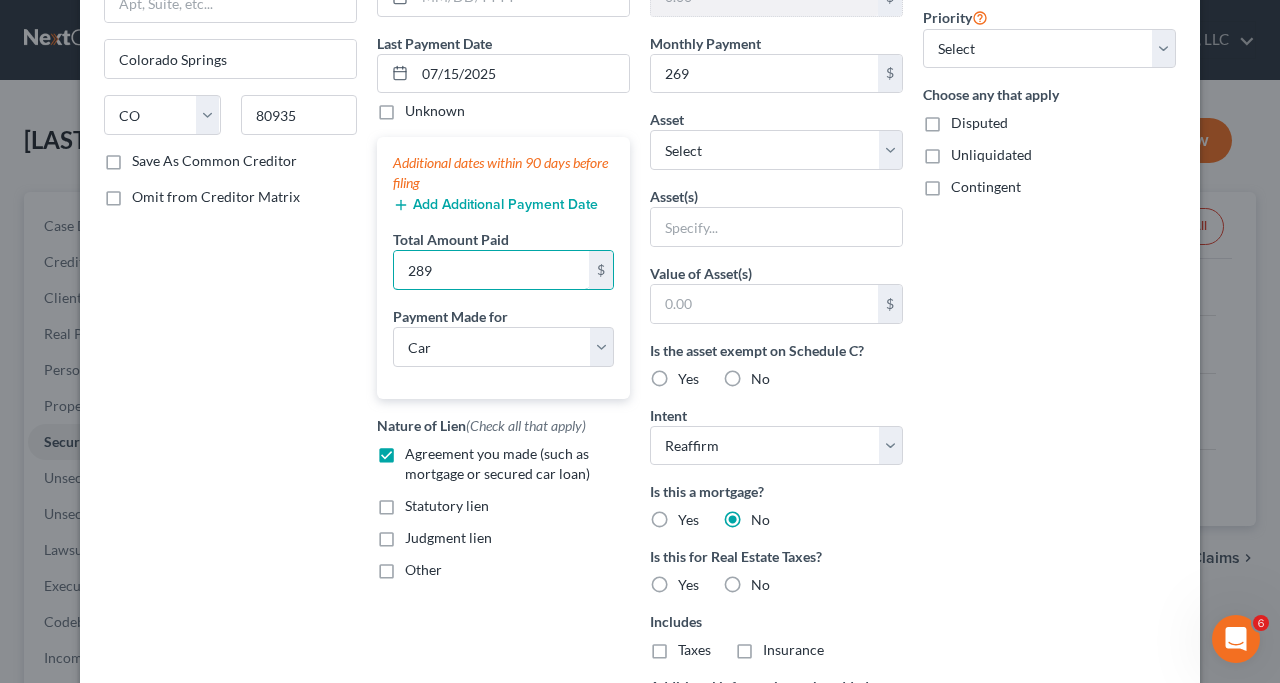 scroll, scrollTop: 244, scrollLeft: 0, axis: vertical 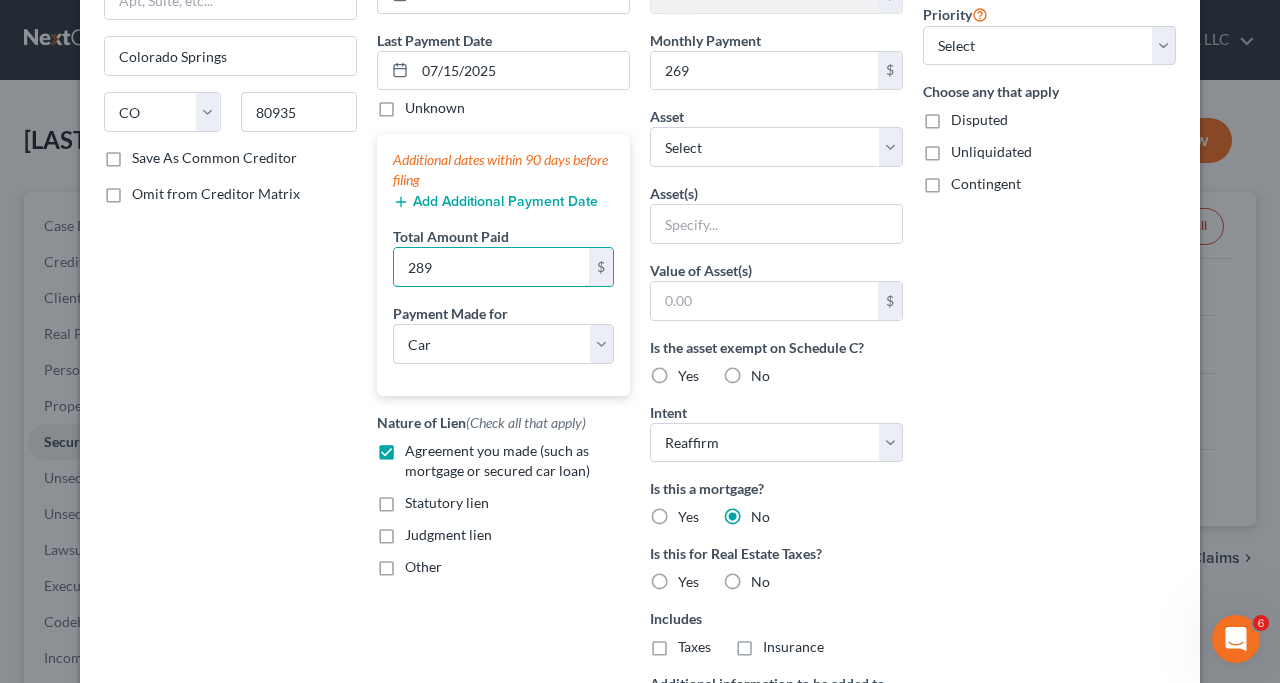 type on "289" 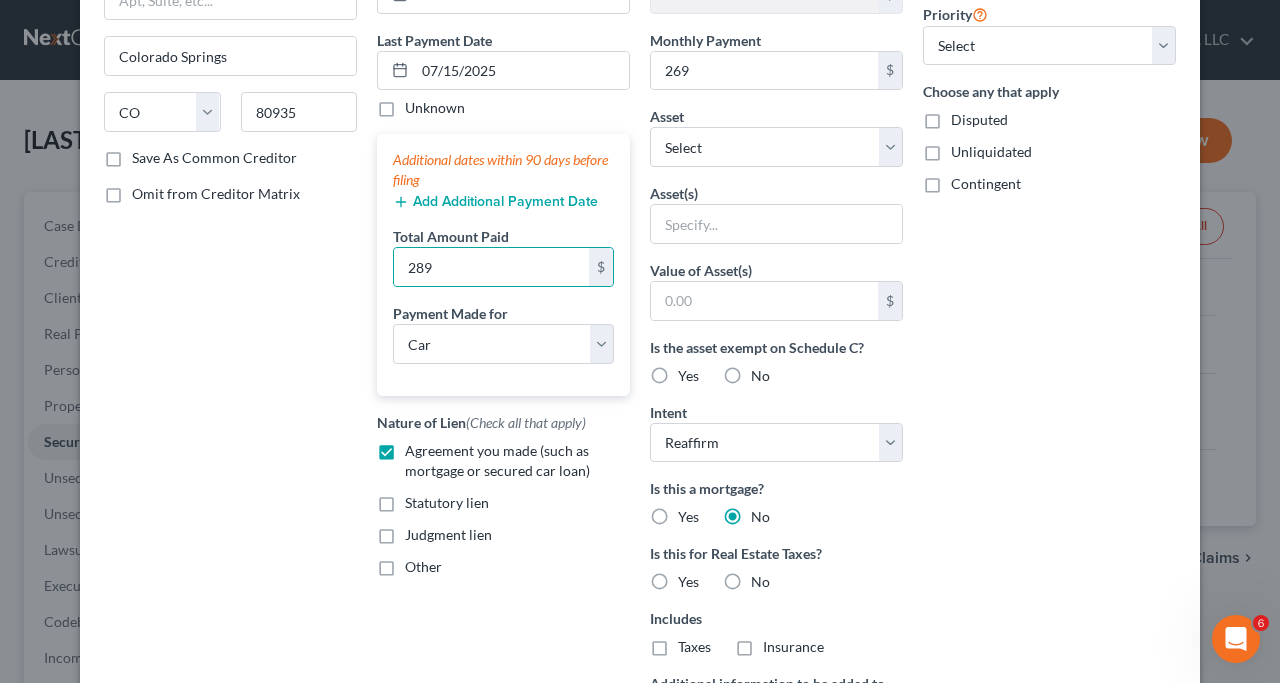 click on "Add Additional Payment Date" at bounding box center (495, 202) 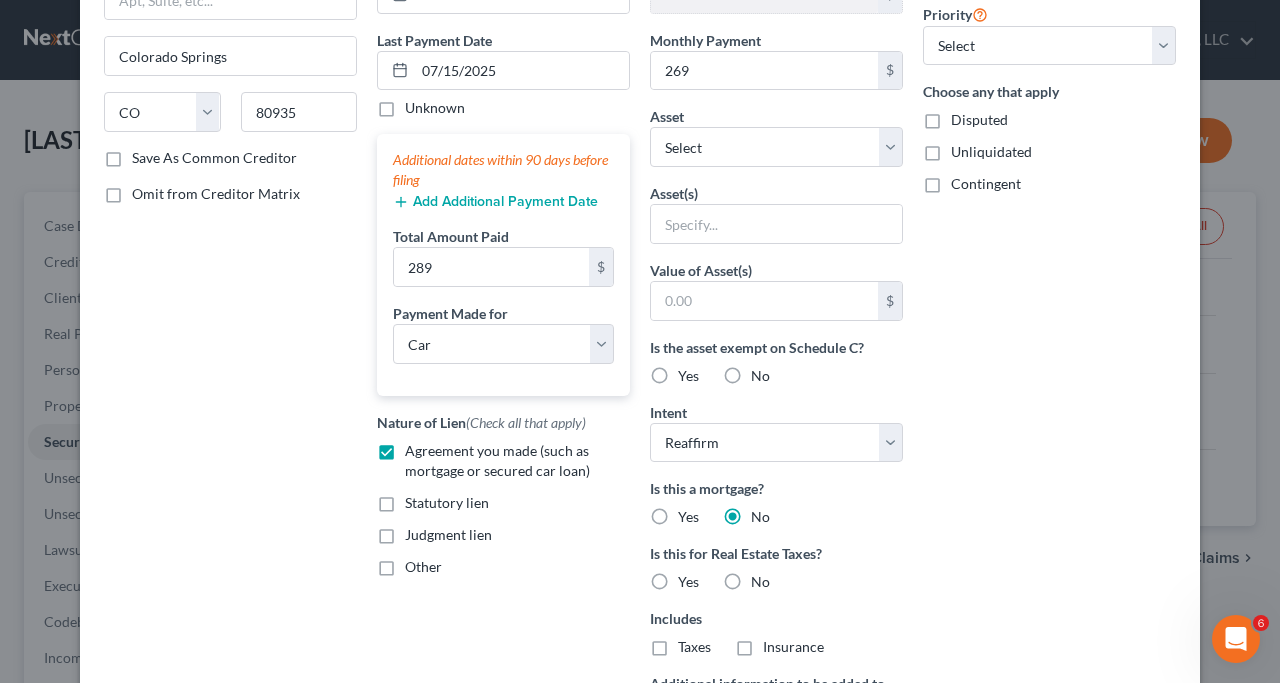 click 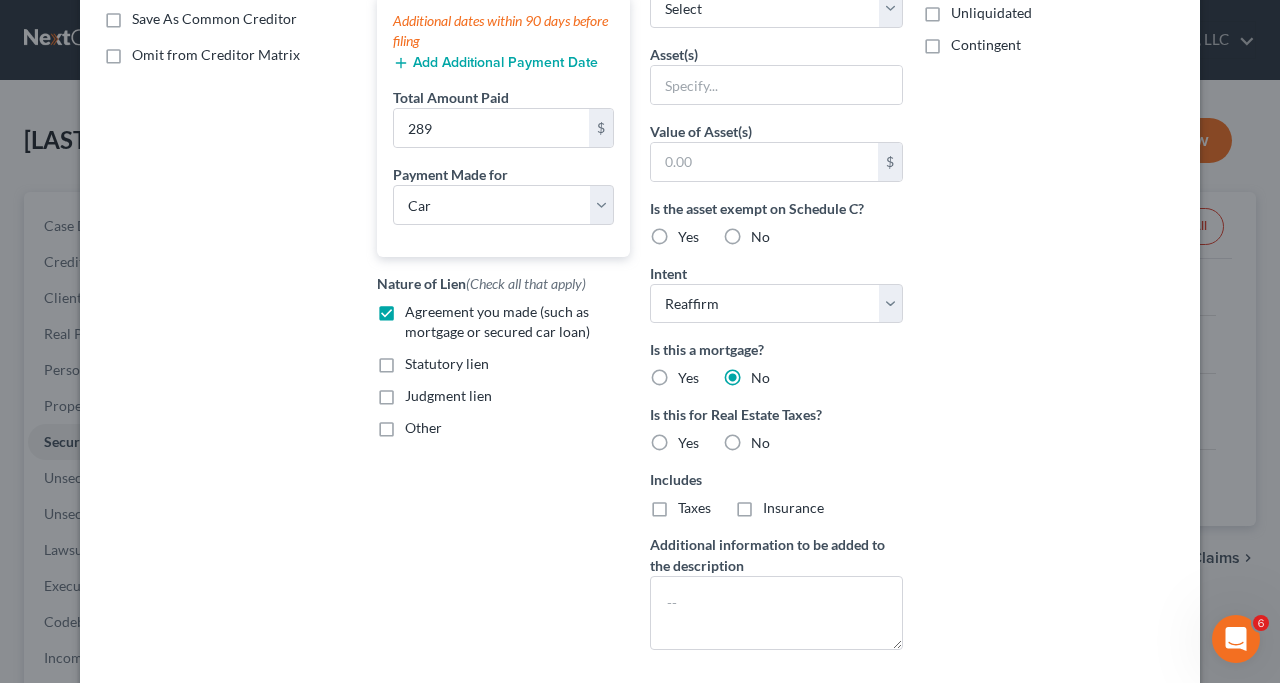 scroll, scrollTop: 492, scrollLeft: 0, axis: vertical 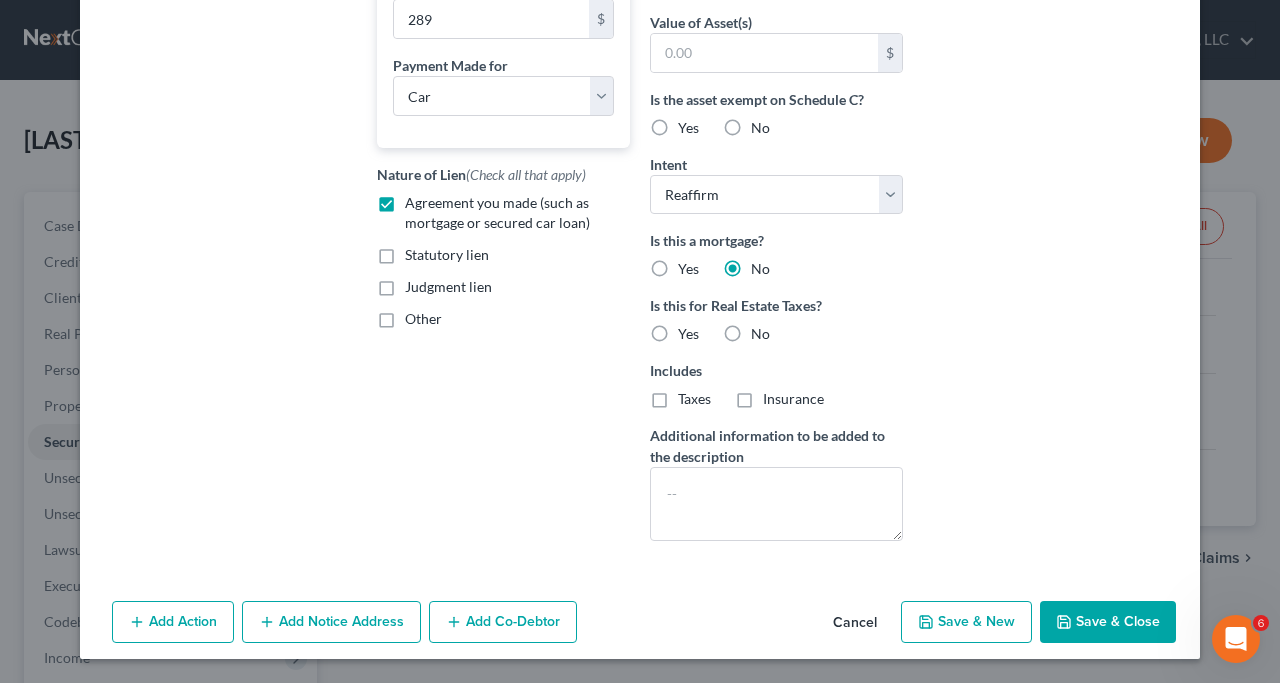 click on "Save & Close" at bounding box center (1108, 622) 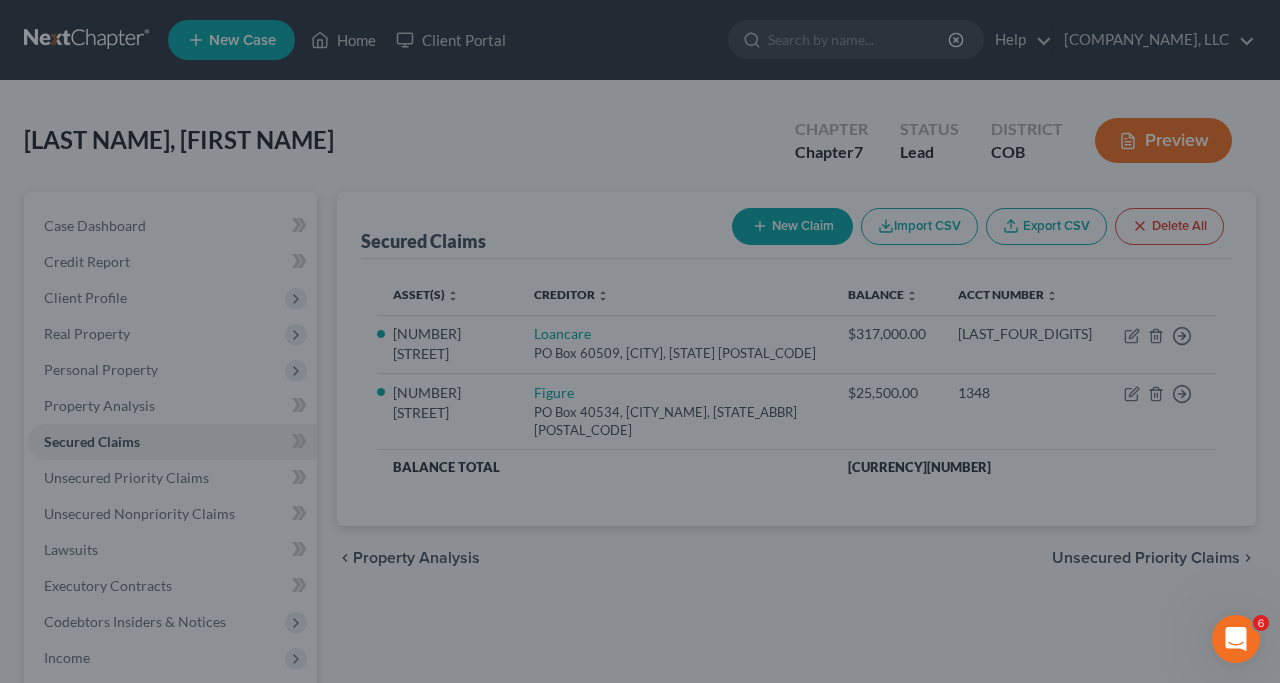 scroll, scrollTop: 279, scrollLeft: 0, axis: vertical 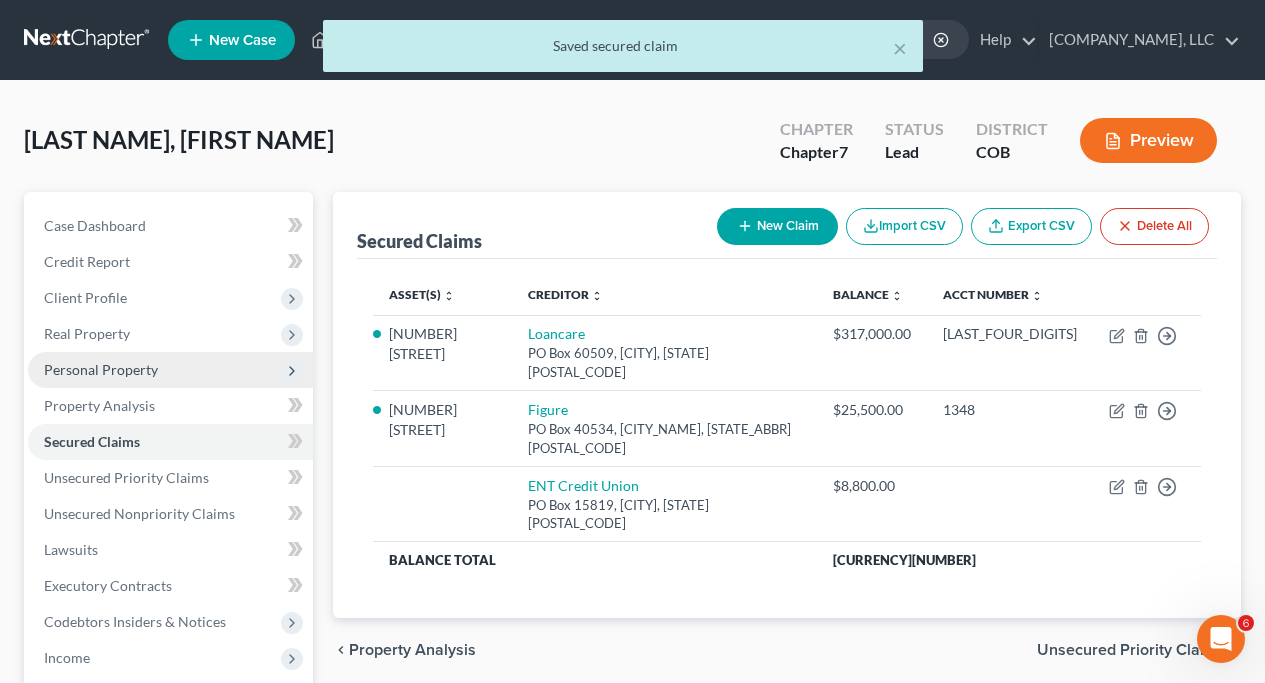click on "Personal Property" at bounding box center (101, 369) 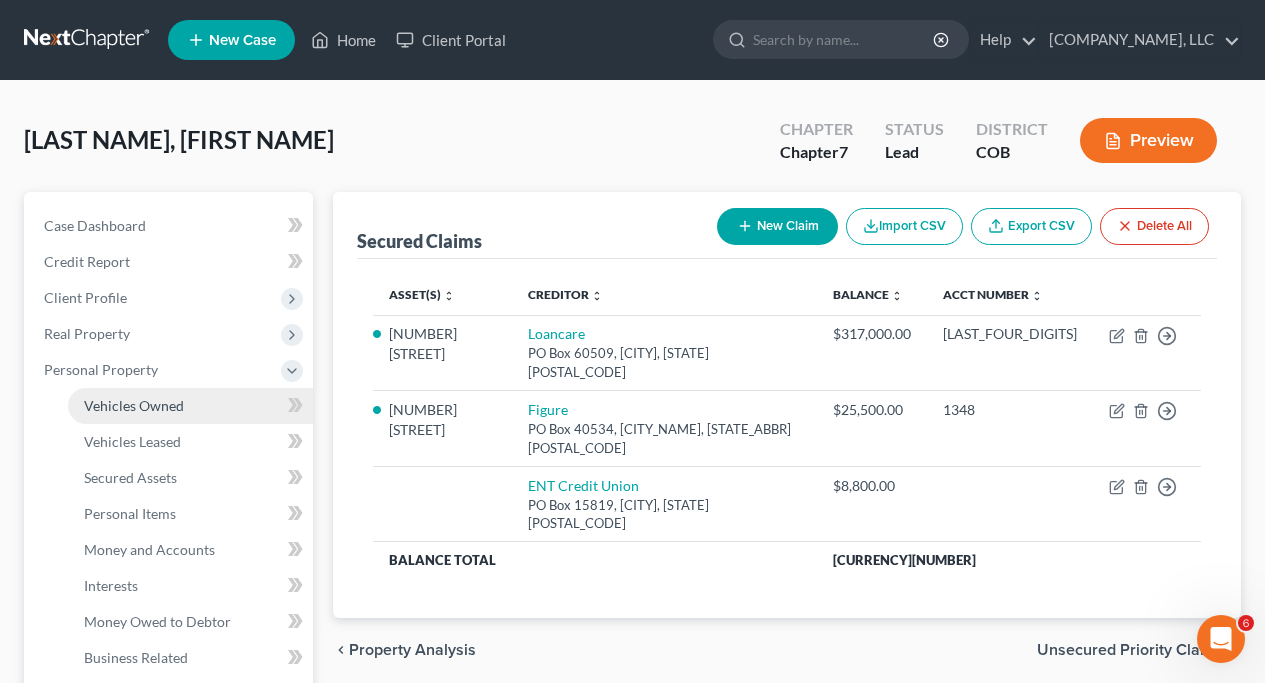 click on "Vehicles Owned" at bounding box center [134, 405] 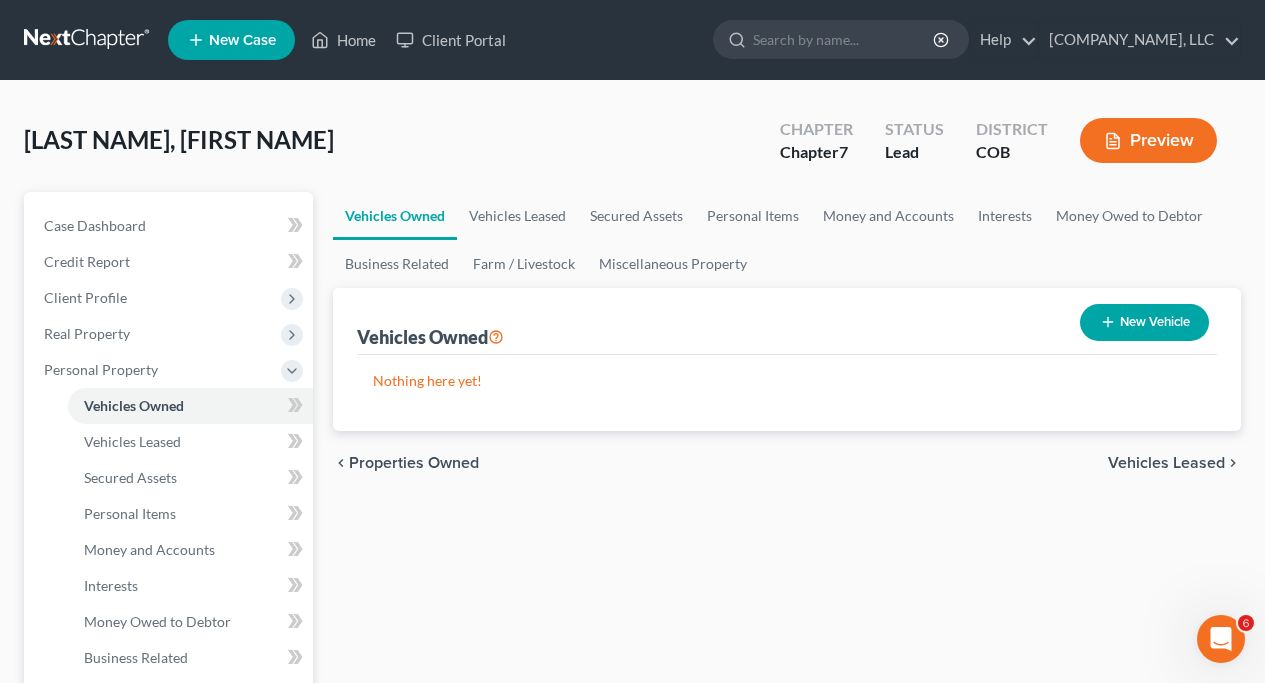 click on "New Vehicle" at bounding box center [1144, 322] 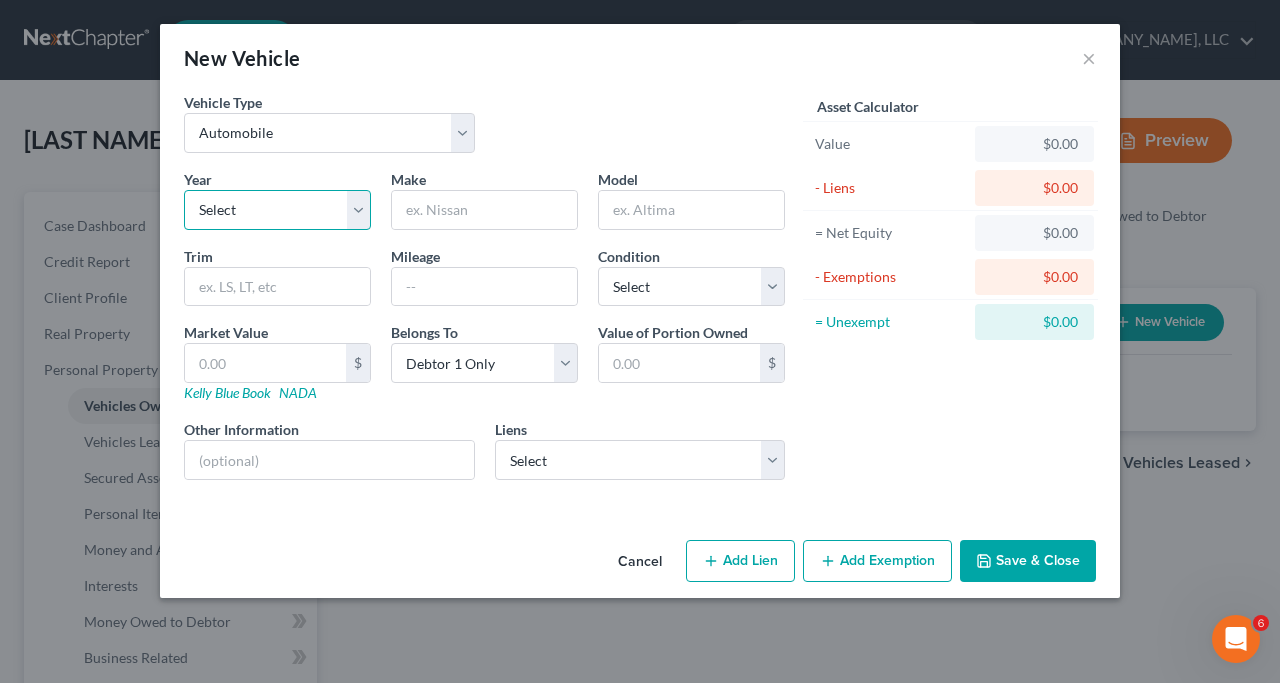 click on "Select 2026 2025 2024 2023 2022 2021 2020 2019 2018 2017 2016 2015 2014 2013 2012 2011 2010 2009 2008 2007 2006 2005 2004 2003 2002 2001 2000 1999 1998 1997 1996 1995 1994 1993 1992 1991 1990 1989 1988 1987 1986 1985 1984 1983 1982 1981 1980 1979 1978 1977 1976 1975 1974 1973 1972 1971 1970 1969 1968 1967 1966 1965 1964 1963 1962 1961 1960 1959 1958 1957 1956 1955 1954 1953 1952 1951 1950 1949 1948 1947 1946 1945 1944 1943 1942 1941 1940 1939 1938 1937 1936 1935 1934 1933 1932 1931 1930 1929 1928 1927 1926 1925 1924 1923 1922 1921 1920 1919 1918 1917 1916 1915 1914 1913 1912 1911 1910 1909 1908 1907 1906 1905 1904 1903 1902 1901" at bounding box center (277, 210) 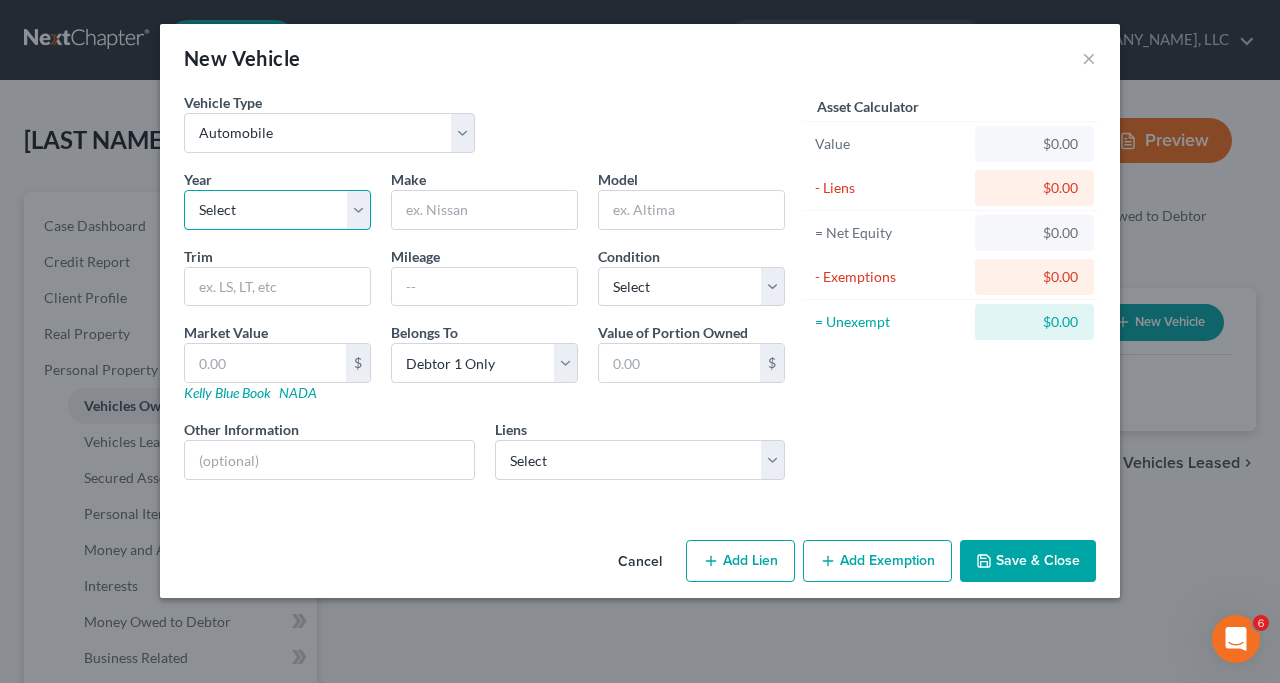 select on "11" 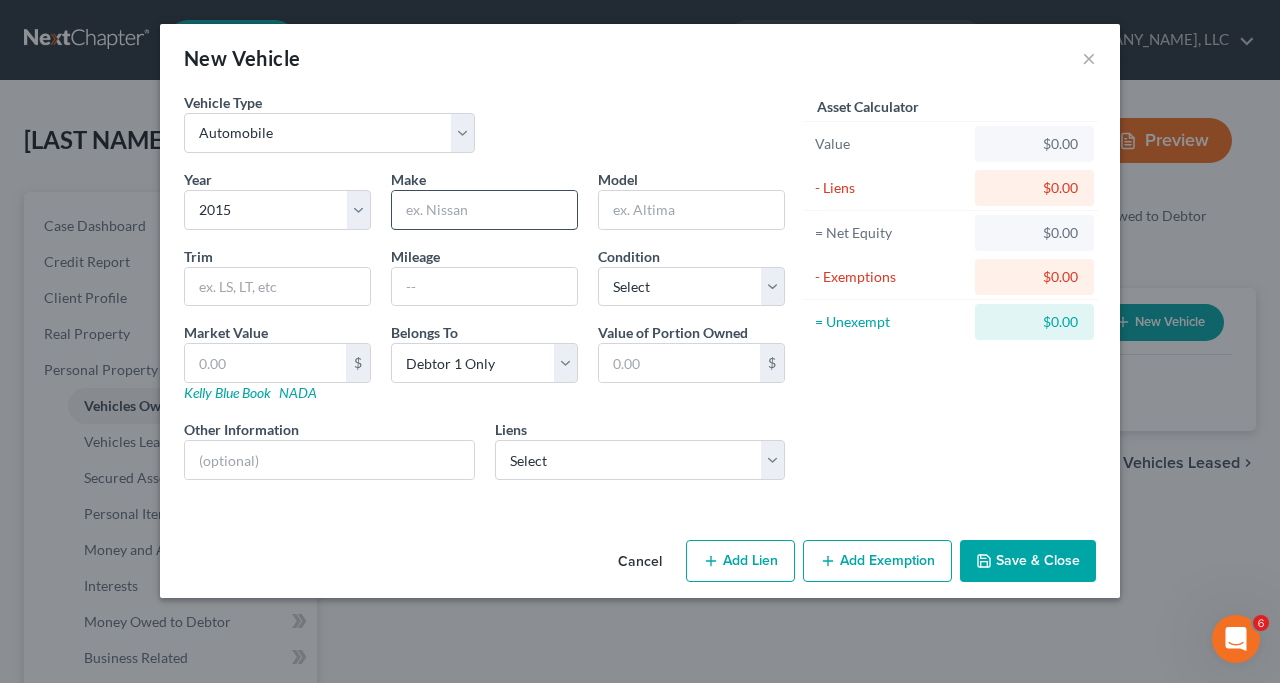 click at bounding box center [484, 210] 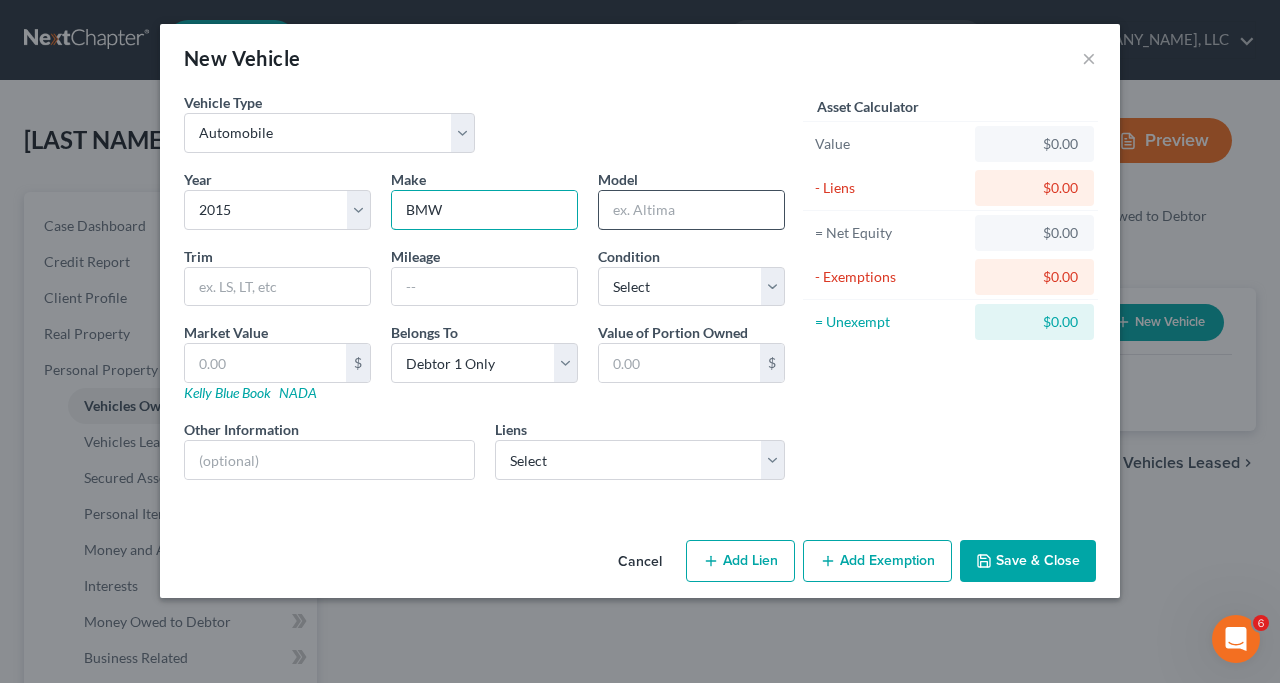 type on "BMW" 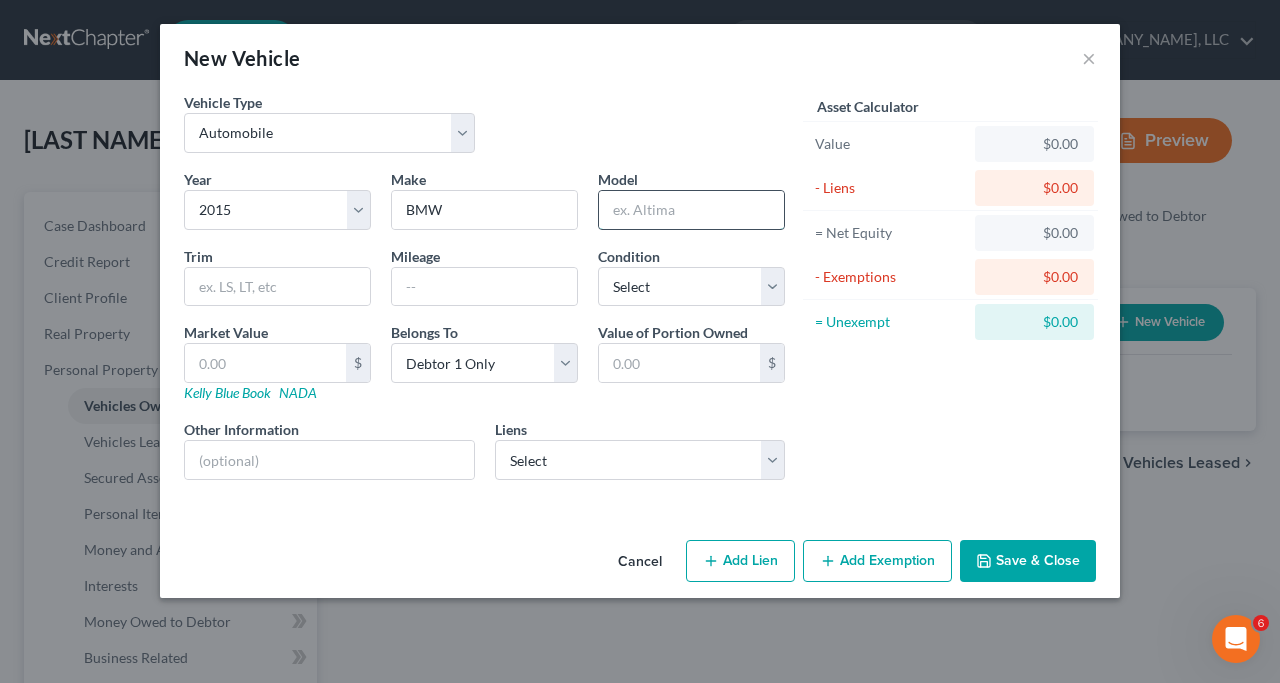 click at bounding box center [691, 210] 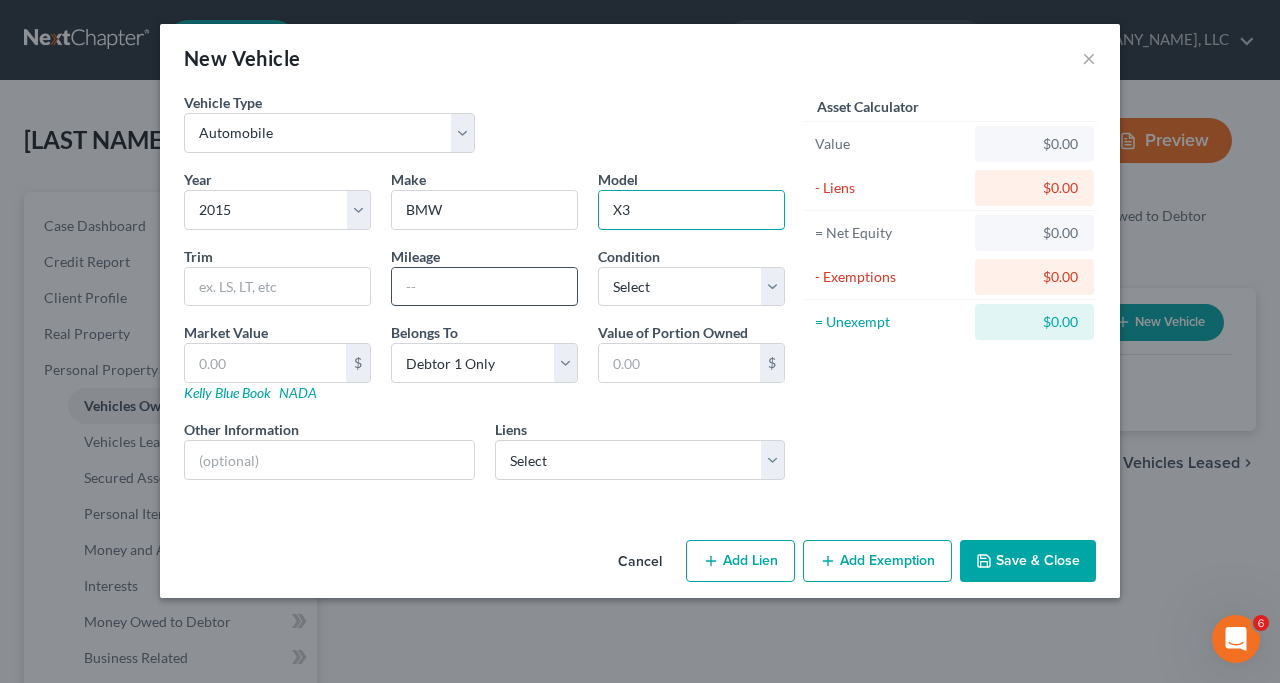 type on "X3" 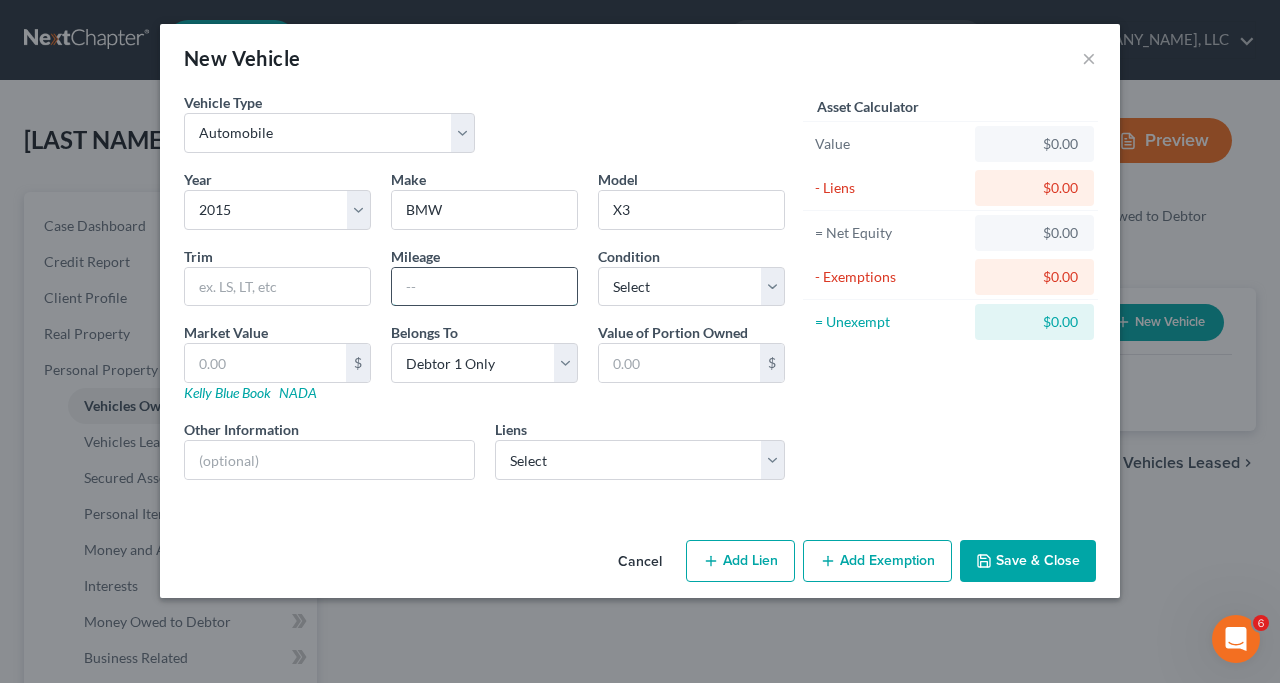 click at bounding box center (484, 287) 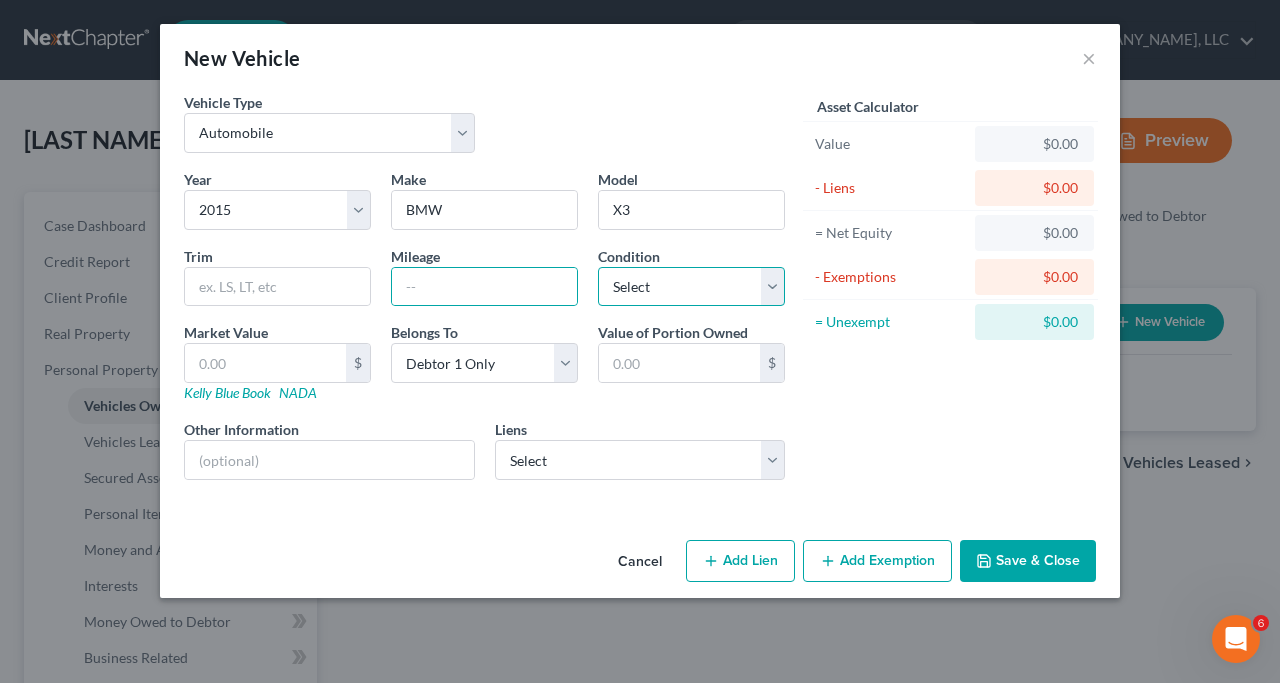 click on "Select Excellent Very Good Good Fair Poor" at bounding box center [691, 287] 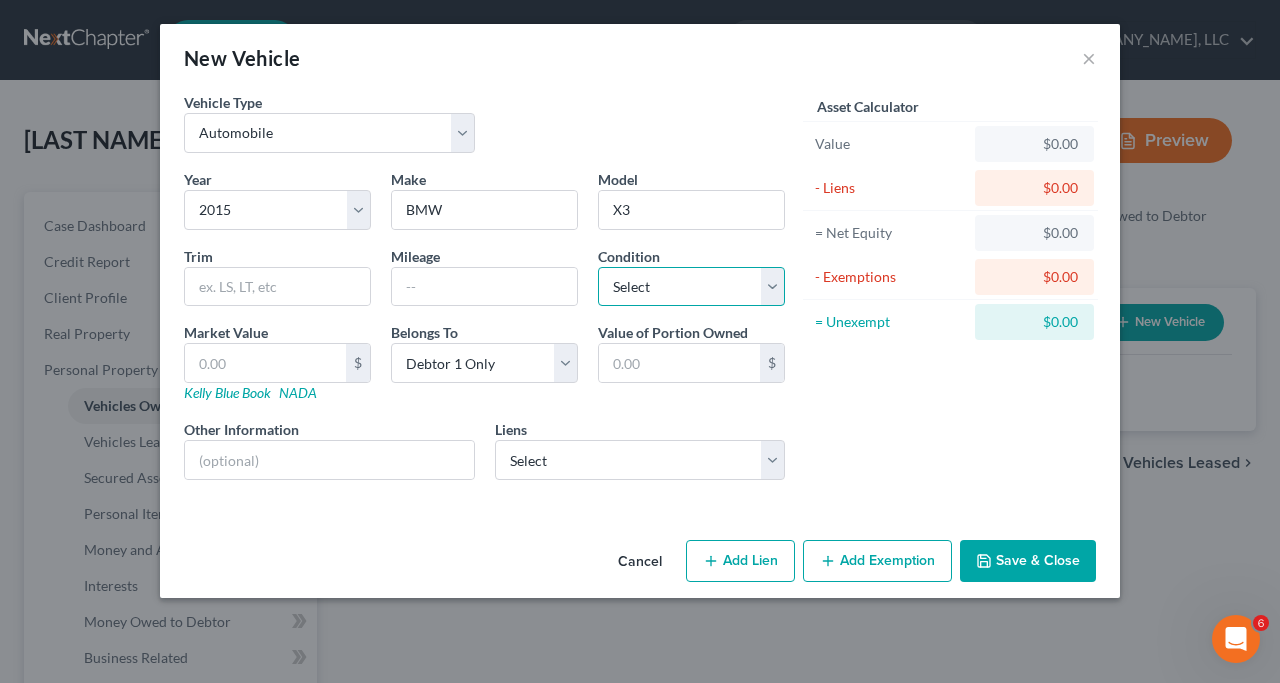 select on "3" 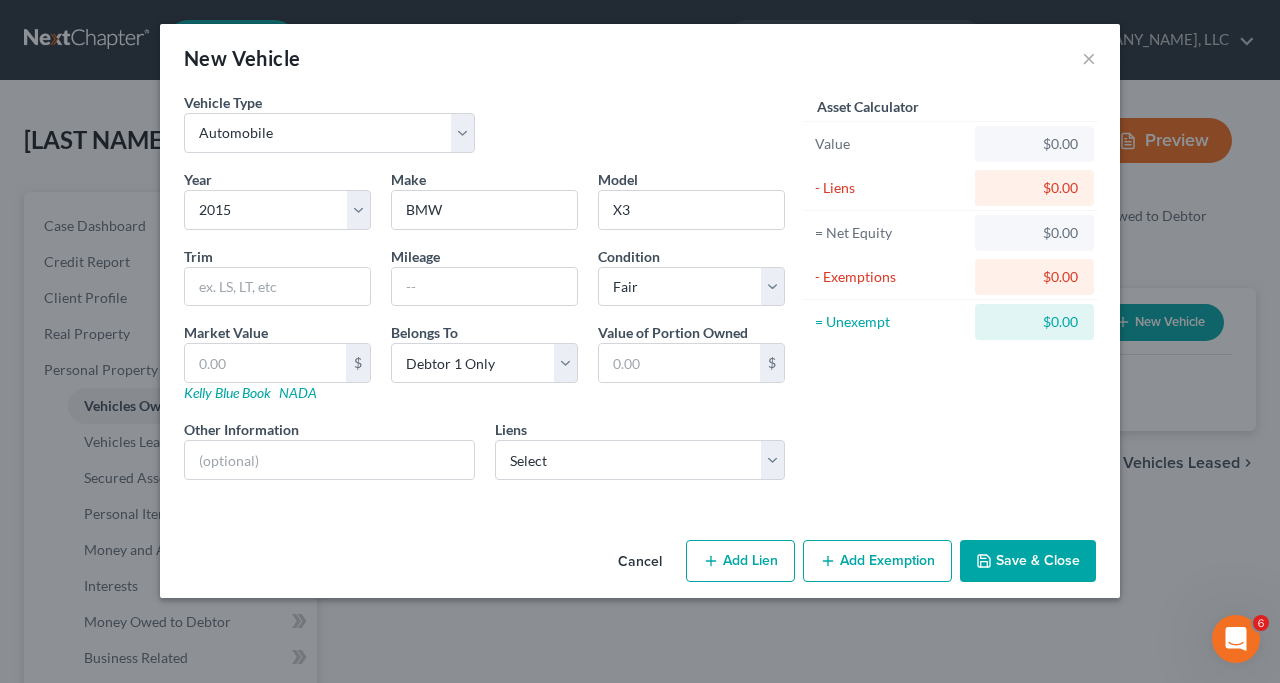 click on "Add Lien" at bounding box center (740, 561) 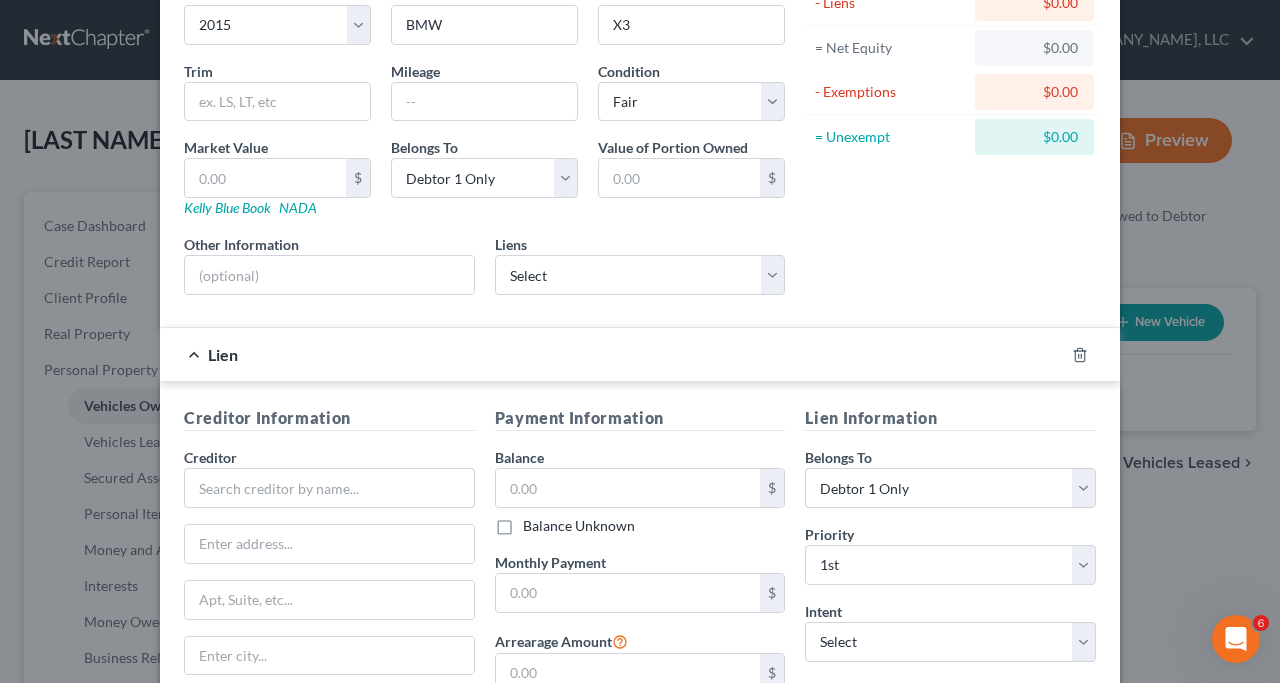 scroll, scrollTop: 170, scrollLeft: 0, axis: vertical 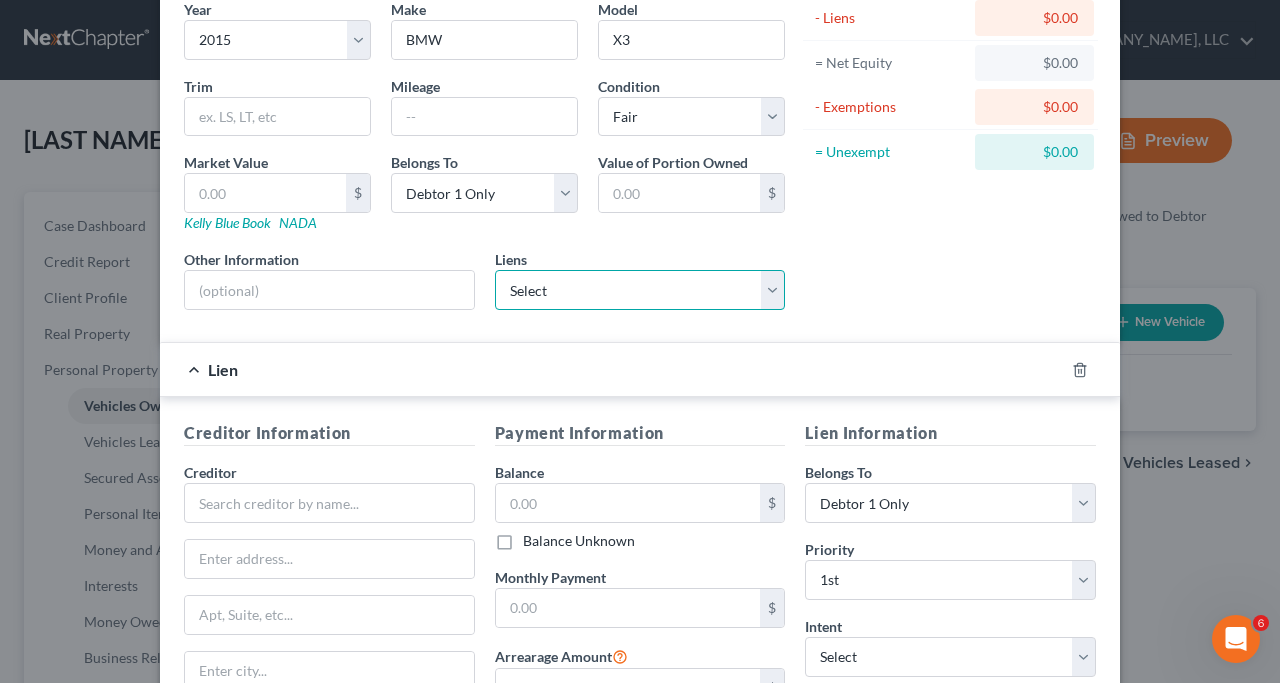click on "Select ENT Credit Union - $8,800.00" at bounding box center [640, 290] 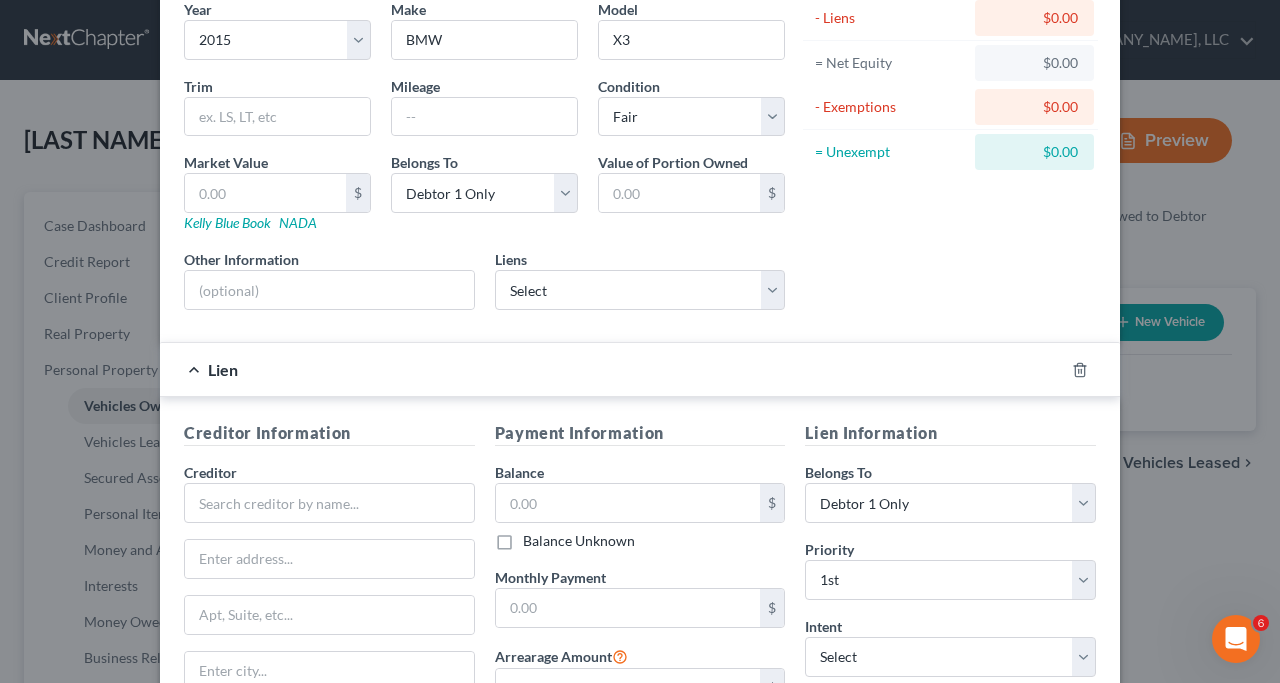 select on "5" 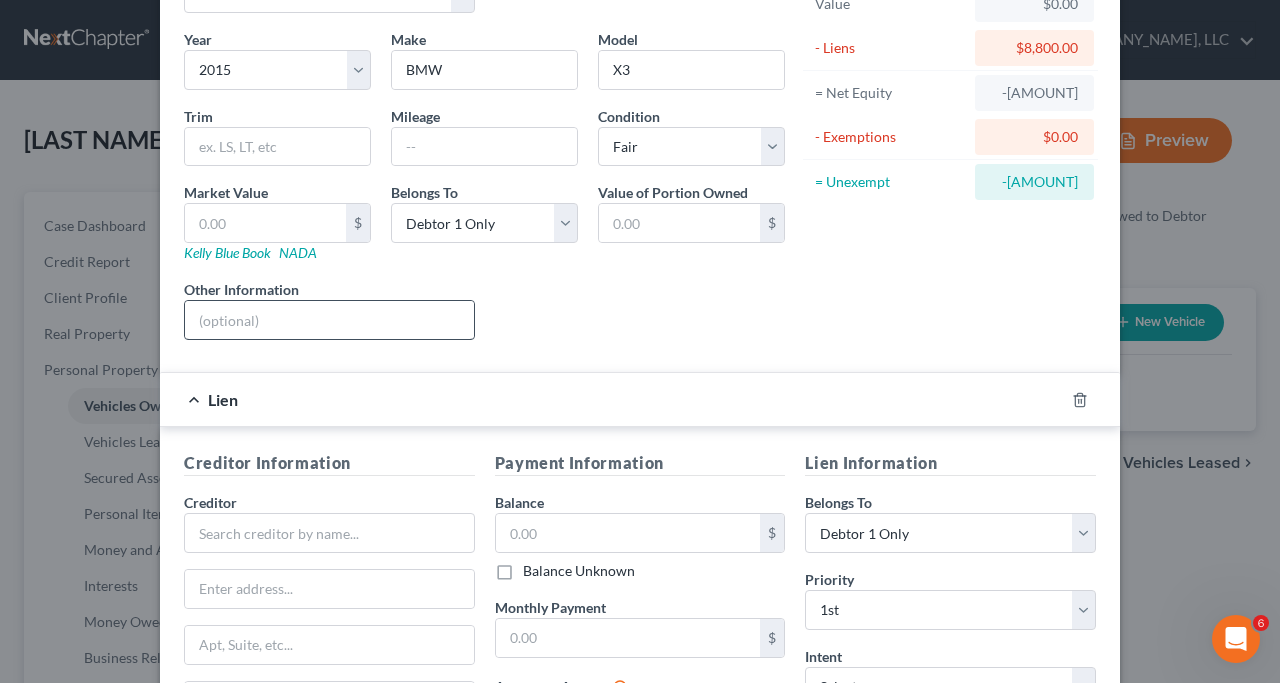 scroll, scrollTop: 133, scrollLeft: 0, axis: vertical 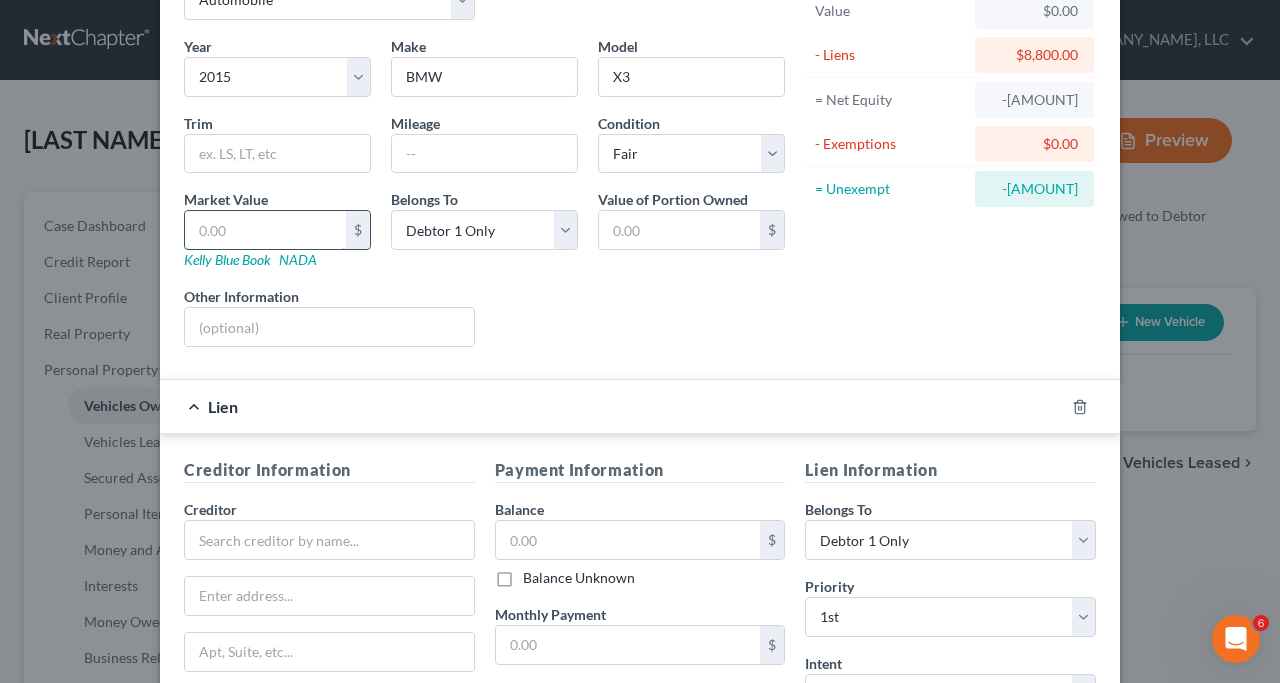 click at bounding box center [265, 230] 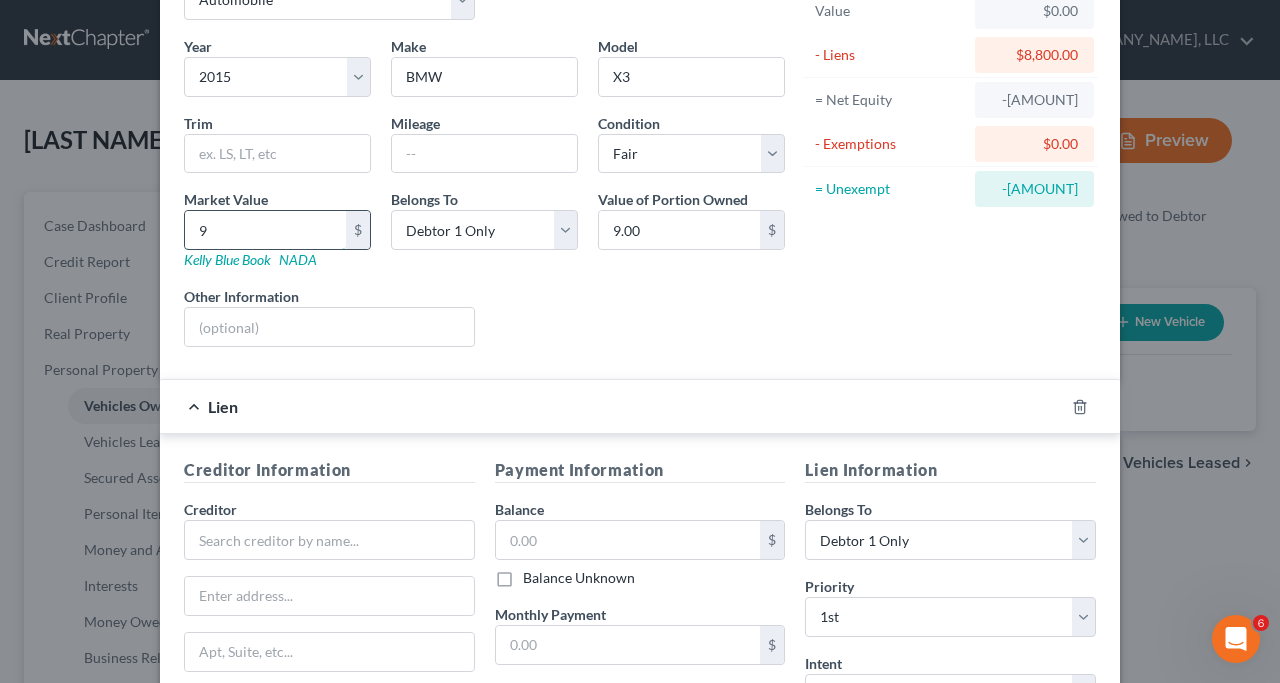 type on "90" 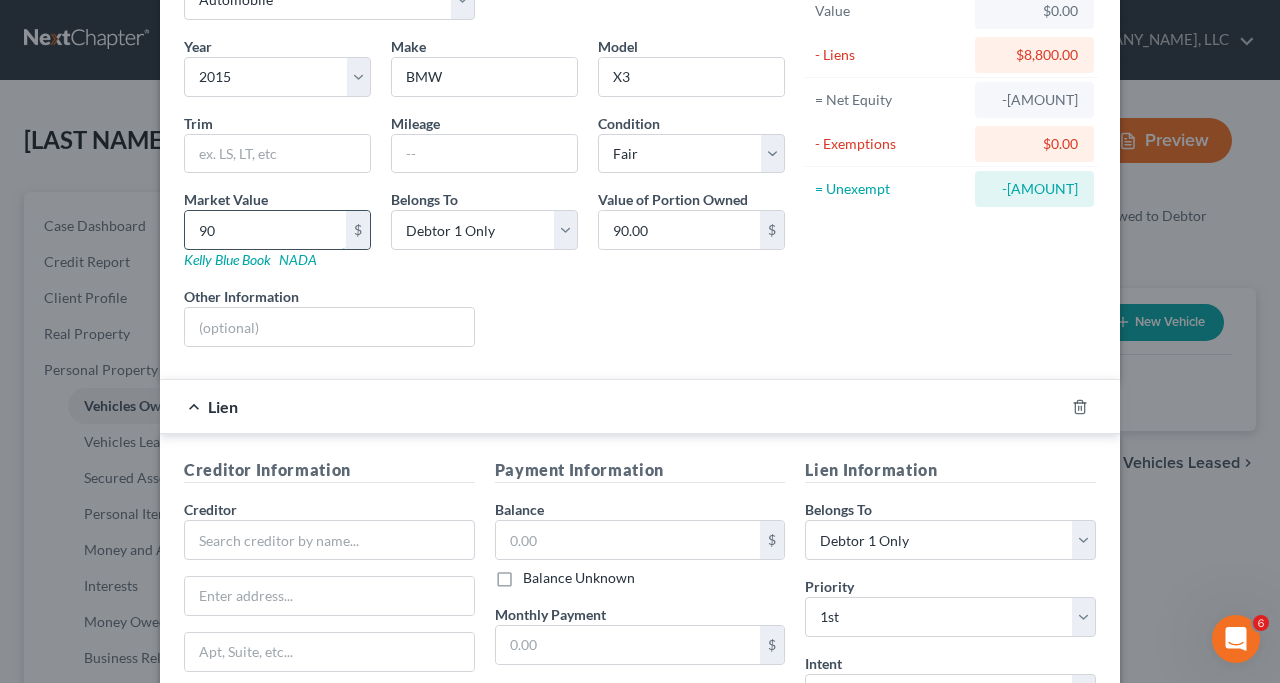 type on "900" 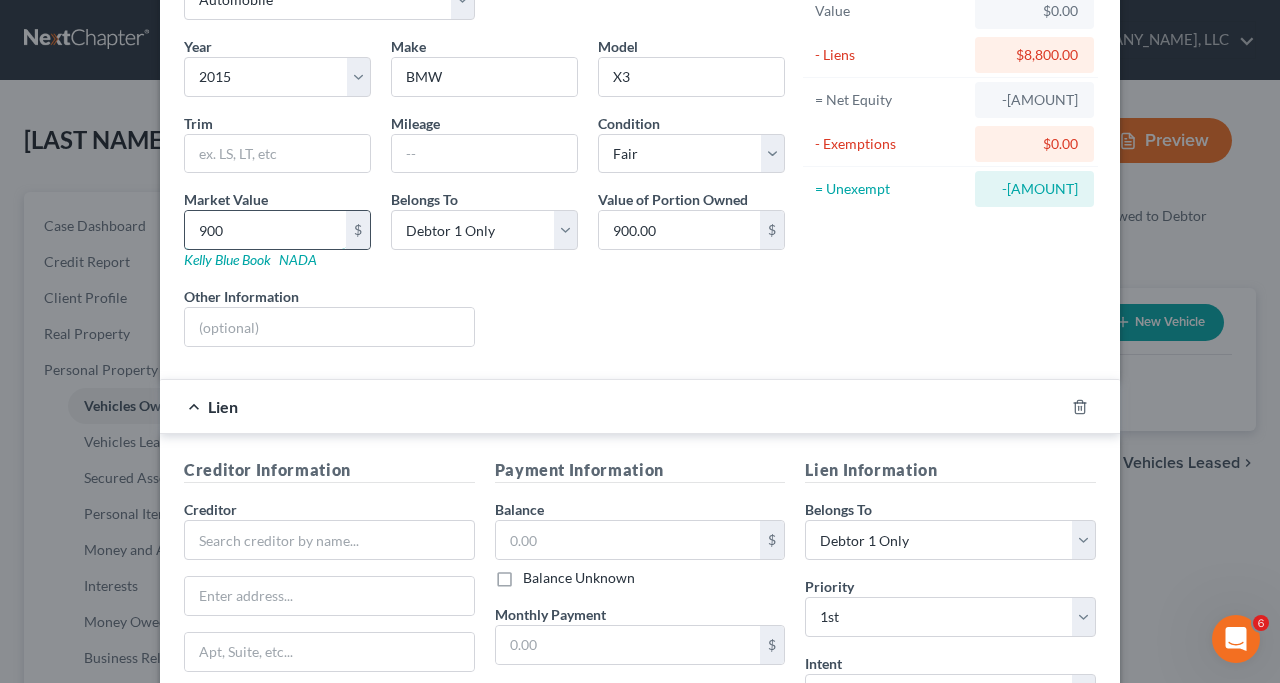 type on "9000" 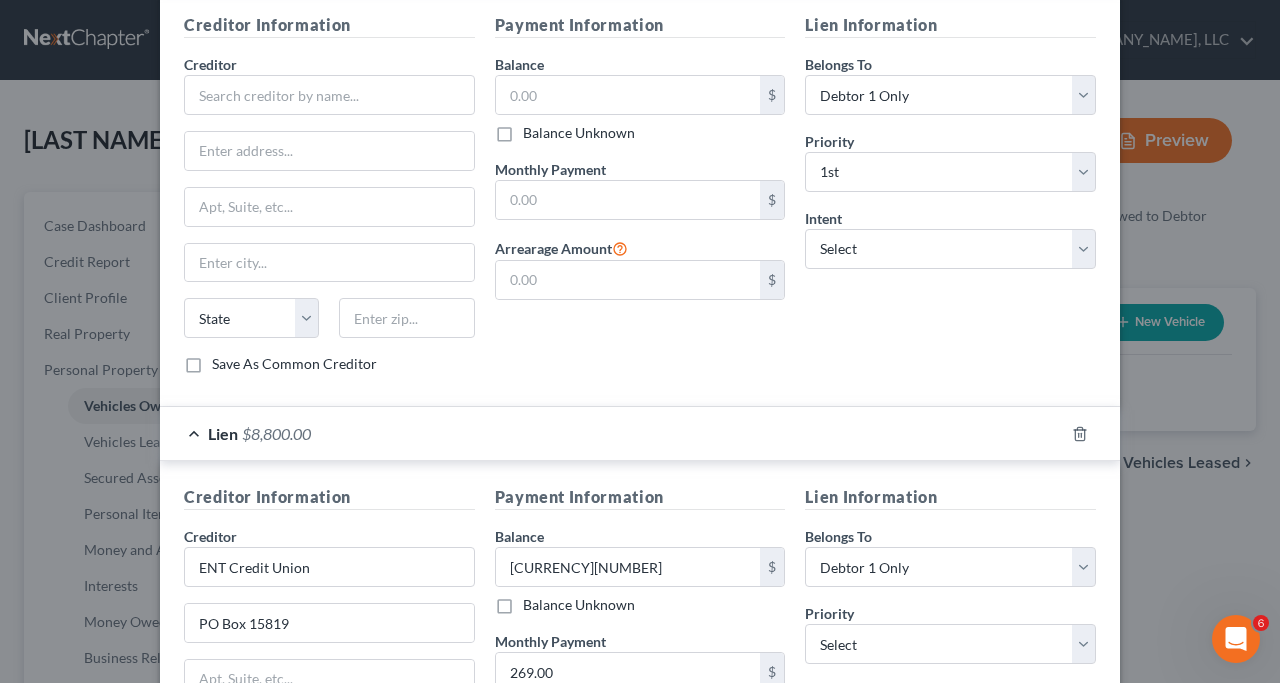 scroll, scrollTop: 883, scrollLeft: 0, axis: vertical 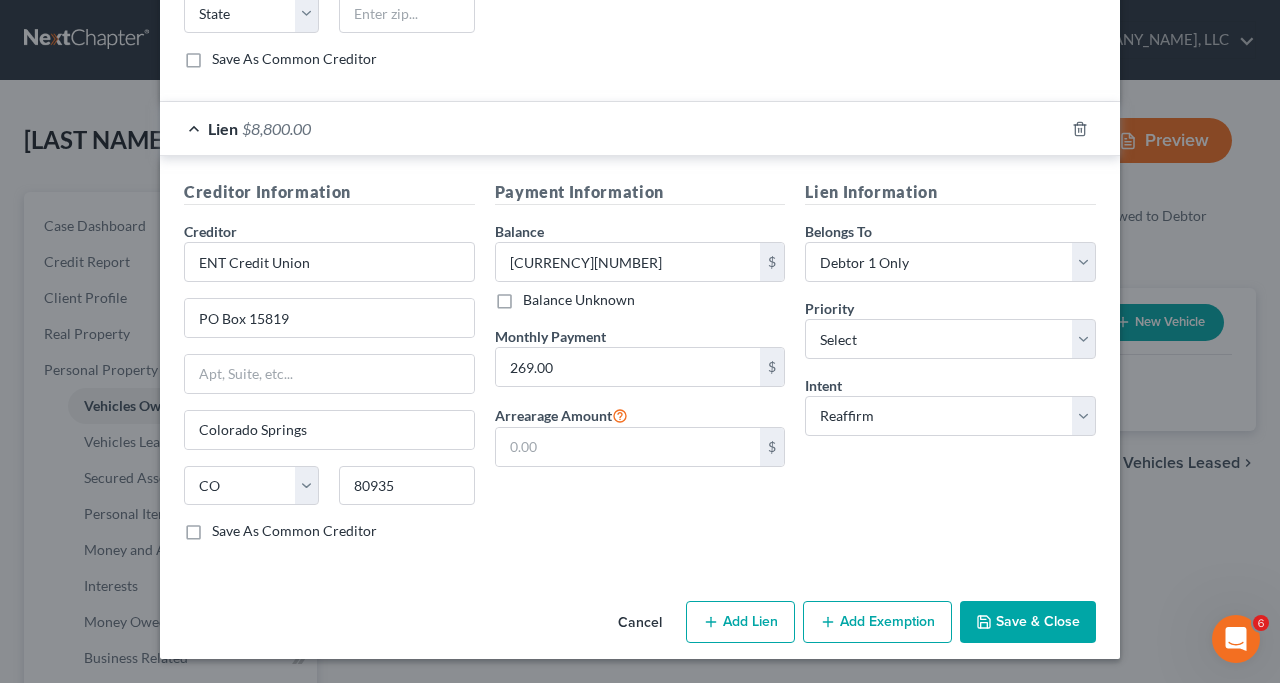 type on "9,000" 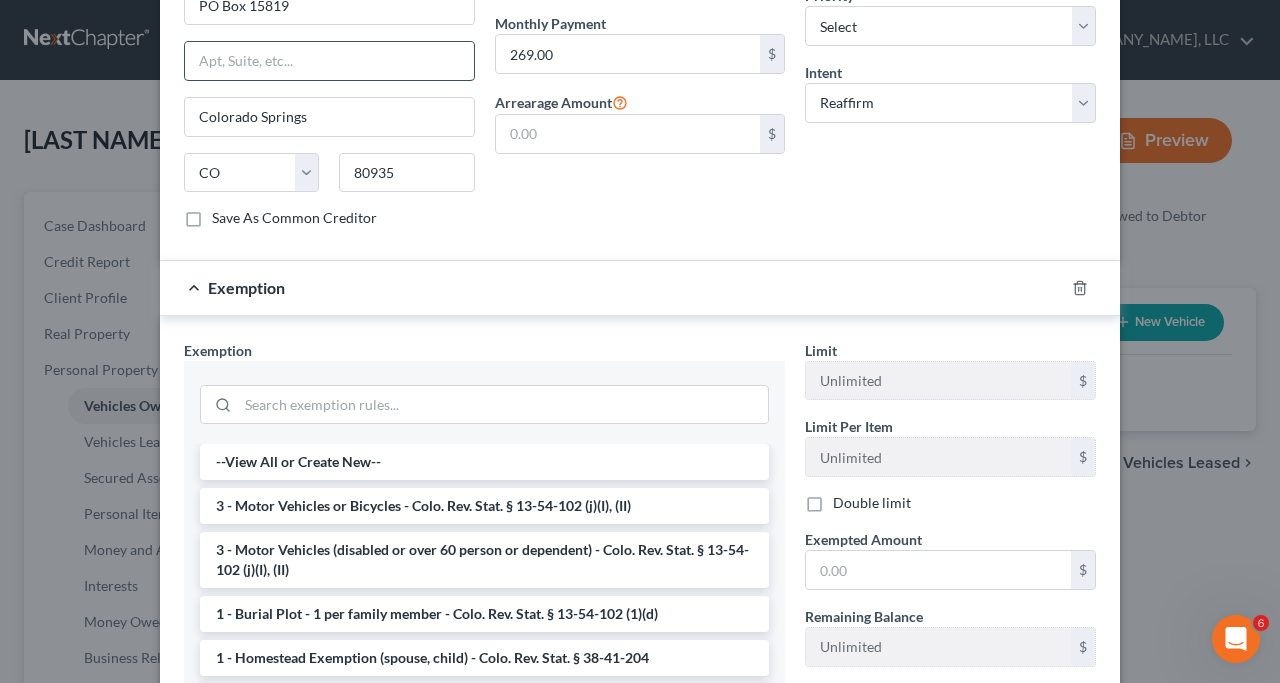 scroll, scrollTop: 1200, scrollLeft: 0, axis: vertical 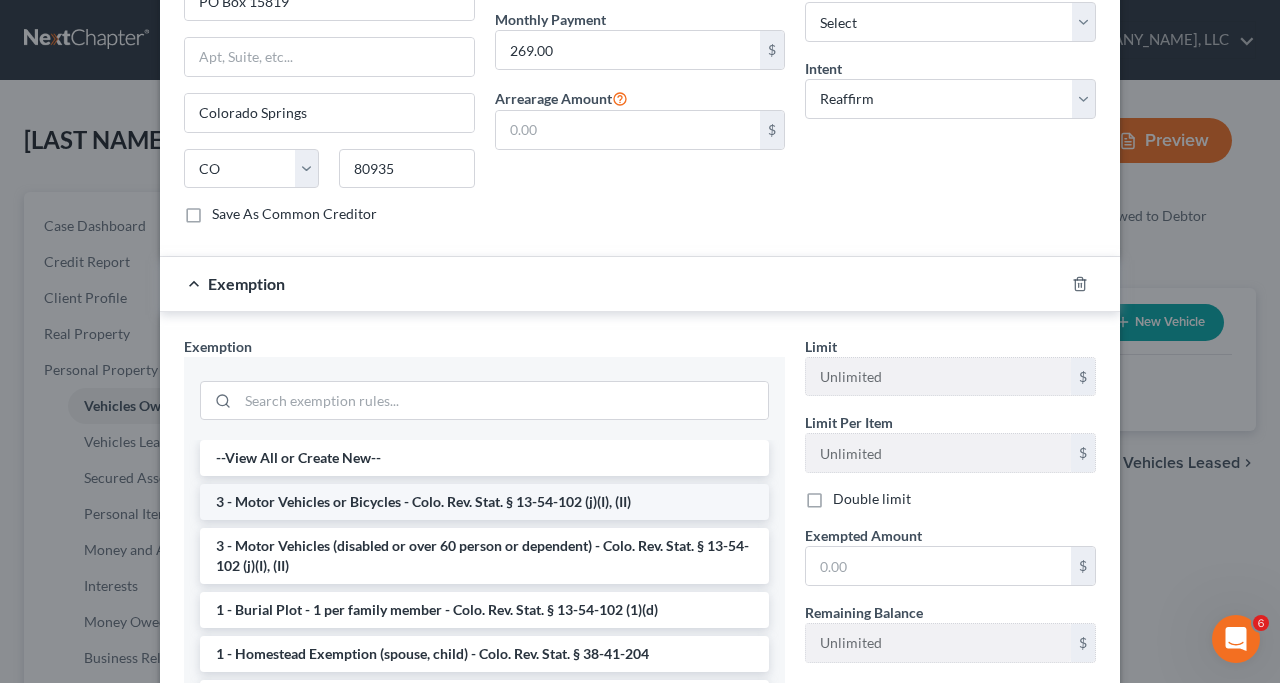 click on "3 - Motor Vehicles or Bicycles  - Colo. Rev. Stat. § 13-54-102 (j)(I), (II)" at bounding box center [484, 502] 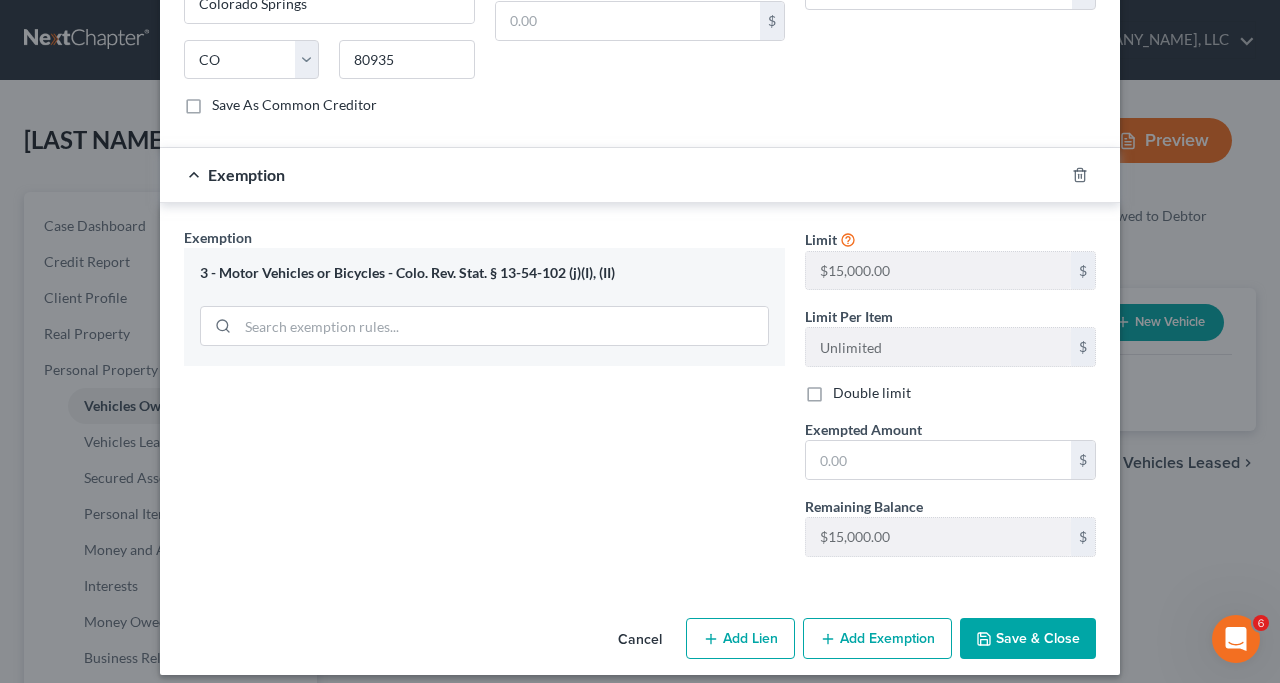 scroll, scrollTop: 1325, scrollLeft: 0, axis: vertical 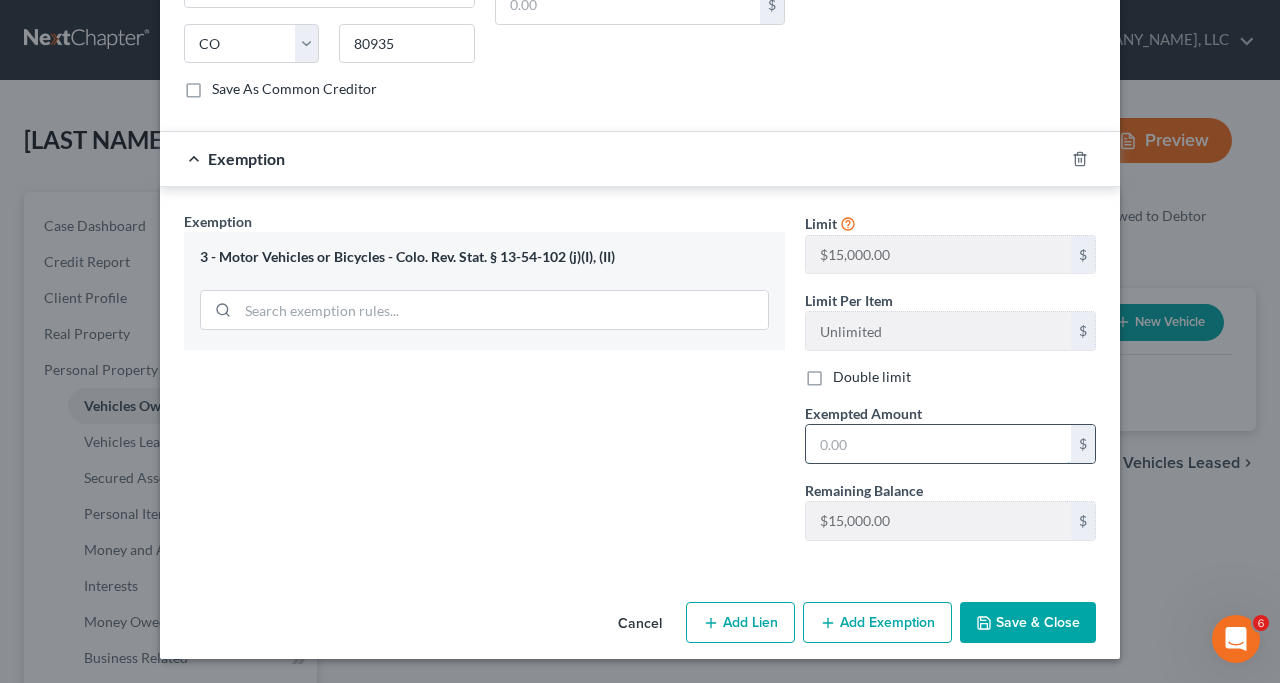 click at bounding box center [938, 444] 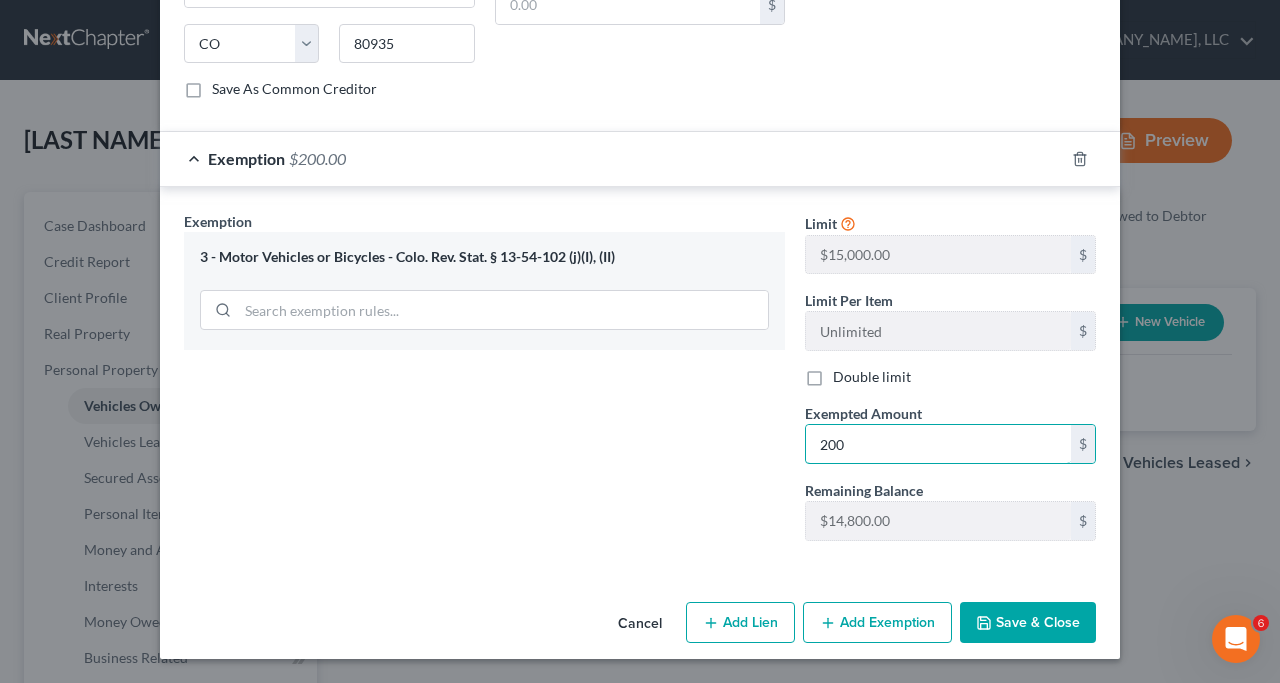 type on "200" 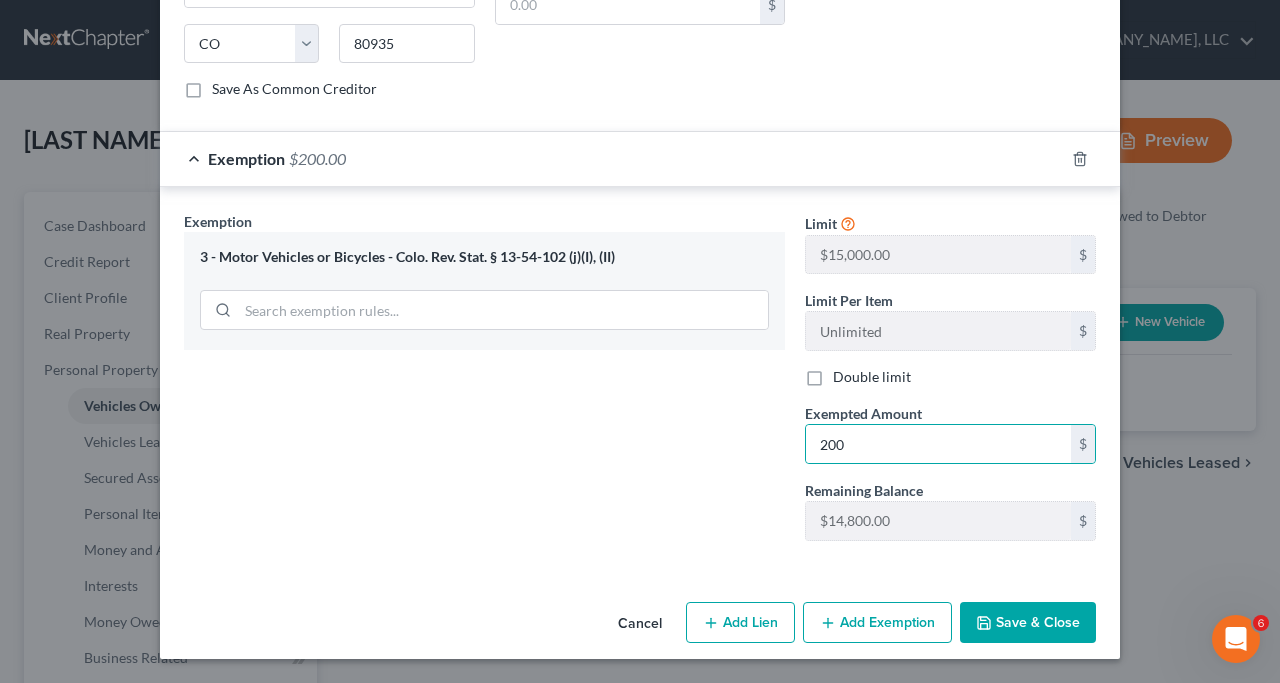 click on "Save & Close" at bounding box center [1028, 623] 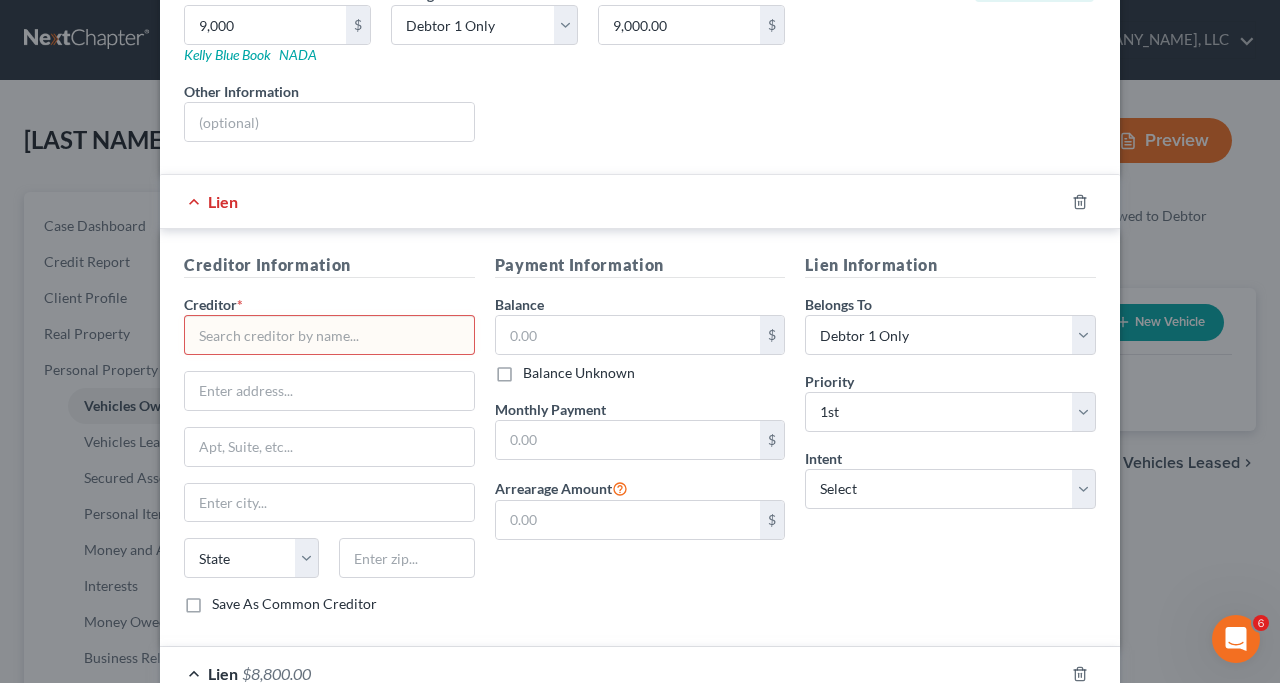 scroll, scrollTop: 336, scrollLeft: 0, axis: vertical 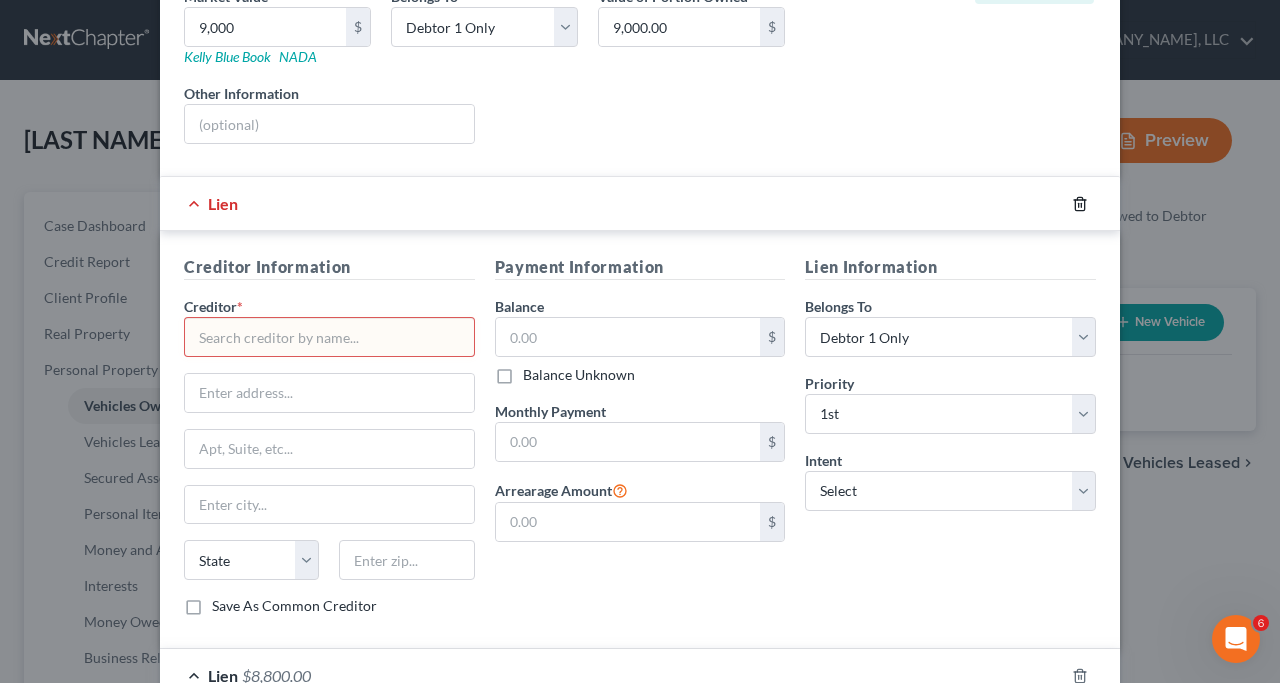 click 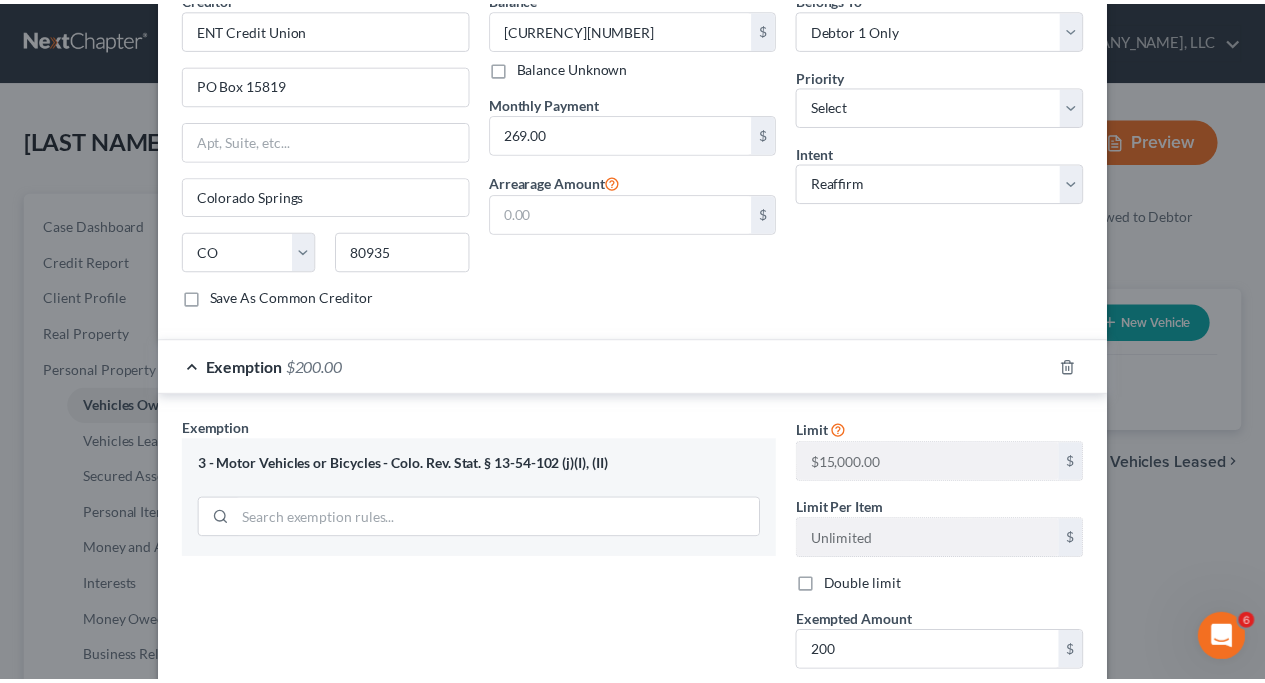 scroll, scrollTop: 853, scrollLeft: 0, axis: vertical 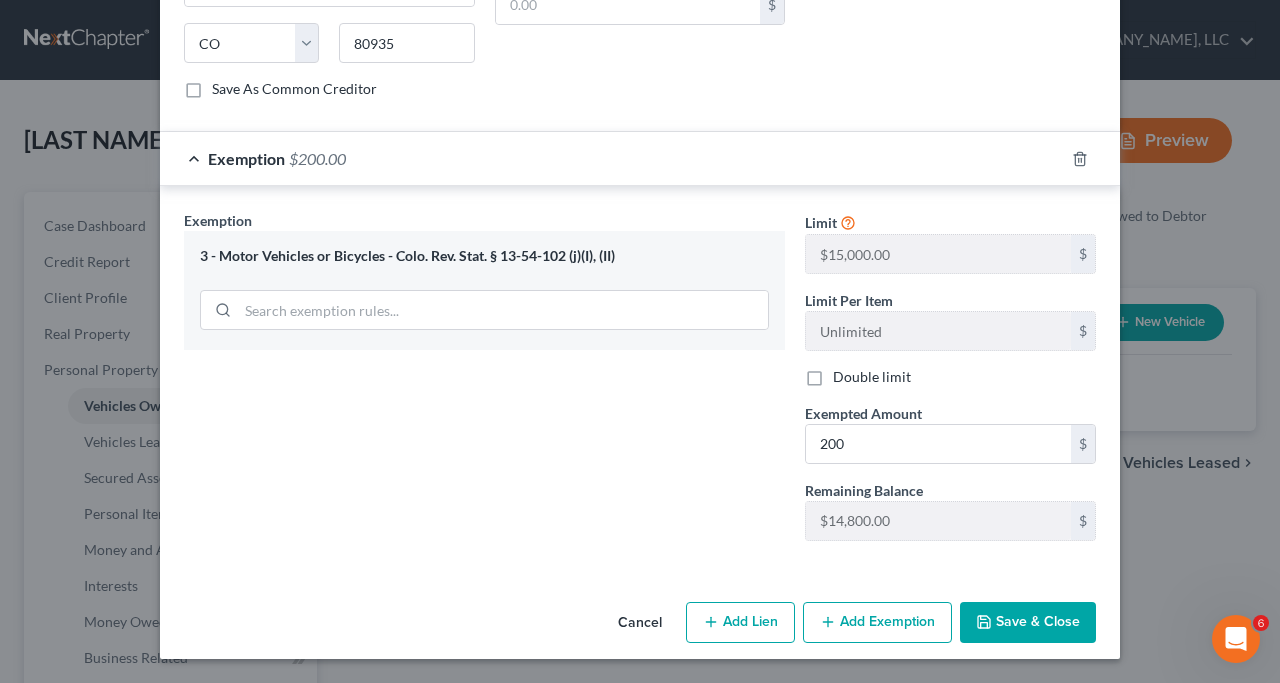 click on "Save & Close" at bounding box center [1028, 623] 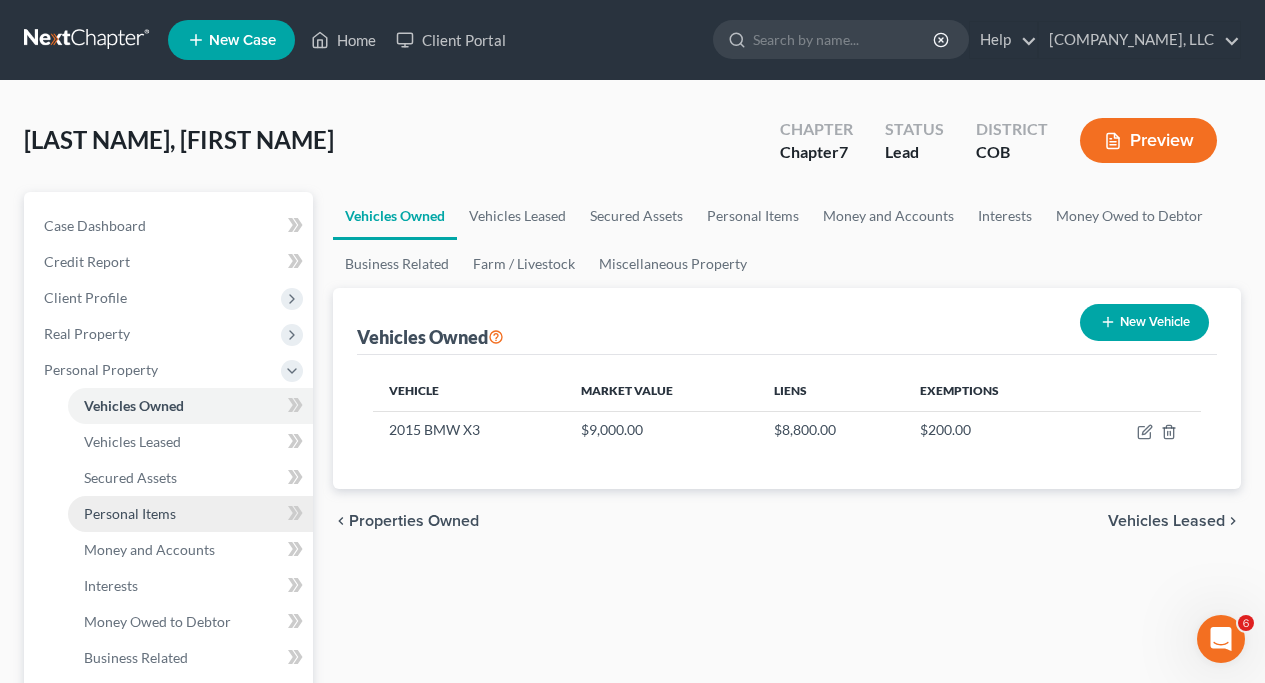 scroll, scrollTop: 53, scrollLeft: 0, axis: vertical 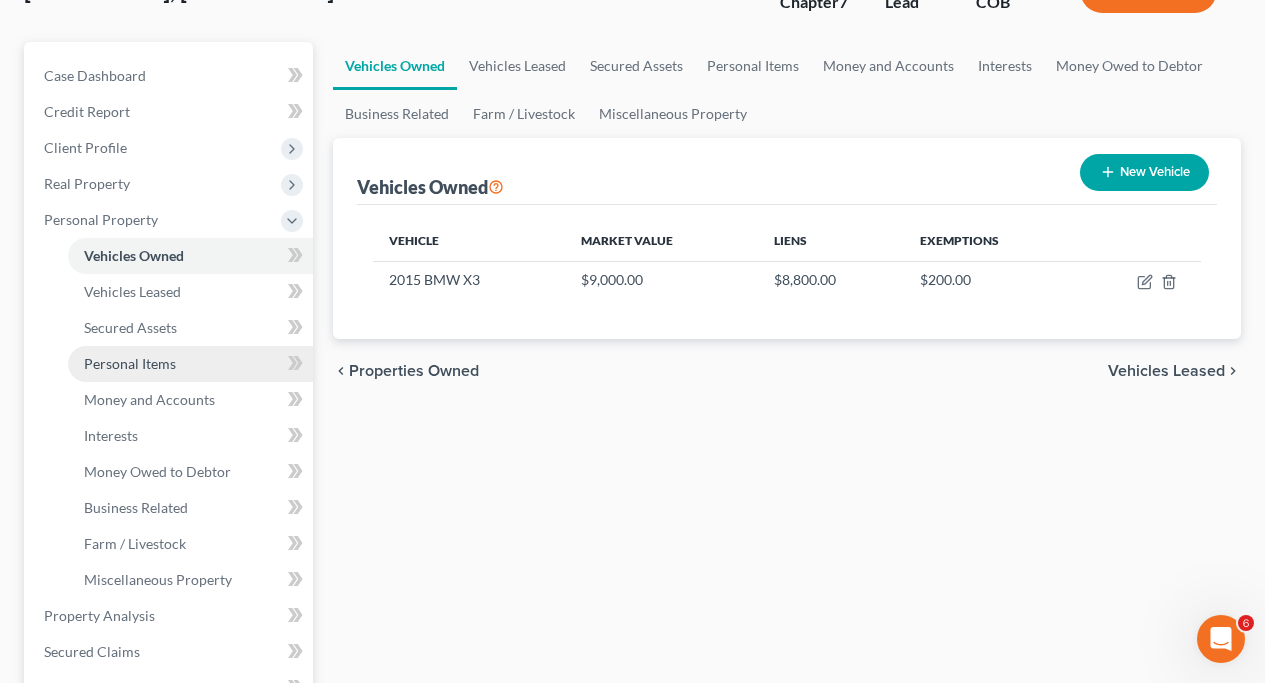 click on "Personal Items" at bounding box center [190, 364] 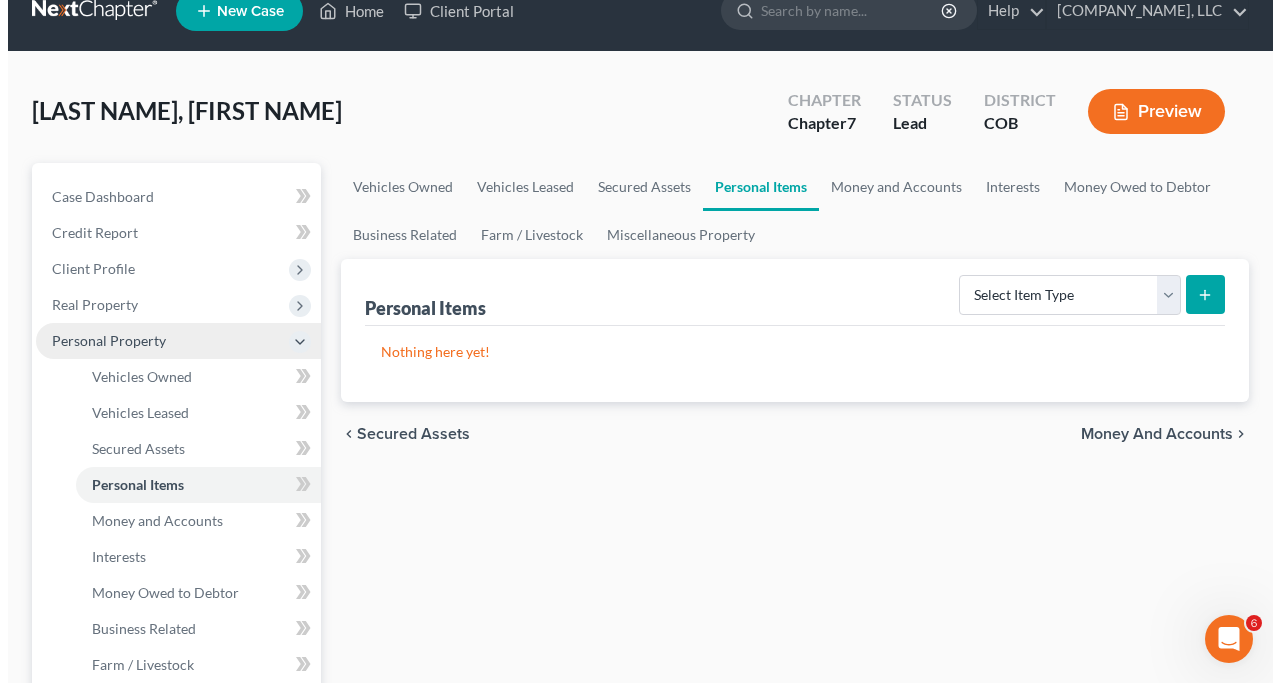 scroll, scrollTop: 0, scrollLeft: 0, axis: both 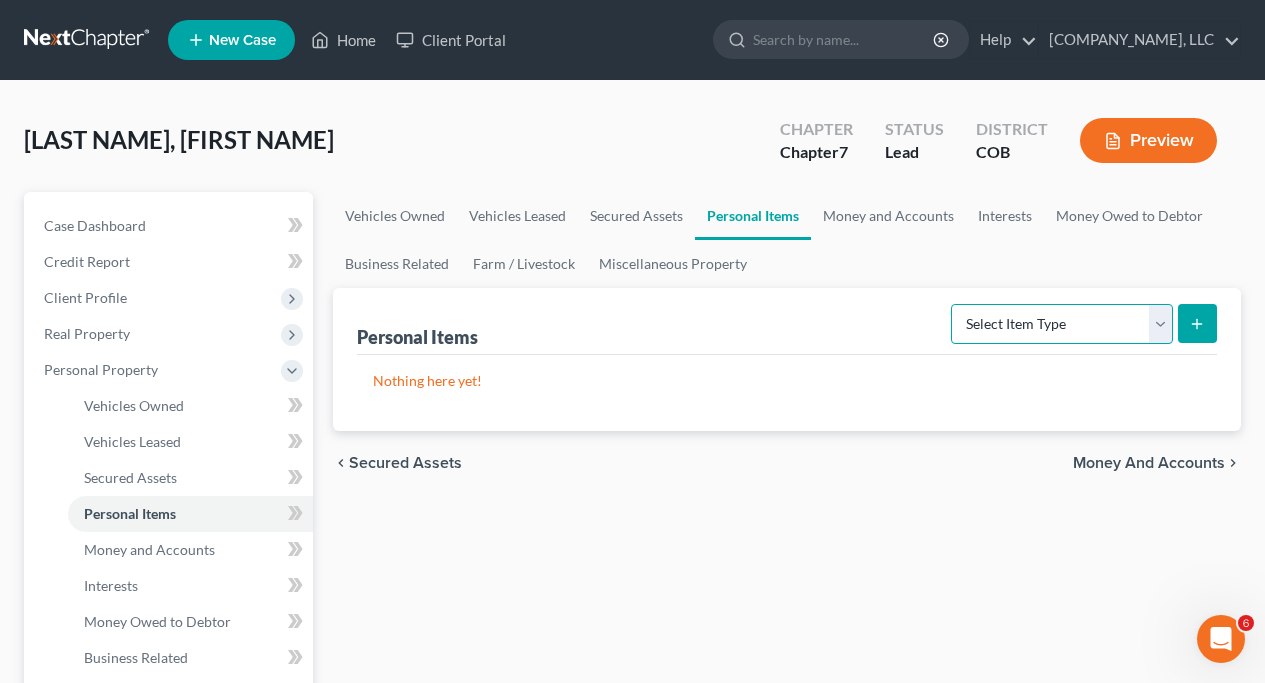 click on "Select Item Type Clothing Collectibles Of Value Electronics Firearms Household Goods Jewelry Other Pet(s) Sports & Hobby Equipment" at bounding box center [1062, 324] 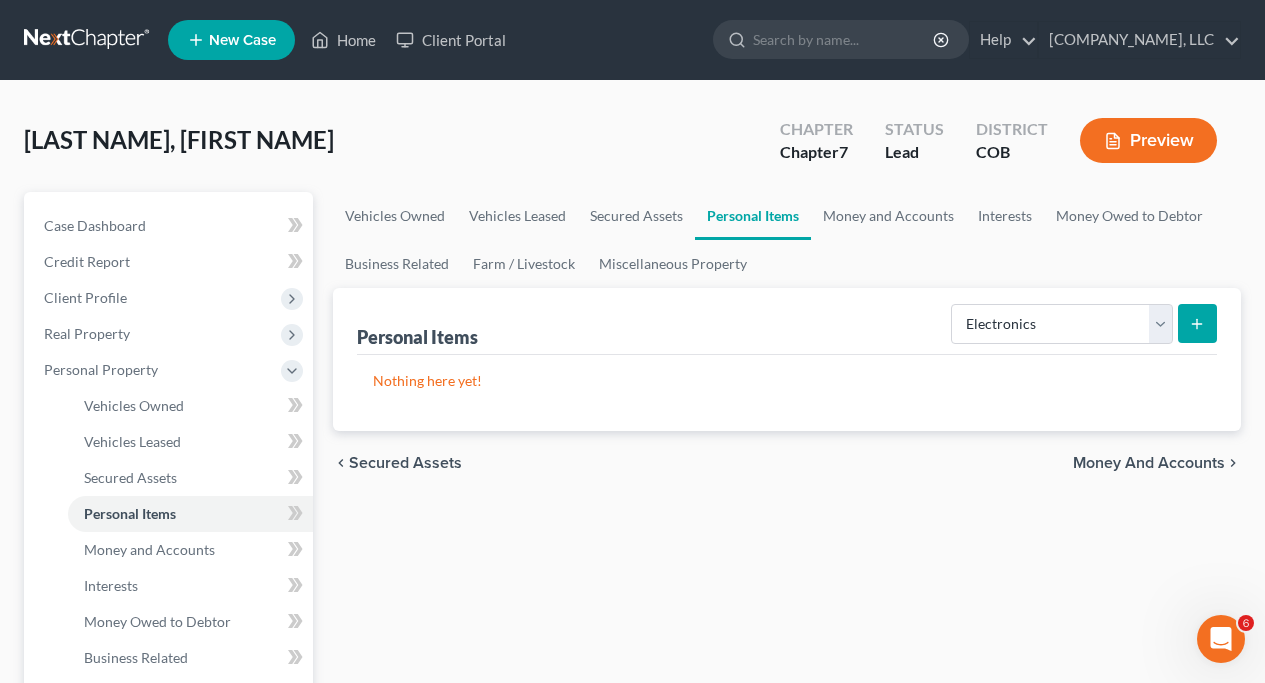 click at bounding box center [1197, 323] 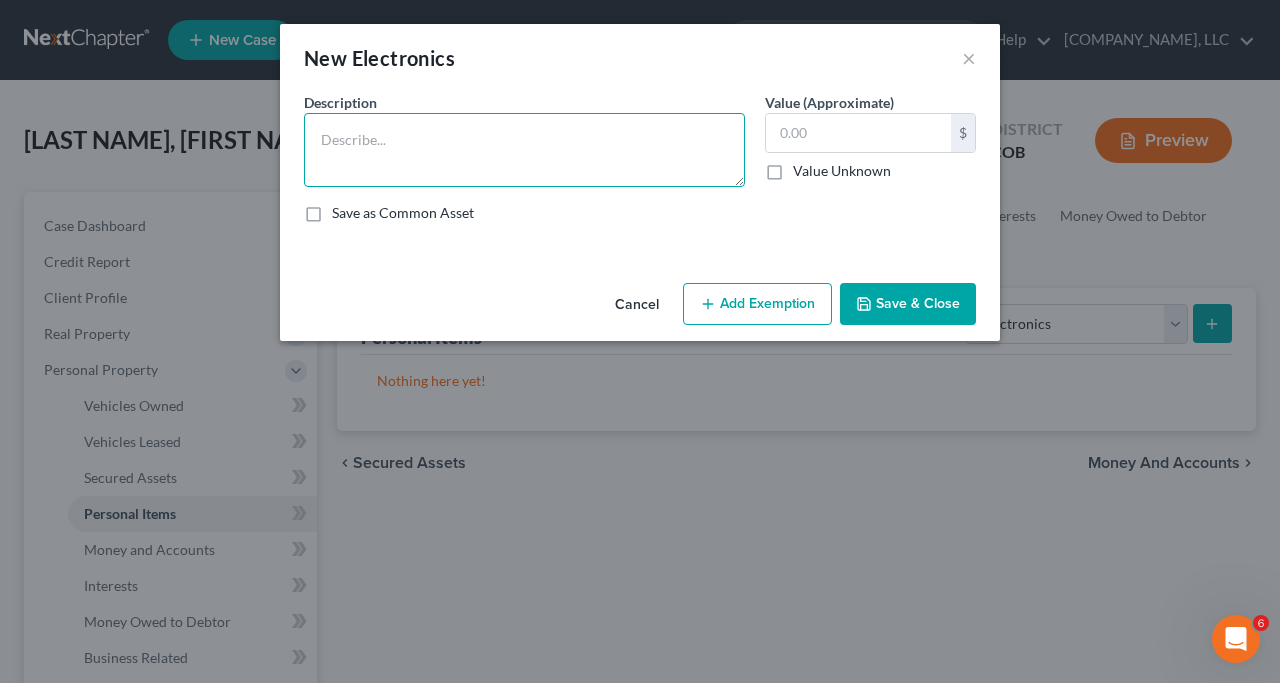 click at bounding box center [524, 150] 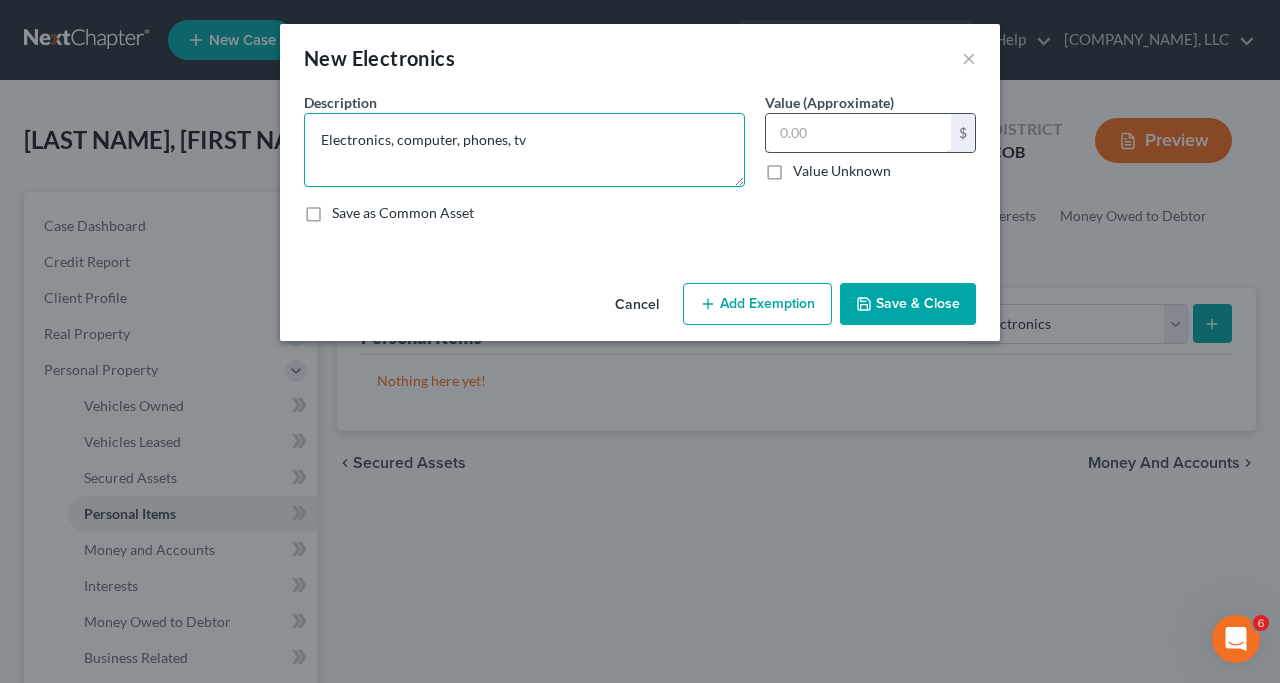 type on "Electronics, computer, phones, tv" 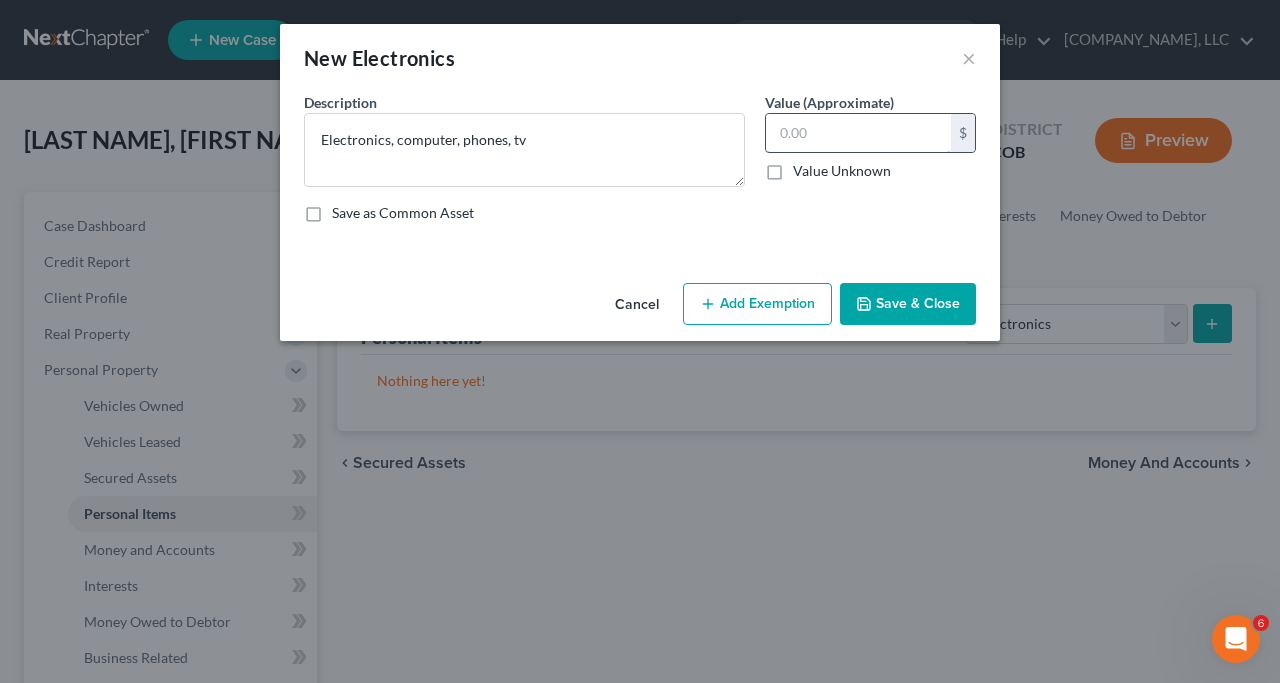 click at bounding box center (858, 133) 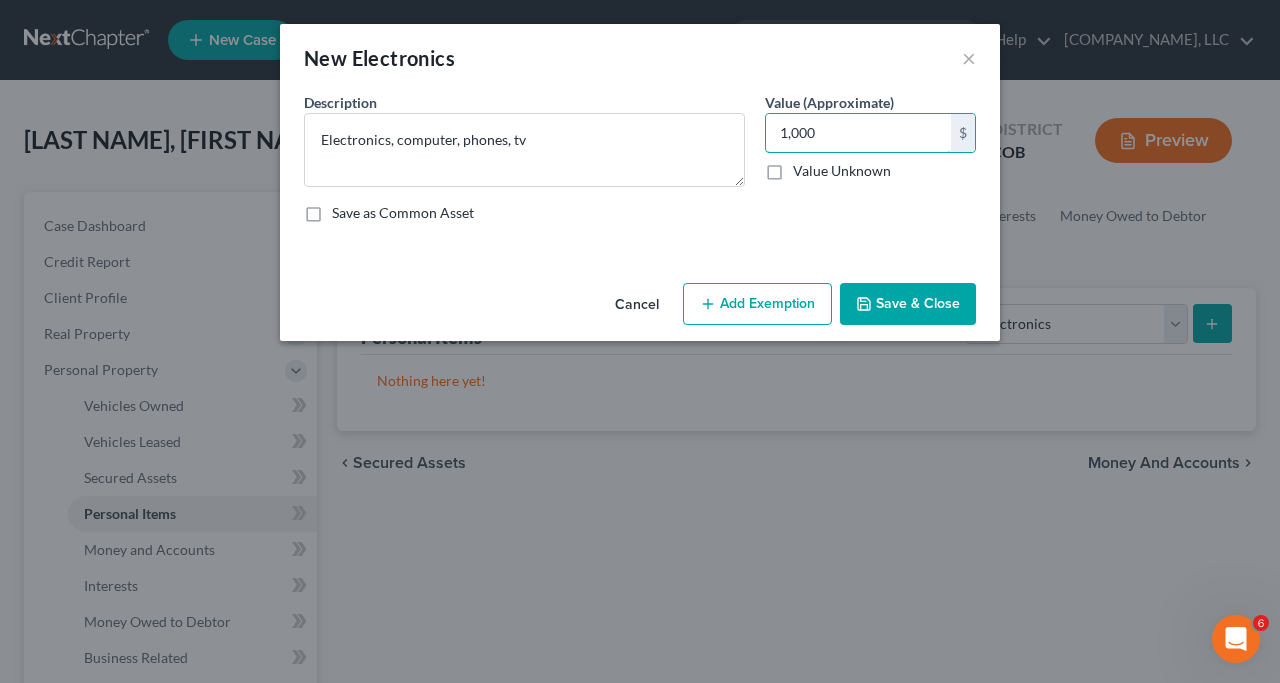 type on "1,000" 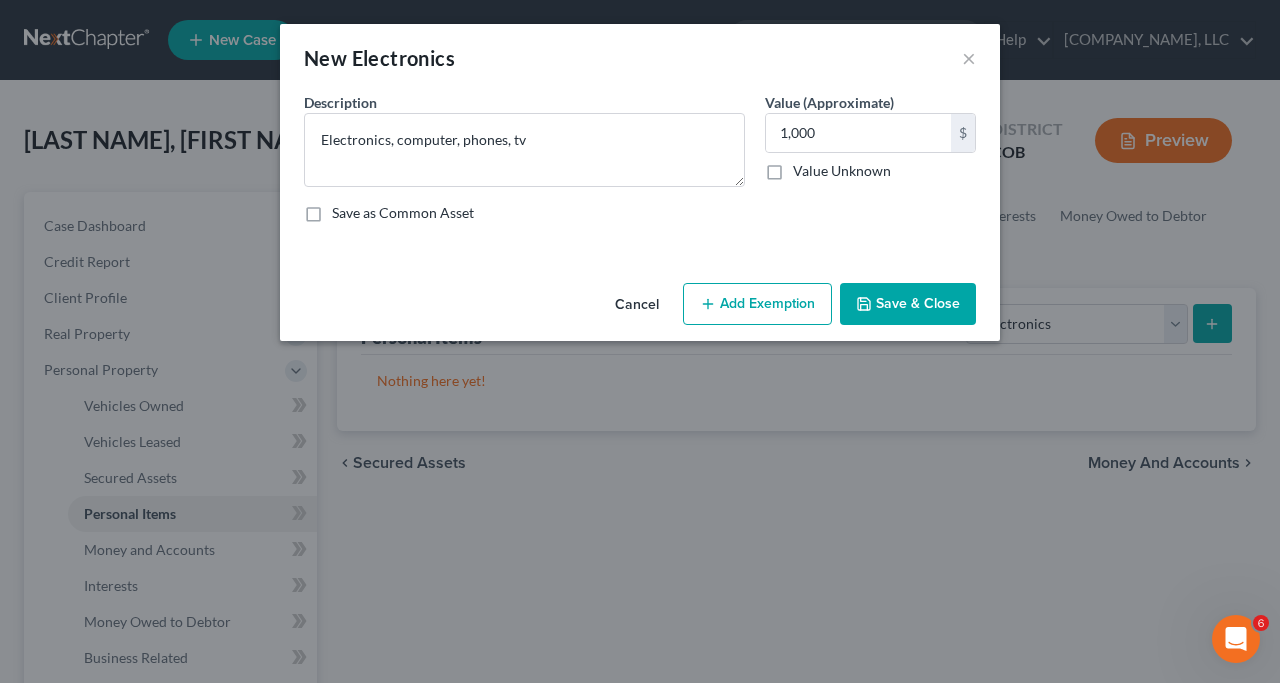 click on "Add Exemption" at bounding box center (757, 304) 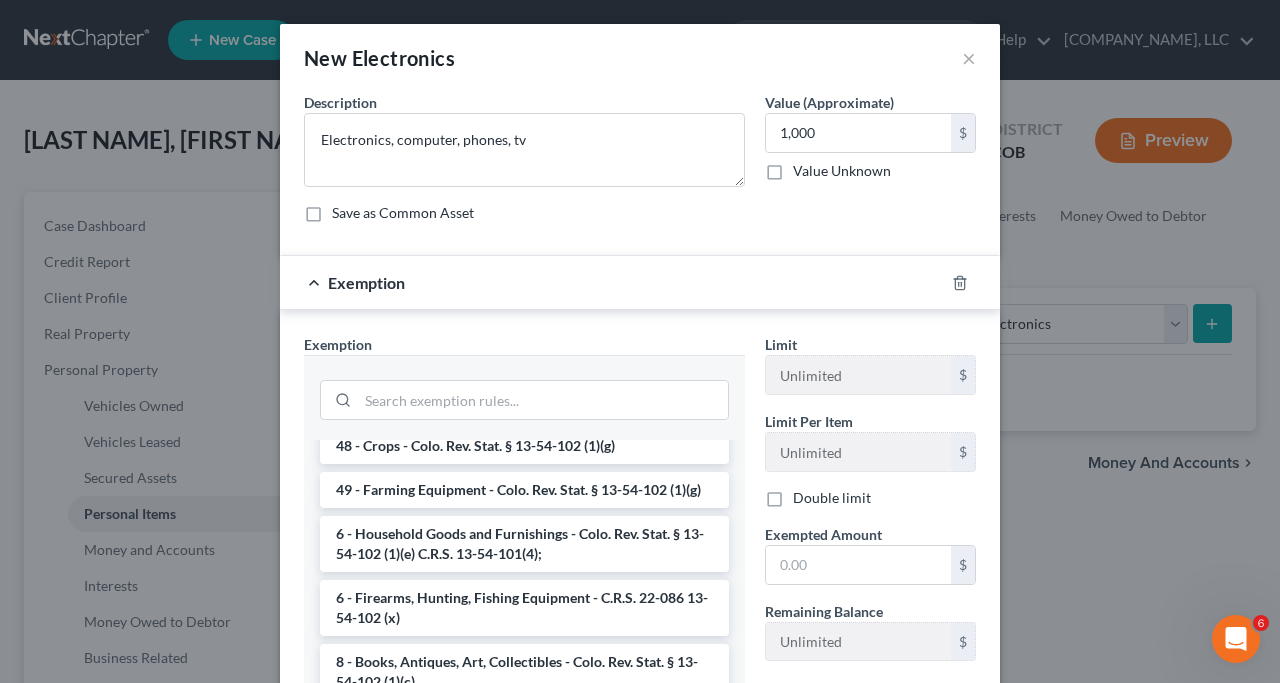 scroll, scrollTop: 2860, scrollLeft: 0, axis: vertical 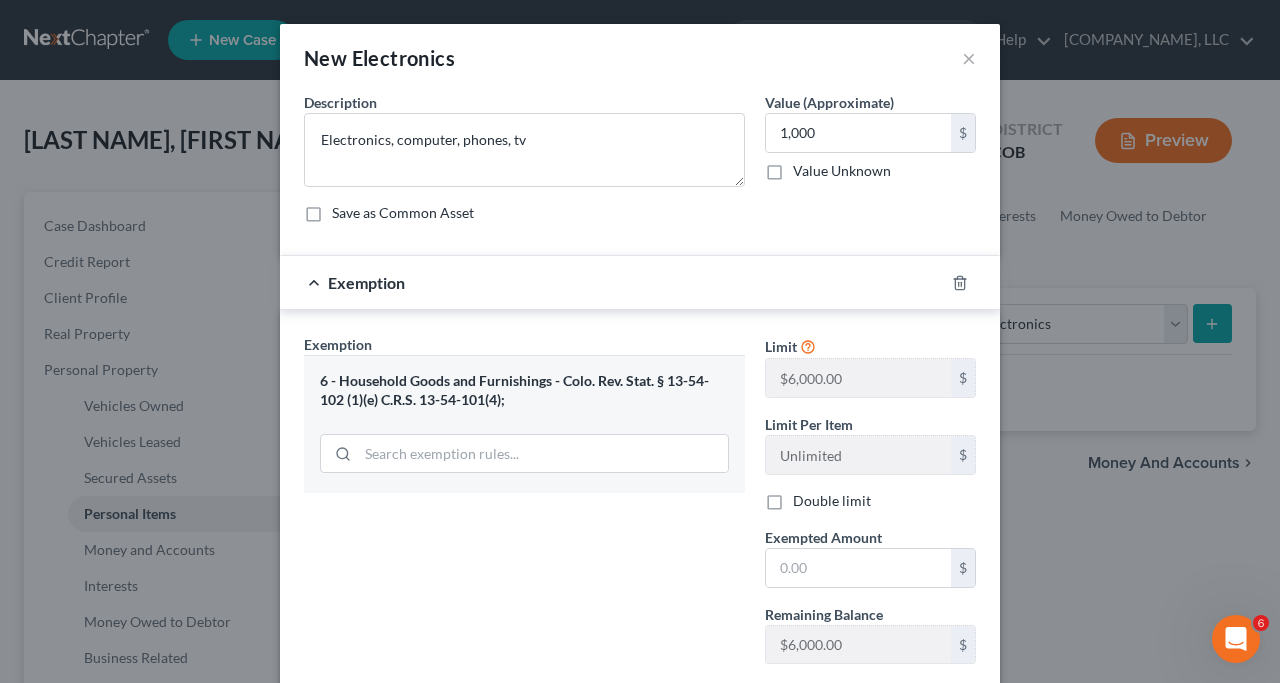 click on "Save as Common Asset" at bounding box center [403, 213] 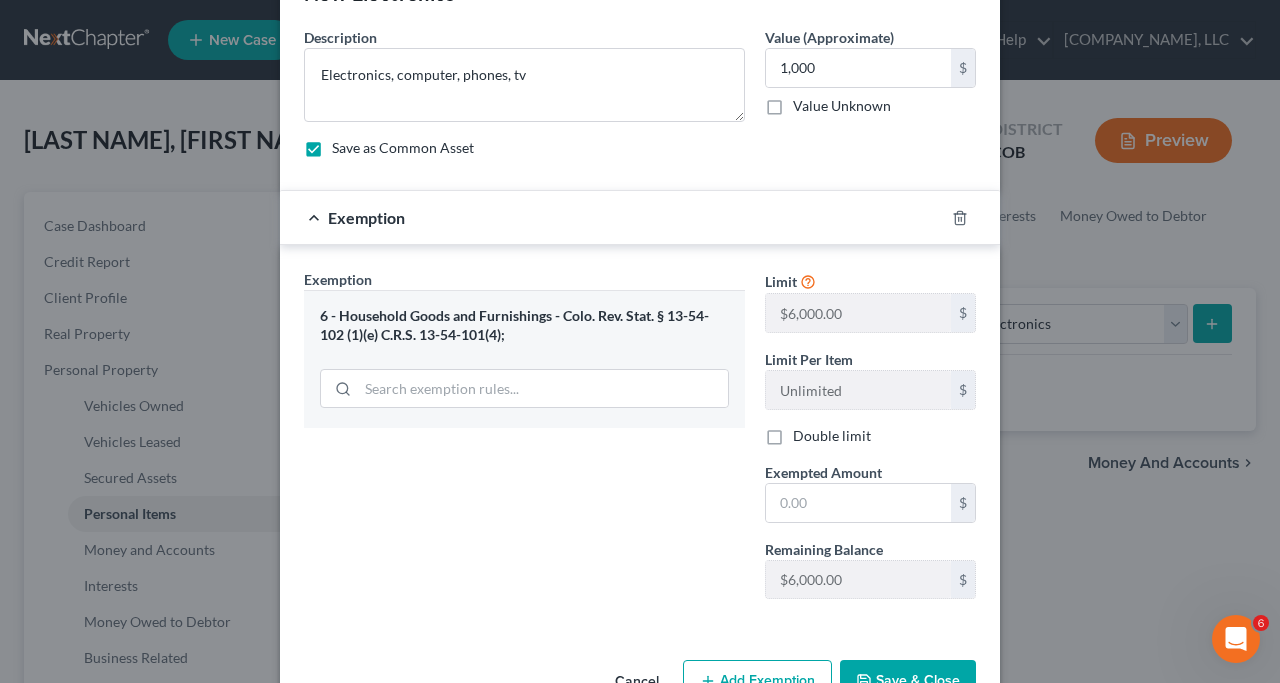scroll, scrollTop: 73, scrollLeft: 0, axis: vertical 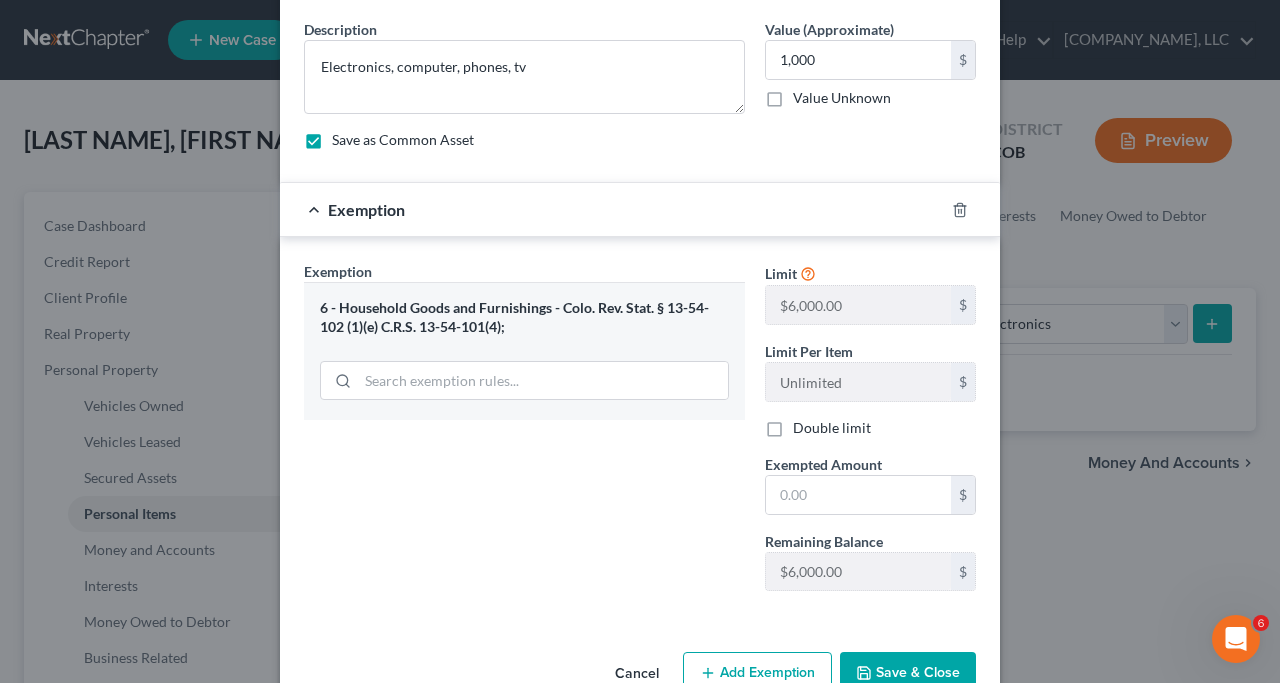 click on "Exemption
*
6 - Household Goods and Furnishings  - Colo. Rev. Stat. § 13-54-102 (1)(e) C.R.S. 13-54-101(4);" at bounding box center [524, 340] 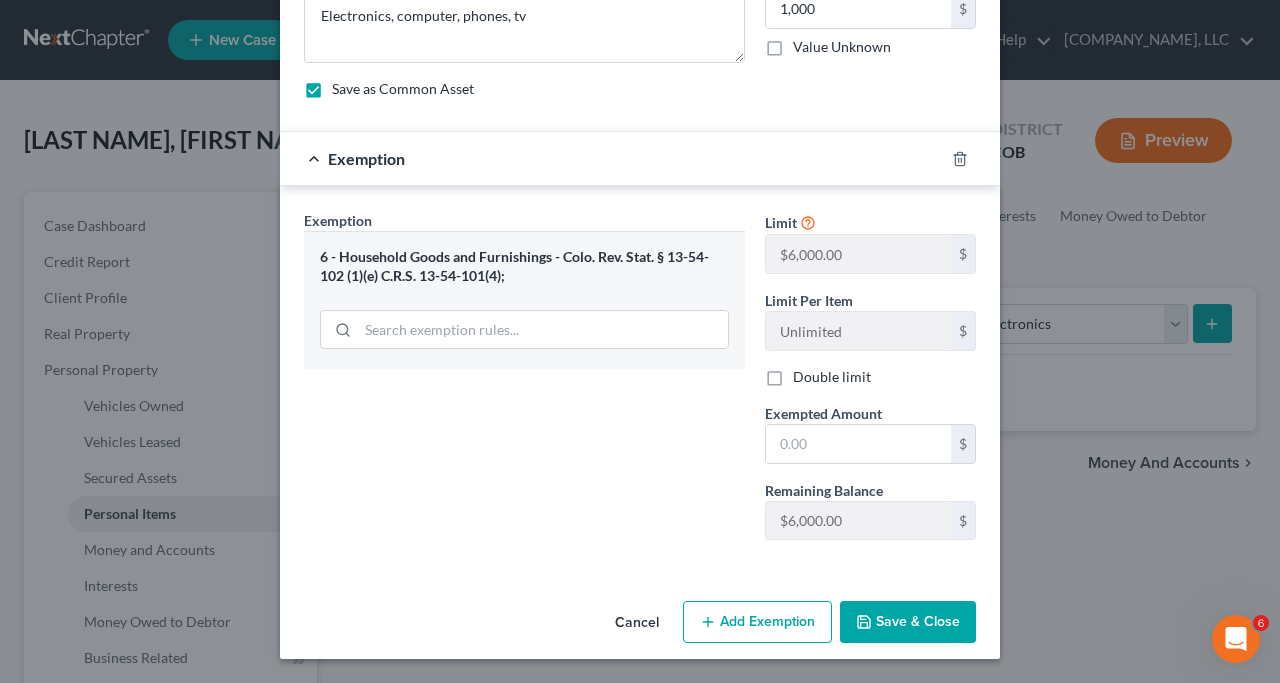 click on "Save & Close" at bounding box center (908, 622) 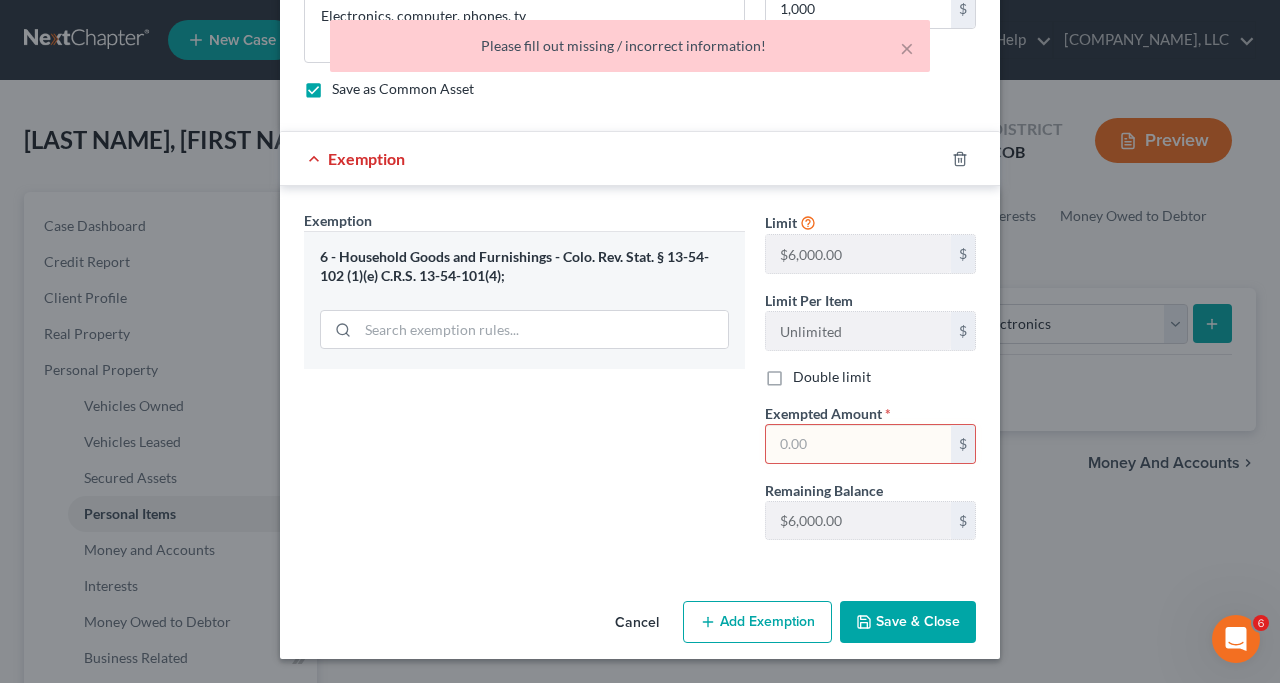 click on "Exemption Set must be selected for CA.
Exemption
*
6 - Household Goods and Furnishings  - Colo. Rev. Stat. § 13-54-102 (1)(e) C.R.S. 13-54-101(4);" at bounding box center [524, 383] 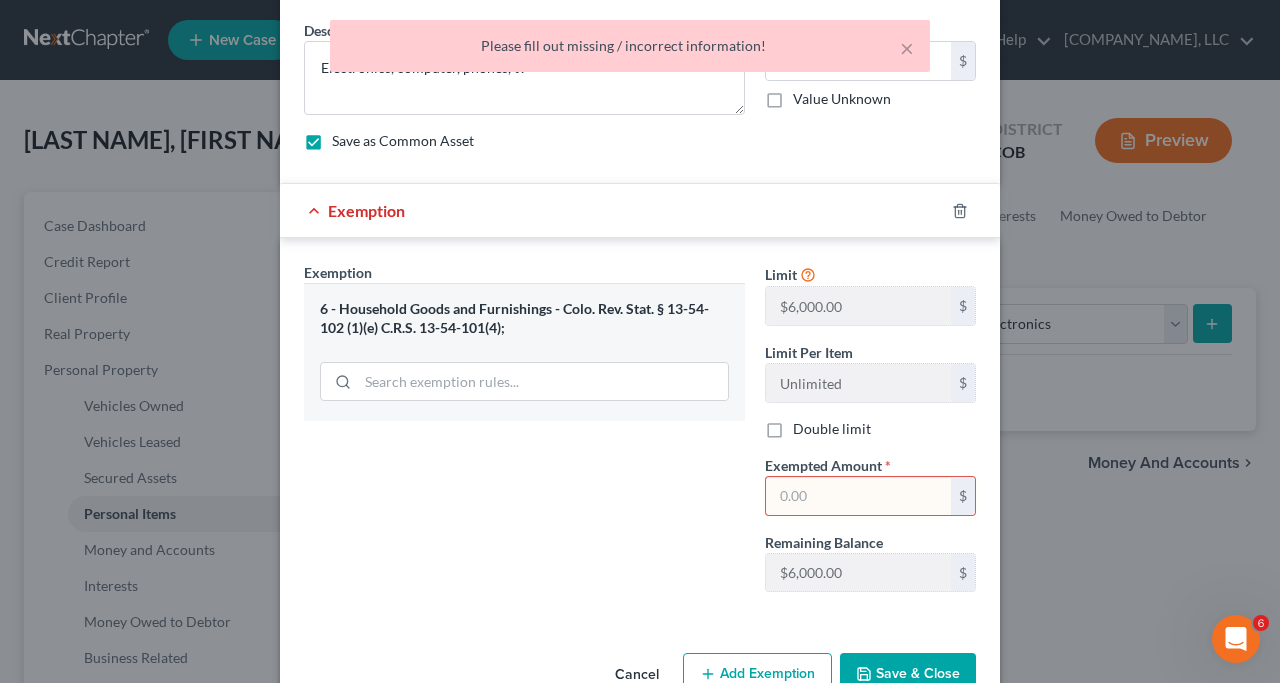 scroll, scrollTop: 124, scrollLeft: 0, axis: vertical 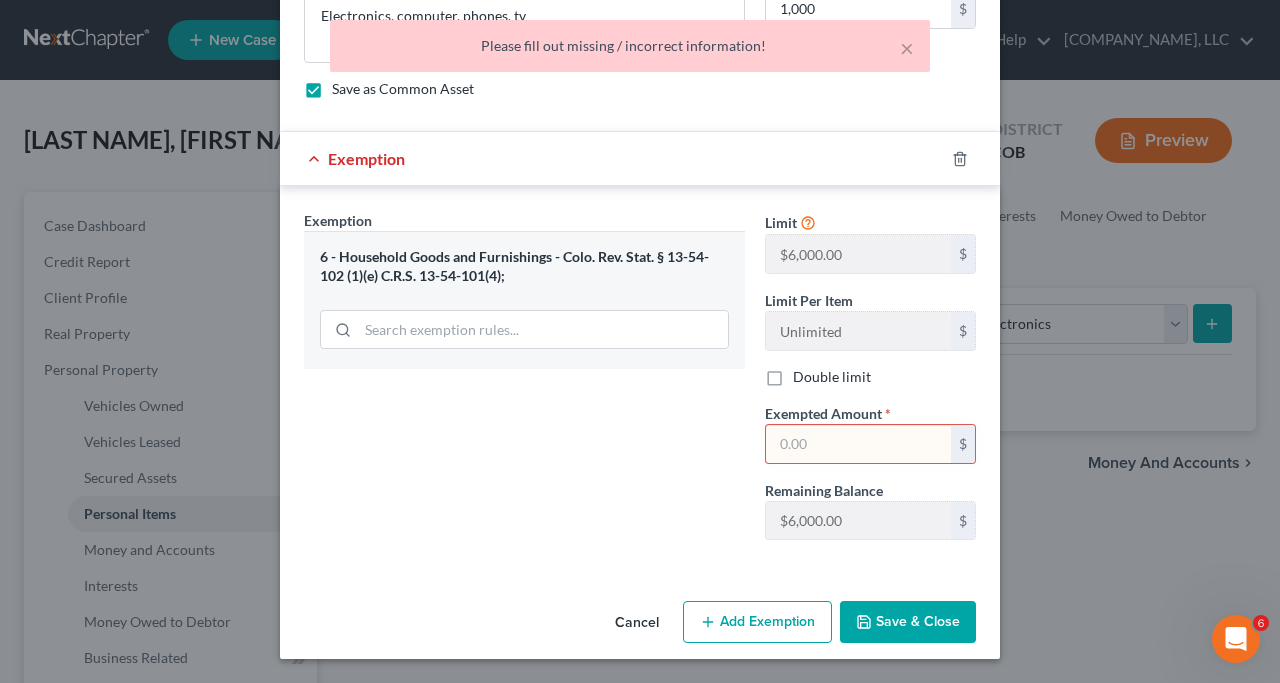 click at bounding box center (858, 444) 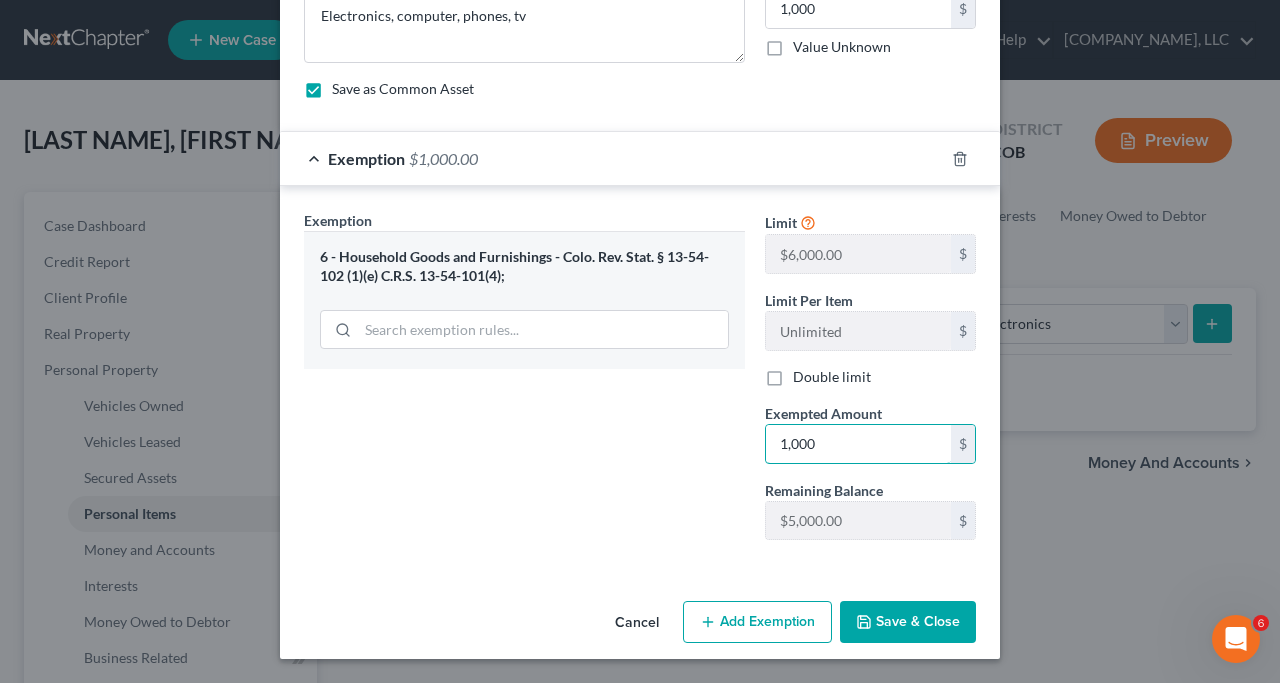 type on "1,000" 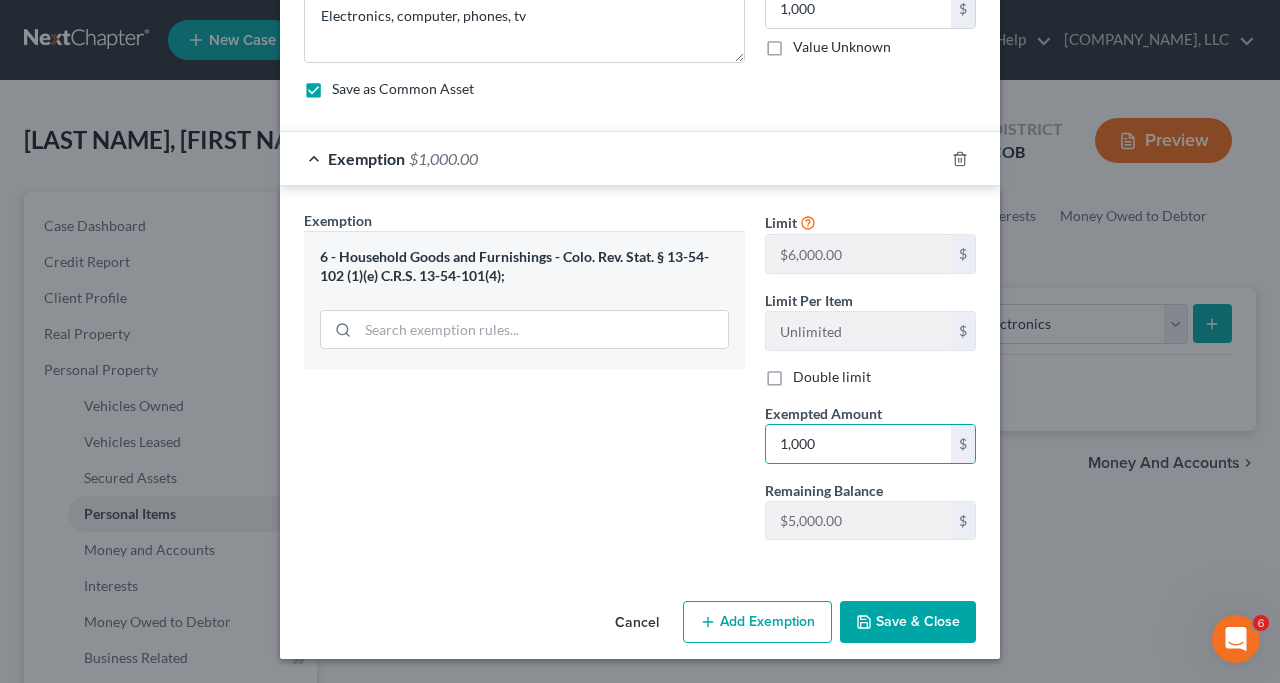 click on "Save & Close" at bounding box center (908, 622) 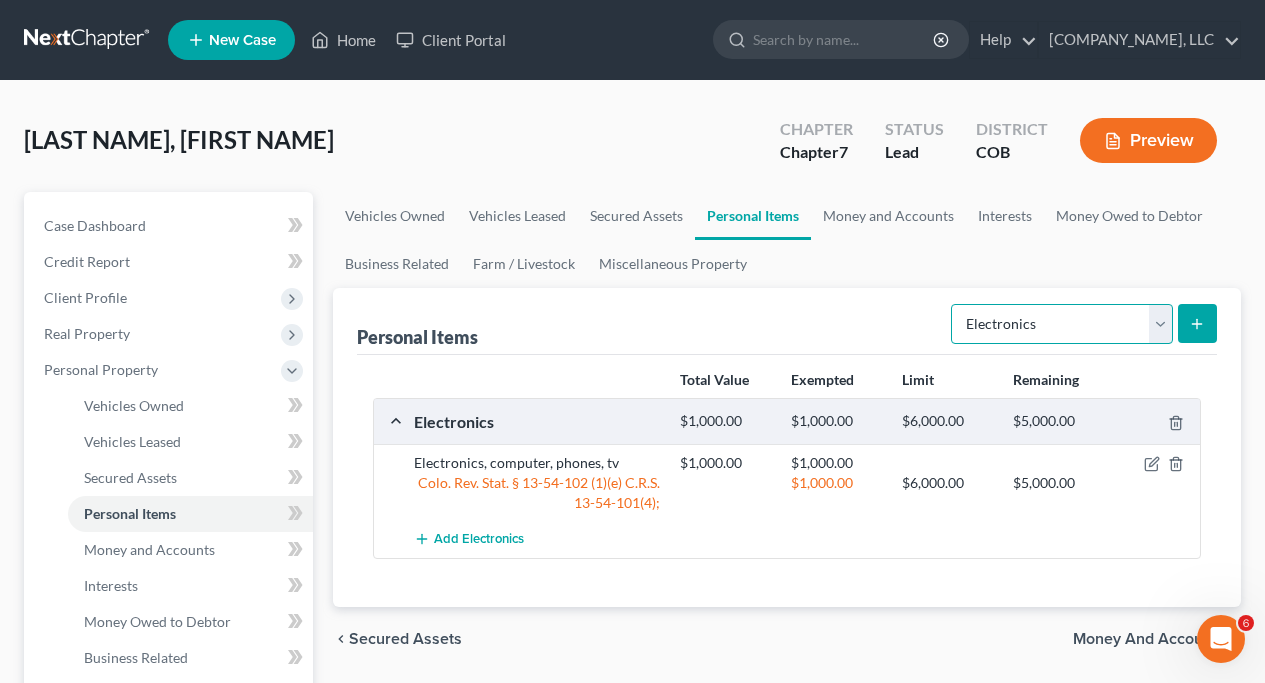 click on "Select Item Type Clothing Collectibles Of Value Electronics Firearms Household Goods Jewelry Other Pet(s) Sports & Hobby Equipment" at bounding box center (1062, 324) 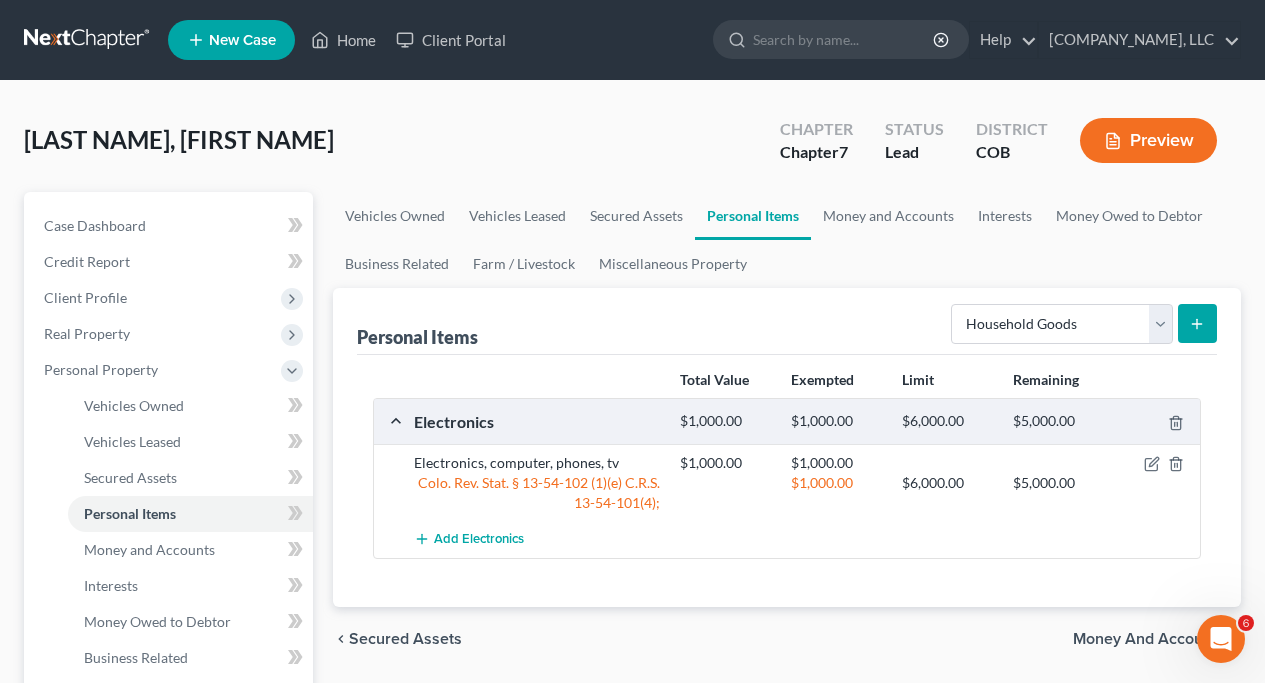 click 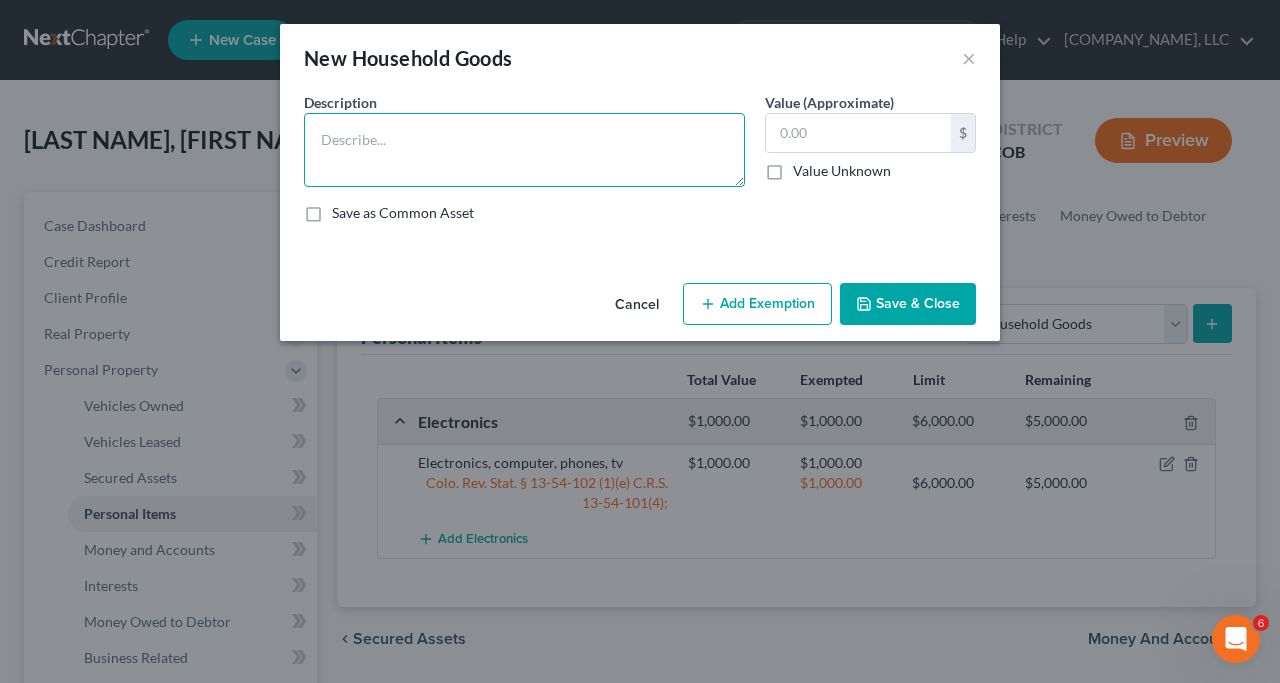 click at bounding box center [524, 150] 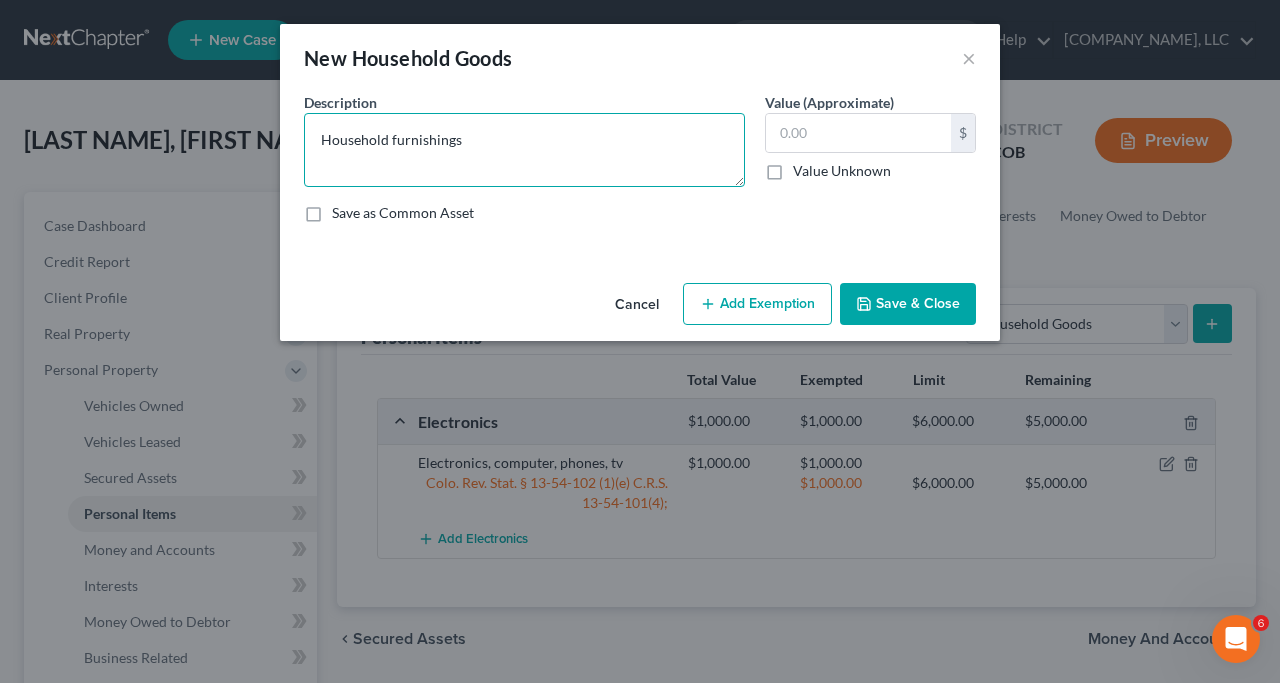 type on "Household furnishings" 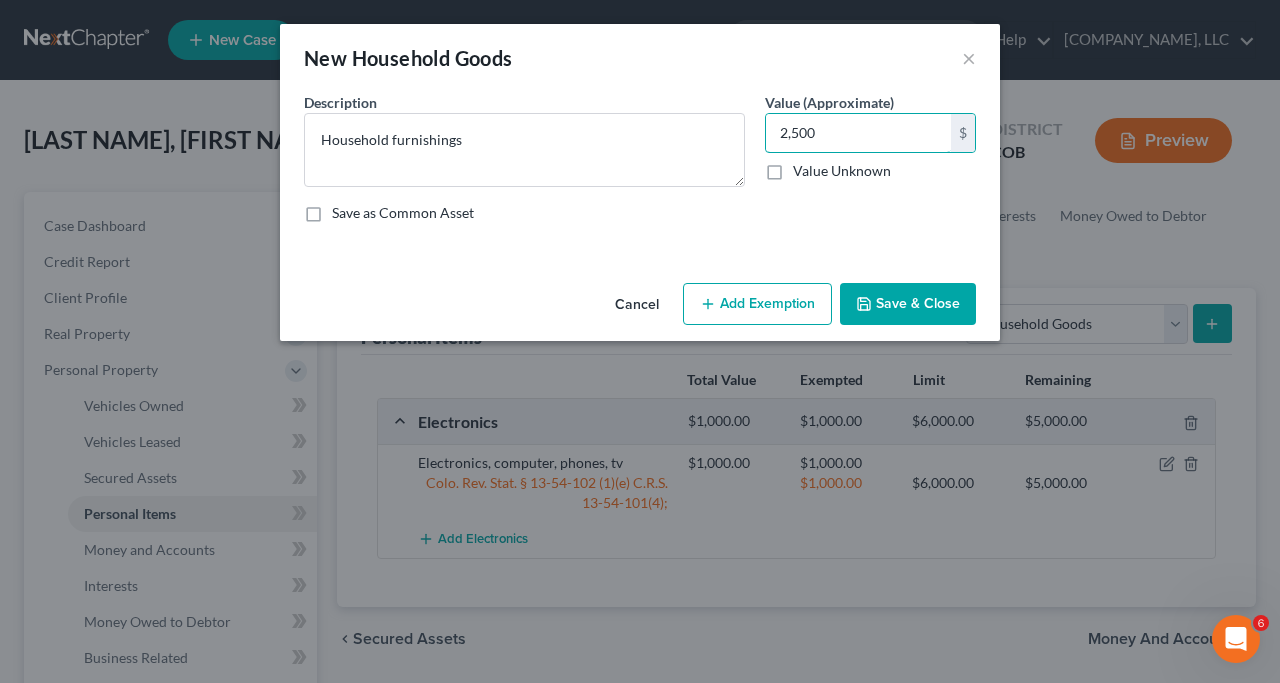 type on "2,500" 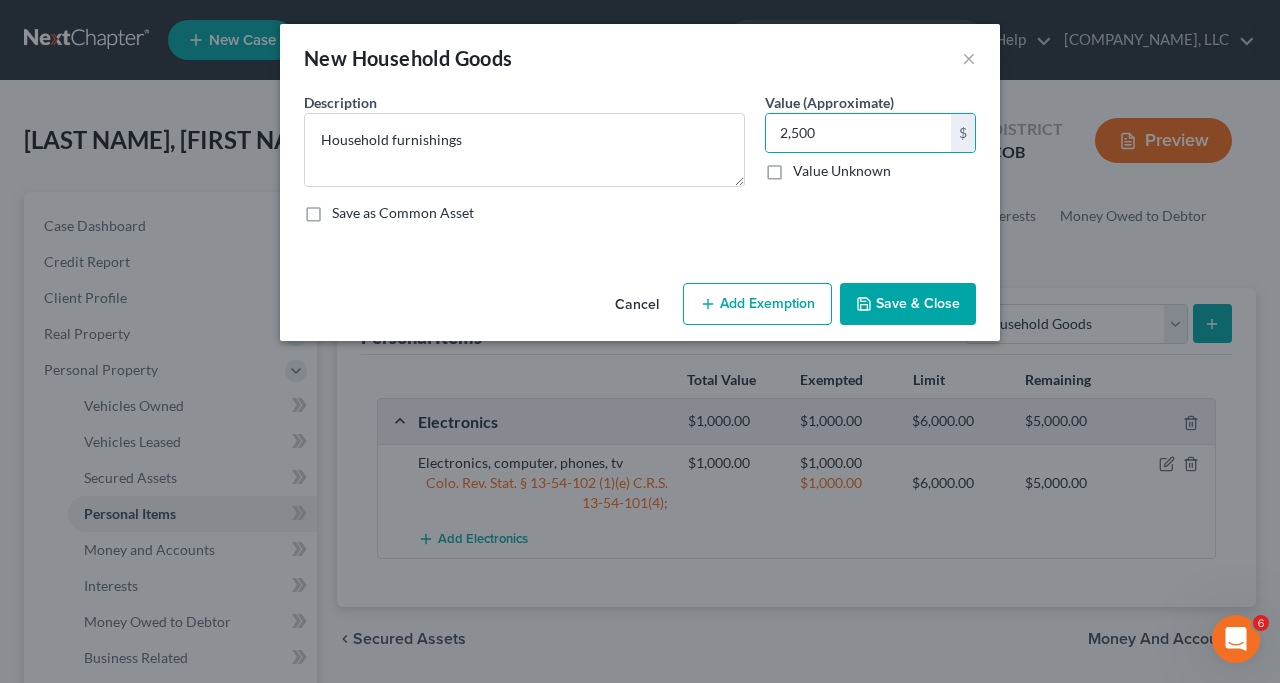 click on "Add Exemption" at bounding box center (757, 304) 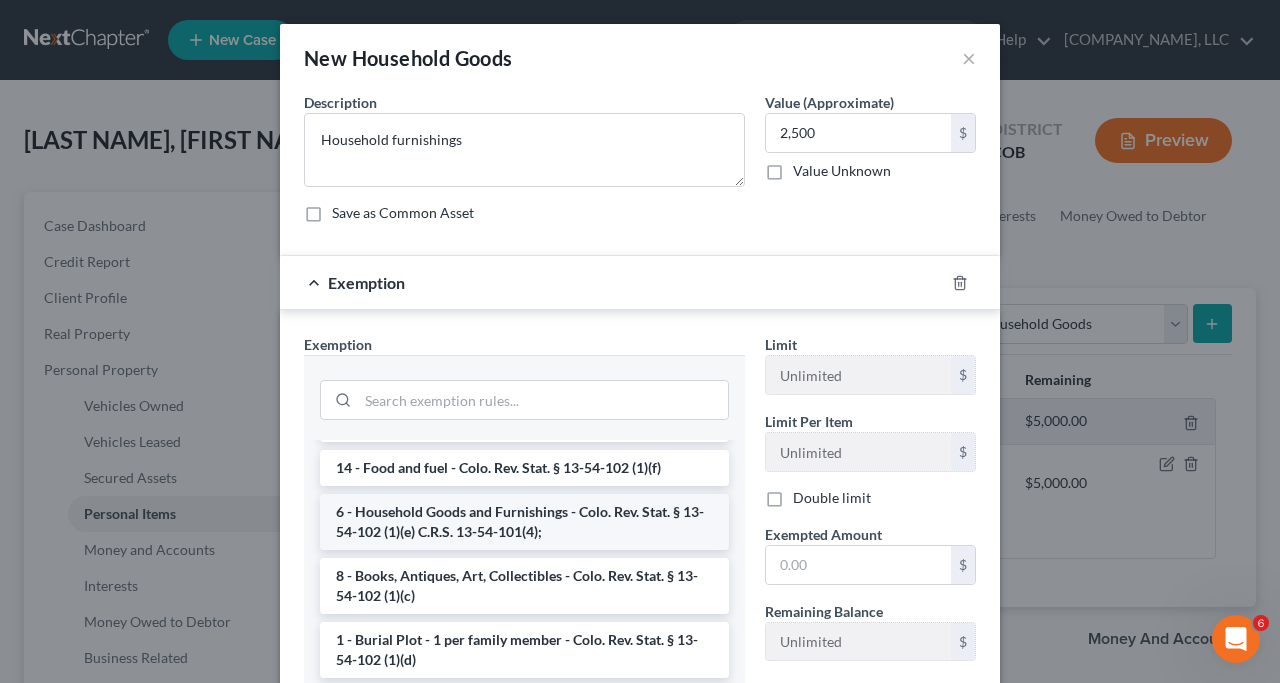 scroll, scrollTop: 122, scrollLeft: 0, axis: vertical 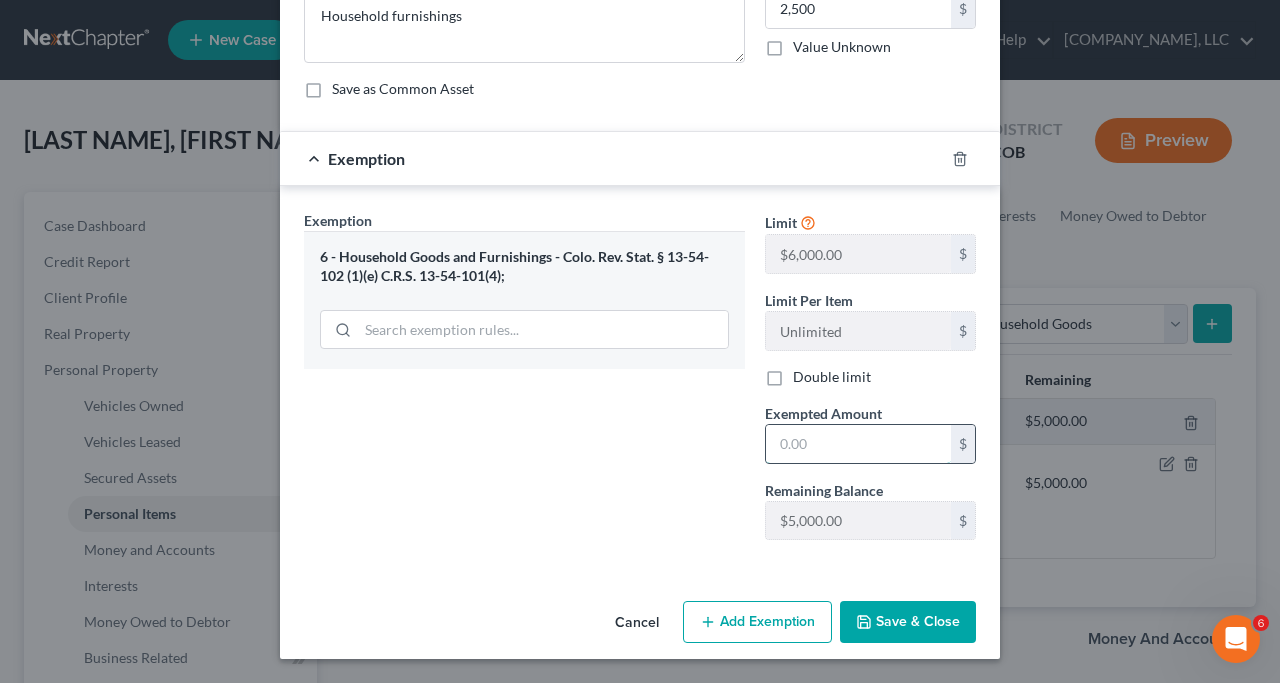 click at bounding box center (858, 444) 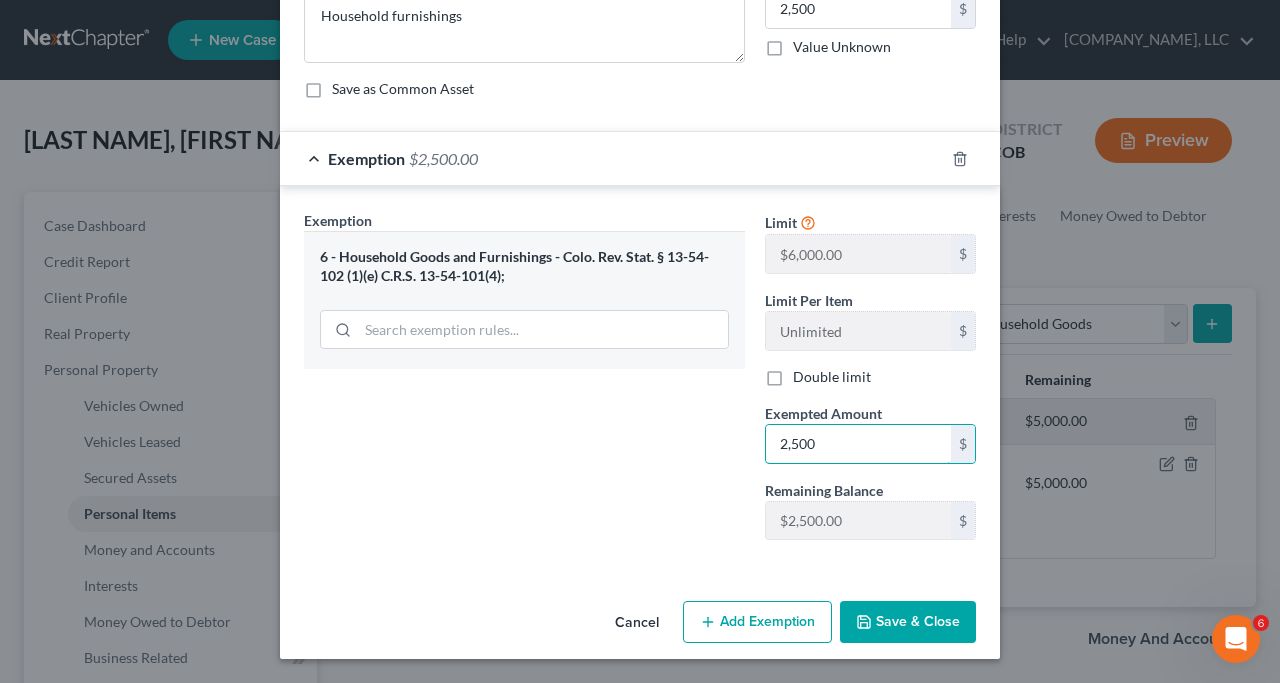 type on "2,500" 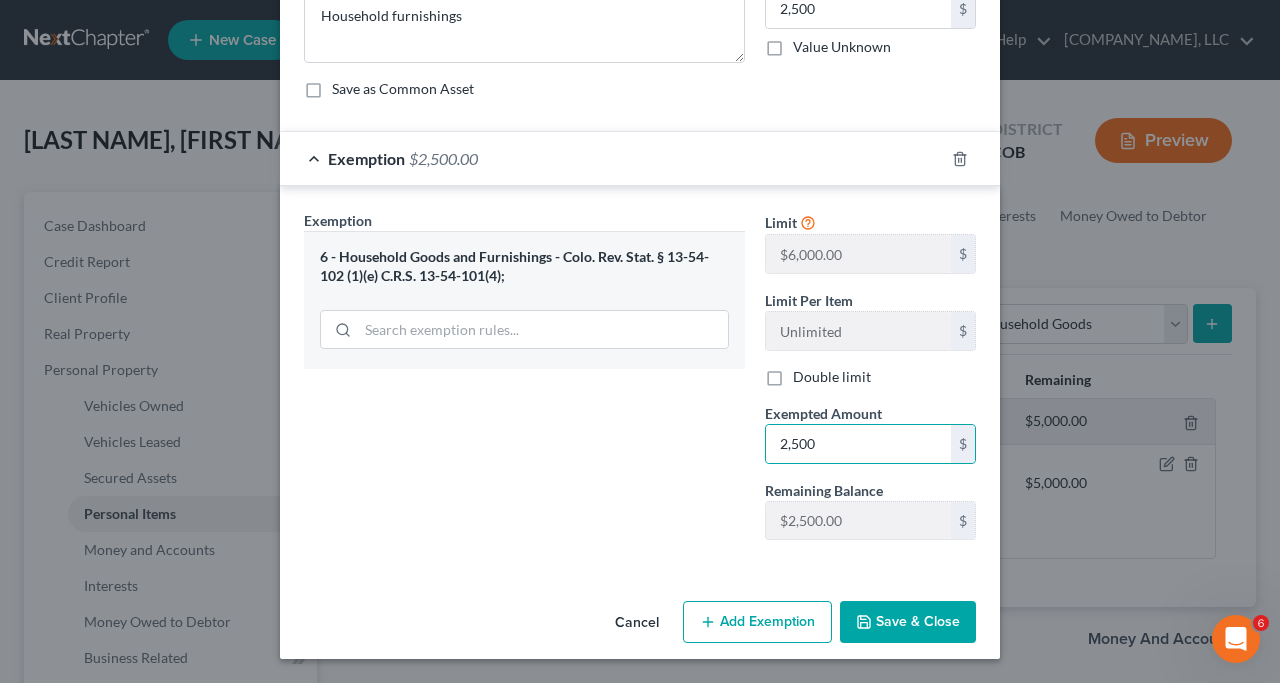 click on "Save & Close" at bounding box center [908, 622] 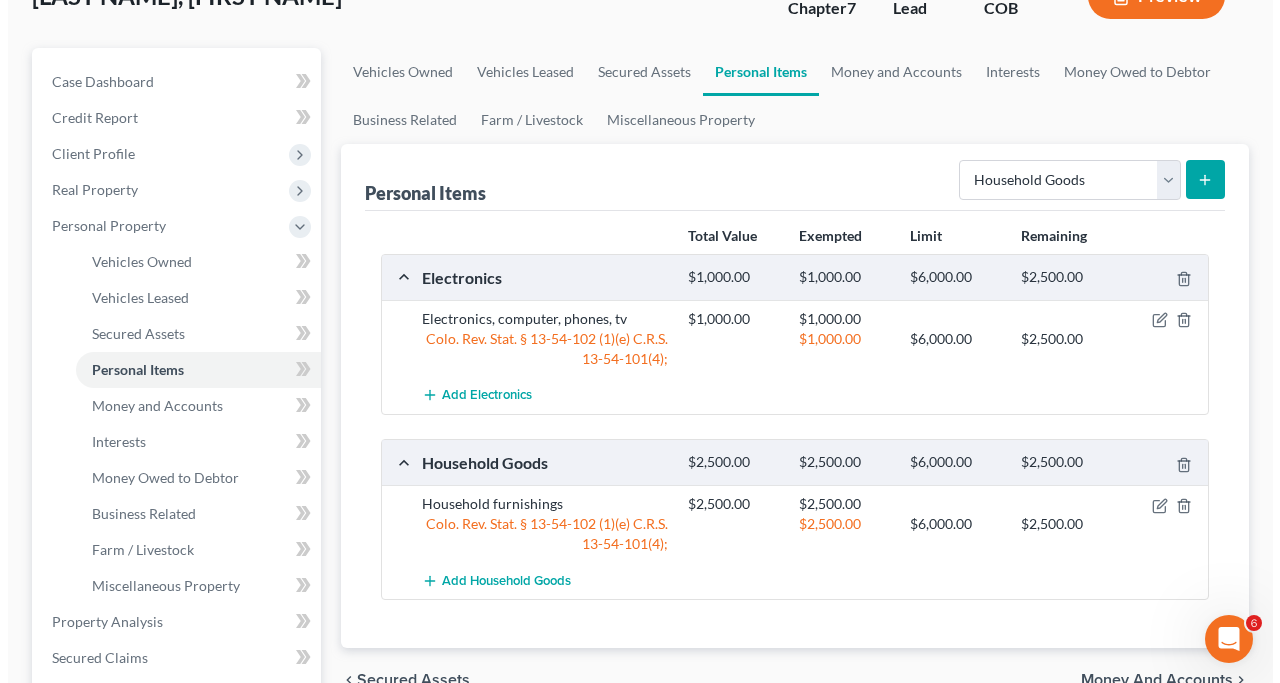 scroll, scrollTop: 155, scrollLeft: 0, axis: vertical 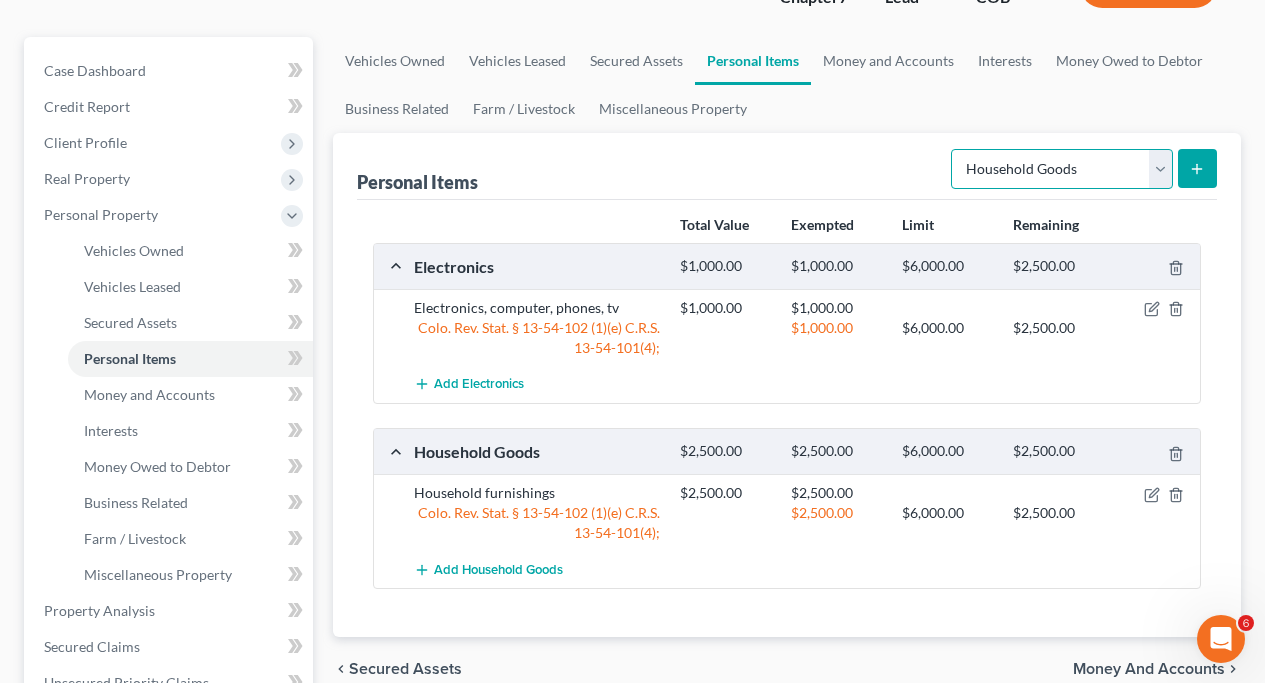 click on "Select Item Type Clothing Collectibles Of Value Electronics Firearms Household Goods Jewelry Other Pet(s) Sports & Hobby Equipment" at bounding box center [1062, 169] 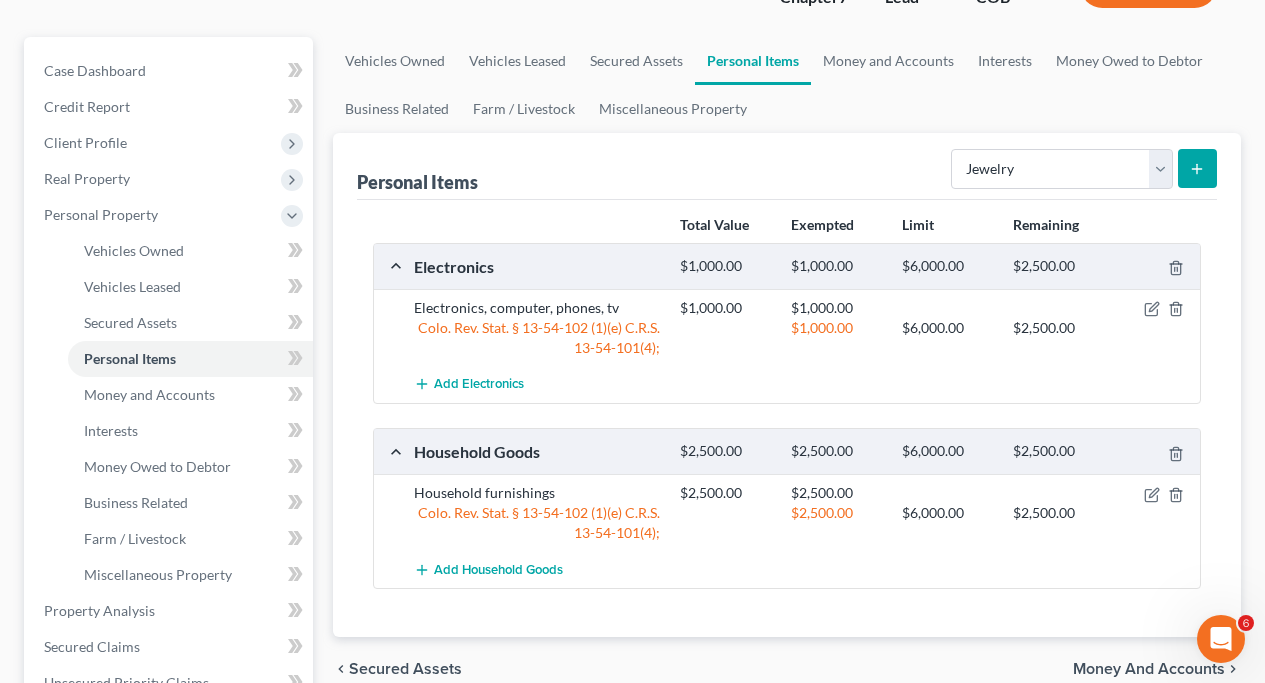 click 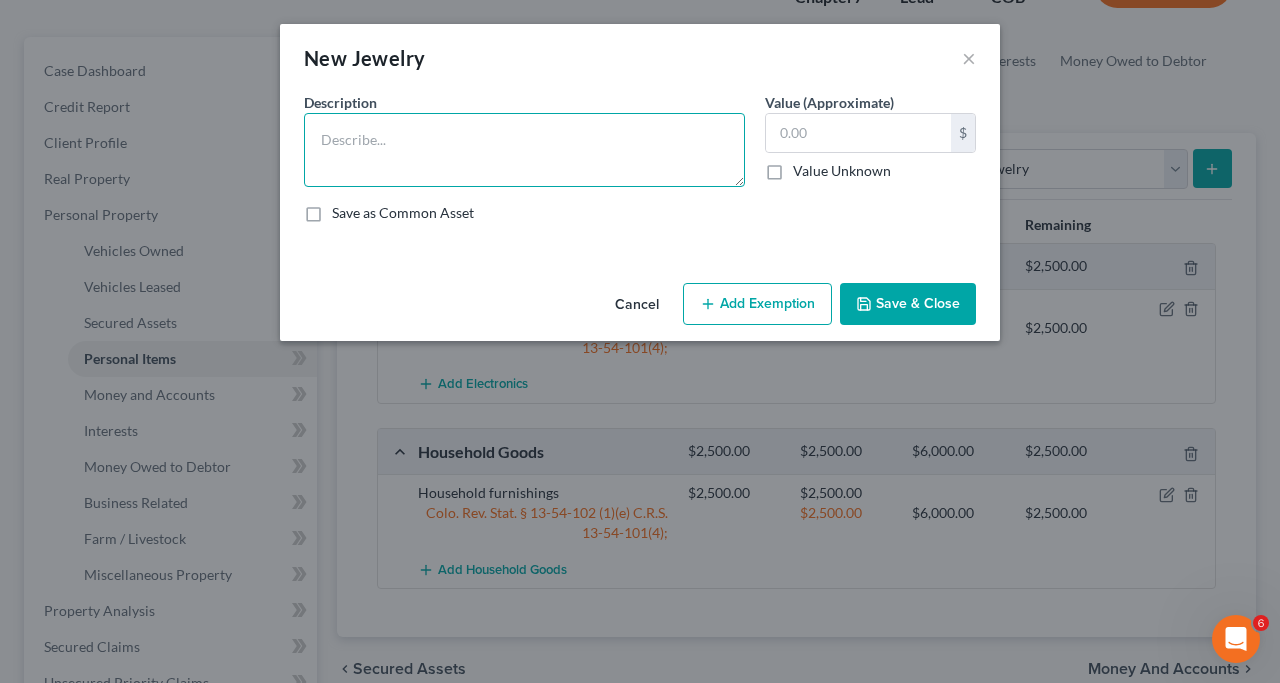 click at bounding box center (524, 150) 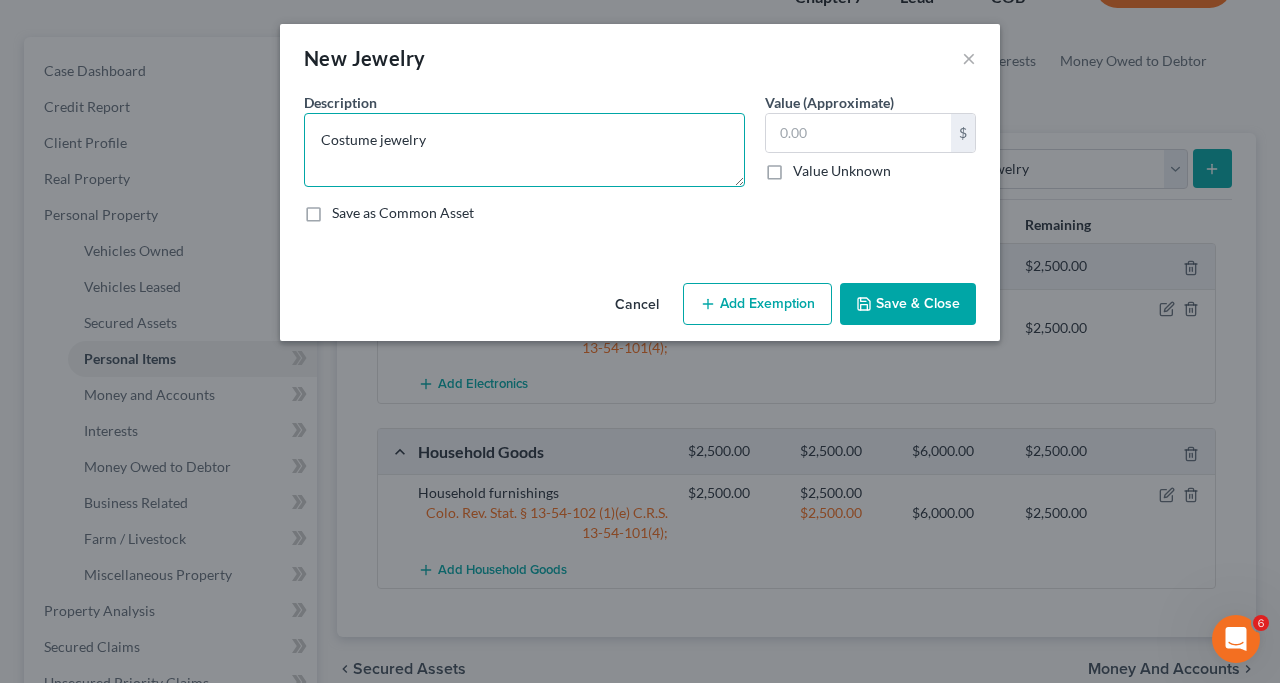 type on "Costume jewelry" 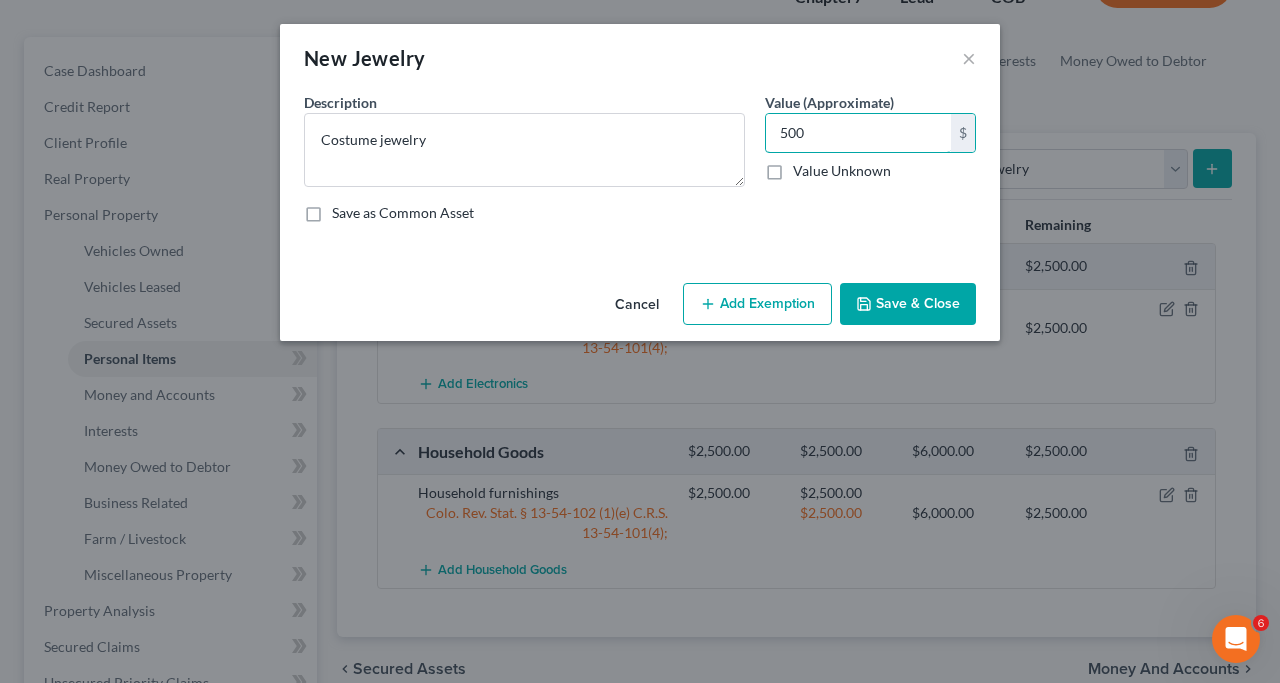 type on "500" 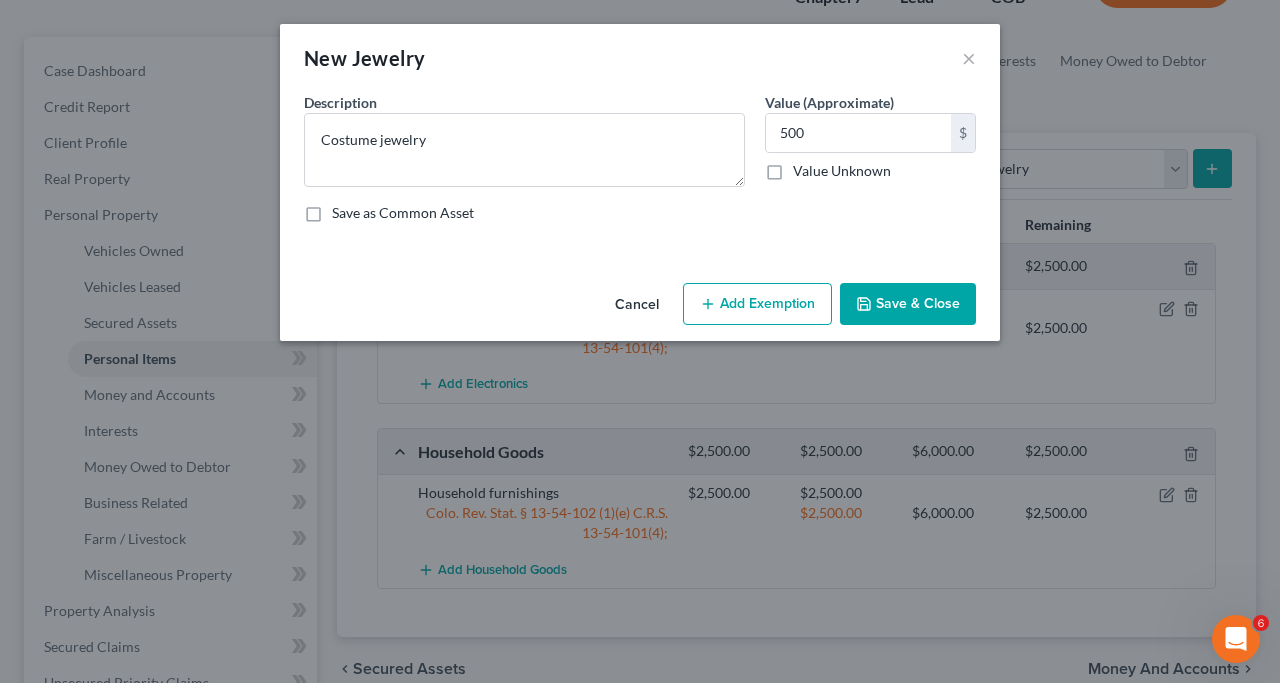 click on "Add Exemption" at bounding box center (757, 304) 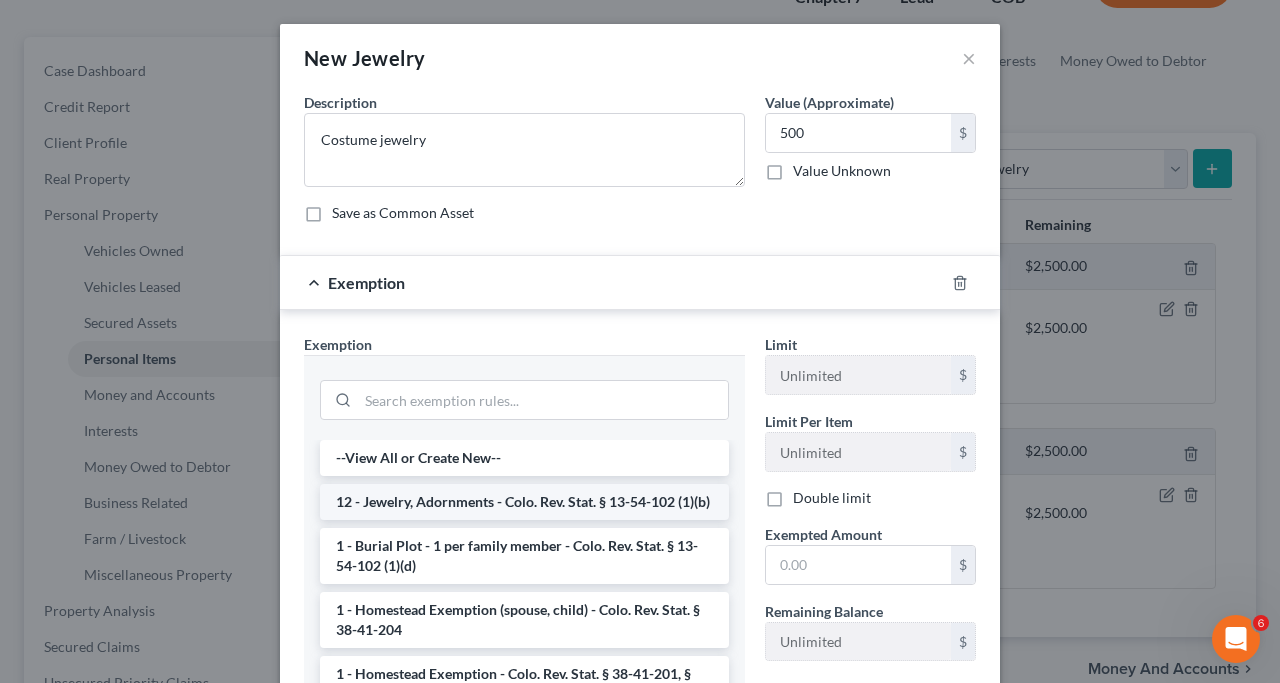 click on "12 - Jewelry, Adornments - Colo. Rev. Stat. § 13-54-102 (1)(b)" at bounding box center [524, 502] 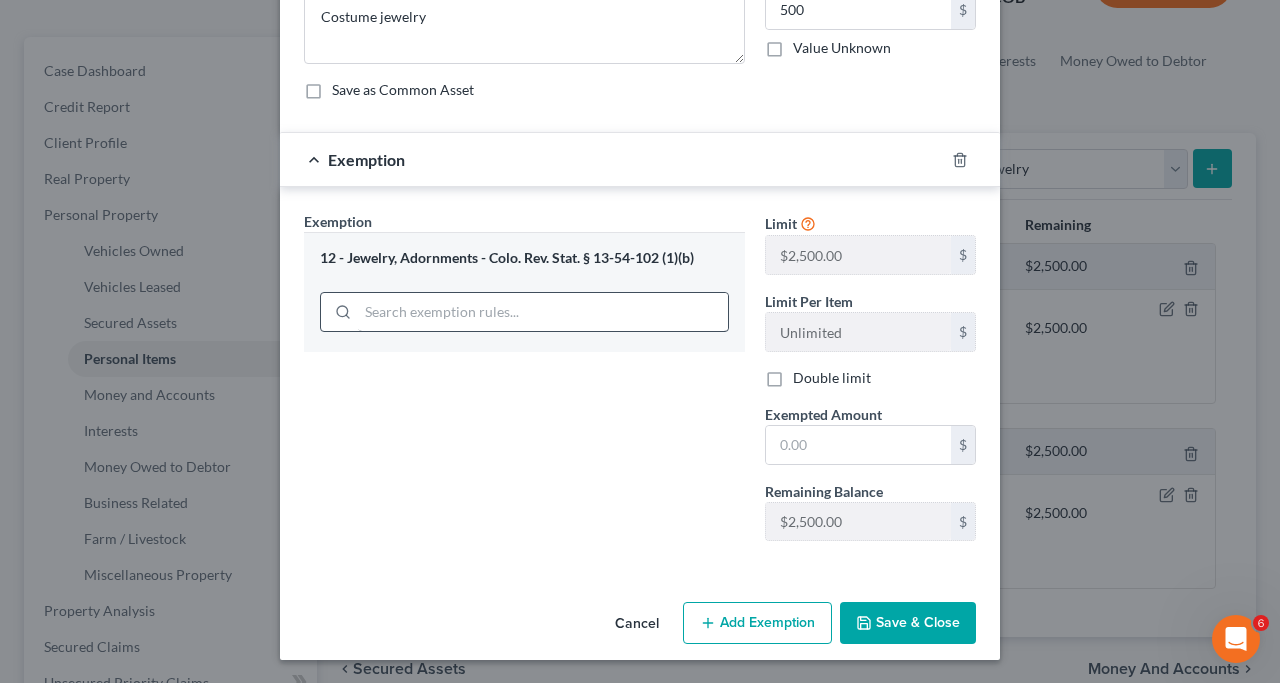 scroll, scrollTop: 124, scrollLeft: 0, axis: vertical 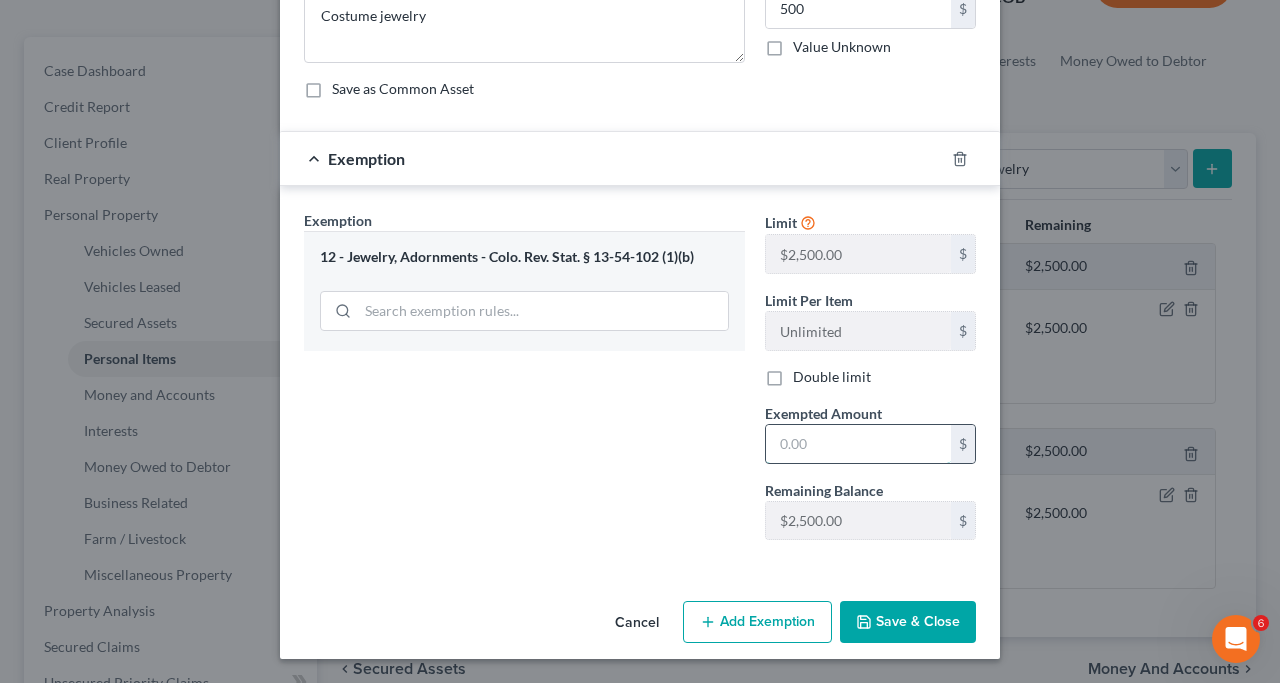 click at bounding box center [858, 444] 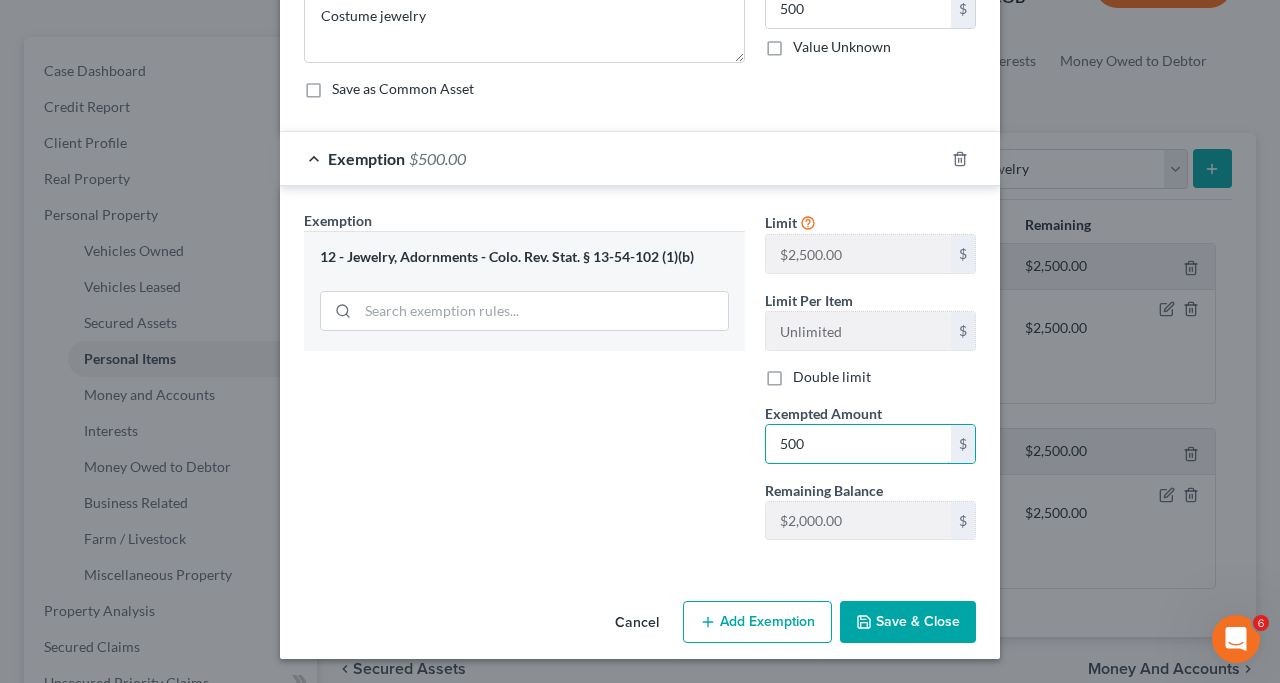 type on "500" 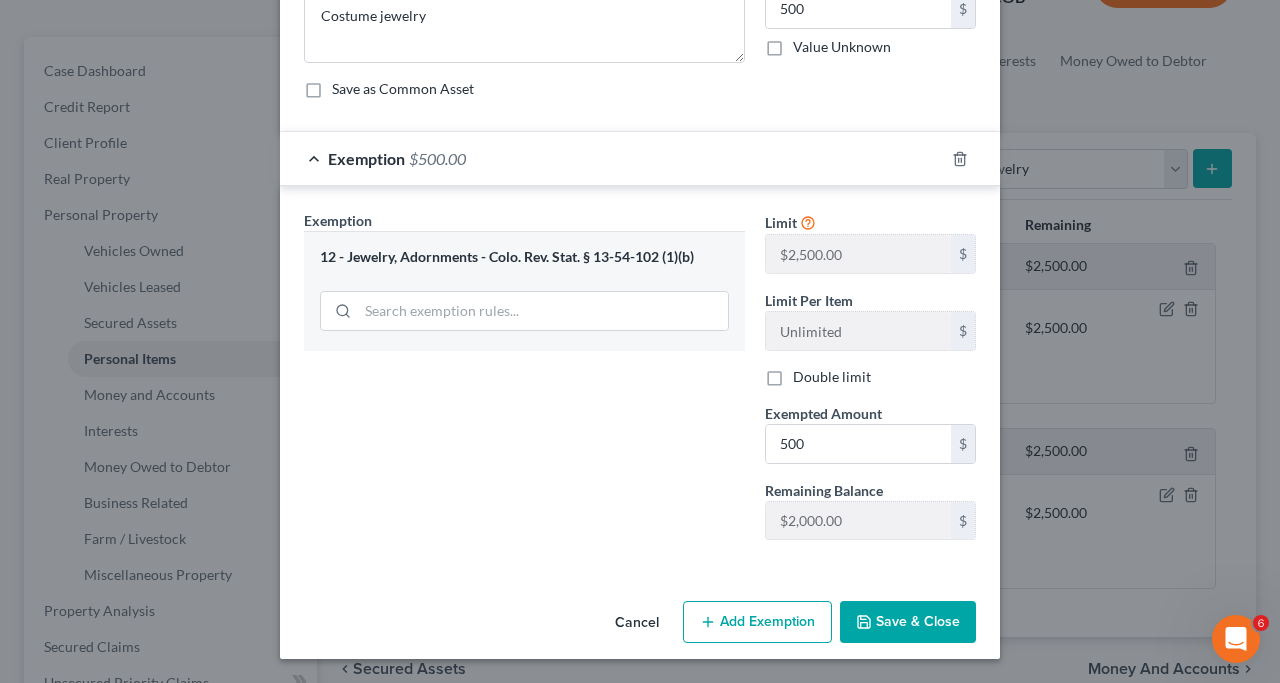 click on "Save & Close" at bounding box center [908, 622] 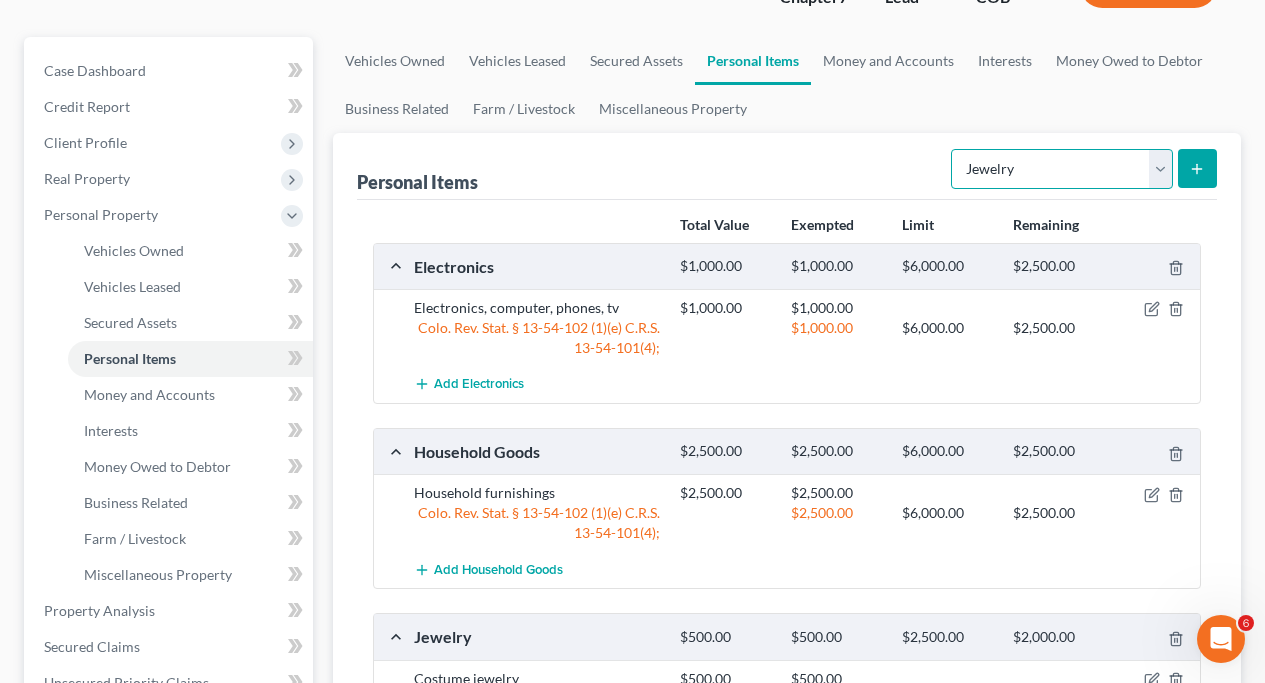 click on "Select Item Type Clothing Collectibles Of Value Electronics Firearms Household Goods Jewelry Other Pet(s) Sports & Hobby Equipment" at bounding box center [1062, 169] 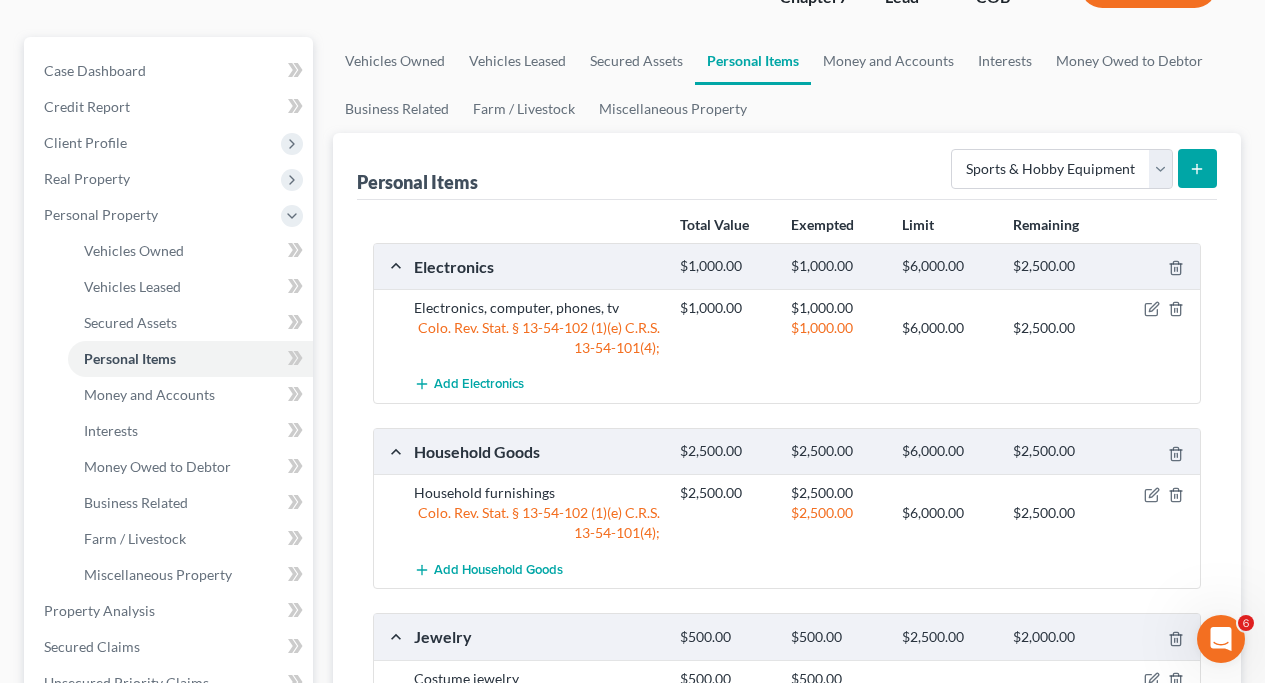click 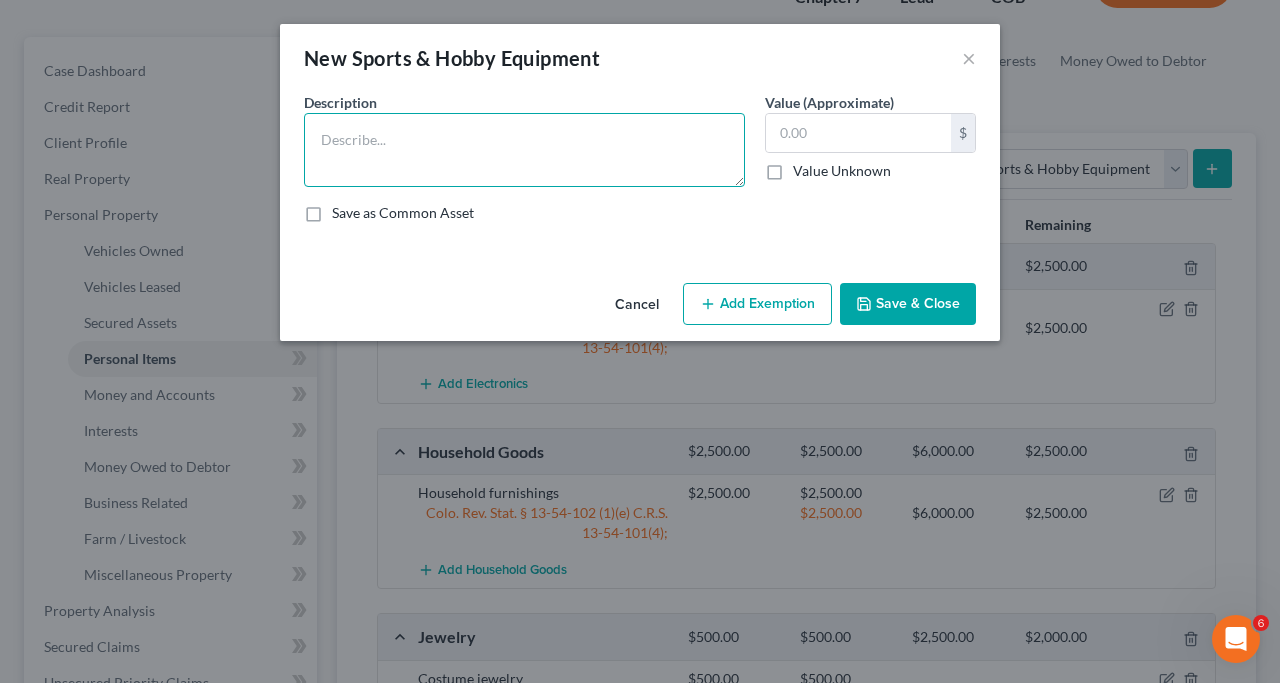 click at bounding box center [524, 150] 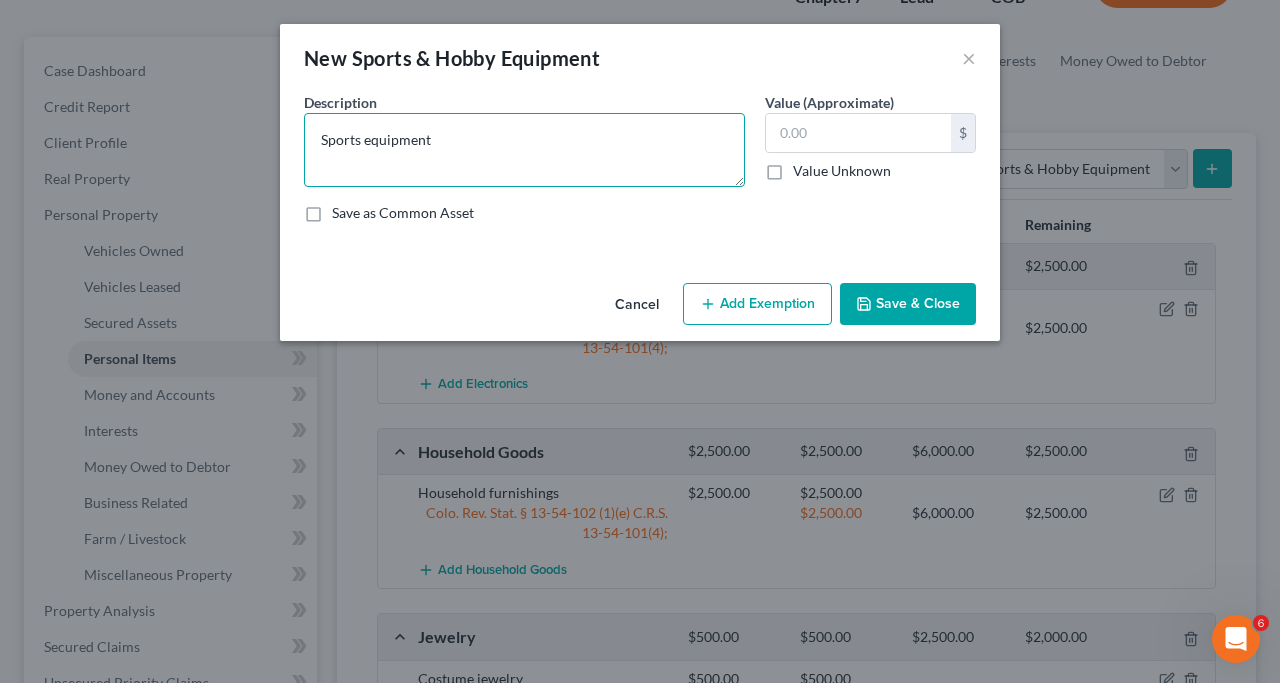 type on "Sports equipment" 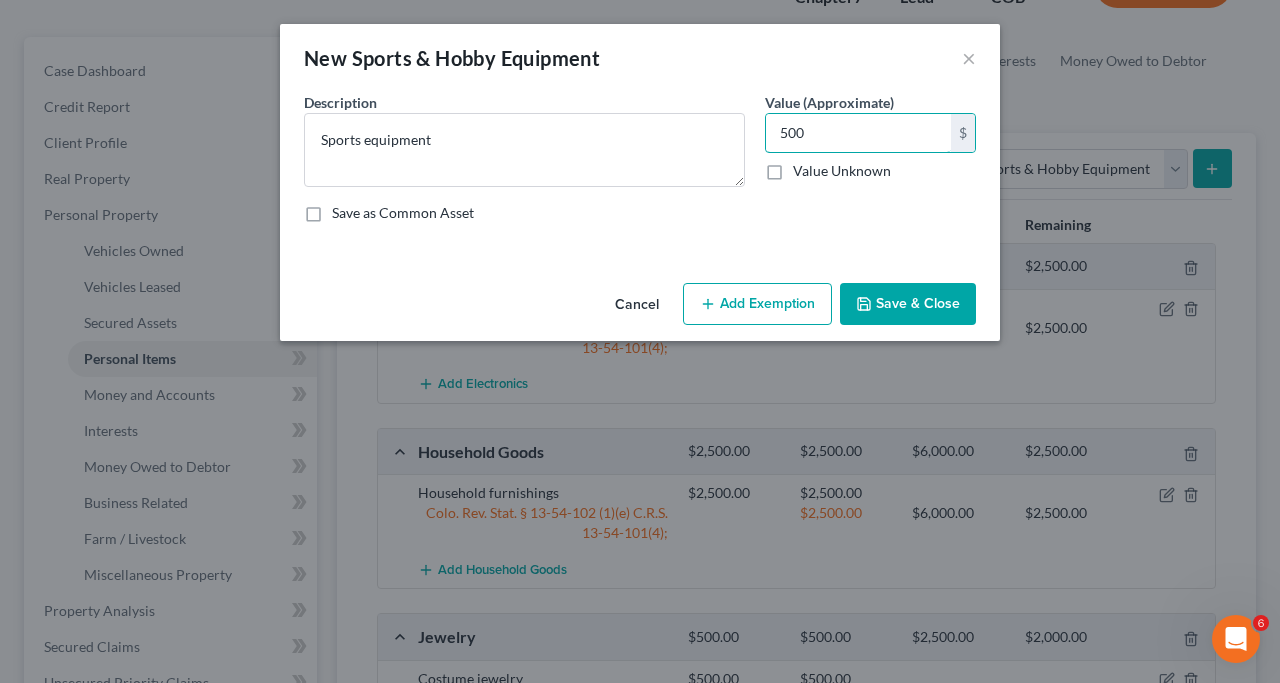 type on "500" 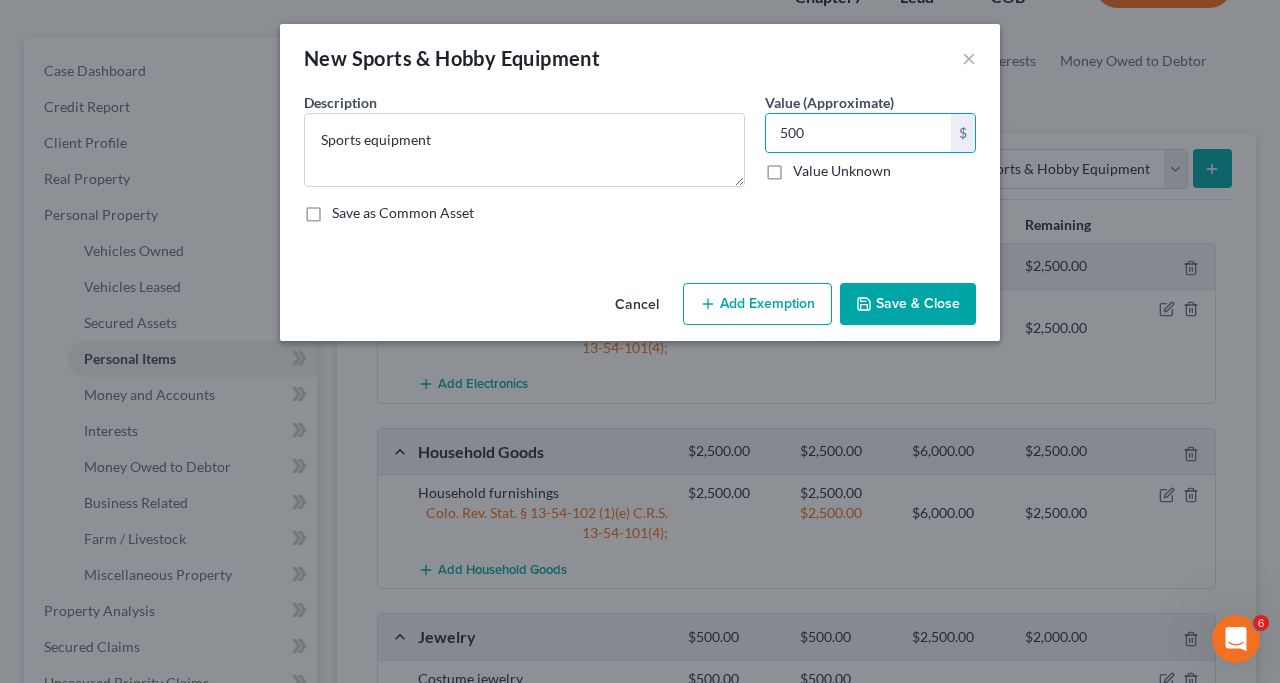 click on "Add Exemption" at bounding box center [757, 304] 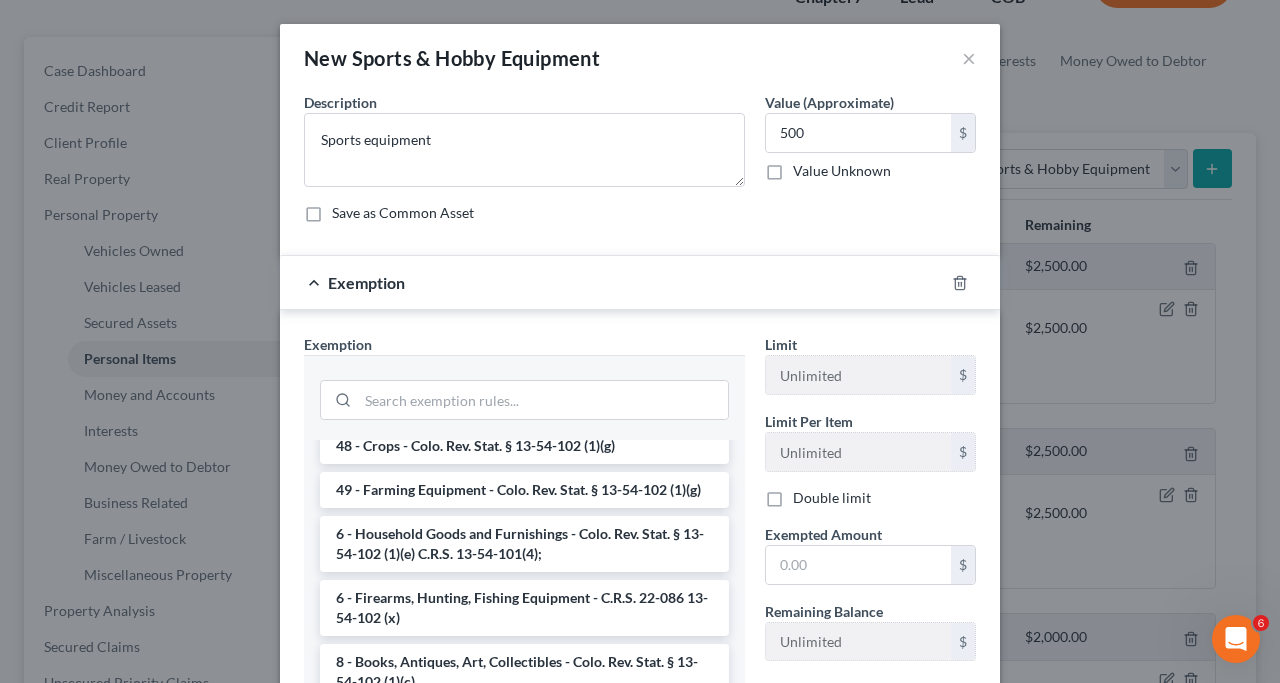 scroll, scrollTop: 2924, scrollLeft: 0, axis: vertical 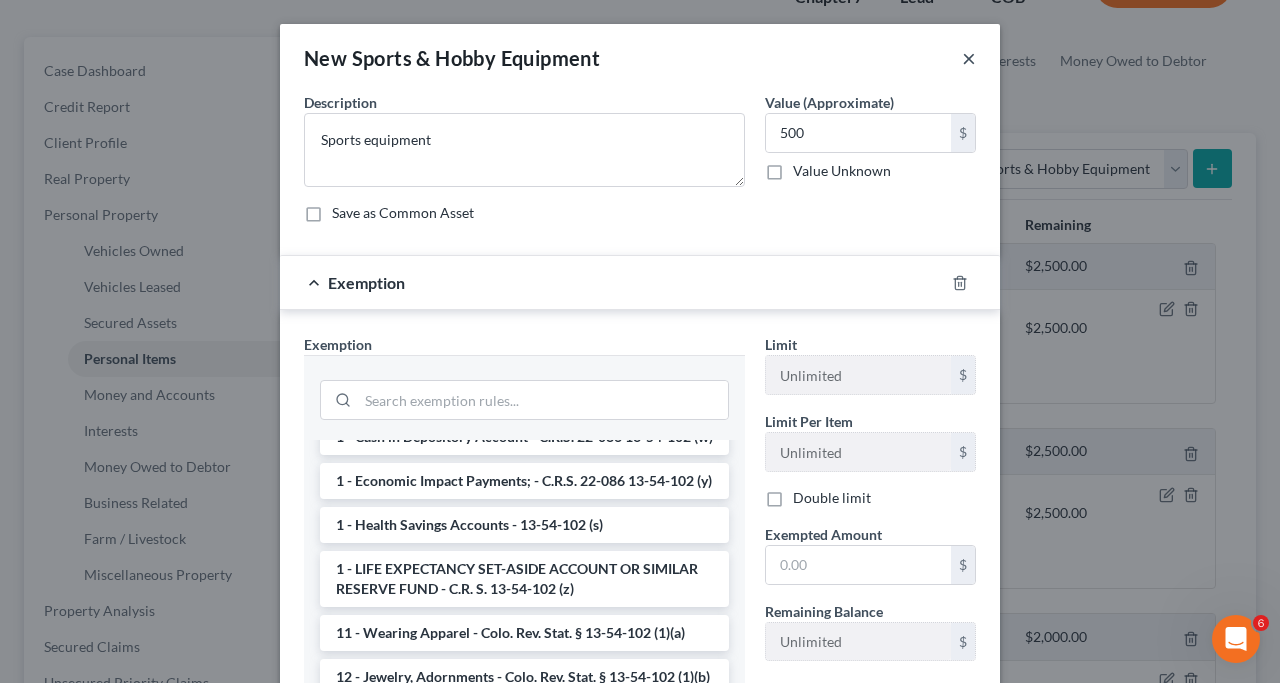 click on "×" at bounding box center [969, 58] 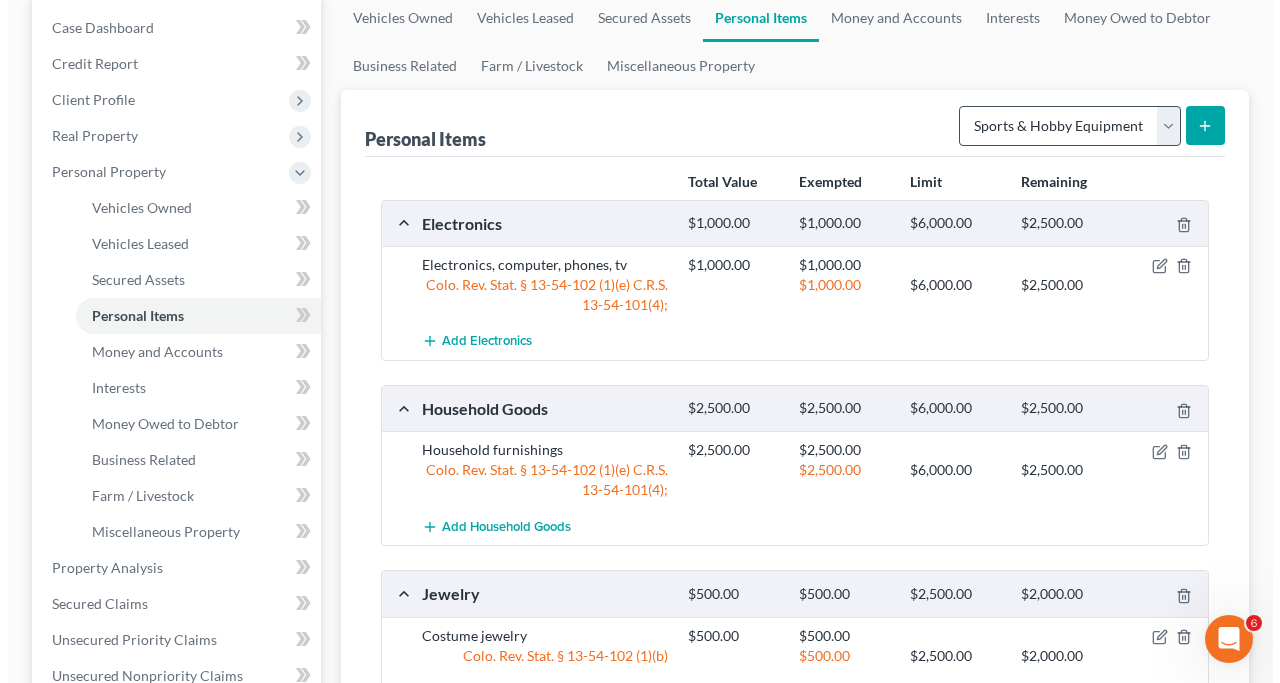 scroll, scrollTop: 188, scrollLeft: 0, axis: vertical 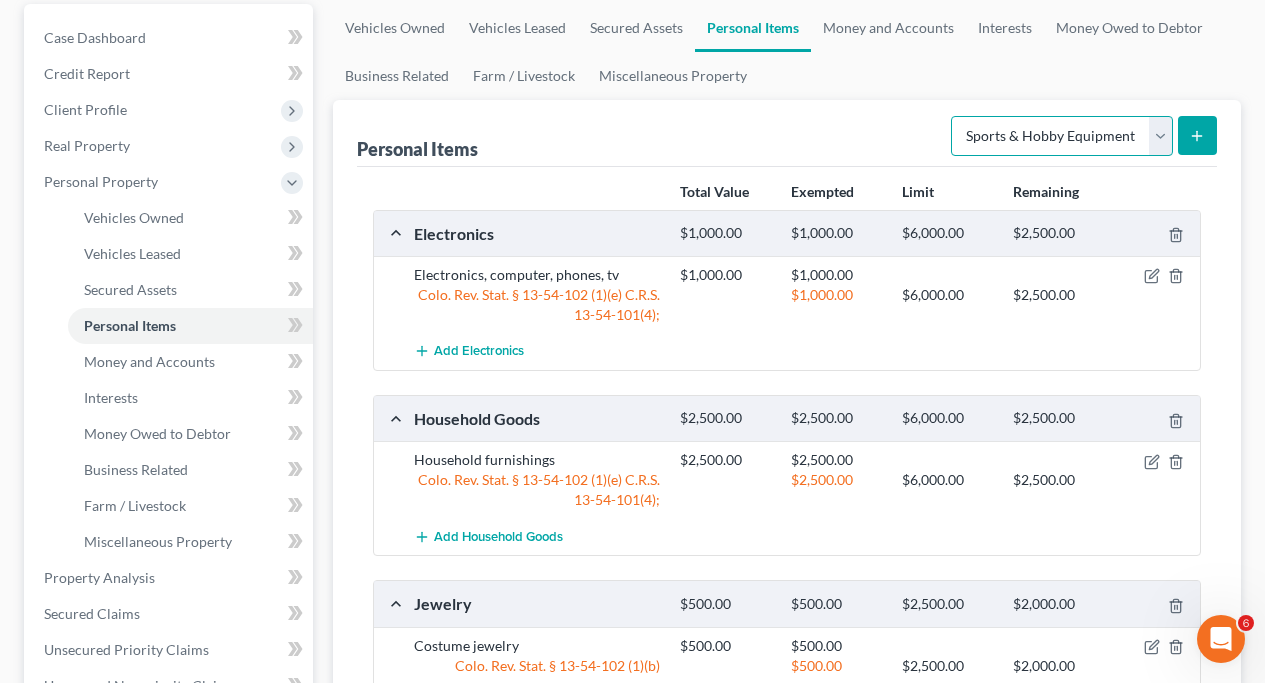click on "Select Item Type Clothing Collectibles Of Value Electronics Firearms Household Goods Jewelry Other Pet(s) Sports & Hobby Equipment" at bounding box center [1062, 136] 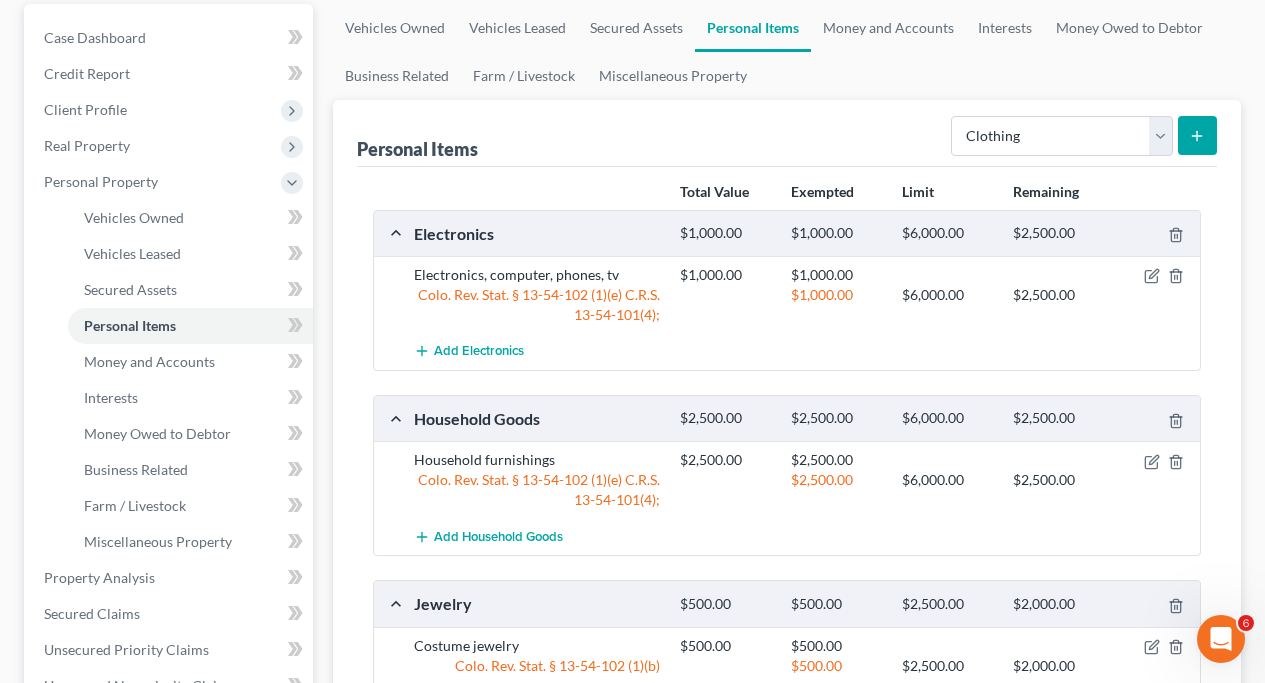 click 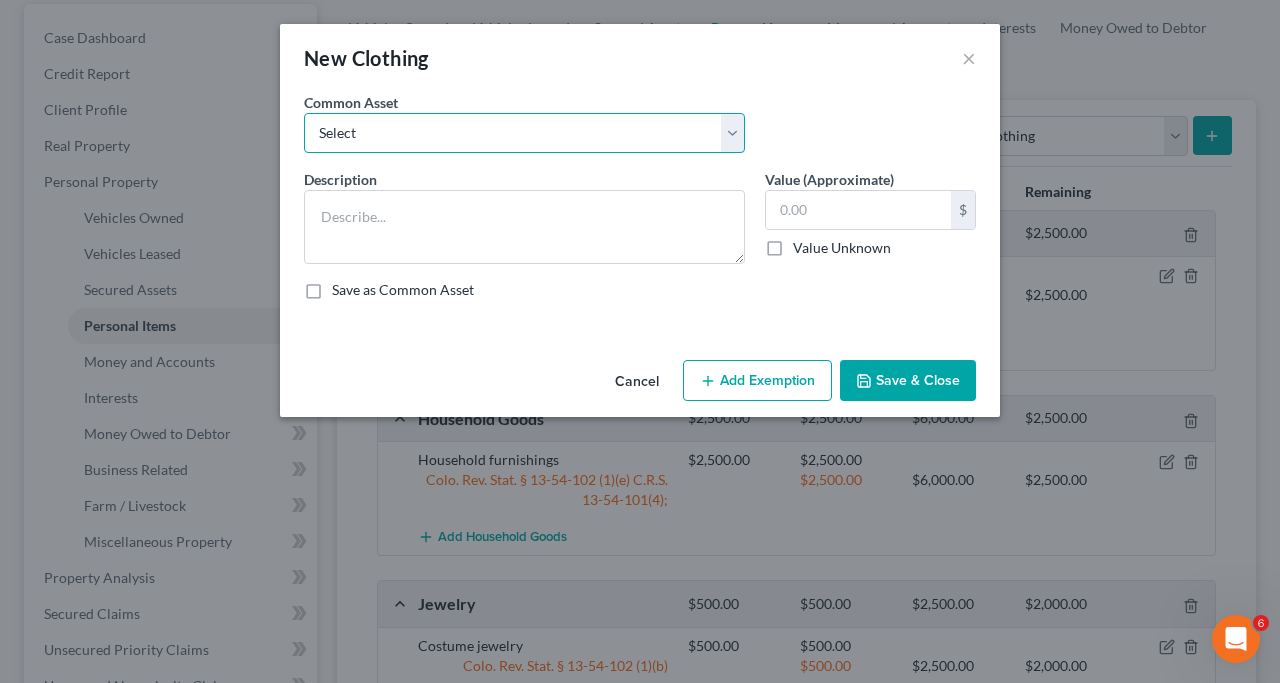 click on "Select Clothing and shoes" at bounding box center [524, 133] 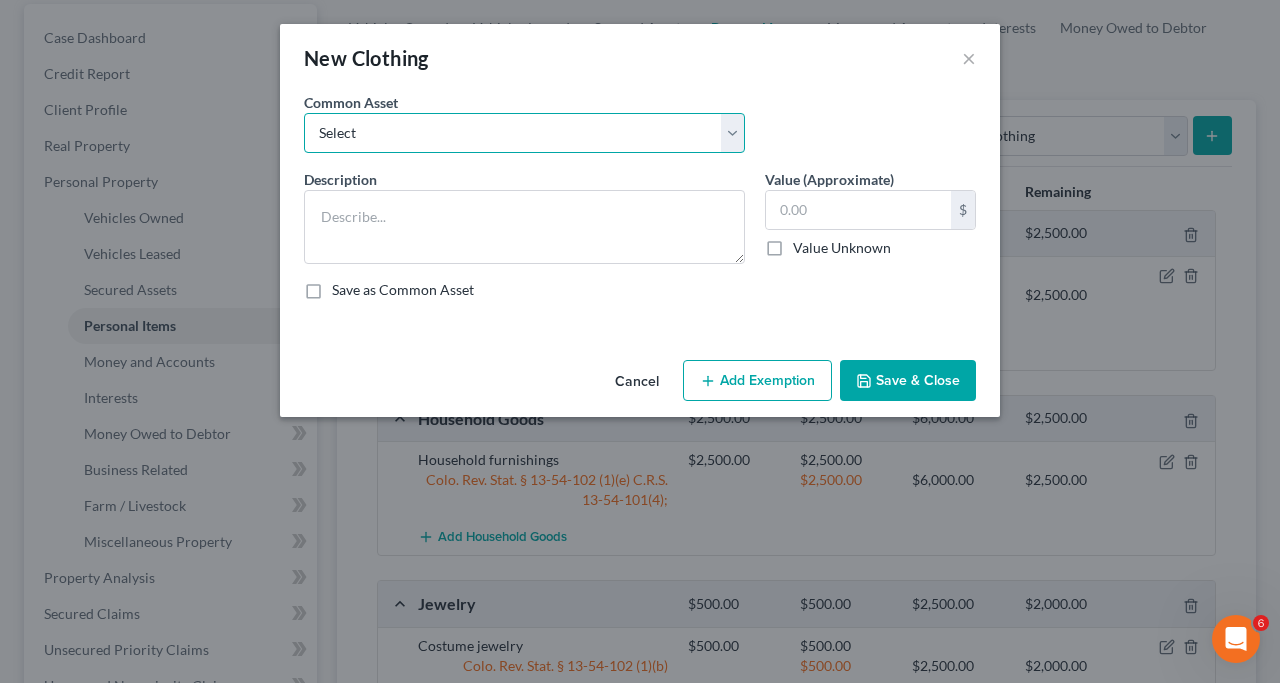 select on "0" 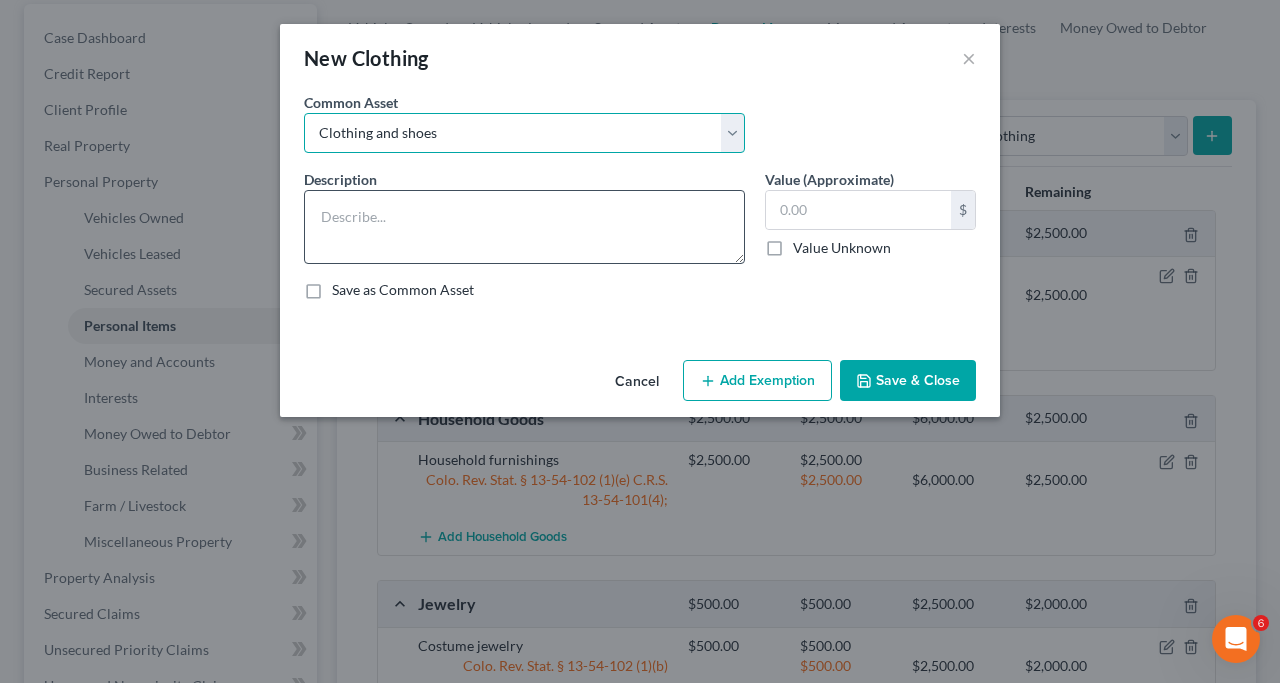 type on "Clothing and shoes" 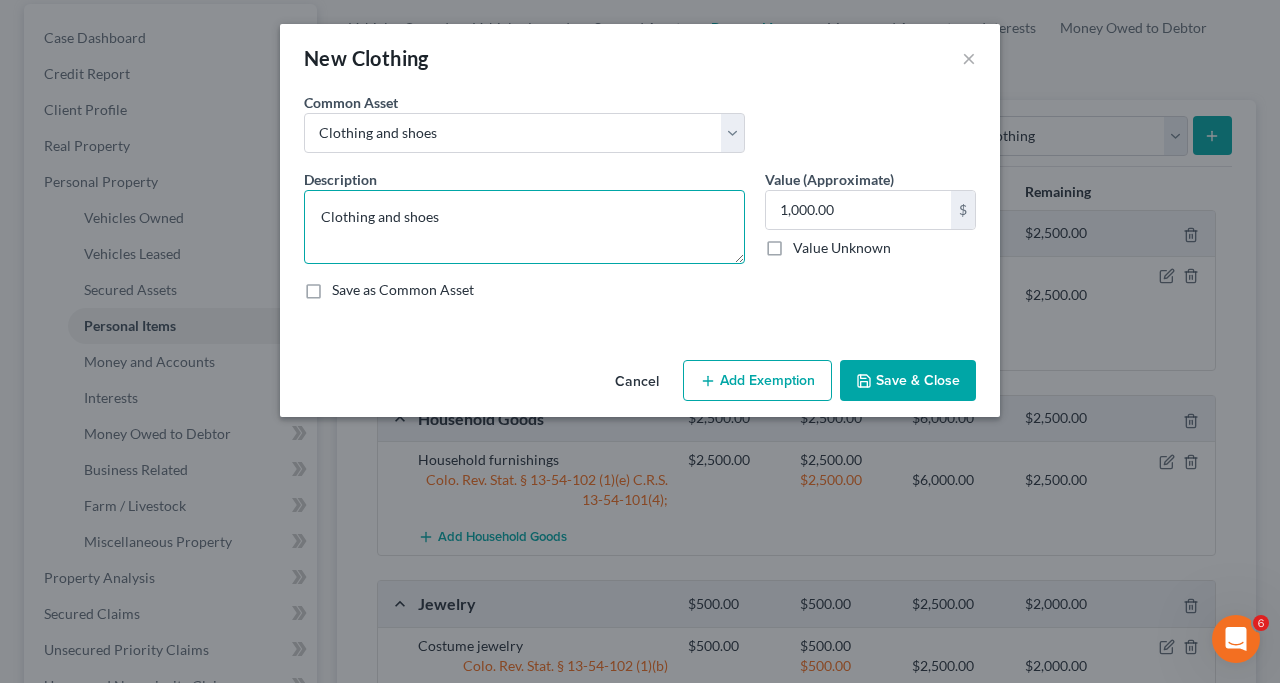click on "Clothing and shoes" at bounding box center (524, 227) 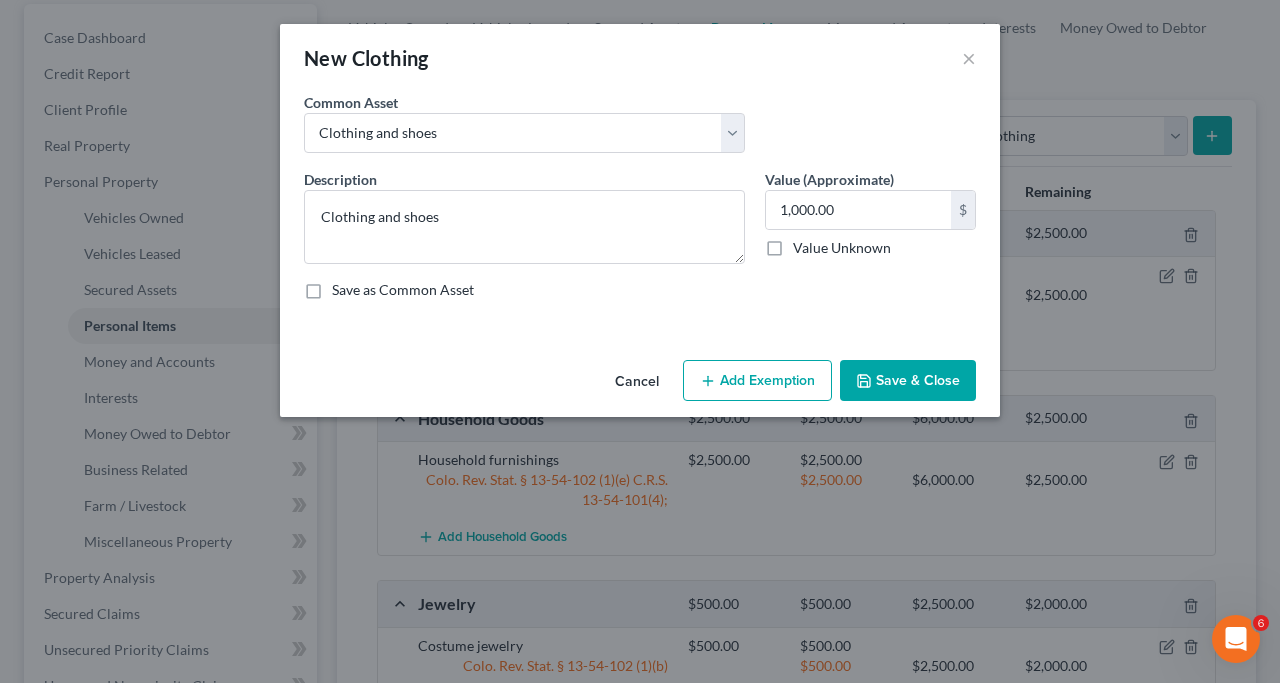 click on "Add Exemption" at bounding box center (757, 381) 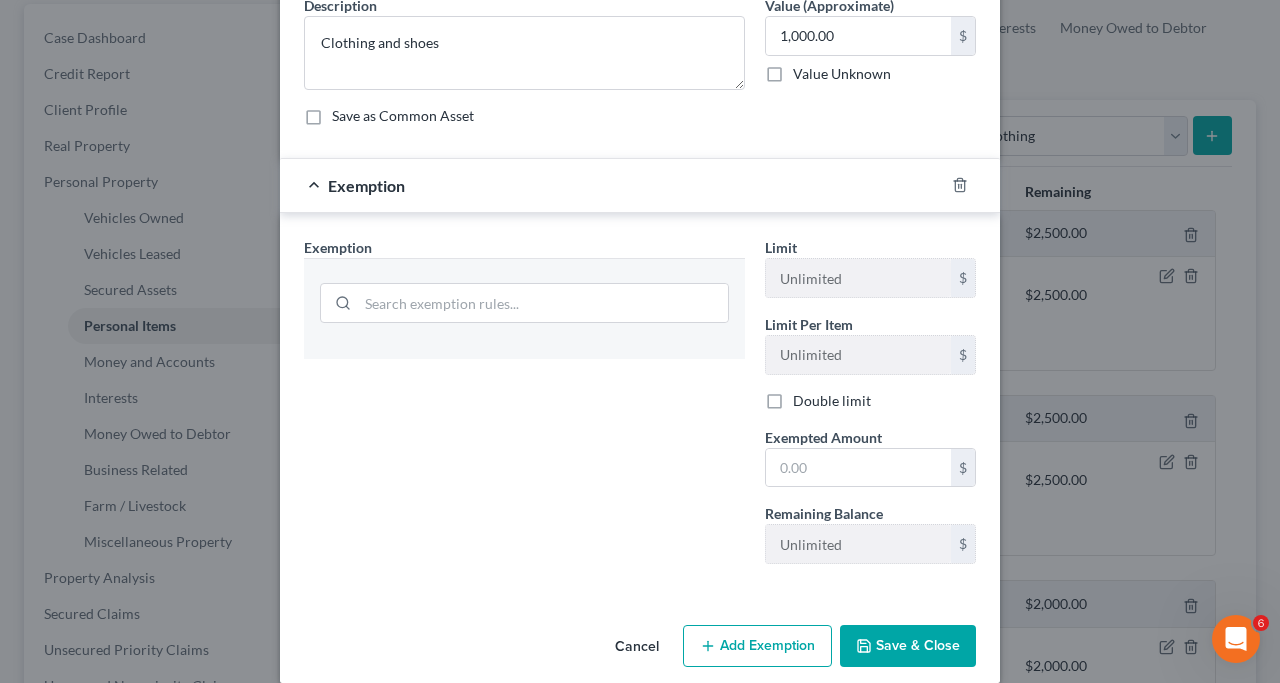 scroll, scrollTop: 176, scrollLeft: 0, axis: vertical 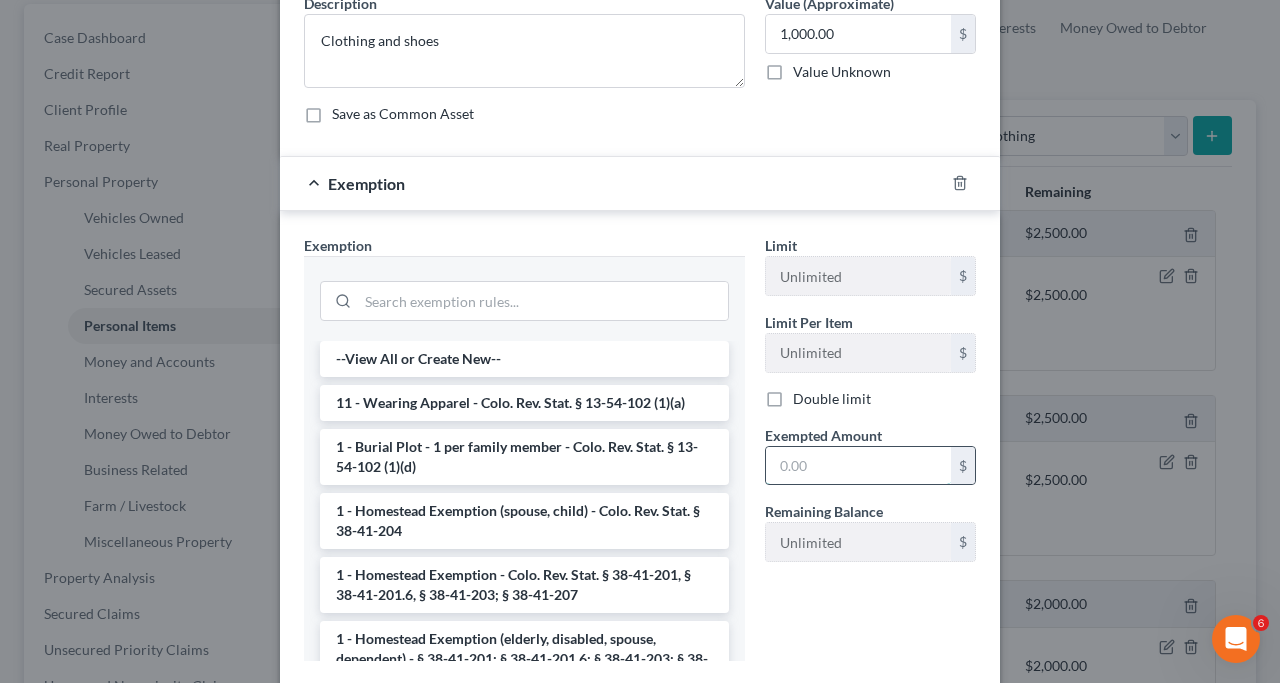 click at bounding box center [858, 466] 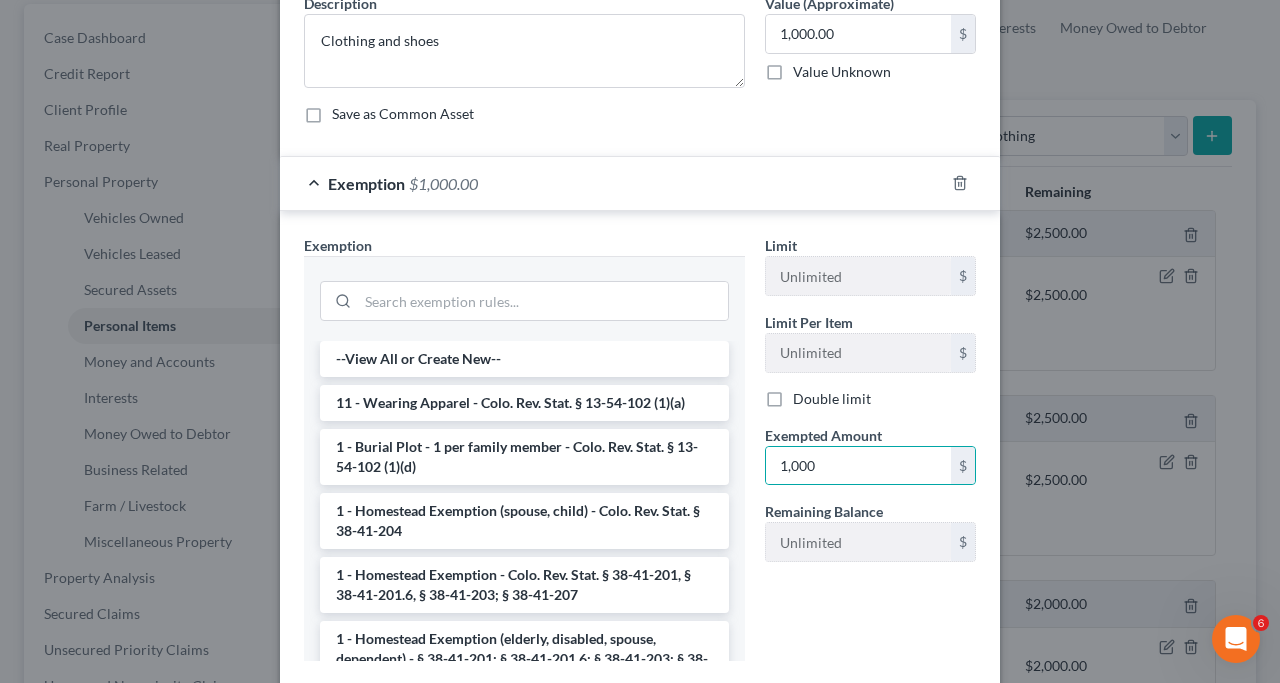 click on "--View All or Create New-- 11 - Wearing Apparel - Colo. Rev. Stat. § 13-54-102 (1)(a) 1 - Burial Plot - 1 per family member - Colo. Rev. Stat. § 13-54-102 (1)(d) 1 - Homestead Exemption (spouse, child) - Colo. Rev. Stat. § 38-41-204 1 - Homestead Exemption  - Colo. Rev. Stat. § 38-41-201, § 38-41-201.6, § 38-41-203; § 38-41-207  1 - Homestead Exemption (elderly, disabled, spouse, dependent)  - § 38-41-201; § 38-41-201.6; § 38-41-203; § 38-41-207 1 - Cash in Depository Account  - C.R.S. 22-086 13-54-102 (w) 1 - Economic Impact Payments; - C.R.S. 22-086 13-54-102 (y) 1 - Health Savings Accounts -  13-54-102 (s) 1 - LIFE EXPECTANCY SET-ASIDE ACCOUNT OR SIMILAR RESERVE FUND -  C.R. S. 13-54-102 (z) 11 - Wearing Apparel - Colo. Rev. Stat. § 13-54-102 (1)(a) 12 - Jewelry, Adornments - Colo. Rev. Stat. § 13-54-102 (1)(b) 14 - Food and fuel - Colo. Rev. Stat. § 13-54-102 (1)(f) 14 - Health aids - Colo. Rev. Stat. § 13-54-102 (1)(p) 21 - IRA & Roth IRA - Colo. Rev. Stat. § 13-54-102 (1)(s)" at bounding box center [524, 1875] 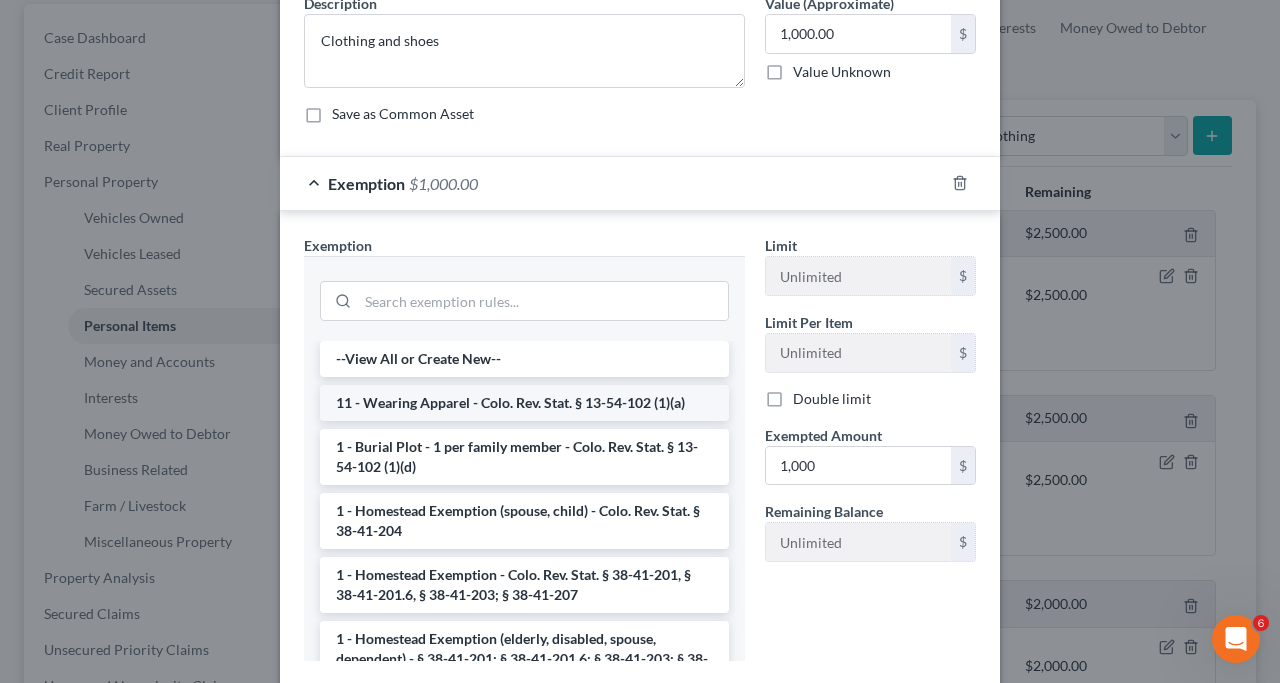 click on "11 - Wearing Apparel - Colo. Rev. Stat. § 13-54-102 (1)(a)" at bounding box center [524, 403] 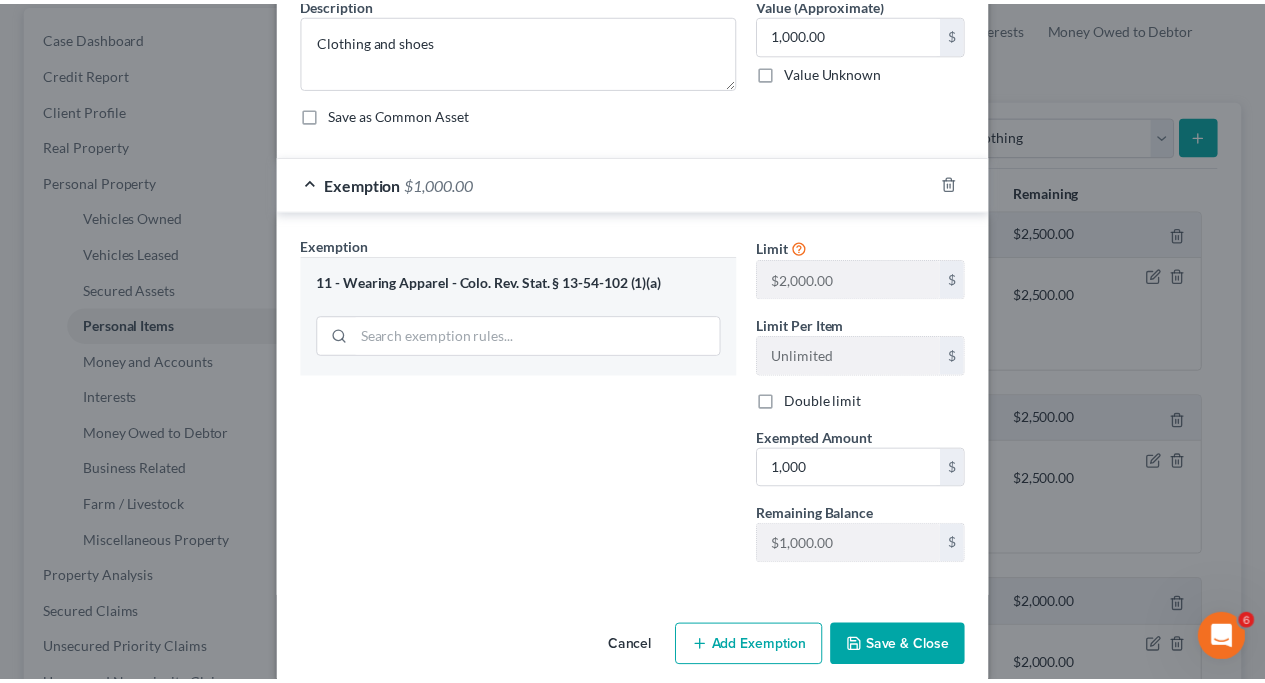 scroll, scrollTop: 201, scrollLeft: 0, axis: vertical 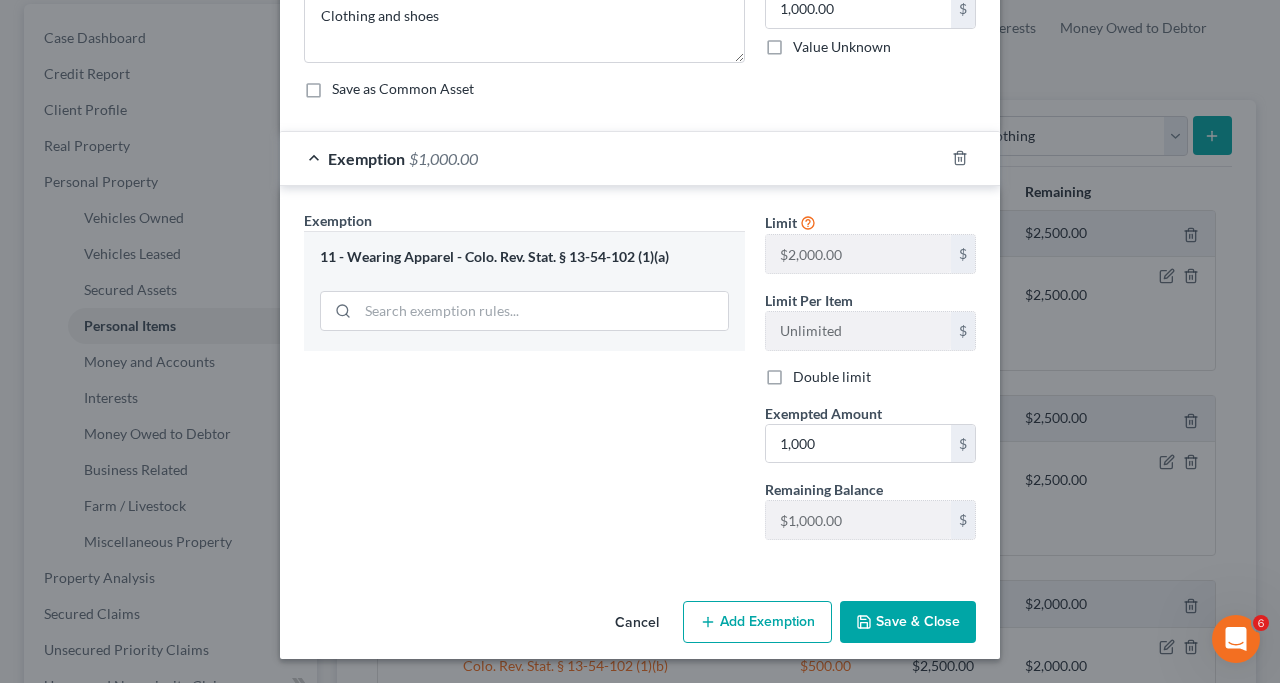 click on "Save & Close" at bounding box center [908, 622] 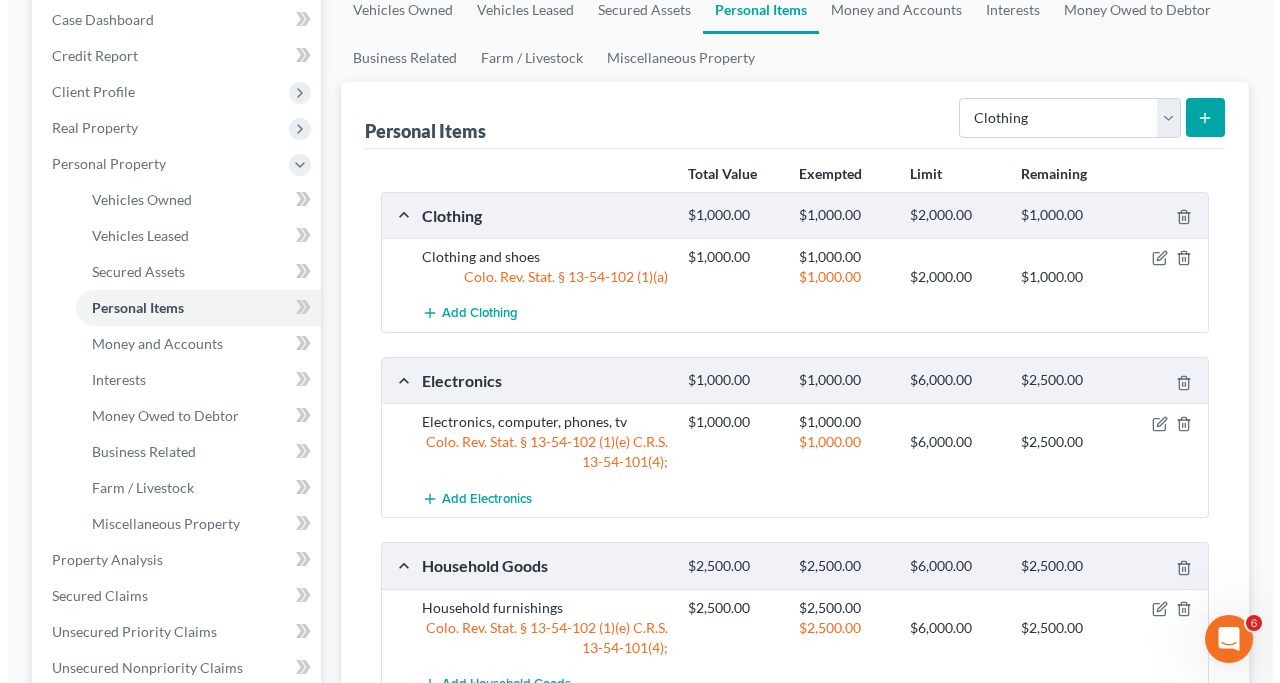 scroll, scrollTop: 120, scrollLeft: 0, axis: vertical 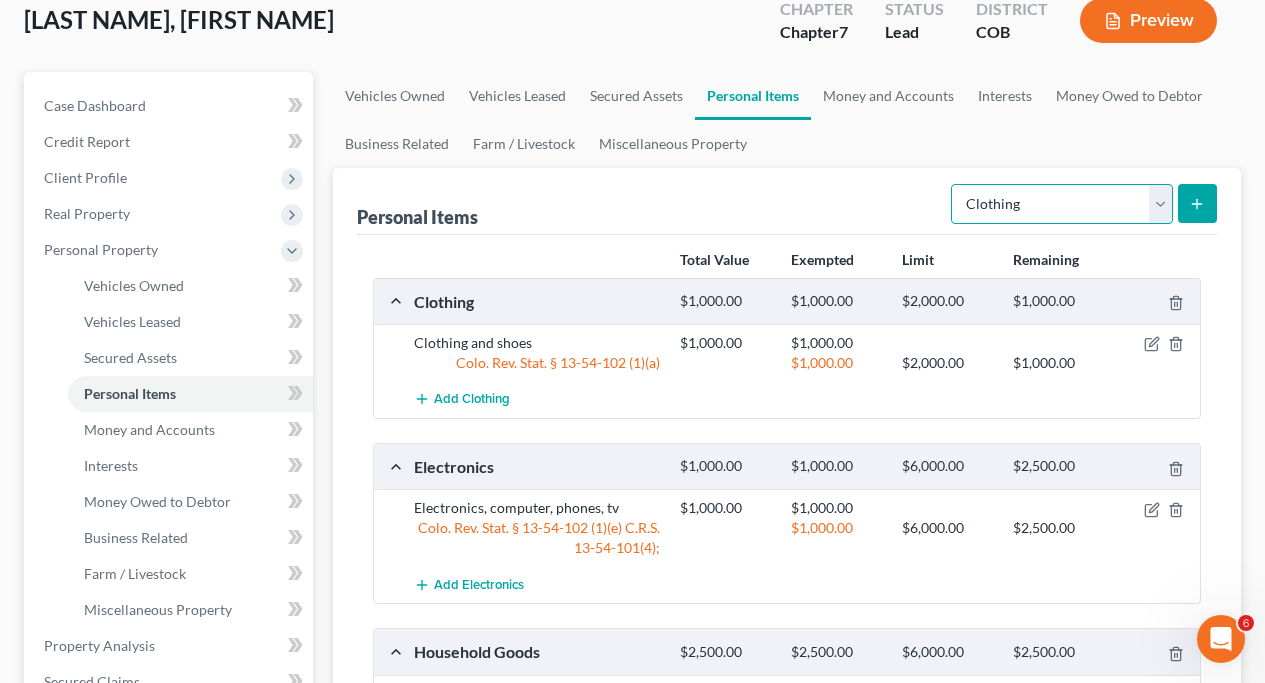 click on "Select Item Type Clothing Collectibles Of Value Electronics Firearms Household Goods Jewelry Other Pet(s) Sports & Hobby Equipment" at bounding box center [1062, 204] 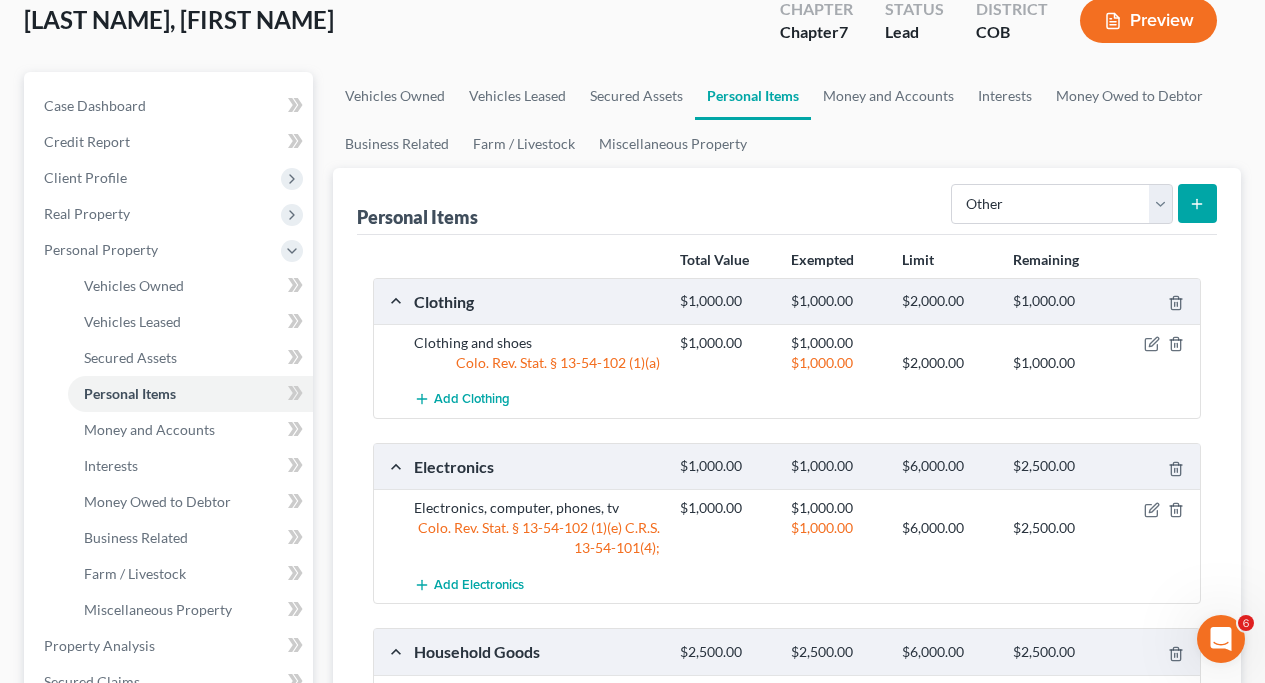 click 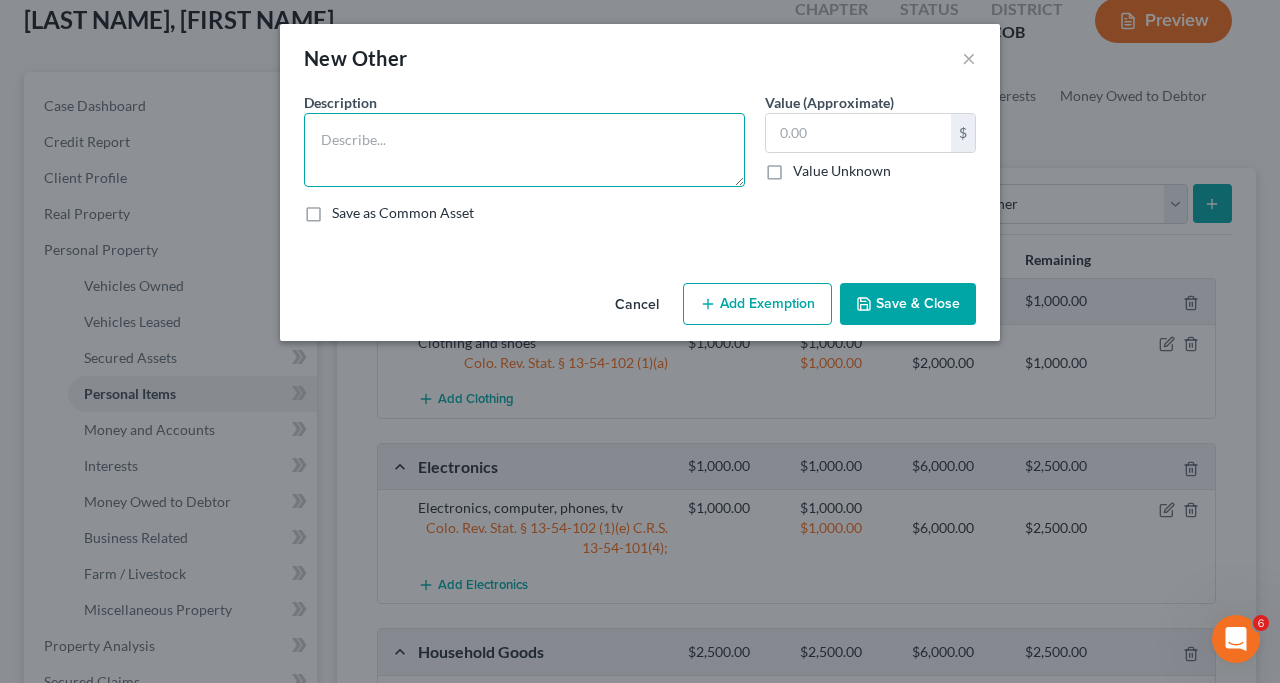 click at bounding box center [524, 150] 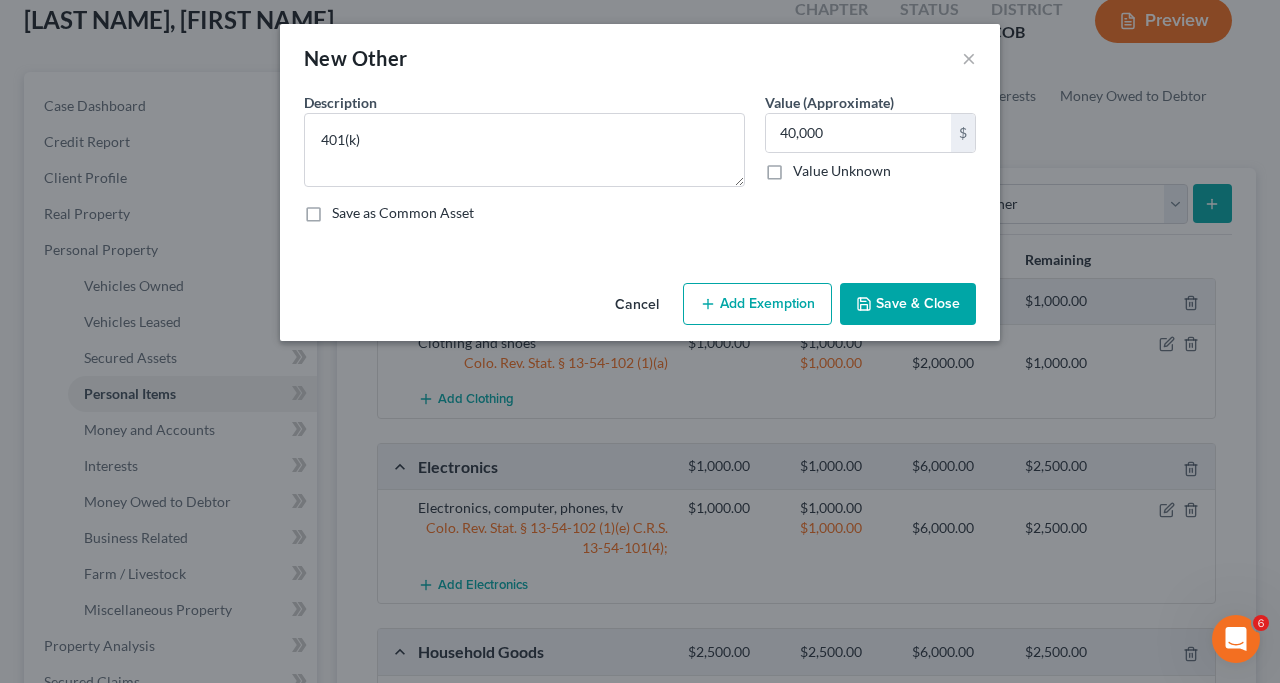 click on "Save as Common Asset" at bounding box center [403, 213] 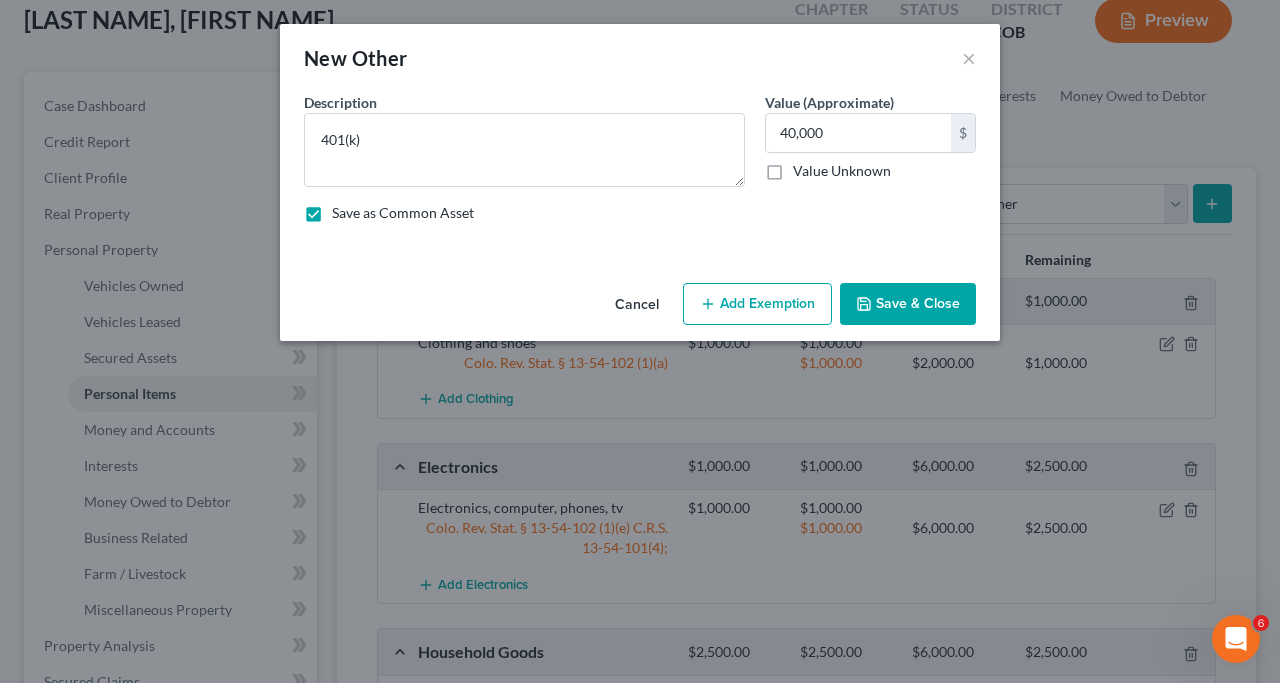click on "Add Exemption" at bounding box center (757, 304) 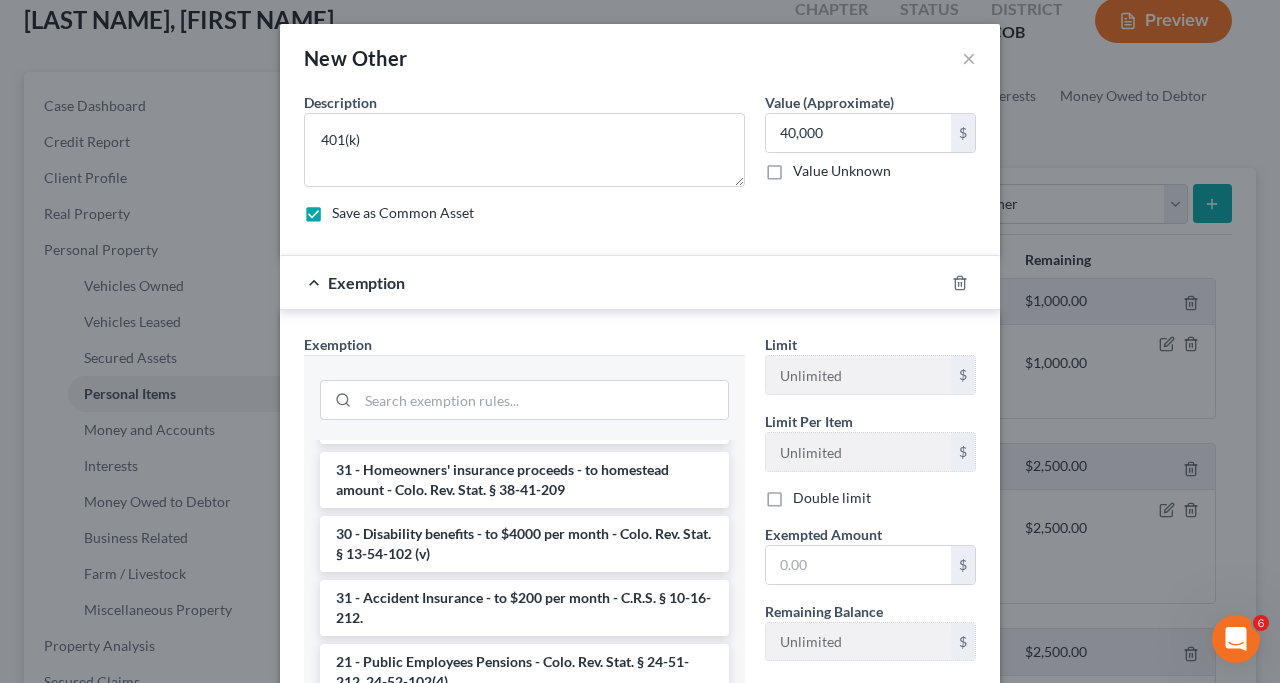scroll, scrollTop: 2860, scrollLeft: 0, axis: vertical 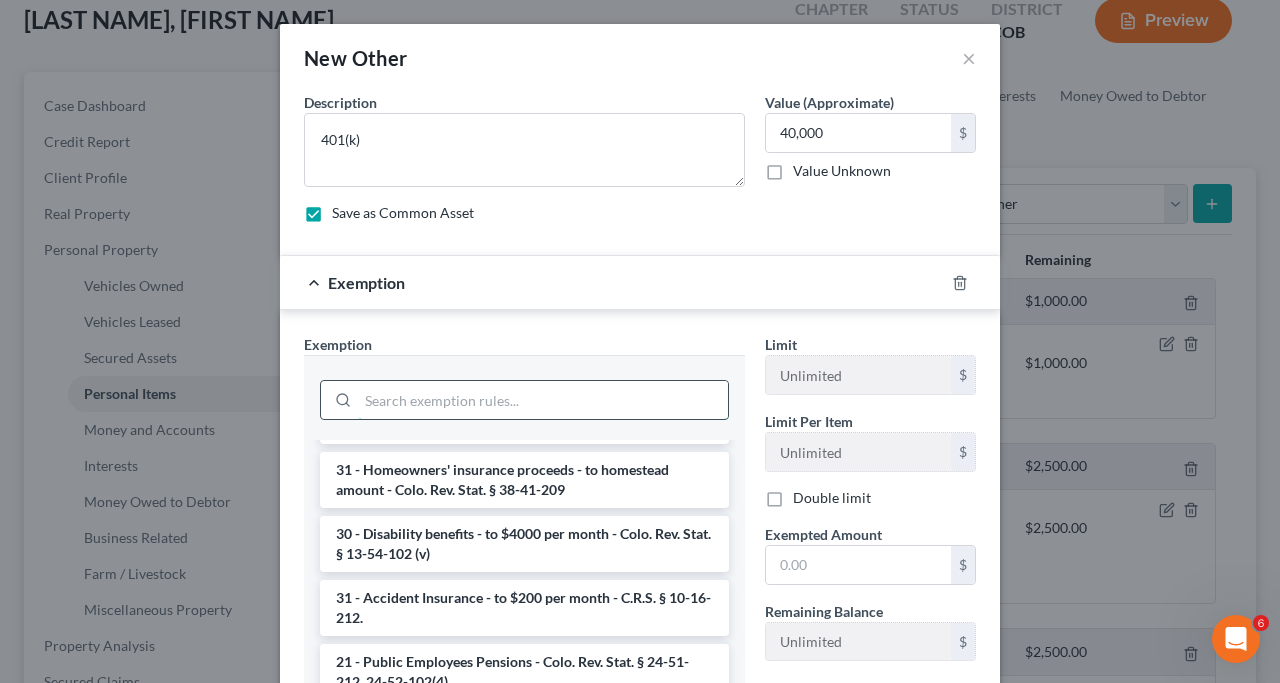 click at bounding box center (543, 400) 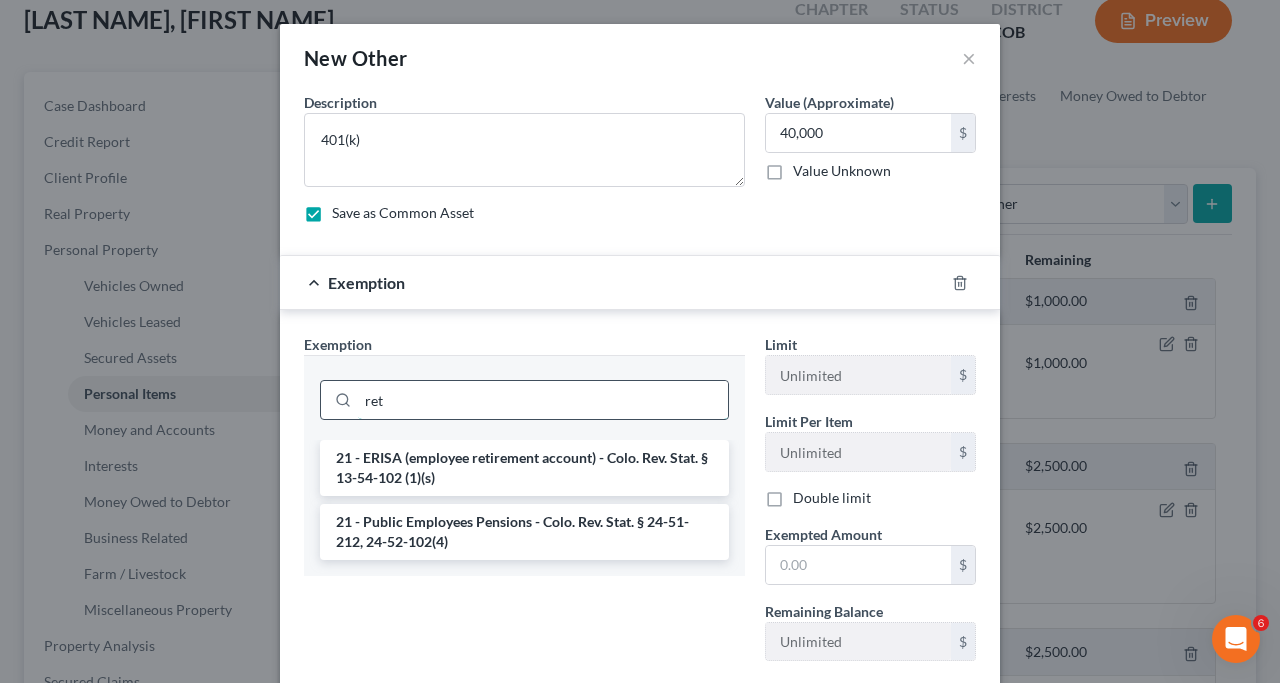 scroll, scrollTop: 0, scrollLeft: 0, axis: both 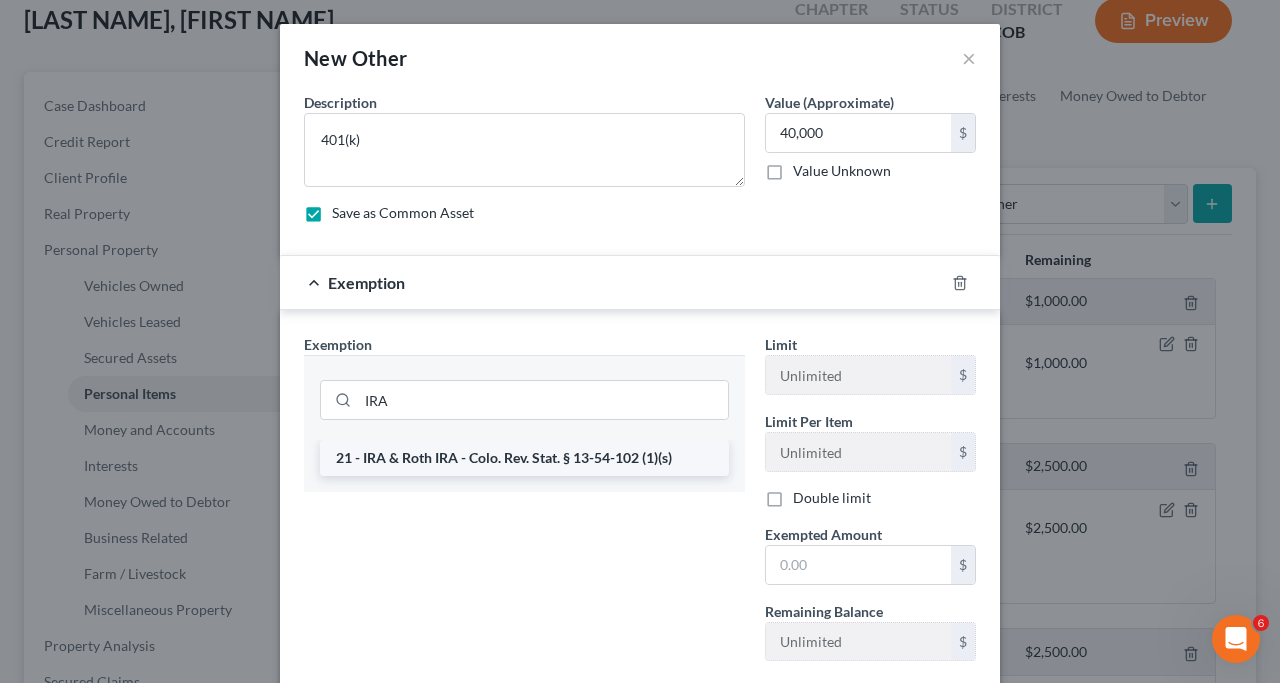 click on "21 - IRA & Roth IRA - Colo. Rev. Stat. § 13-54-102 (1)(s)" at bounding box center [524, 458] 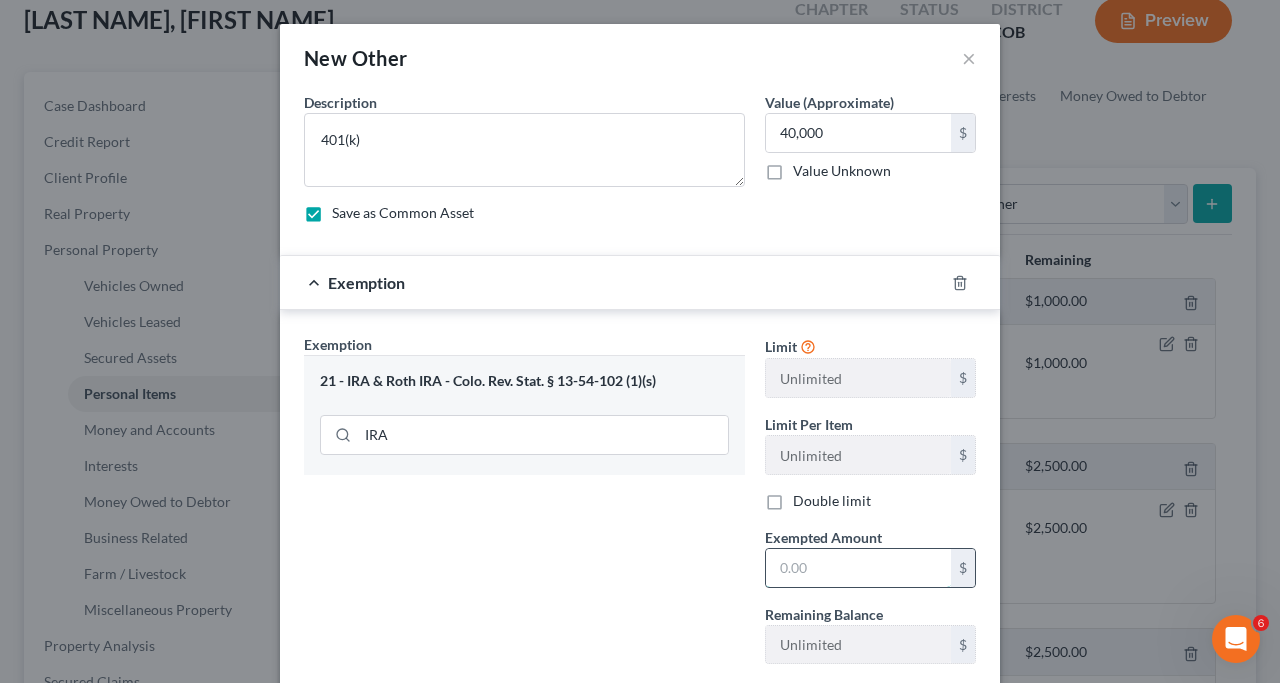 click at bounding box center (858, 568) 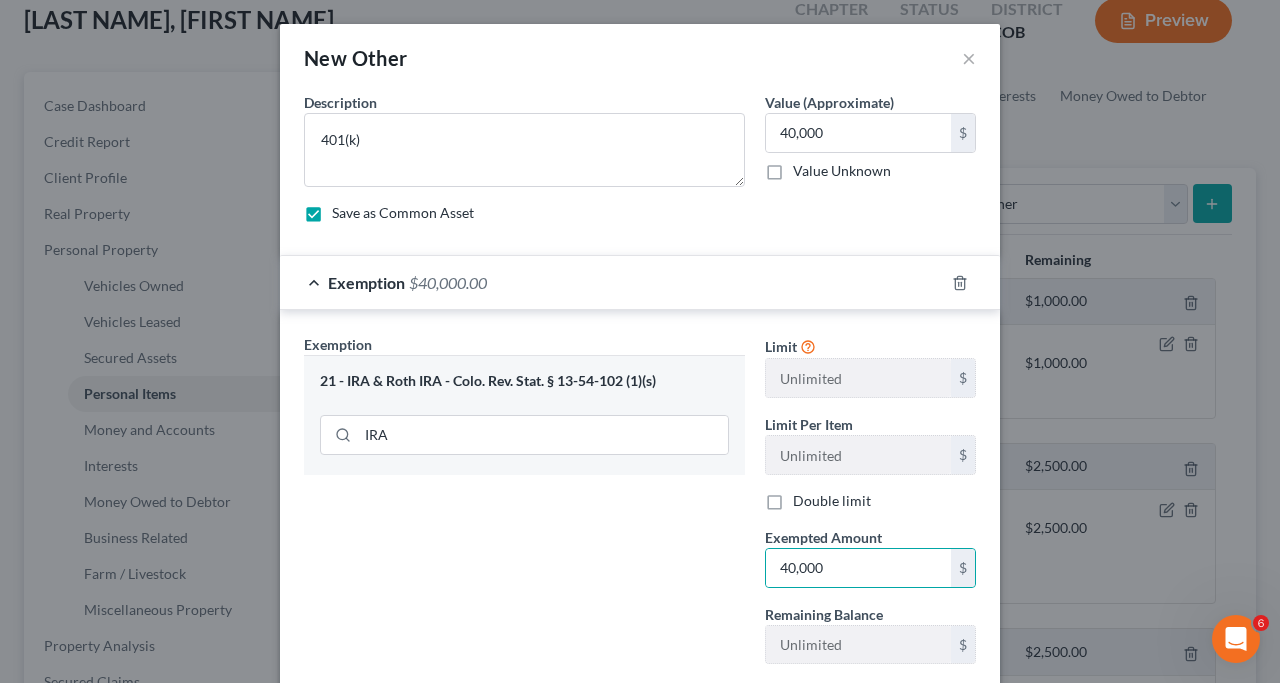 click on "Exemption Set must be selected for CA.
Exemption
*
21 - IRA & Roth IRA - Colo. Rev. Stat. § 13-54-102 (1)(s)         IRA" at bounding box center [524, 507] 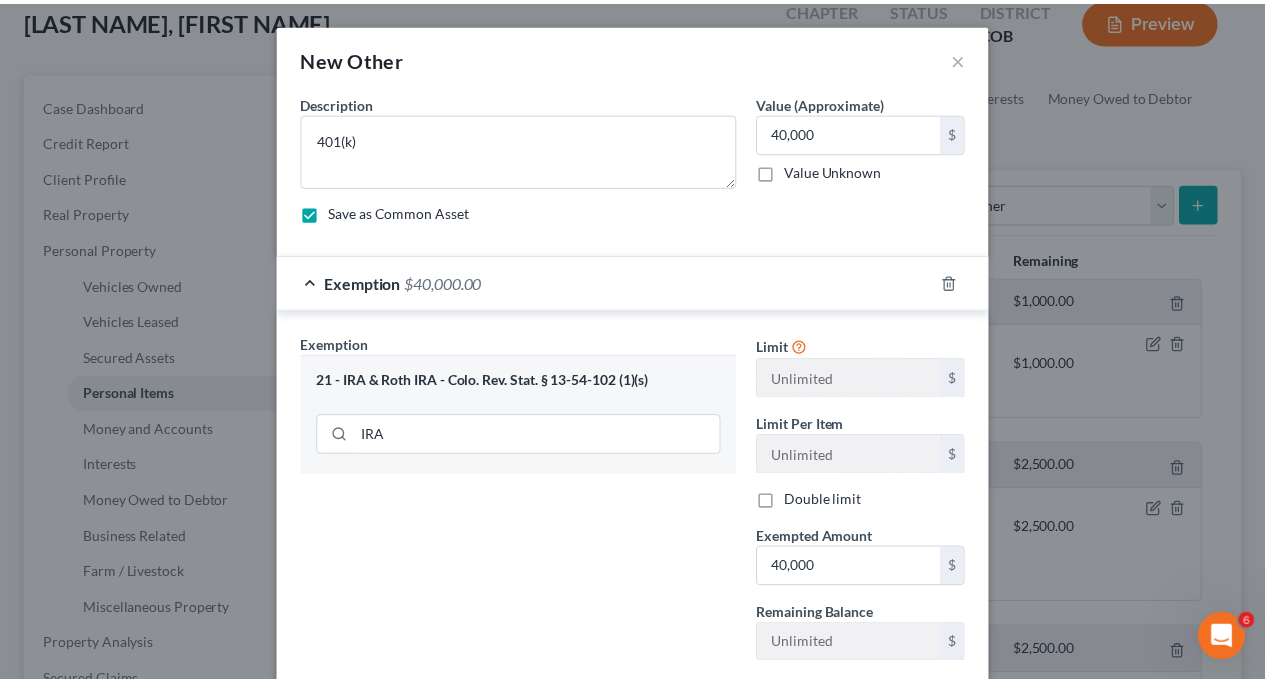 scroll, scrollTop: 124, scrollLeft: 0, axis: vertical 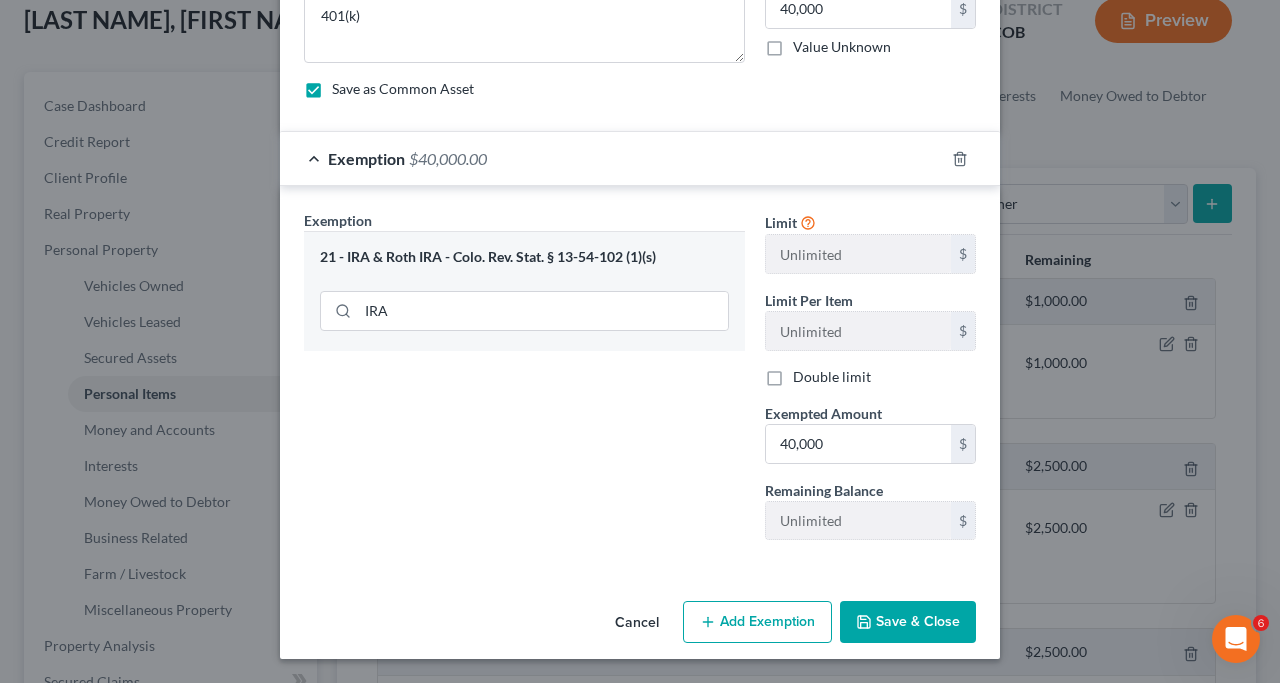 click on "Save & Close" at bounding box center (908, 622) 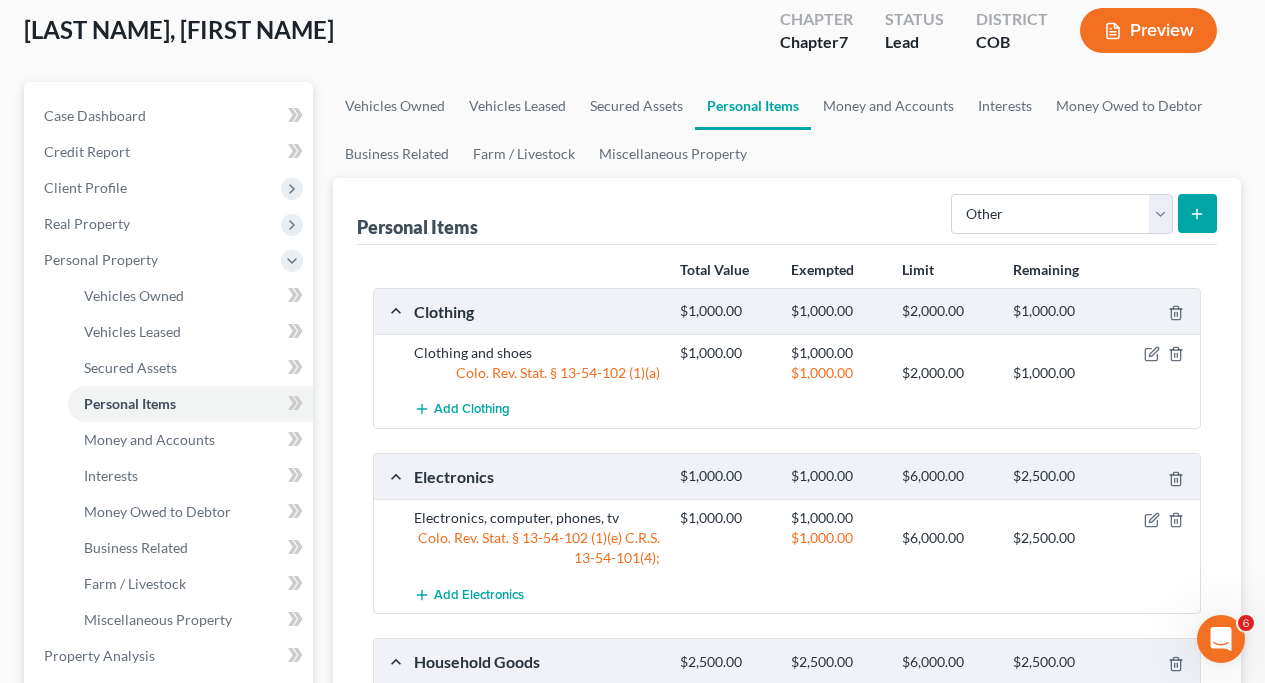 scroll, scrollTop: 105, scrollLeft: 0, axis: vertical 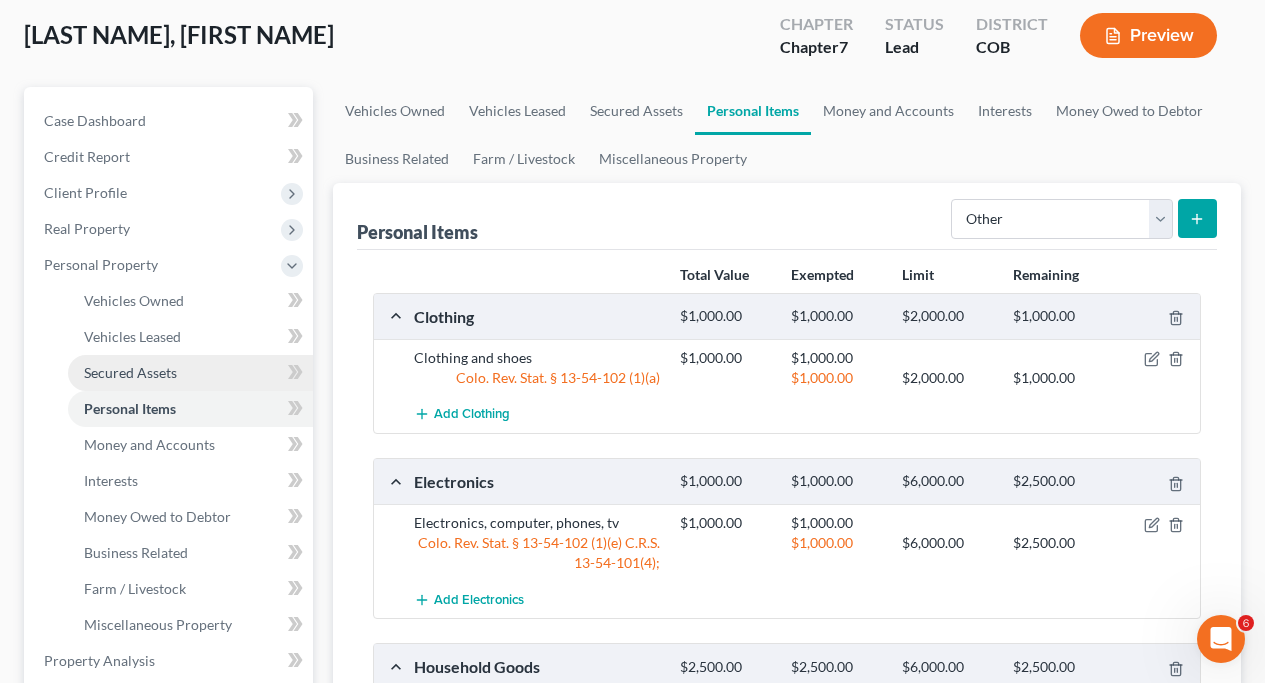 click on "Secured Assets" at bounding box center (130, 372) 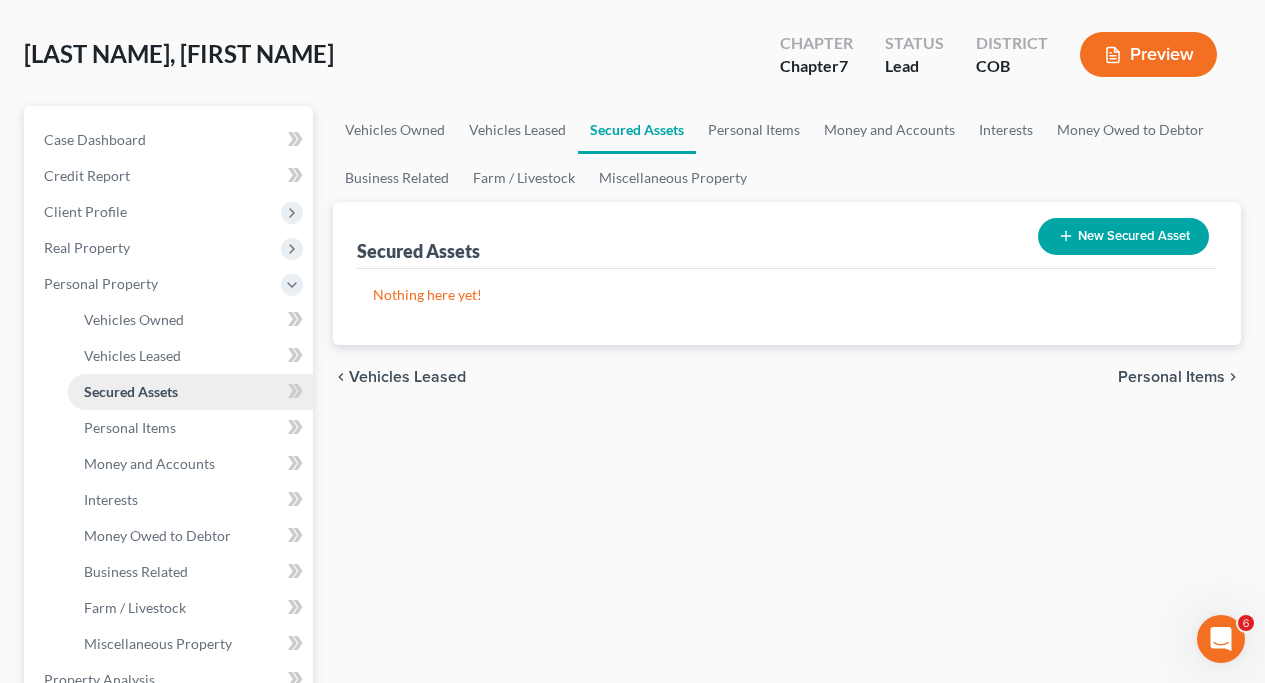 scroll, scrollTop: 89, scrollLeft: 0, axis: vertical 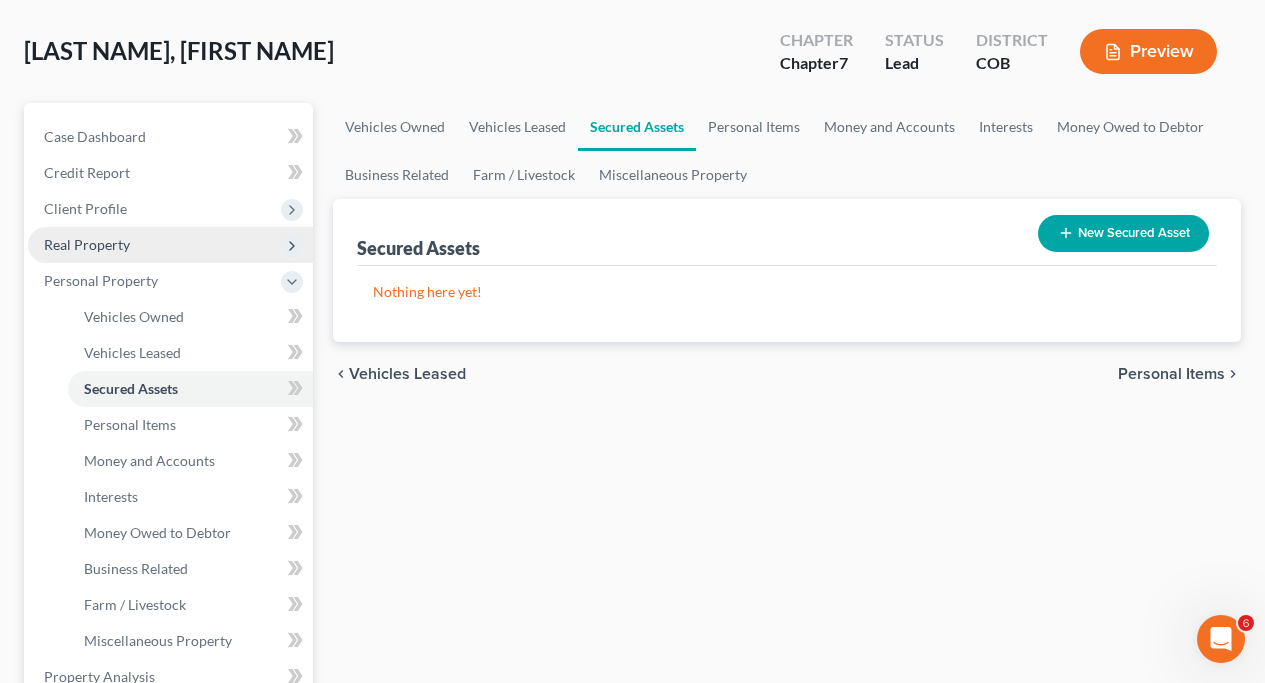 click on "Real Property" at bounding box center (87, 244) 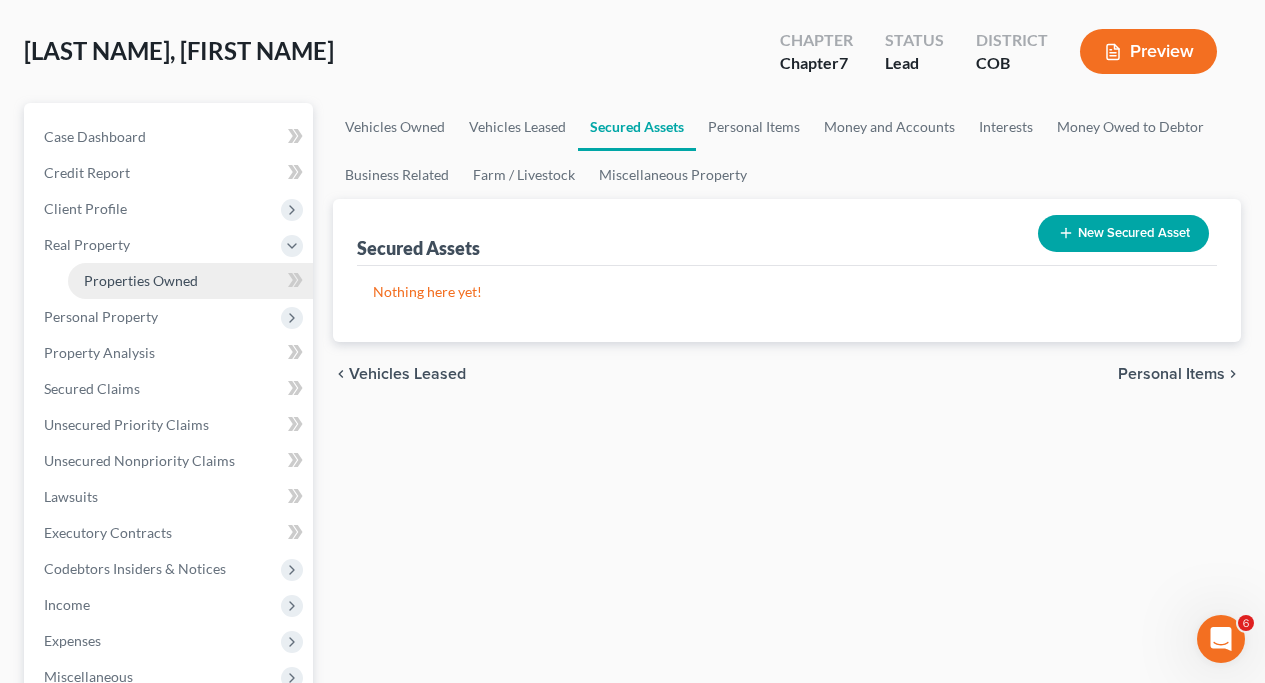 click on "Properties Owned" at bounding box center (141, 280) 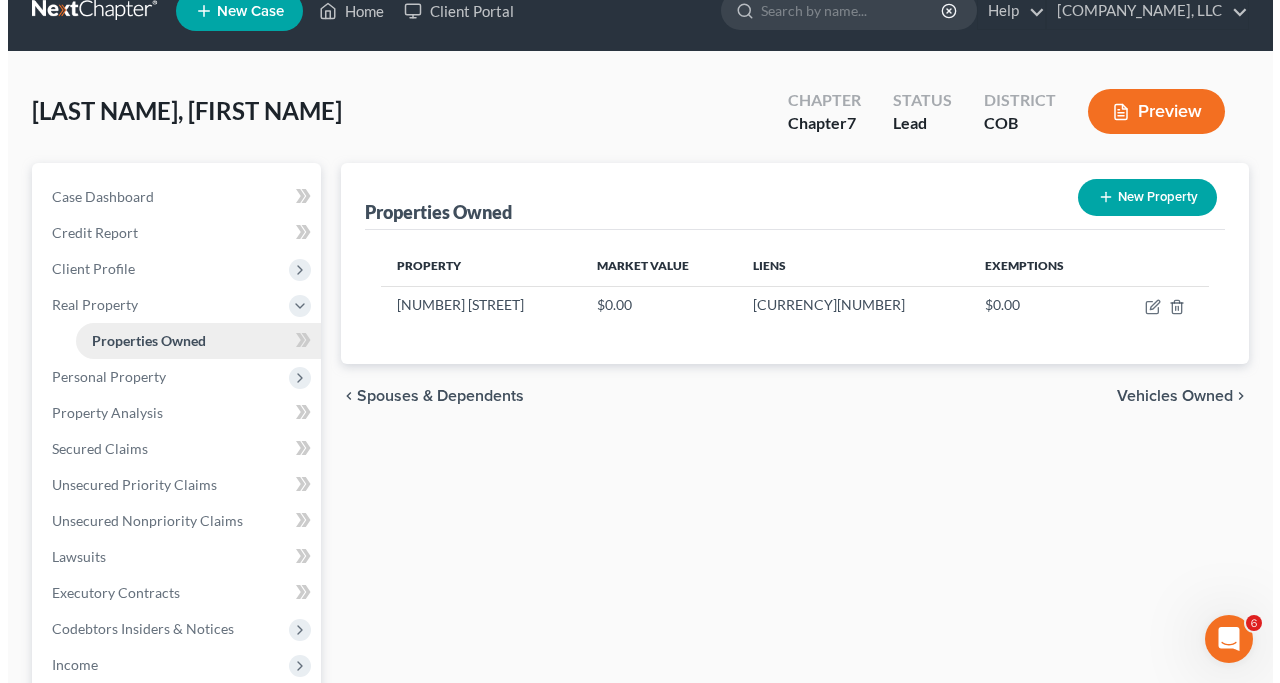 scroll, scrollTop: 0, scrollLeft: 0, axis: both 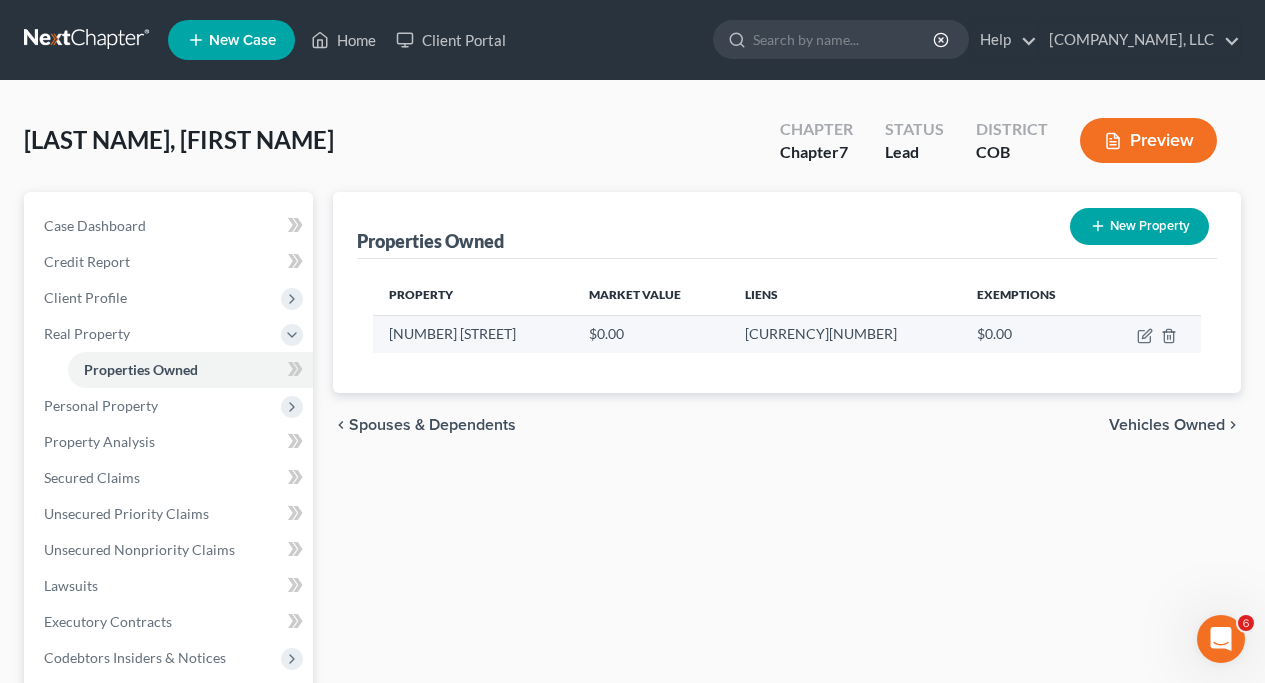 click on "[NUMBER] [STREET]" at bounding box center (473, 334) 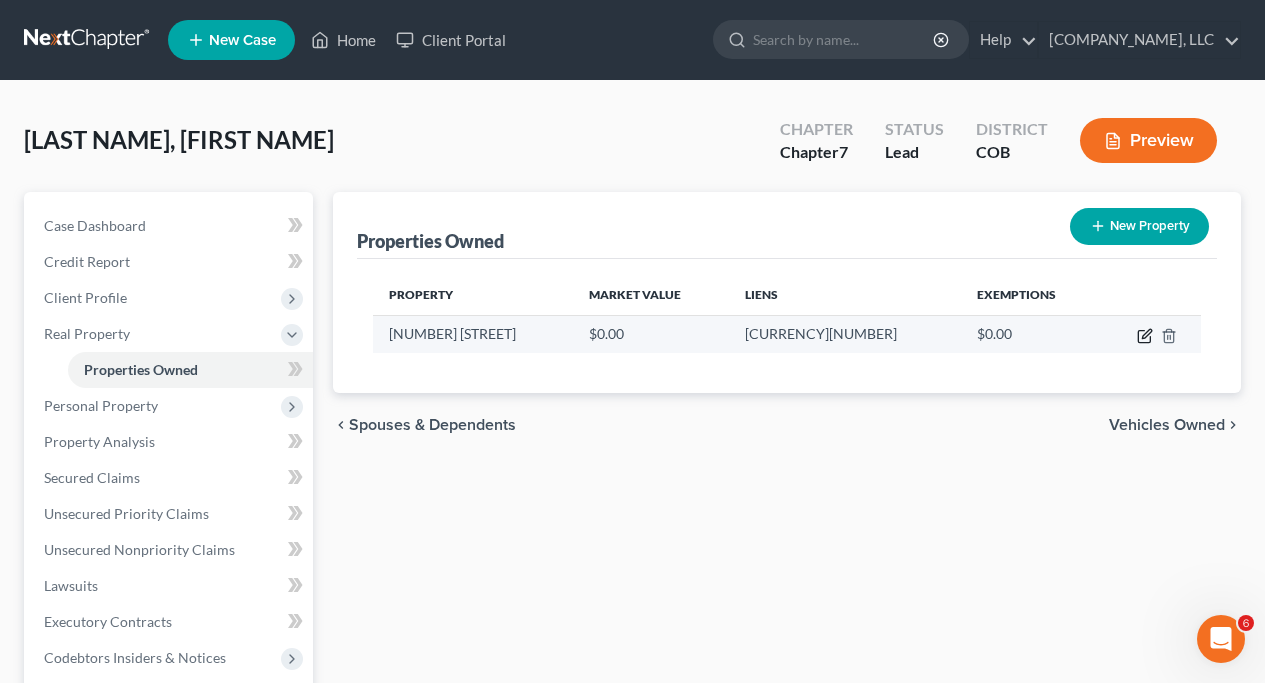 click 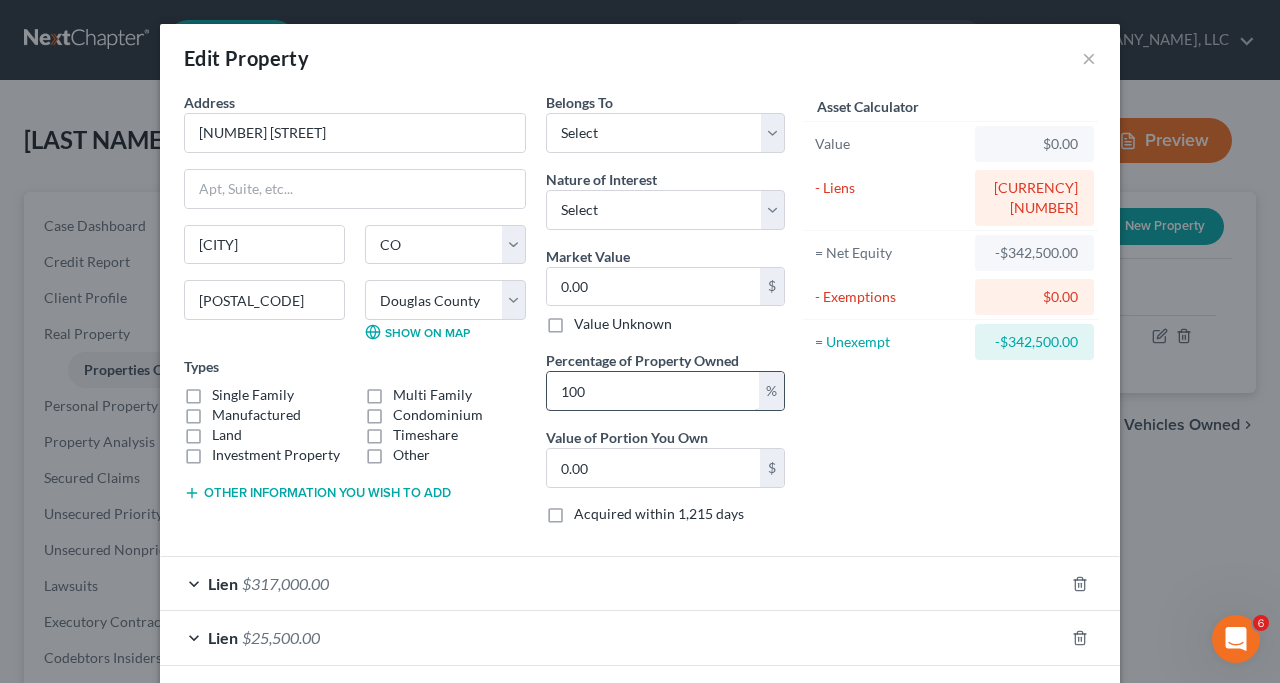 scroll, scrollTop: 92, scrollLeft: 0, axis: vertical 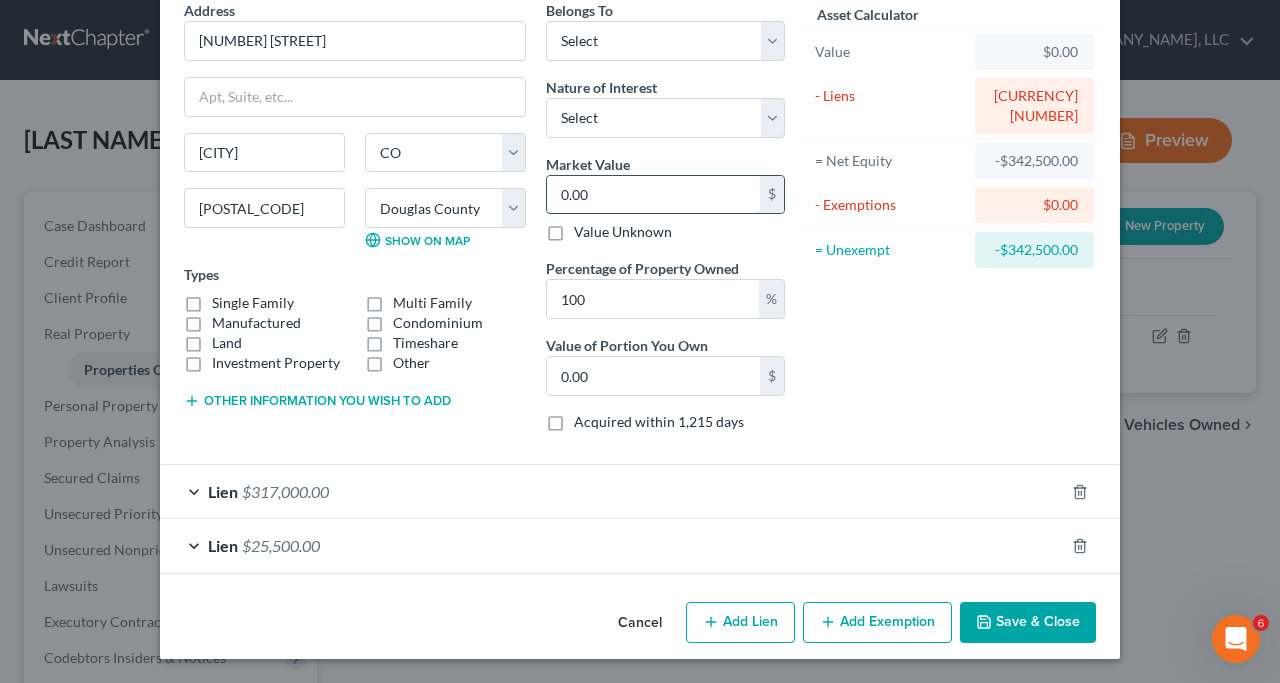 click on "0.00" at bounding box center [653, 195] 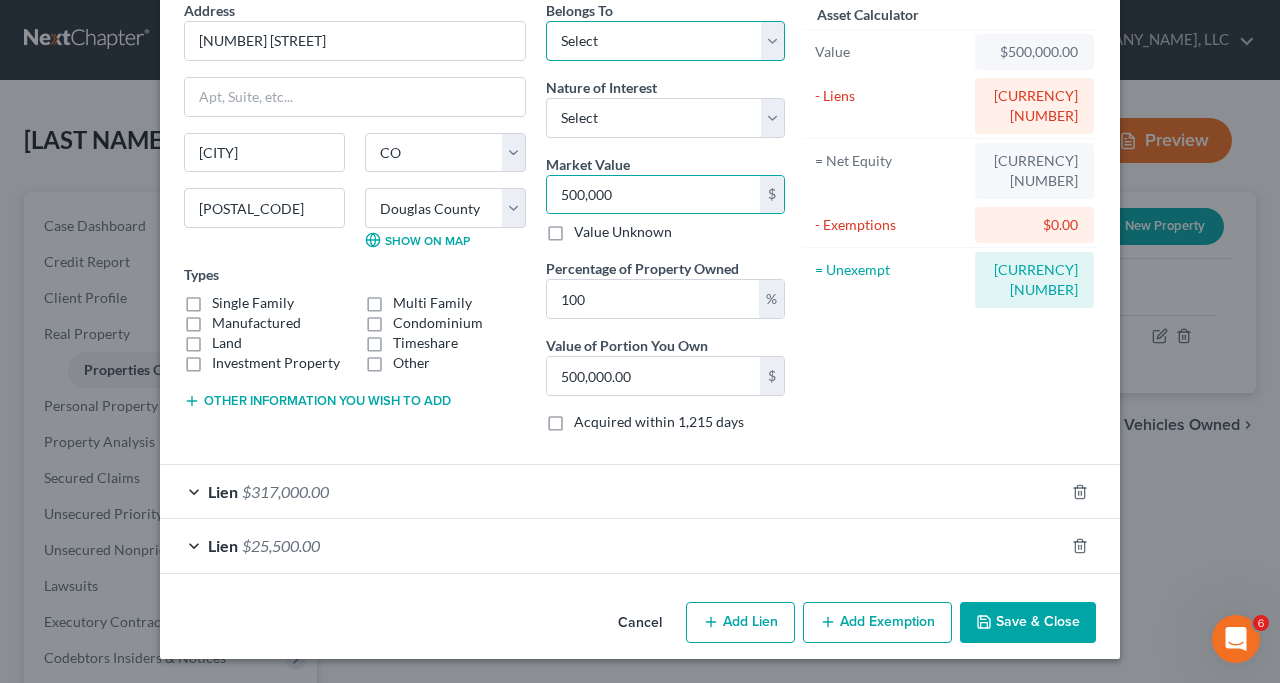 click on "Select Debtor 1 Only Debtor 2 Only Debtor 1 And Debtor 2 Only At Least One Of The Debtors And Another Community Property" at bounding box center (665, 41) 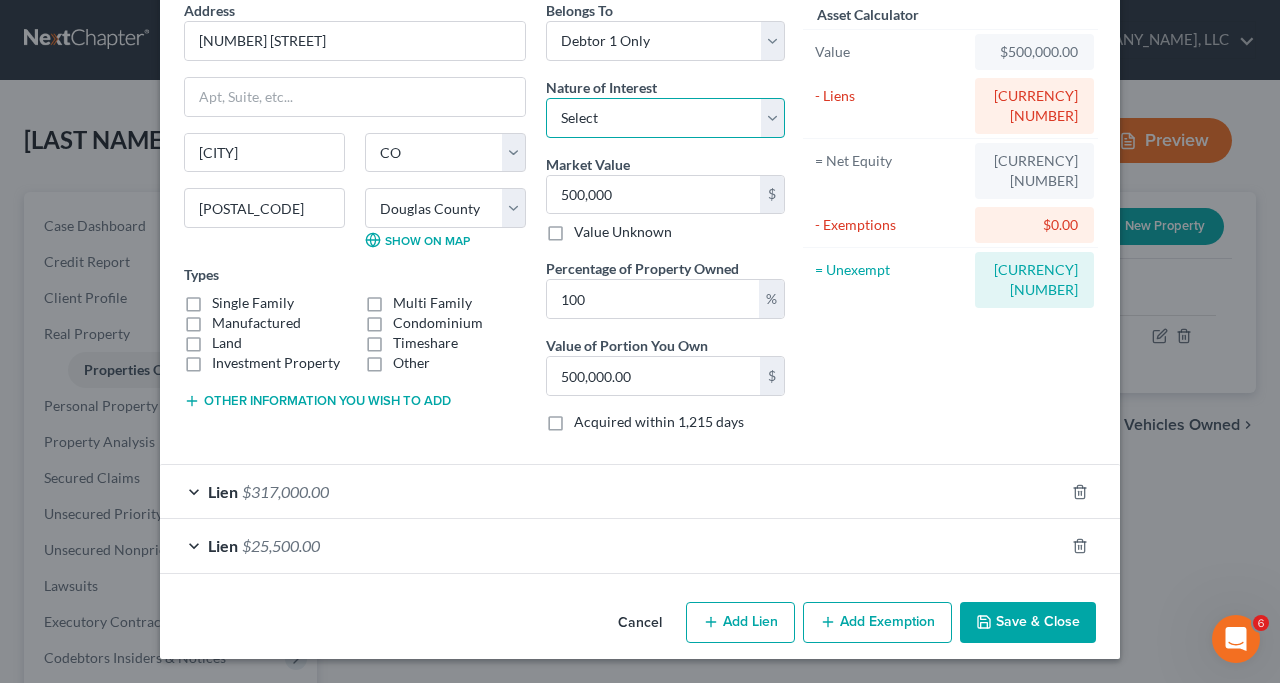 click on "Select Fee Simple Joint Tenant Life Estate Equitable Interest Future Interest Tenancy By The Entireties Tenants In Common Other" at bounding box center [665, 118] 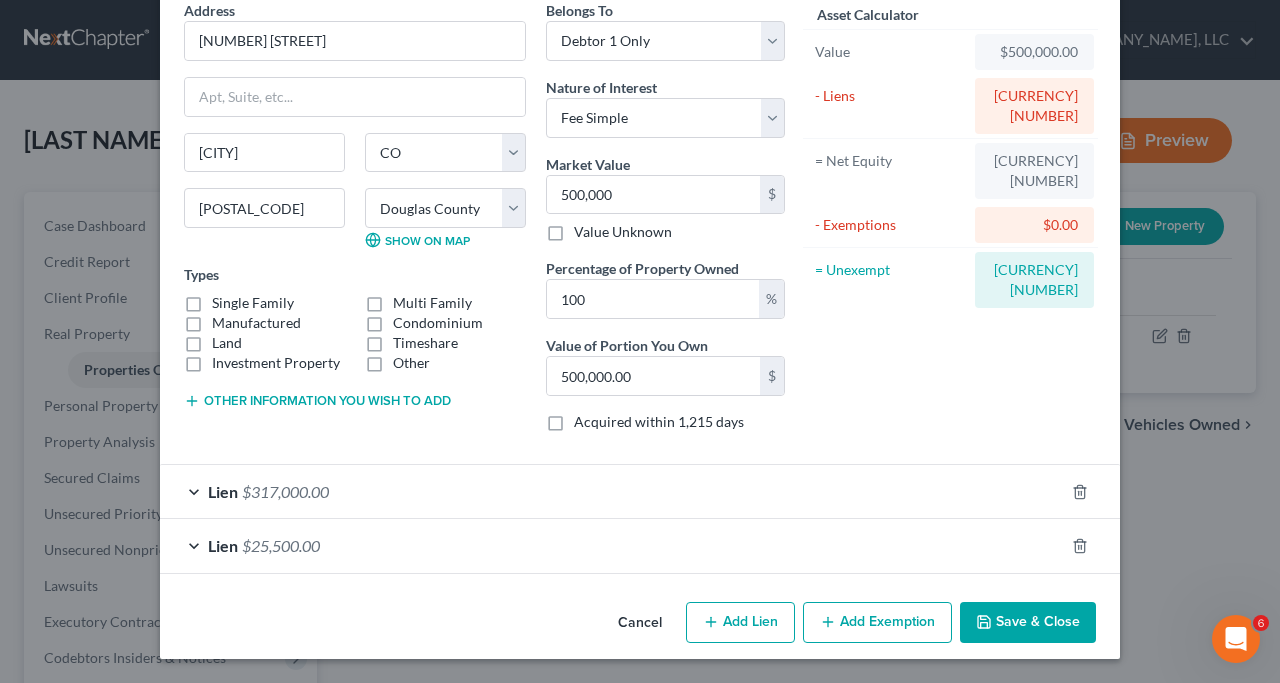 click on "Add Exemption" at bounding box center [877, 623] 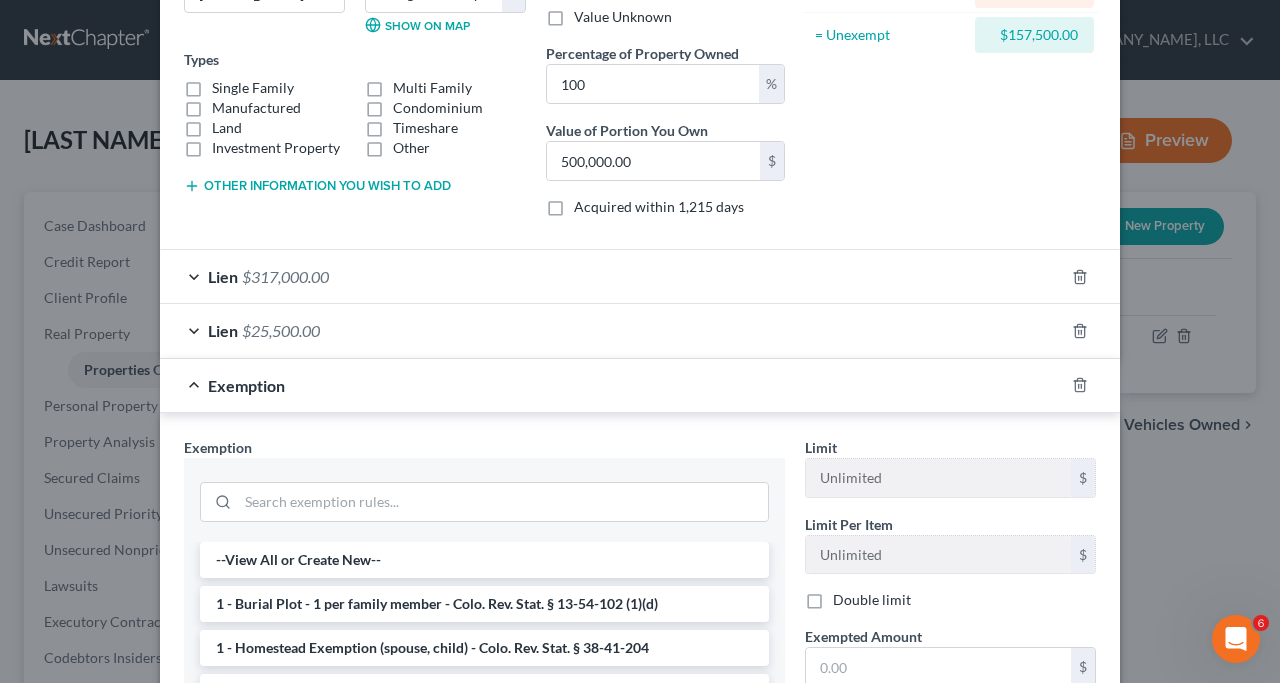 scroll, scrollTop: 309, scrollLeft: 0, axis: vertical 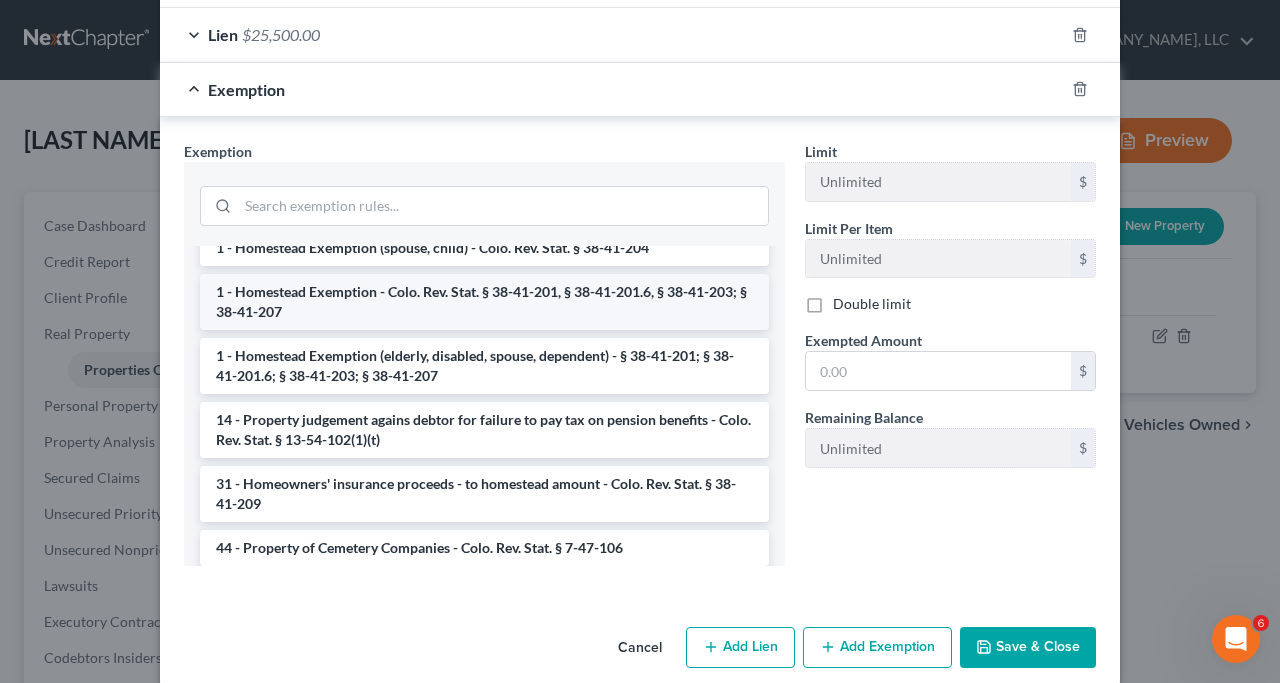click on "1 - Homestead Exemption  - Colo. Rev. Stat. § 38-41-201, § 38-41-201.6, § 38-41-203; § 38-41-207" at bounding box center [484, 302] 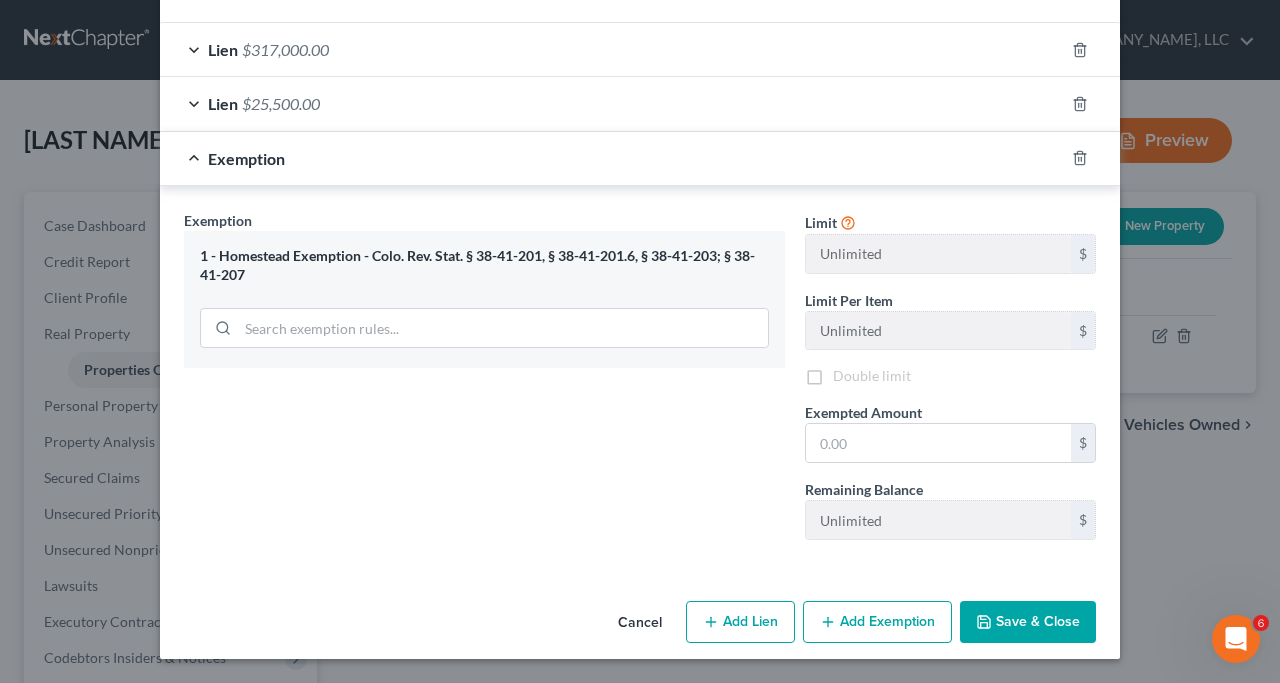 scroll, scrollTop: 534, scrollLeft: 0, axis: vertical 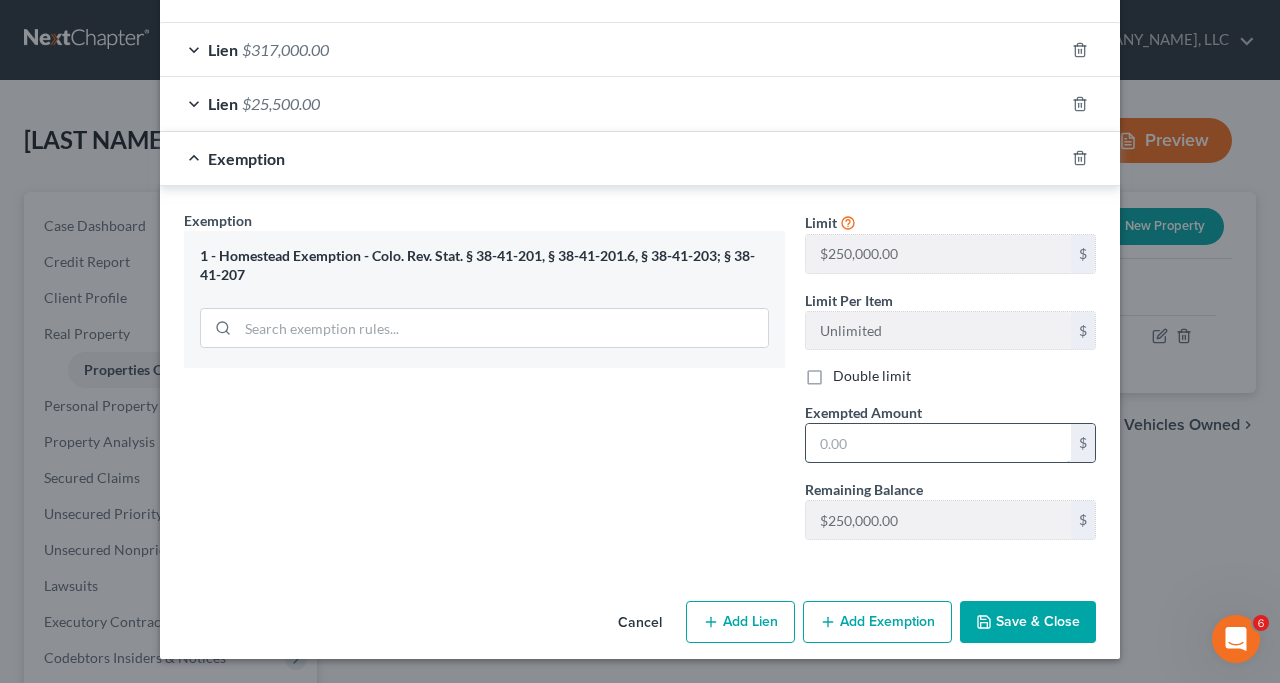 click at bounding box center (938, 443) 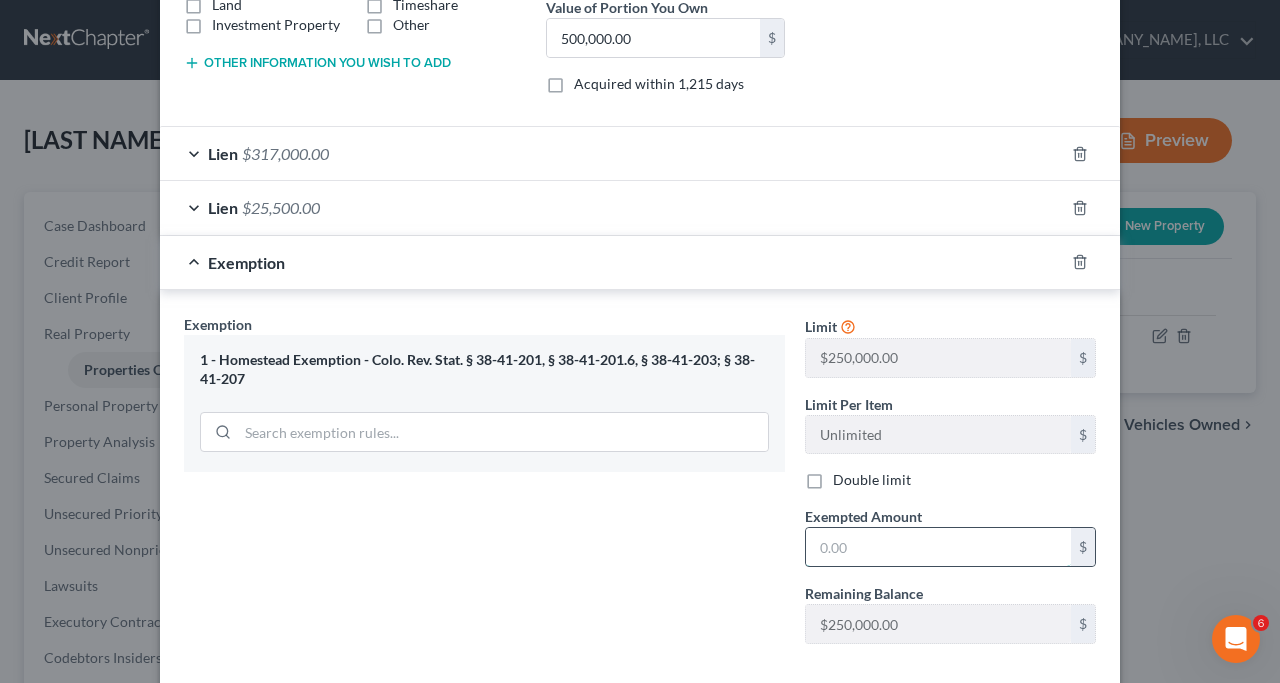 scroll, scrollTop: 436, scrollLeft: 0, axis: vertical 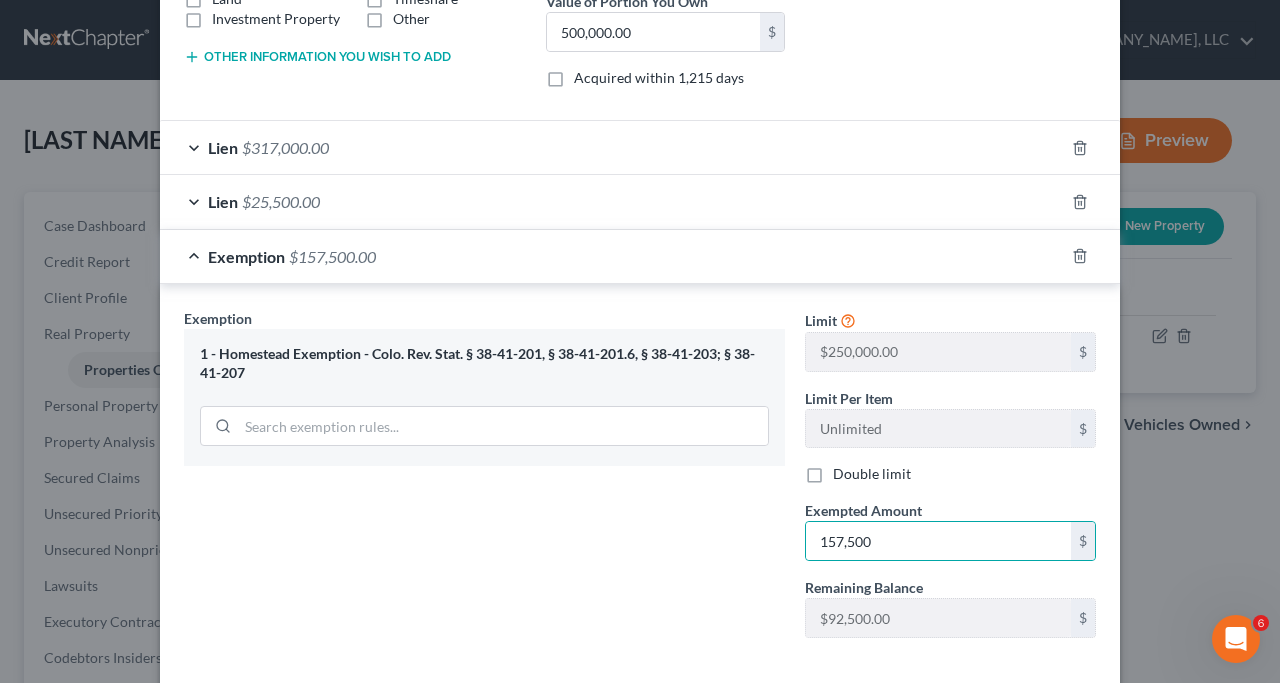 click on "Exemption Set must be selected for CA.
Exemption
*
1 - Homestead Exemption  - Colo. Rev. Stat. § 38-41-201, § 38-41-201.6, § 38-41-203; § 38-41-207" at bounding box center (484, 481) 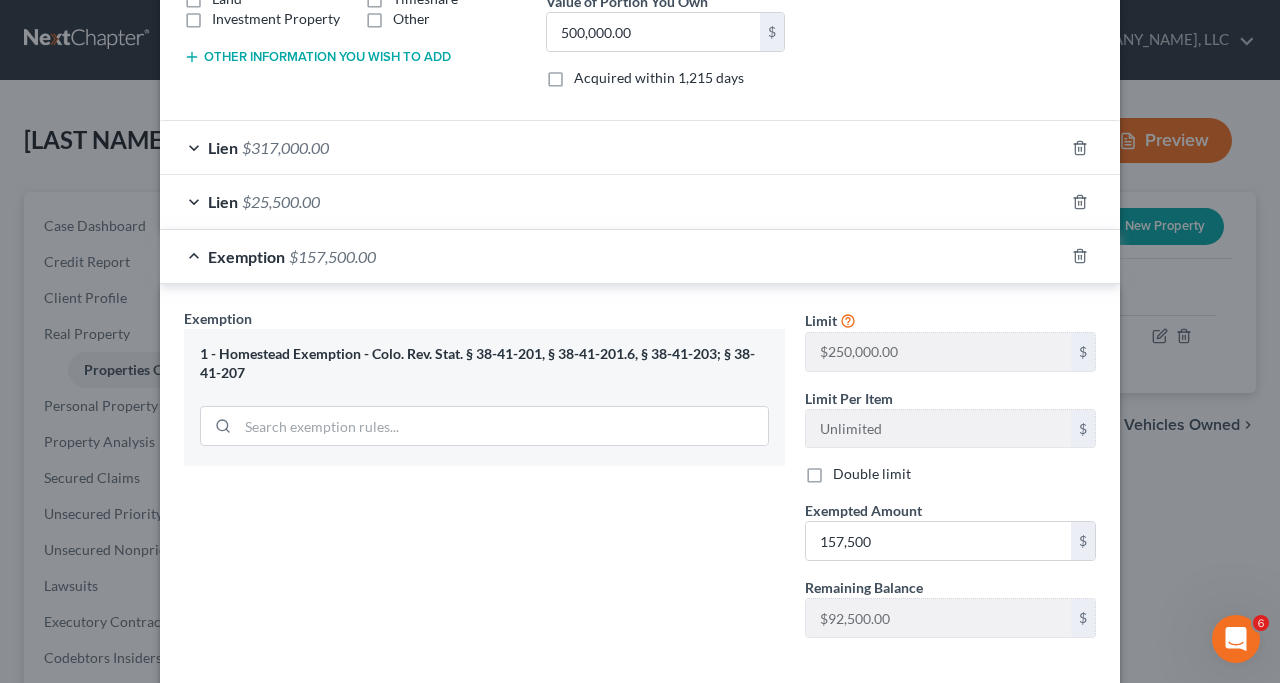 scroll, scrollTop: 534, scrollLeft: 0, axis: vertical 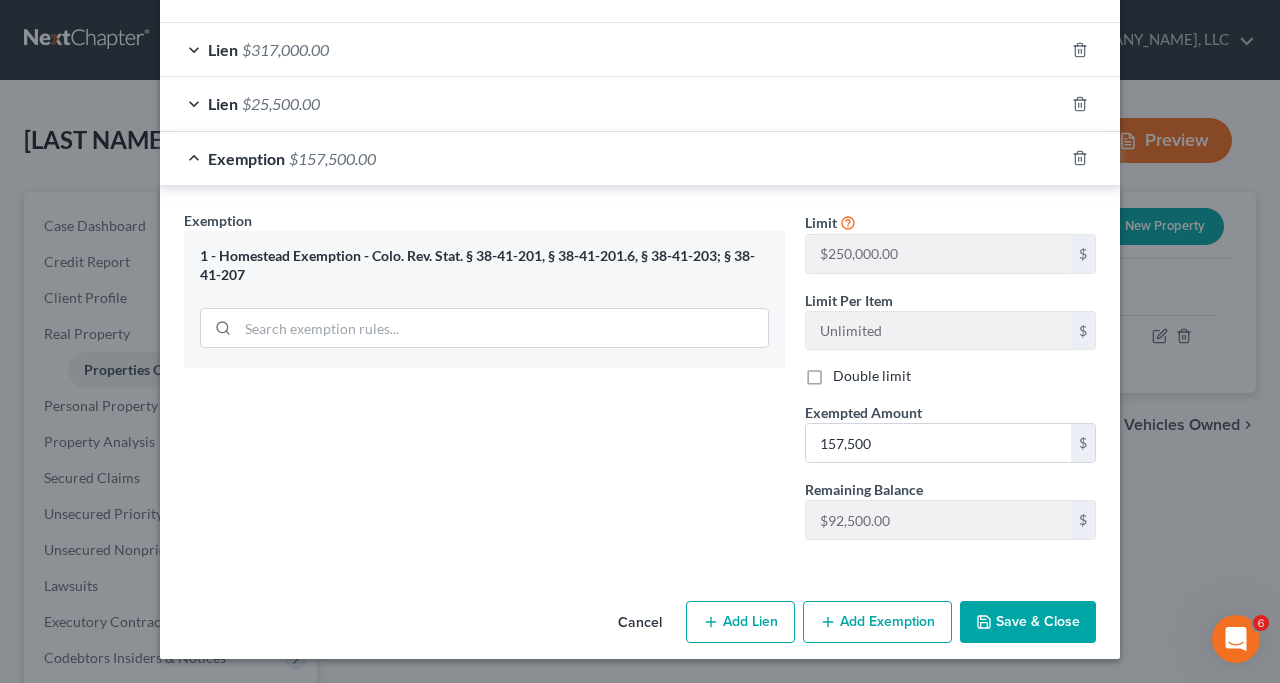 click on "Save & Close" at bounding box center (1028, 622) 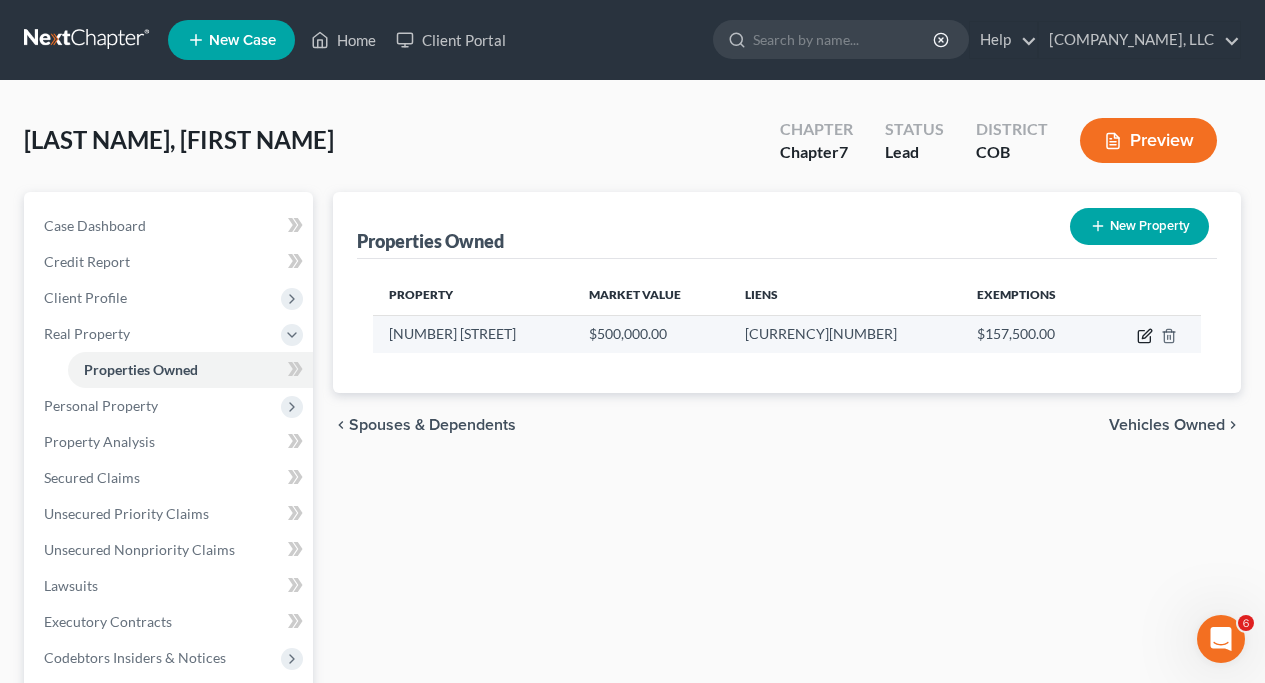 click 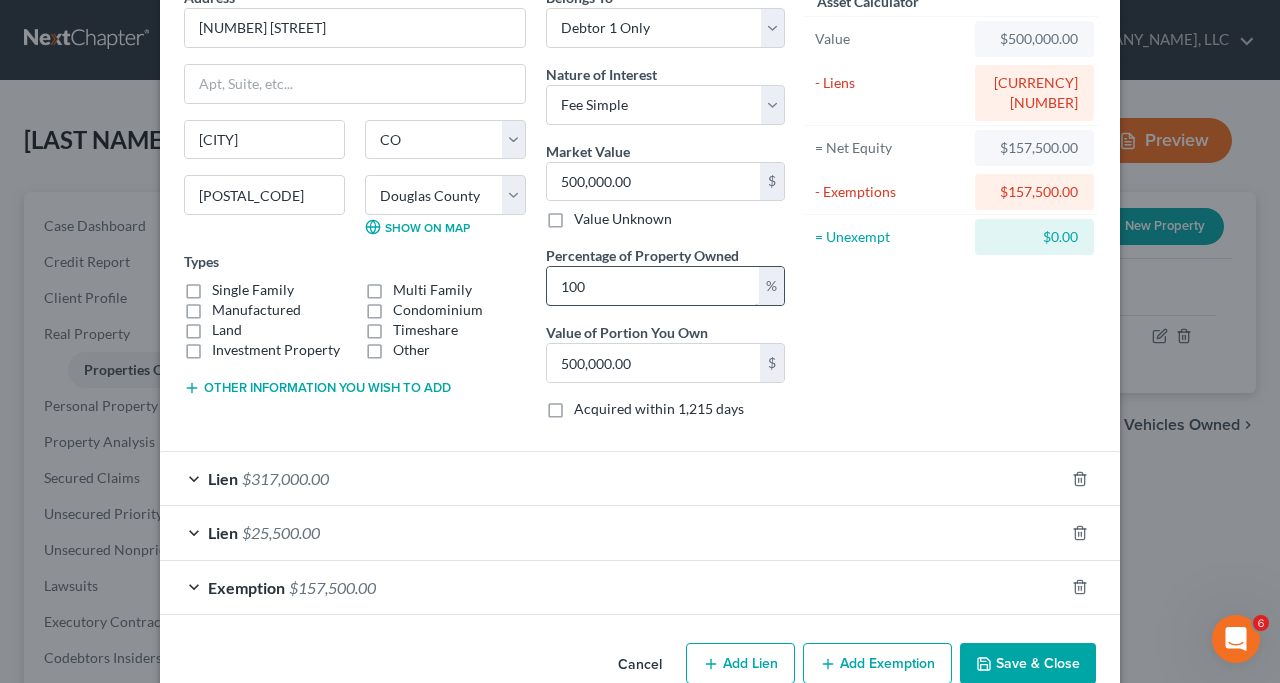 scroll, scrollTop: 146, scrollLeft: 0, axis: vertical 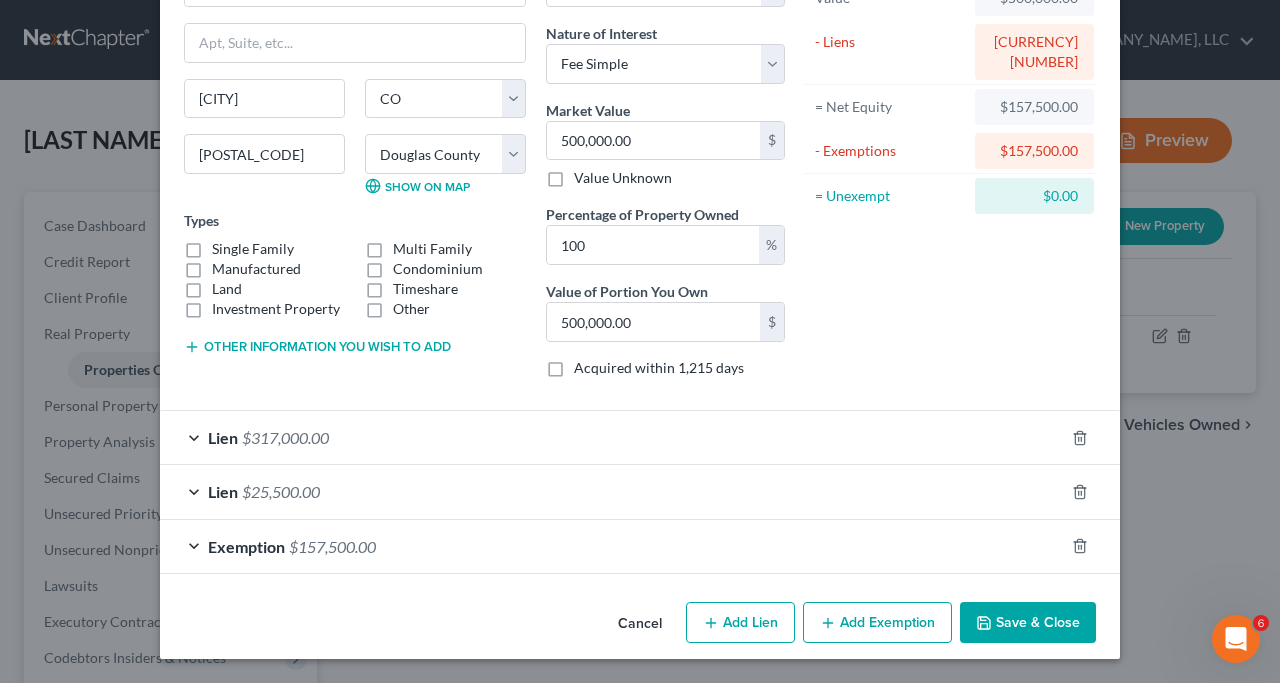 click on "Add Exemption" at bounding box center (877, 623) 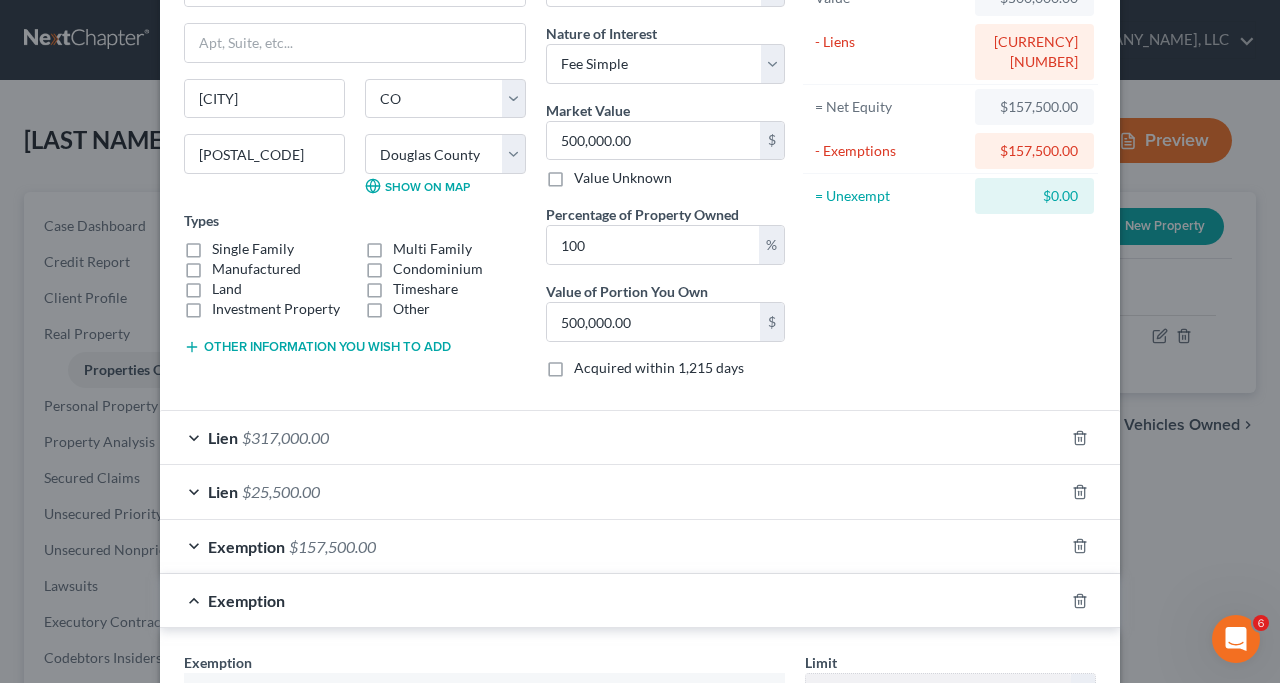 click on "Single Family" at bounding box center (253, 249) 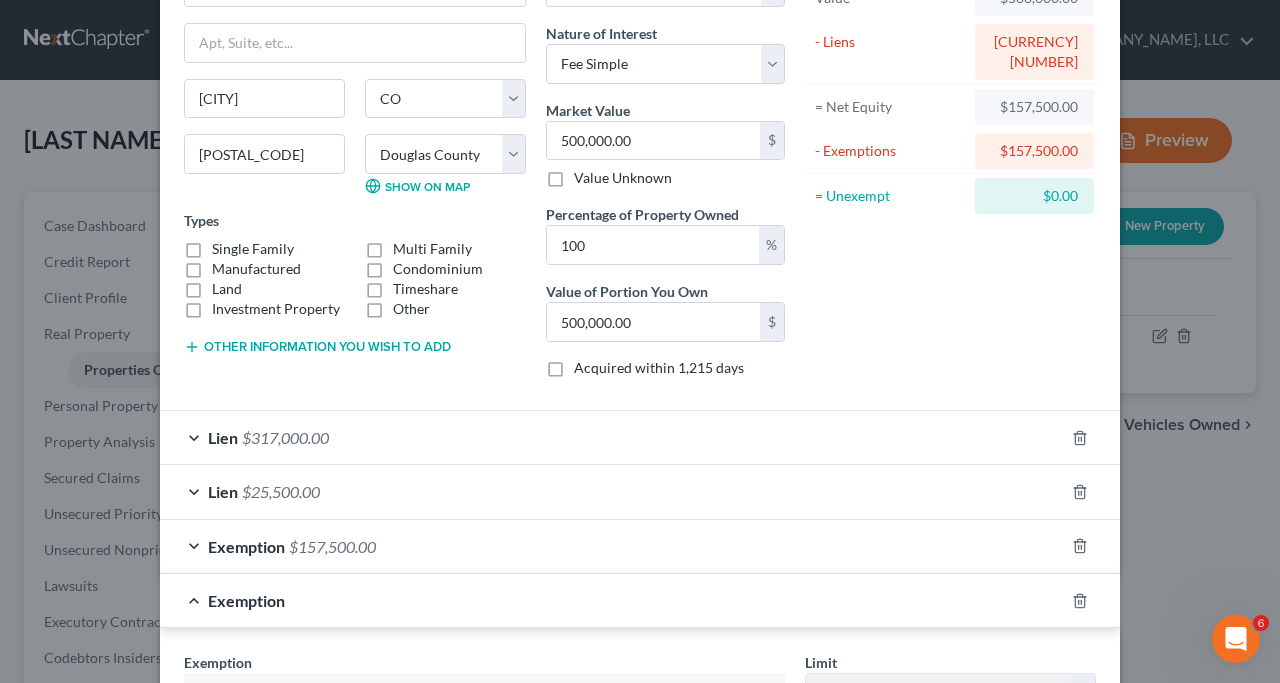 click on "Single Family" at bounding box center (226, 245) 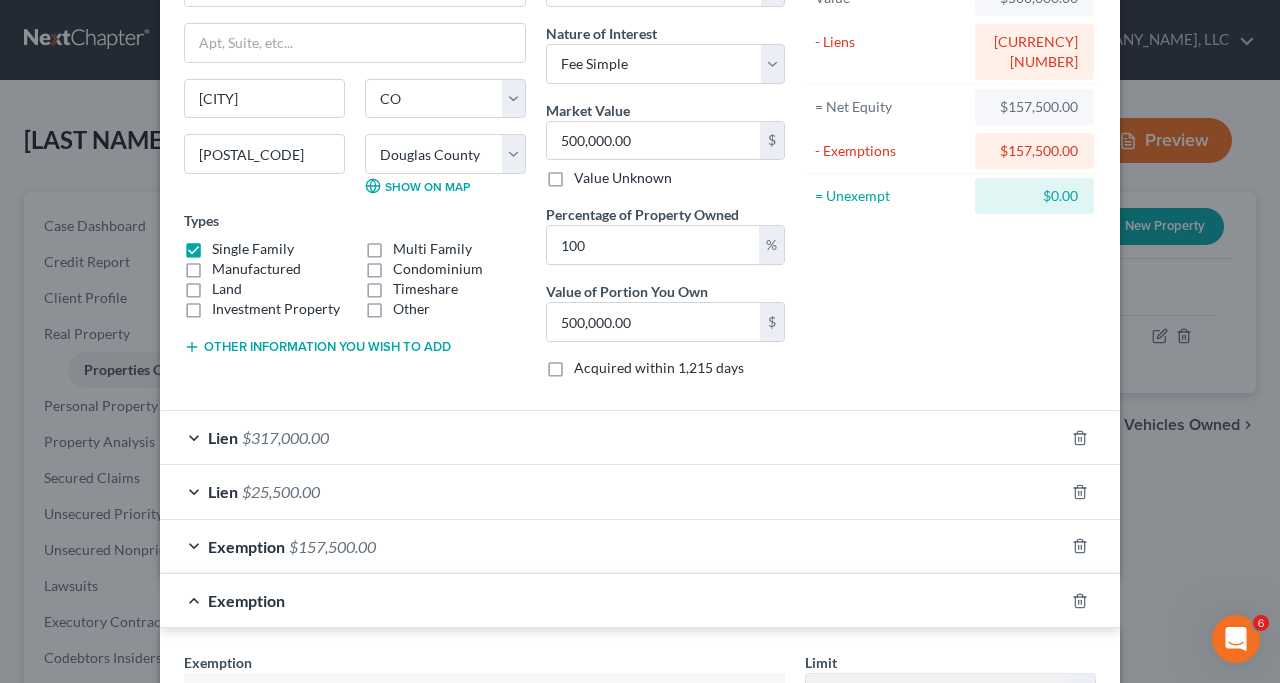 click on "Exemption" at bounding box center [246, 546] 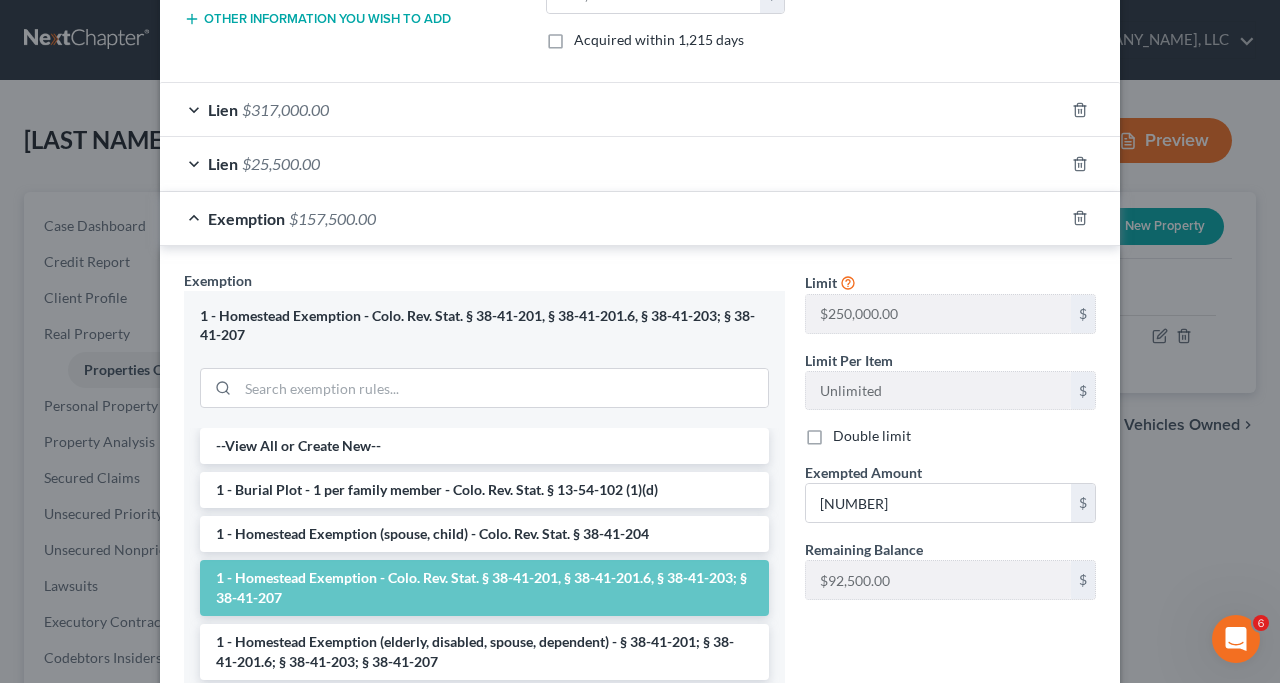 scroll, scrollTop: 475, scrollLeft: 0, axis: vertical 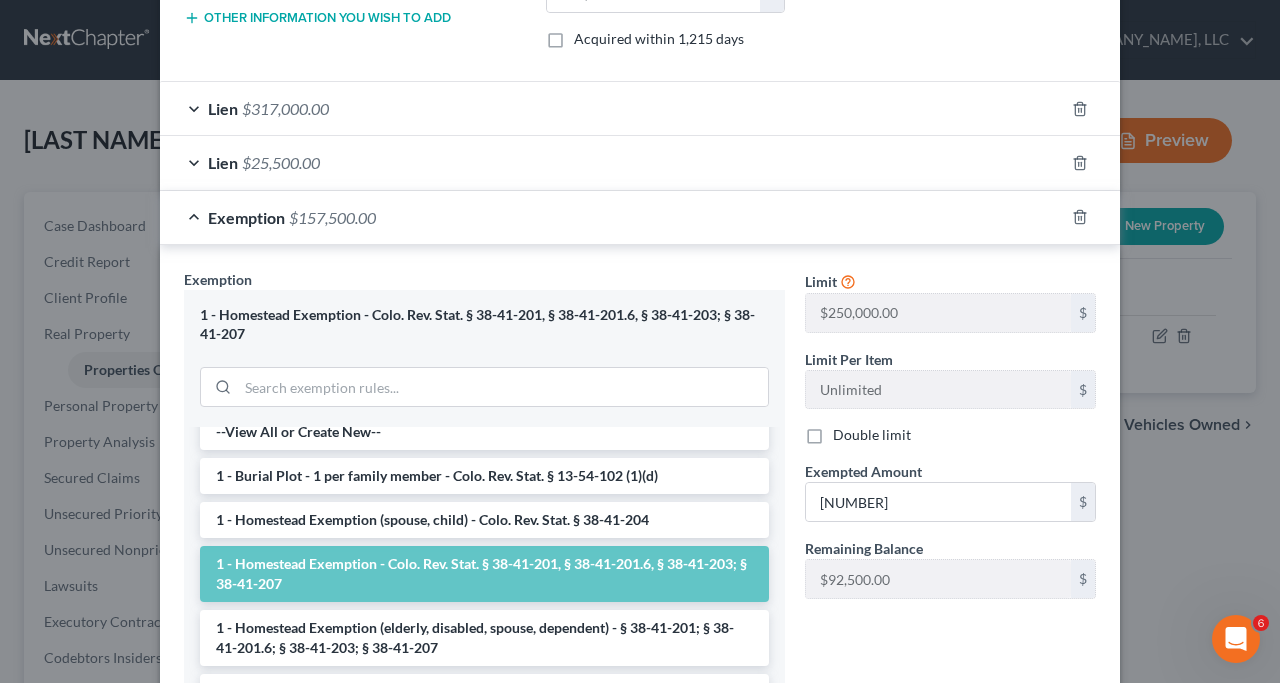 click on "Limit     $250,000.00 $ Limit Per Item Unlimited $ Double limit
Exempted Amount
*
157,500.00 $ Remaining Balance $92,500.00 $" at bounding box center (950, 442) 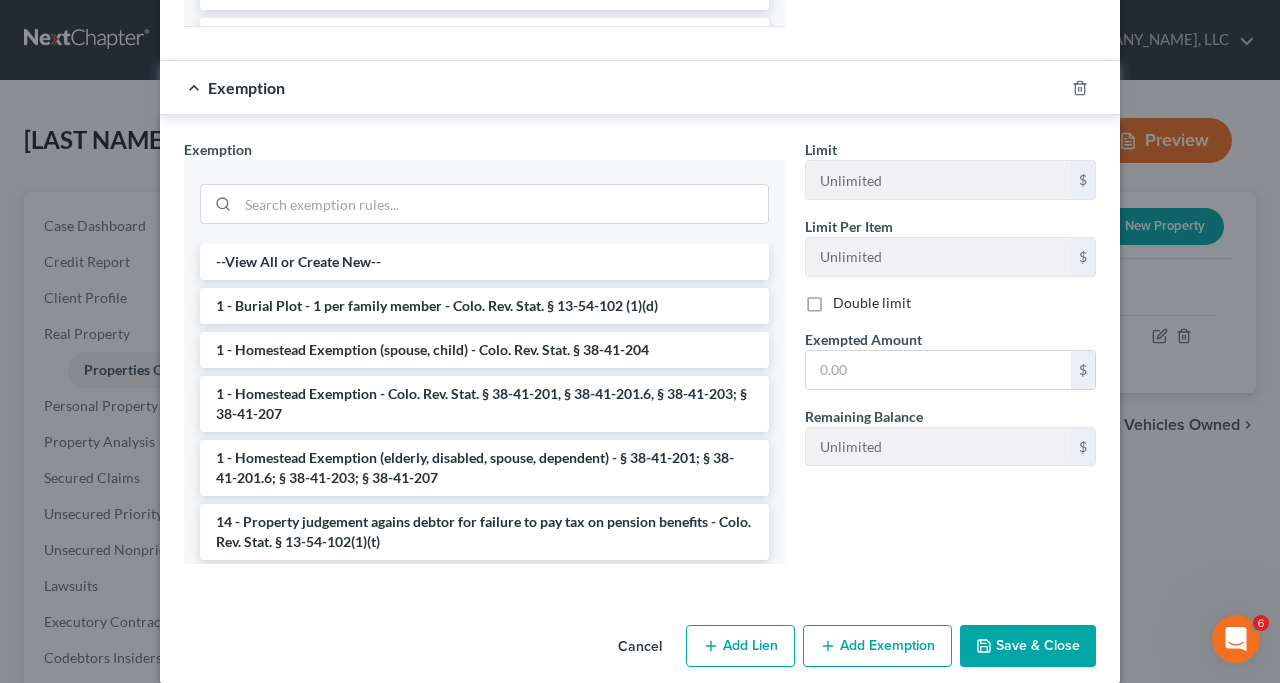 scroll, scrollTop: 1219, scrollLeft: 0, axis: vertical 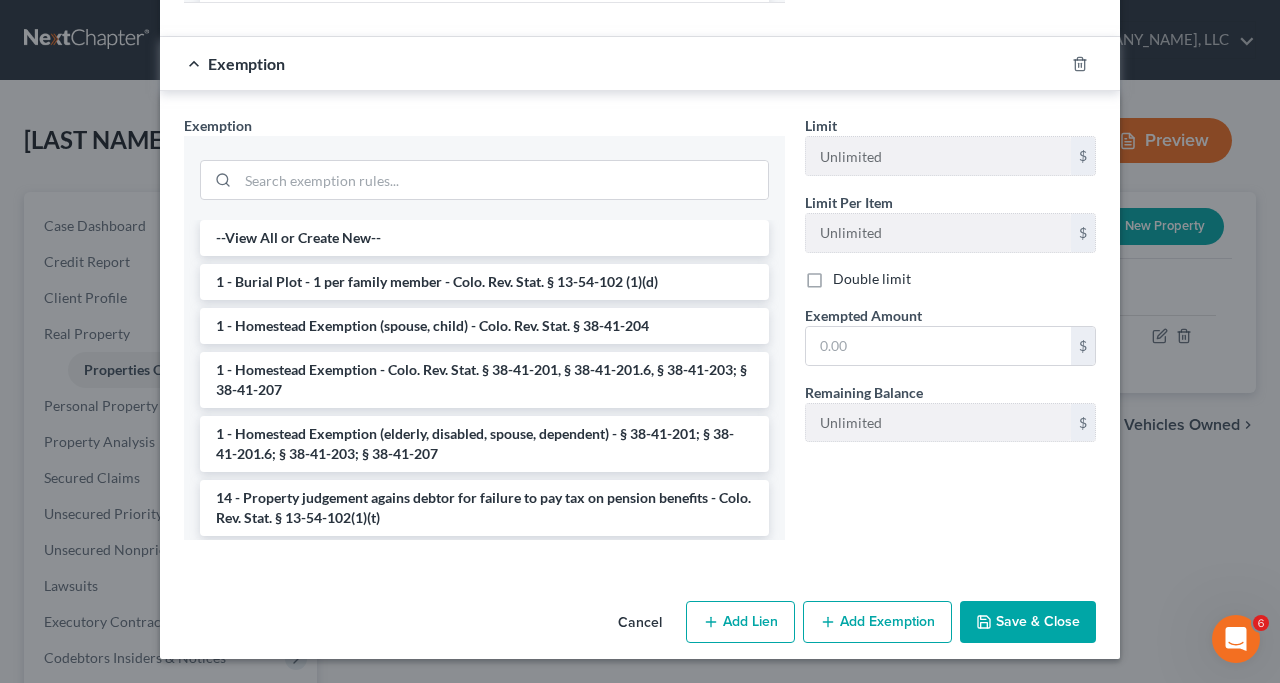 click on "Save & Close" at bounding box center (1028, 622) 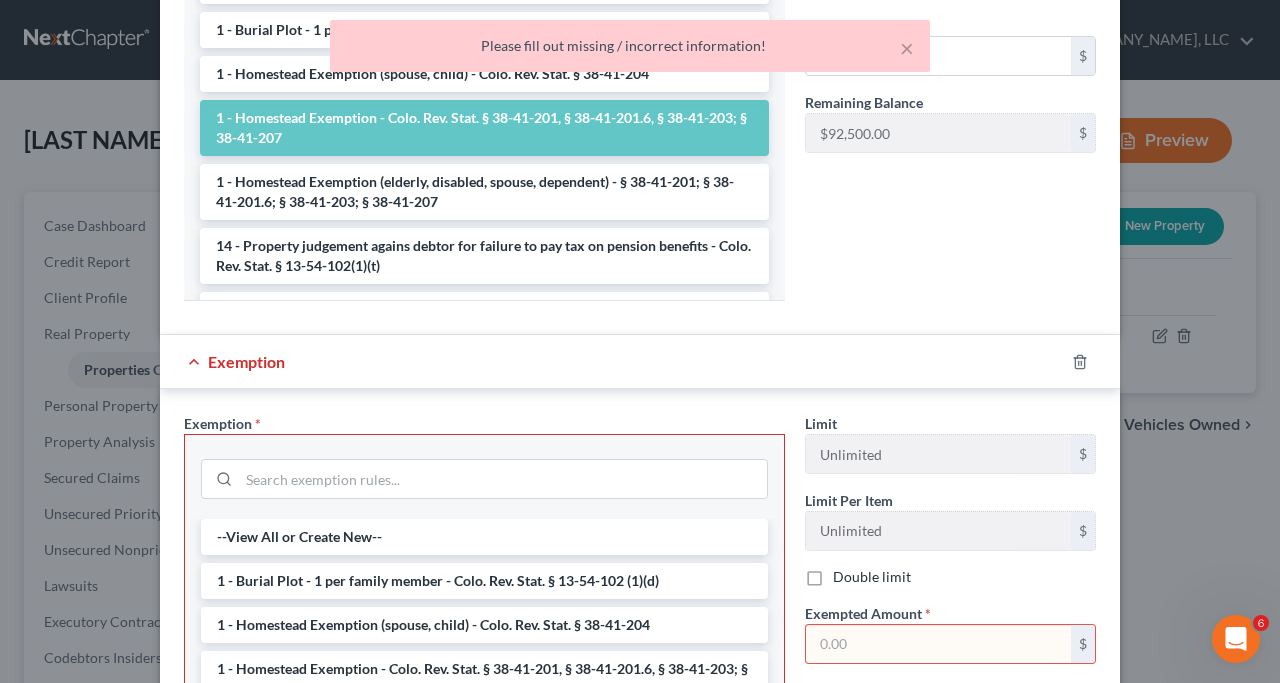 scroll, scrollTop: 970, scrollLeft: 0, axis: vertical 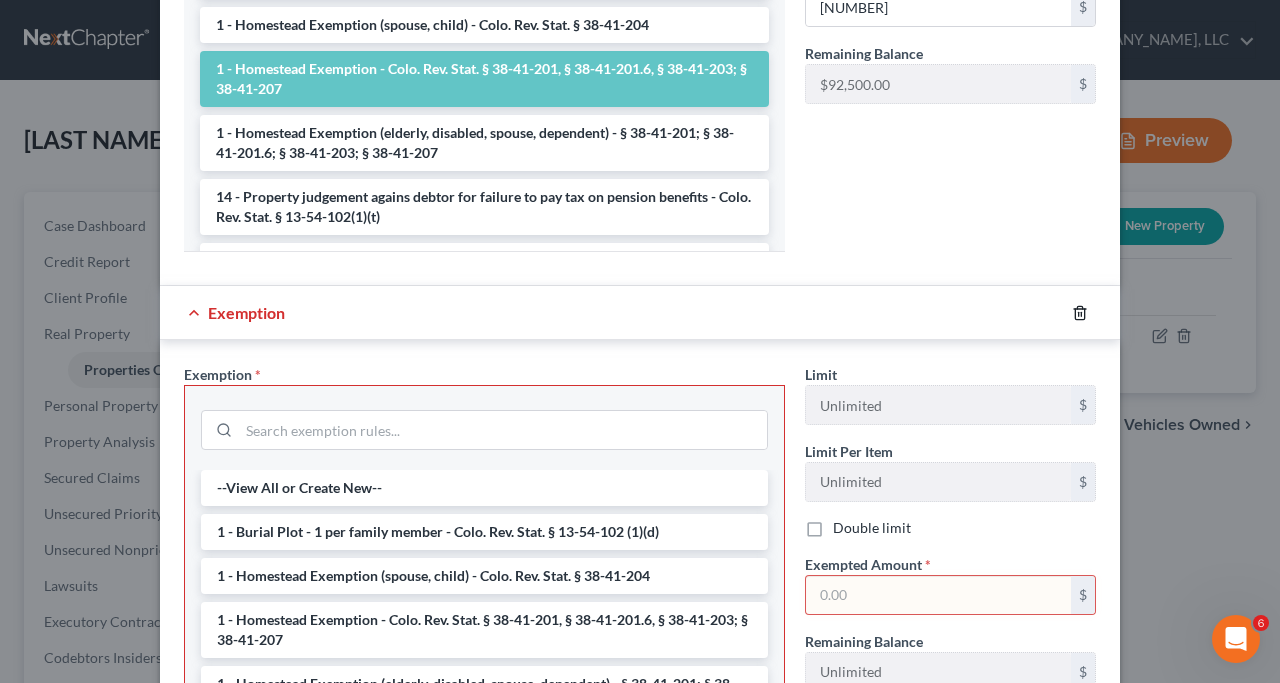 click 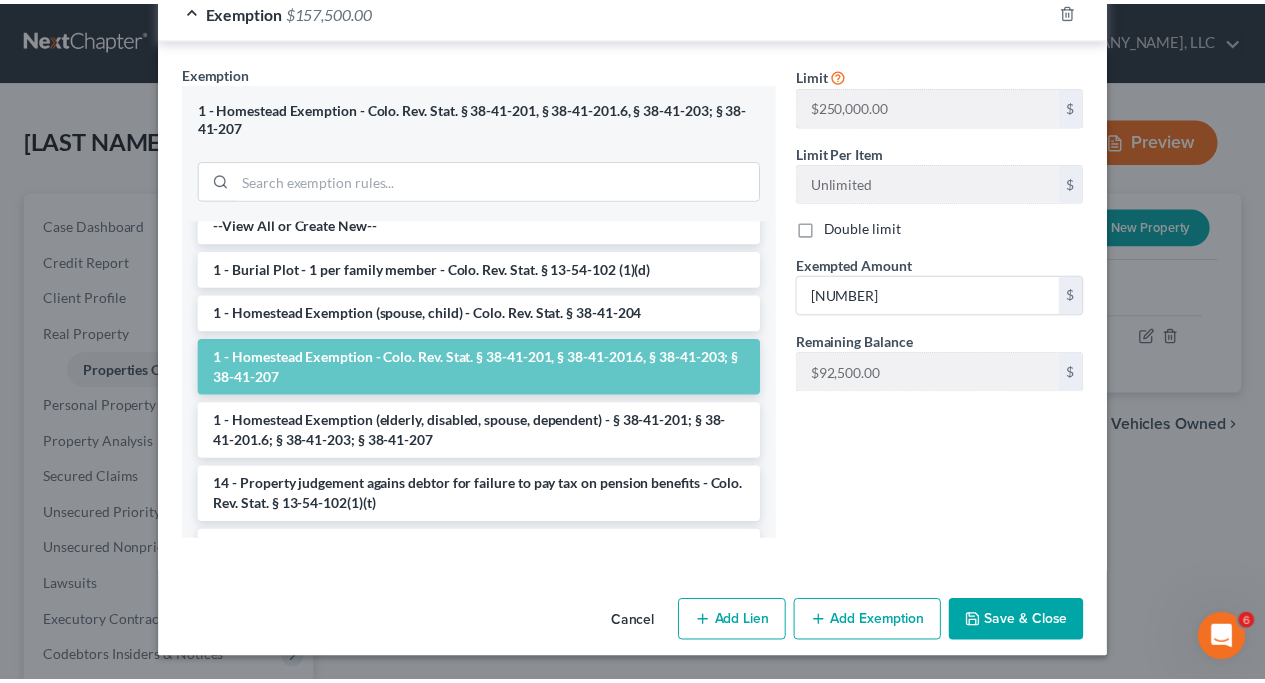 scroll, scrollTop: 681, scrollLeft: 0, axis: vertical 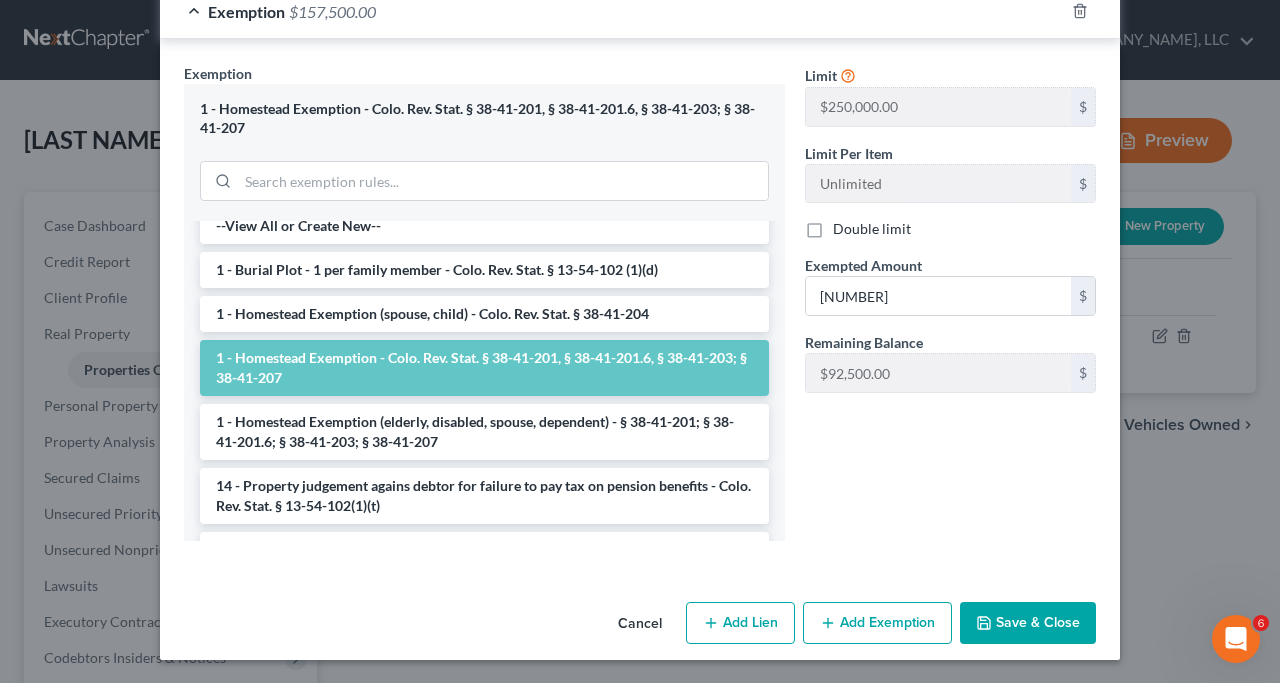 click on "Save & Close" at bounding box center (1028, 623) 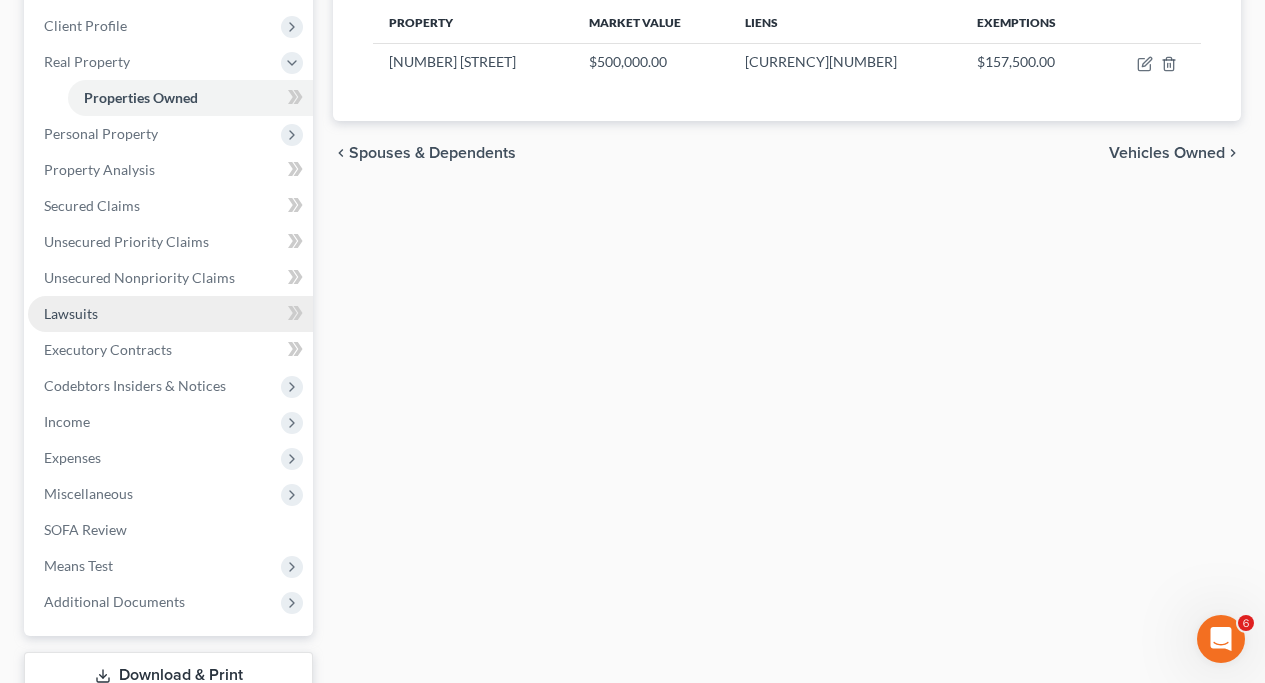 scroll, scrollTop: 258, scrollLeft: 0, axis: vertical 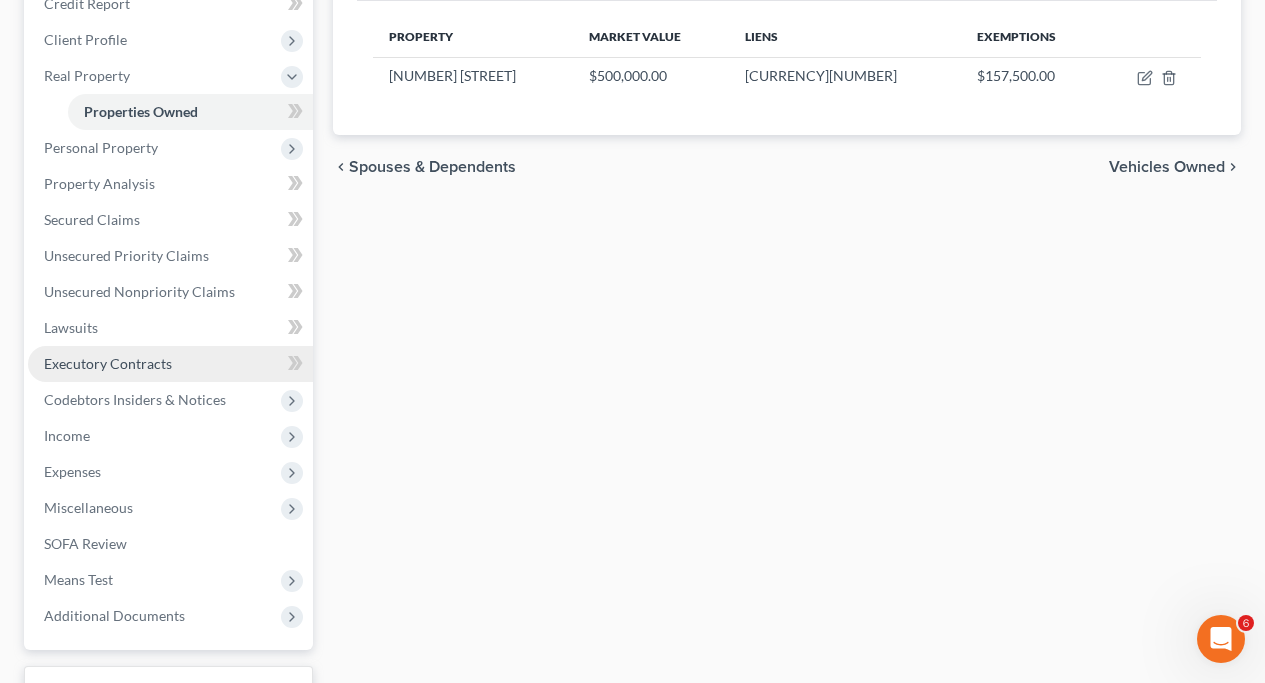 click on "Executory Contracts" at bounding box center [108, 363] 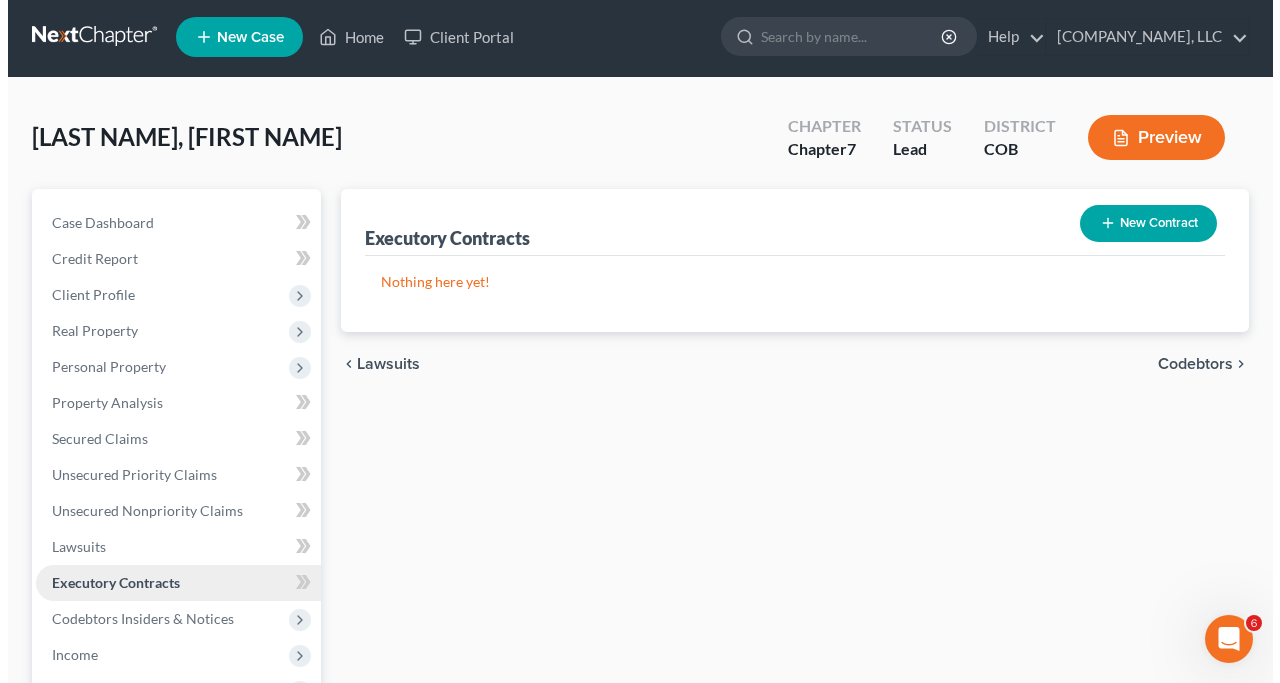 scroll, scrollTop: 0, scrollLeft: 0, axis: both 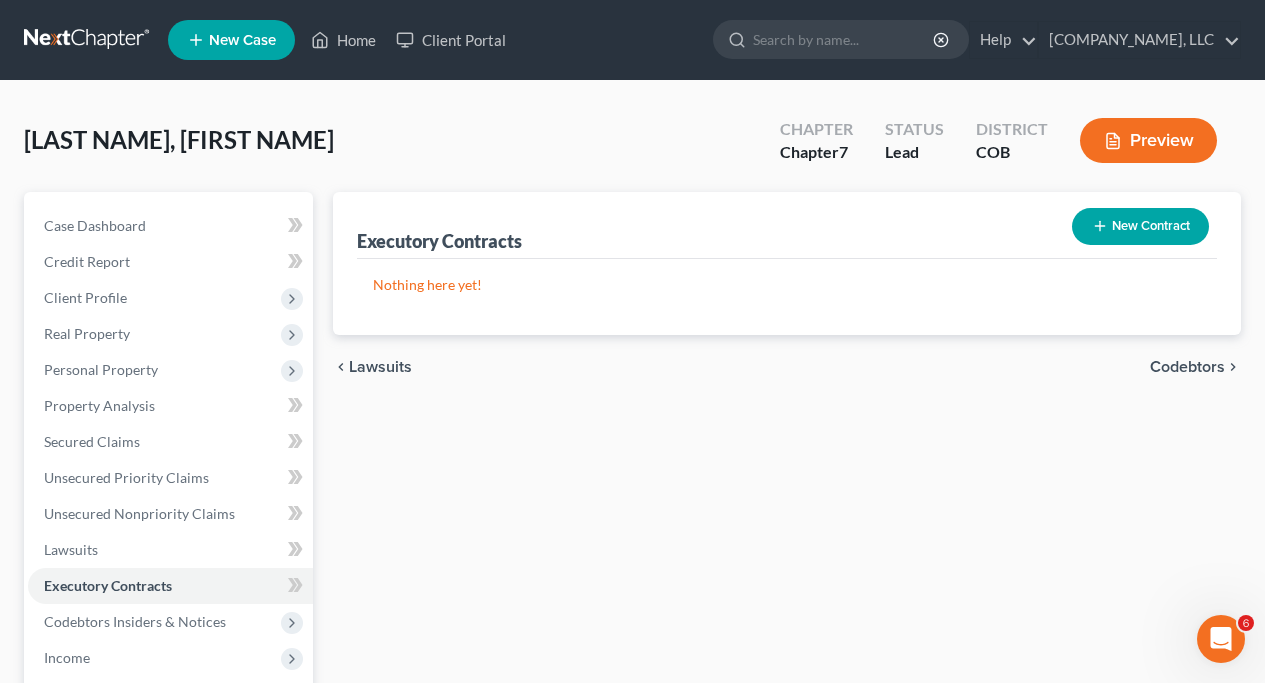 click on "New Contract" at bounding box center [1140, 226] 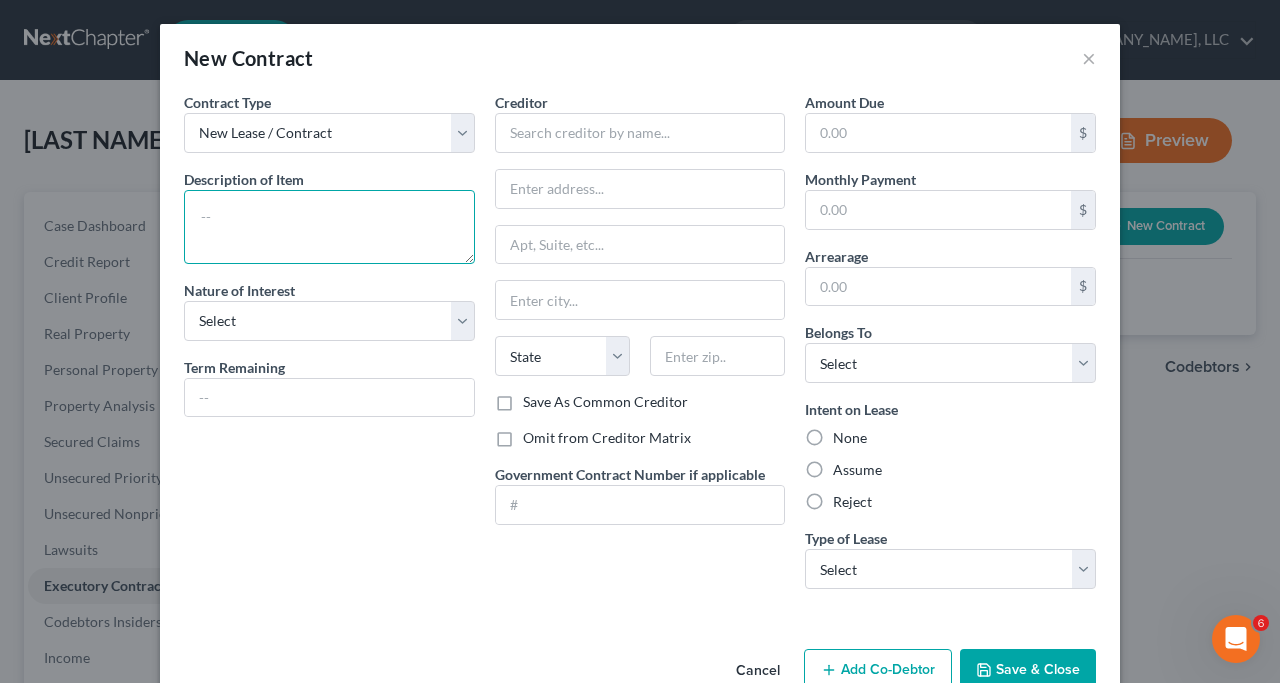 click at bounding box center [329, 227] 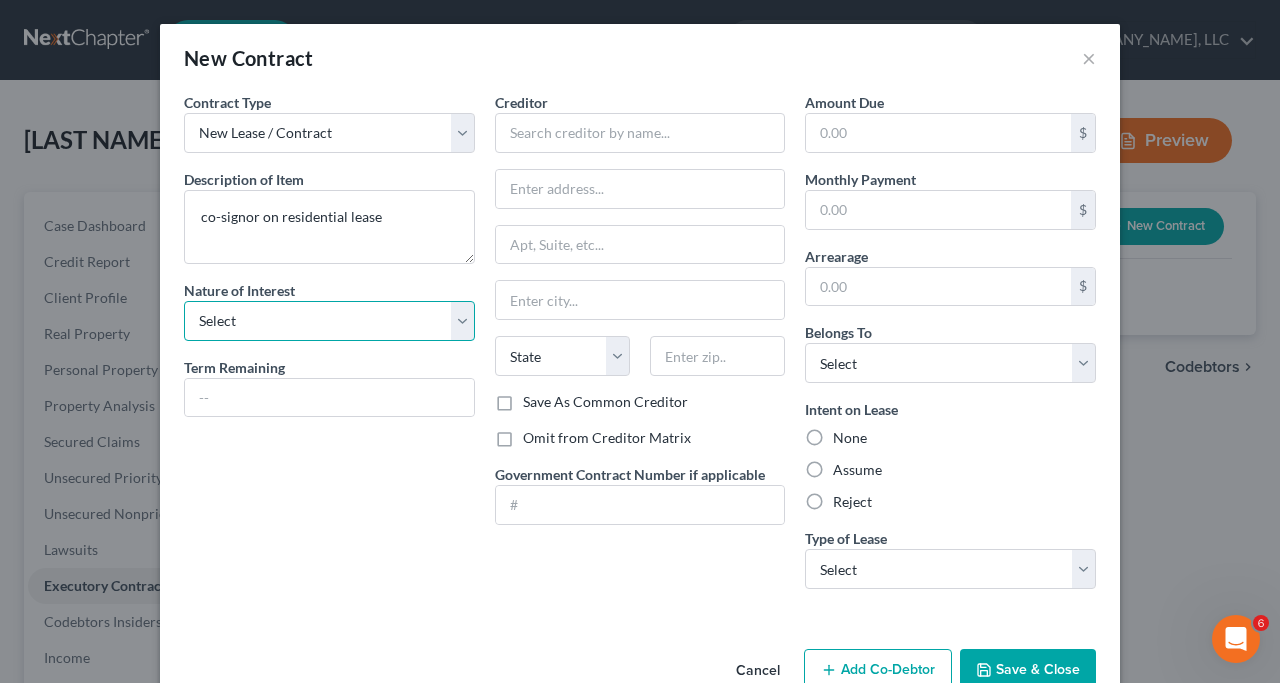 click on "Select Purchaser Agent Lessor Lessee" at bounding box center [329, 321] 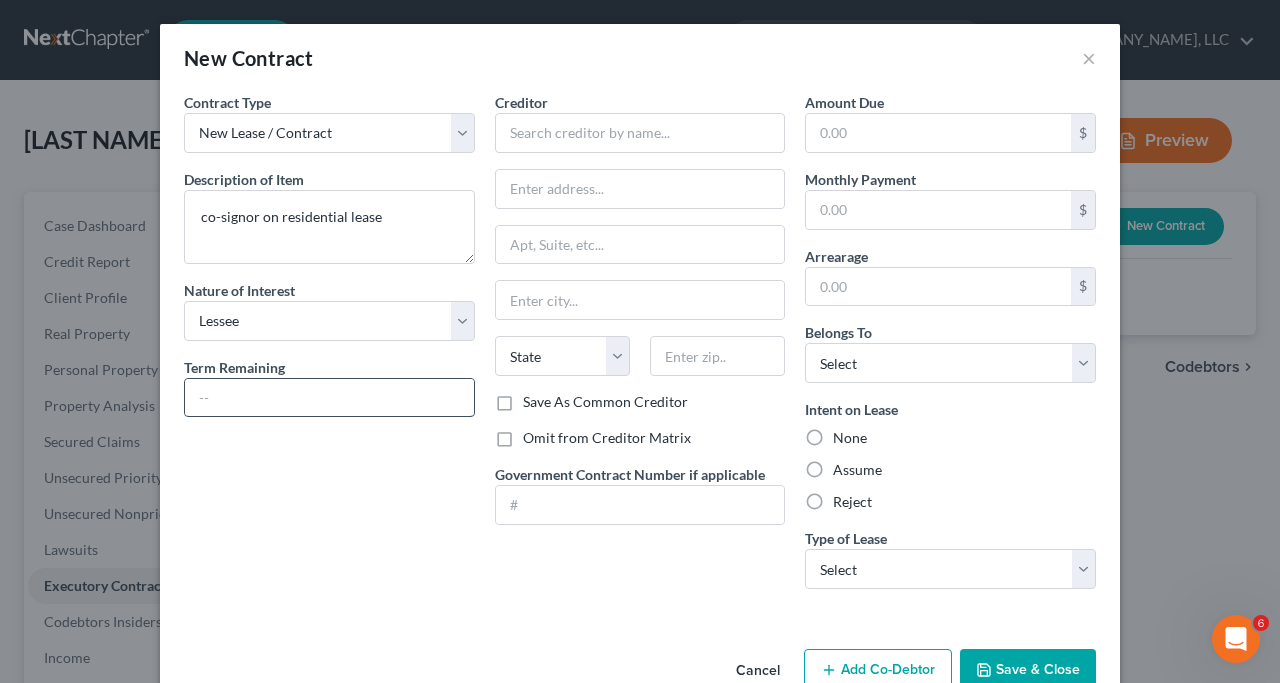 click at bounding box center [329, 398] 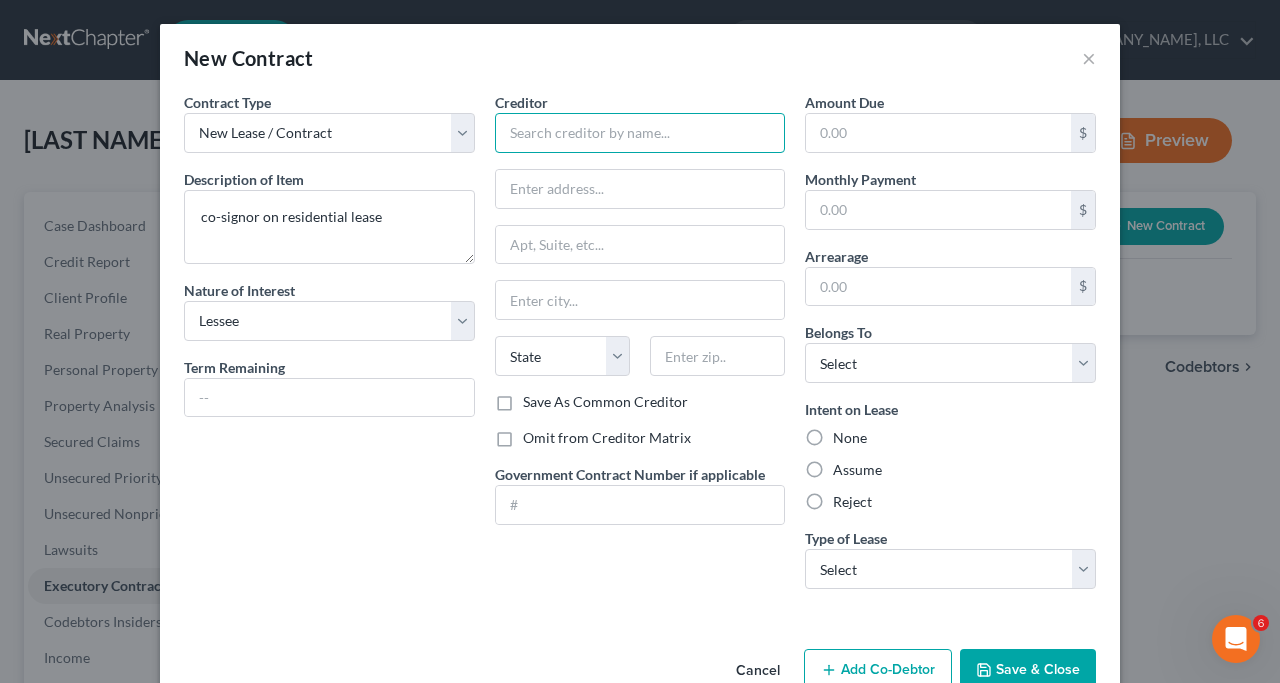 click at bounding box center (640, 133) 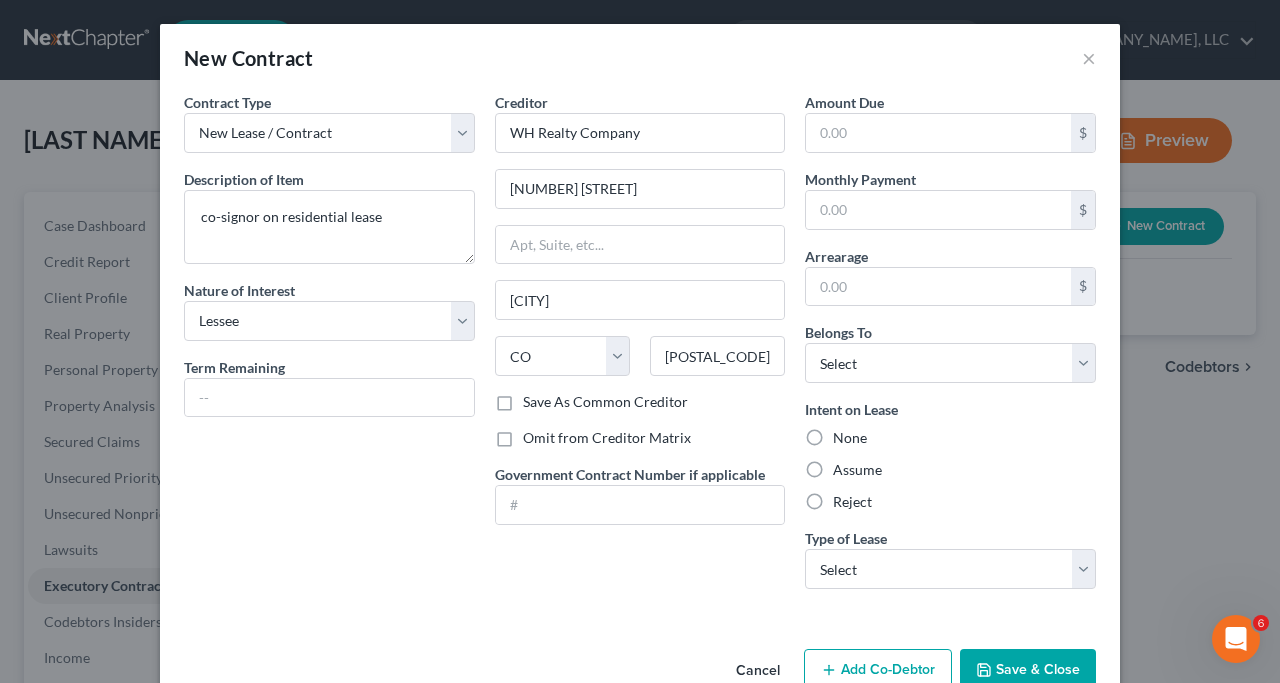 click on "Reject" at bounding box center [852, 502] 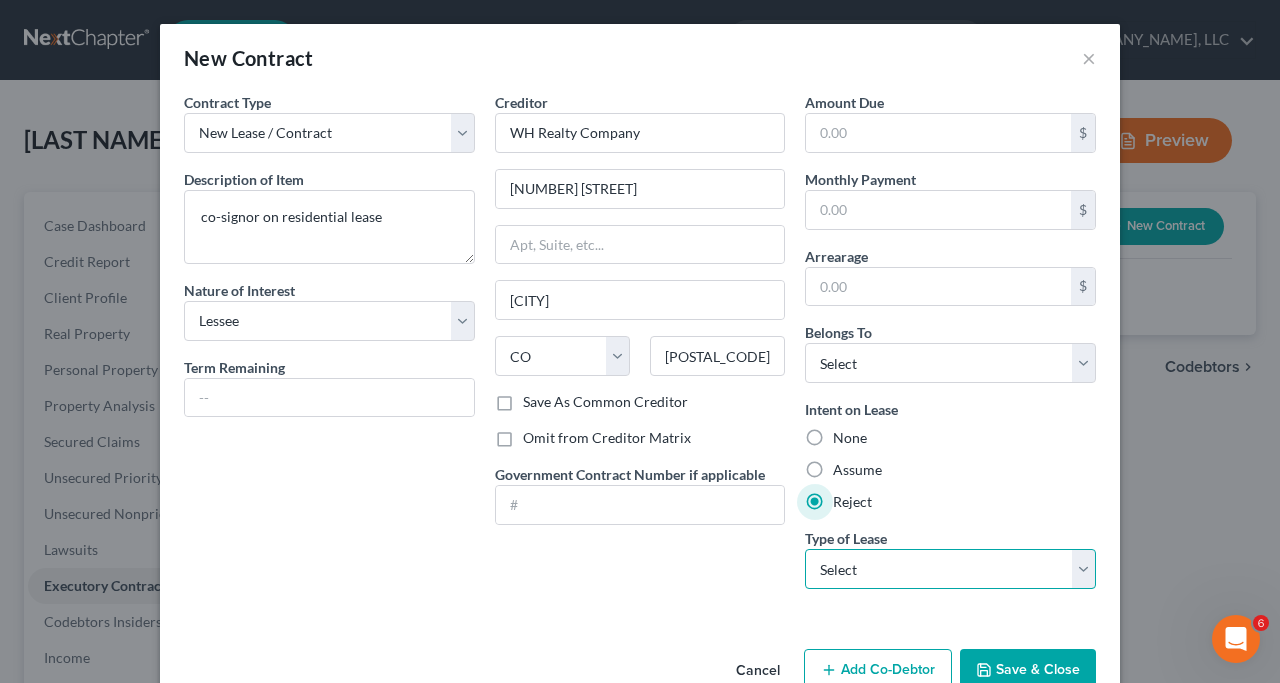 click on "Select Real Estate Car Other" at bounding box center (950, 569) 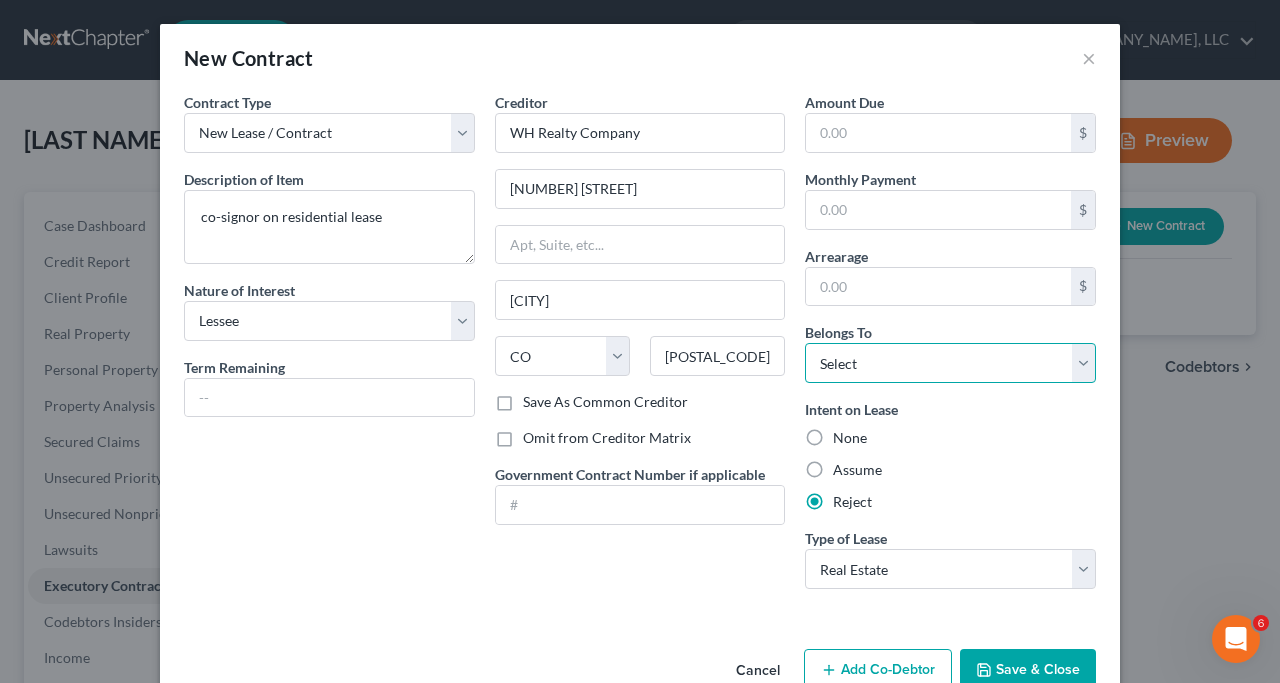 click on "Select Debtor 1 Only Debtor 2 Only Debtor 1 And Debtor 2 Only At Least One Of The Debtors And Another Community Property" at bounding box center (950, 363) 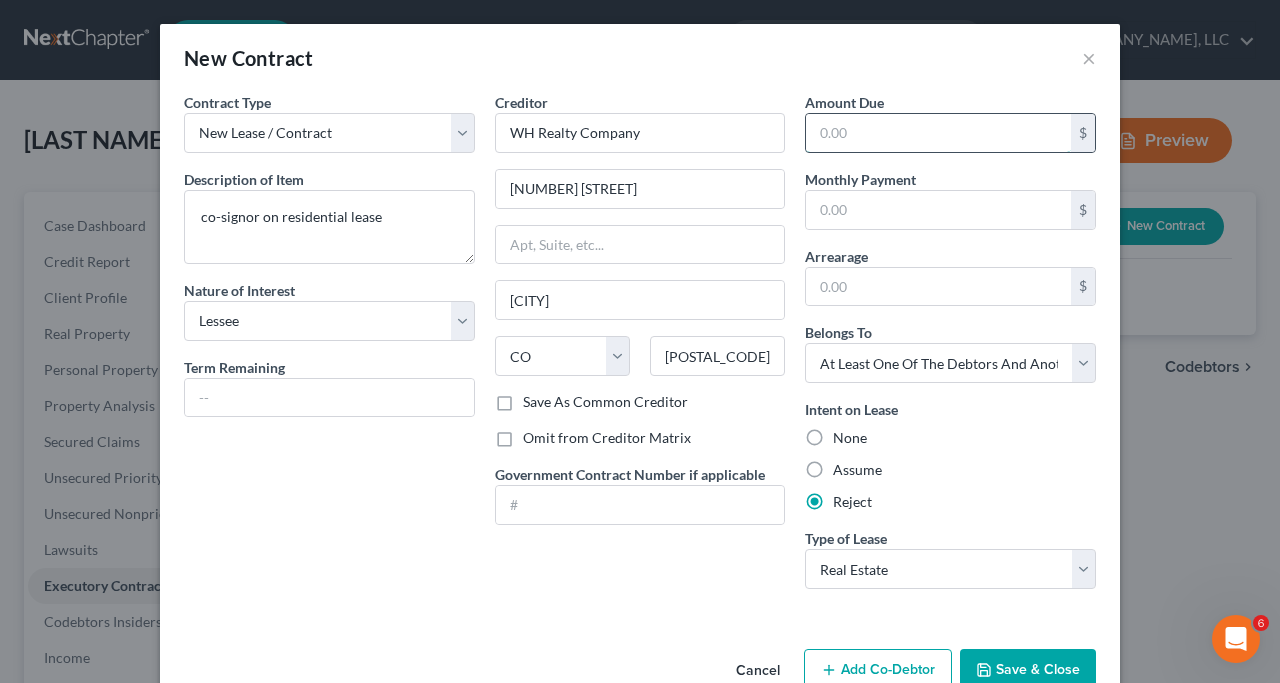 click at bounding box center (938, 133) 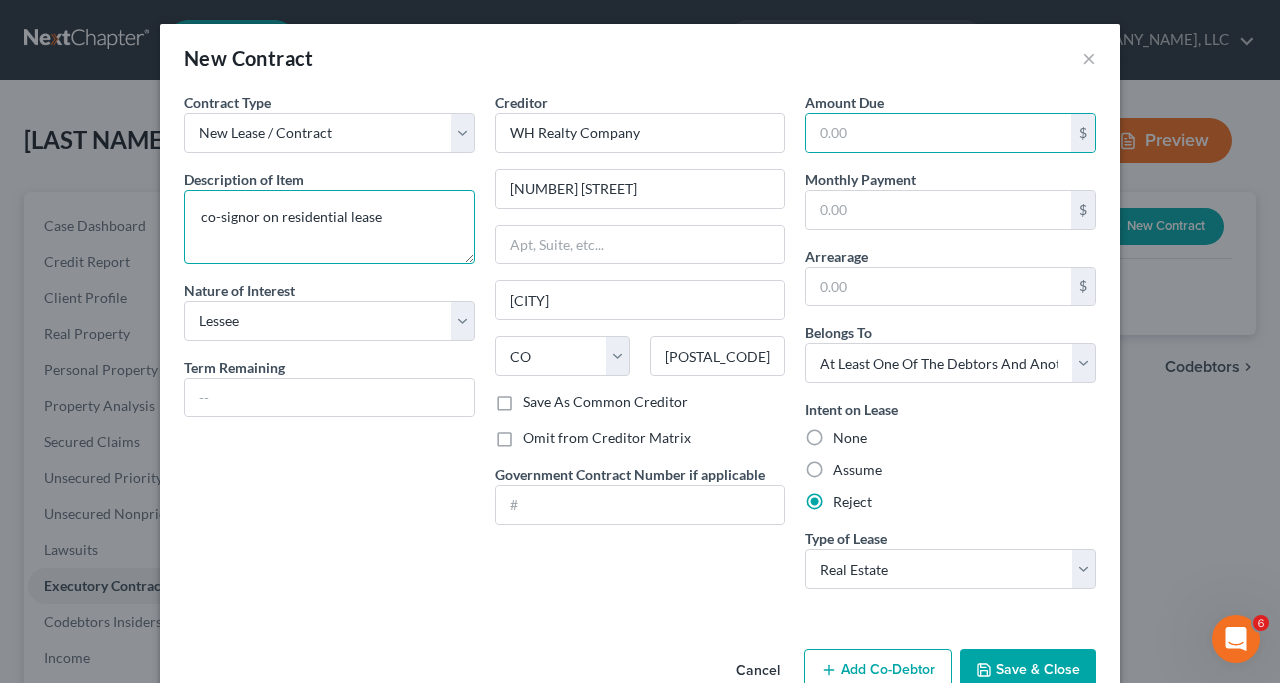 click on "co-signor on residential lease" at bounding box center [329, 227] 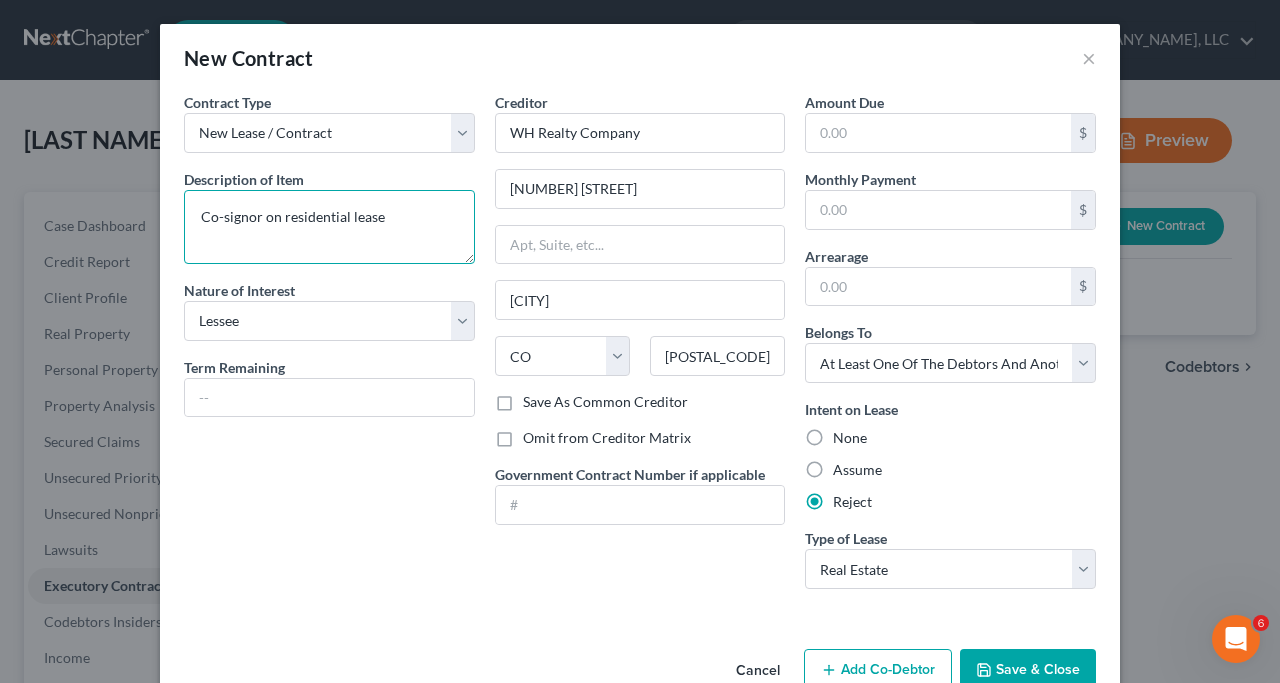click on "Co-signor on residential lease" at bounding box center (329, 227) 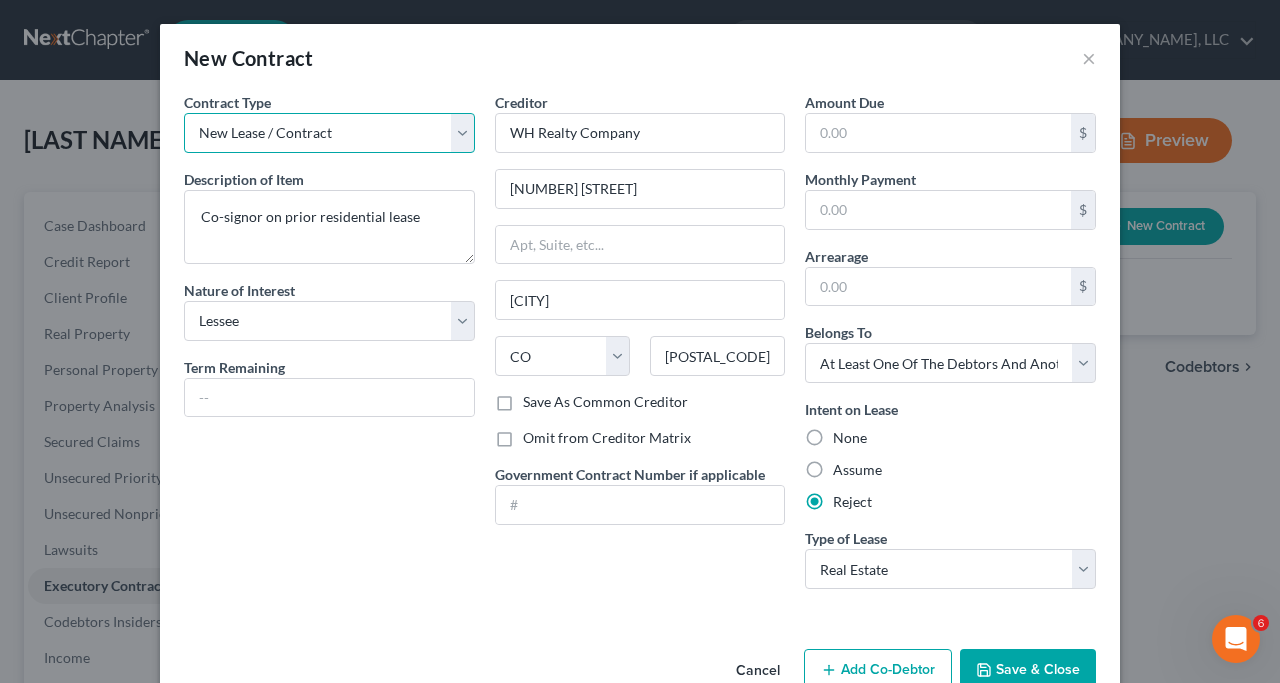 click on "New Lease / Contract New Timeshare" at bounding box center [329, 133] 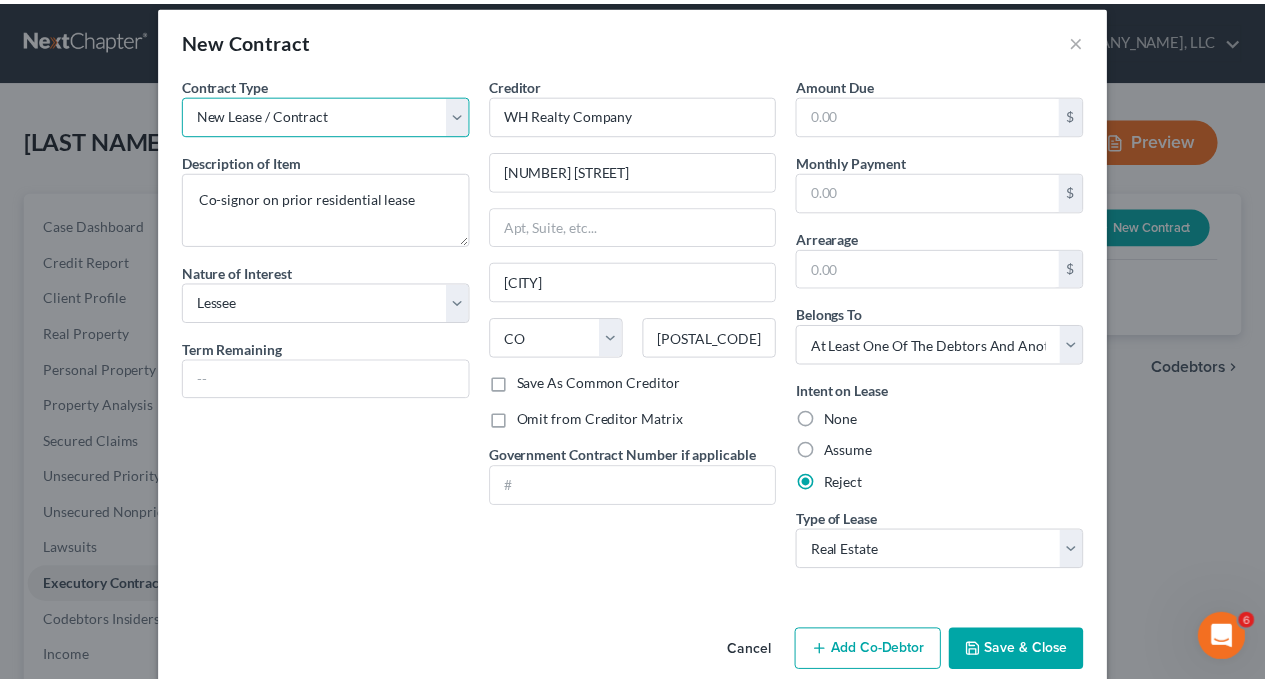 scroll, scrollTop: 47, scrollLeft: 0, axis: vertical 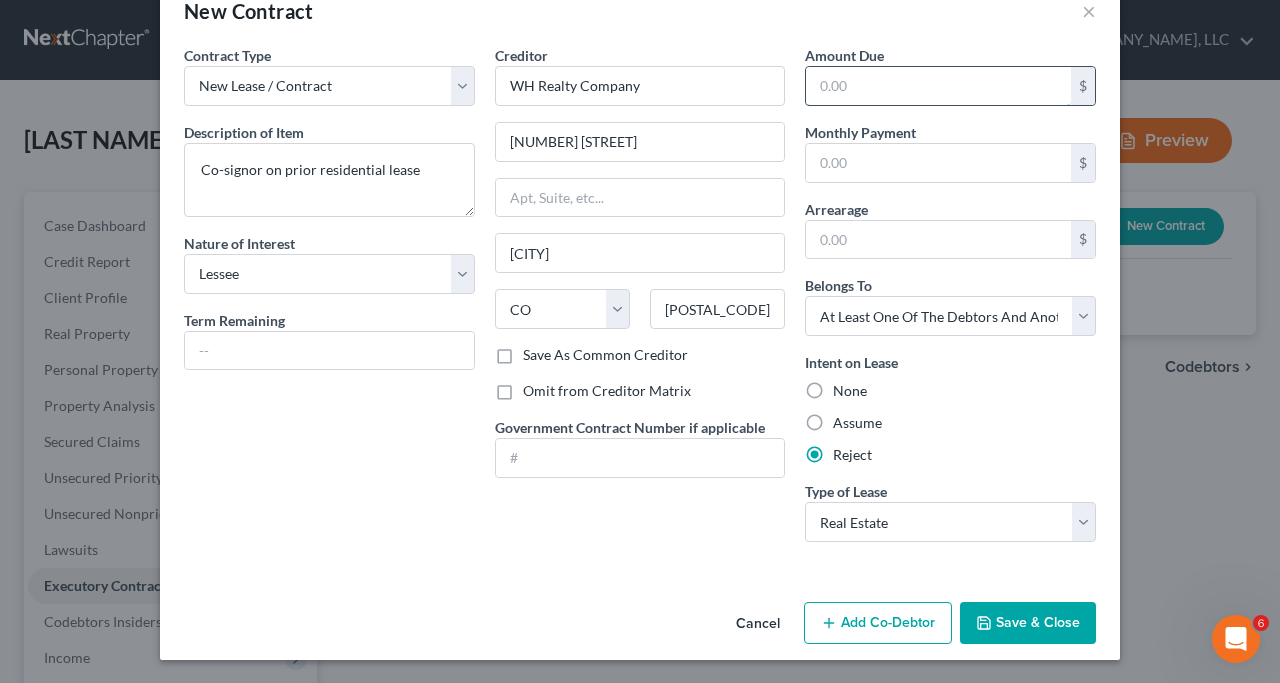 click at bounding box center (938, 86) 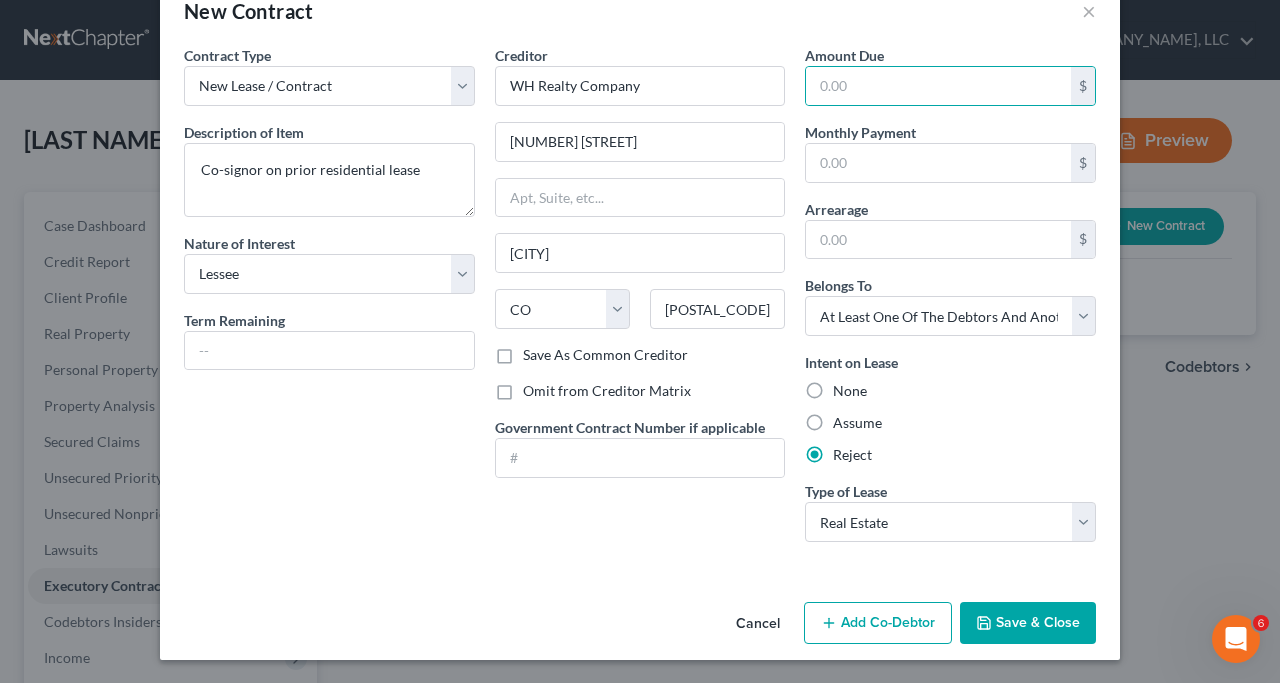 click on "Save & Close" at bounding box center (1028, 623) 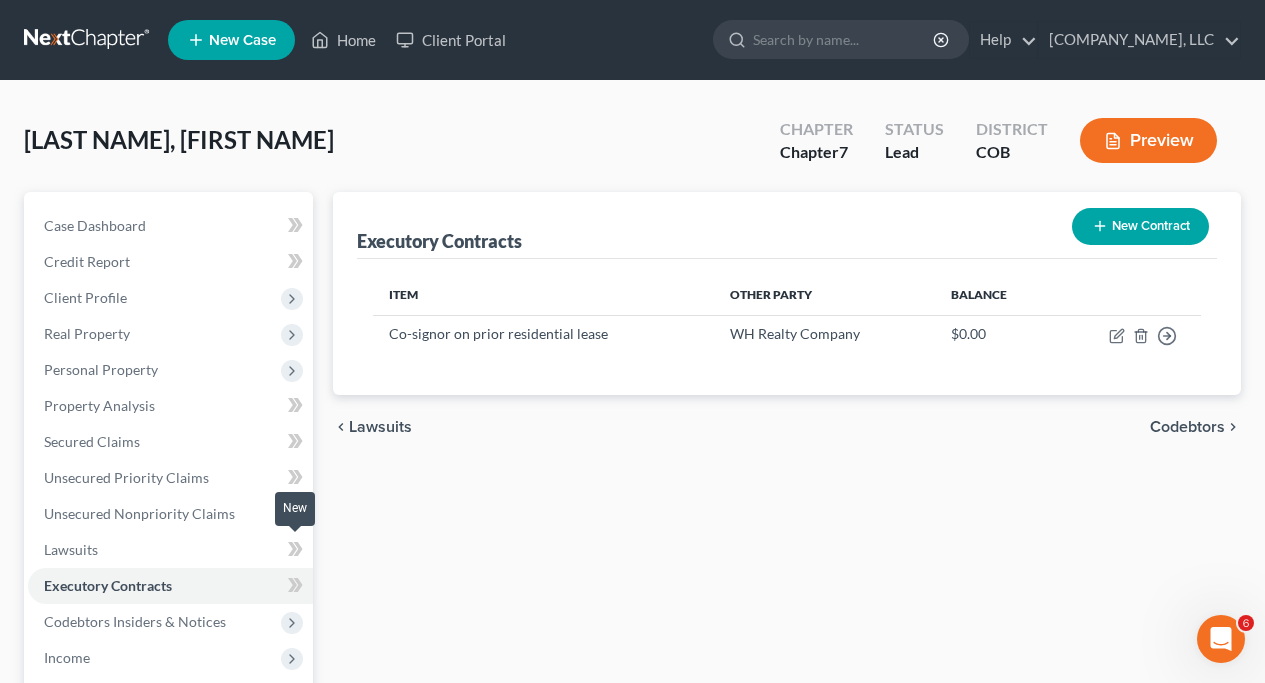 scroll, scrollTop: 368, scrollLeft: 0, axis: vertical 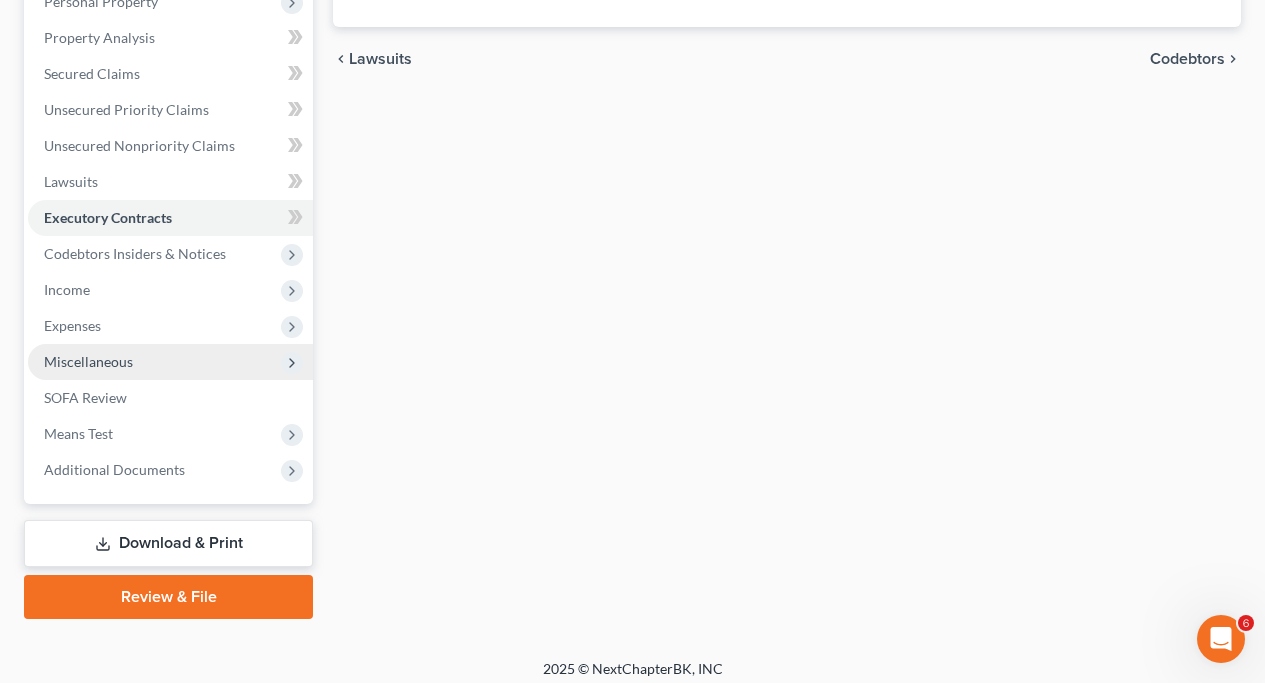 click on "Miscellaneous" at bounding box center (170, 362) 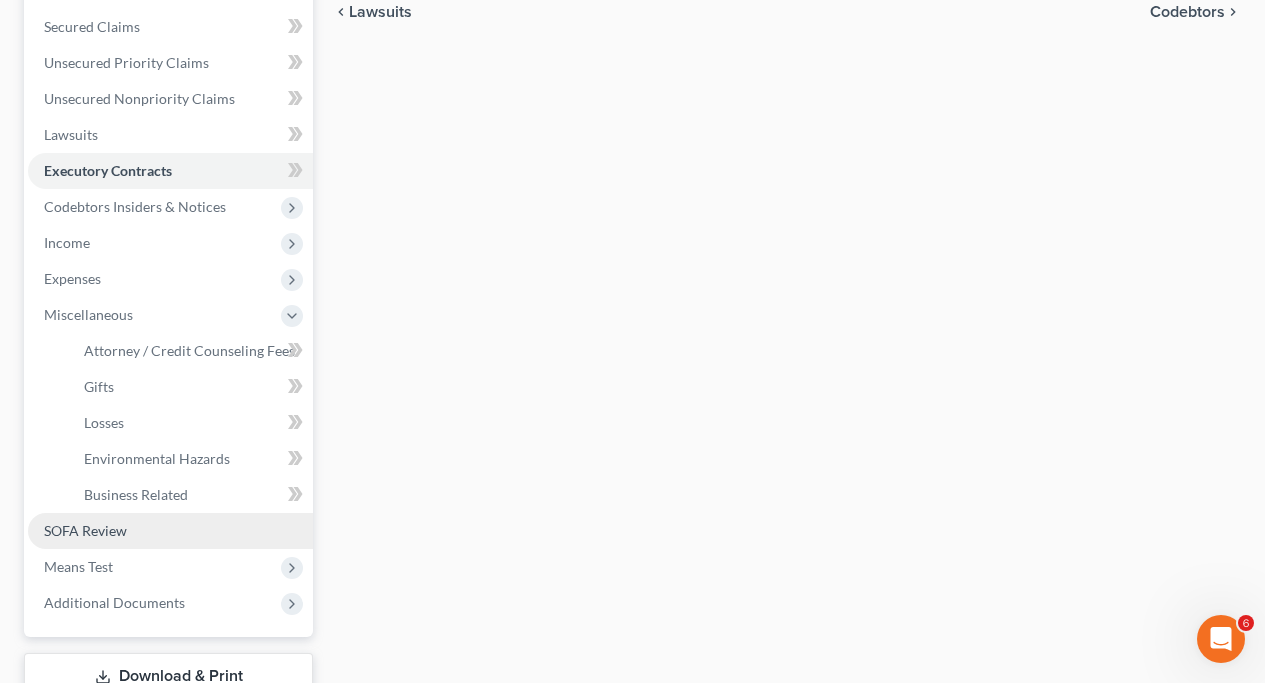 scroll, scrollTop: 443, scrollLeft: 0, axis: vertical 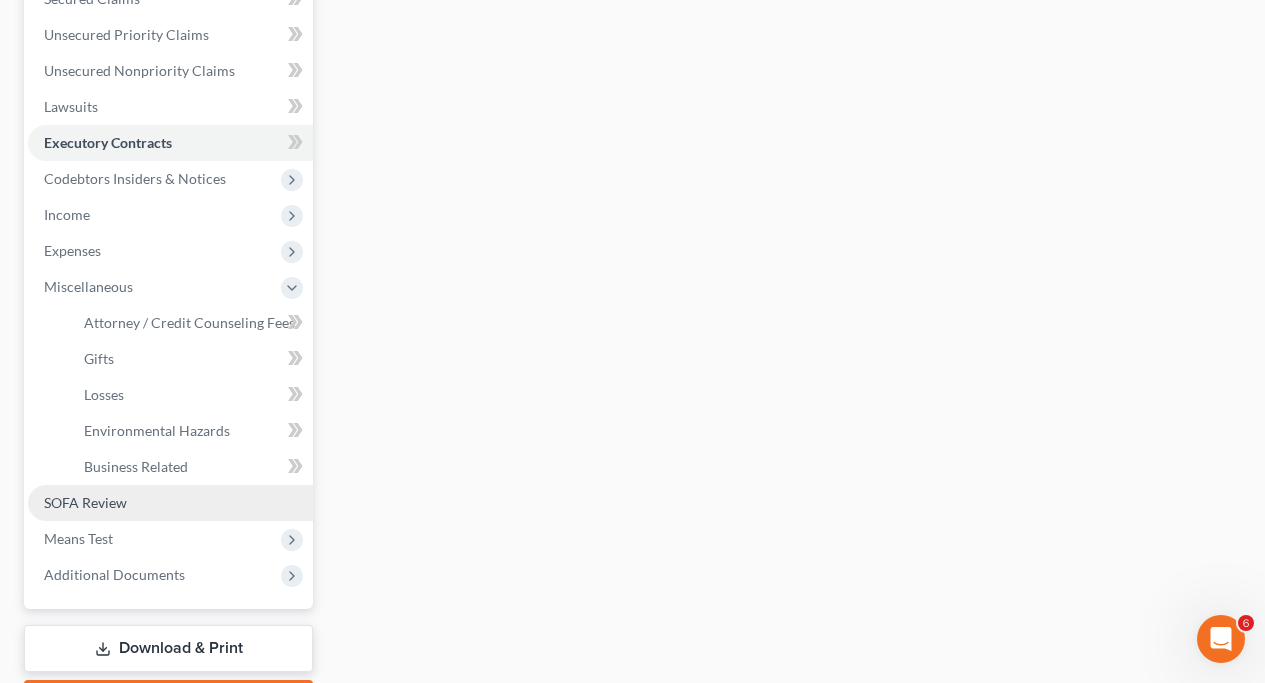 click on "SOFA Review" at bounding box center (85, 502) 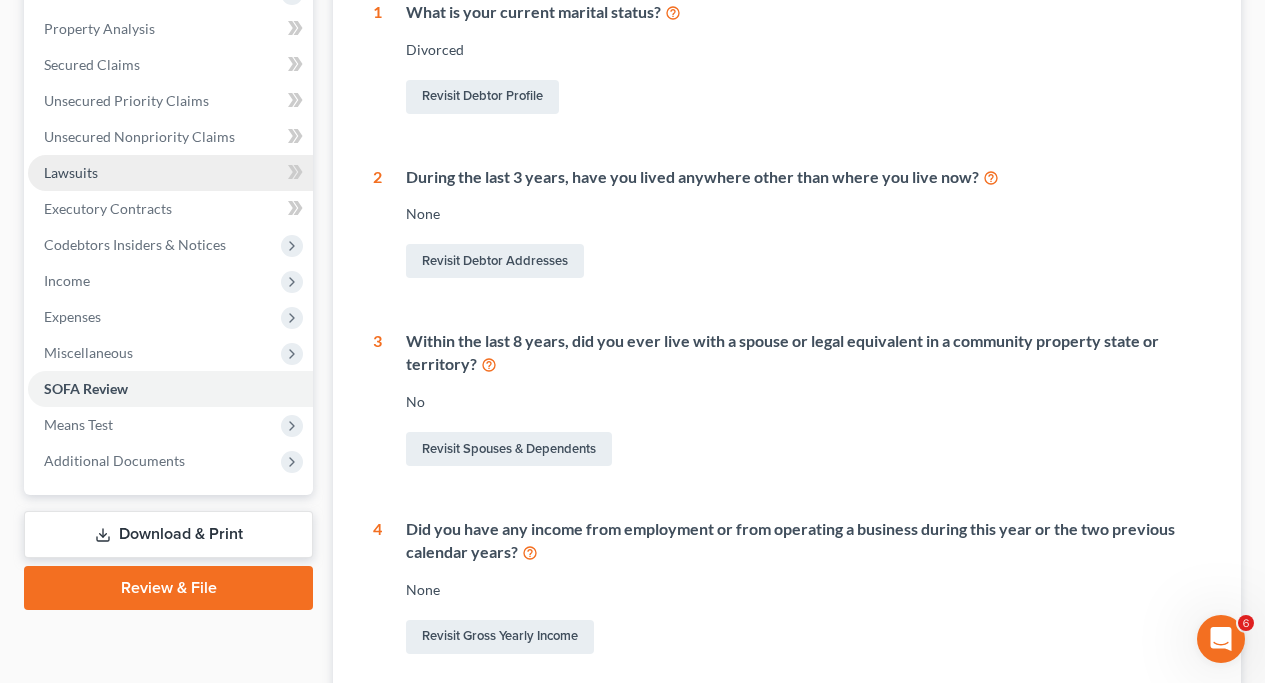 scroll, scrollTop: 0, scrollLeft: 0, axis: both 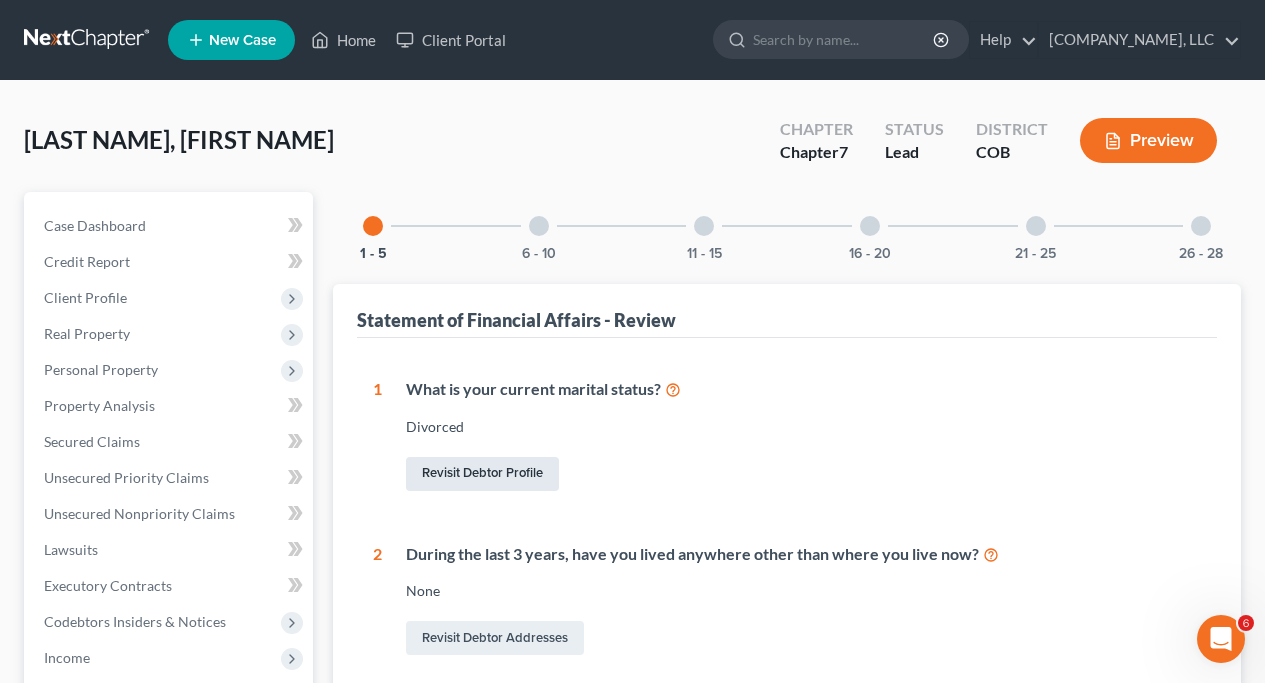 click on "Revisit Debtor Profile" at bounding box center [482, 474] 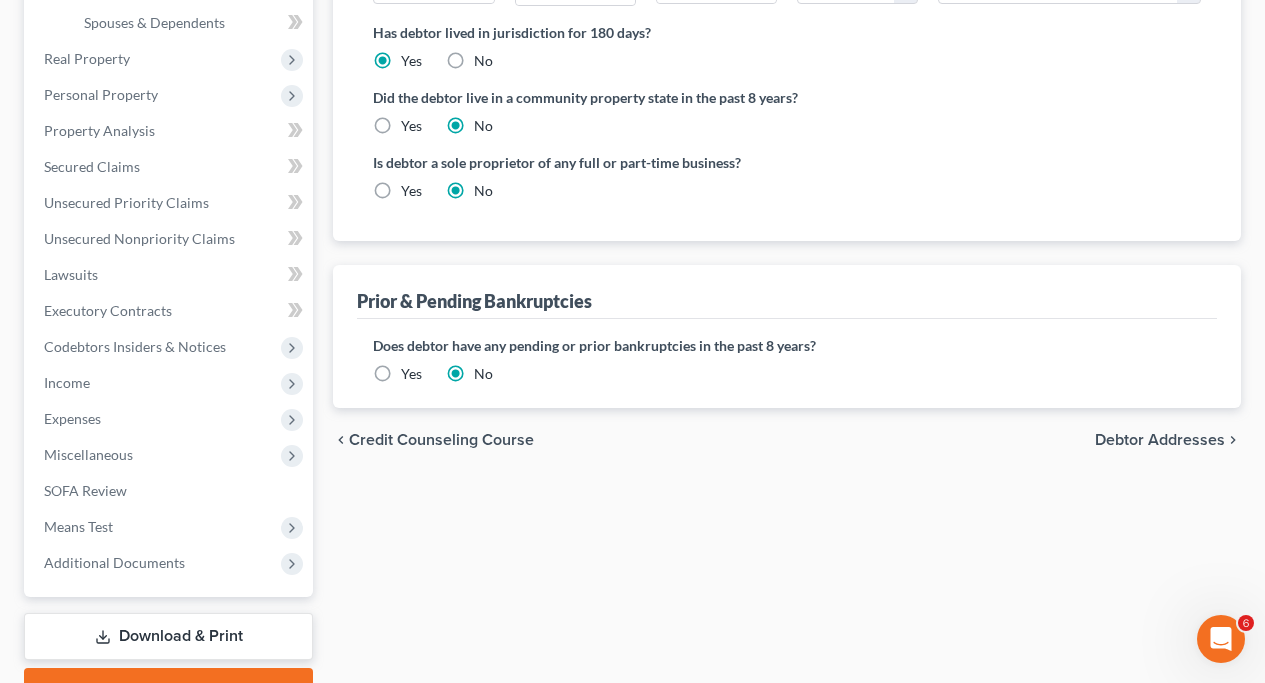 scroll, scrollTop: 594, scrollLeft: 0, axis: vertical 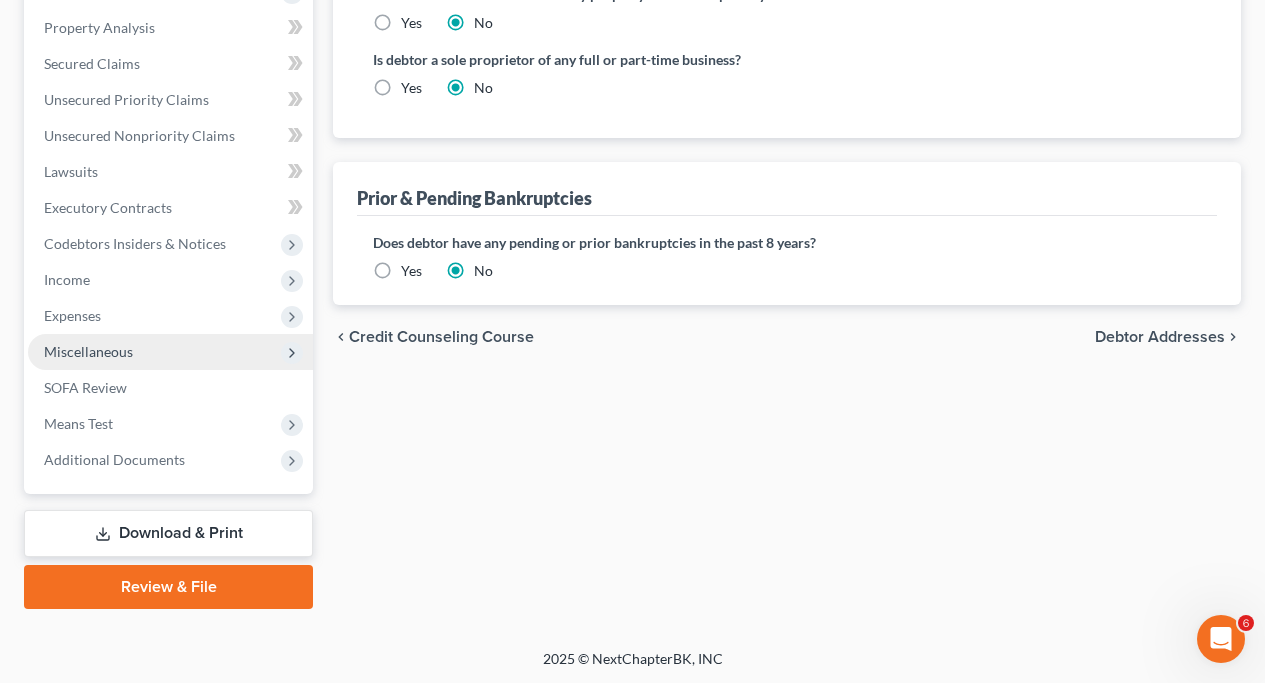 click on "Miscellaneous" at bounding box center [88, 351] 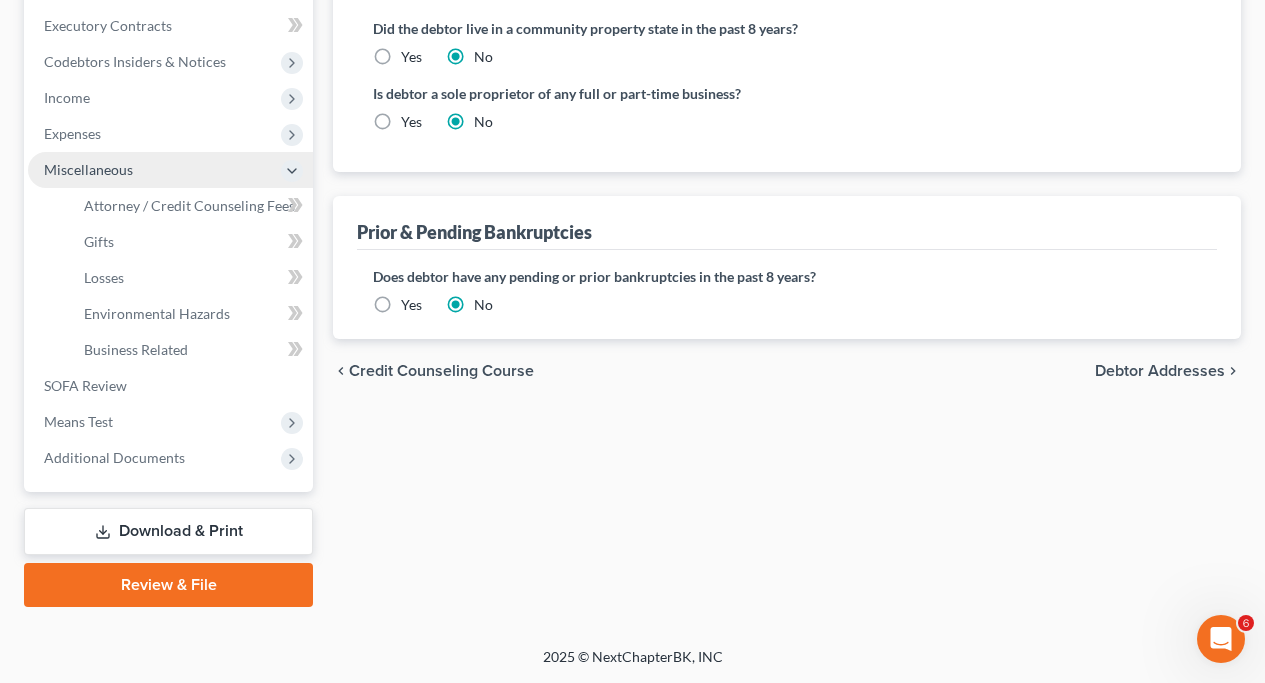 scroll, scrollTop: 378, scrollLeft: 0, axis: vertical 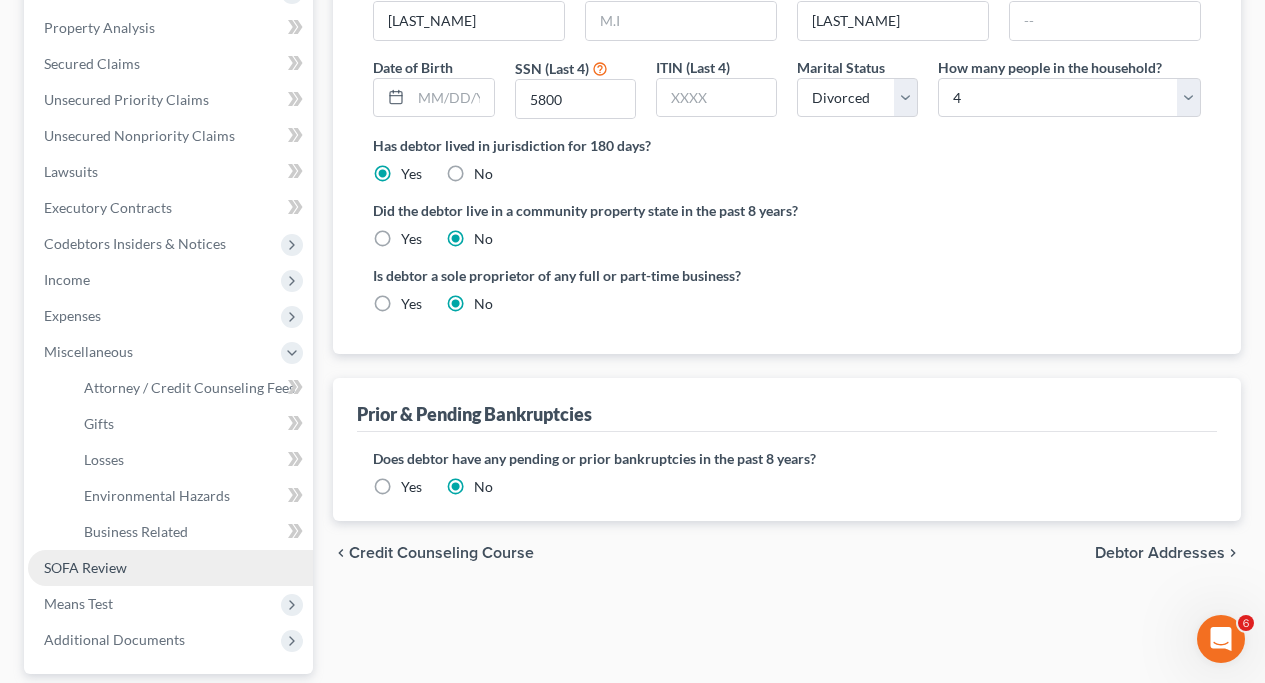 click on "SOFA Review" at bounding box center [170, 568] 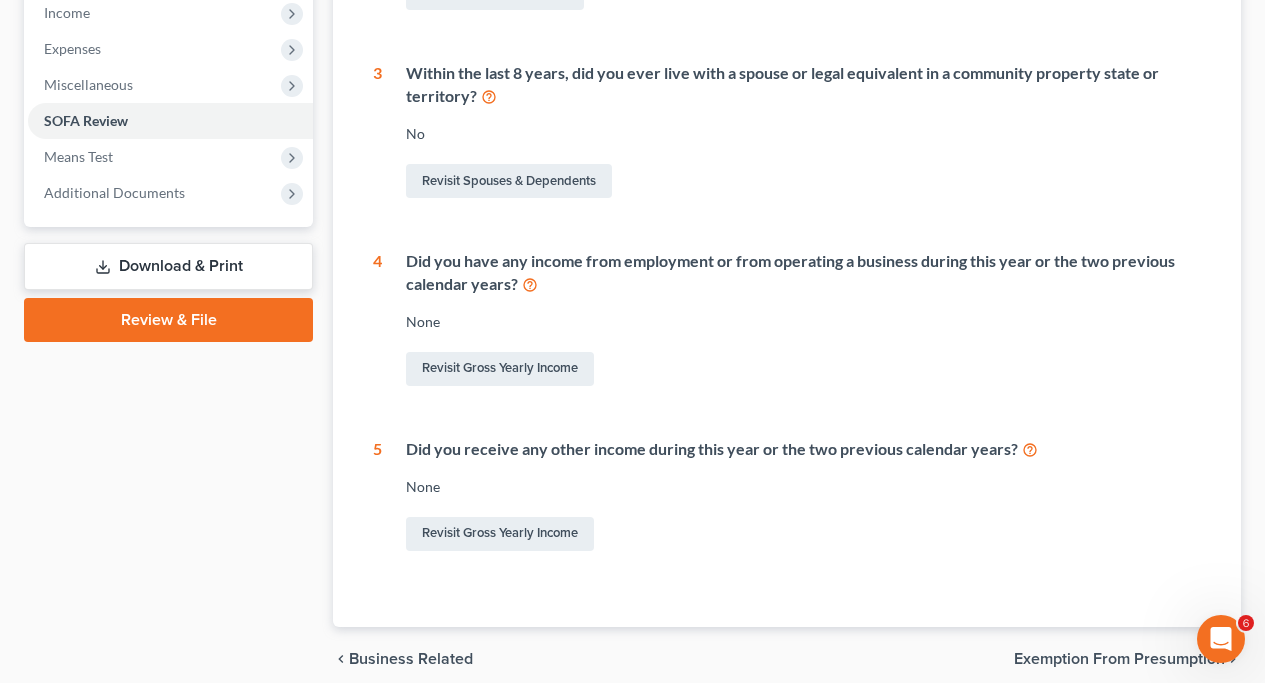 scroll, scrollTop: 649, scrollLeft: 0, axis: vertical 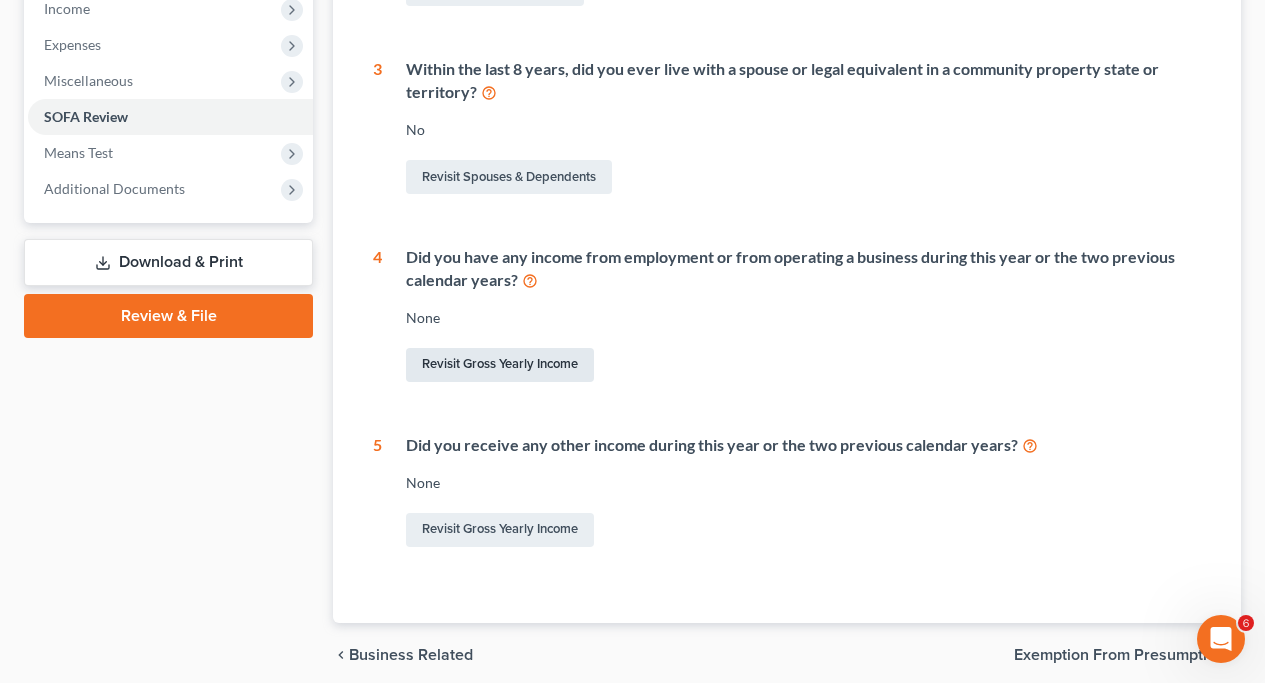 click on "Revisit Gross Yearly Income" at bounding box center [500, 365] 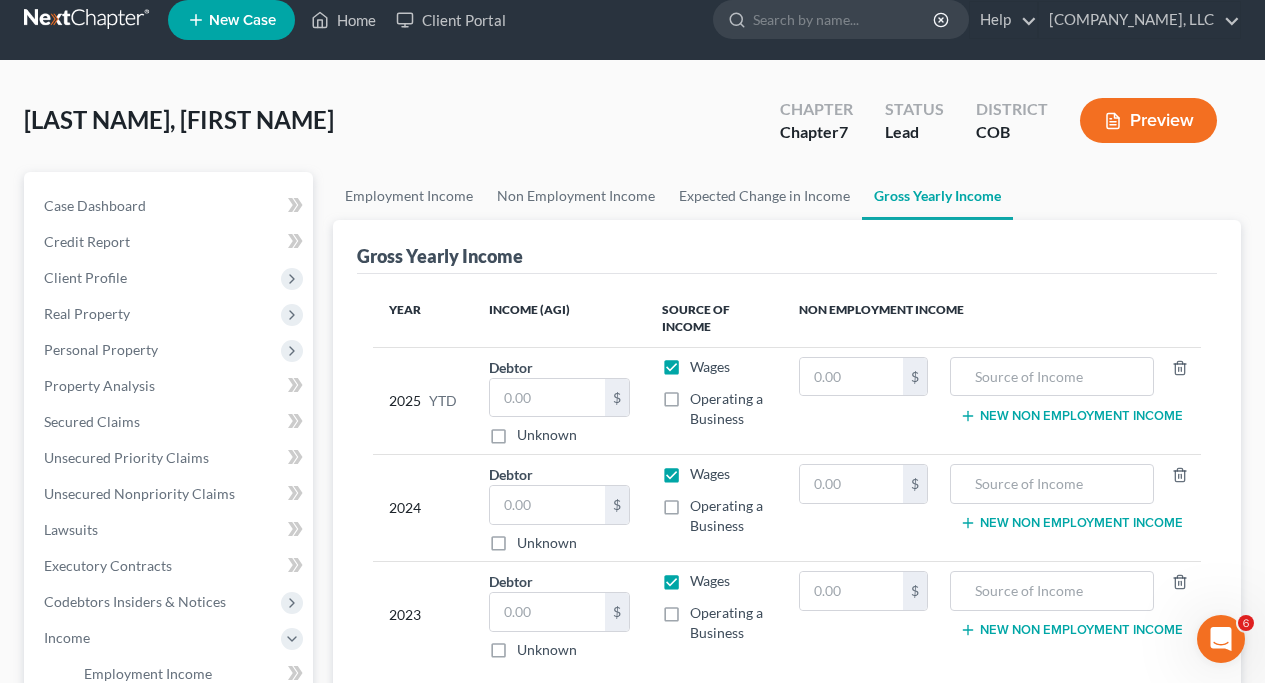 scroll, scrollTop: 0, scrollLeft: 0, axis: both 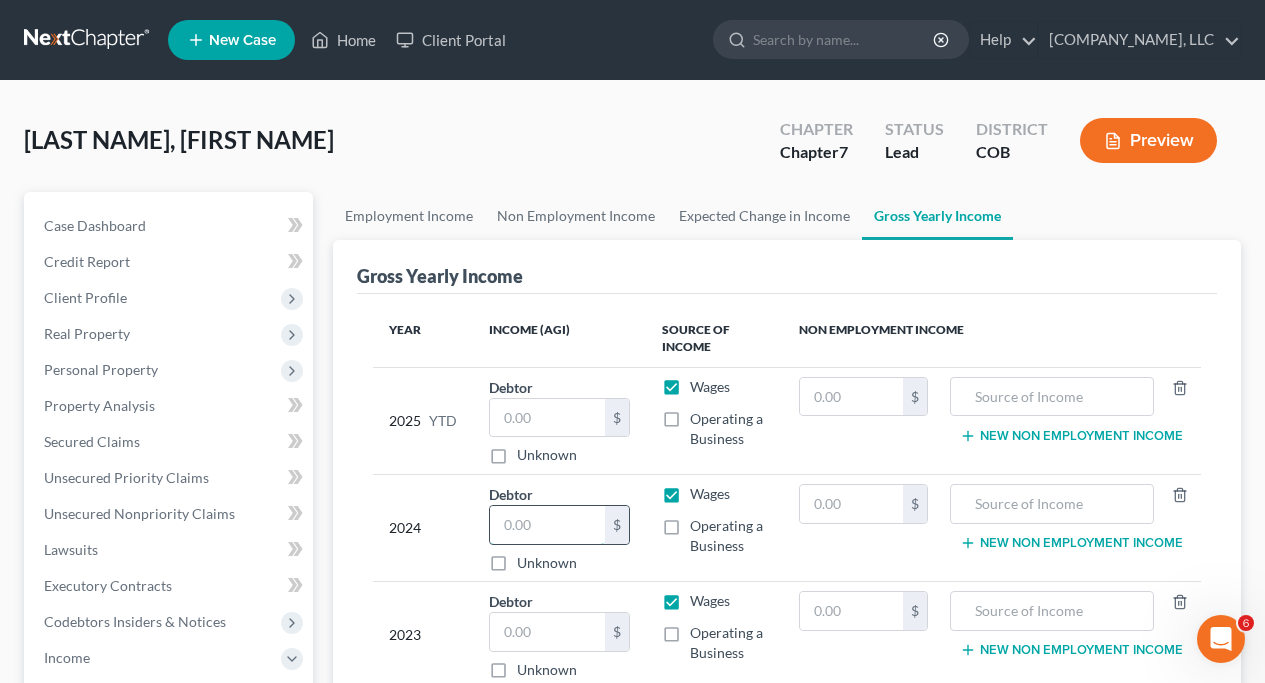 click at bounding box center [547, 525] 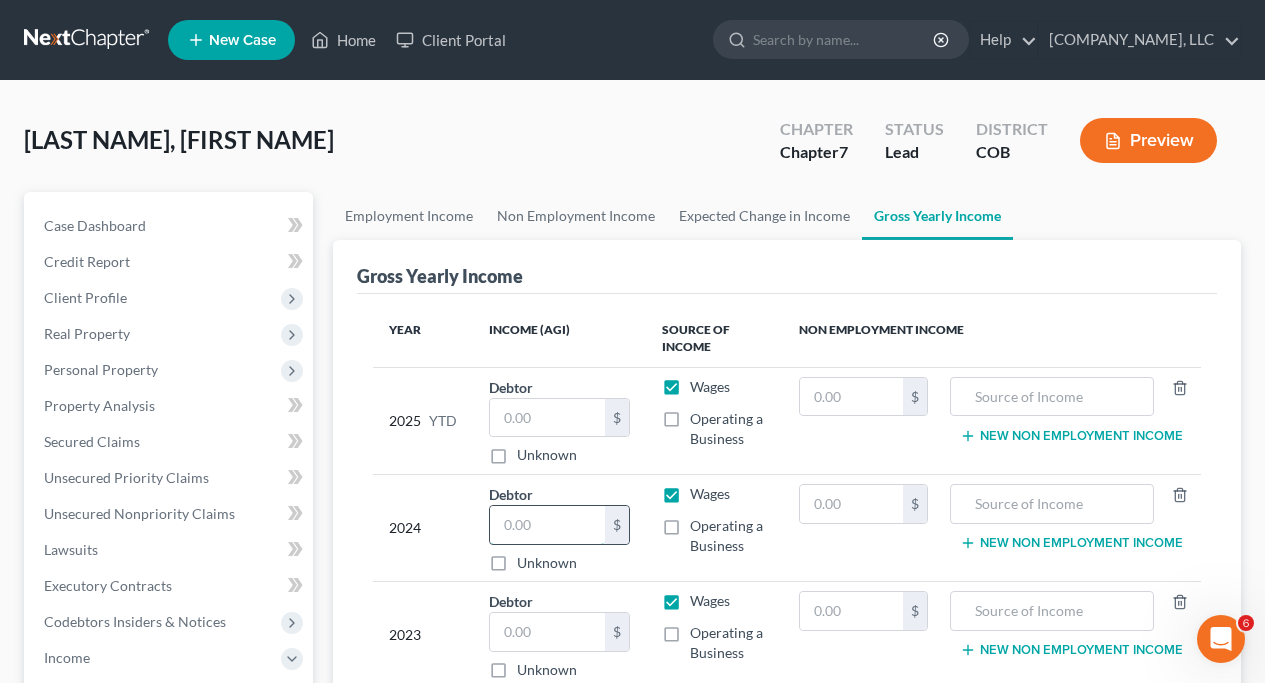 click at bounding box center [547, 525] 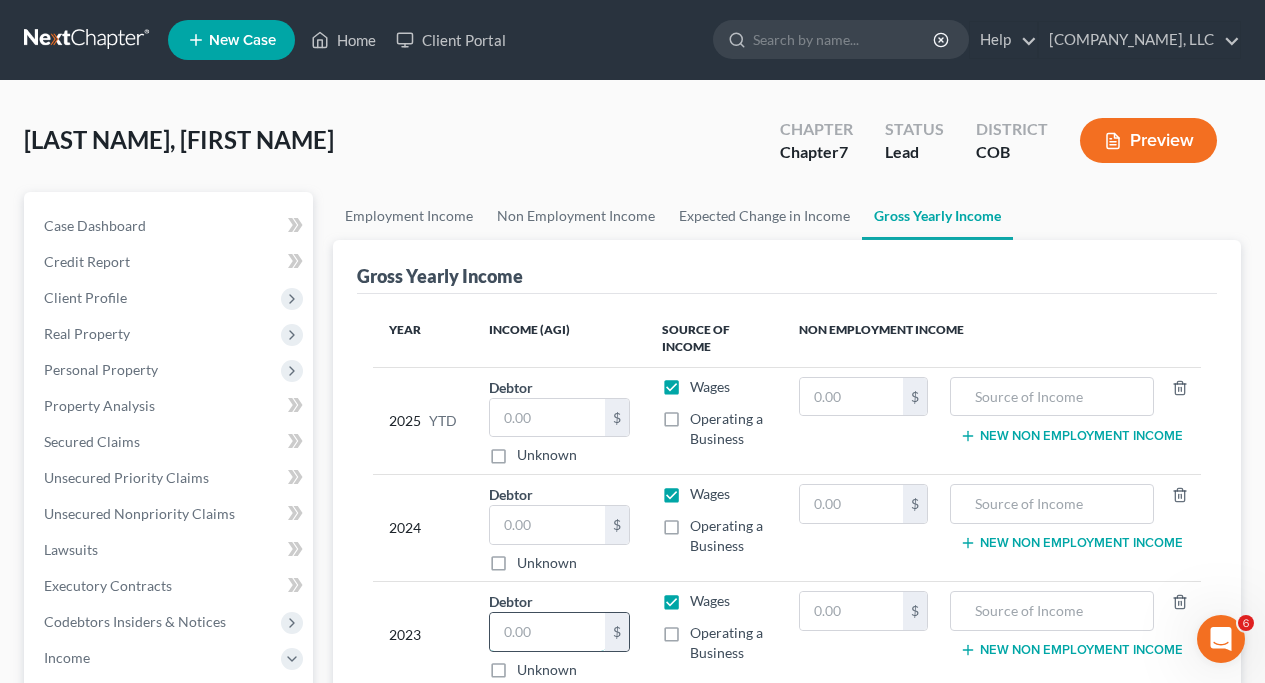click at bounding box center [547, 632] 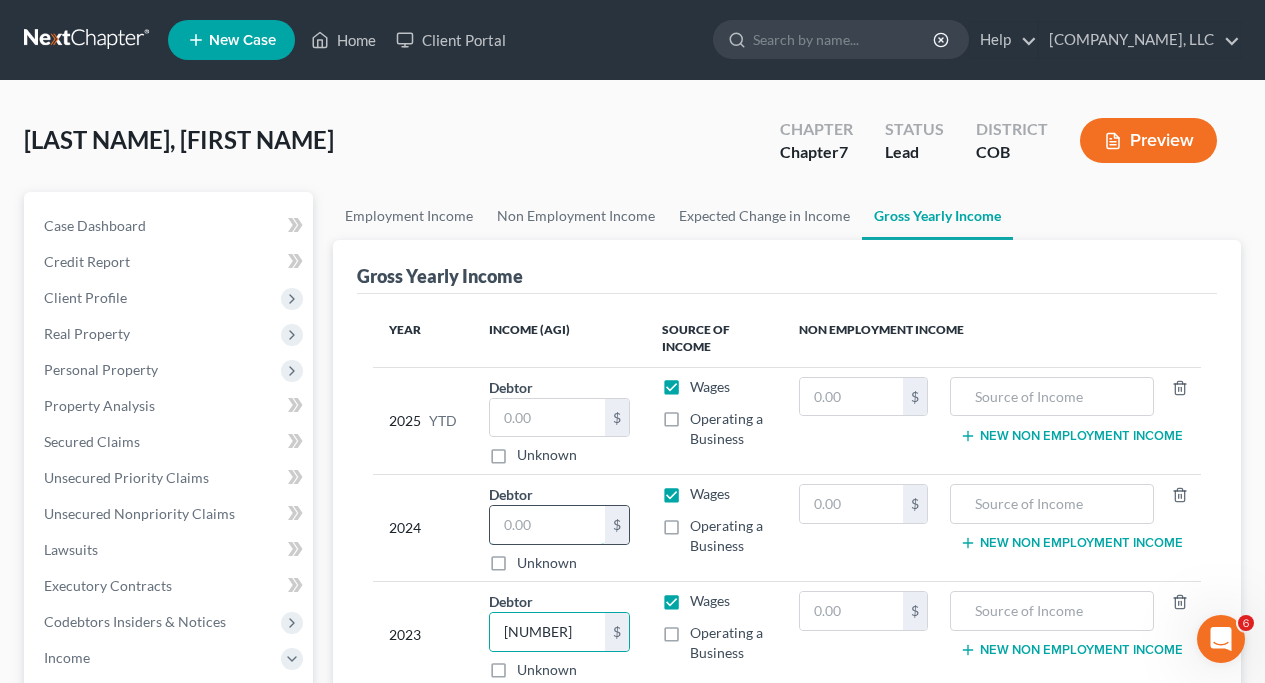 click at bounding box center [547, 525] 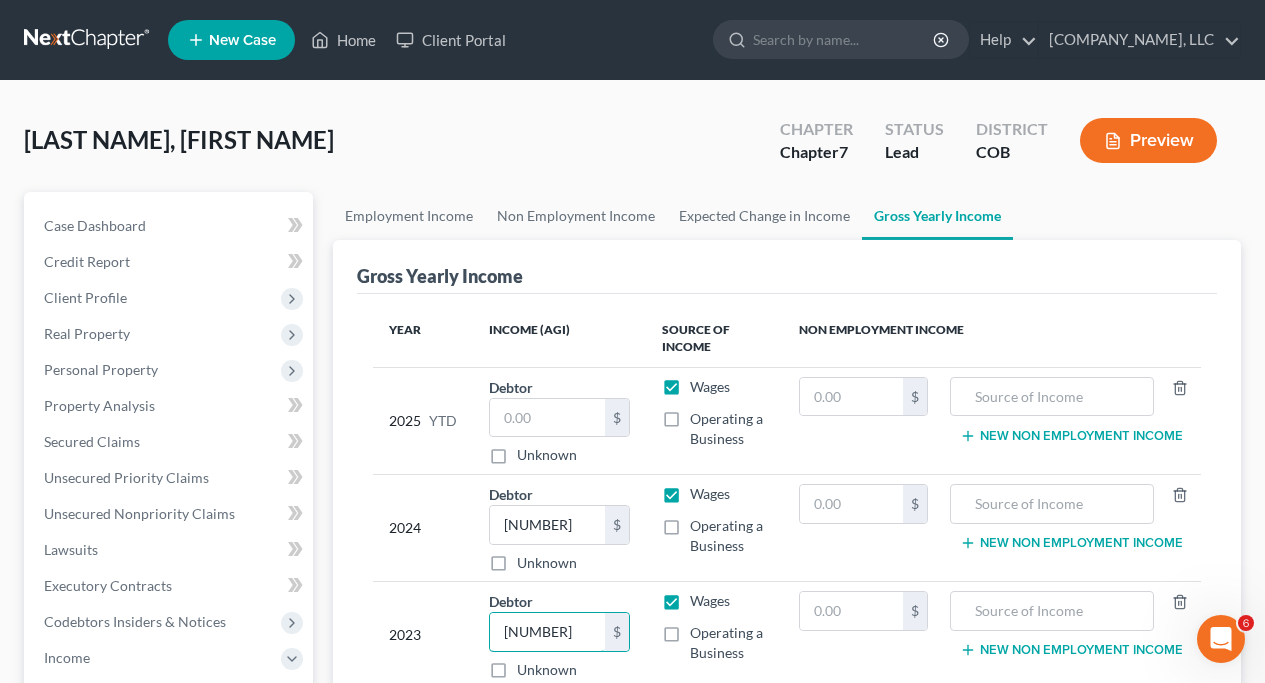 drag, startPoint x: 551, startPoint y: 634, endPoint x: 462, endPoint y: 632, distance: 89.02247 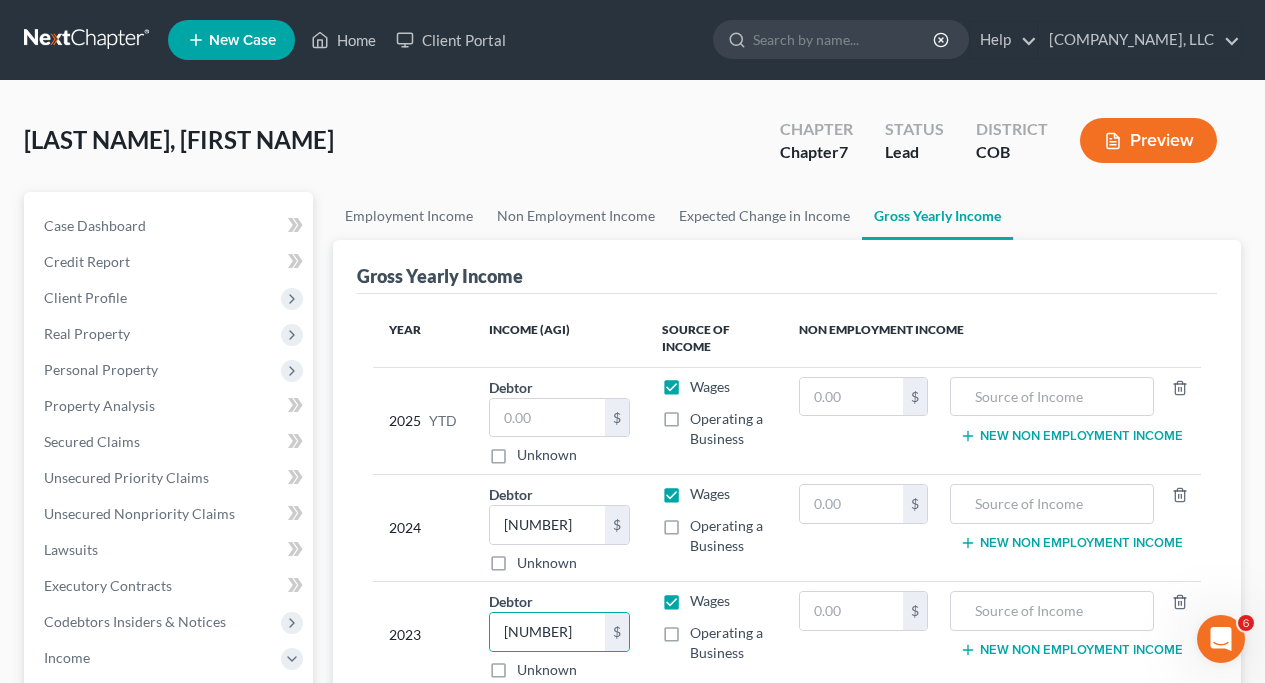 click on "2023" at bounding box center [423, 635] 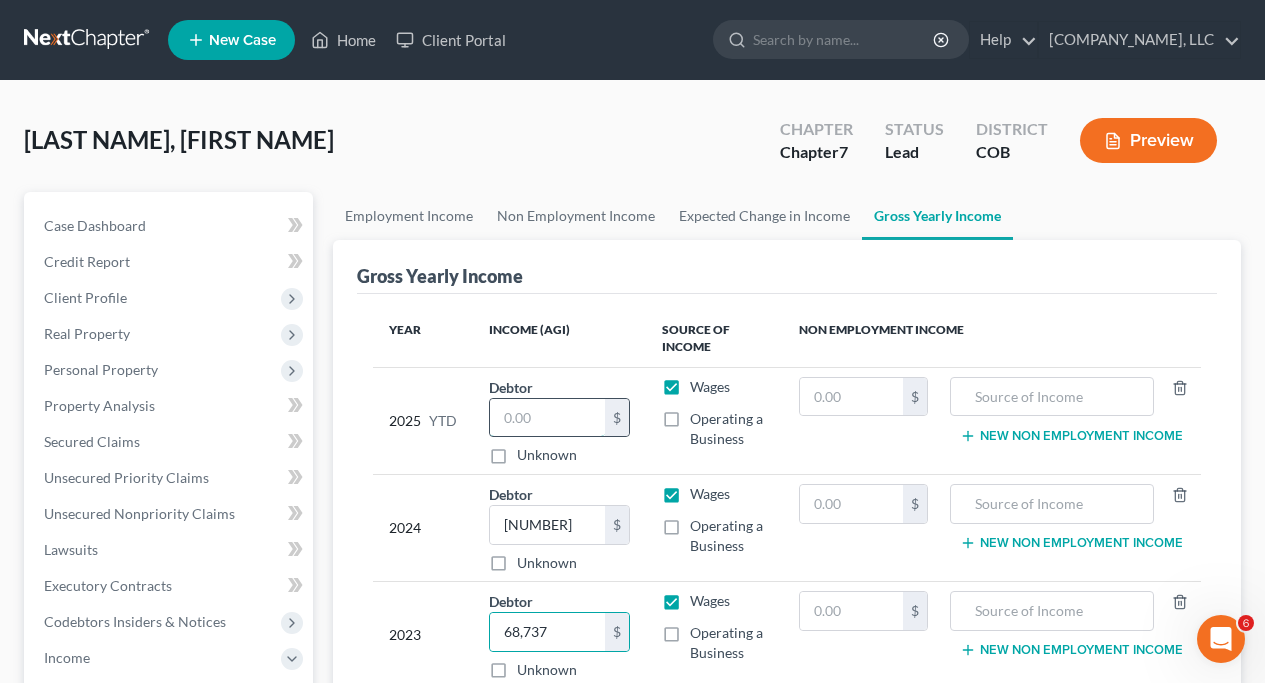 click at bounding box center (547, 418) 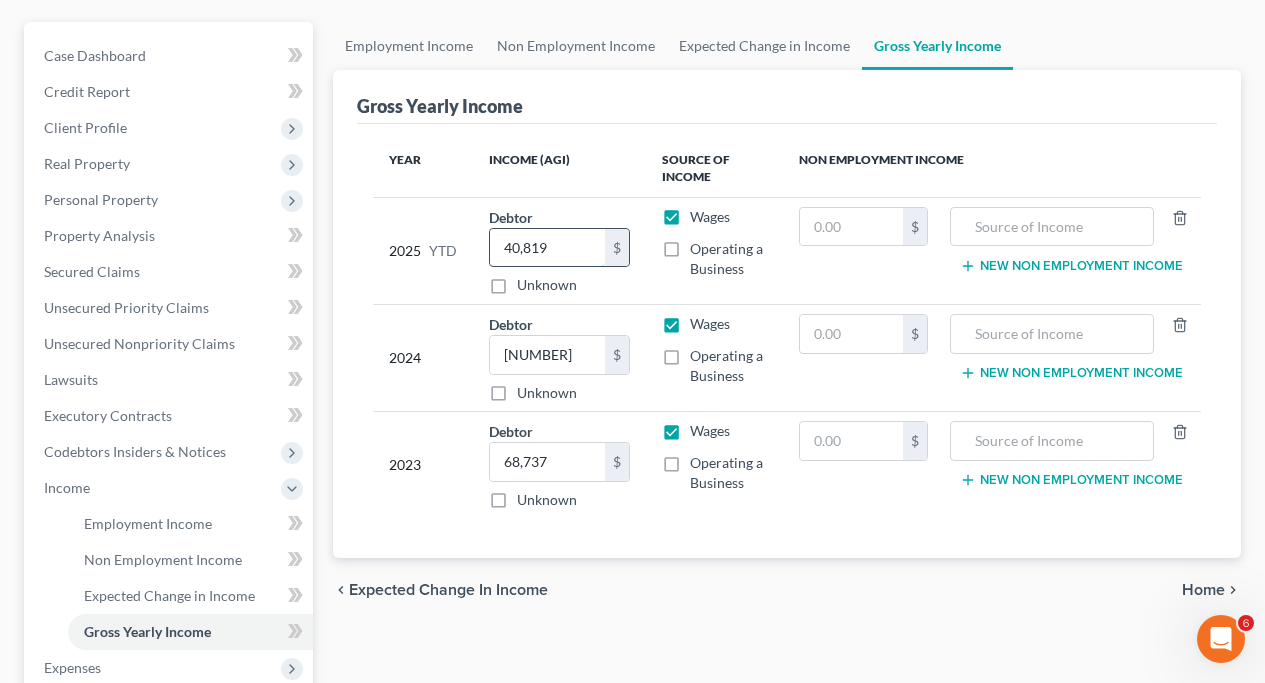 scroll, scrollTop: 255, scrollLeft: 0, axis: vertical 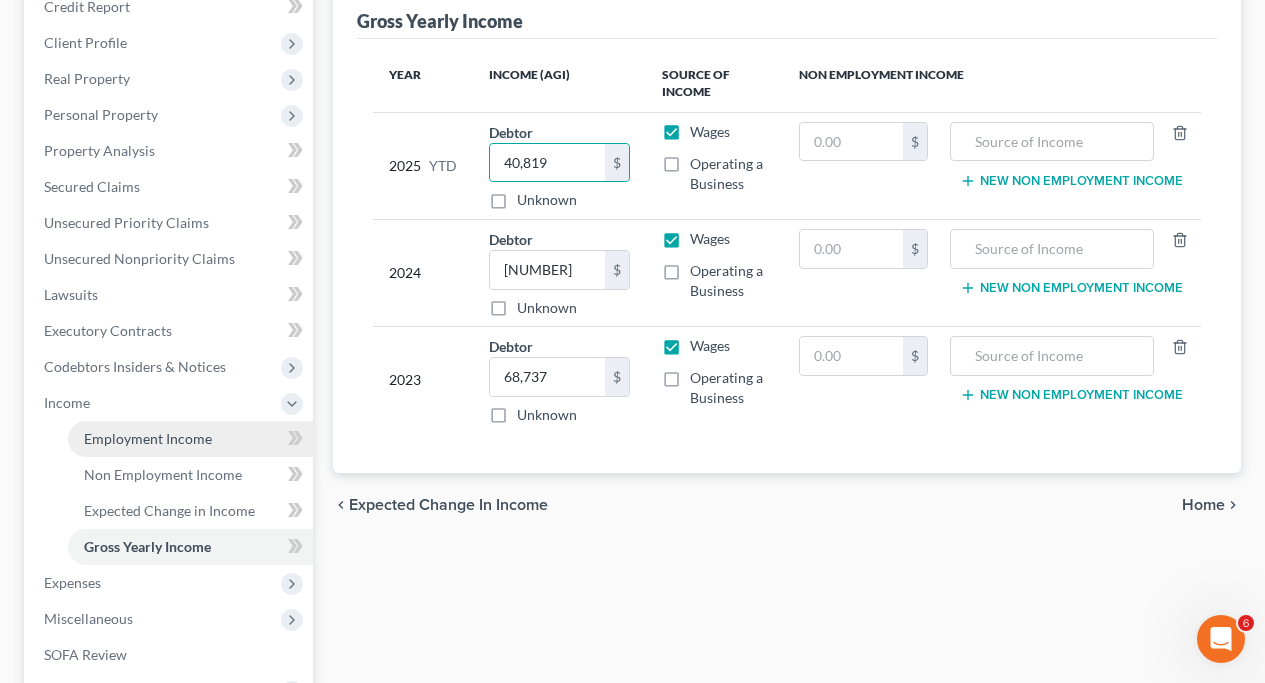 click on "Employment Income" at bounding box center (190, 439) 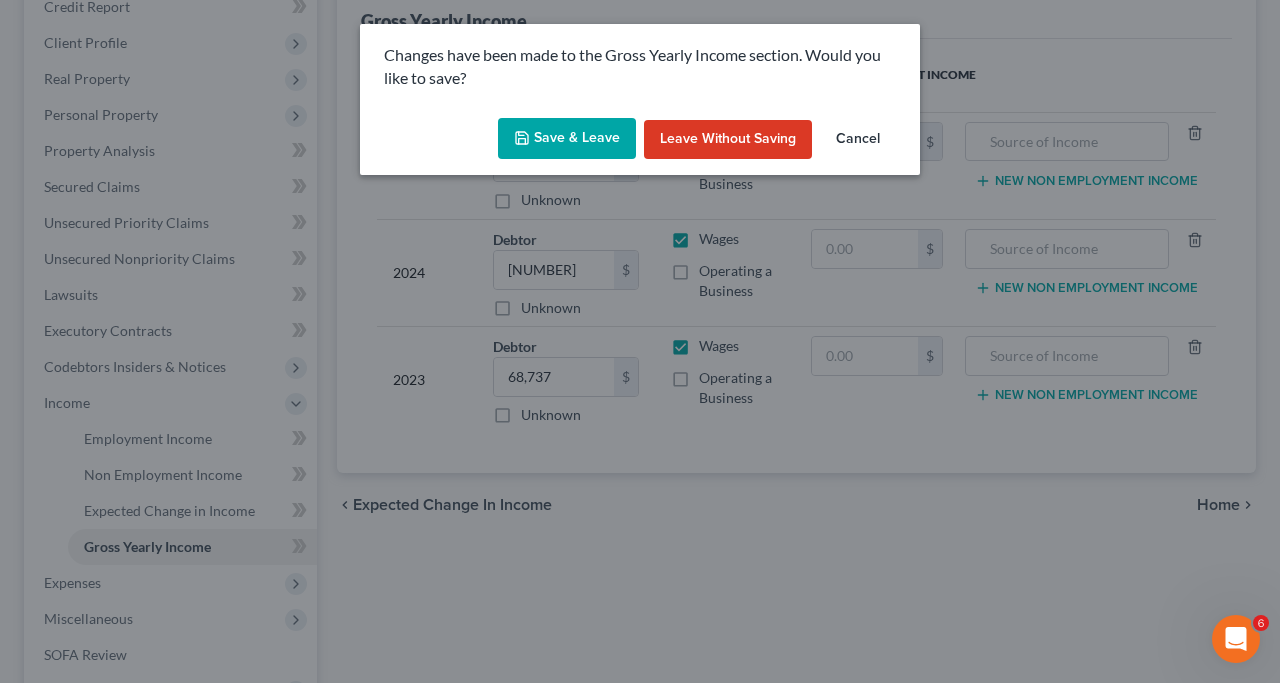 click on "Save & Leave" at bounding box center (567, 139) 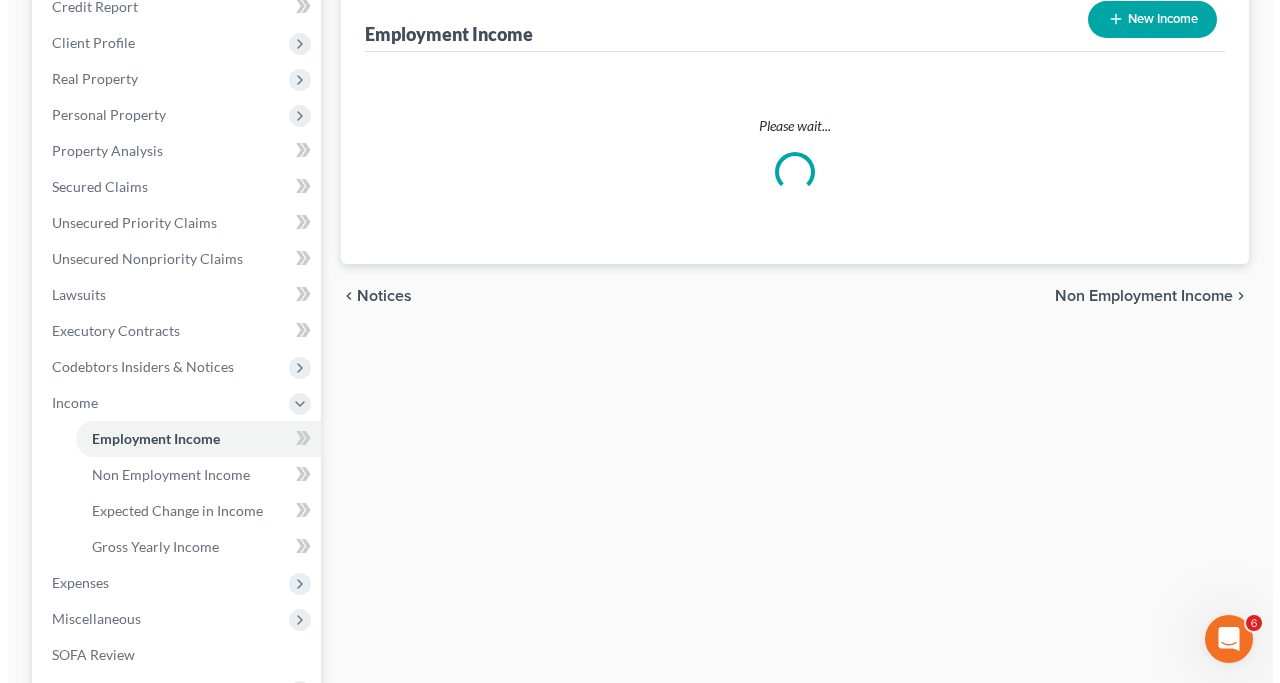 scroll, scrollTop: 0, scrollLeft: 0, axis: both 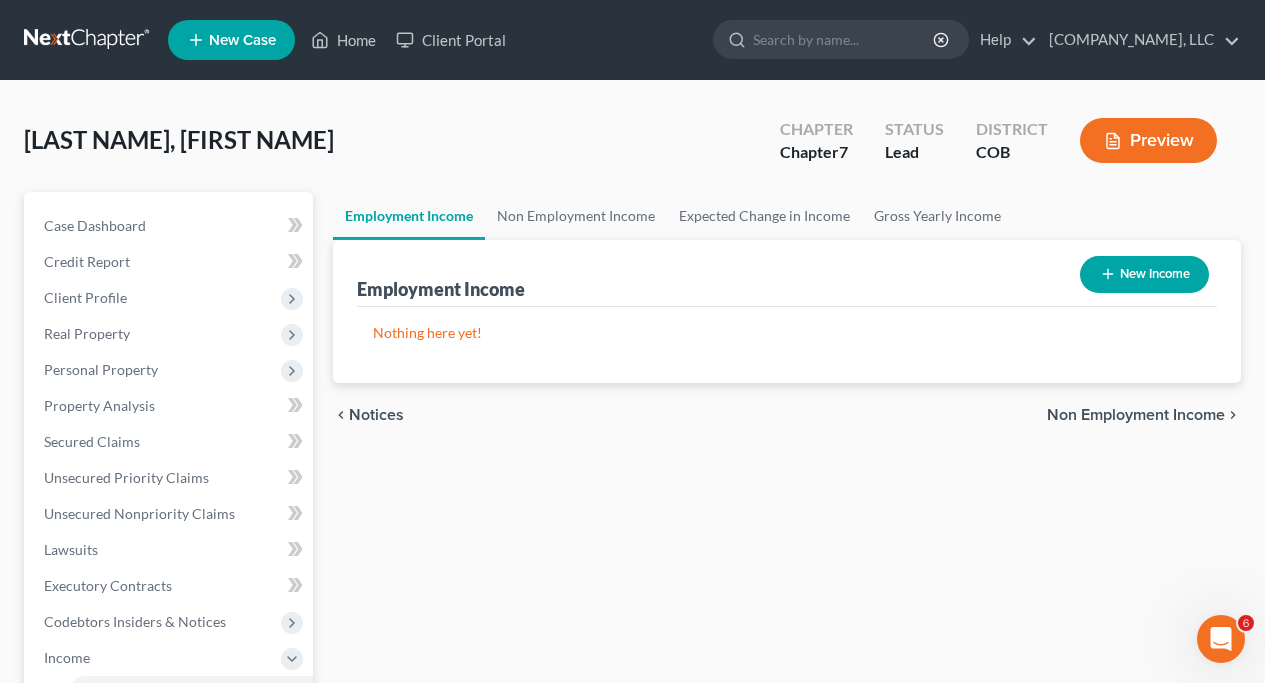 click on "New Income" at bounding box center [1144, 274] 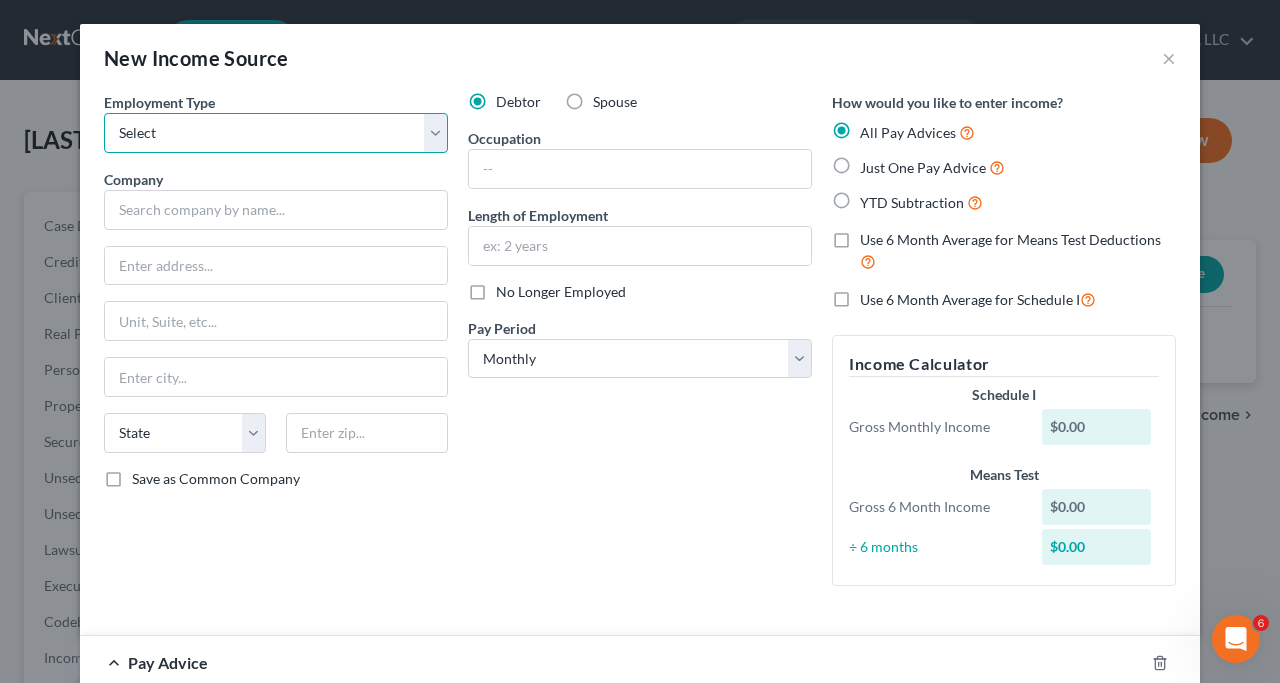 click on "Select Full or Part Time Employment Self Employment" at bounding box center [276, 133] 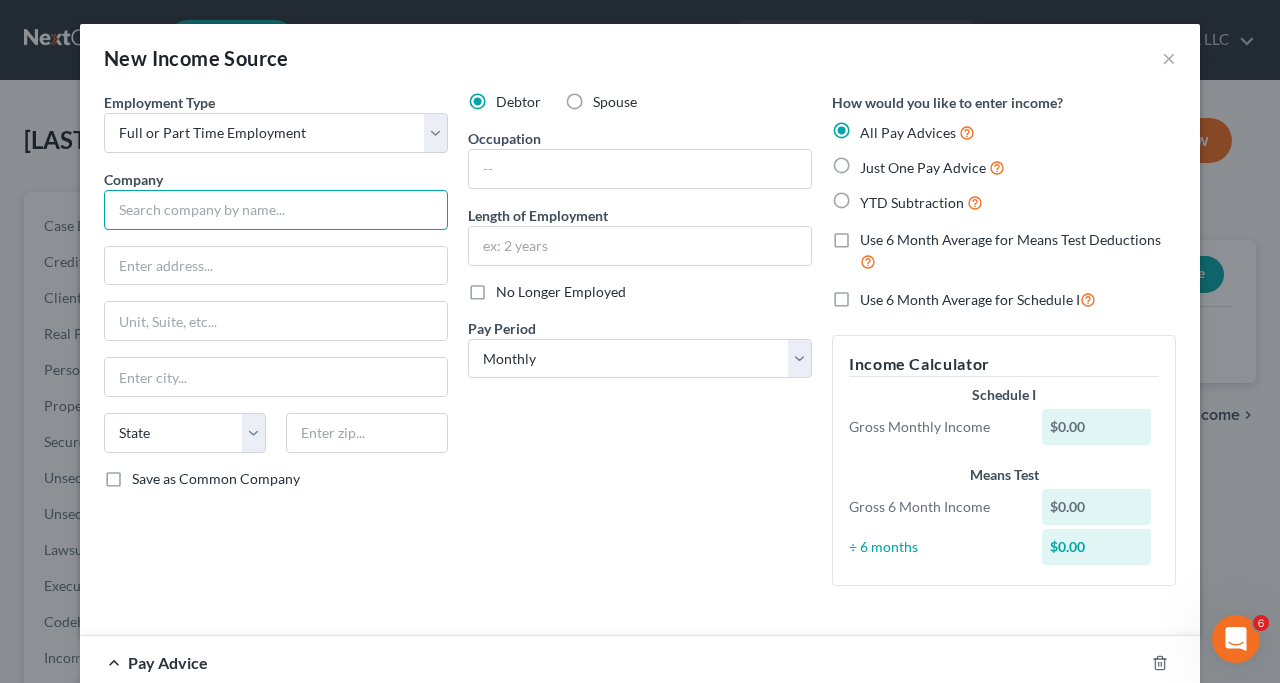click at bounding box center (276, 210) 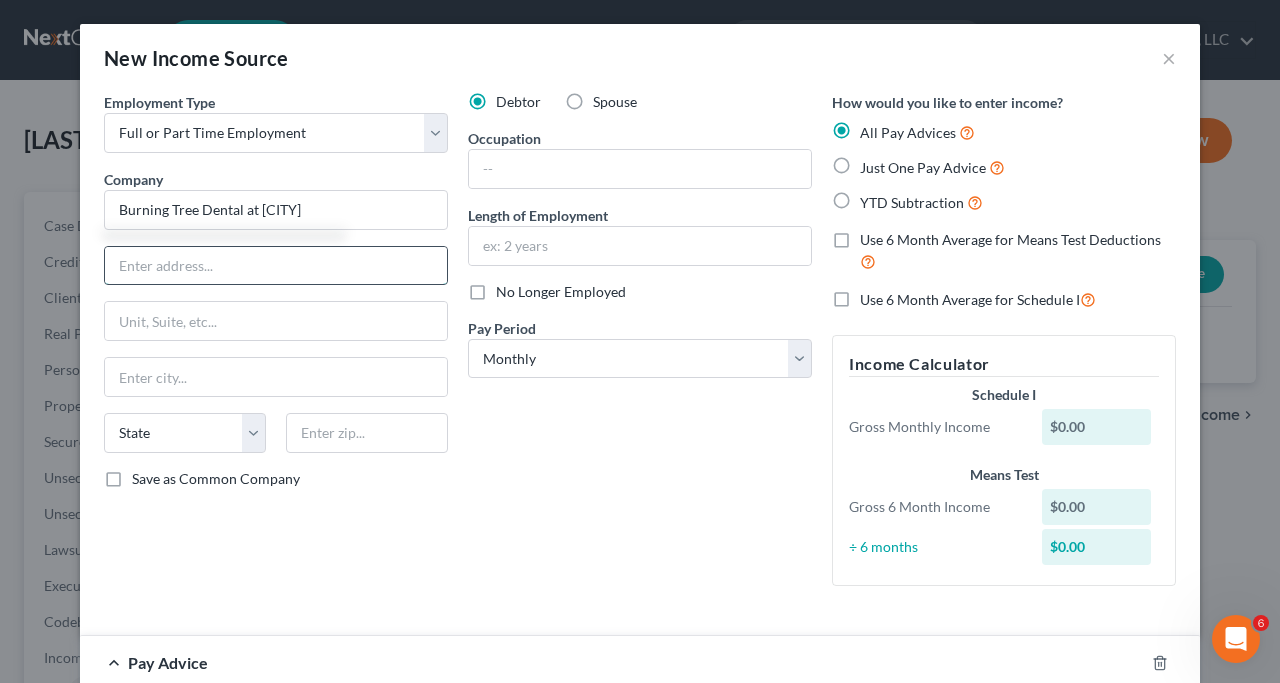 click at bounding box center [276, 266] 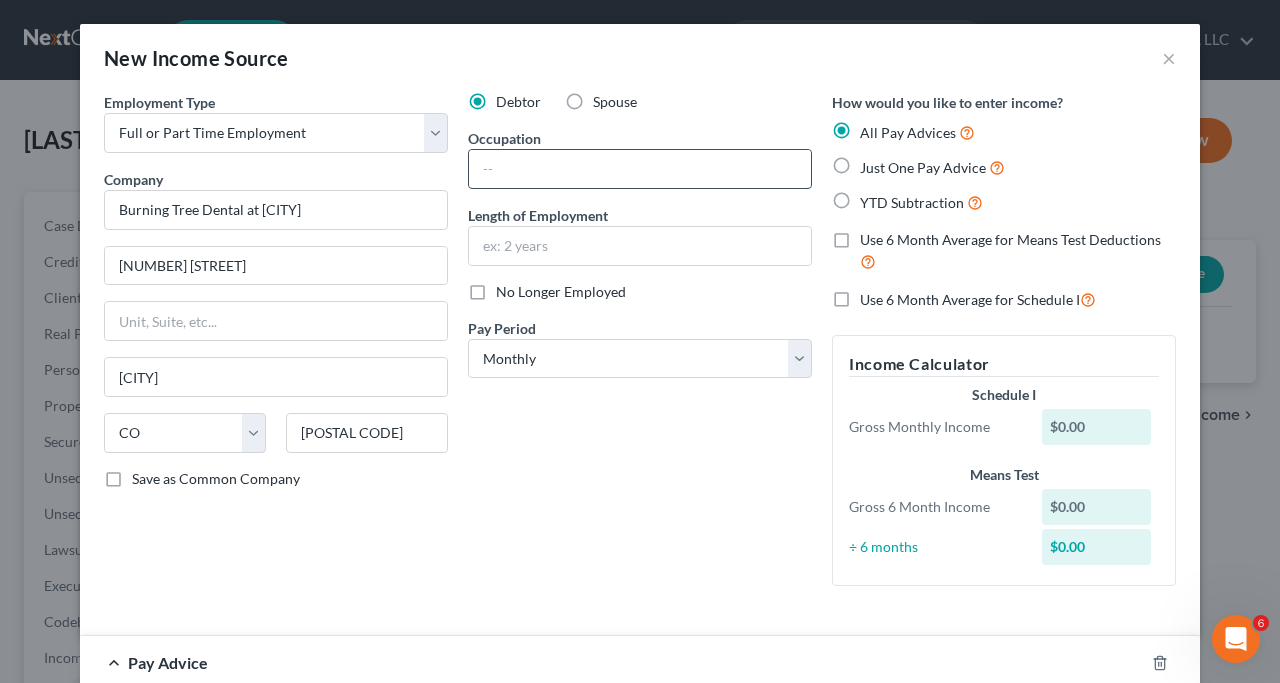 click at bounding box center [640, 169] 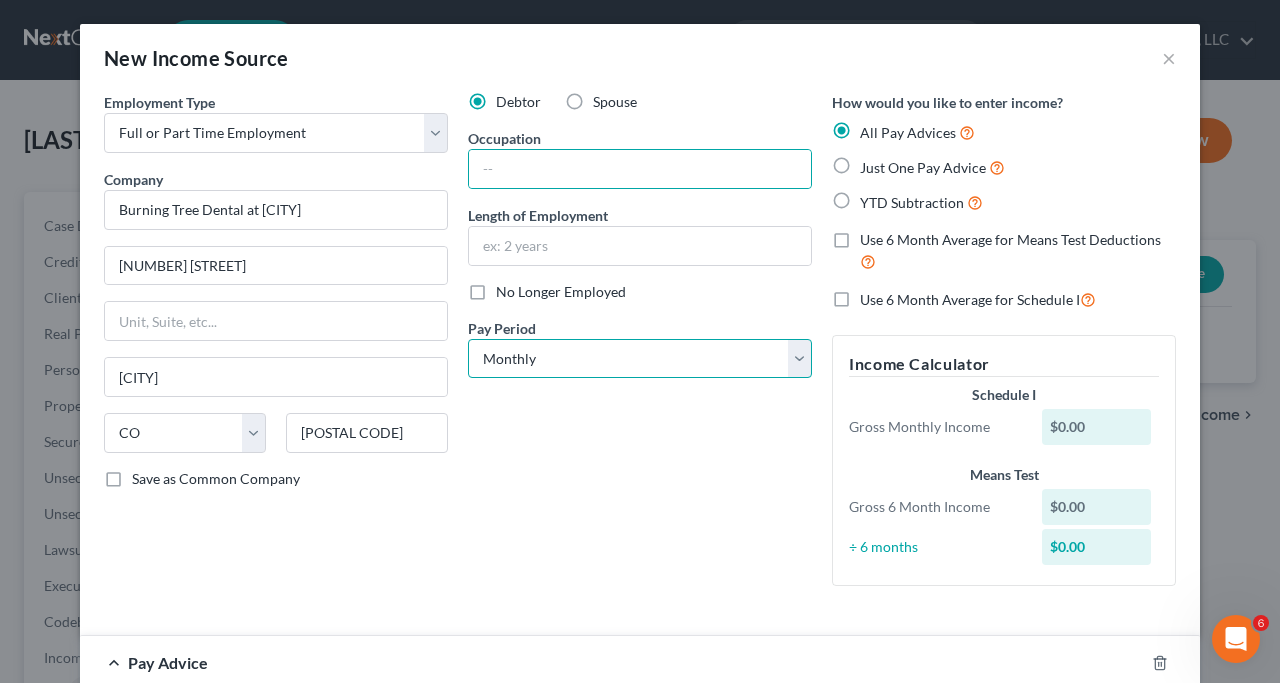 click on "Select Monthly Twice Monthly Every Other Week Weekly" at bounding box center (640, 359) 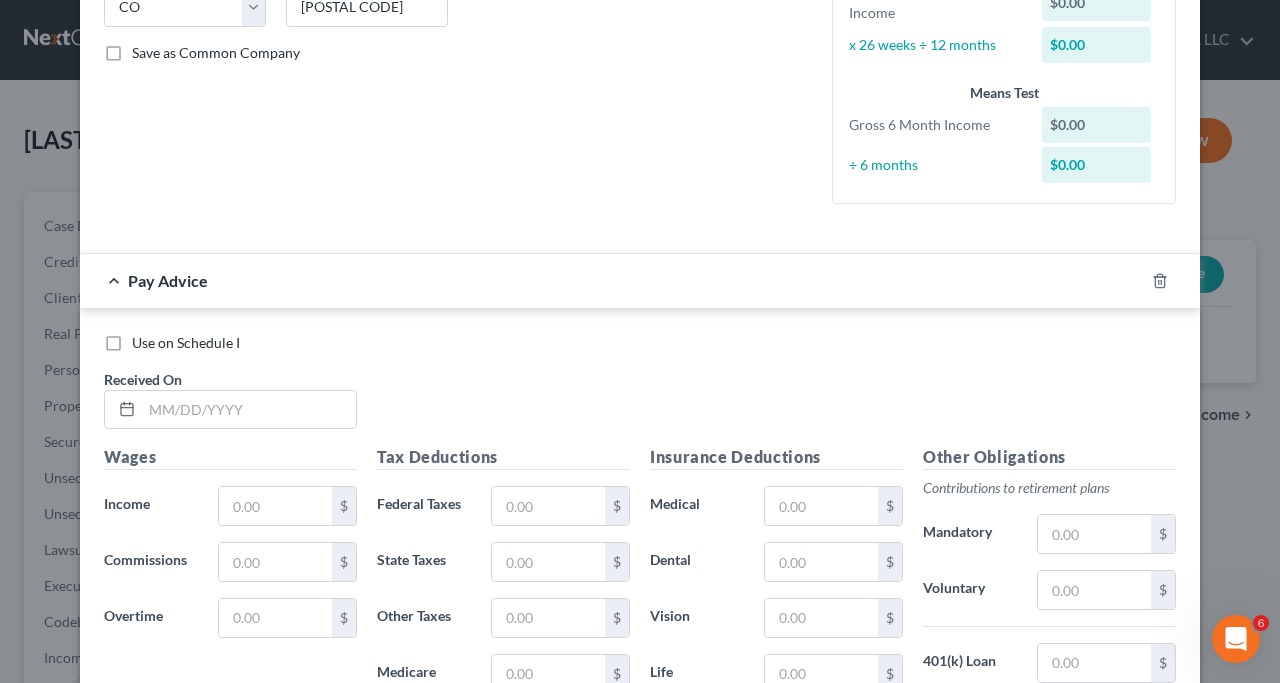 scroll, scrollTop: 443, scrollLeft: 0, axis: vertical 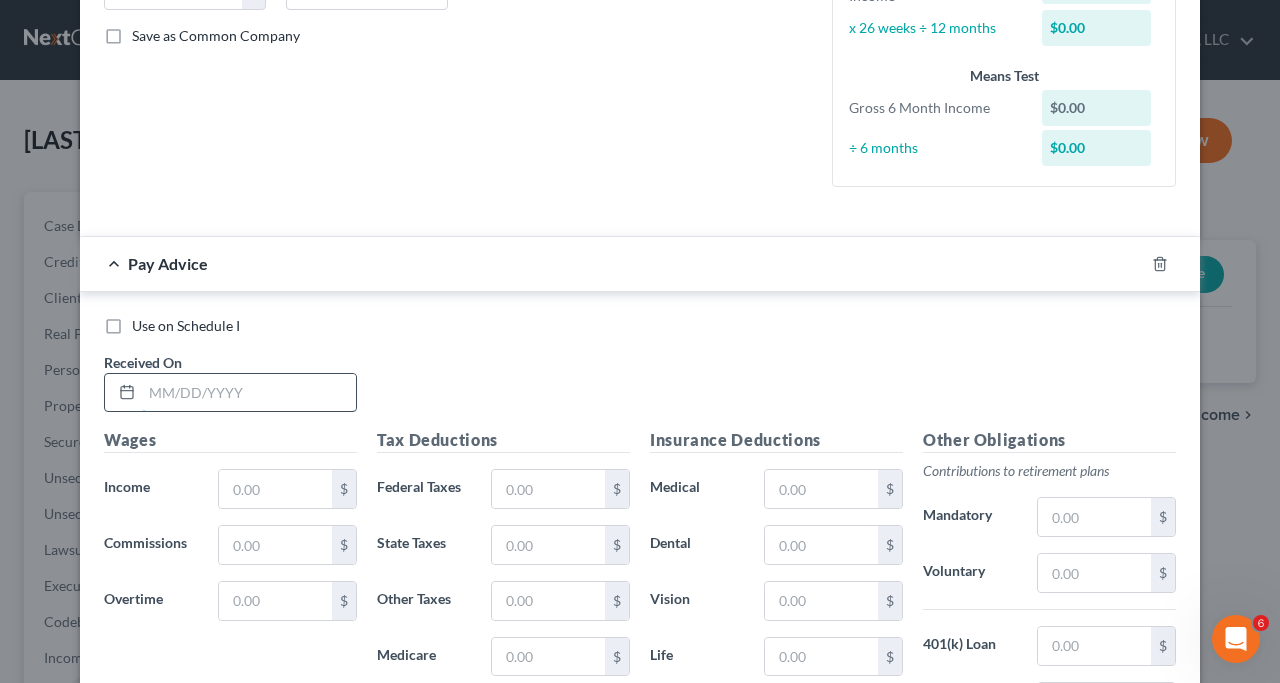 click at bounding box center (249, 393) 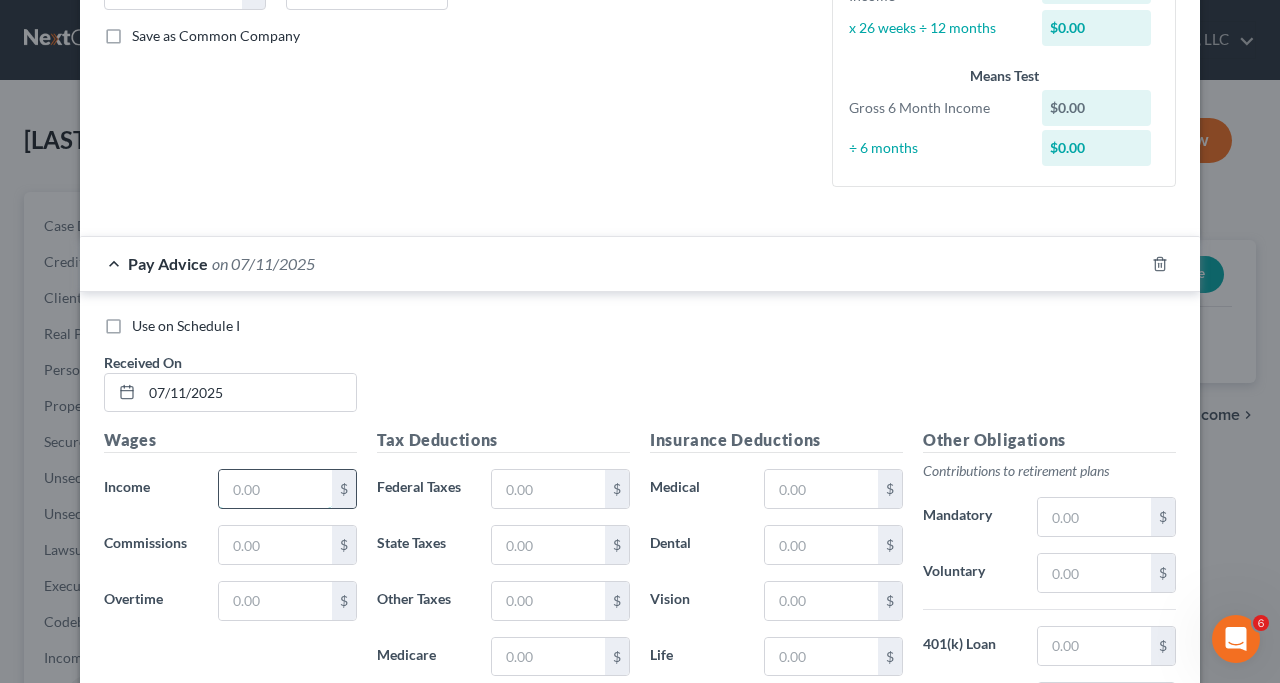 click at bounding box center [275, 489] 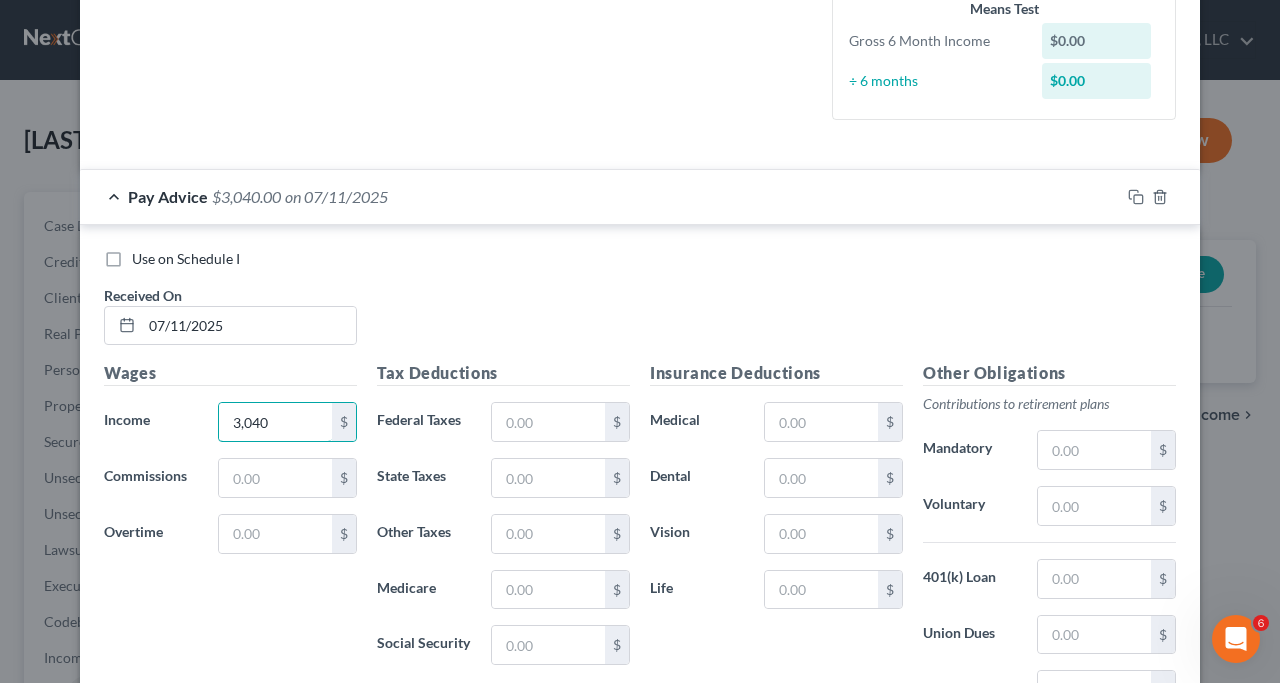 scroll, scrollTop: 516, scrollLeft: 0, axis: vertical 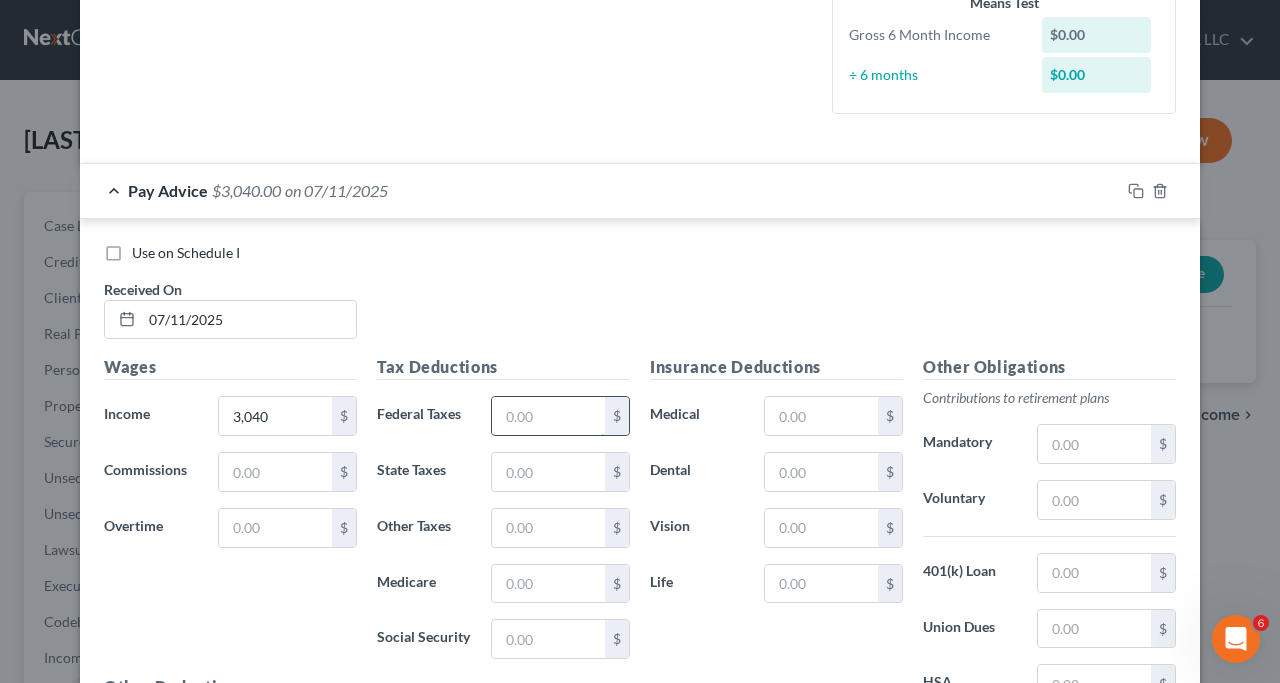 click at bounding box center (548, 416) 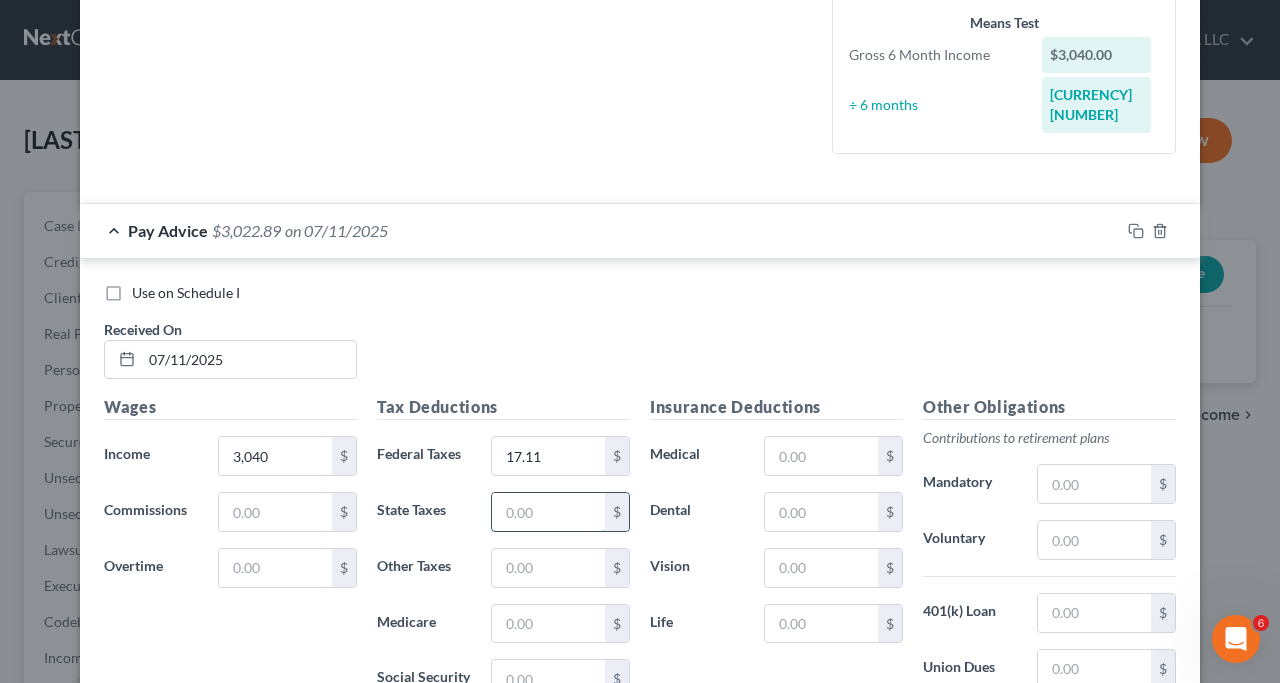 click at bounding box center (548, 512) 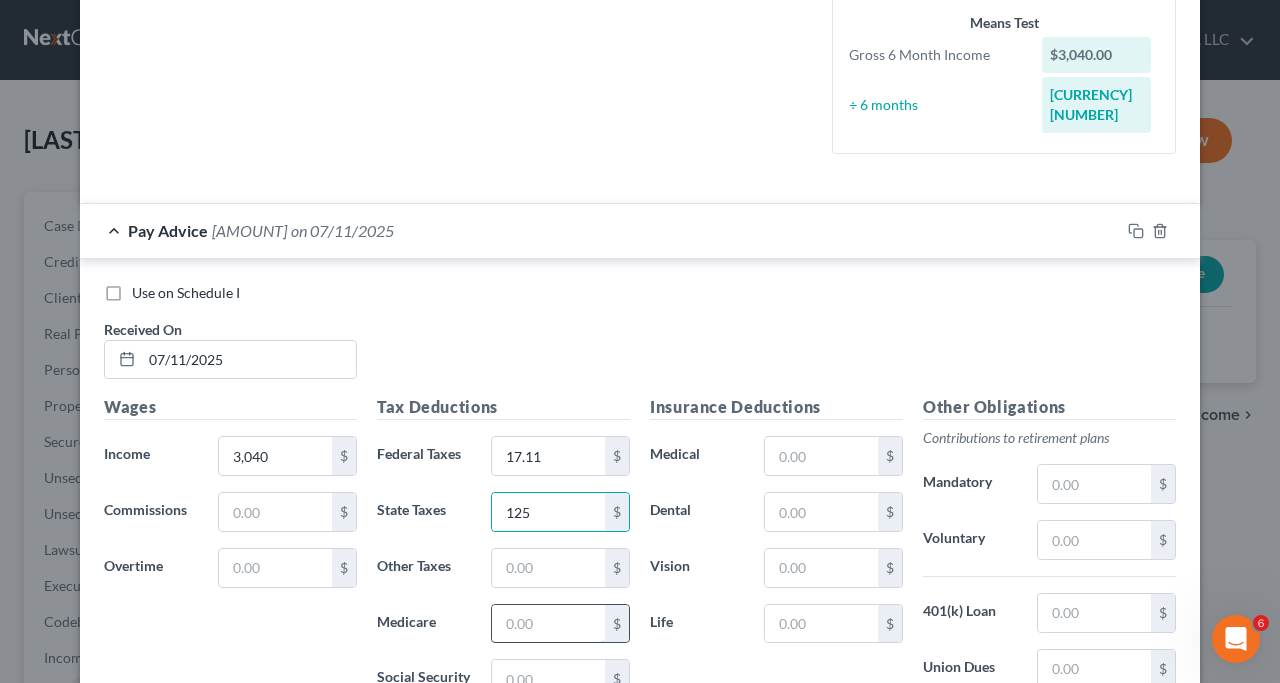 click at bounding box center [548, 624] 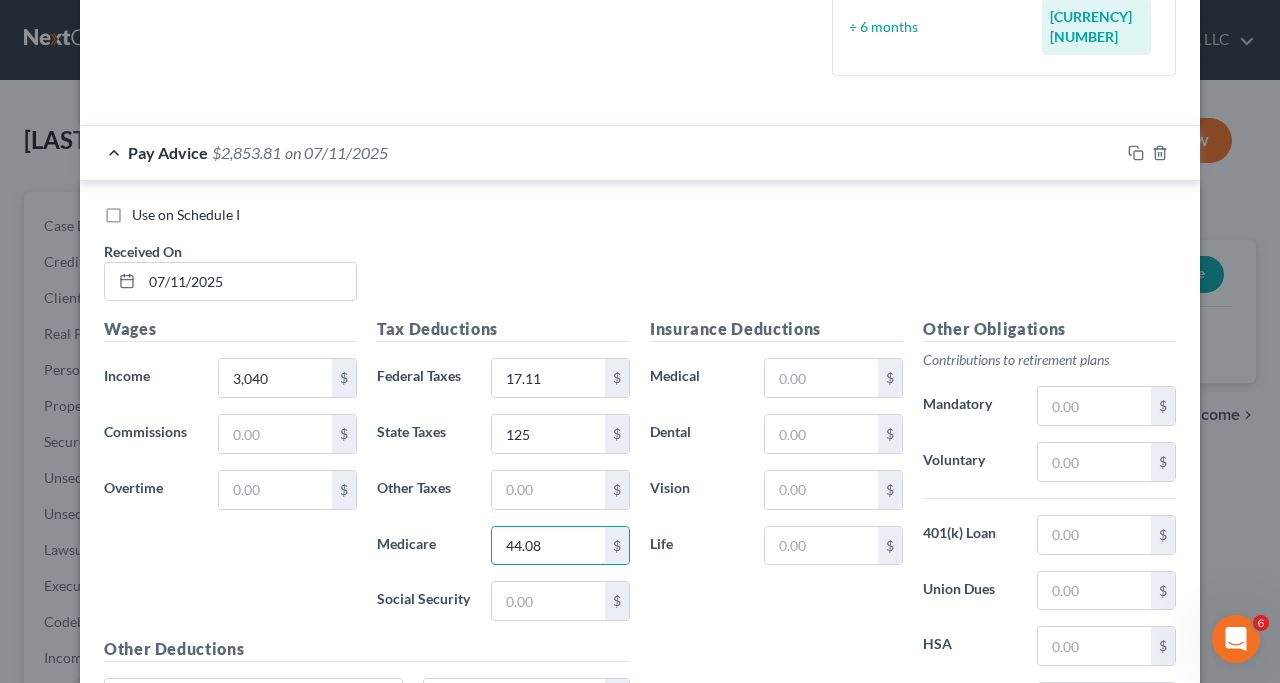 scroll, scrollTop: 597, scrollLeft: 0, axis: vertical 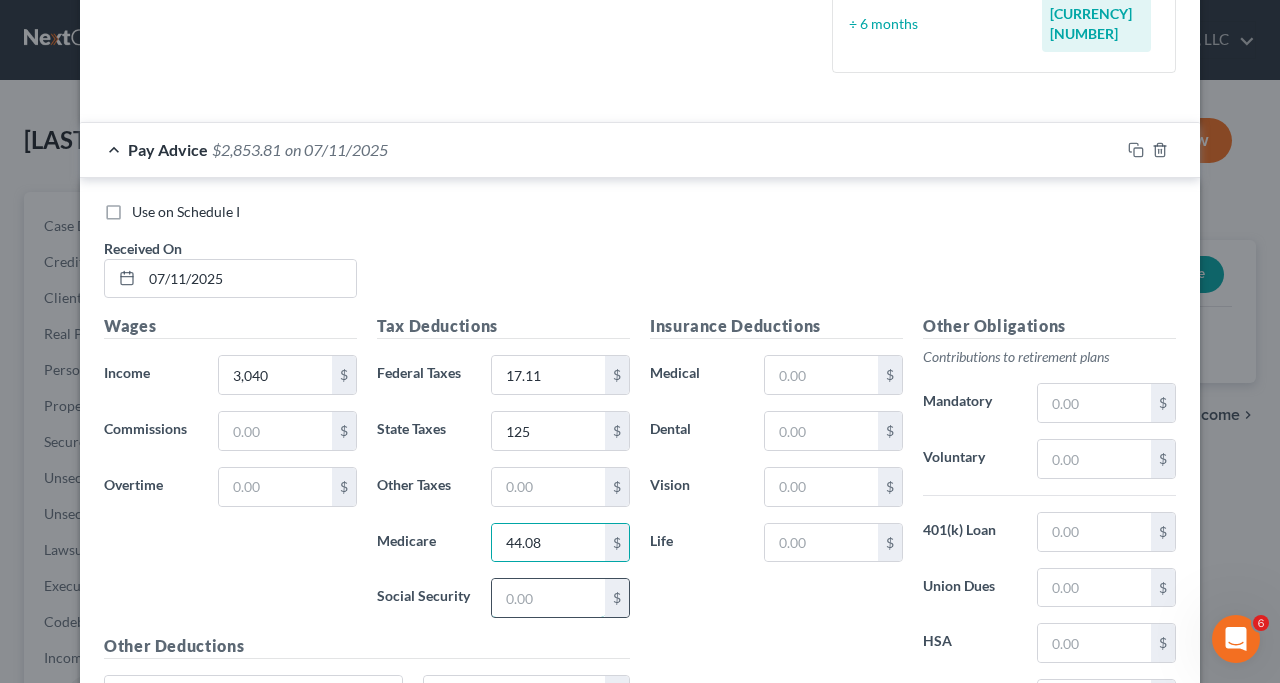 click at bounding box center (548, 598) 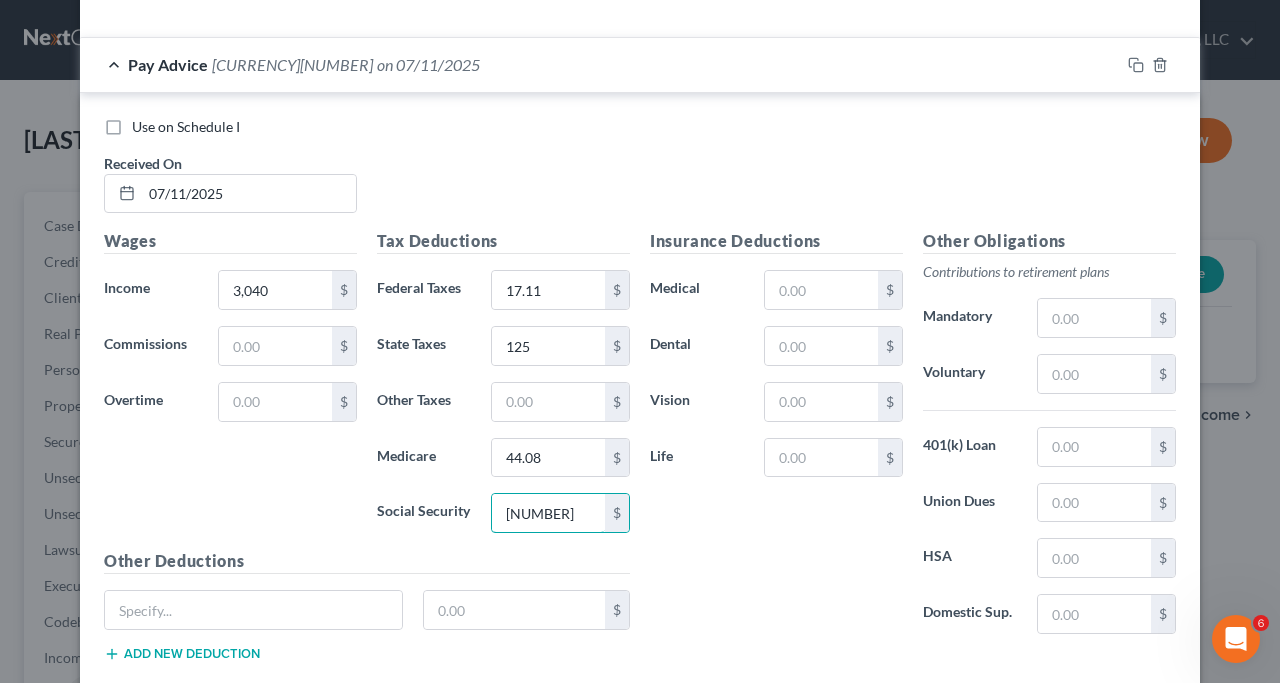 scroll, scrollTop: 684, scrollLeft: 0, axis: vertical 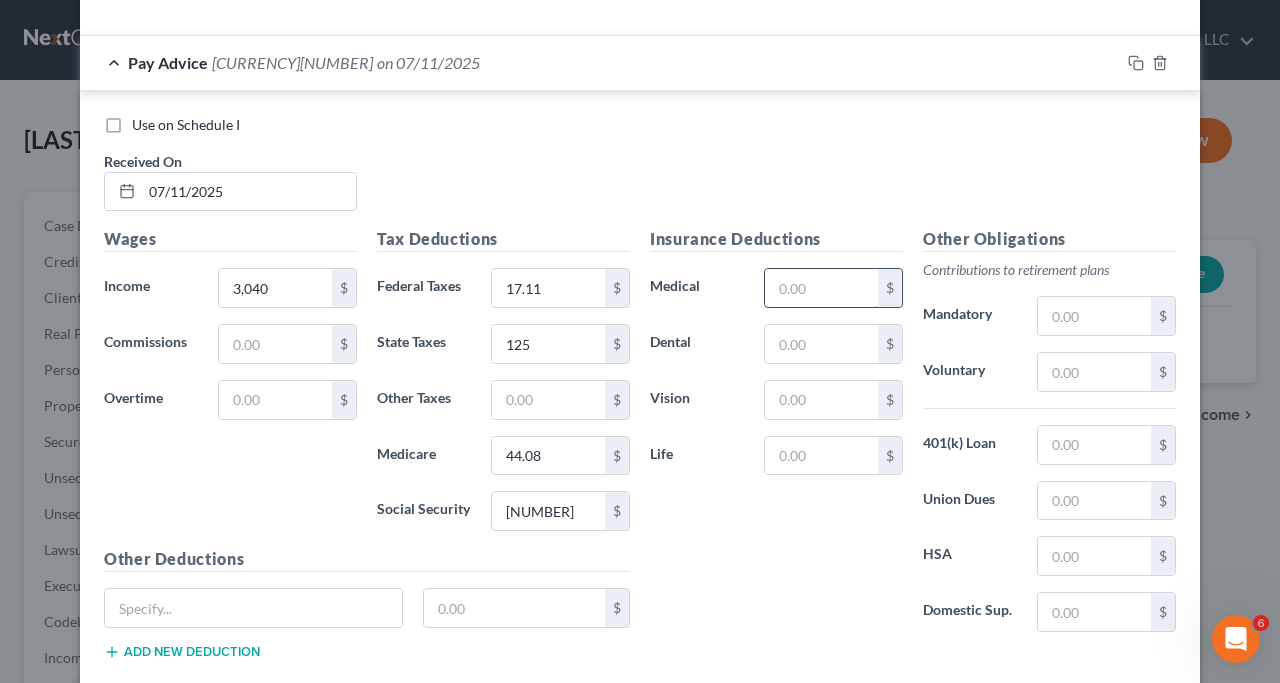click at bounding box center (821, 288) 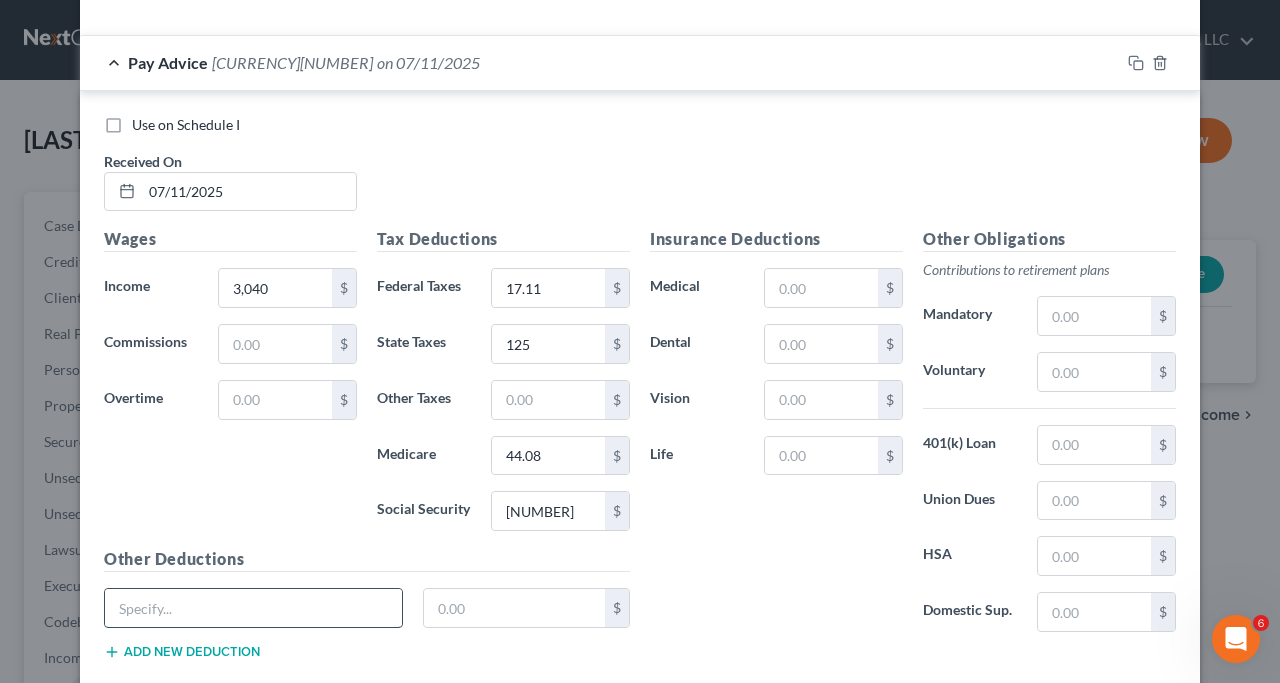click at bounding box center [253, 608] 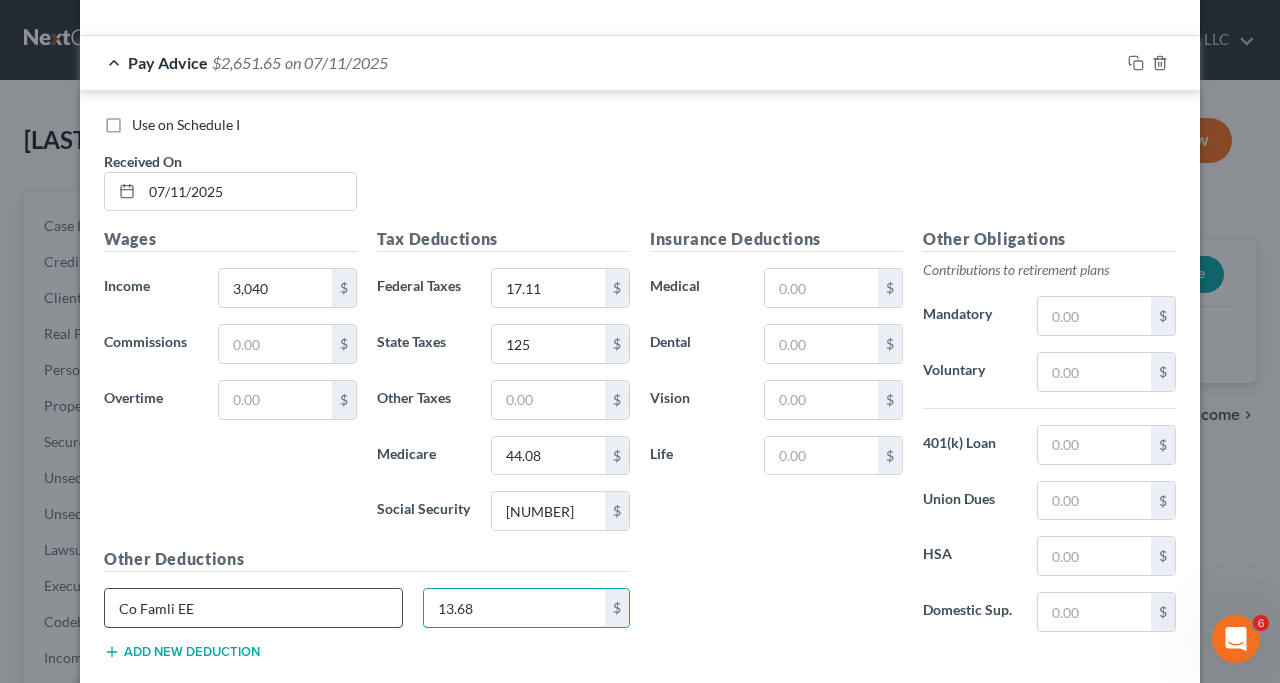 scroll, scrollTop: 763, scrollLeft: 0, axis: vertical 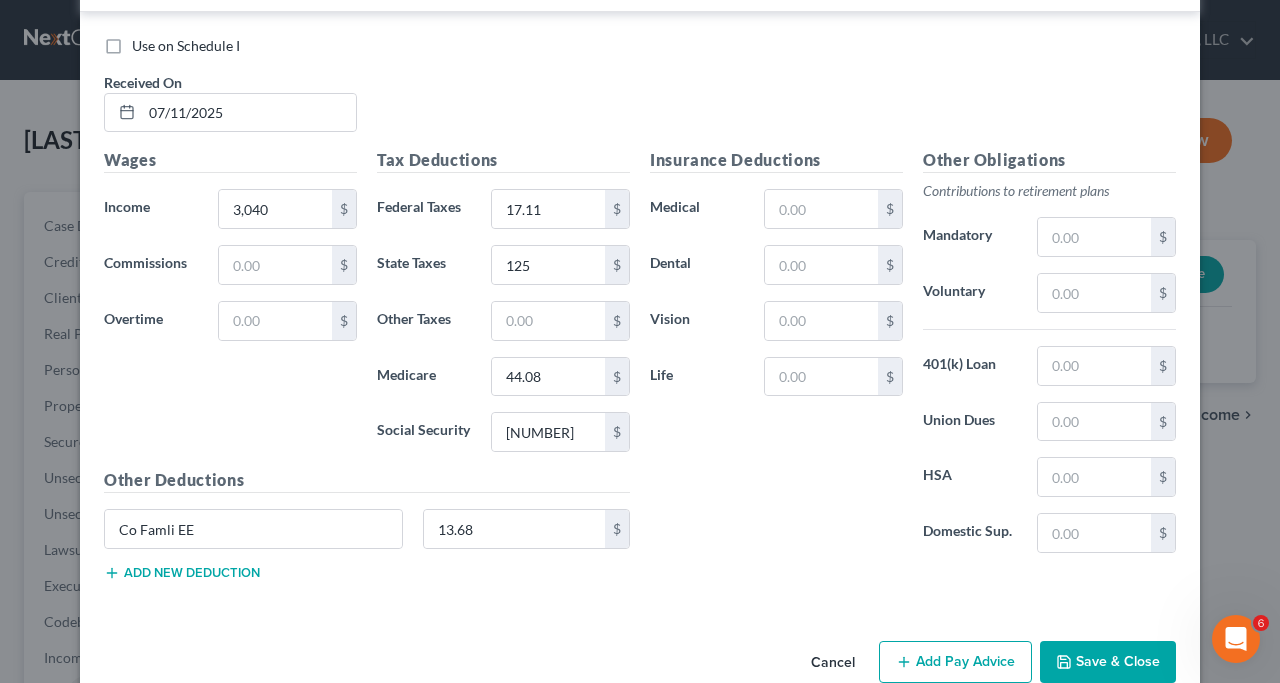 click on "Add Pay Advice" at bounding box center (955, 662) 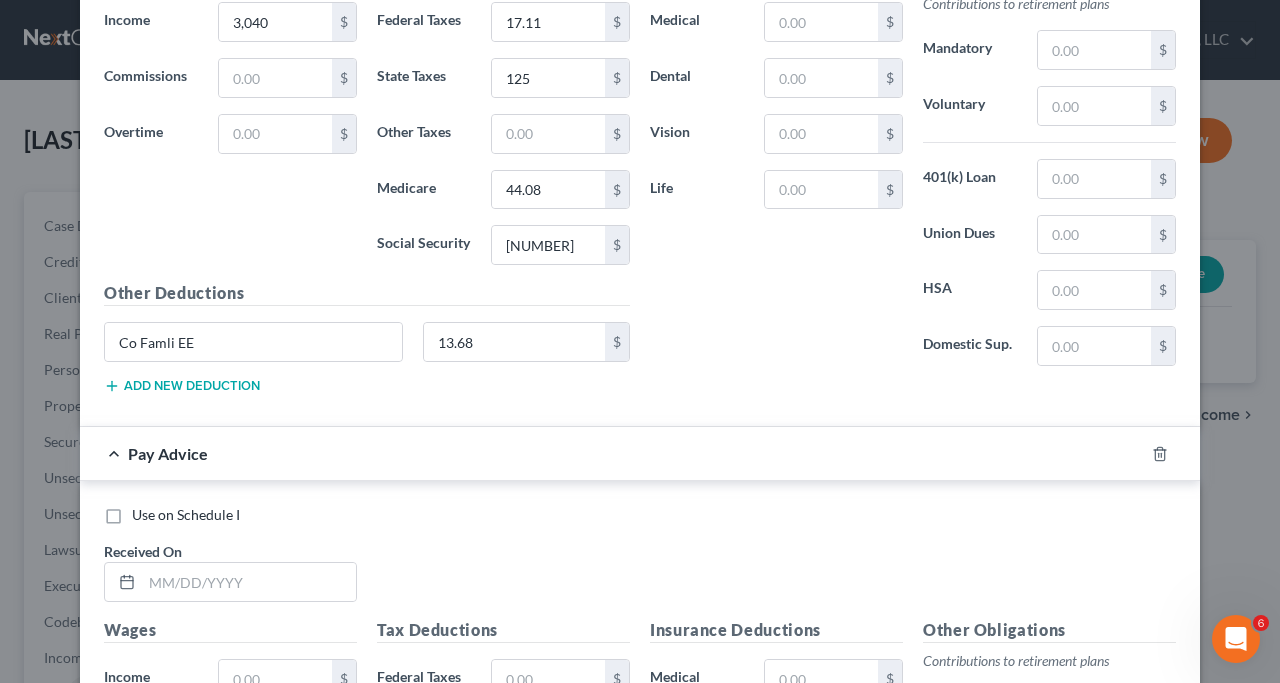 scroll, scrollTop: 951, scrollLeft: 0, axis: vertical 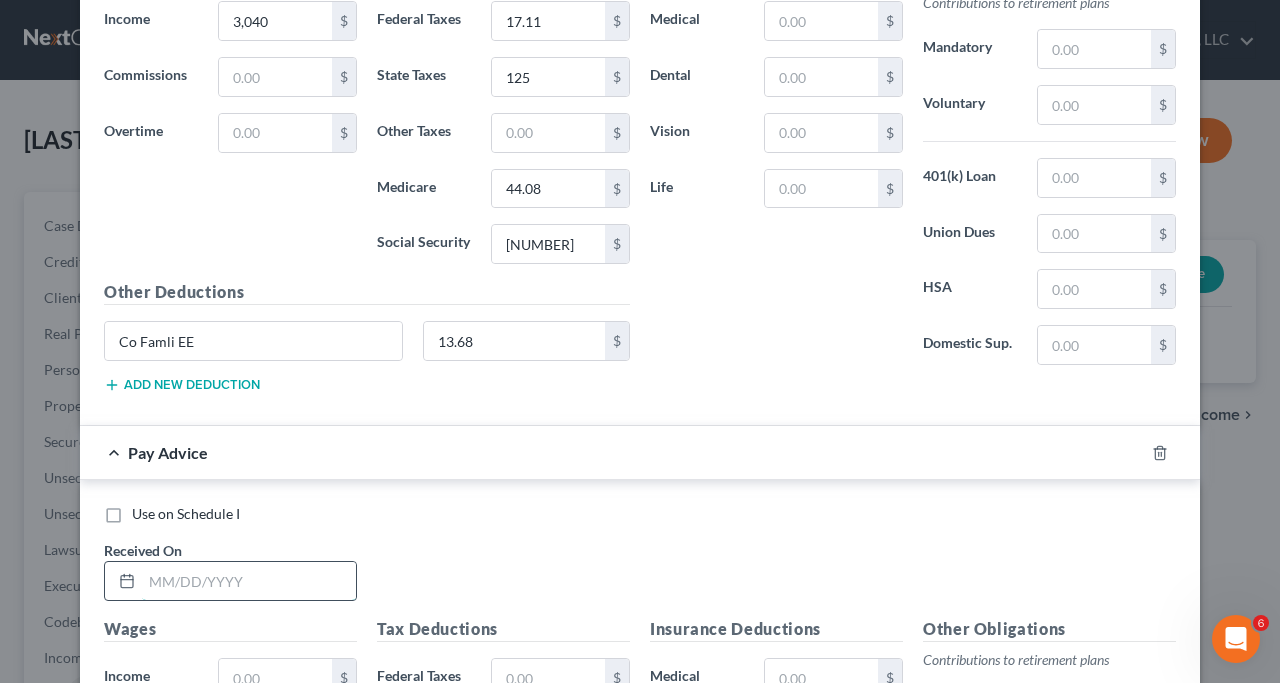 click at bounding box center (249, 581) 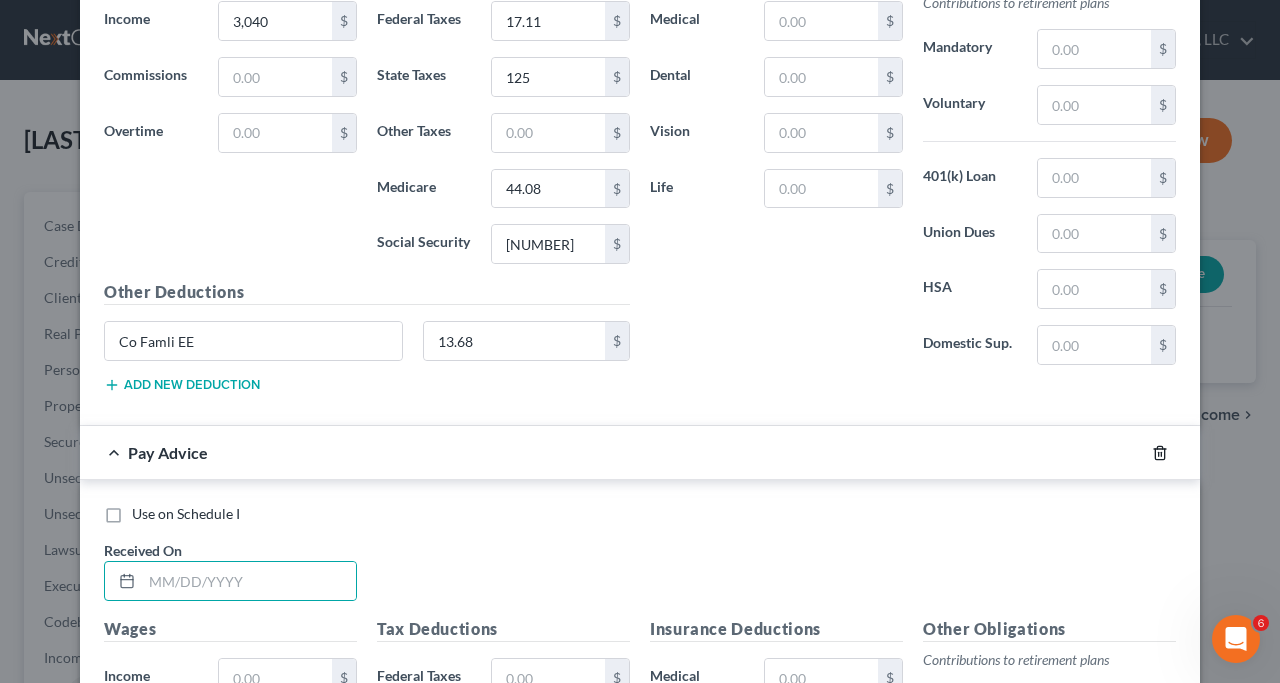 click 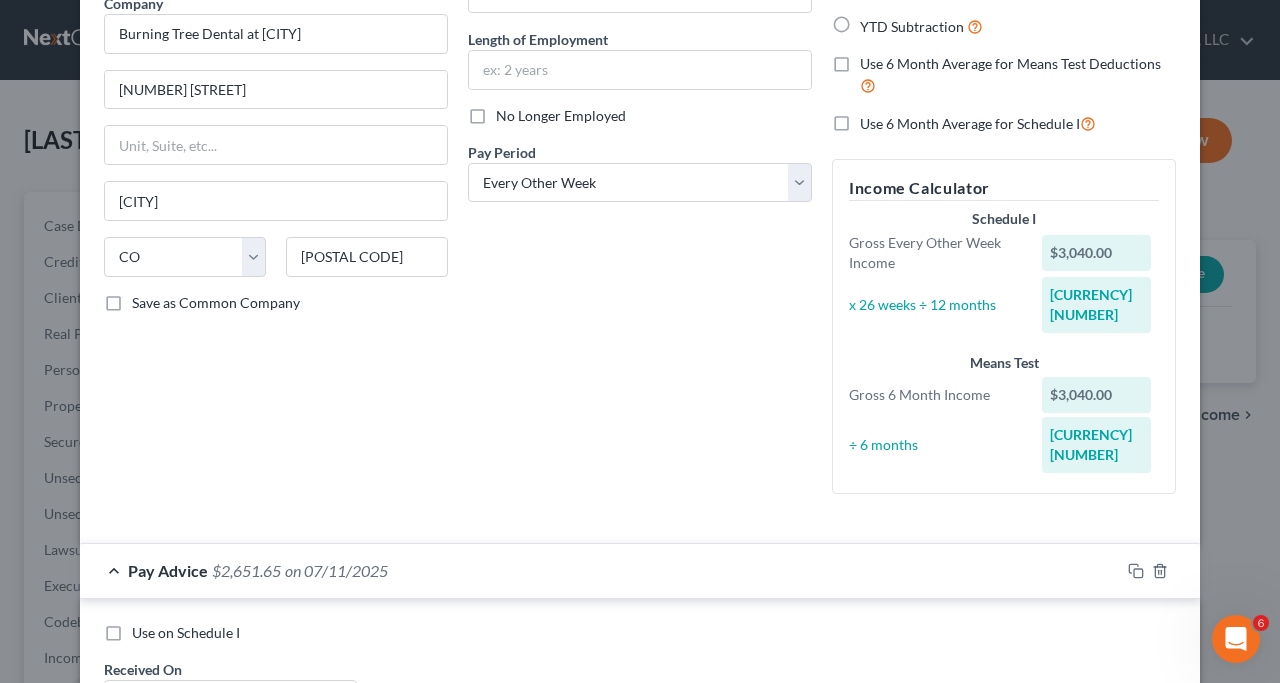 scroll, scrollTop: 0, scrollLeft: 0, axis: both 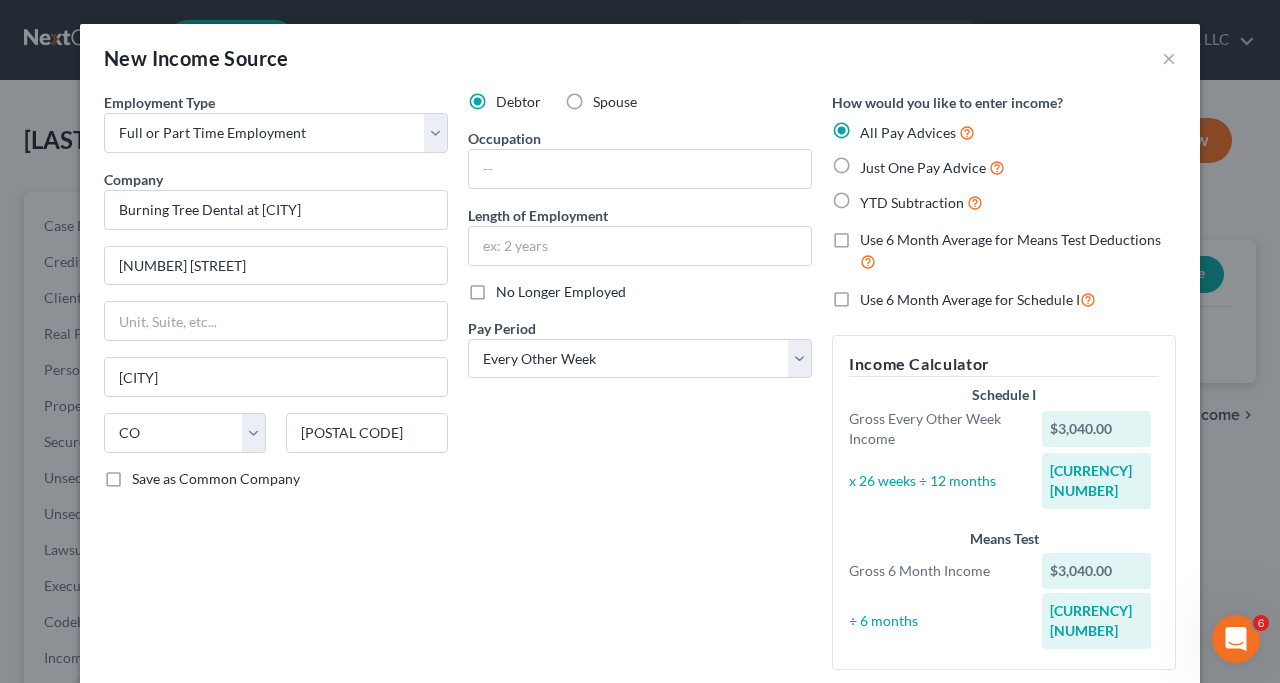 click on "Just One Pay Advice" at bounding box center (932, 167) 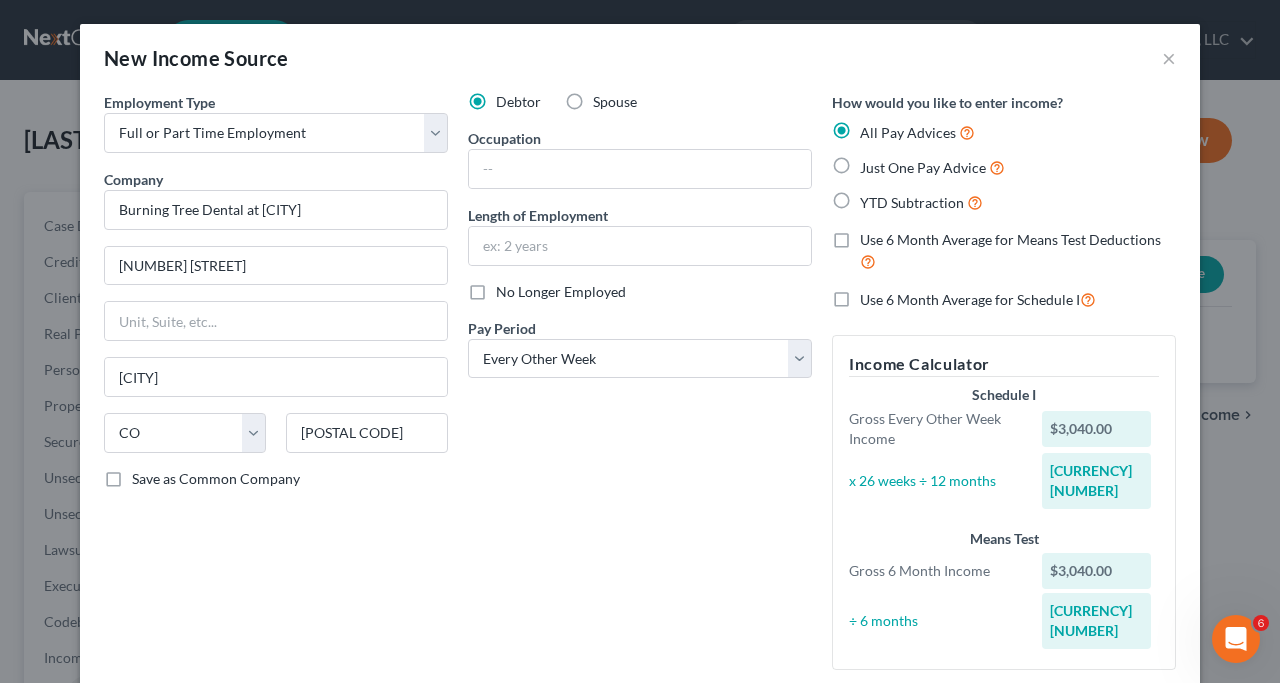 click on "Just One Pay Advice" at bounding box center (874, 162) 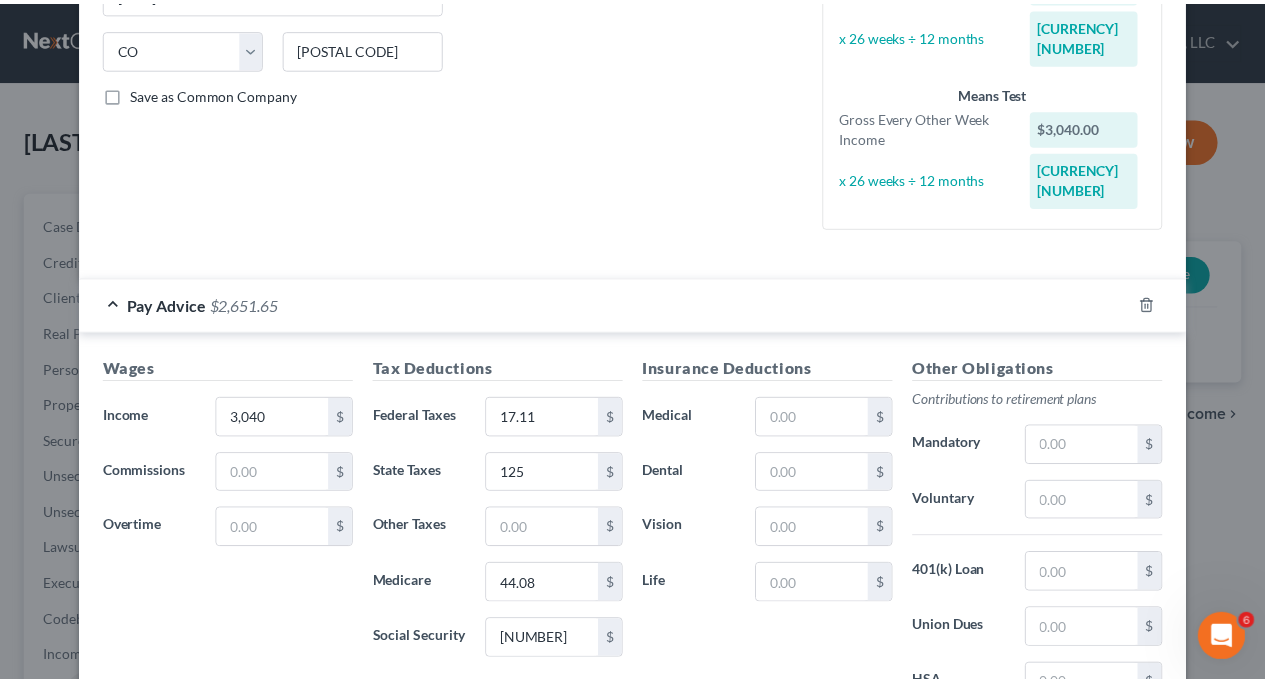 scroll, scrollTop: 592, scrollLeft: 0, axis: vertical 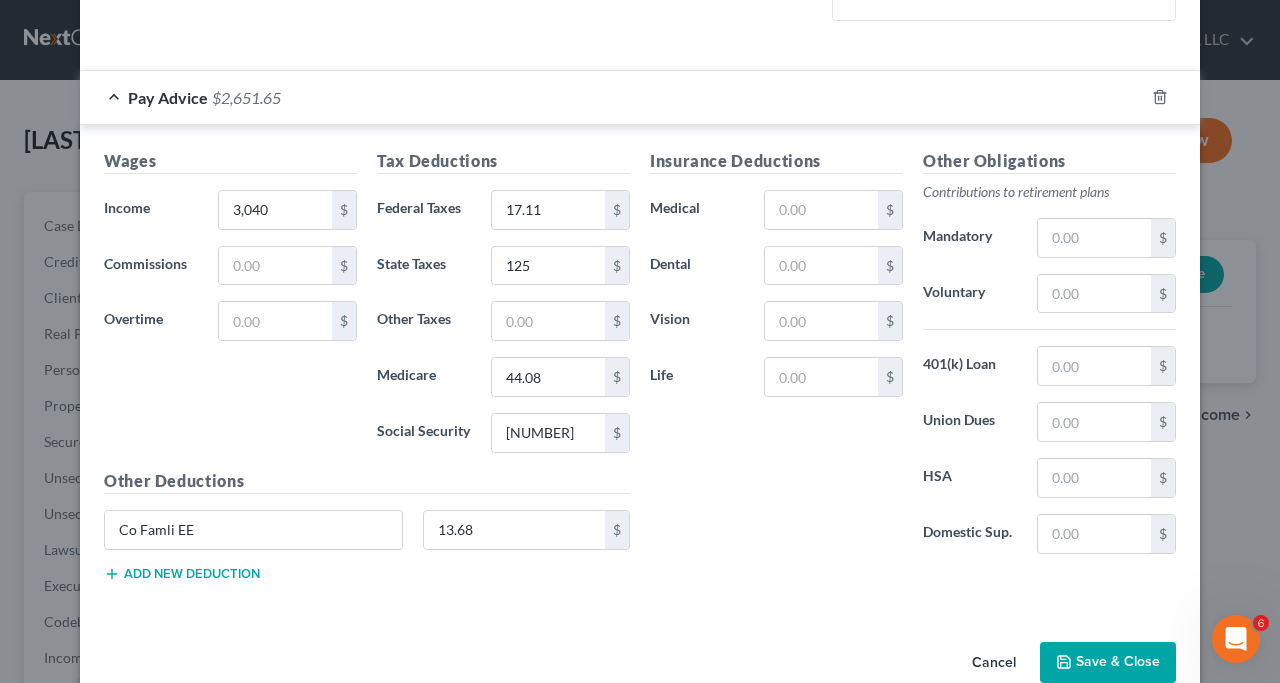 click on "Save & Close" at bounding box center [1108, 663] 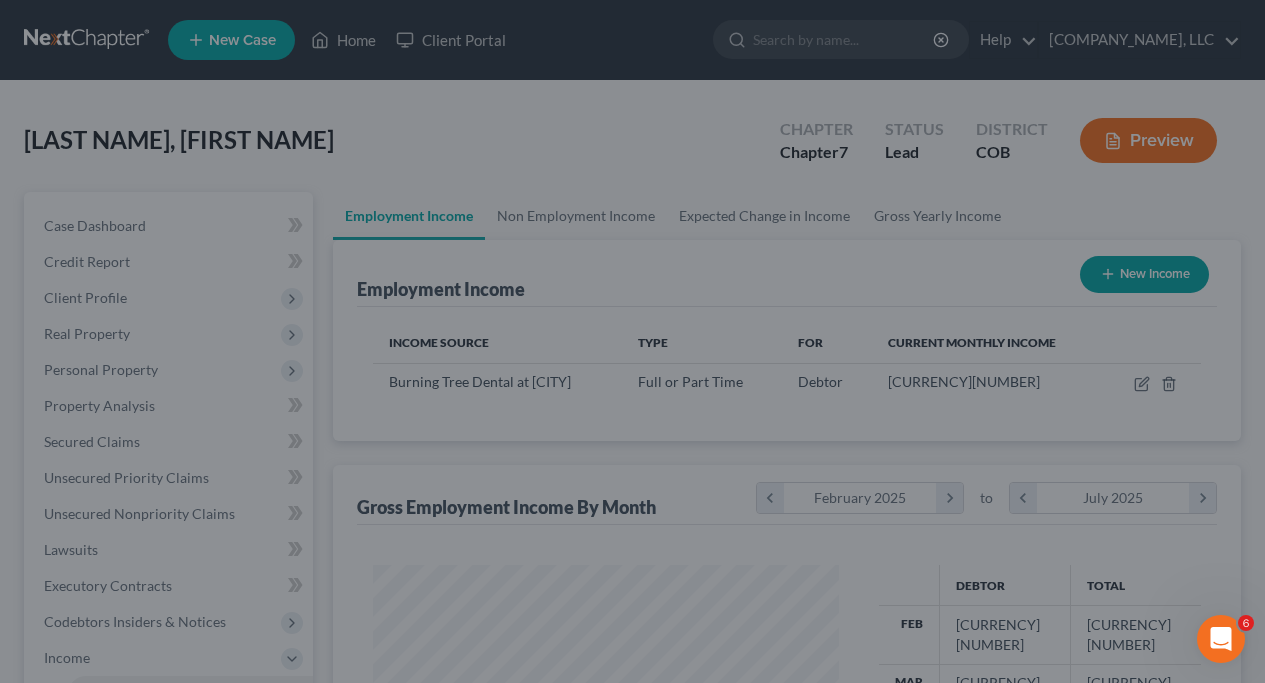 scroll, scrollTop: 999641, scrollLeft: 999494, axis: both 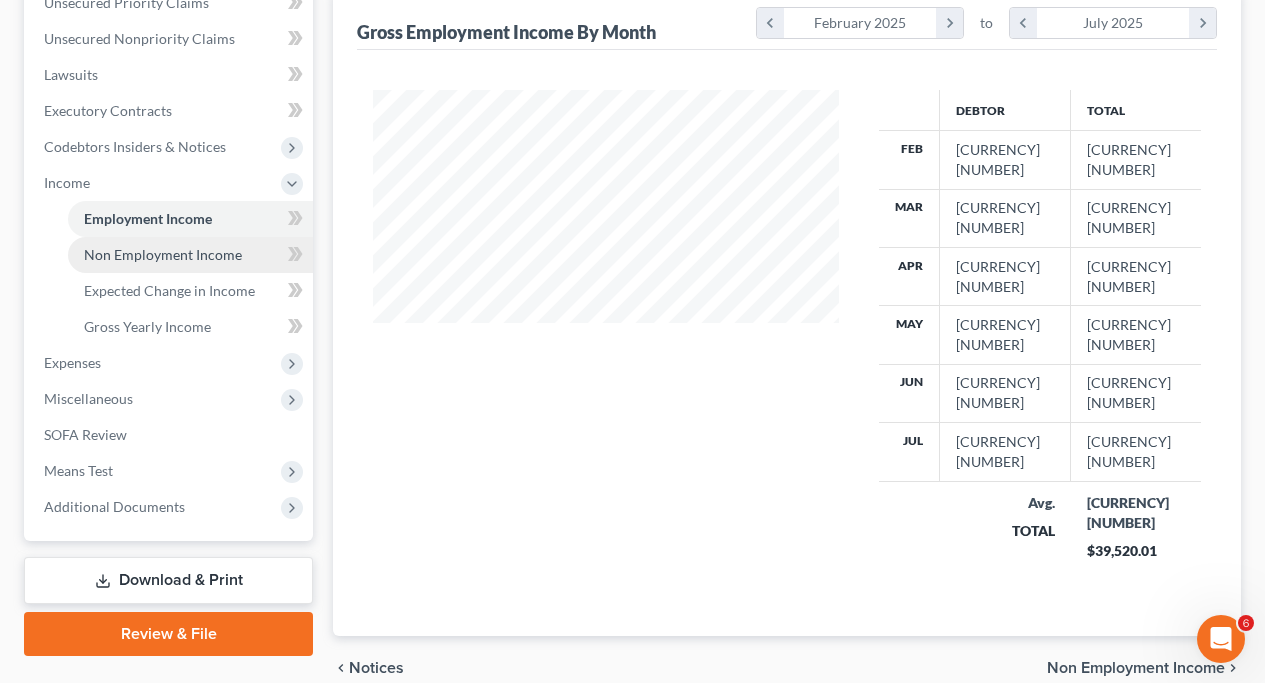 click on "Non Employment Income" at bounding box center (163, 254) 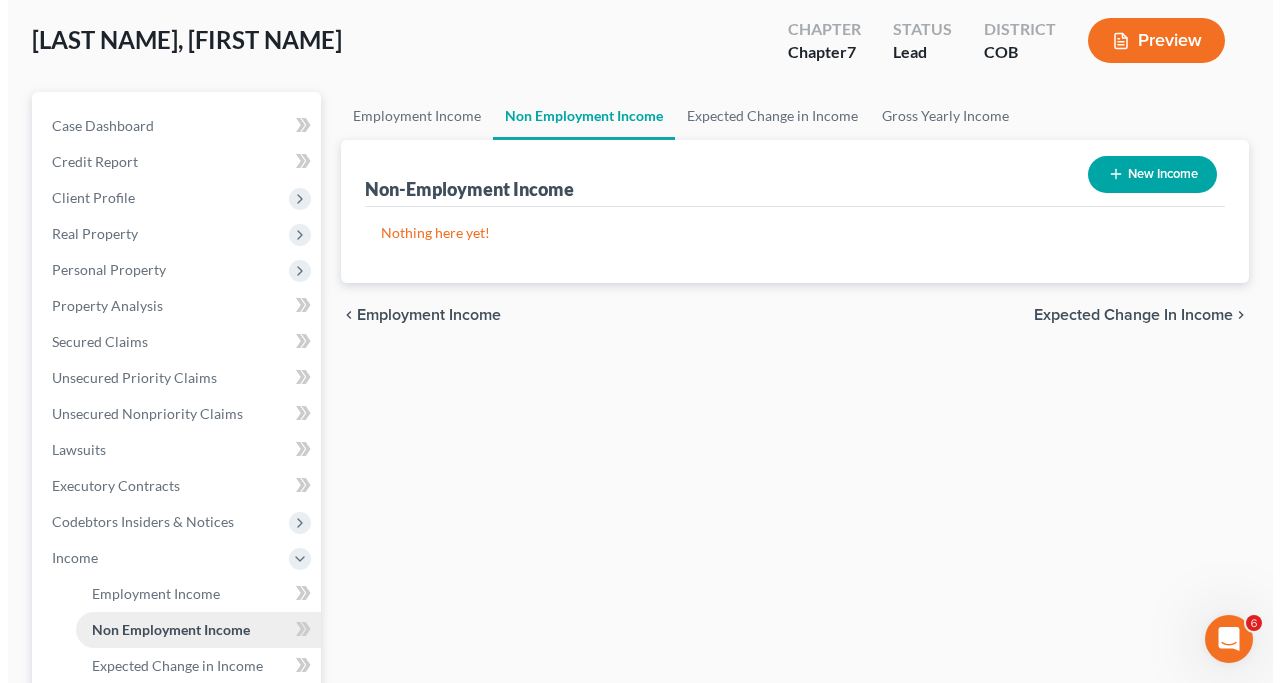 scroll, scrollTop: 0, scrollLeft: 0, axis: both 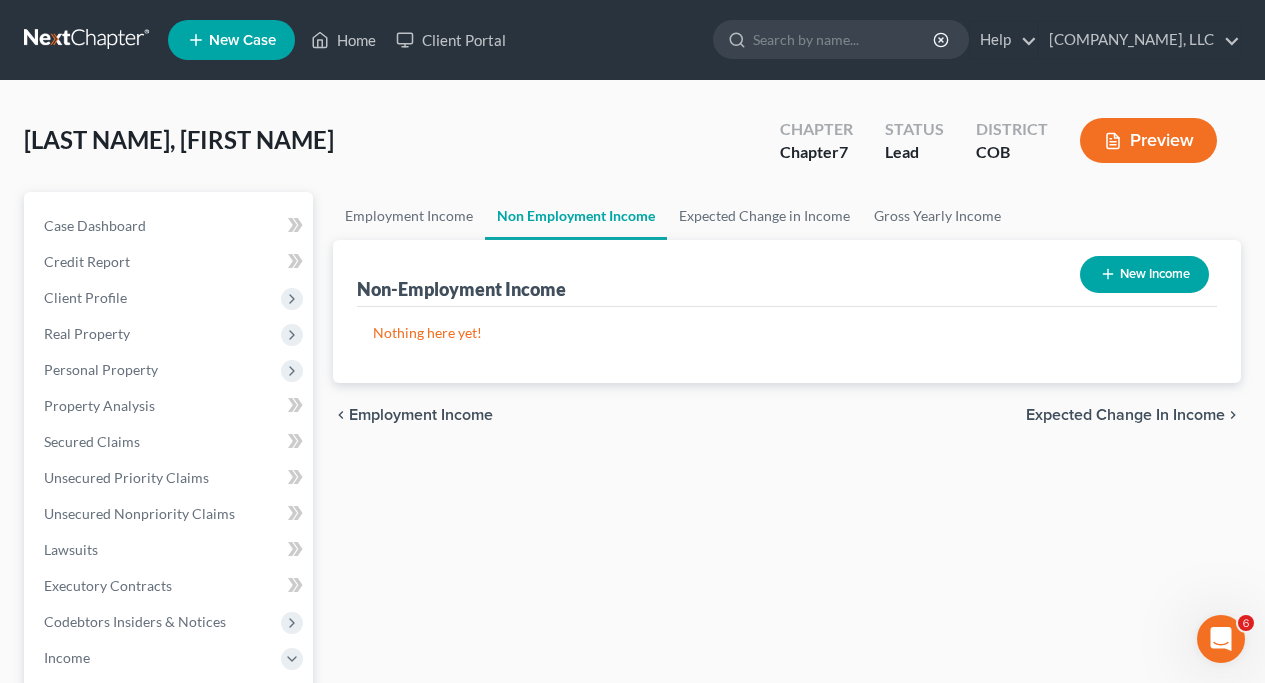 click on "New Income" at bounding box center (1144, 274) 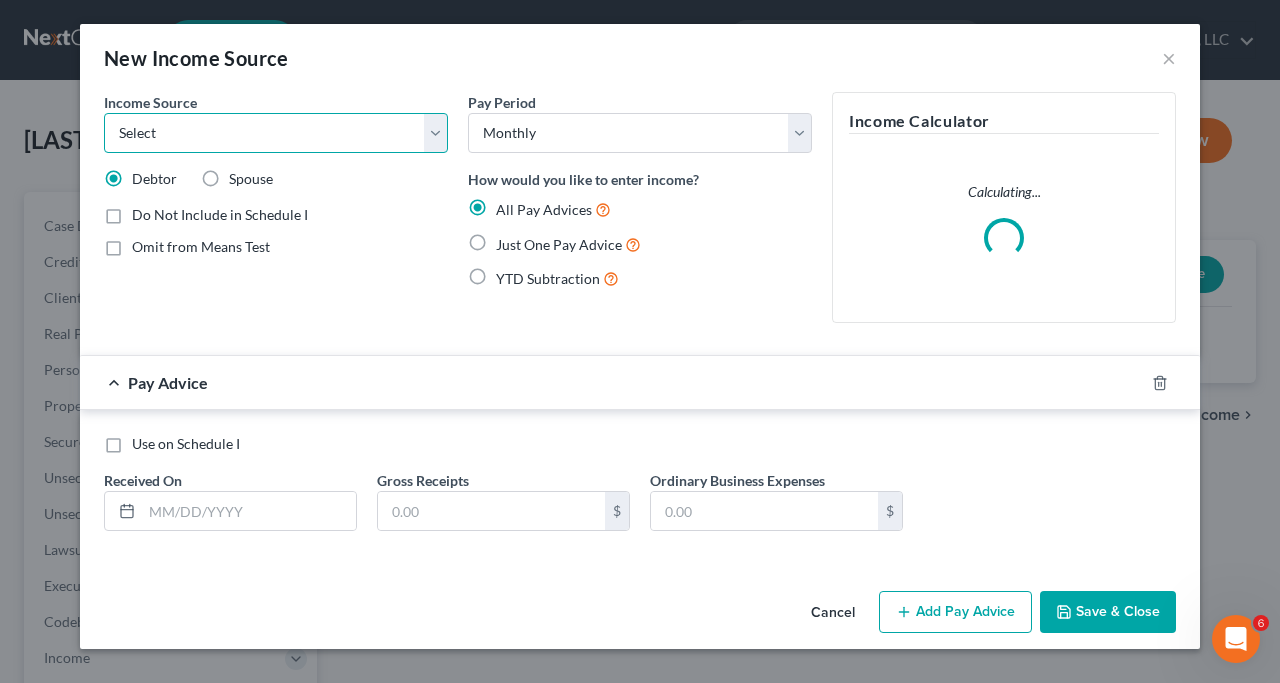 click on "Select Unemployment Disability (from employer) Pension Retirement Social Security / Social Security Disability Other Government Assistance Interests, Dividends or Royalties Child / Family Support Contributions to Household Property / Rental Business, Professional or Farm Alimony / Maintenance Payments Military Disability Benefits Other Monthly Income" at bounding box center (276, 133) 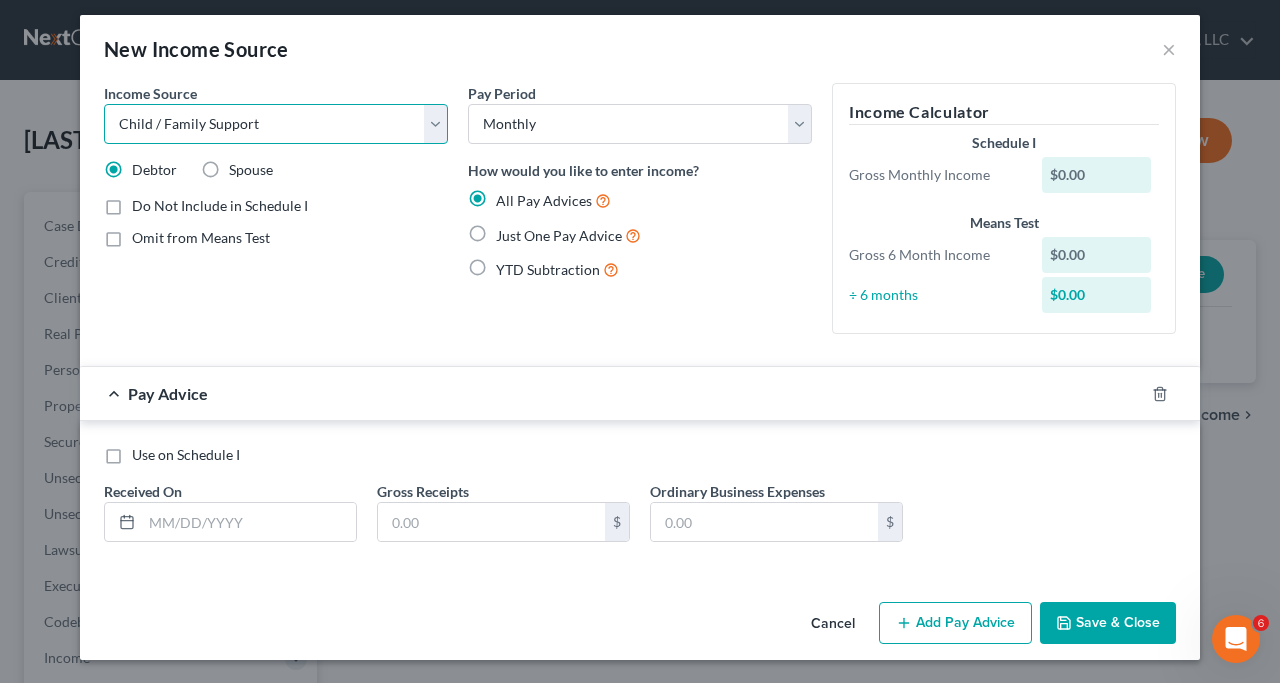scroll, scrollTop: 8, scrollLeft: 0, axis: vertical 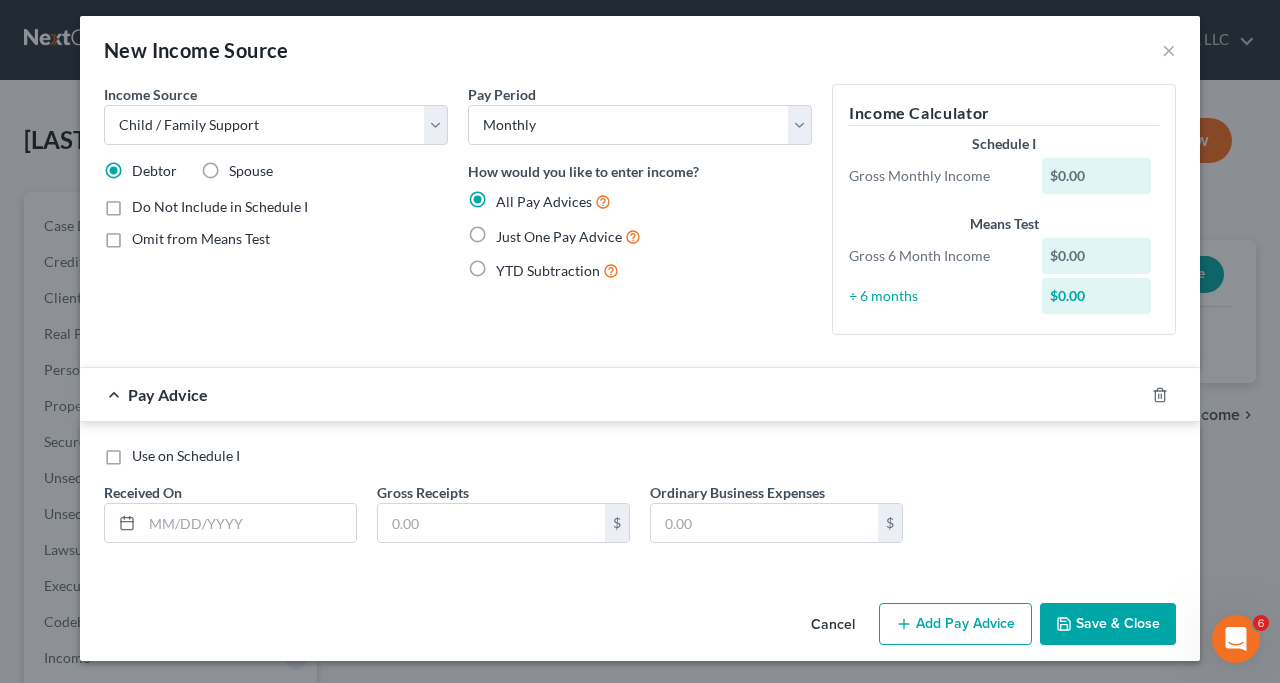 click on "Just One Pay Advice" at bounding box center [568, 236] 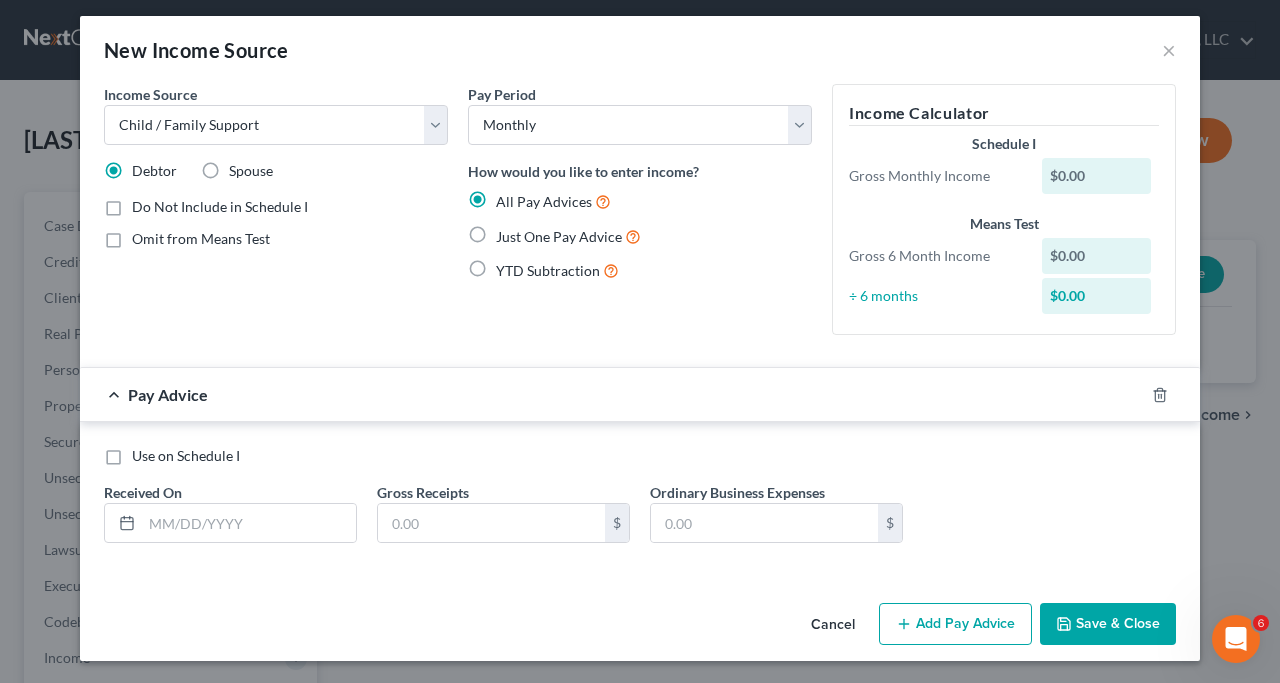 click on "Just One Pay Advice" at bounding box center [510, 231] 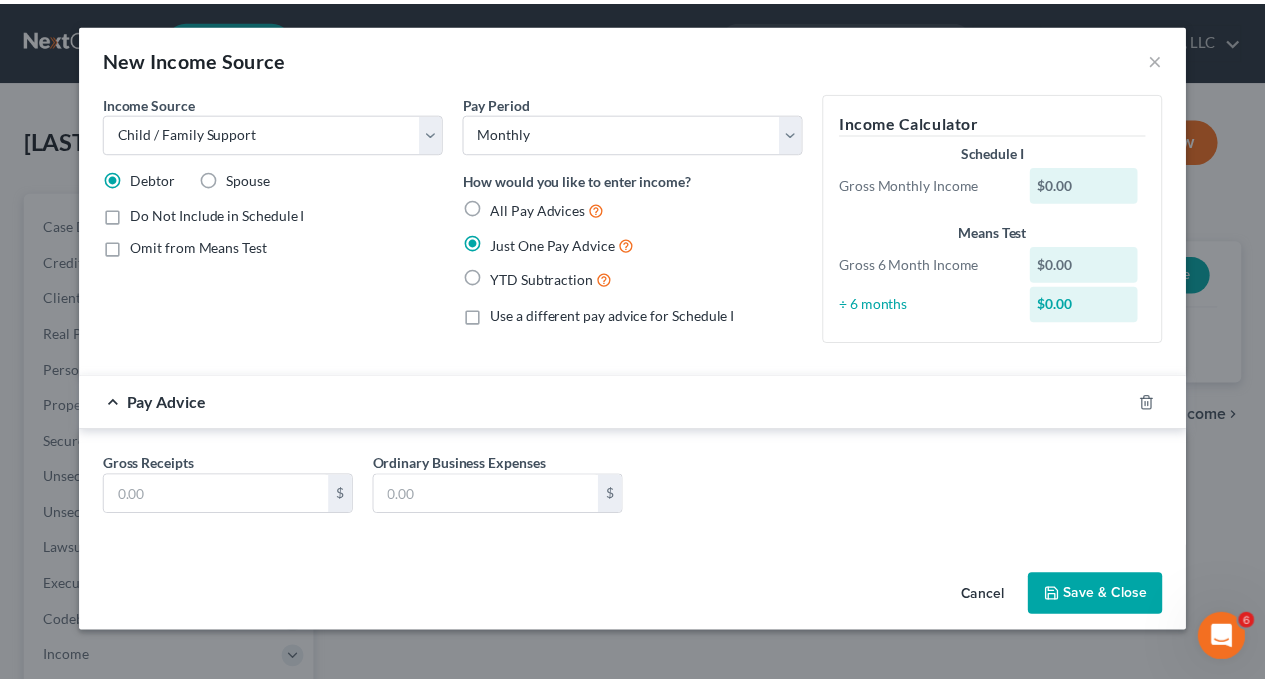 scroll, scrollTop: 0, scrollLeft: 0, axis: both 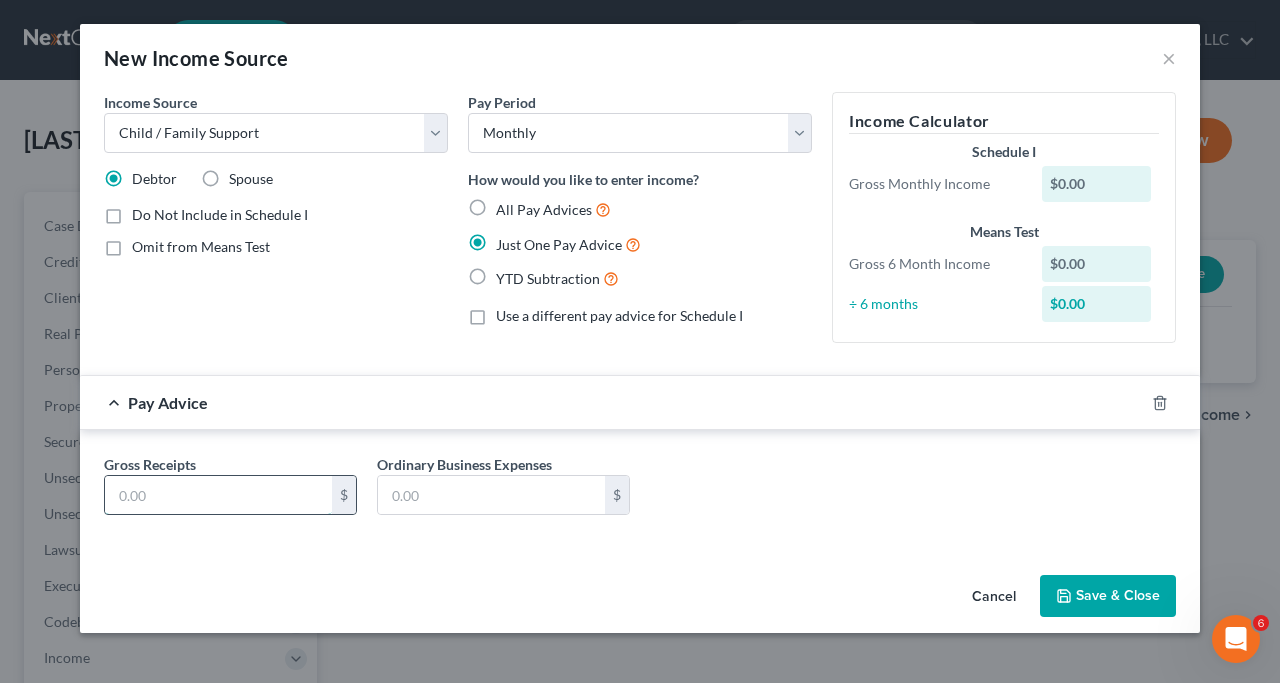 click at bounding box center (218, 495) 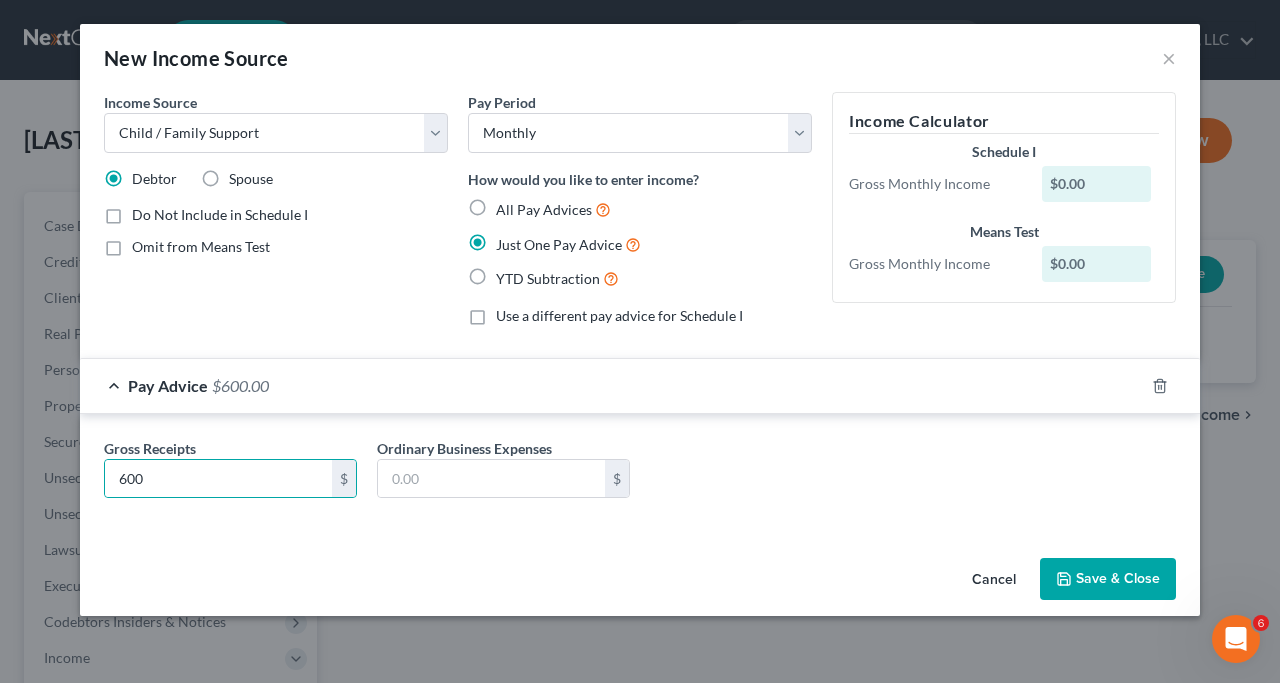 click on "Gross Receipts 600 $ Ordinary Business Expenses $" at bounding box center [640, 476] 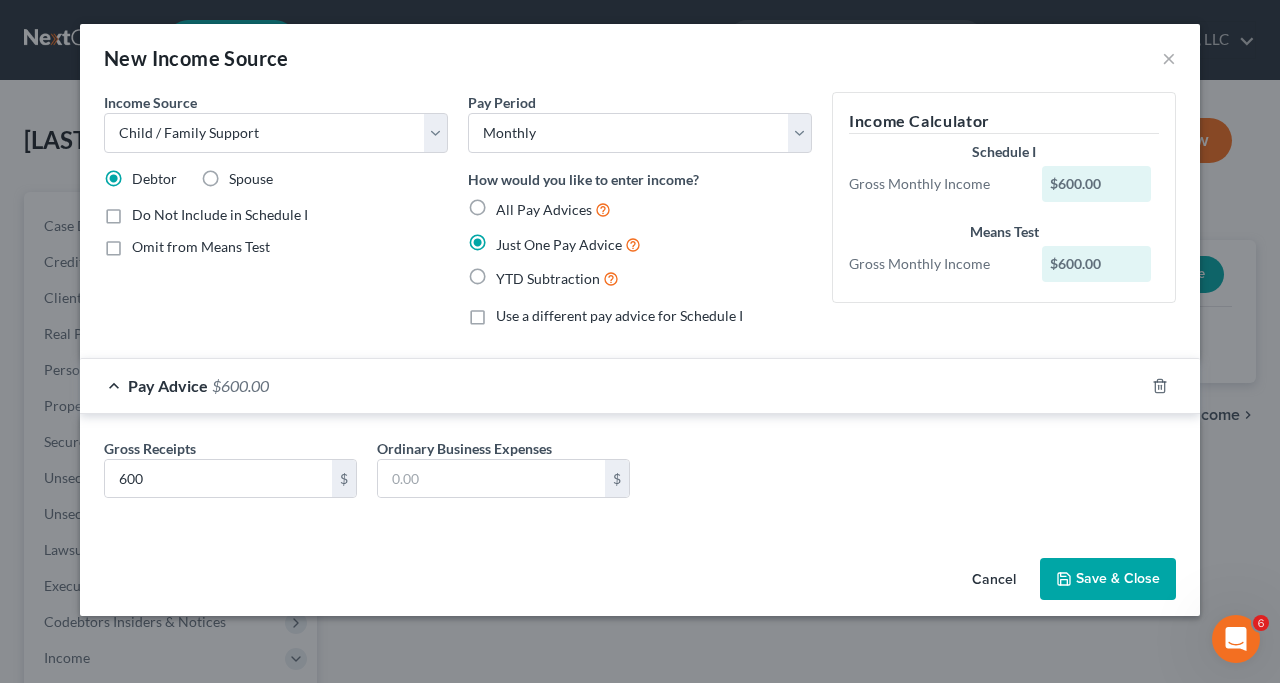 click on "Save & Close" at bounding box center (1108, 579) 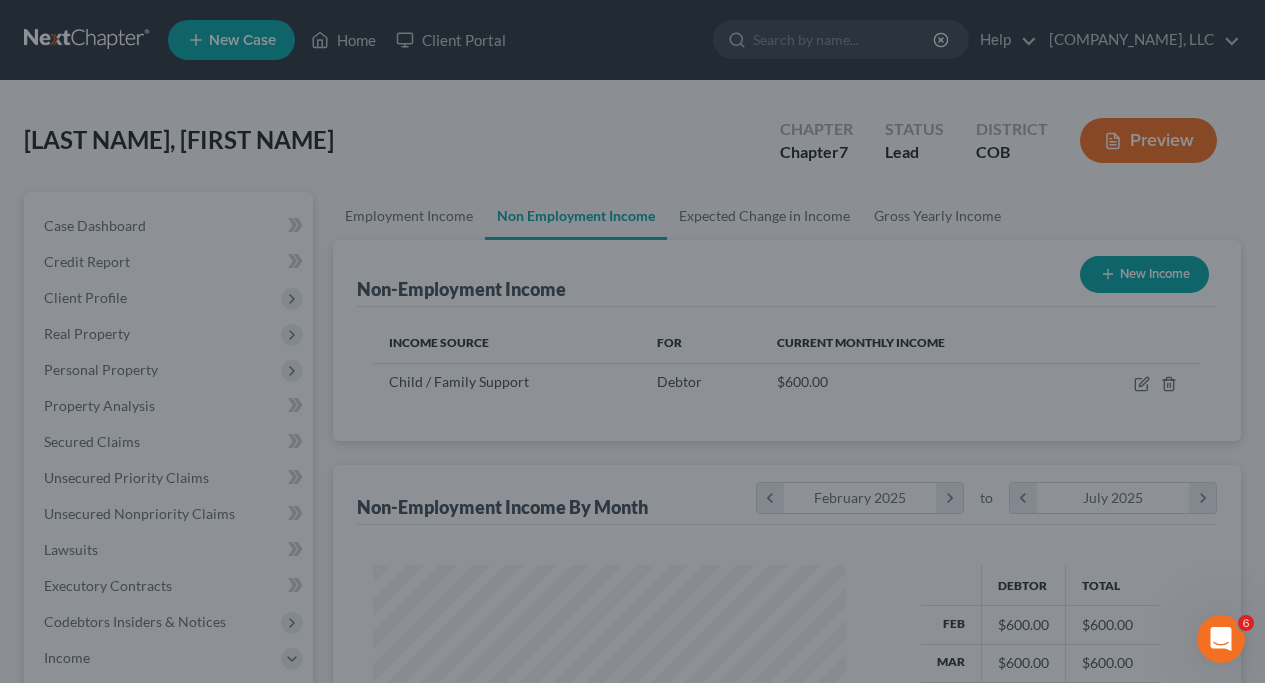 scroll, scrollTop: 999641, scrollLeft: 999487, axis: both 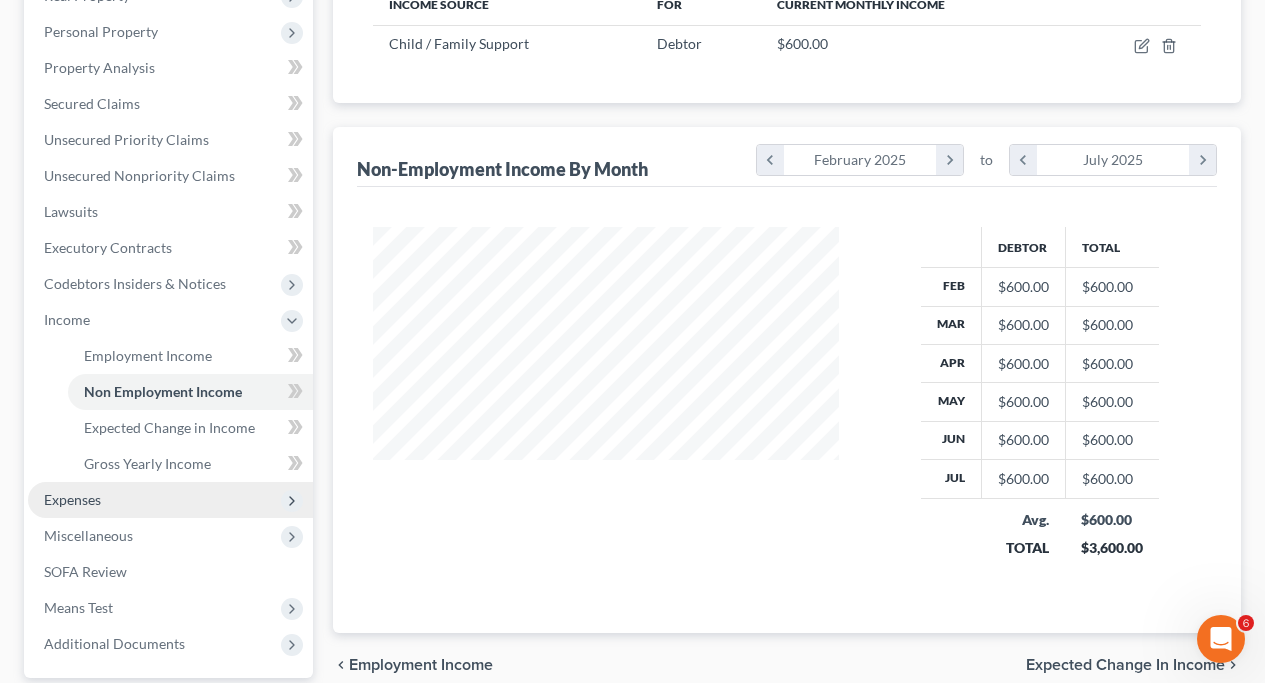 click on "Expenses" at bounding box center [72, 499] 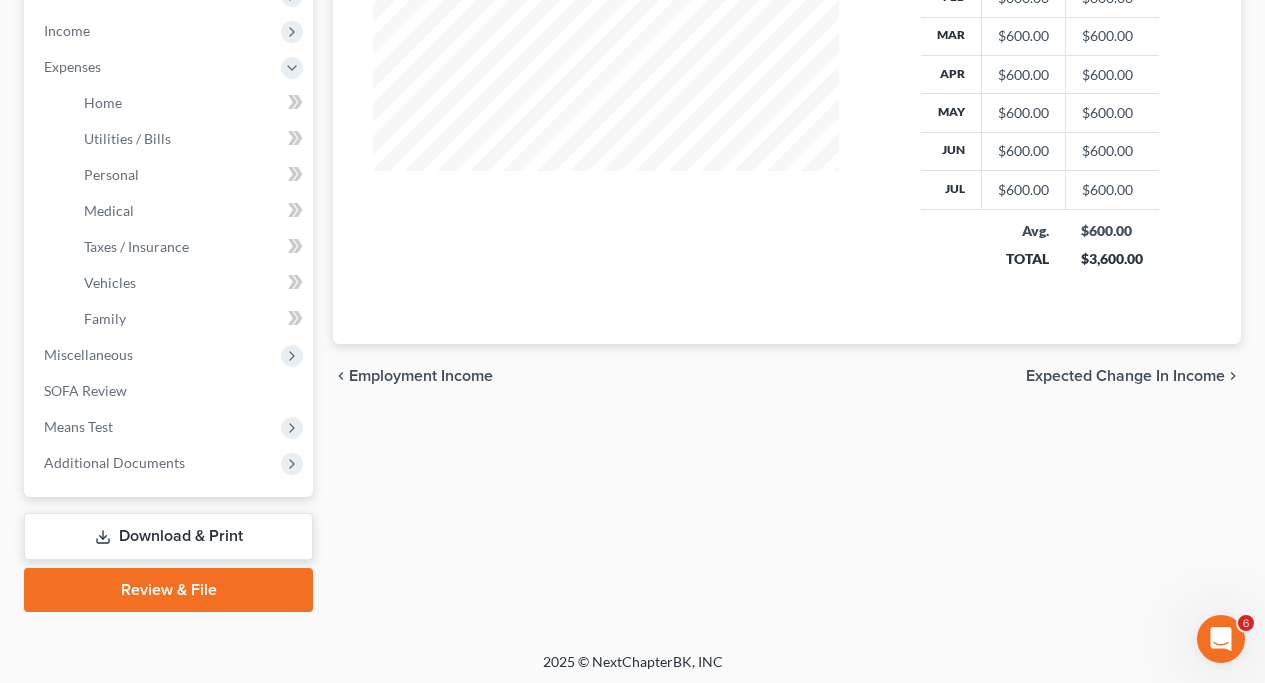 scroll, scrollTop: 630, scrollLeft: 0, axis: vertical 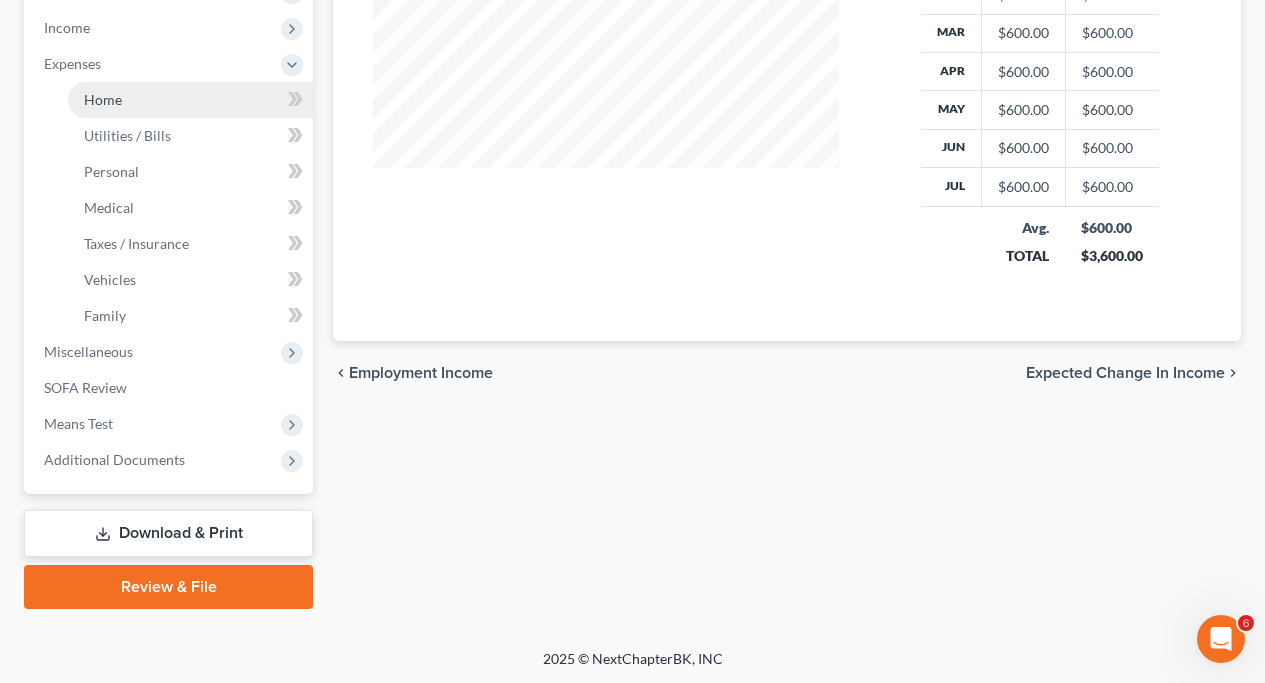 click on "Home" at bounding box center [190, 100] 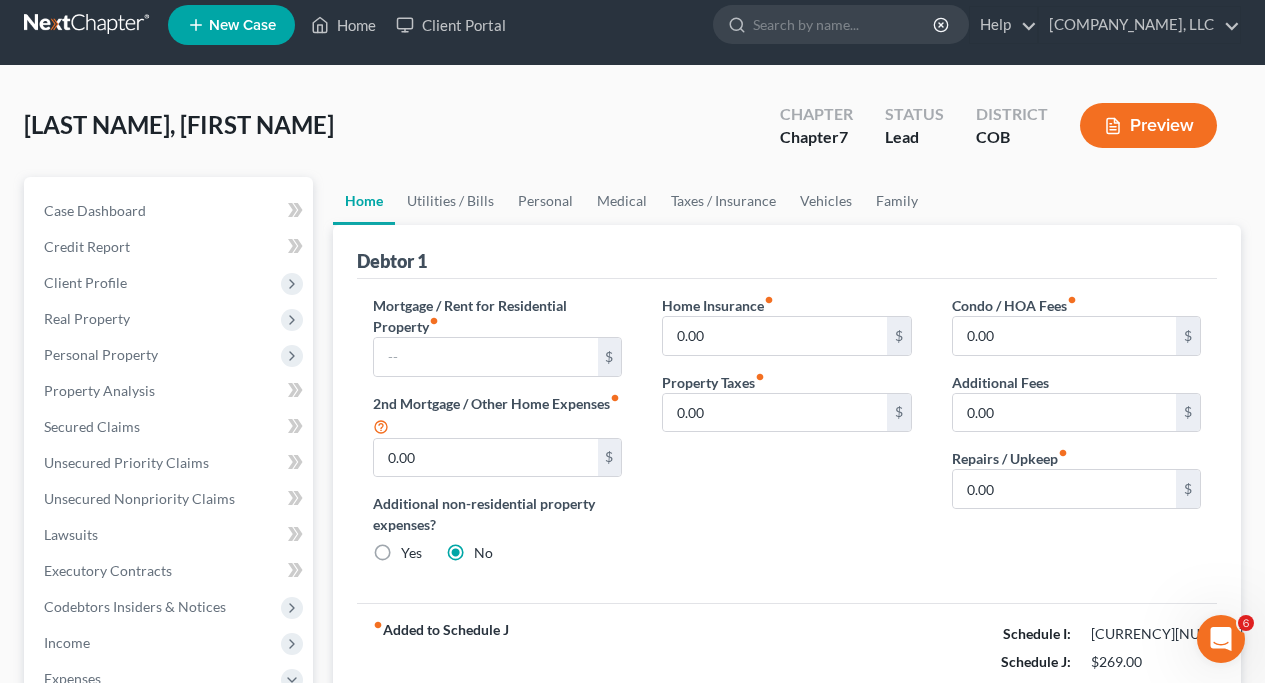 scroll, scrollTop: 0, scrollLeft: 0, axis: both 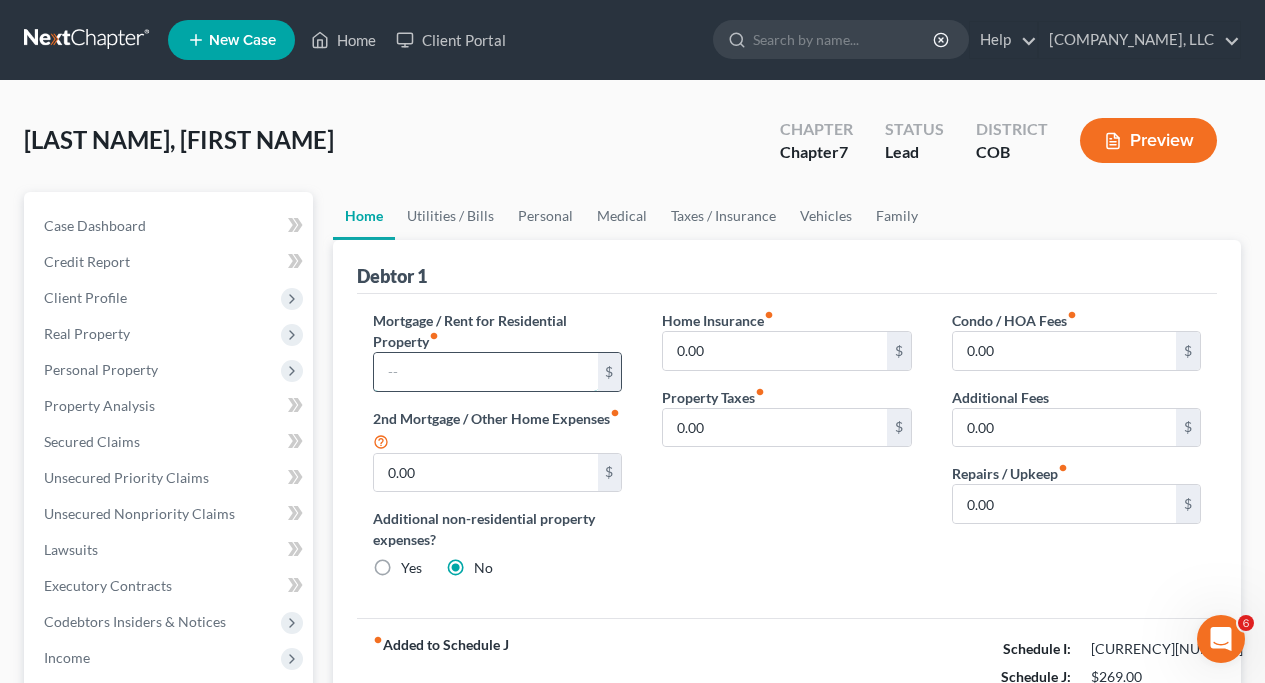 click at bounding box center (485, 372) 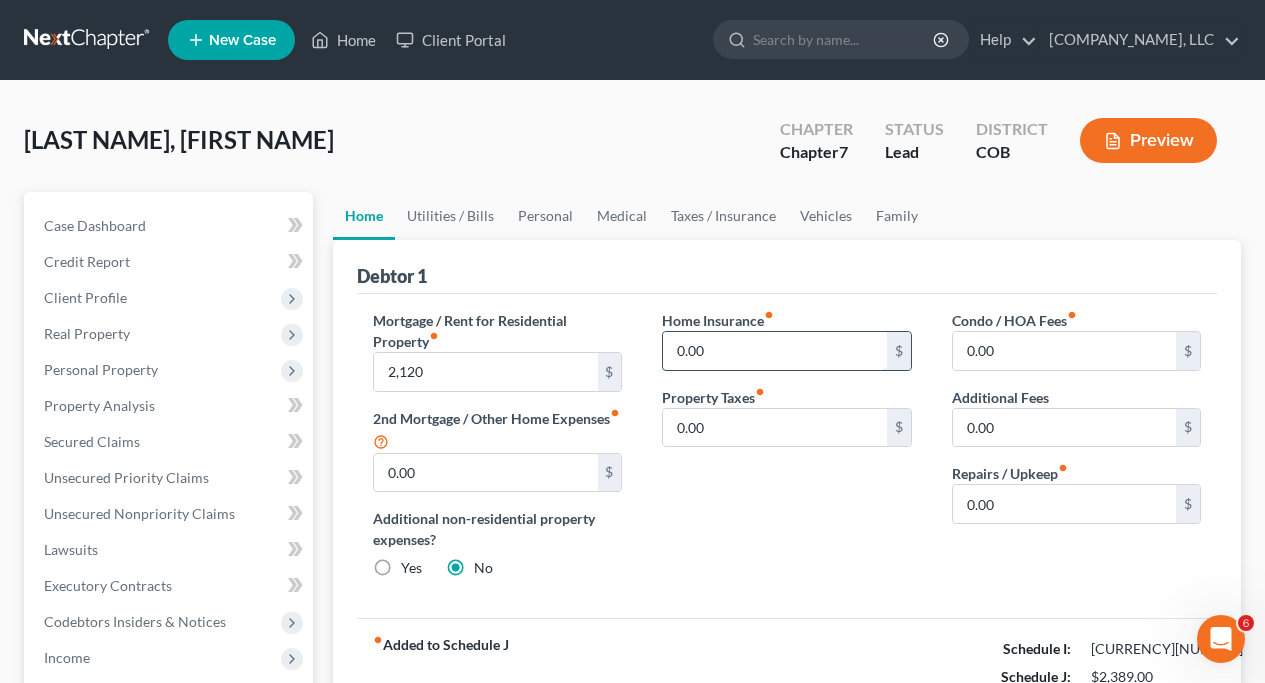 click on "0.00" at bounding box center [774, 351] 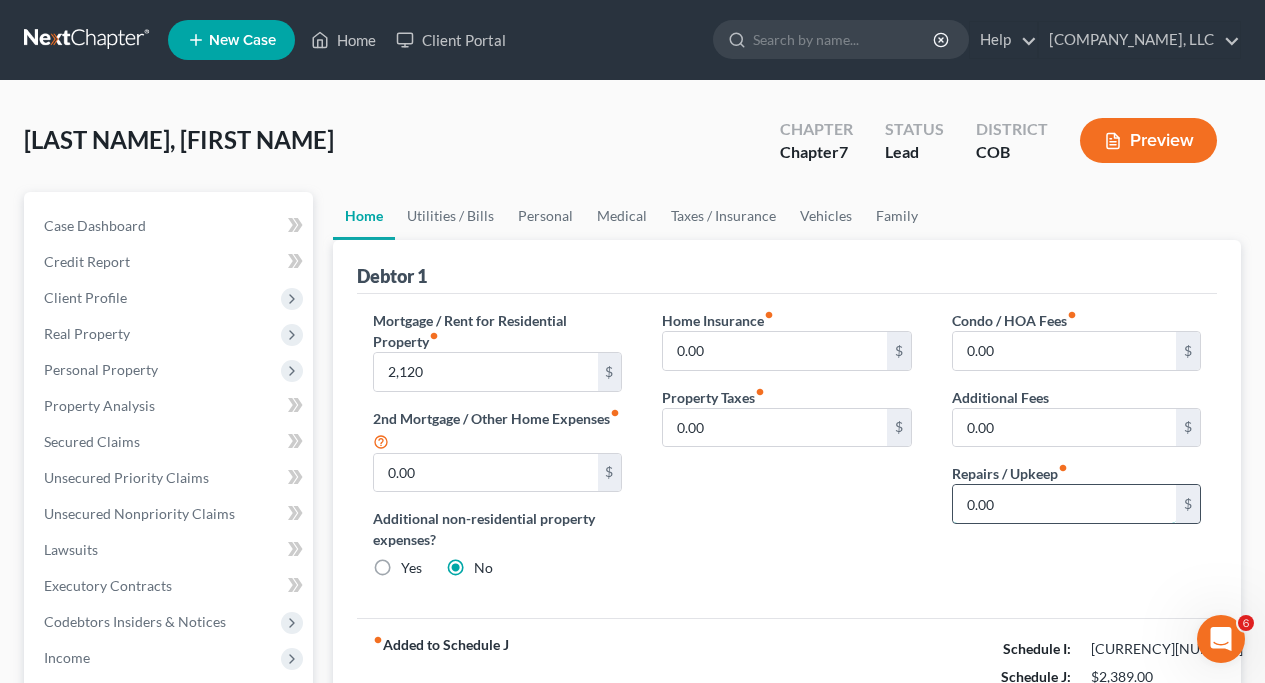 click on "0.00" at bounding box center [1064, 504] 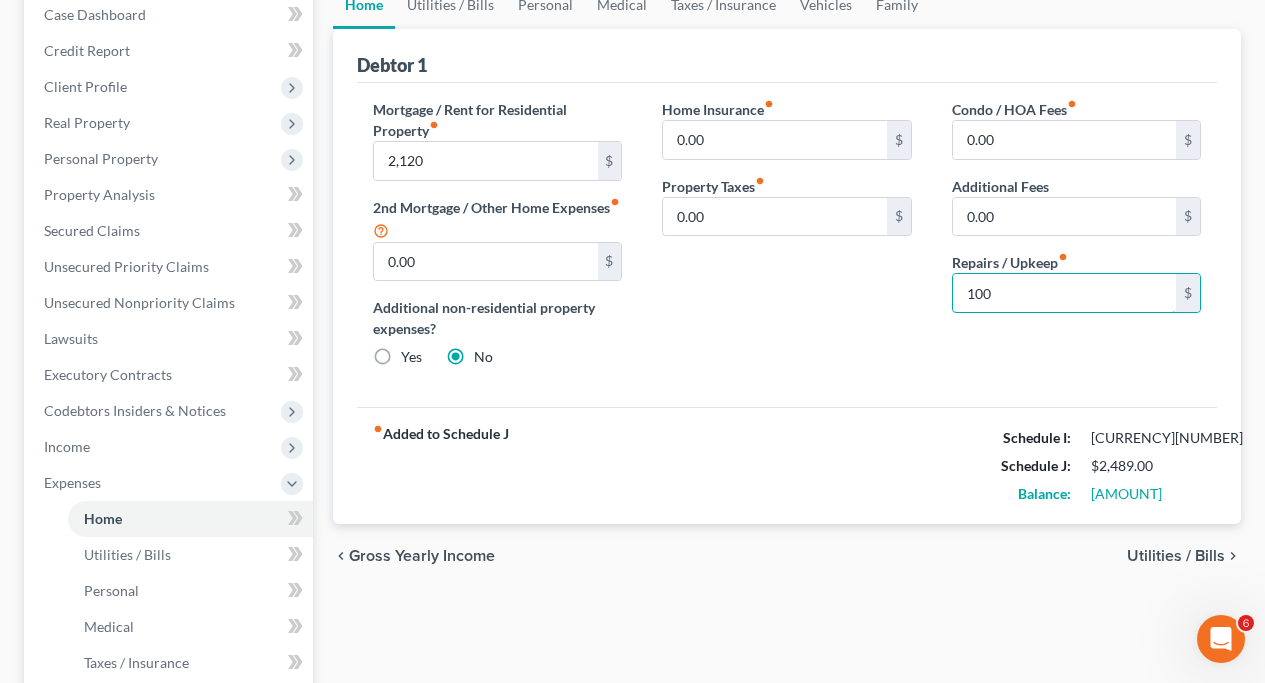 scroll, scrollTop: 214, scrollLeft: 0, axis: vertical 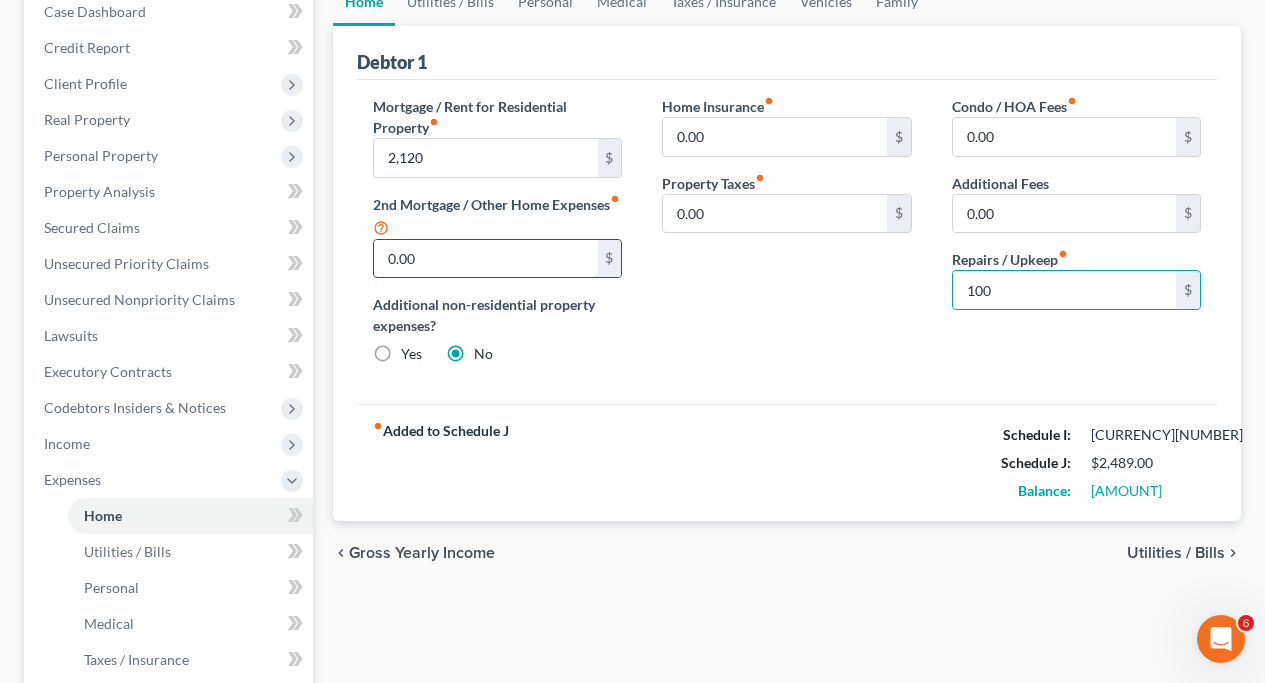 click on "0.00" at bounding box center (485, 259) 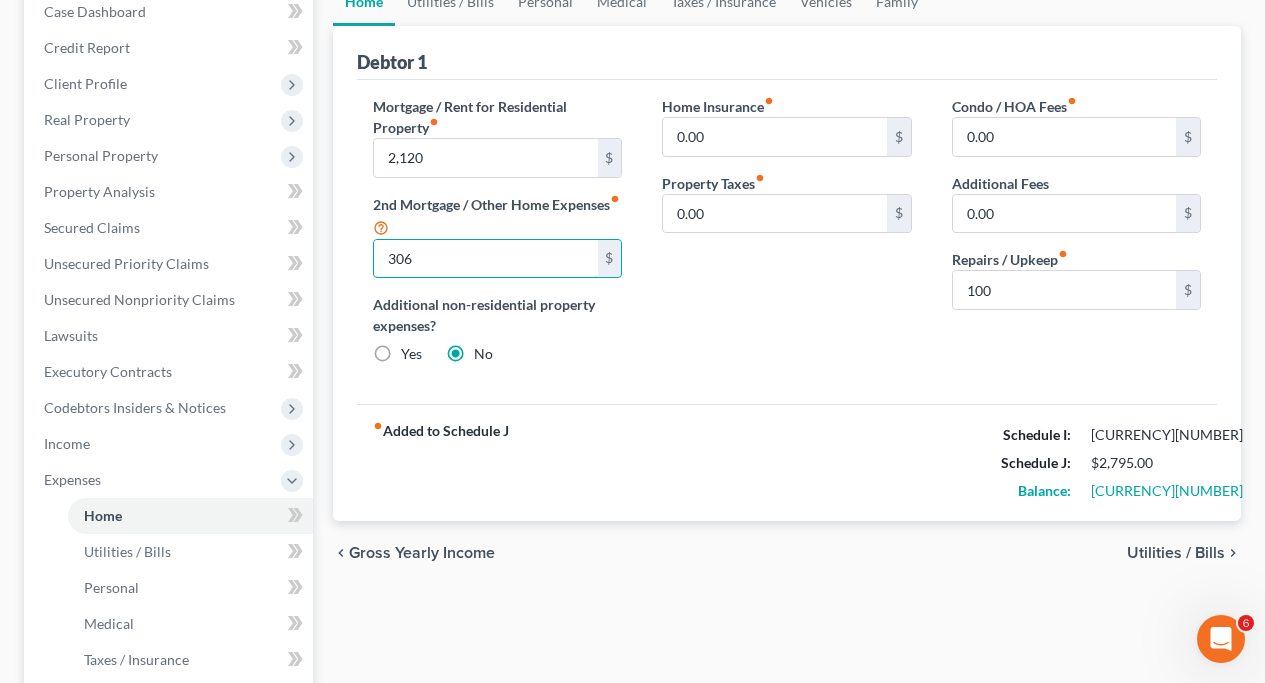 scroll, scrollTop: 309, scrollLeft: 0, axis: vertical 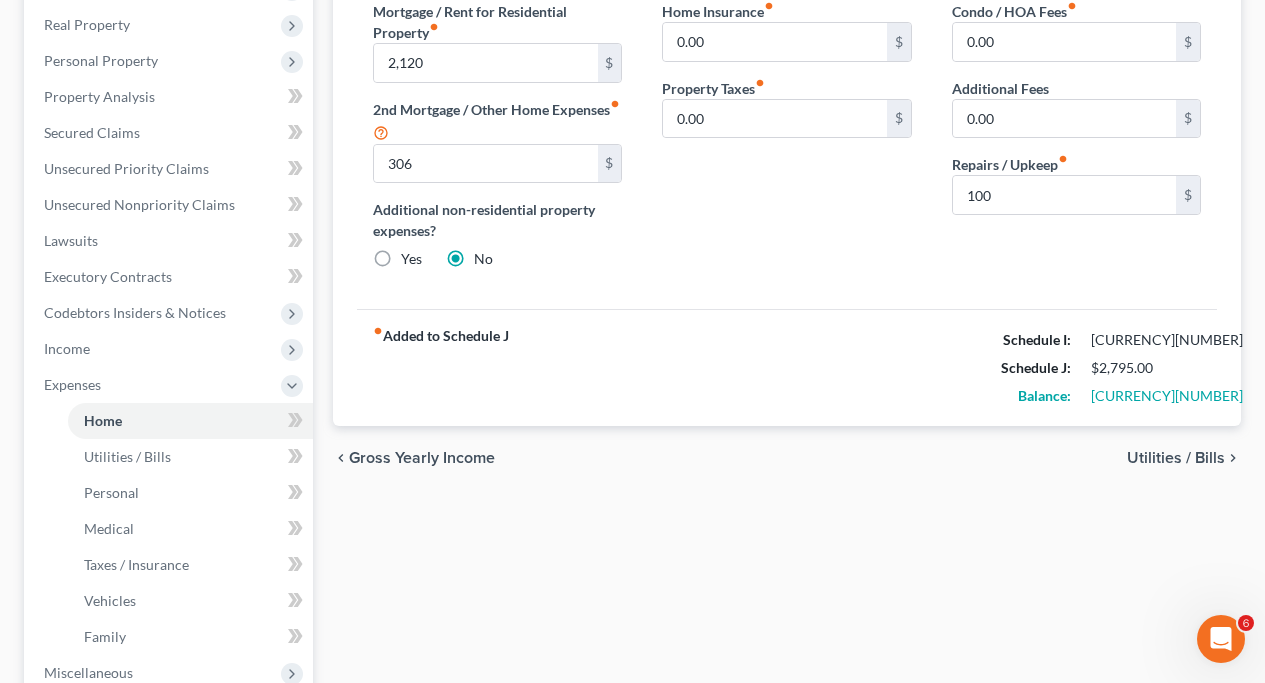 click on "Utilities / Bills" at bounding box center (1176, 458) 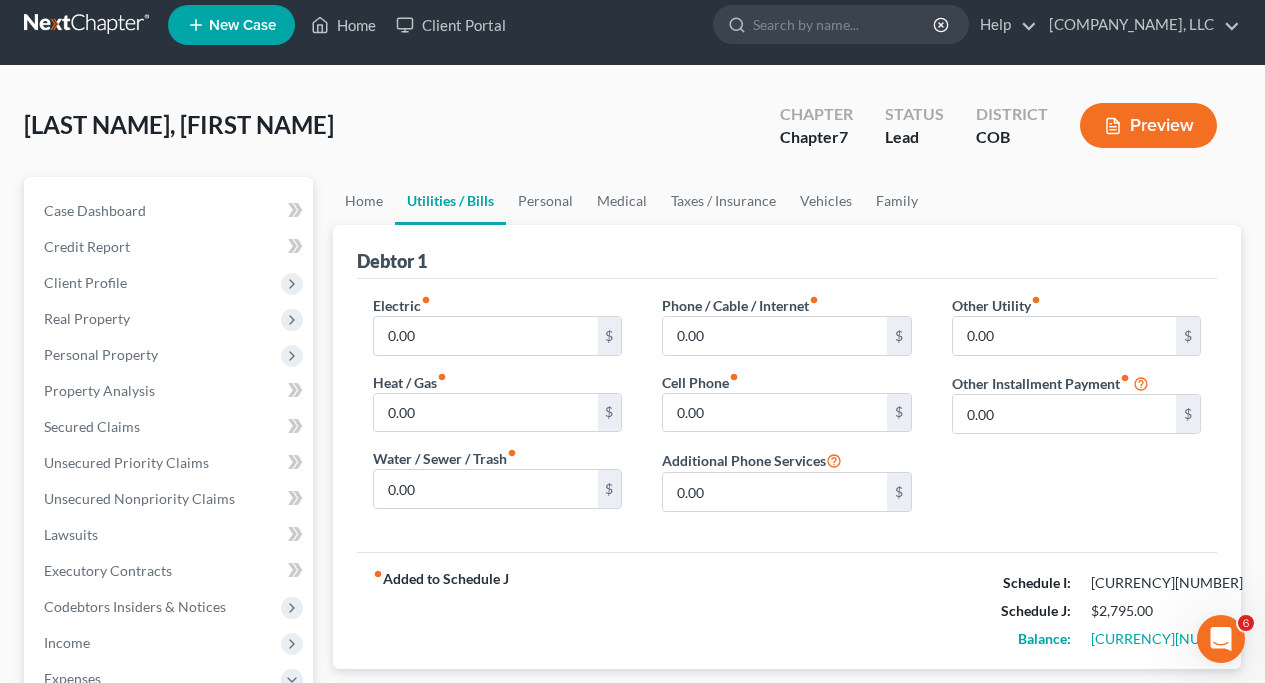 scroll, scrollTop: 0, scrollLeft: 0, axis: both 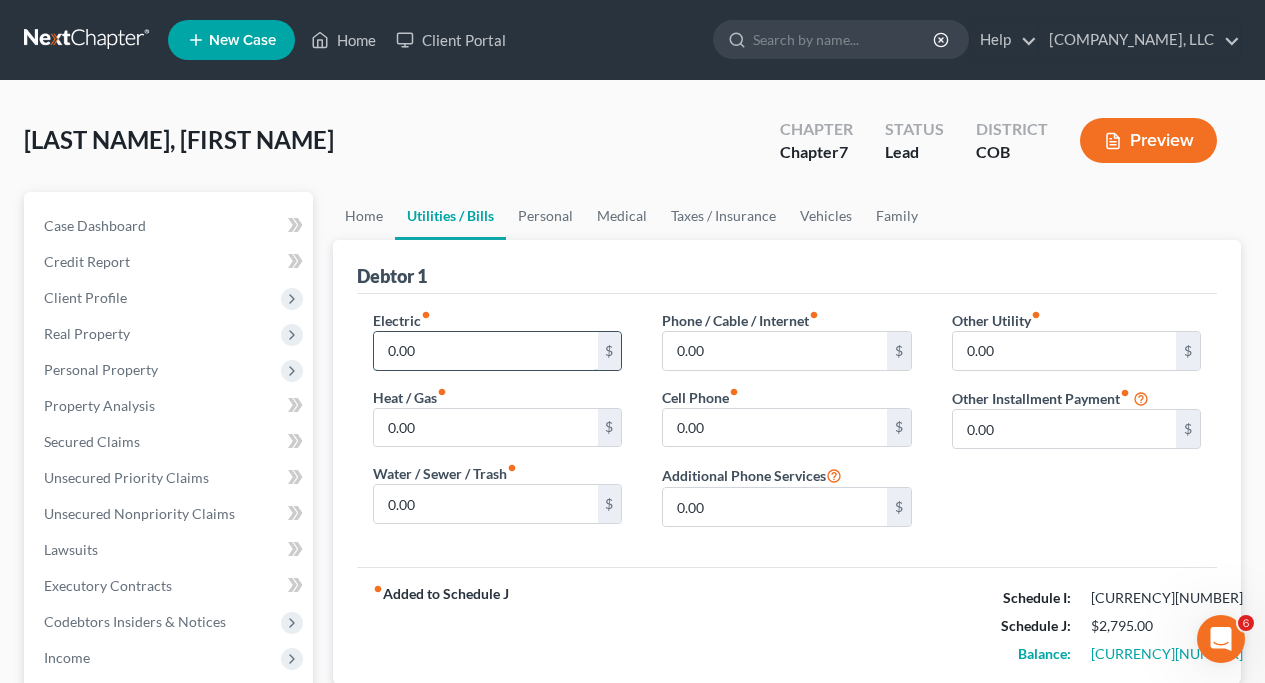 click on "0.00" at bounding box center [485, 351] 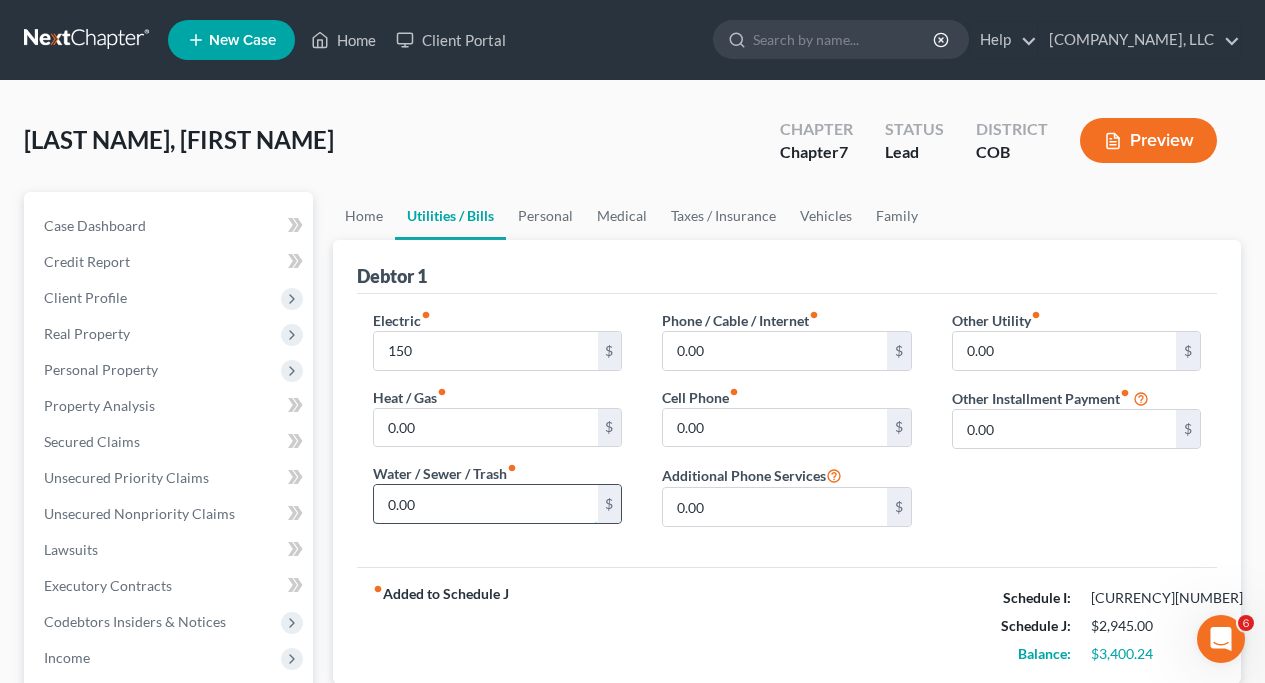 click on "0.00" at bounding box center (485, 504) 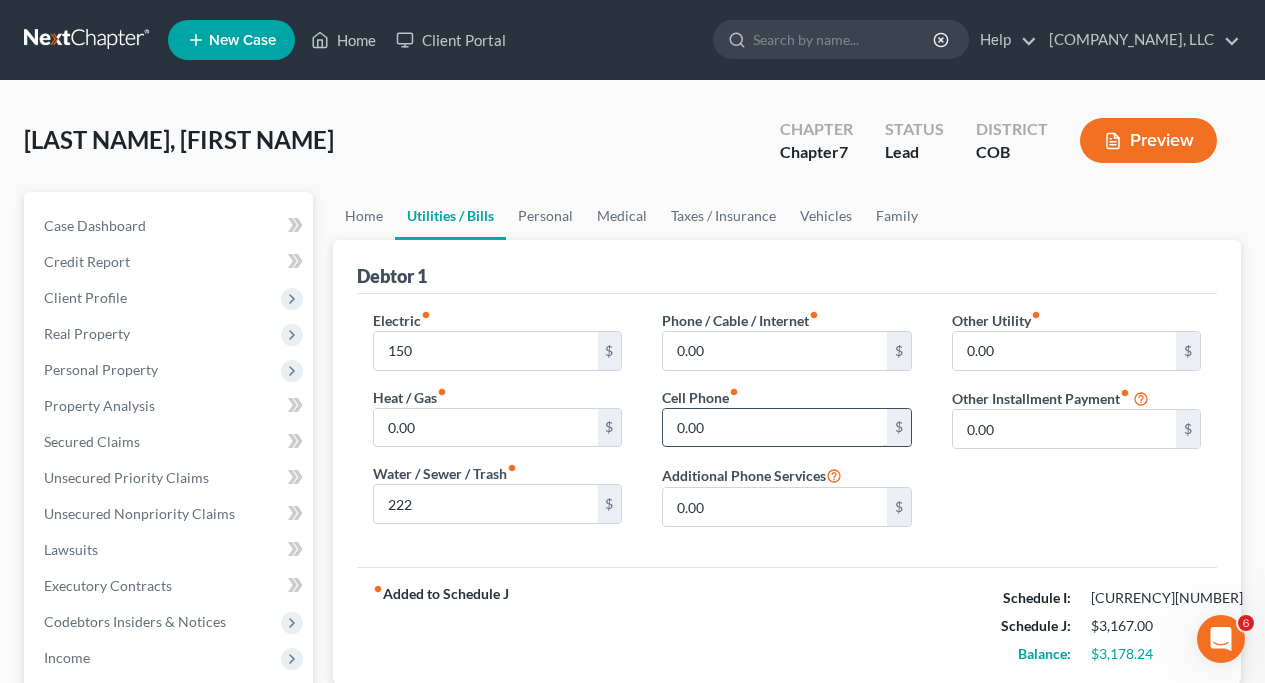 click on "0.00" at bounding box center (774, 428) 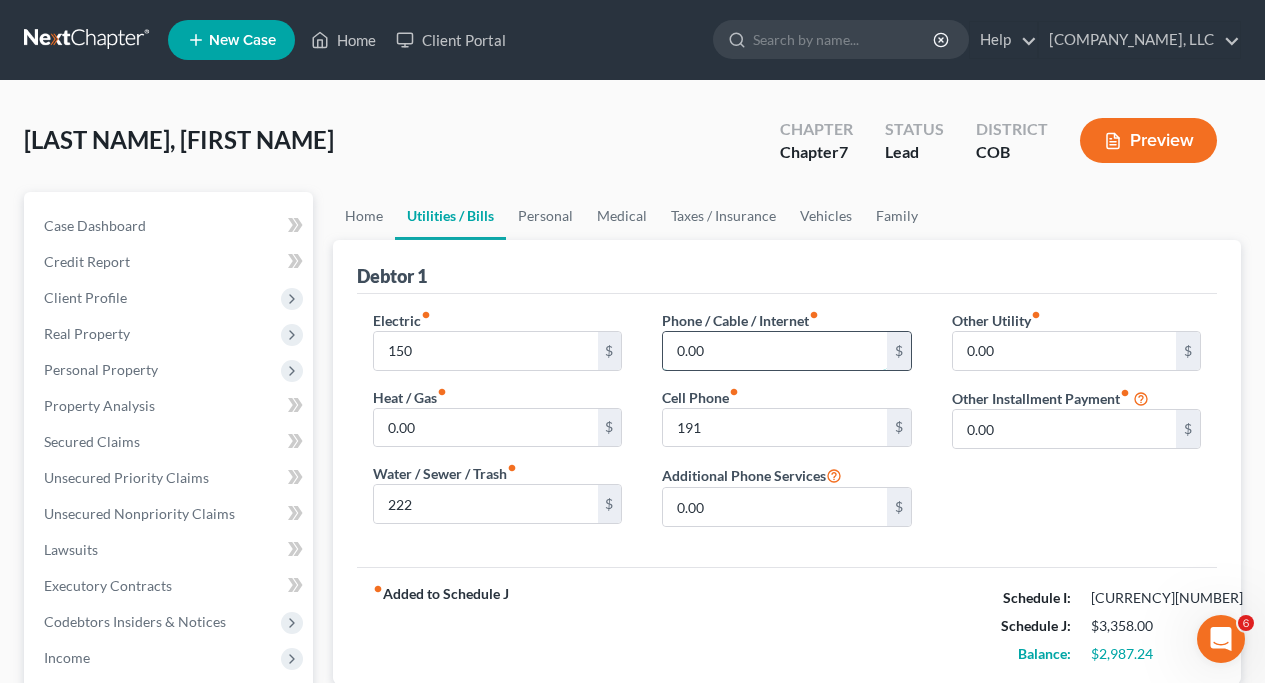 click on "0.00" at bounding box center (774, 351) 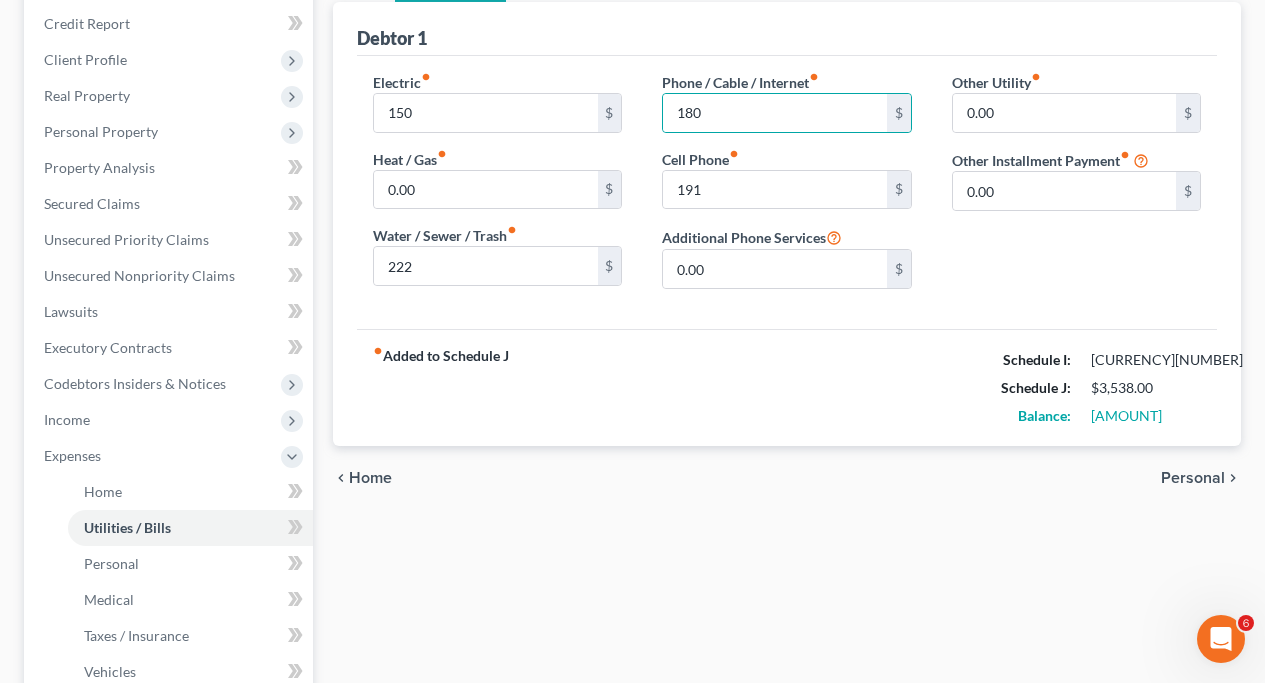 click on "Personal" at bounding box center [1193, 478] 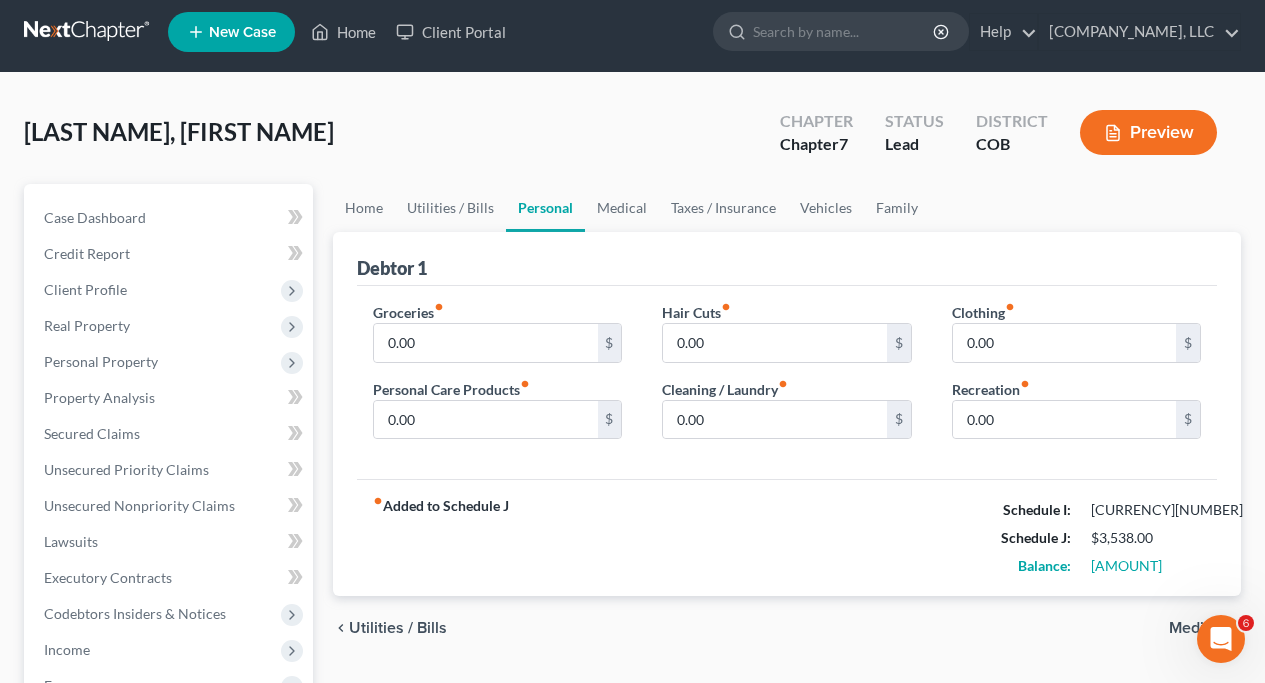 scroll, scrollTop: 0, scrollLeft: 0, axis: both 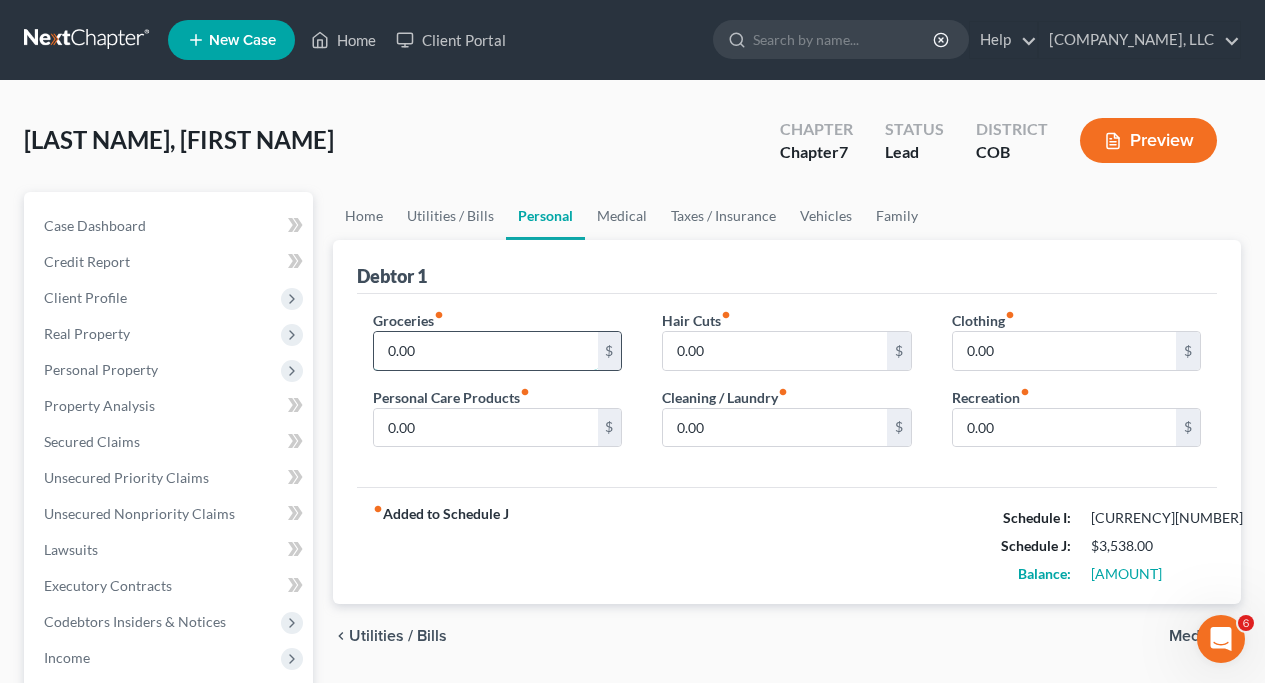 click on "0.00" at bounding box center (485, 351) 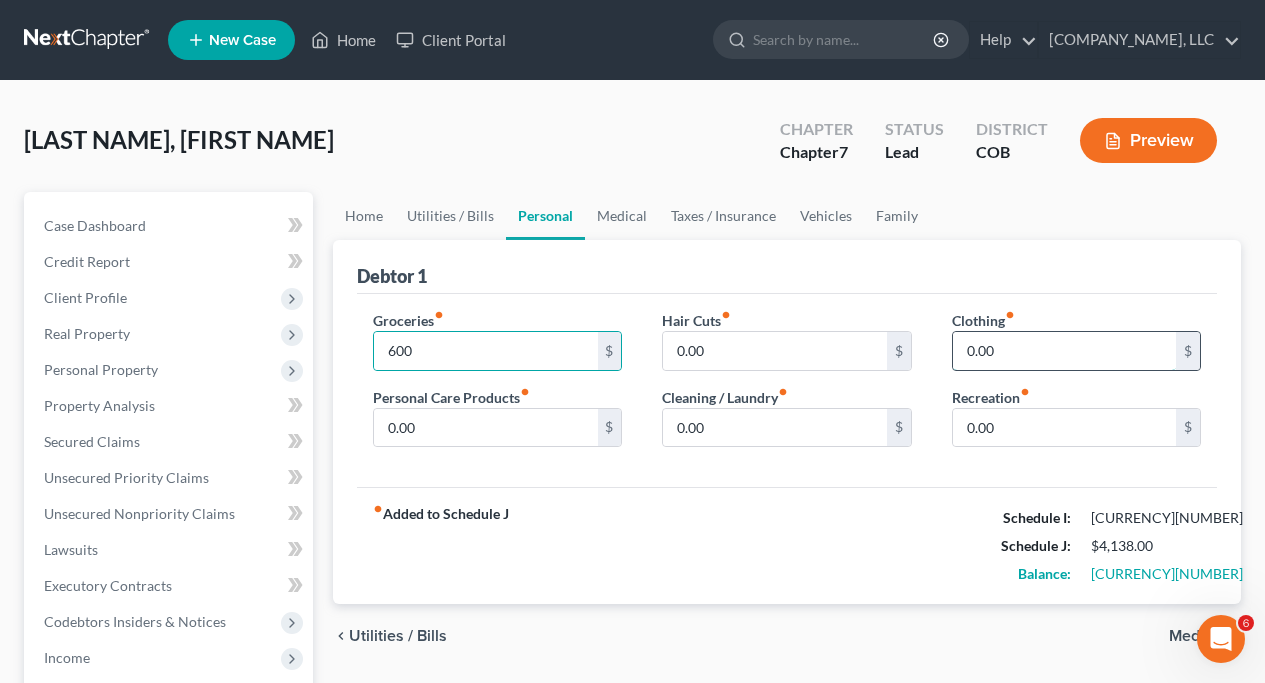 click on "0.00" at bounding box center [1064, 351] 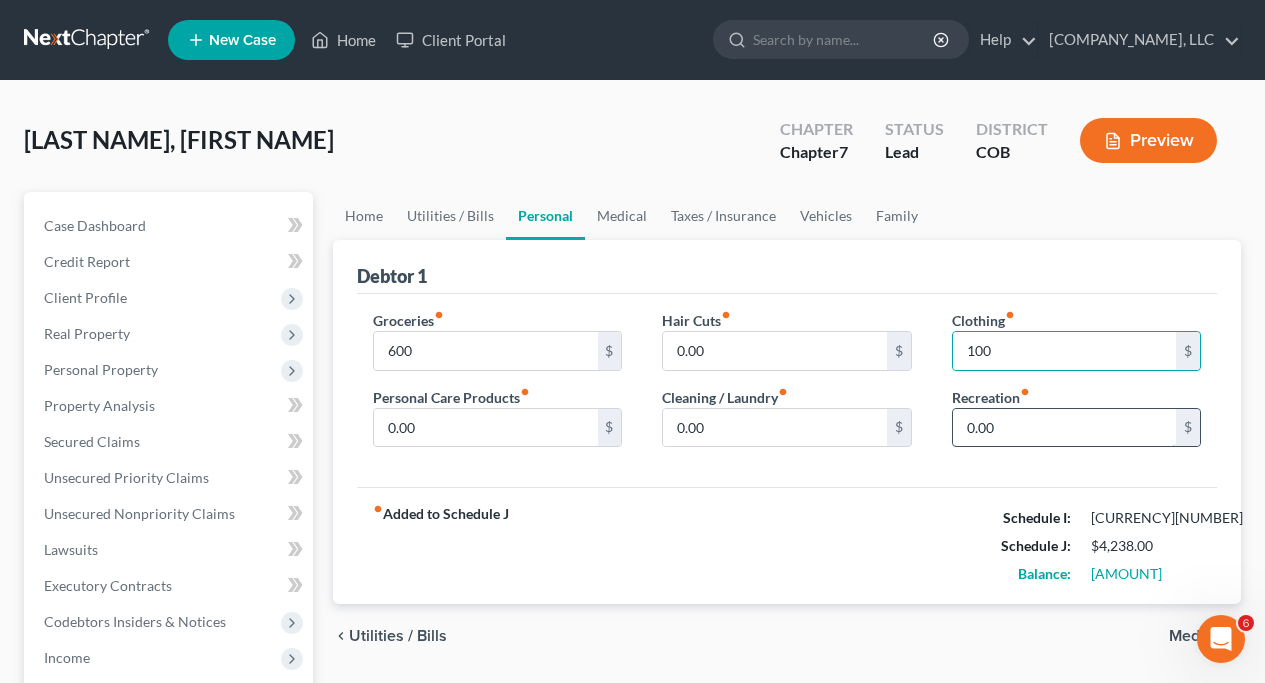 click on "0.00" at bounding box center [1064, 428] 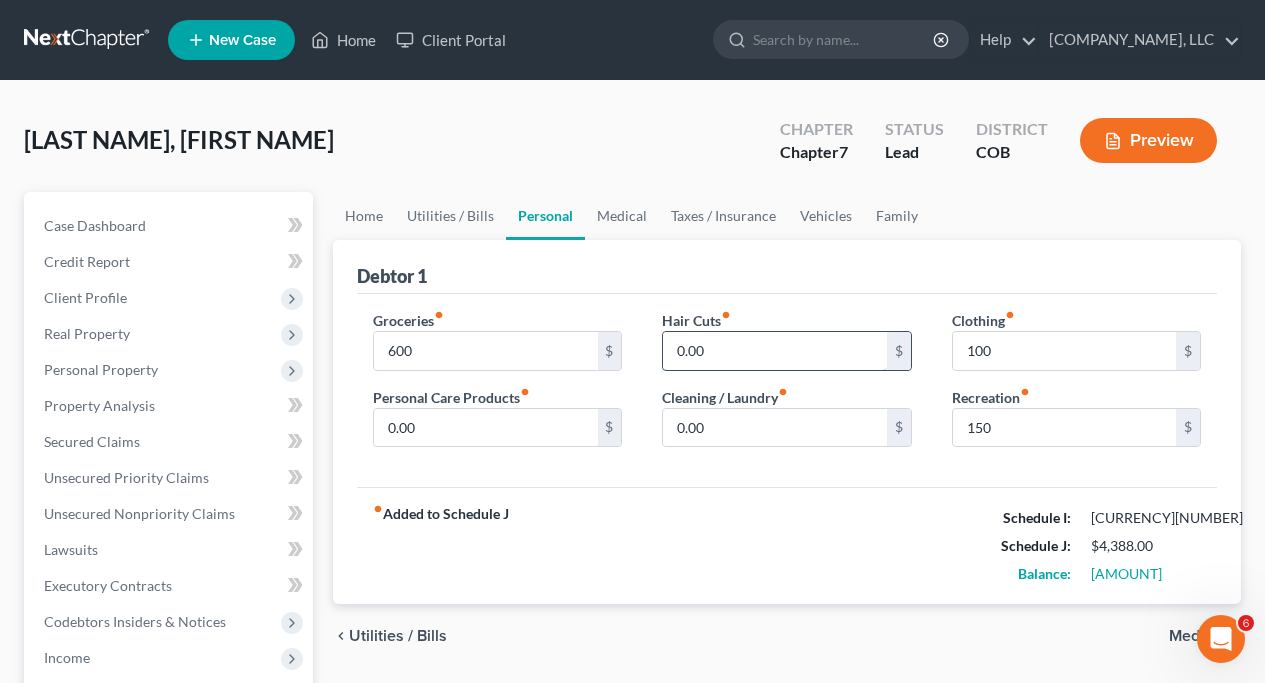 click on "0.00" at bounding box center (774, 351) 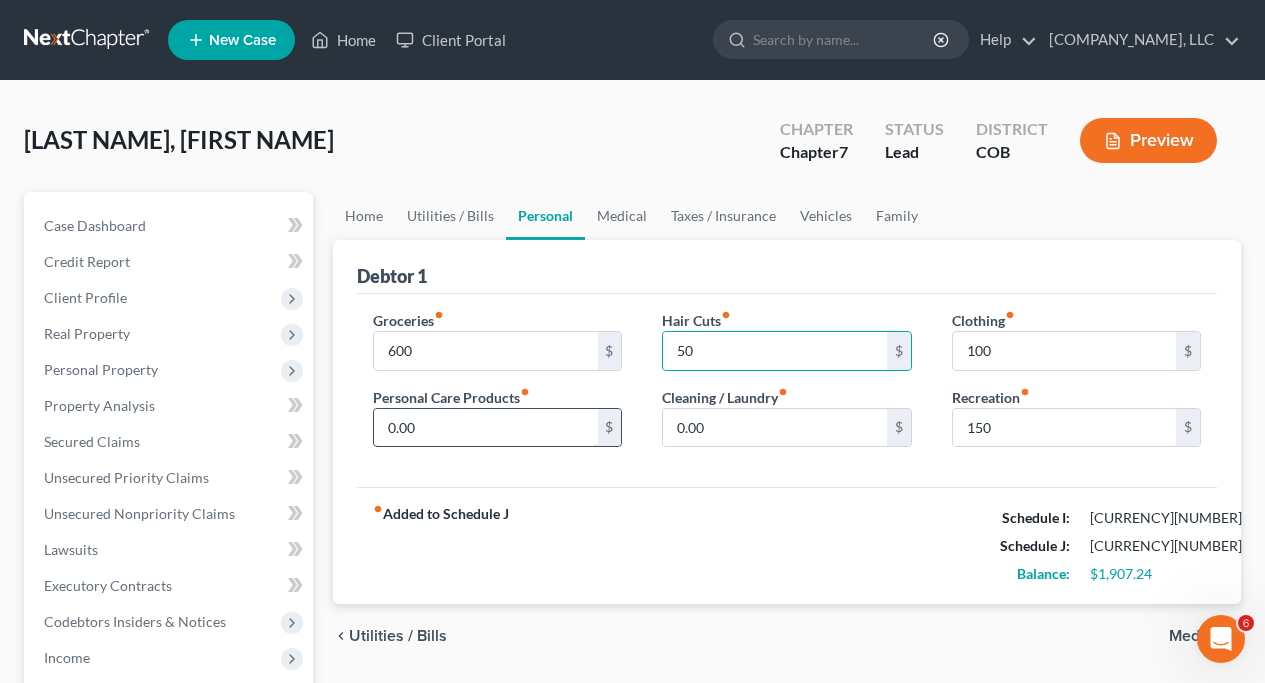 click on "0.00" at bounding box center [485, 428] 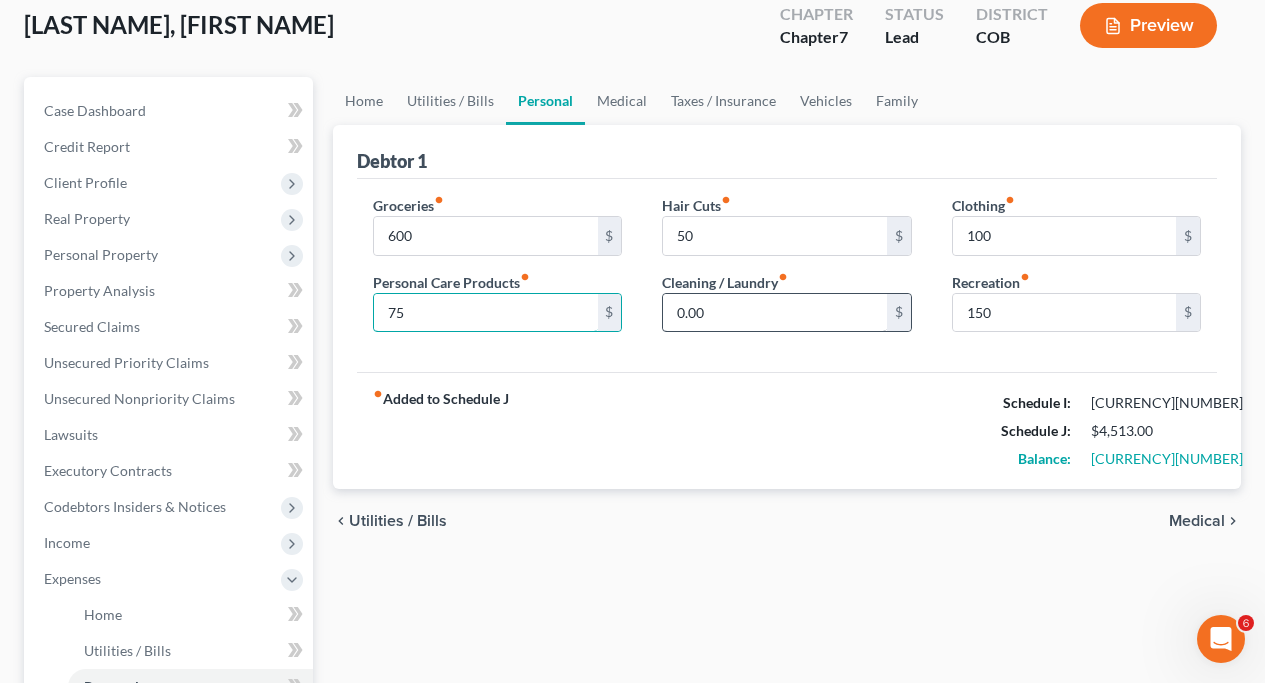 scroll, scrollTop: 149, scrollLeft: 0, axis: vertical 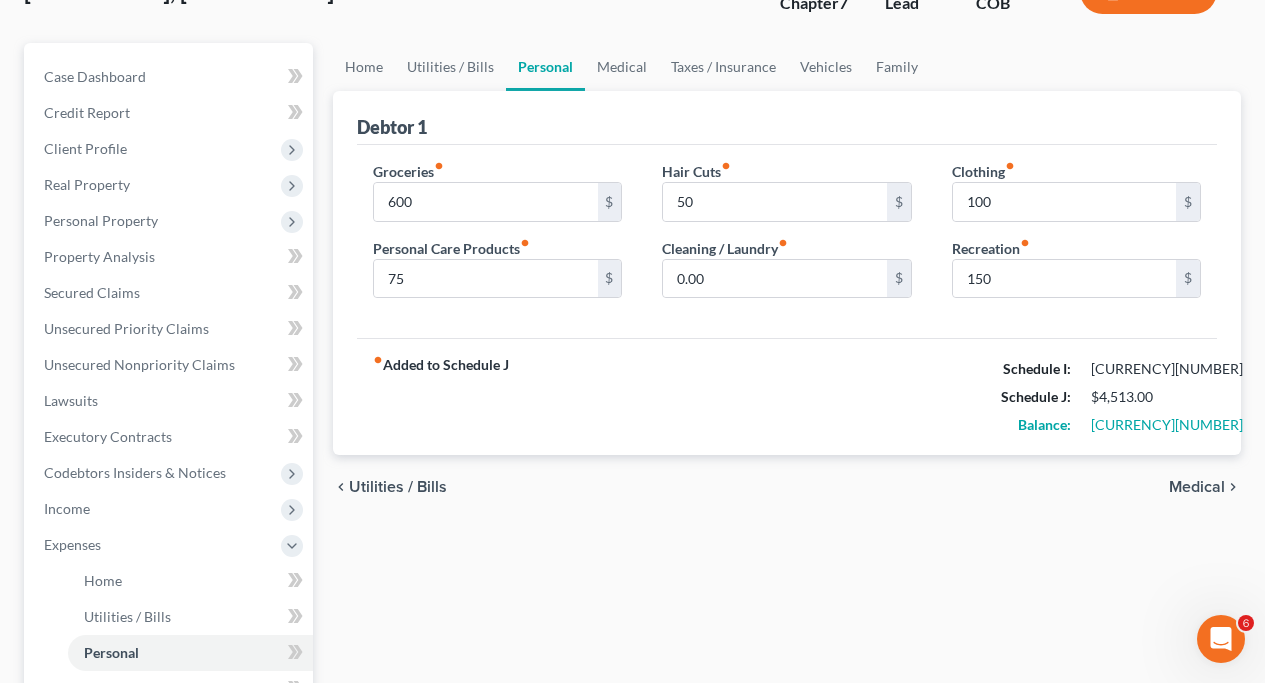 click on "Medical" at bounding box center (1197, 487) 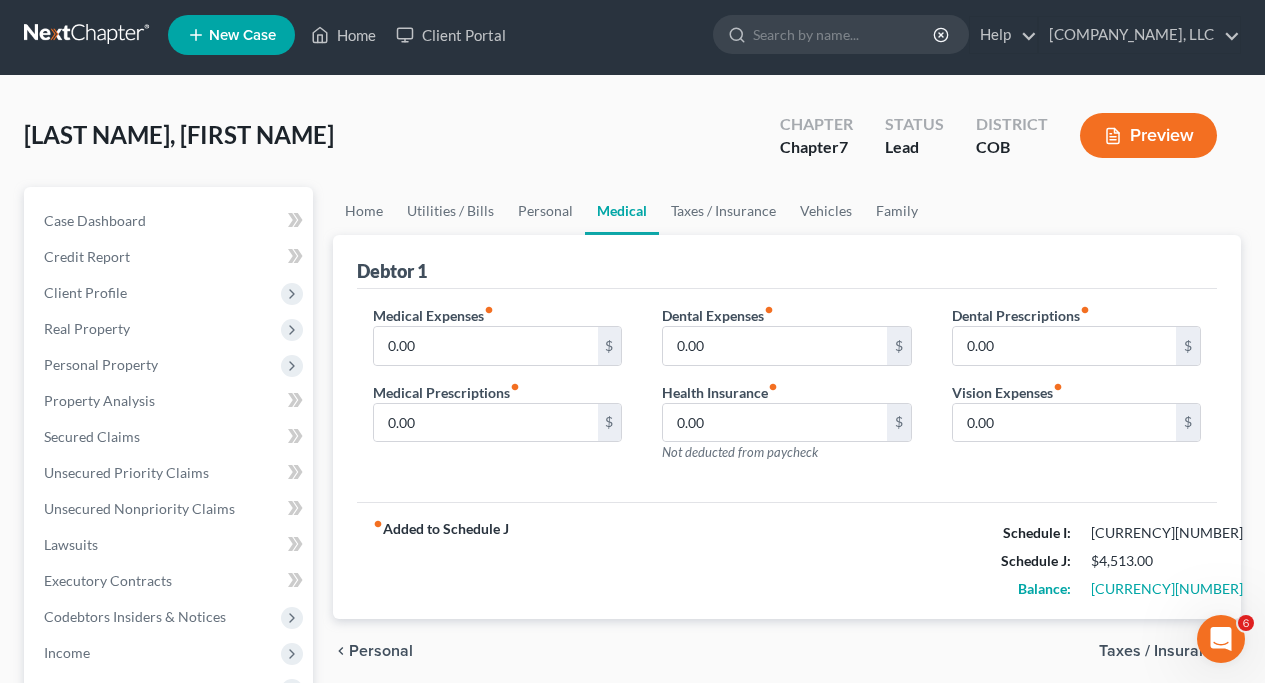 scroll, scrollTop: 0, scrollLeft: 0, axis: both 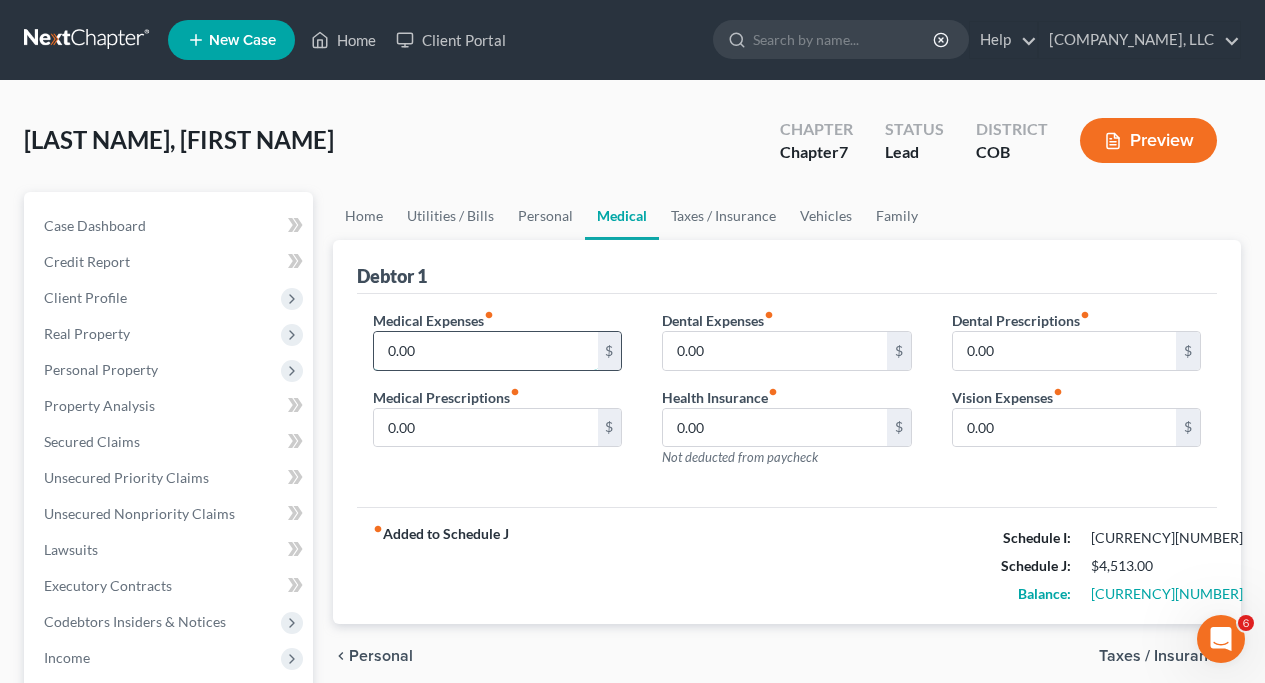 click on "0.00" at bounding box center (485, 351) 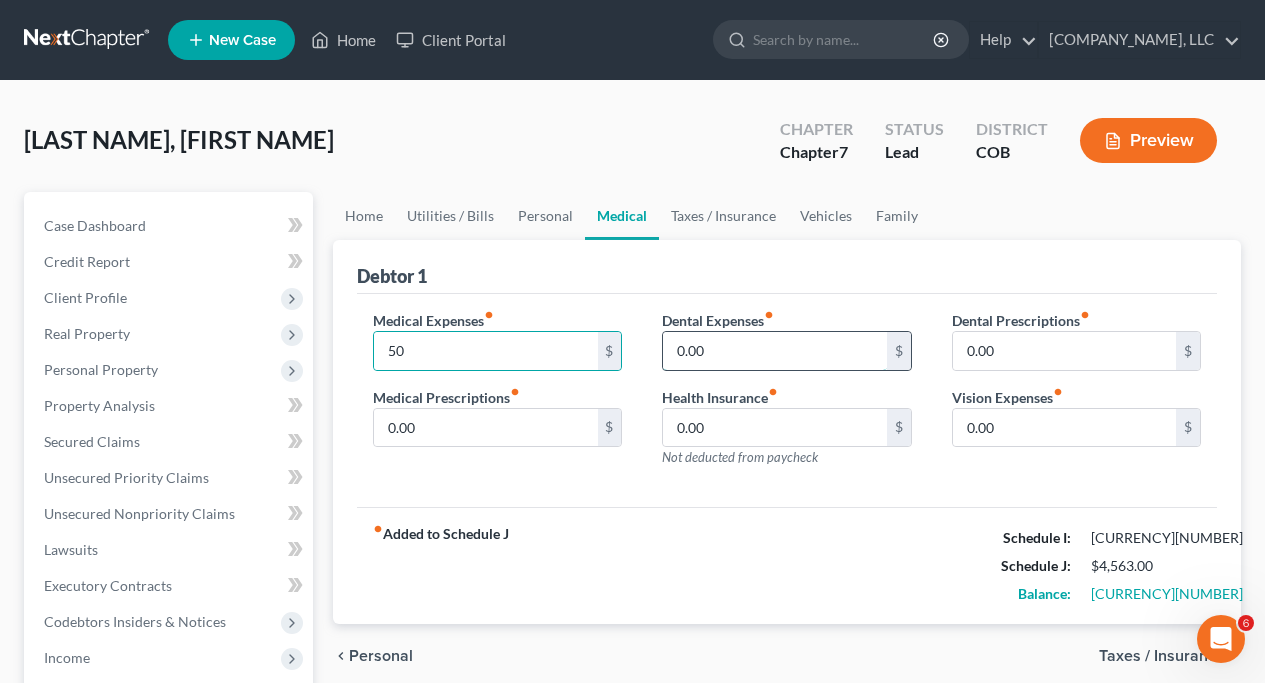 click on "0.00" at bounding box center (774, 351) 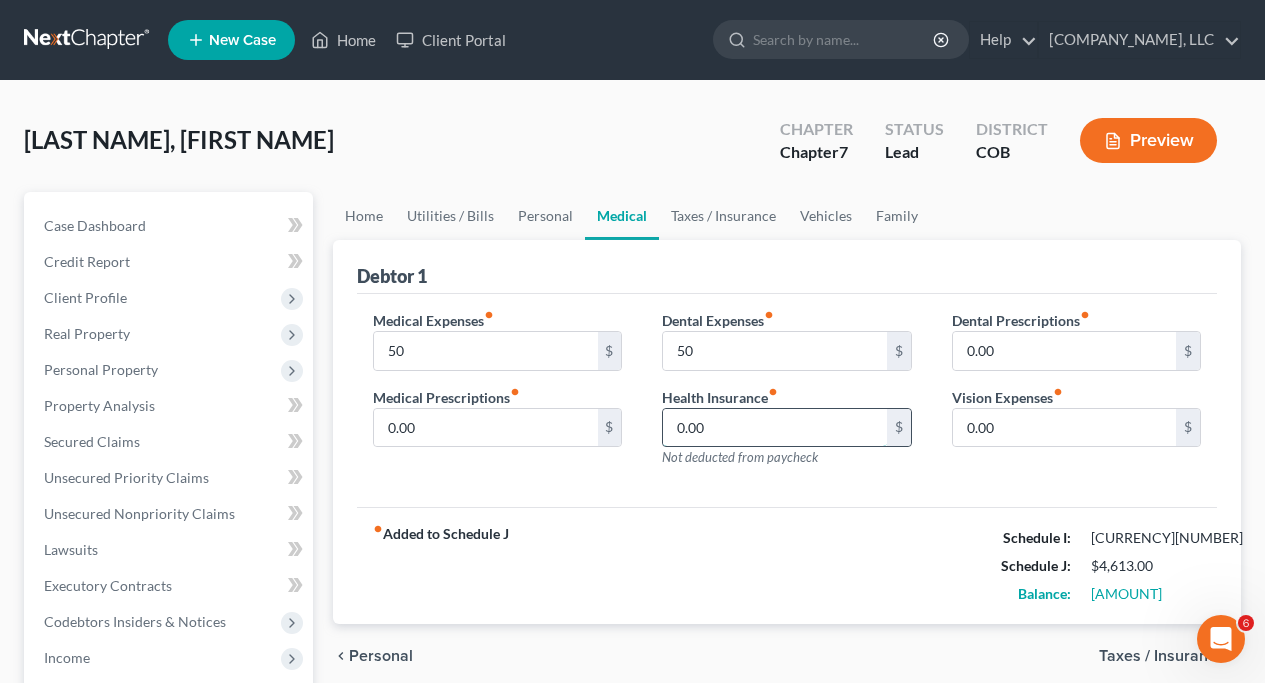 click on "0.00" at bounding box center (774, 428) 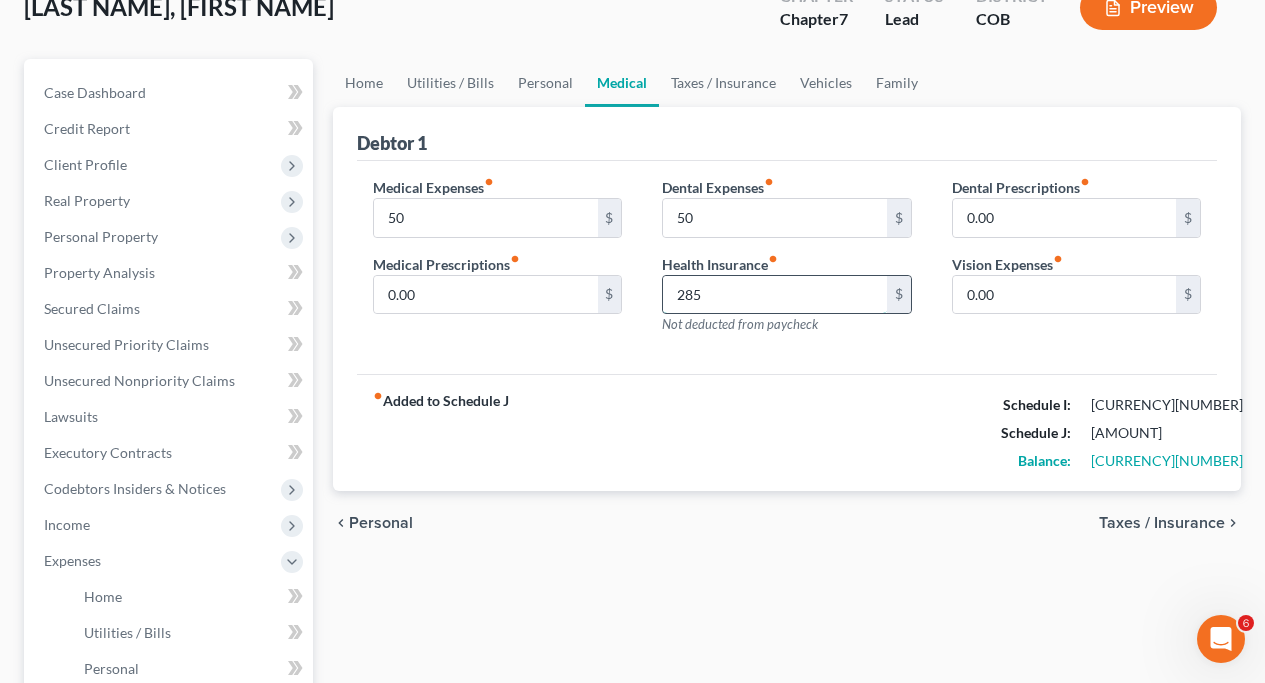 scroll, scrollTop: 134, scrollLeft: 0, axis: vertical 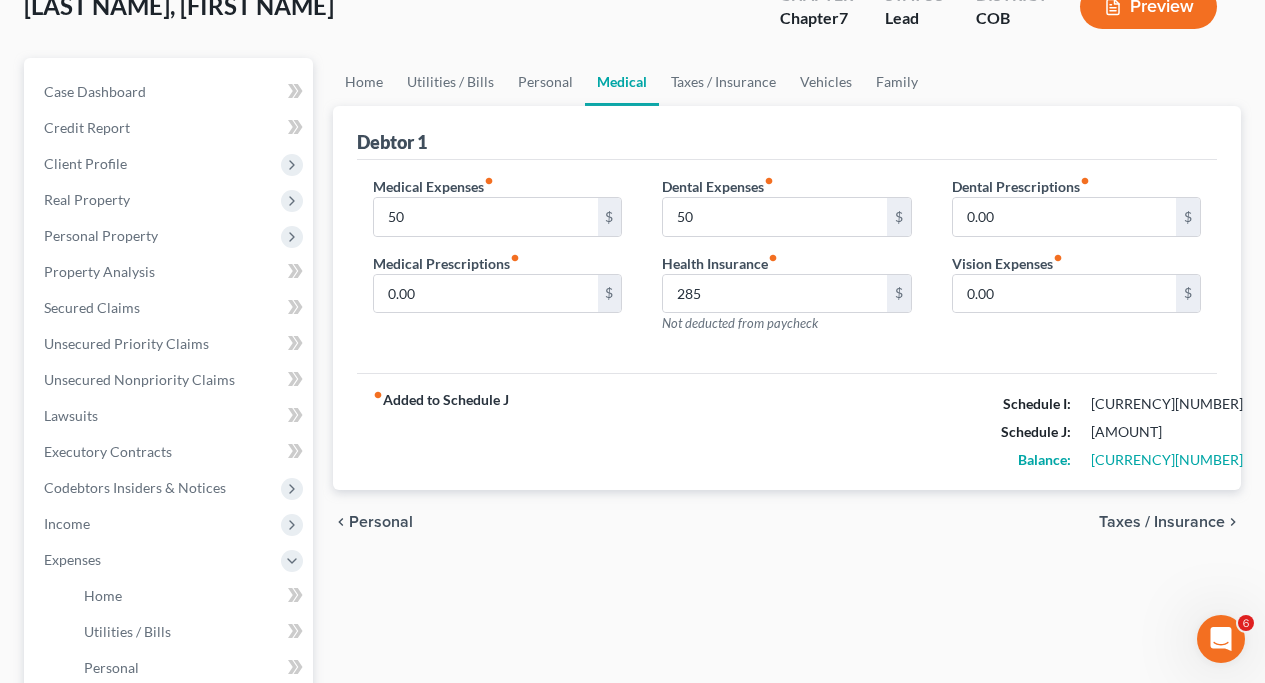 click on "Taxes / Insurance" at bounding box center (1162, 522) 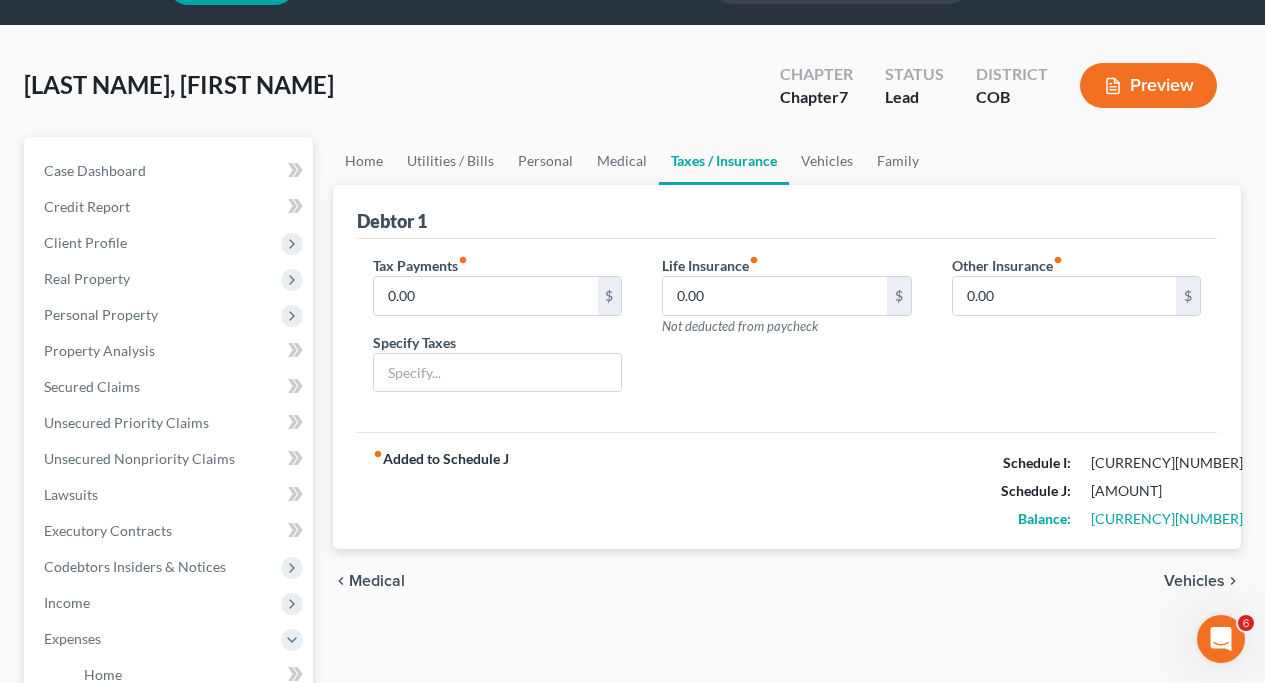 scroll, scrollTop: 0, scrollLeft: 0, axis: both 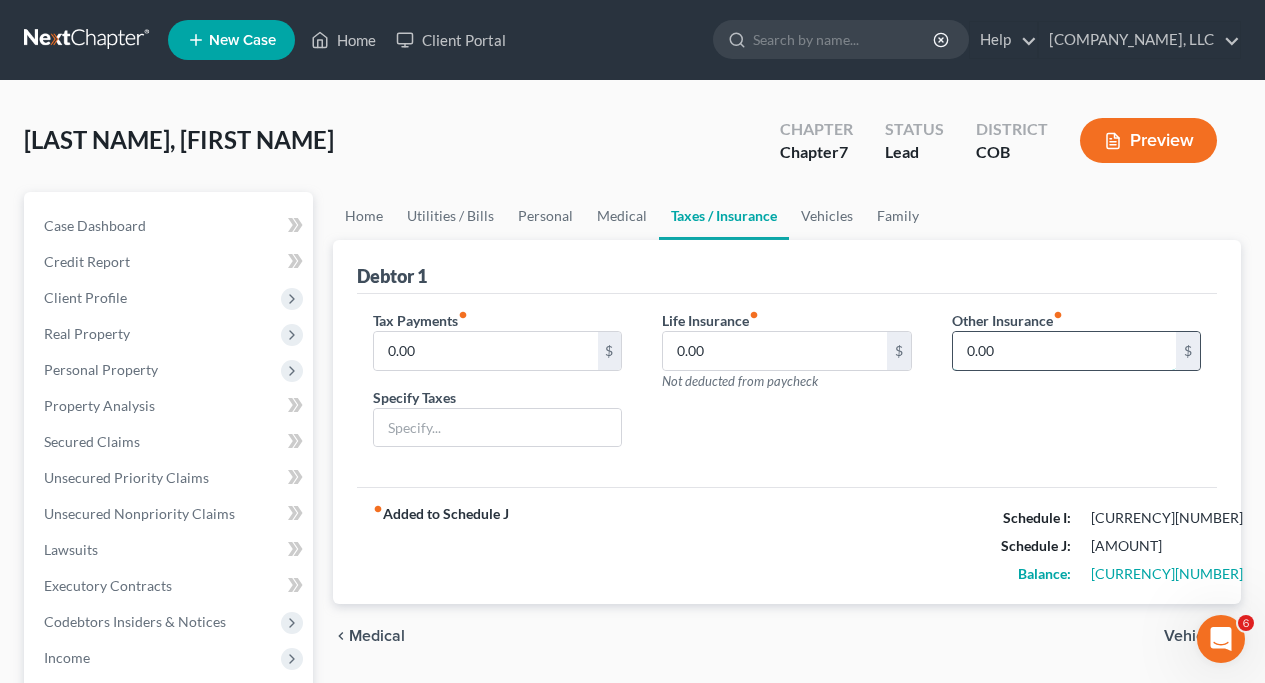 click on "0.00" at bounding box center (1064, 351) 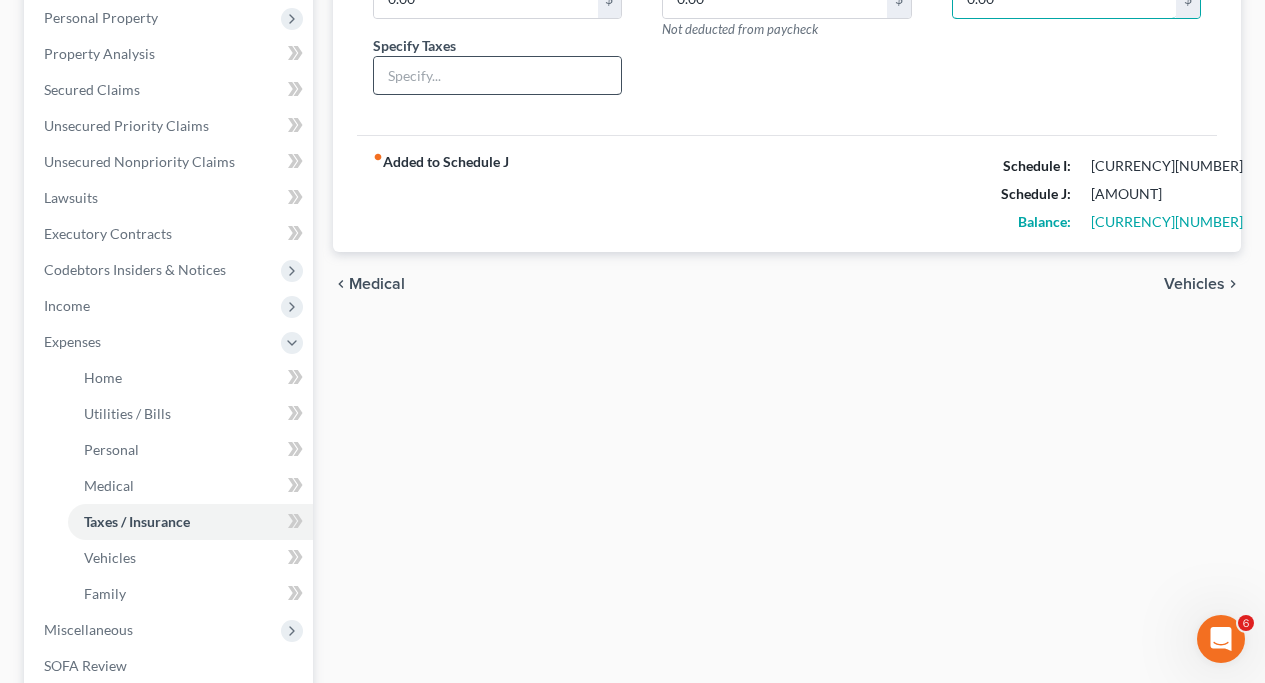 scroll, scrollTop: 359, scrollLeft: 0, axis: vertical 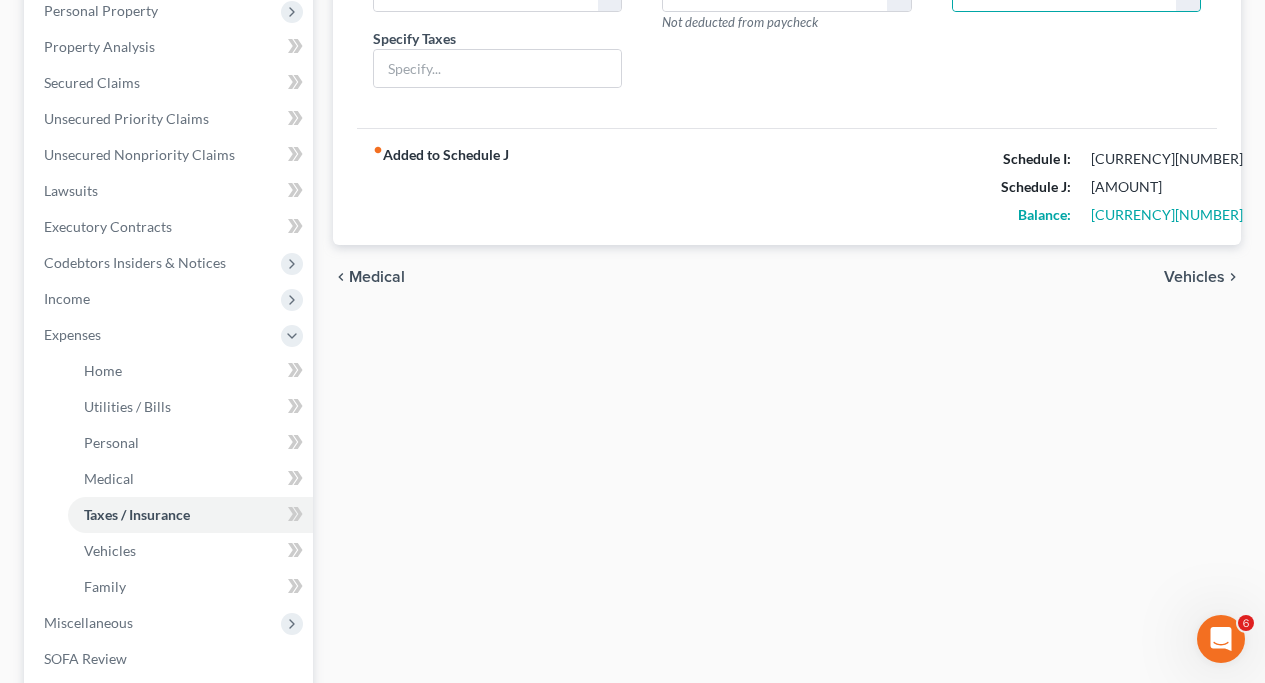 click on "Vehicles" at bounding box center (1194, 277) 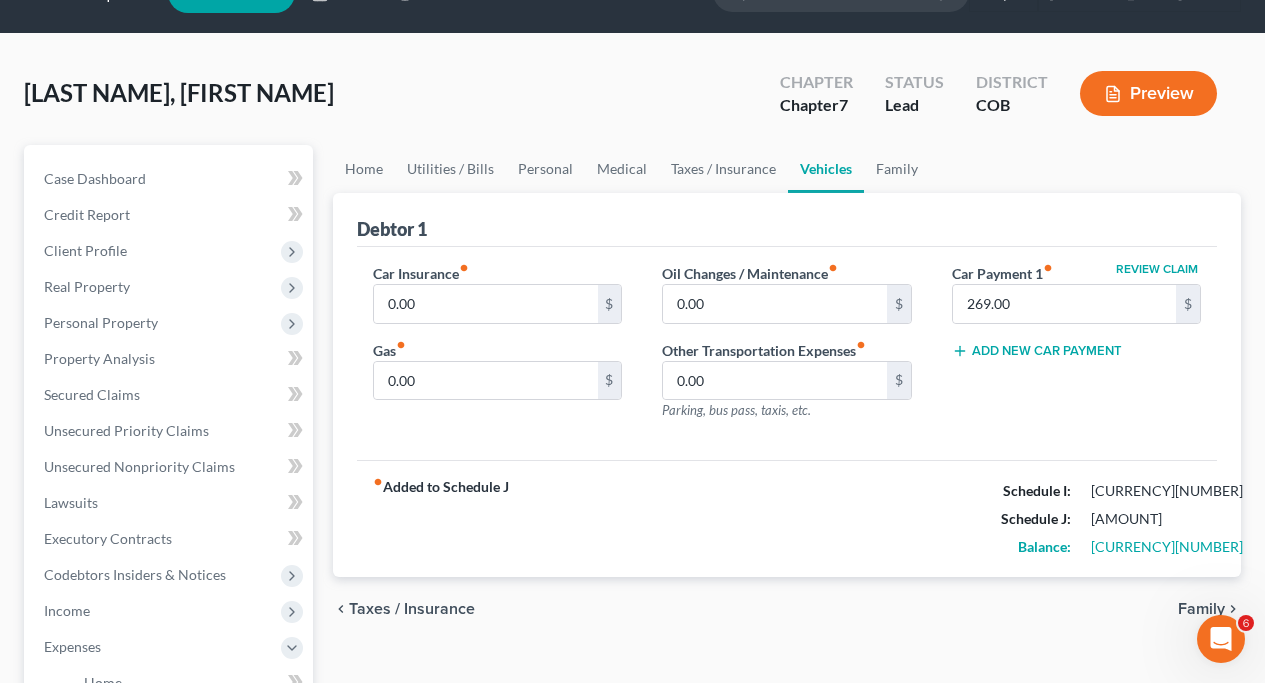 scroll, scrollTop: 0, scrollLeft: 0, axis: both 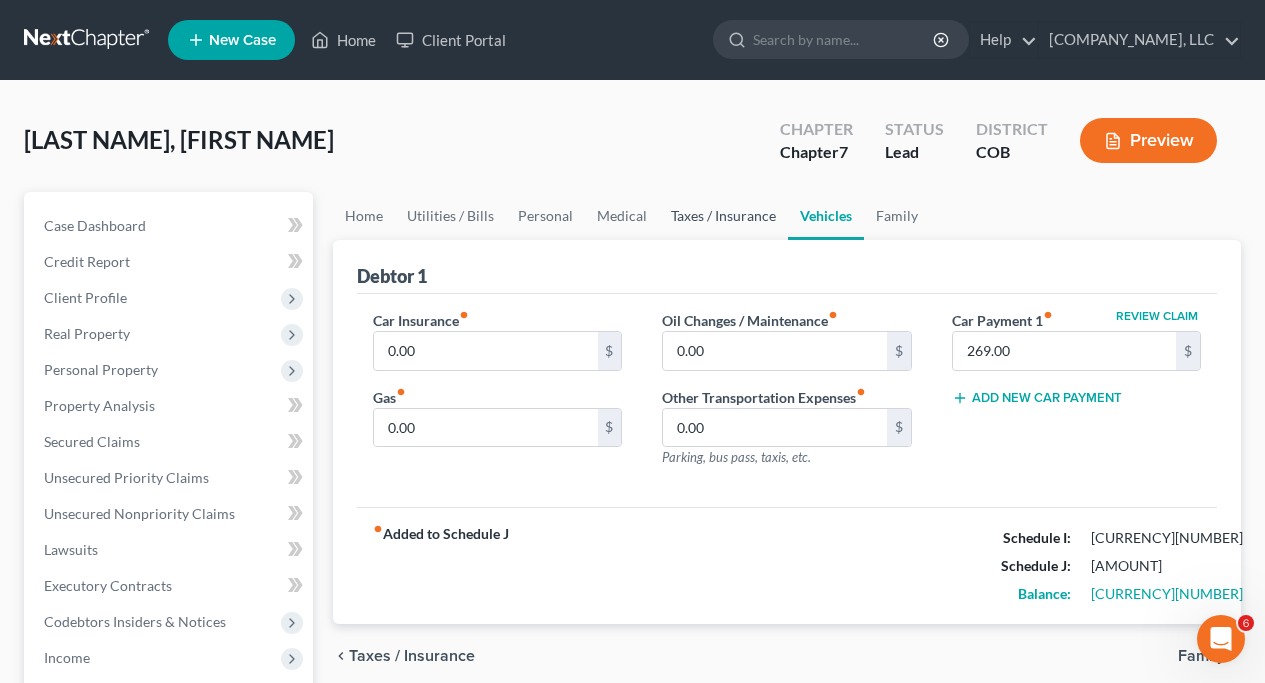 click on "Taxes / Insurance" at bounding box center (723, 216) 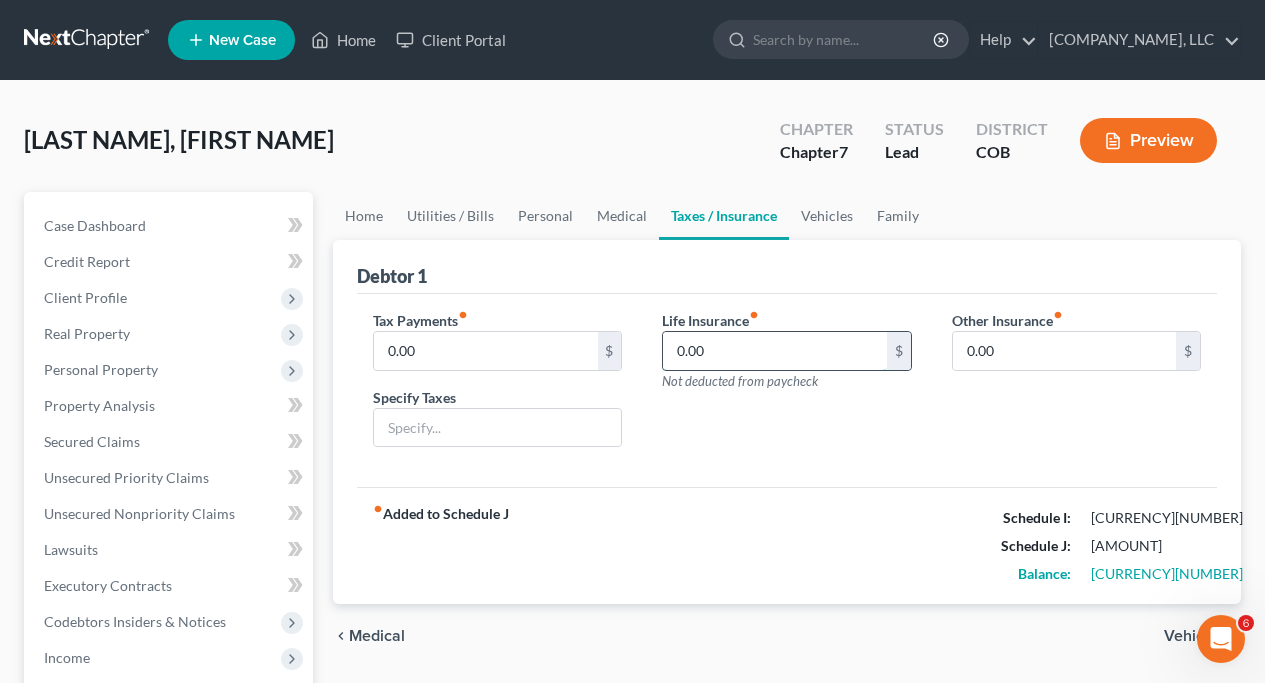 click on "0.00" at bounding box center [774, 351] 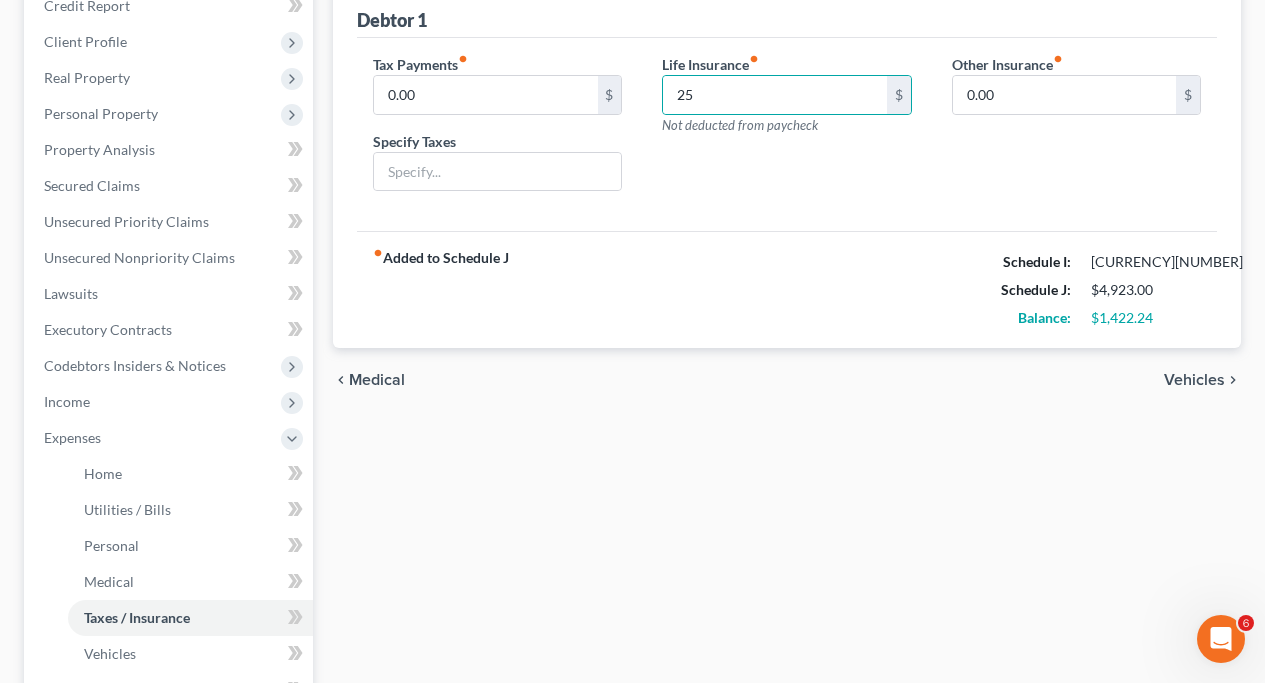 click on "Vehicles" at bounding box center (1194, 380) 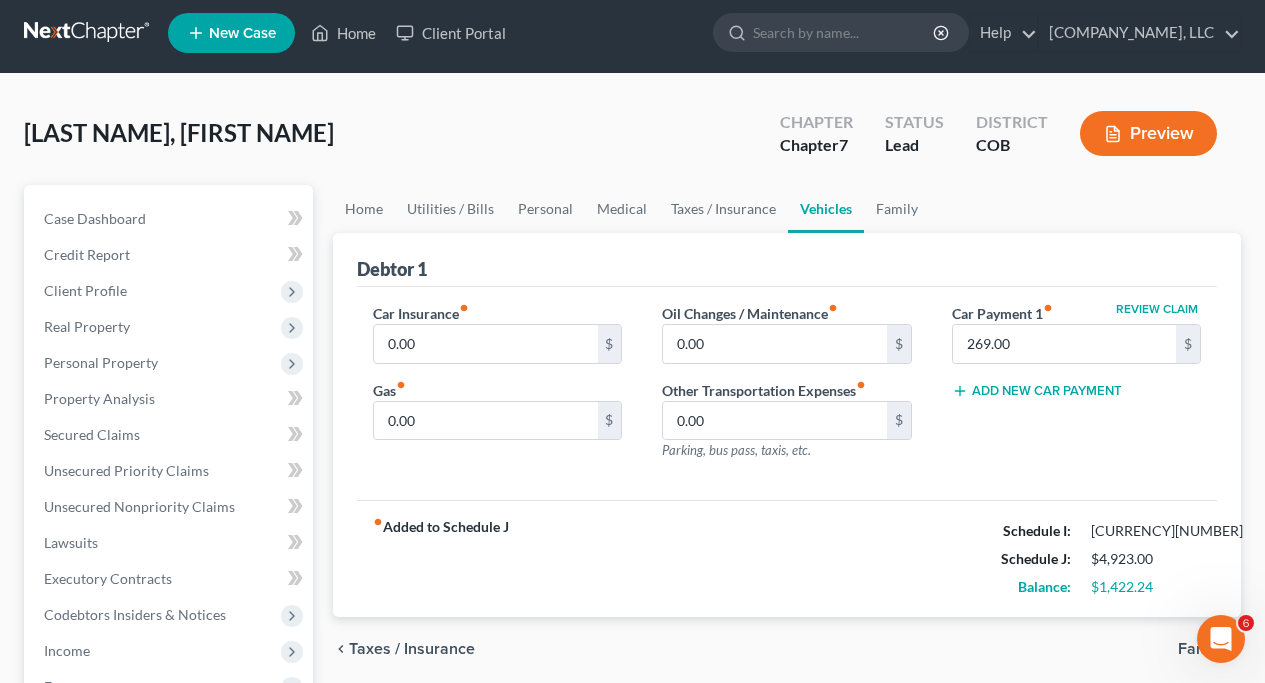 scroll, scrollTop: 0, scrollLeft: 0, axis: both 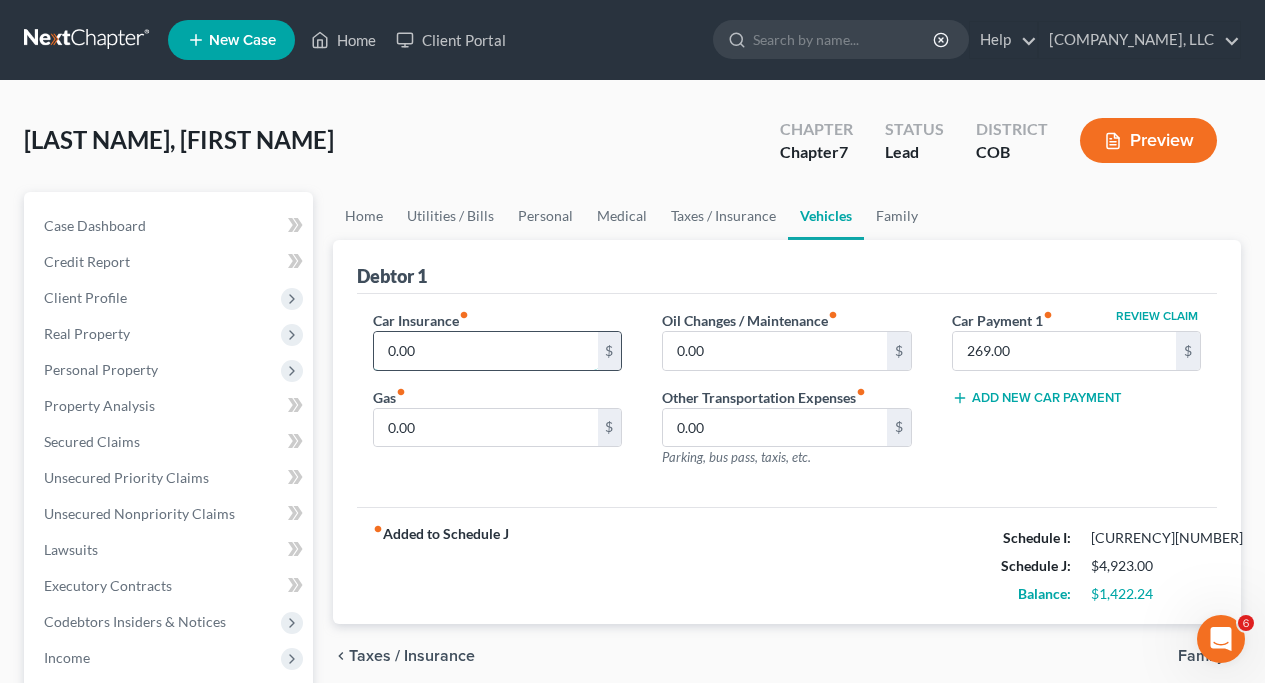 click on "0.00" at bounding box center (485, 351) 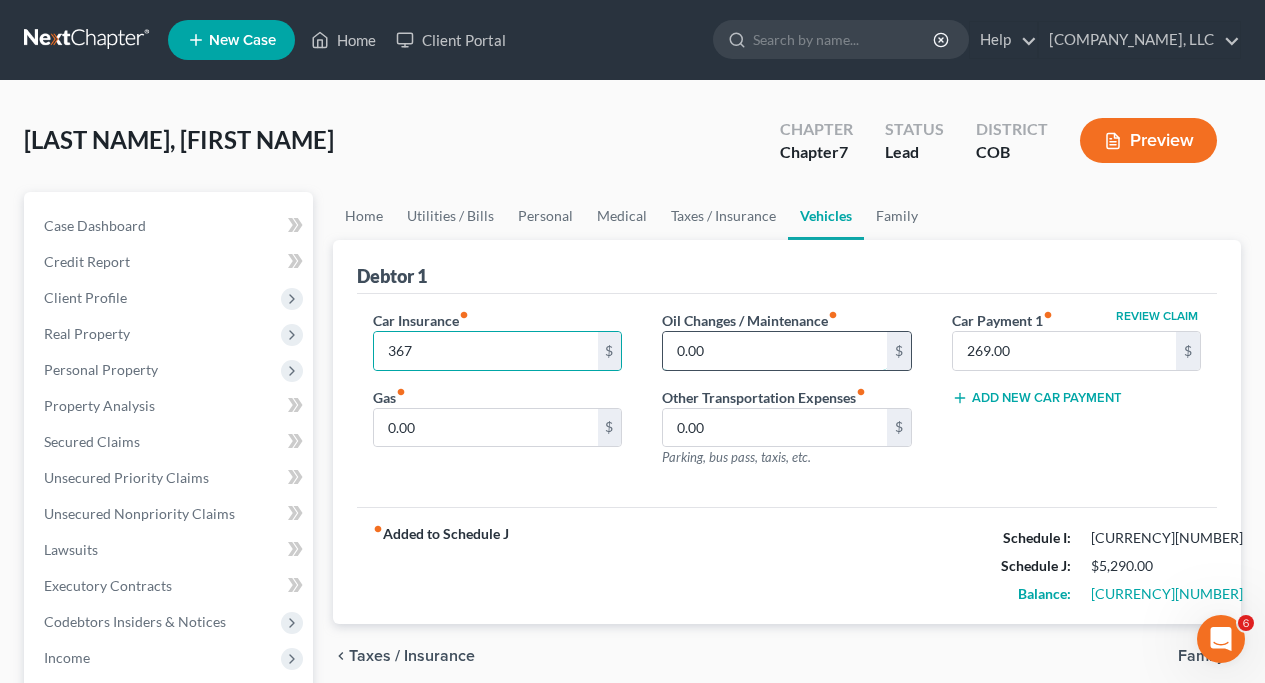 click on "0.00" at bounding box center [774, 351] 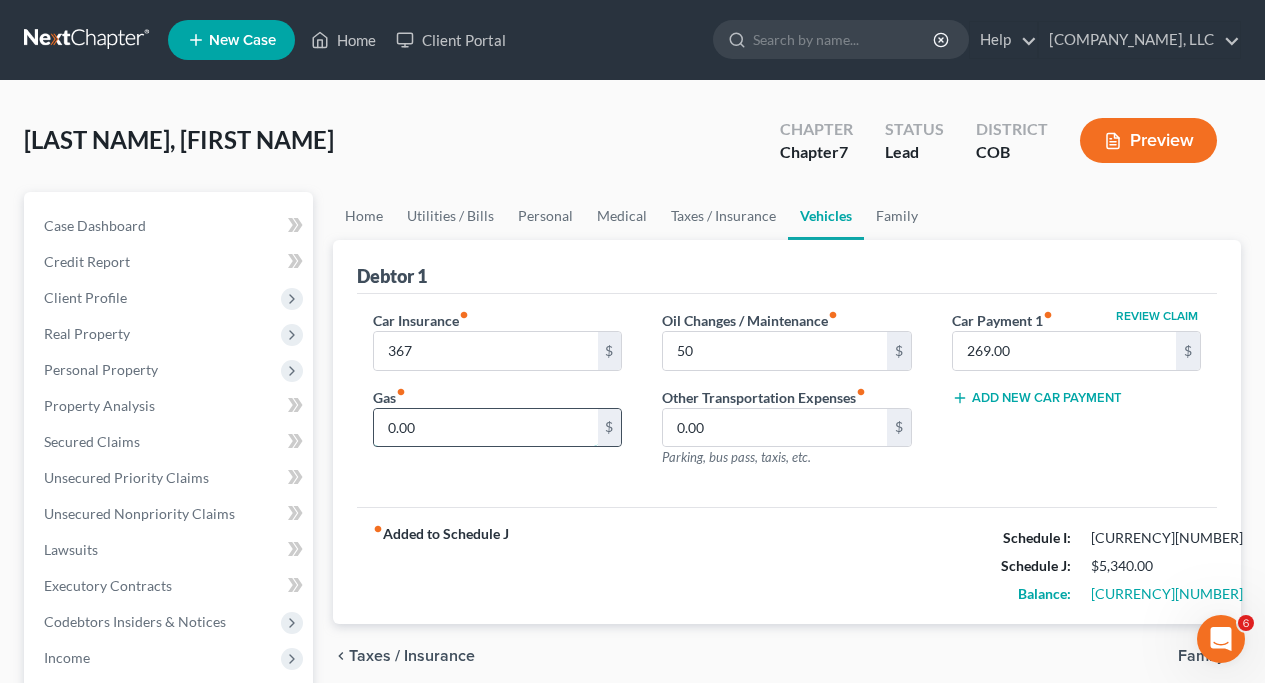 click on "0.00" at bounding box center [485, 428] 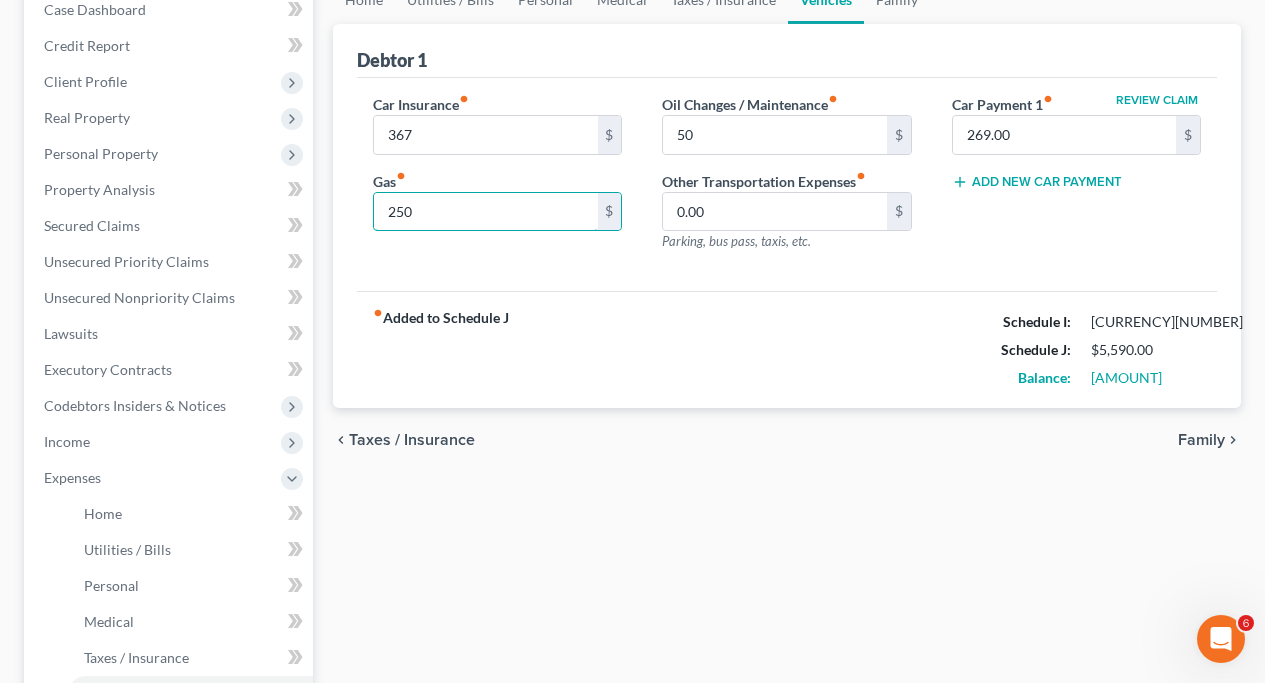 scroll, scrollTop: 218, scrollLeft: 0, axis: vertical 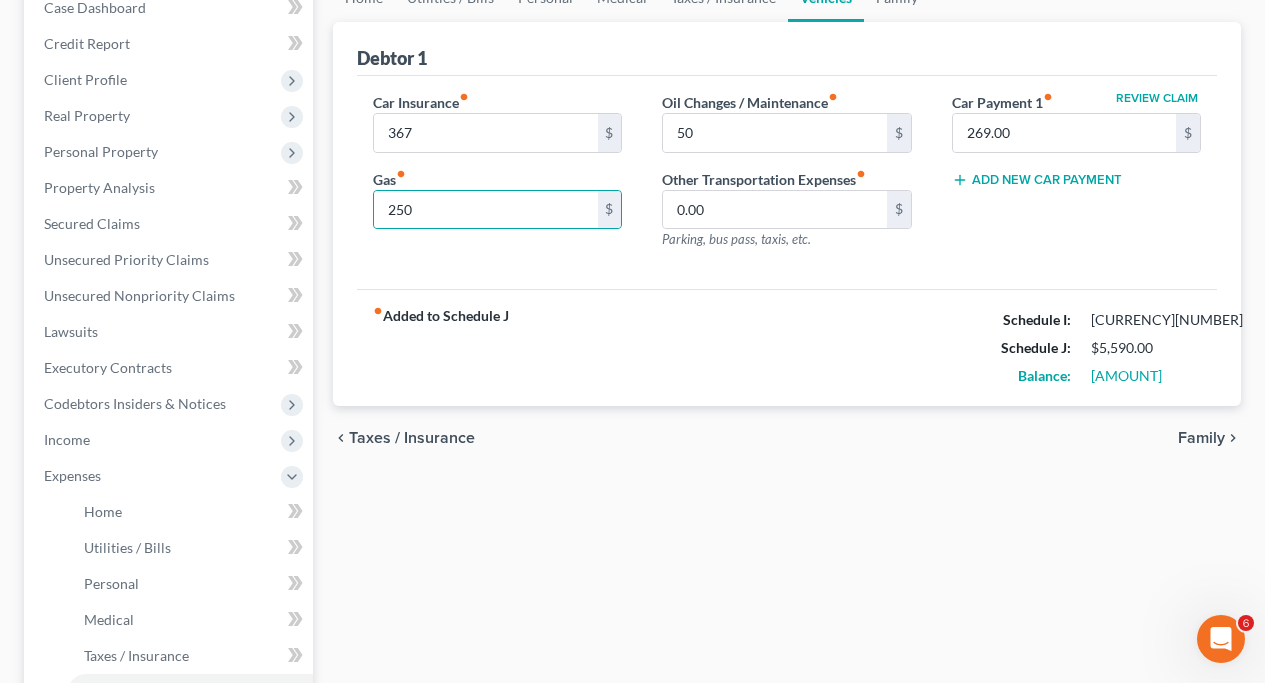 click on "Family" at bounding box center [1201, 438] 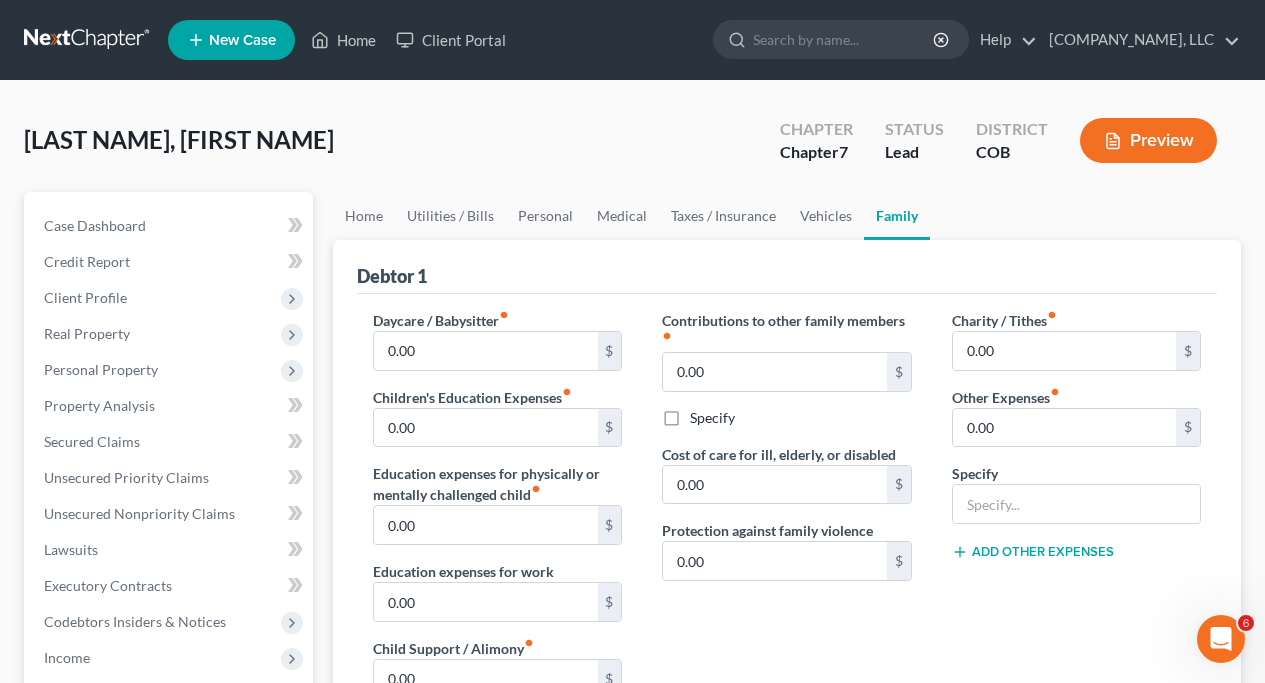 scroll, scrollTop: 0, scrollLeft: 0, axis: both 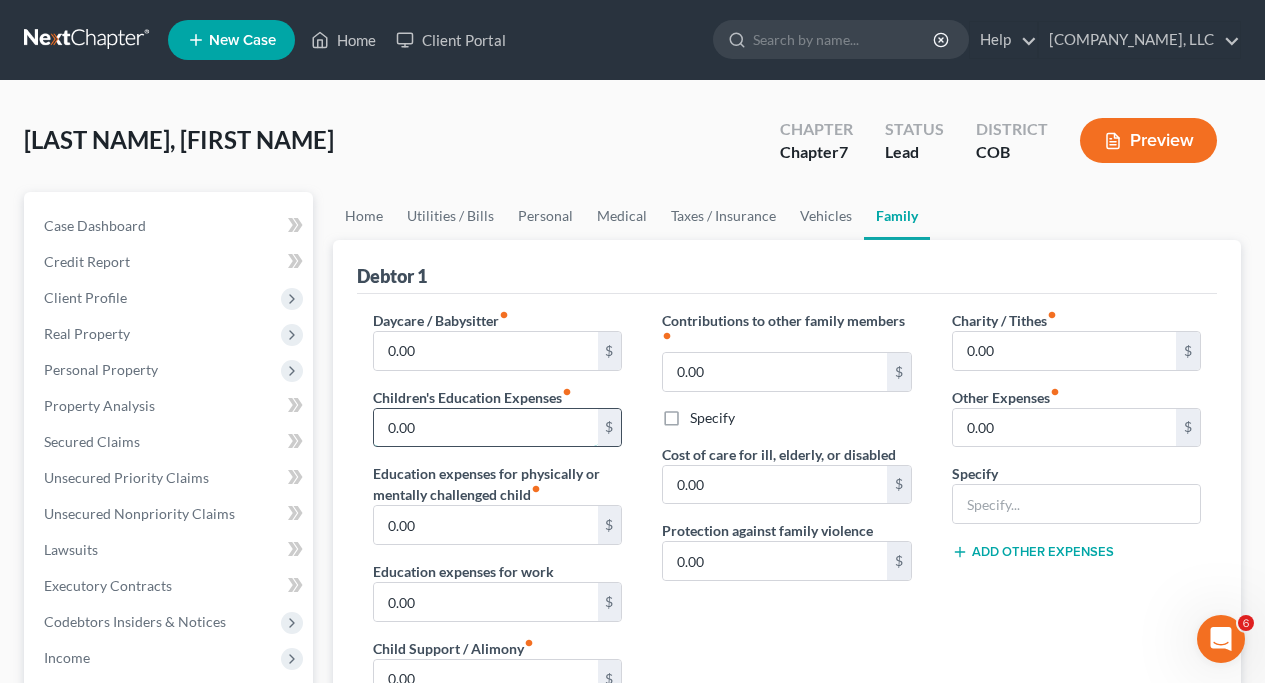 click on "0.00" at bounding box center (485, 428) 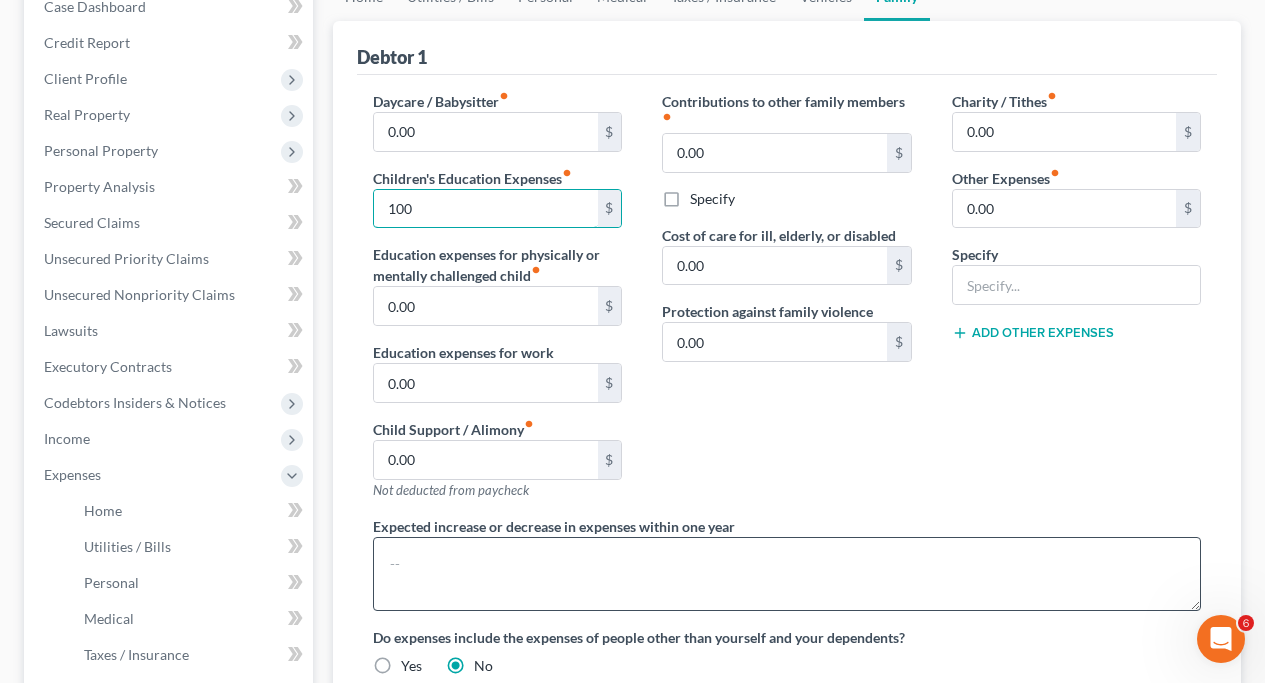 scroll, scrollTop: 207, scrollLeft: 0, axis: vertical 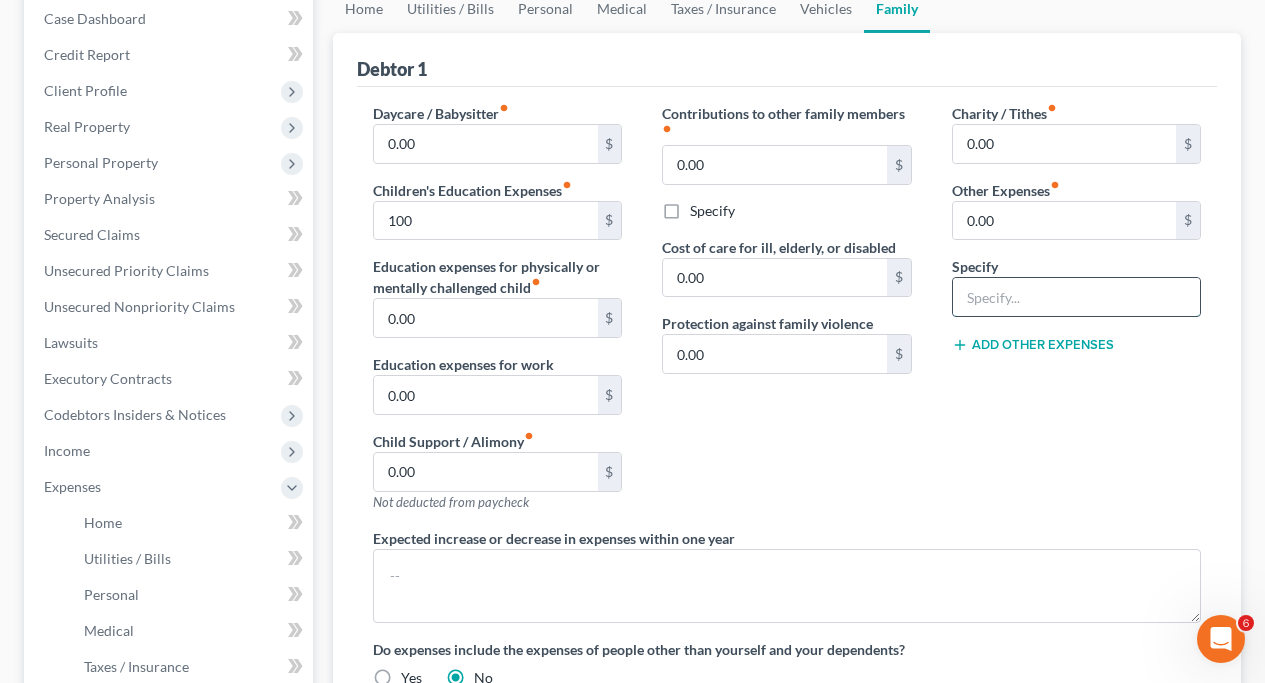 click at bounding box center (1076, 297) 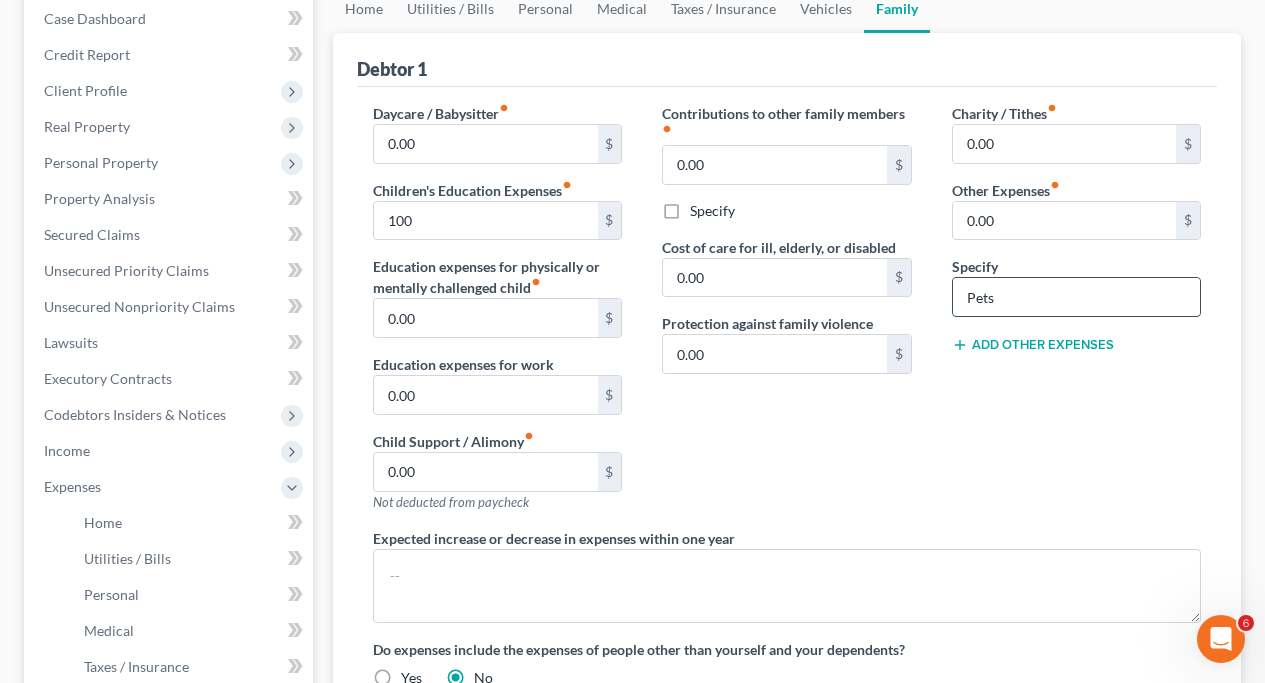 click on "Pets" at bounding box center (1076, 297) 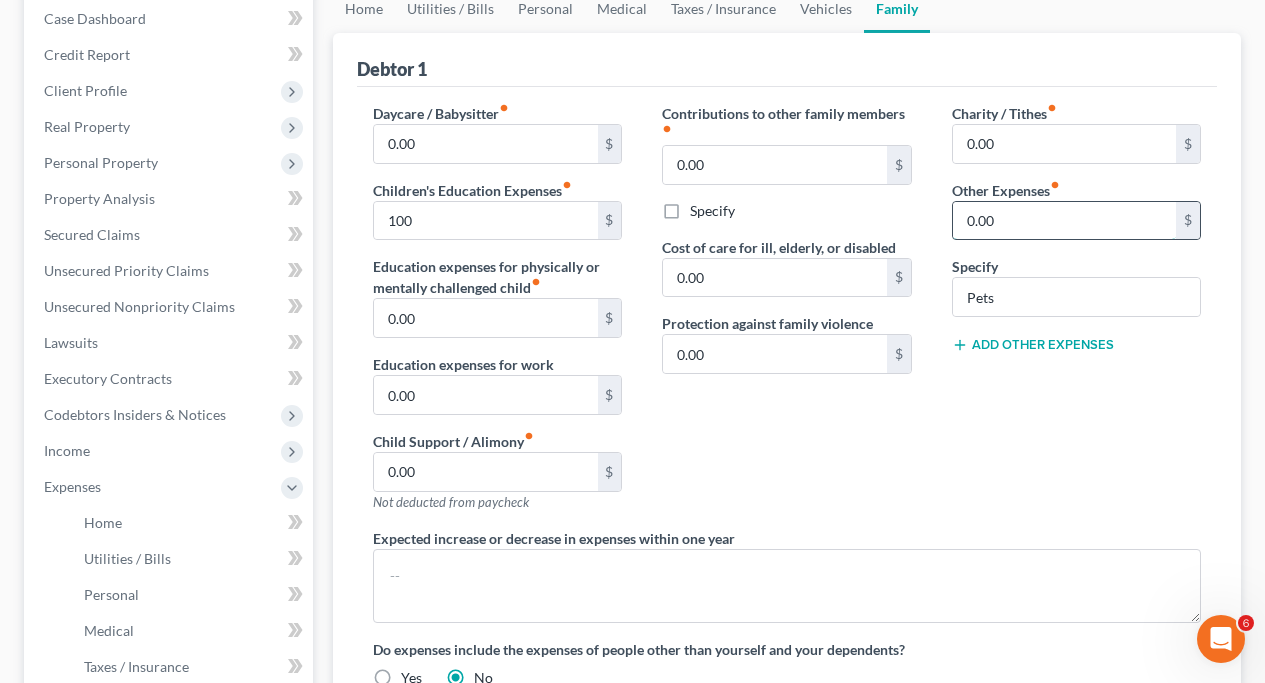 click on "0.00" at bounding box center (1064, 221) 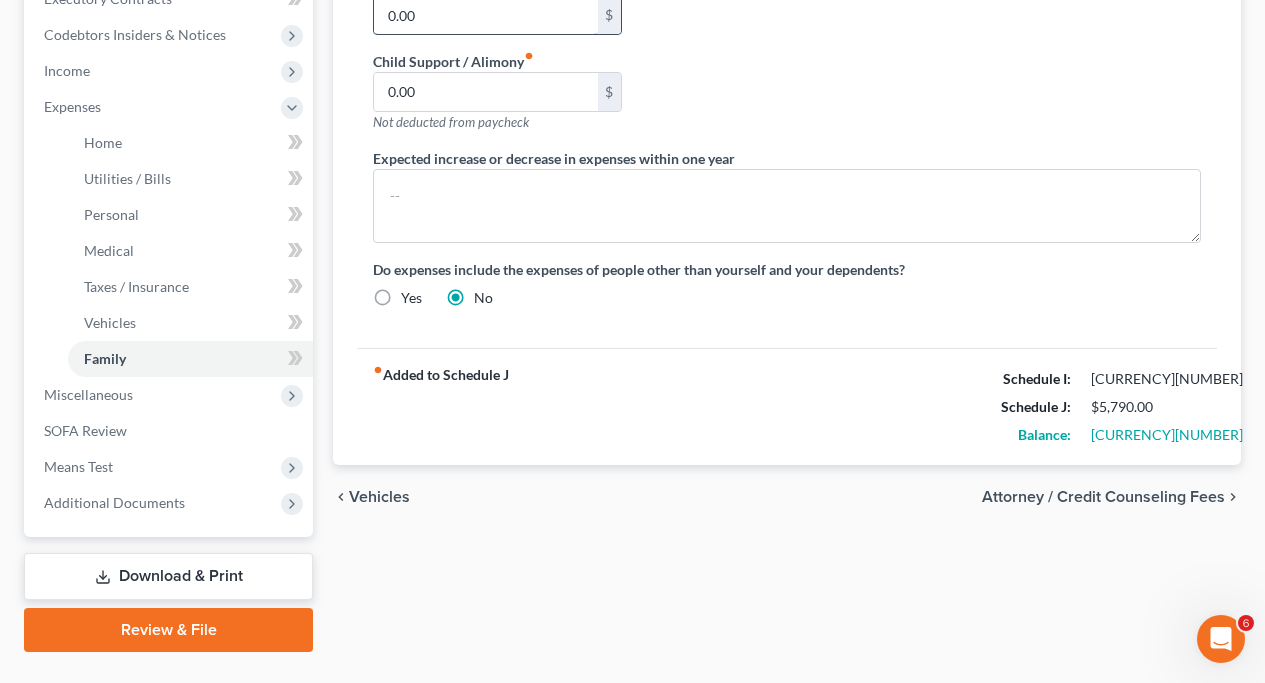 scroll, scrollTop: 597, scrollLeft: 0, axis: vertical 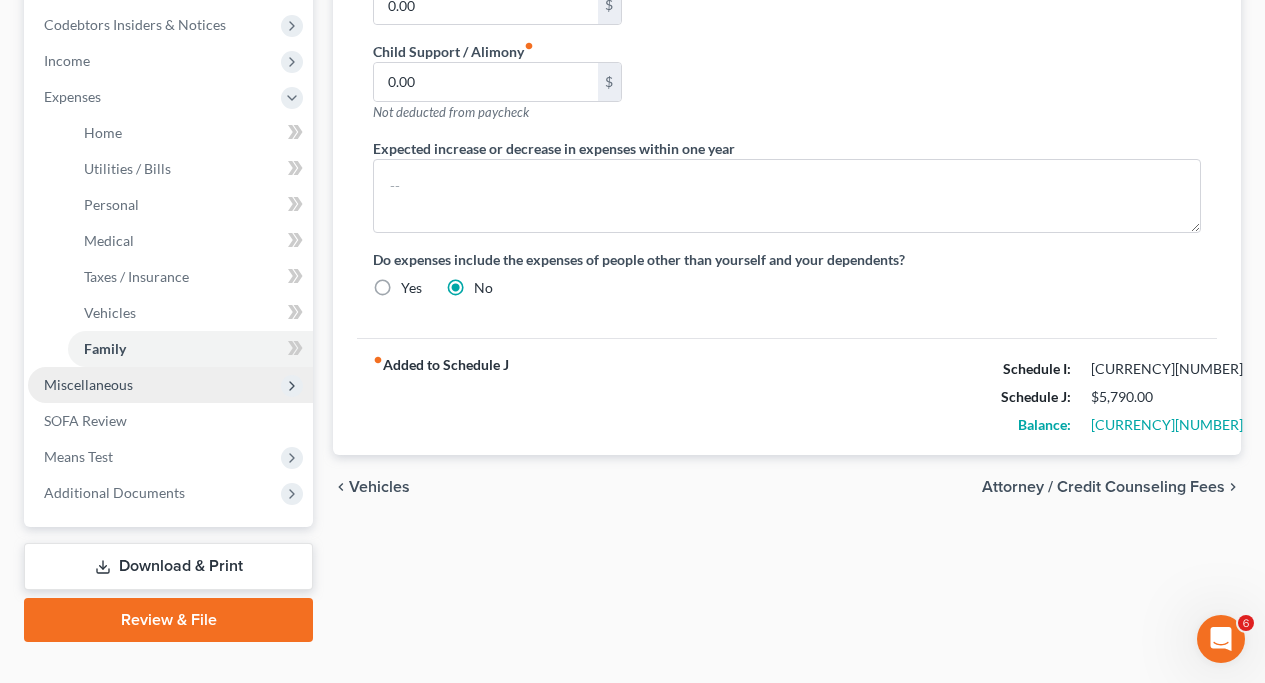 click on "Miscellaneous" at bounding box center [88, 384] 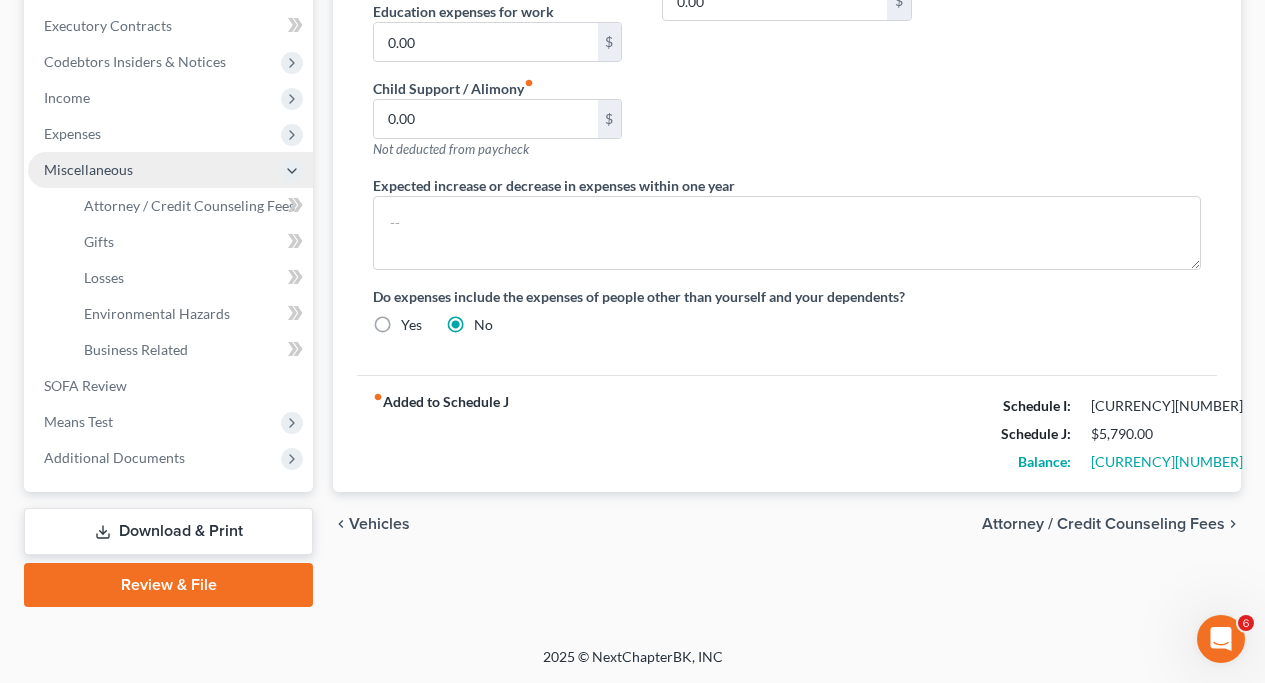 scroll, scrollTop: 558, scrollLeft: 0, axis: vertical 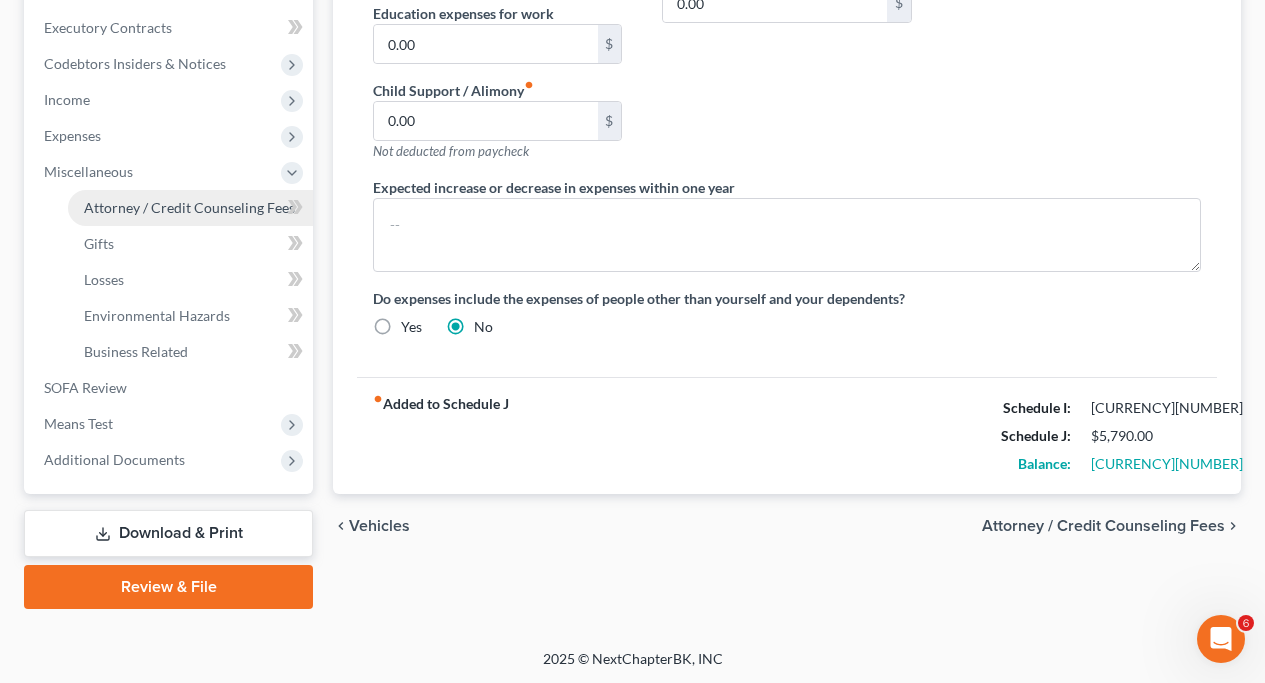 click on "Attorney / Credit Counseling Fees" at bounding box center (189, 207) 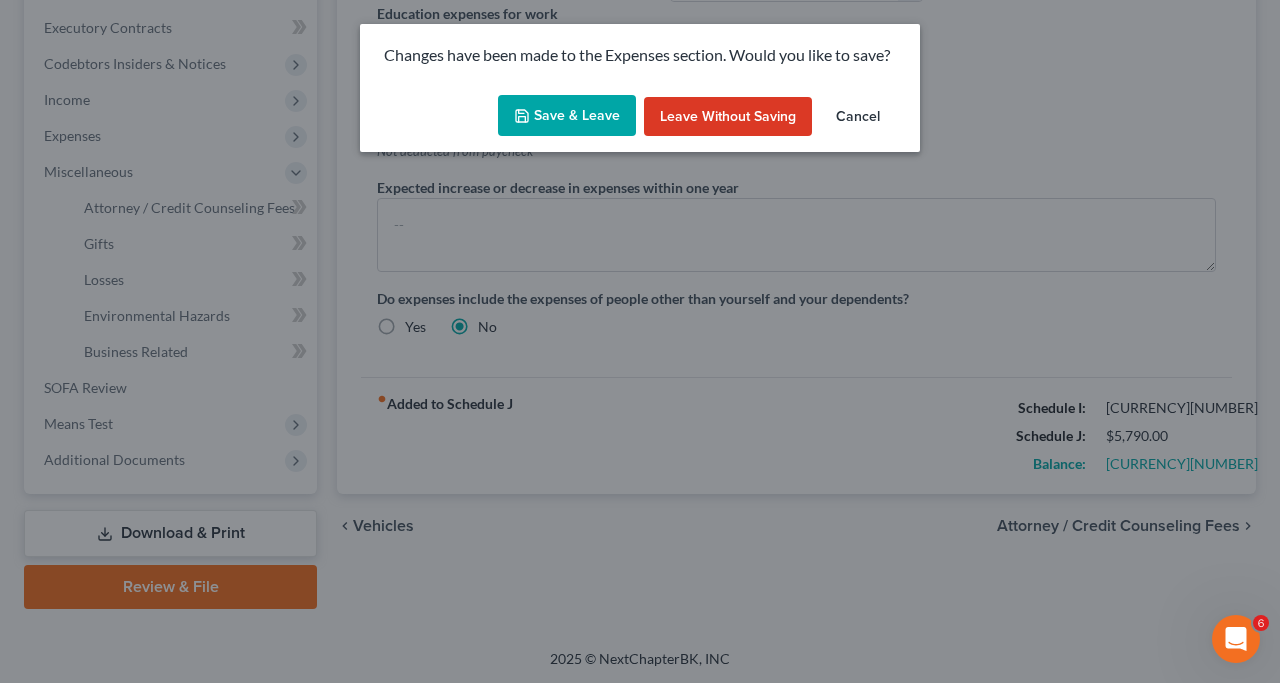 click on "Save & Leave" at bounding box center [567, 116] 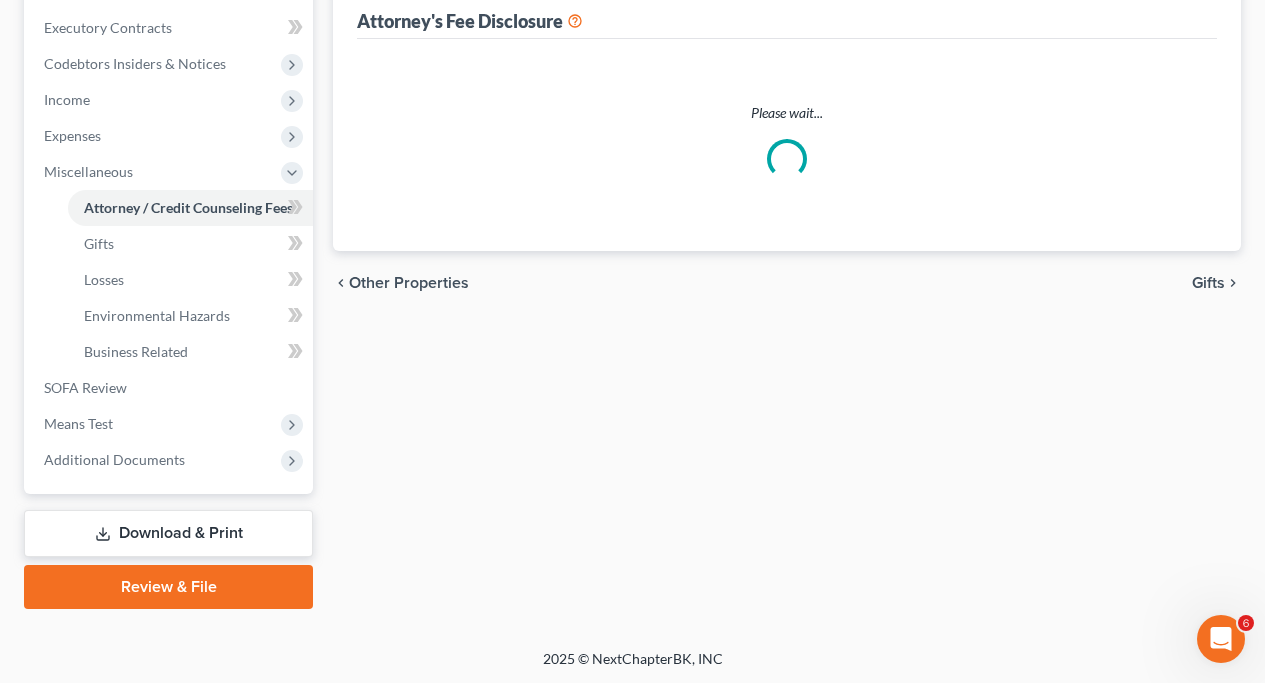 scroll, scrollTop: 0, scrollLeft: 0, axis: both 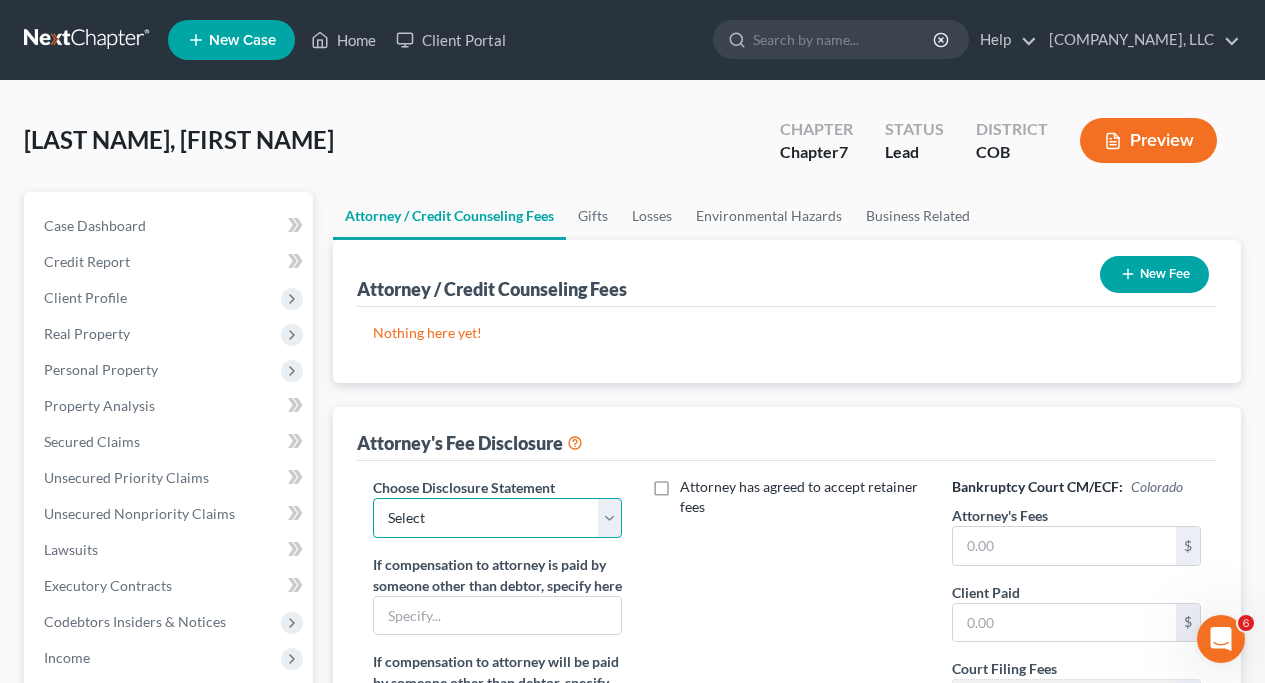click on "Select [LAST_NAME] [LAST_NAME]" at bounding box center [497, 518] 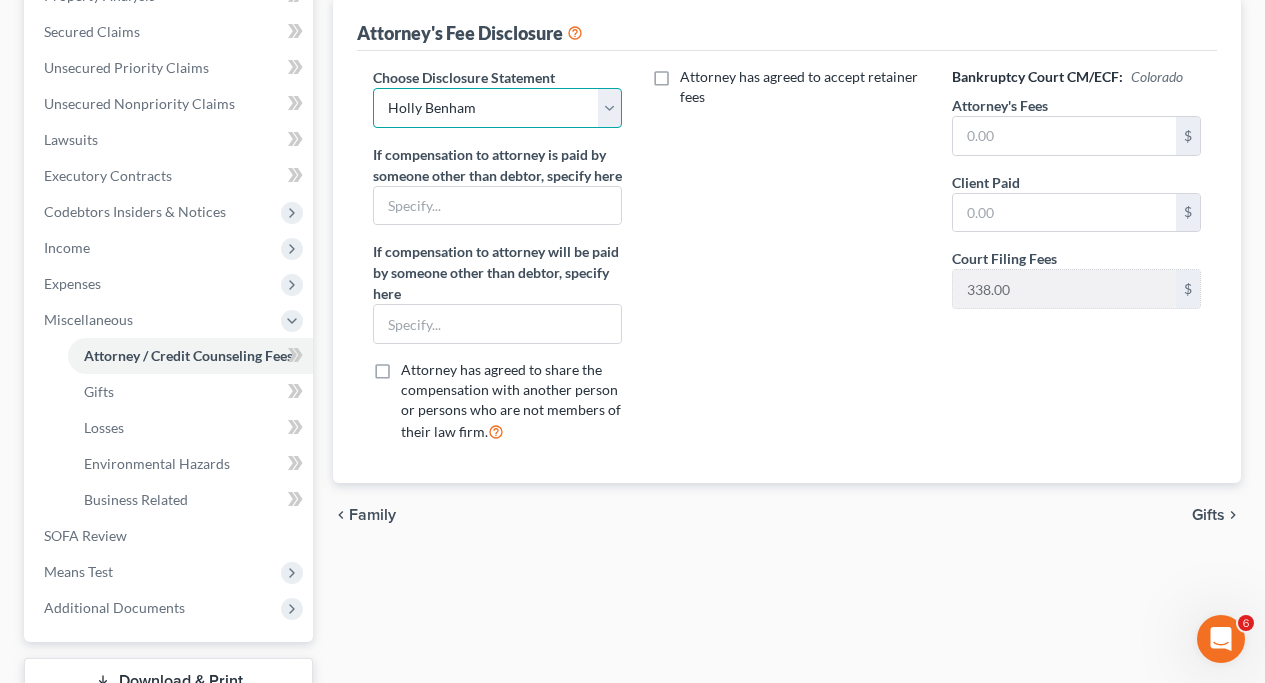 scroll, scrollTop: 412, scrollLeft: 0, axis: vertical 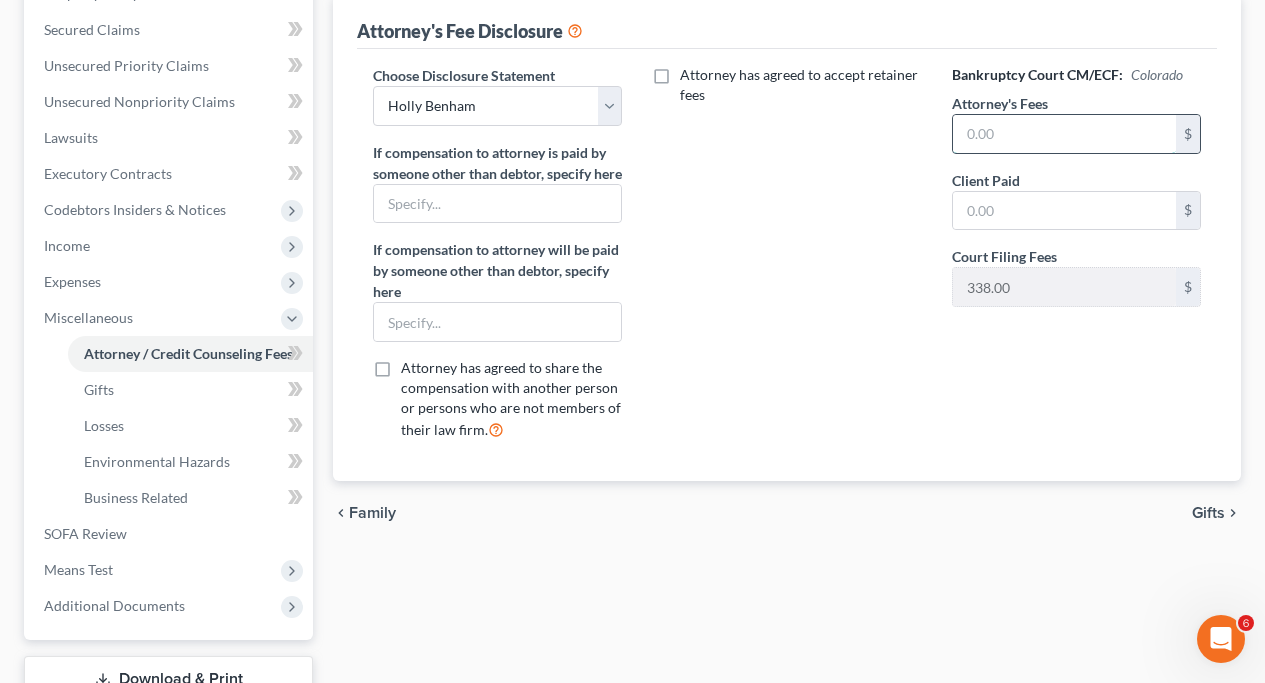 click at bounding box center (1064, 134) 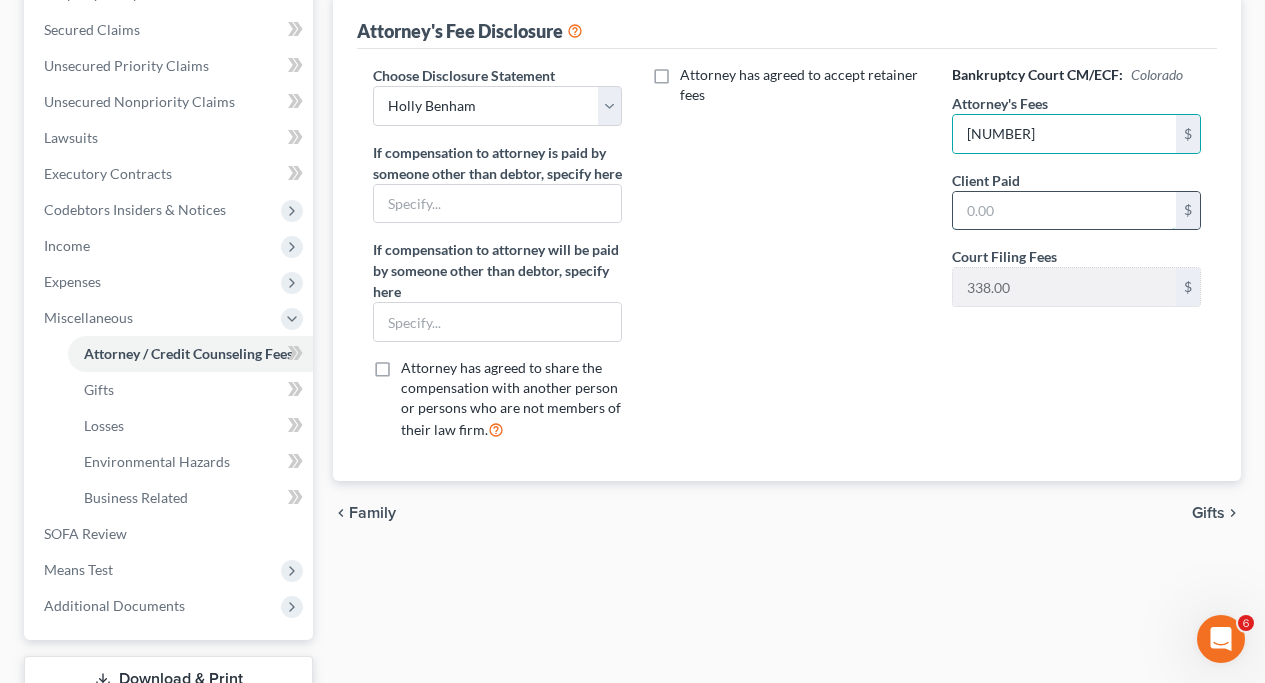 click at bounding box center [1064, 211] 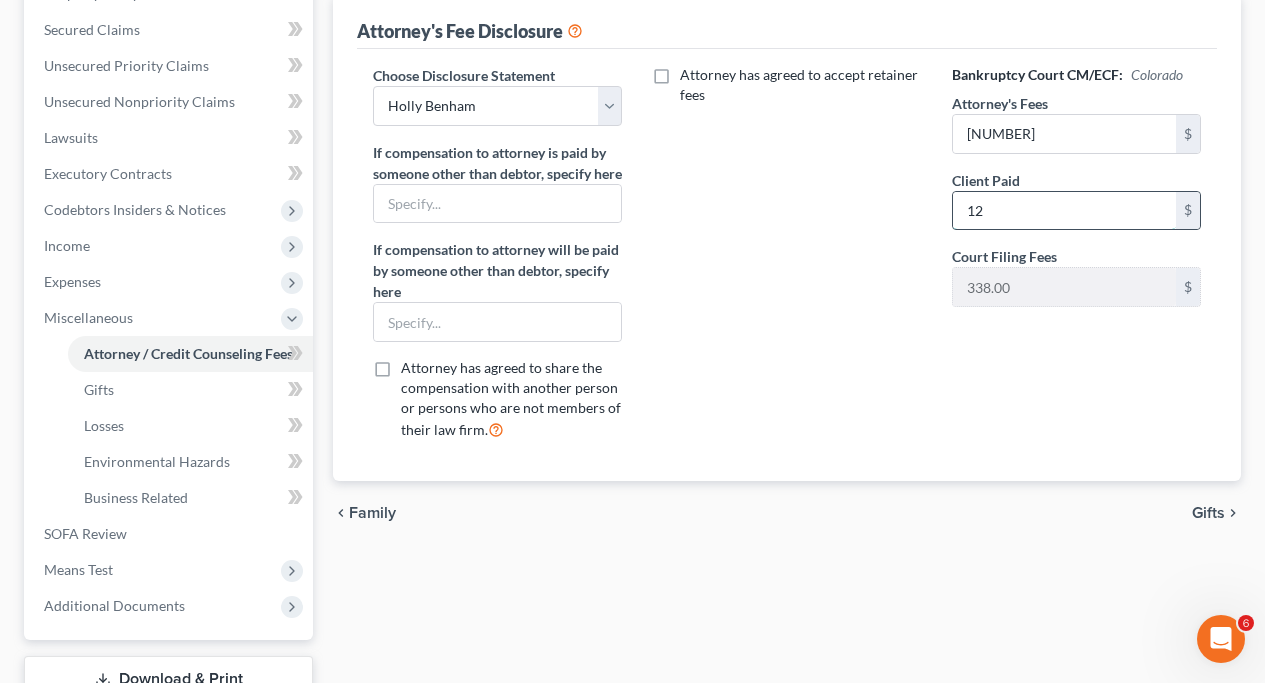 click on "12" at bounding box center (1064, 211) 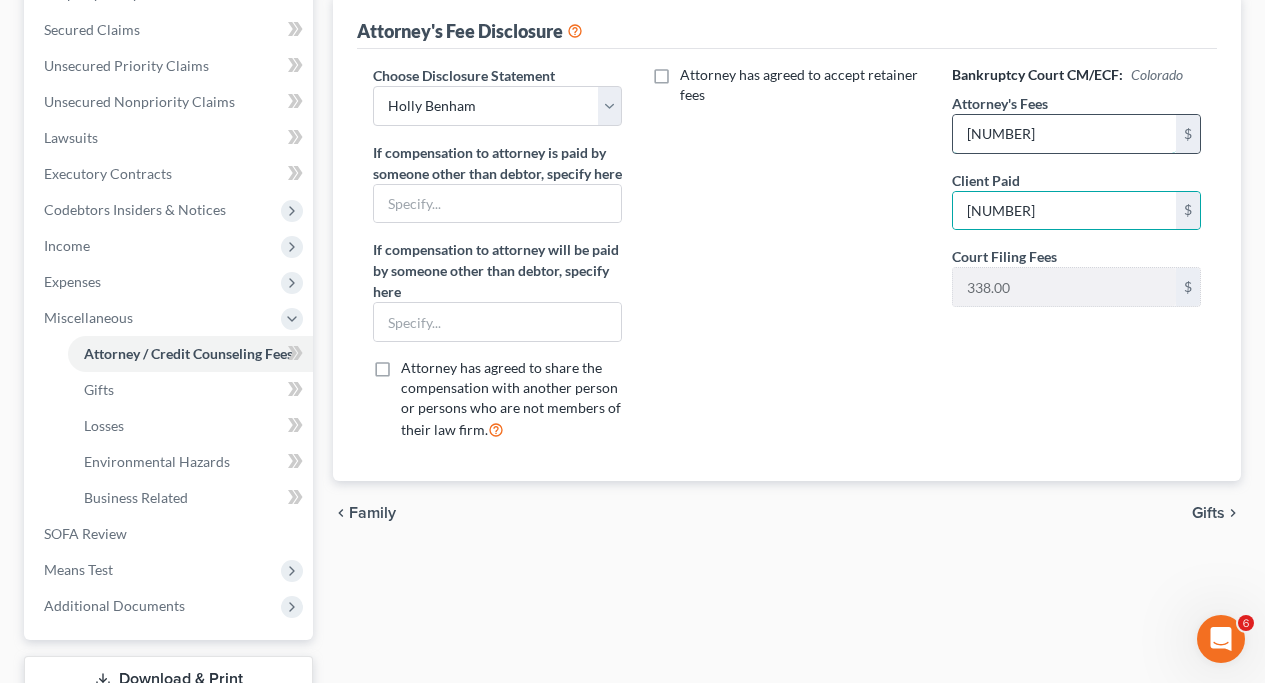 click on "[NUMBER]" at bounding box center (1064, 134) 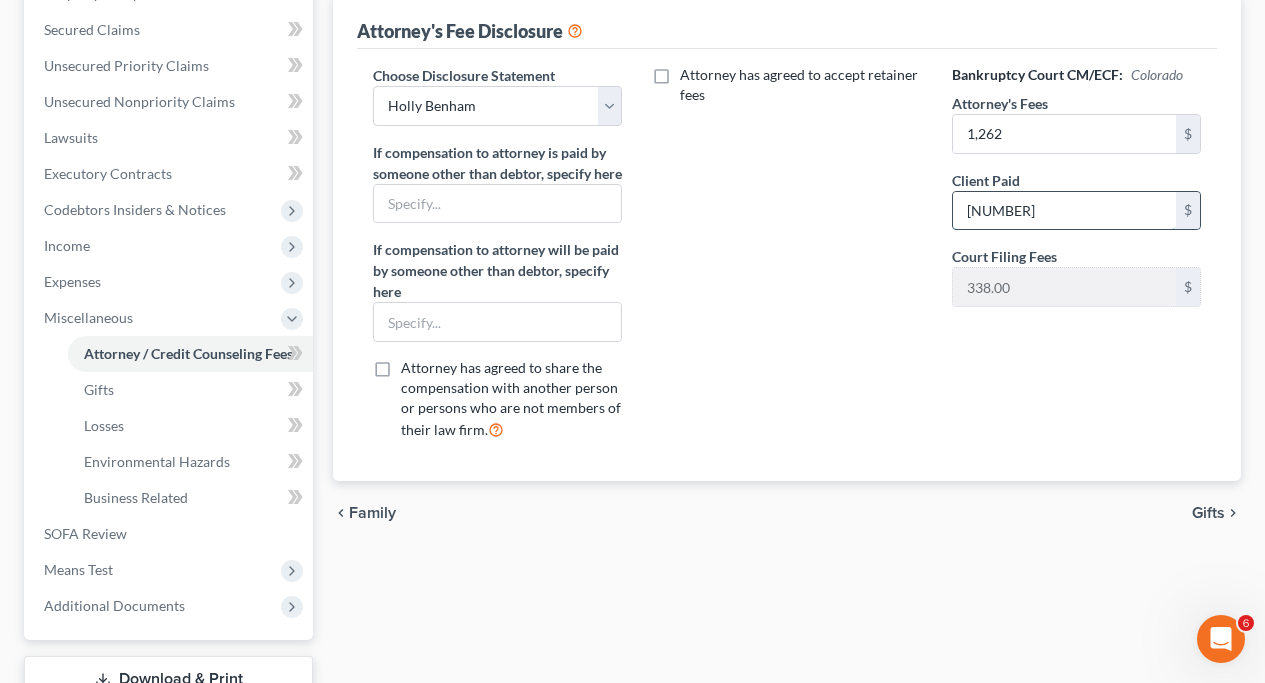 click on "[NUMBER]" at bounding box center (1064, 211) 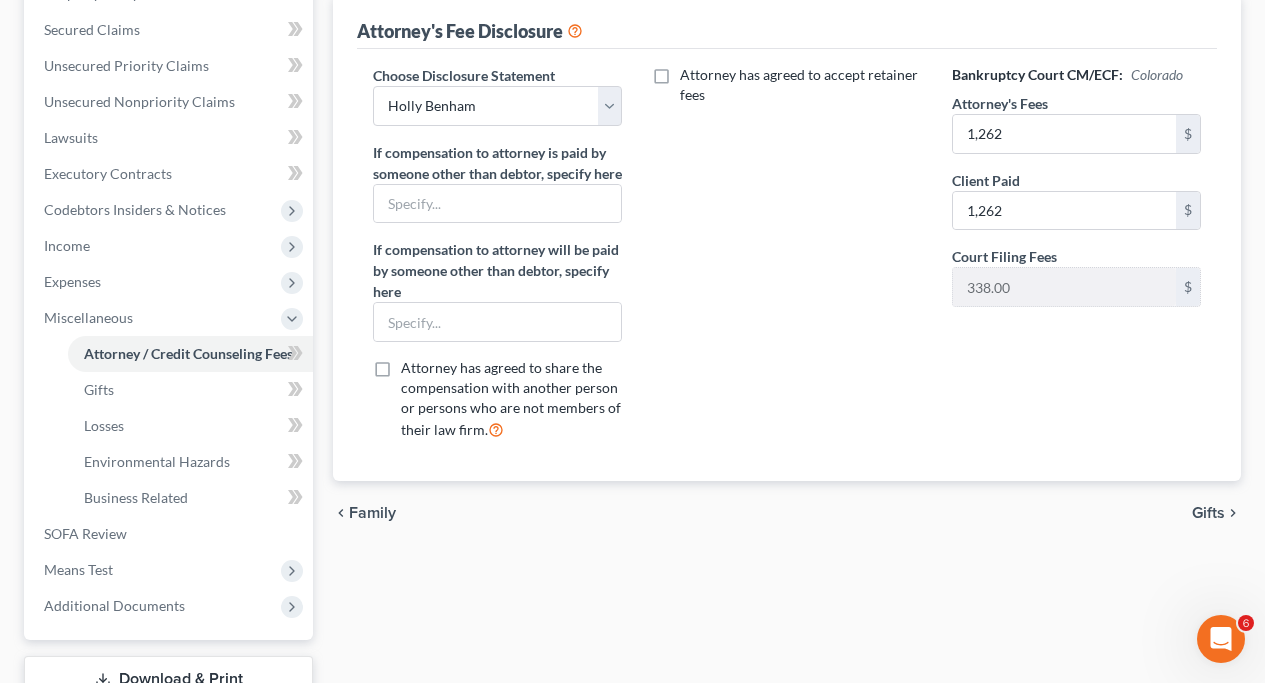 click on "Attorney has agreed to accept retainer fees" at bounding box center (786, 261) 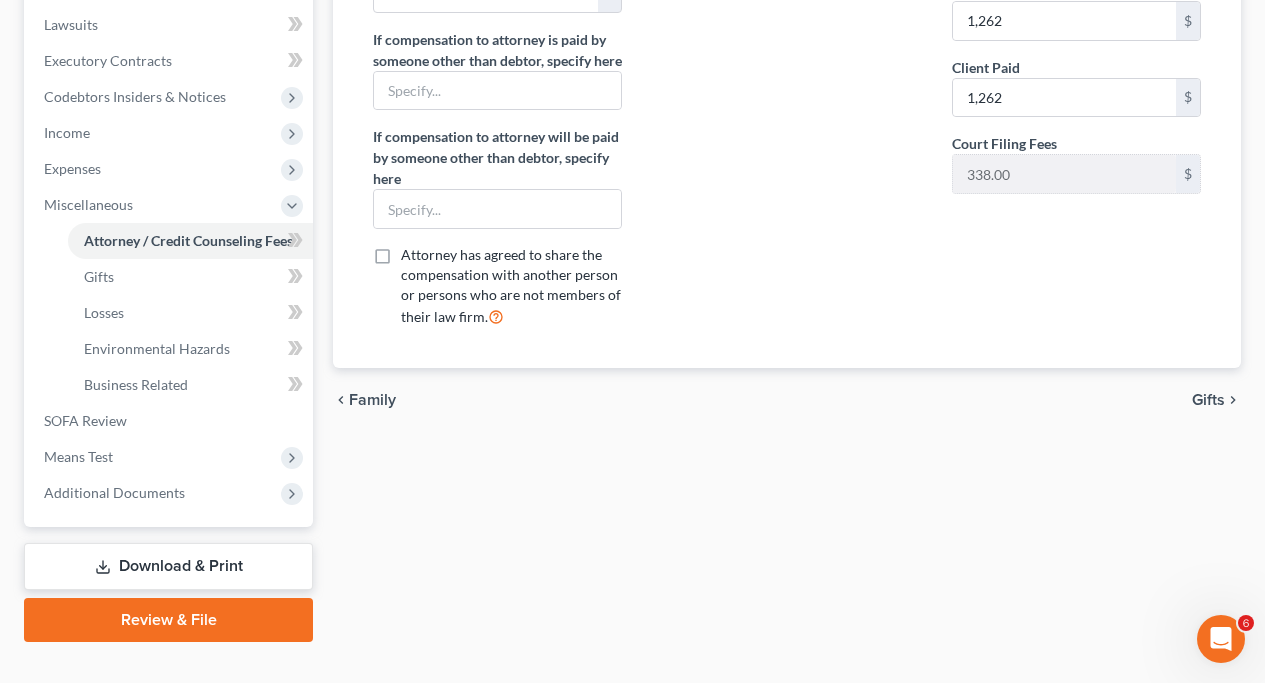 scroll, scrollTop: 558, scrollLeft: 0, axis: vertical 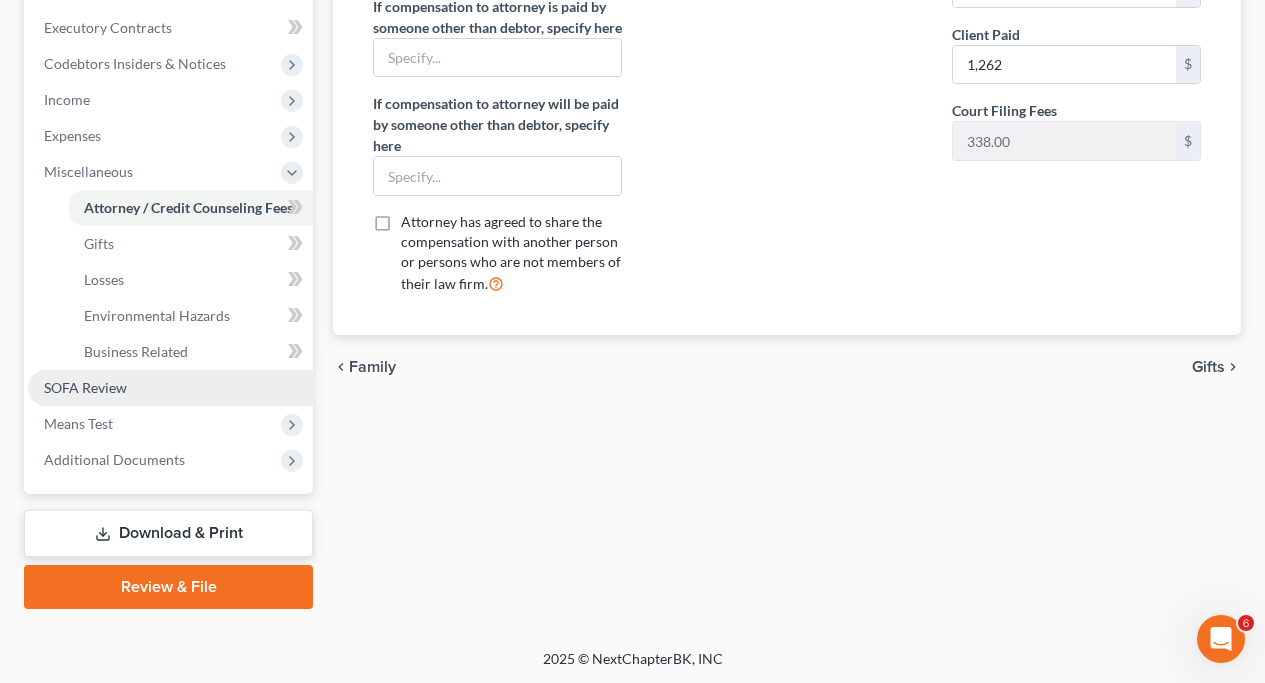 click on "SOFA Review" at bounding box center [85, 387] 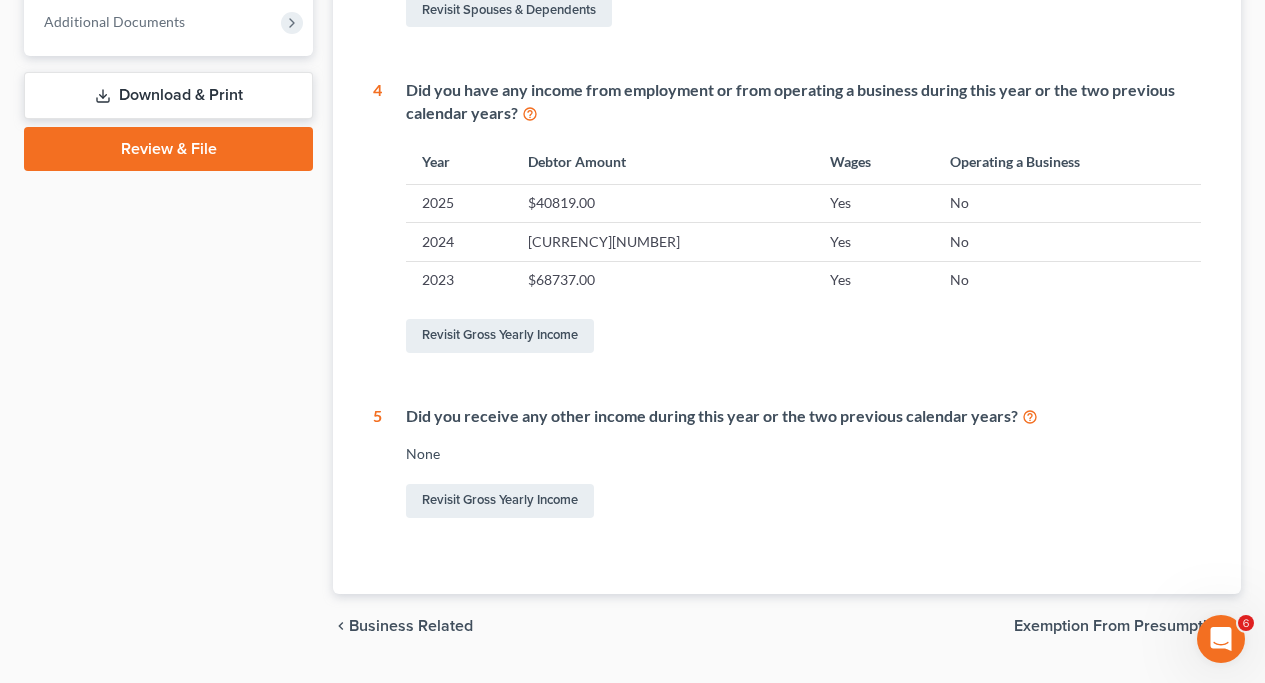 scroll, scrollTop: 866, scrollLeft: 0, axis: vertical 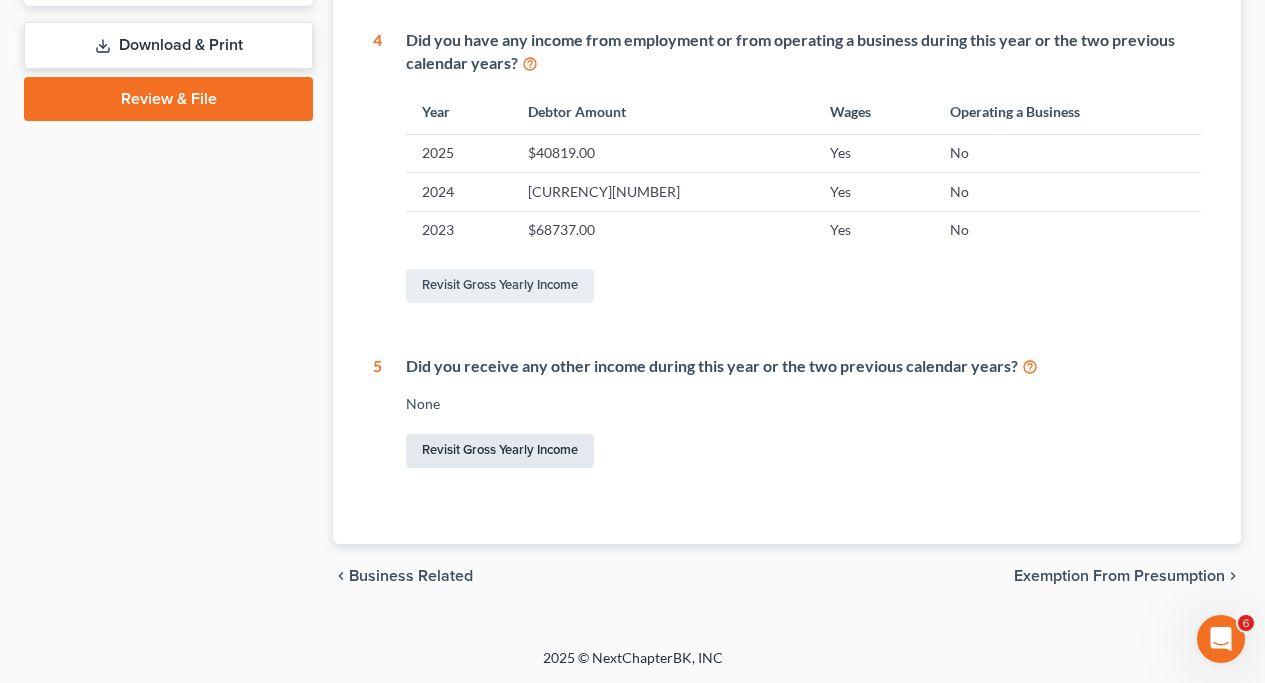 click on "Revisit Gross Yearly Income" at bounding box center [500, 451] 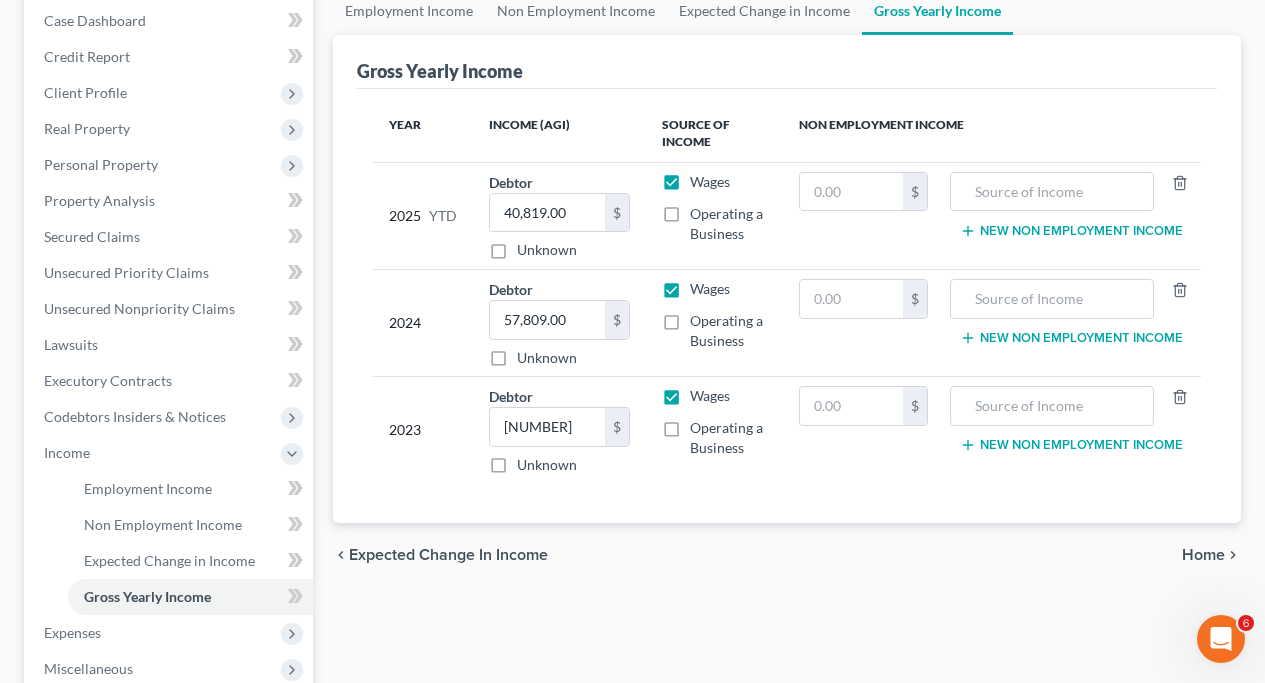 scroll, scrollTop: 163, scrollLeft: 0, axis: vertical 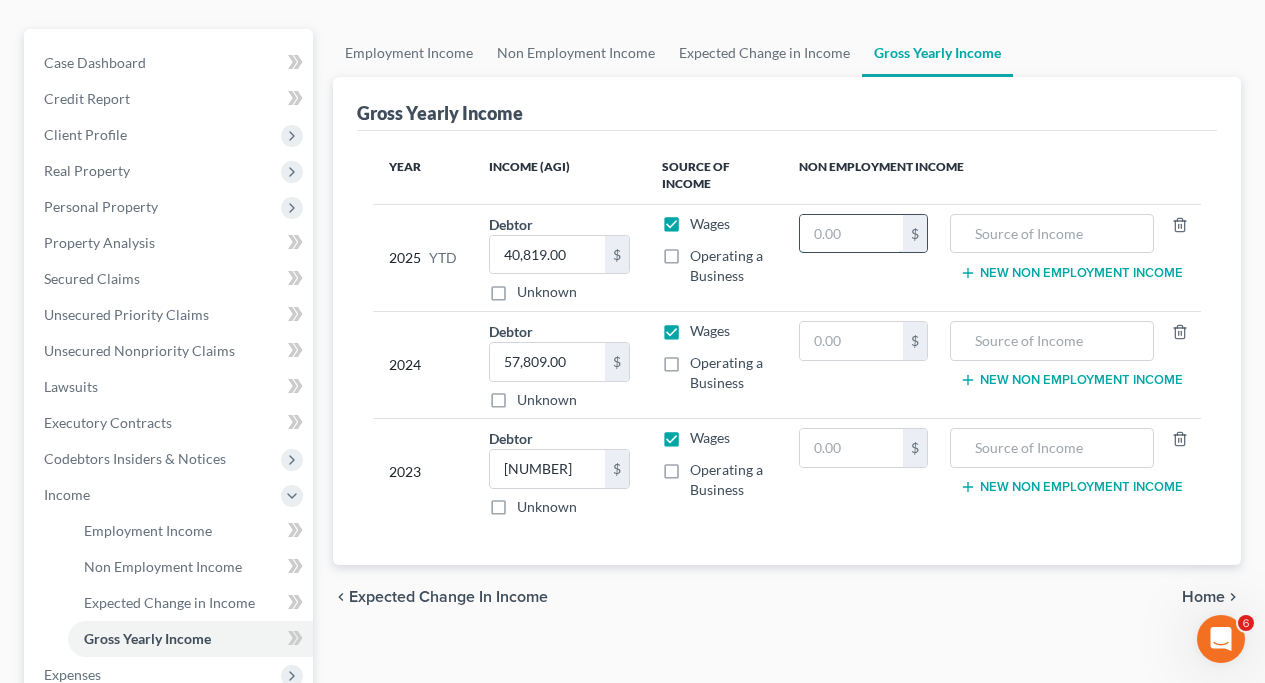 click at bounding box center (851, 234) 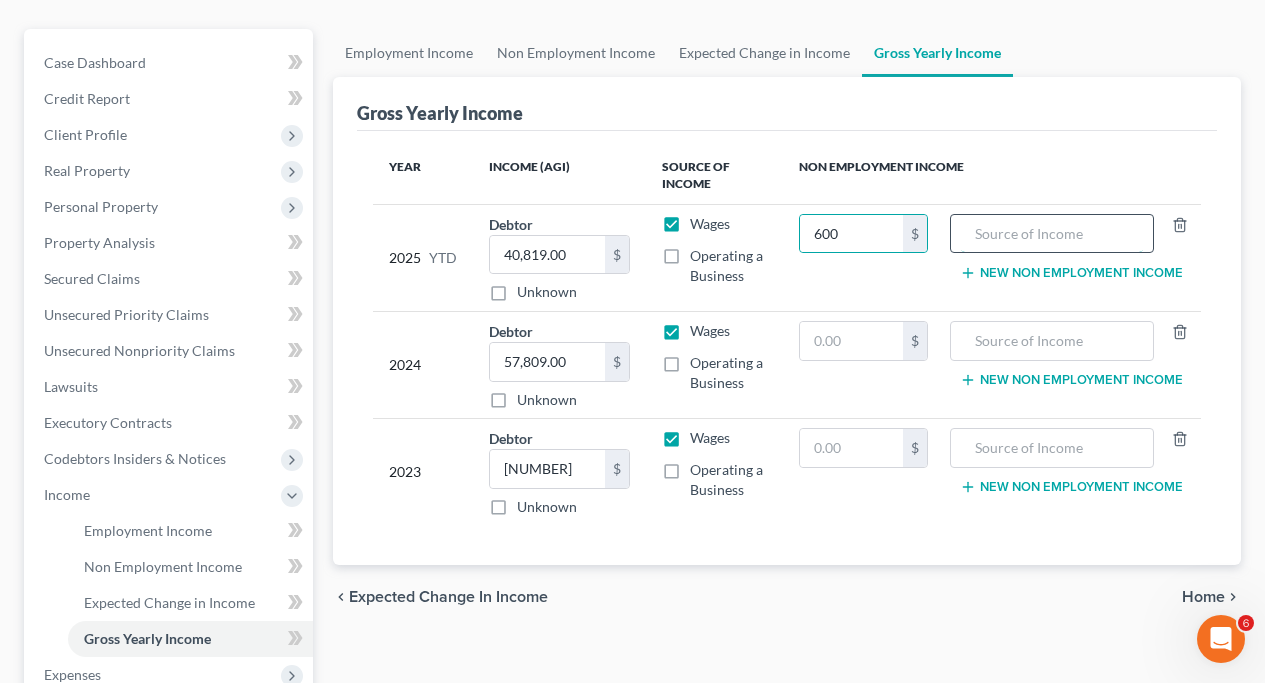 click at bounding box center (1052, 234) 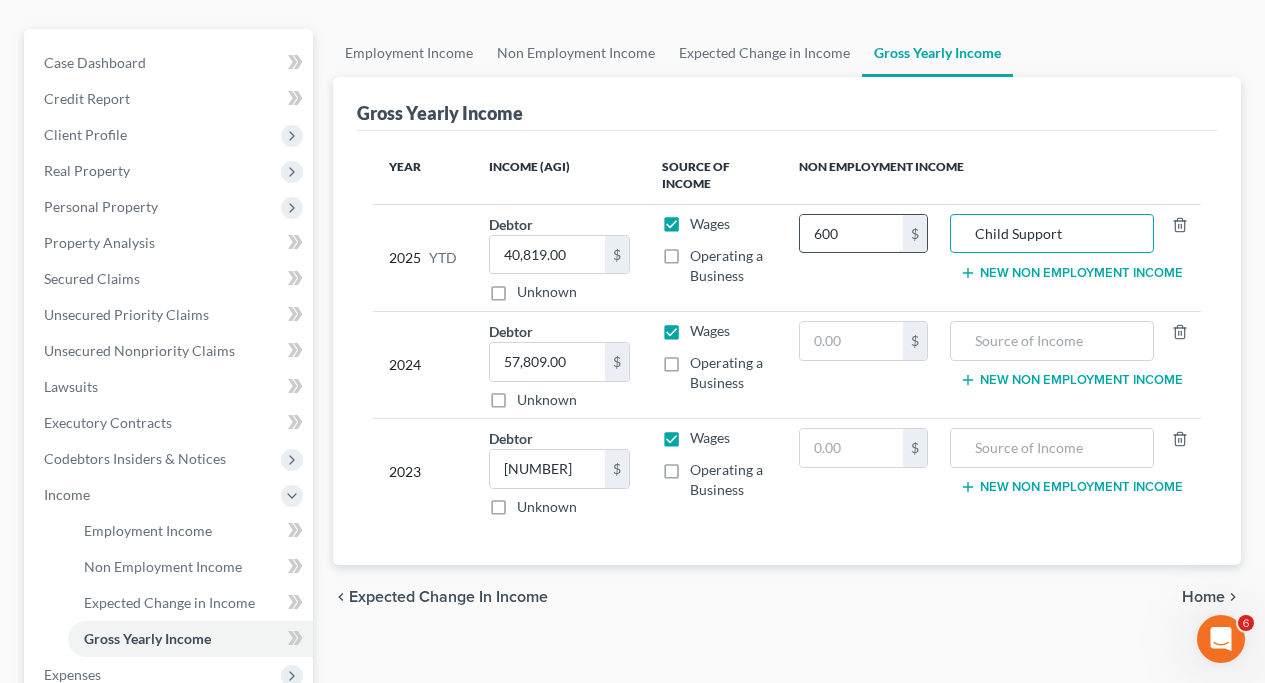 click on "600" at bounding box center [851, 234] 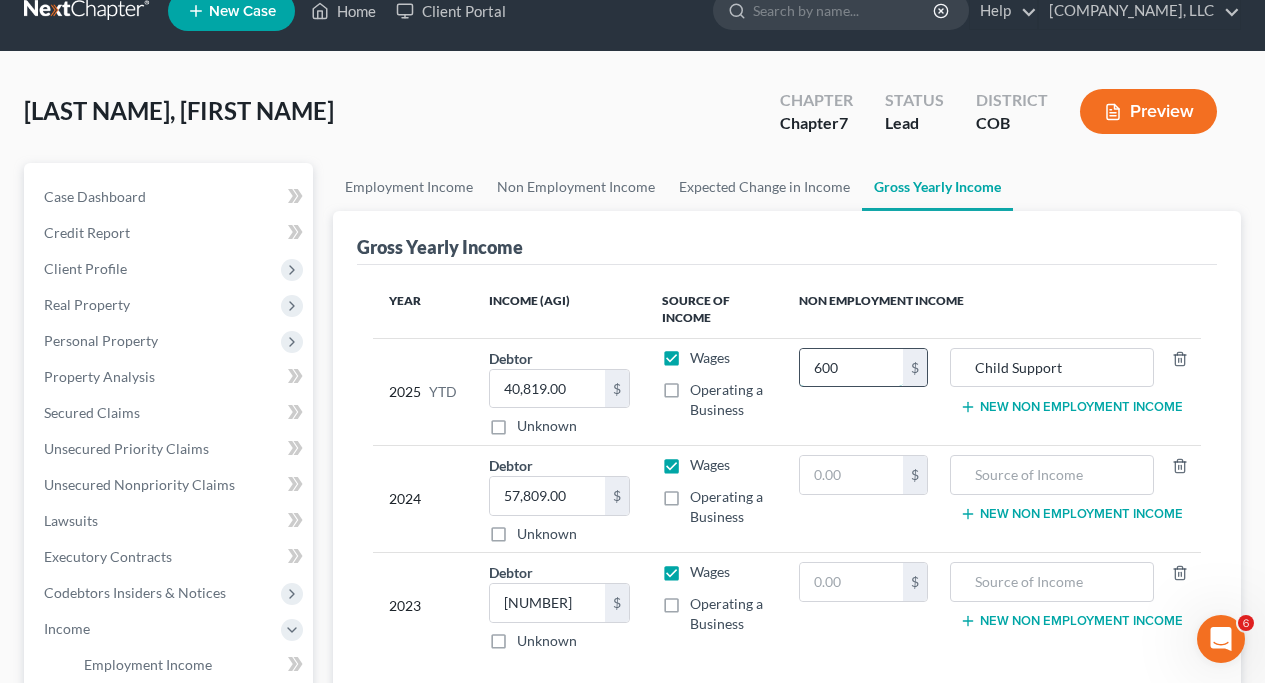 scroll, scrollTop: 20, scrollLeft: 0, axis: vertical 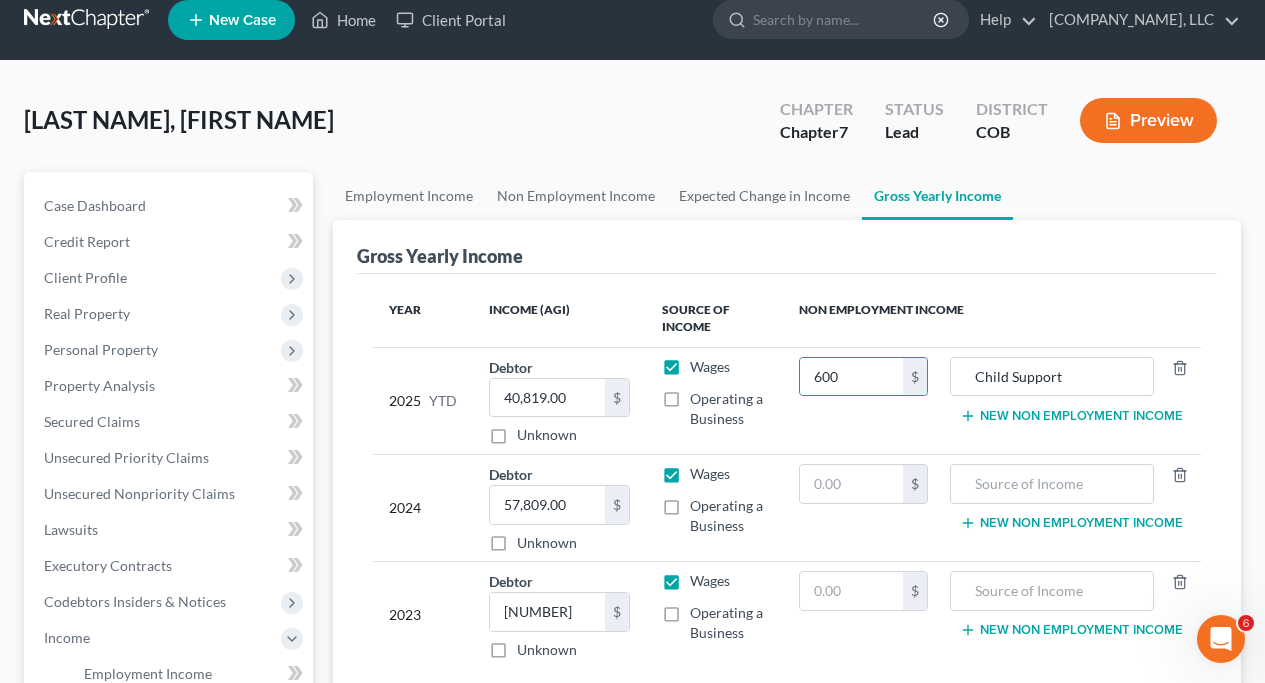 click on "Gross Yearly Income" at bounding box center [787, 247] 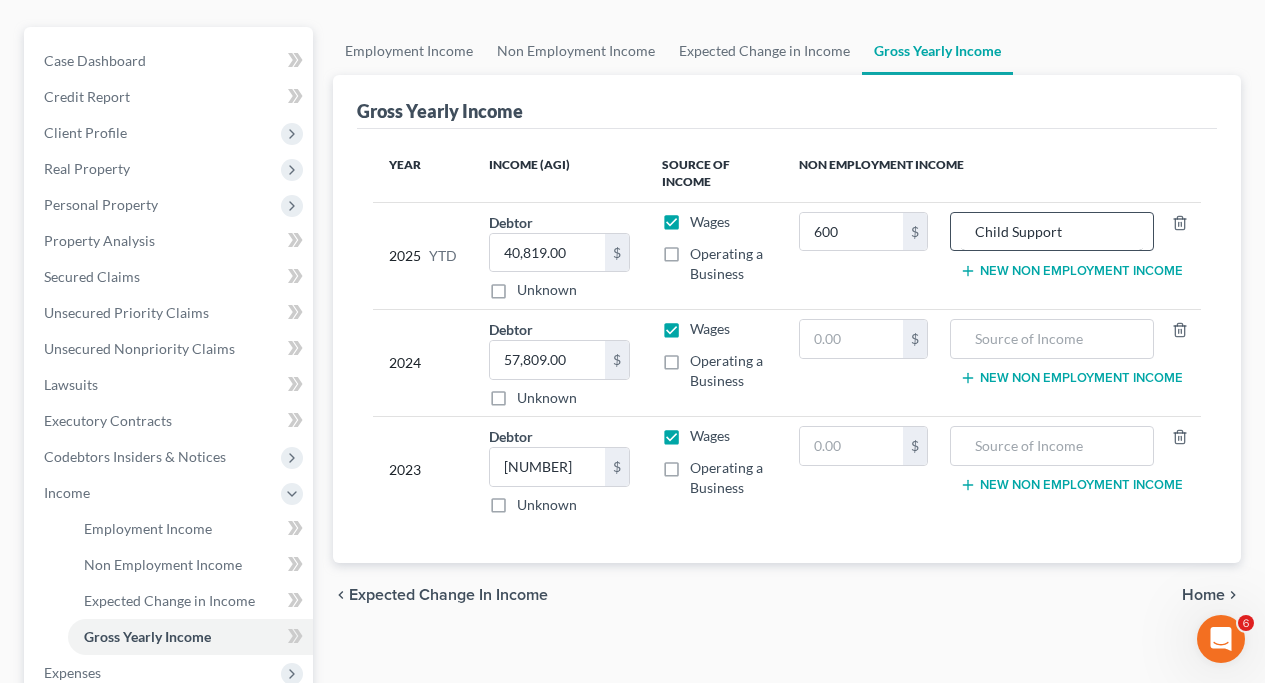 scroll, scrollTop: 179, scrollLeft: 0, axis: vertical 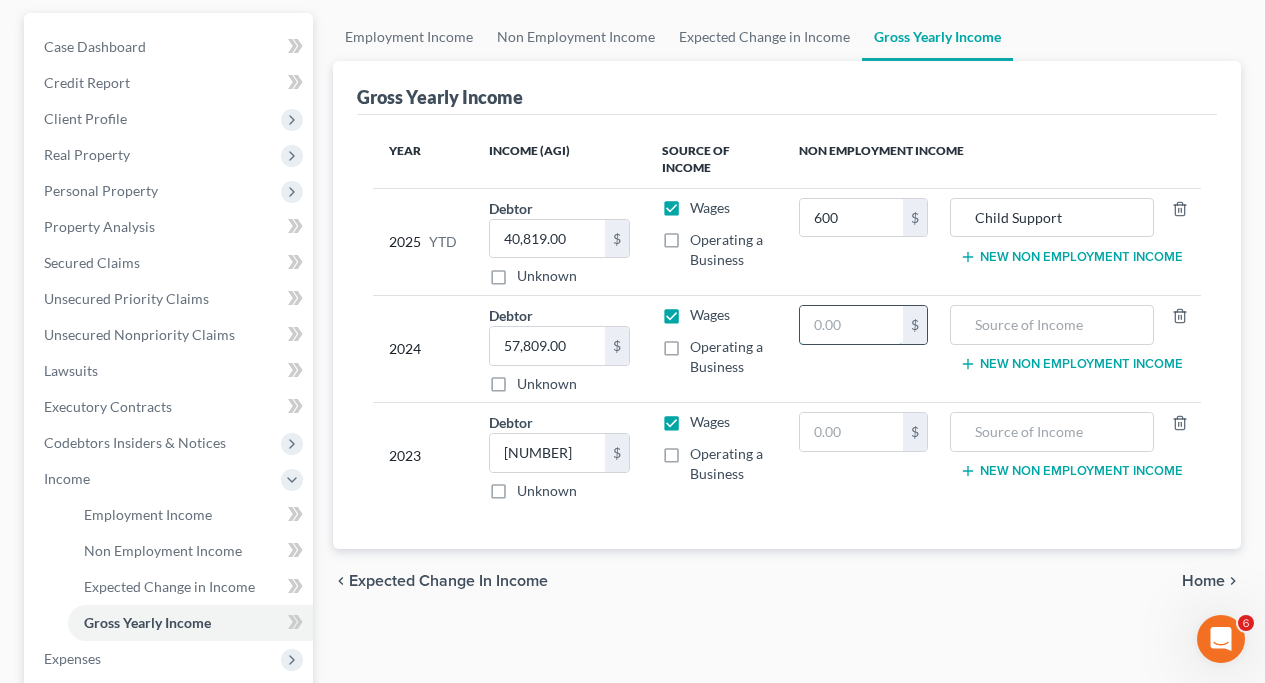 click at bounding box center (851, 325) 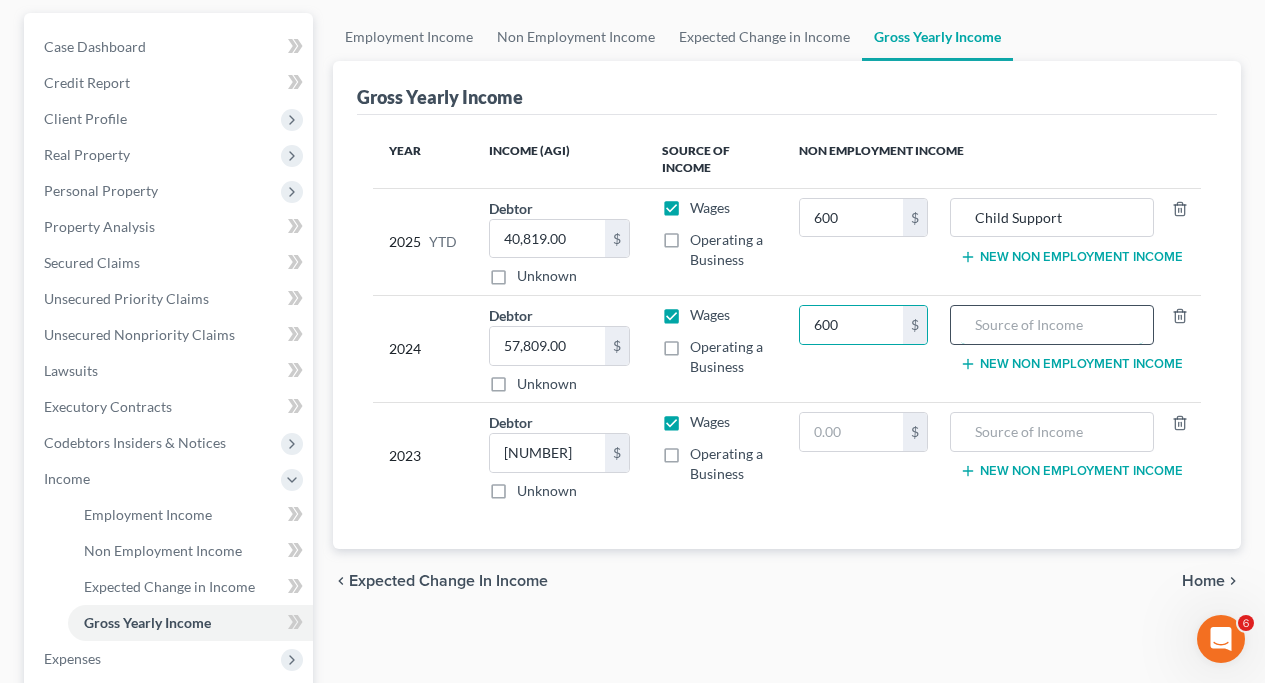 click at bounding box center [1052, 325] 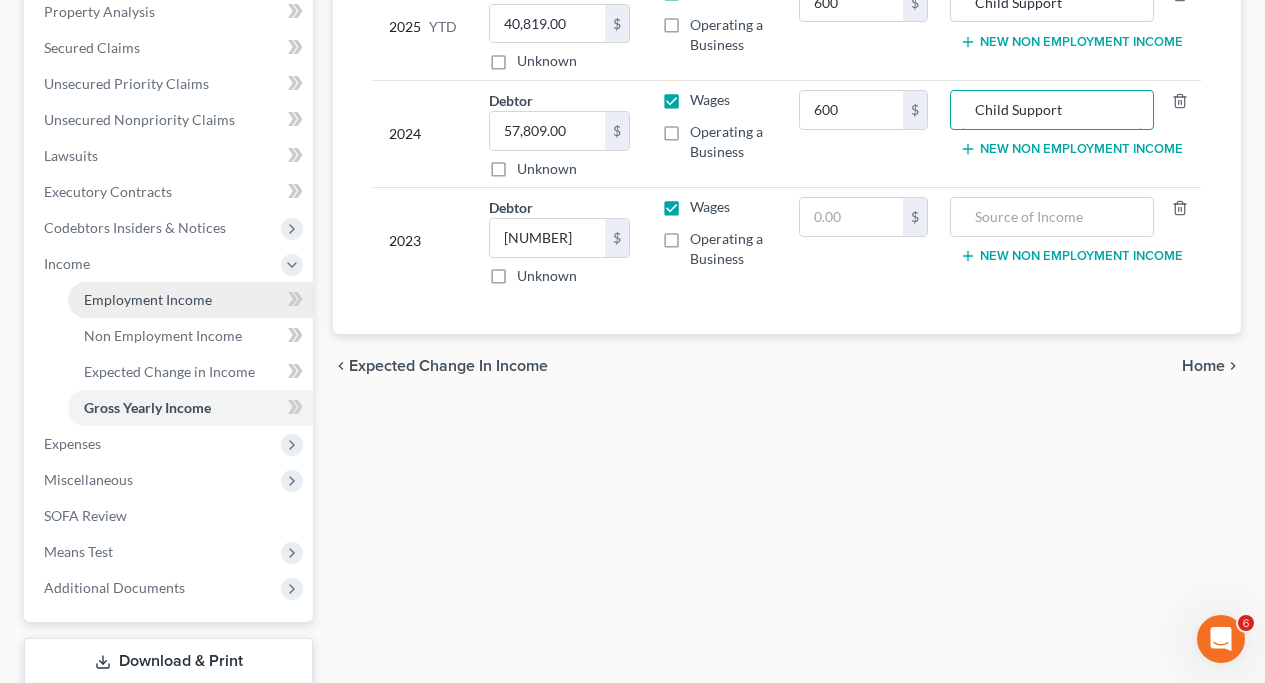 scroll, scrollTop: 395, scrollLeft: 0, axis: vertical 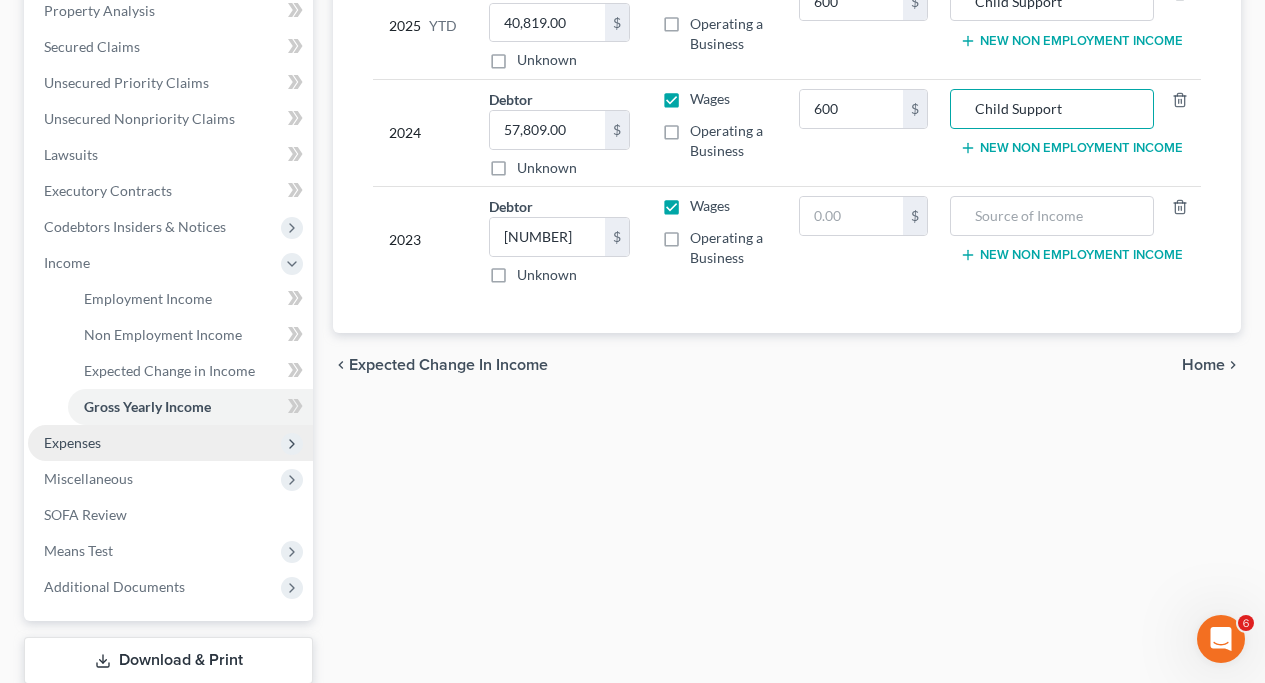 click on "Expenses" at bounding box center [170, 443] 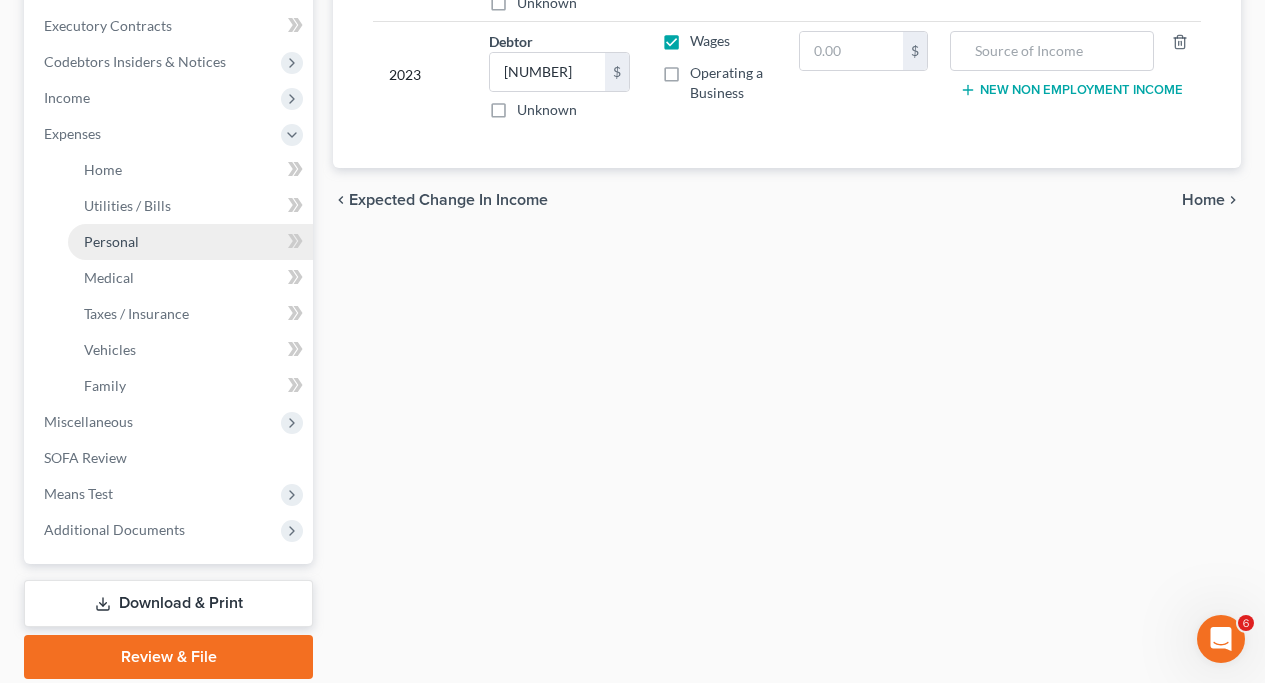 scroll, scrollTop: 562, scrollLeft: 0, axis: vertical 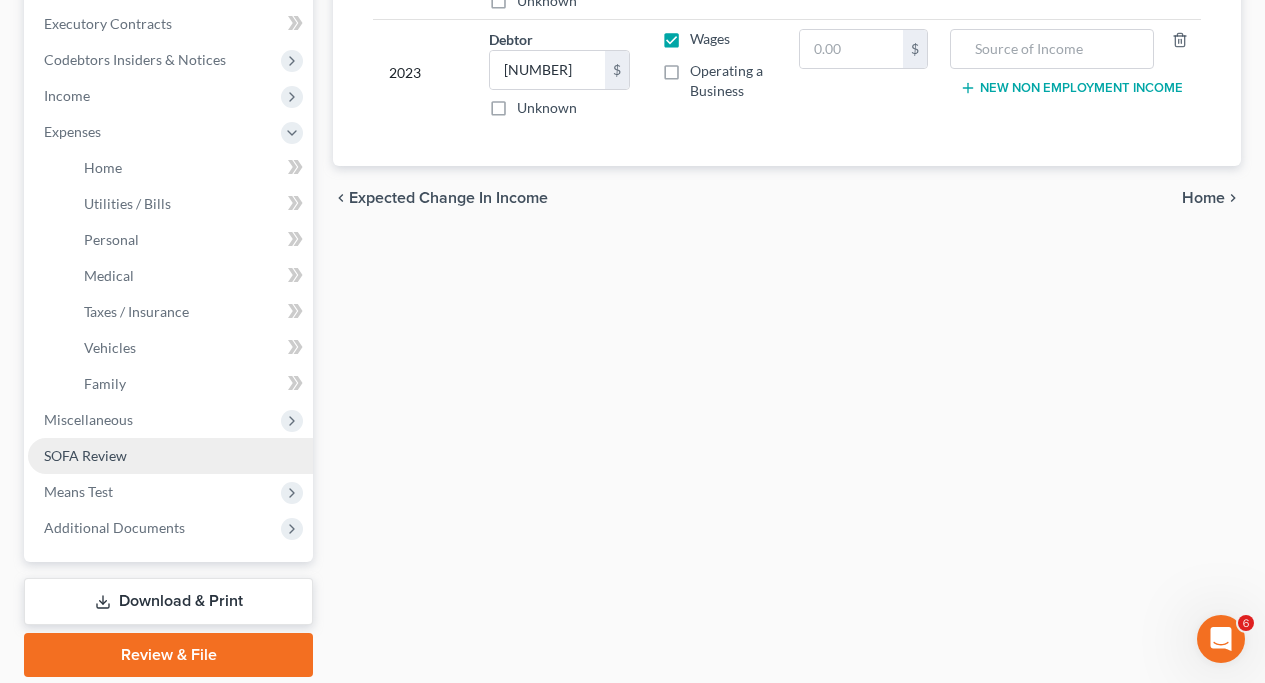 click on "SOFA Review" at bounding box center [85, 455] 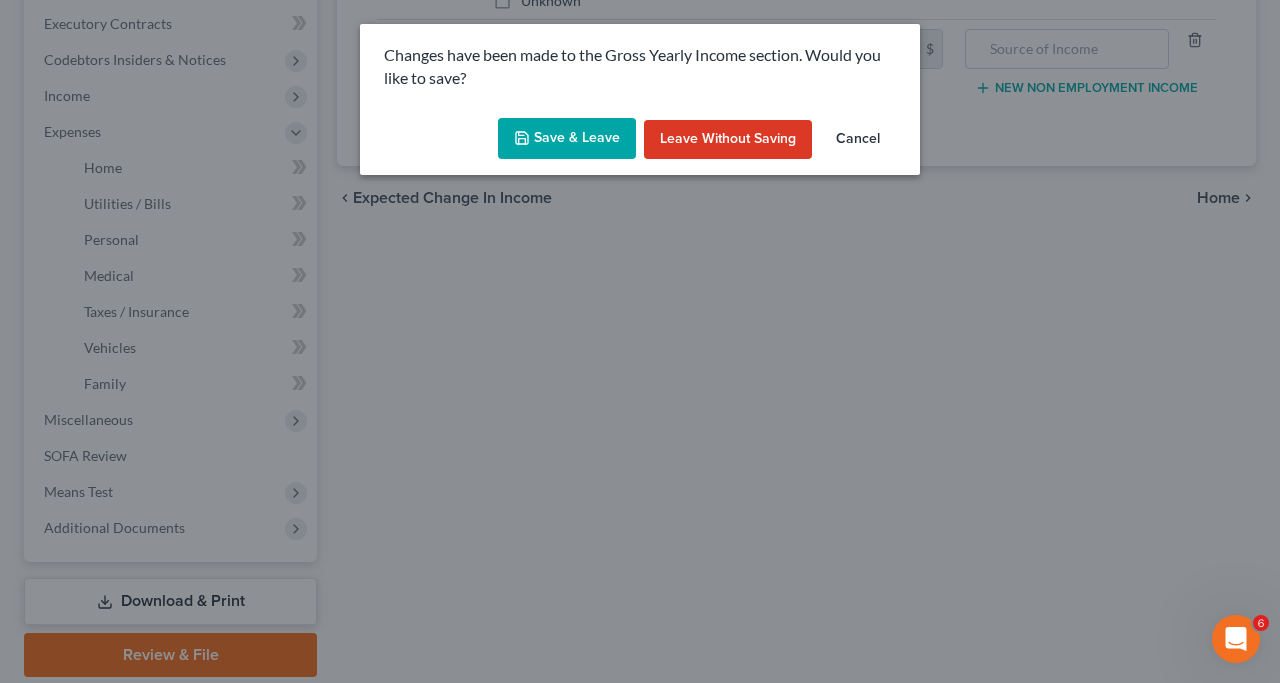 click on "Save & Leave" at bounding box center [567, 139] 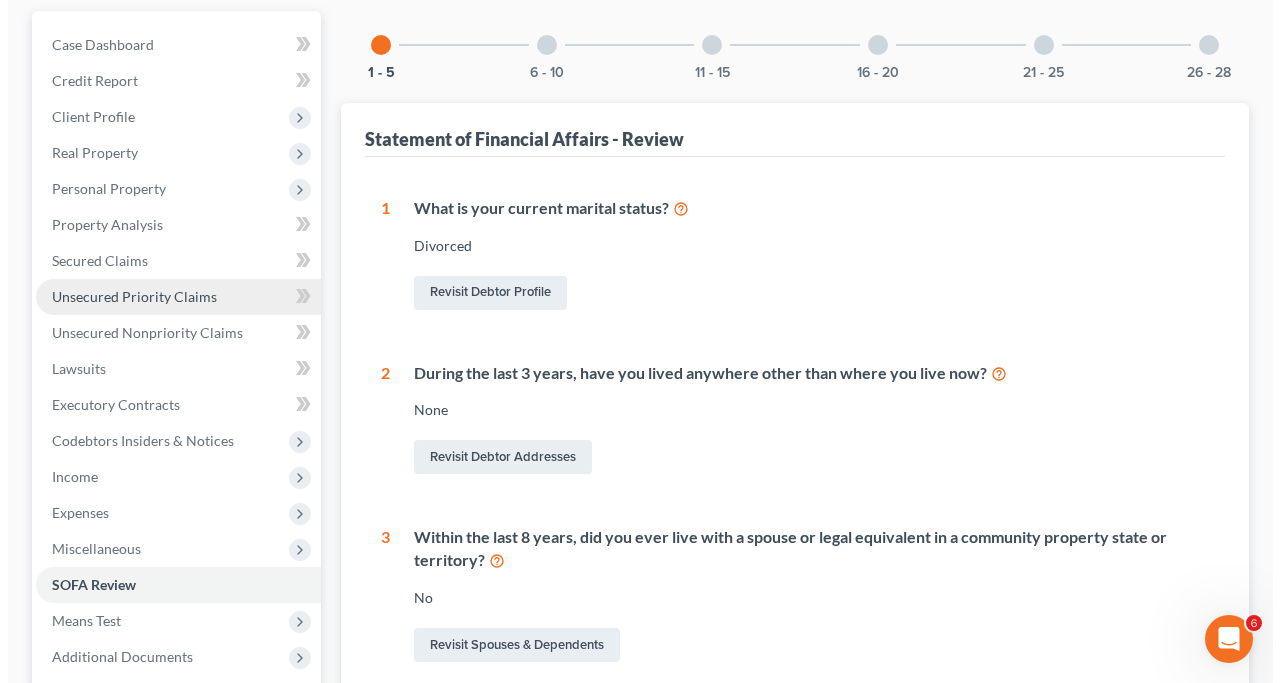 scroll, scrollTop: 187, scrollLeft: 0, axis: vertical 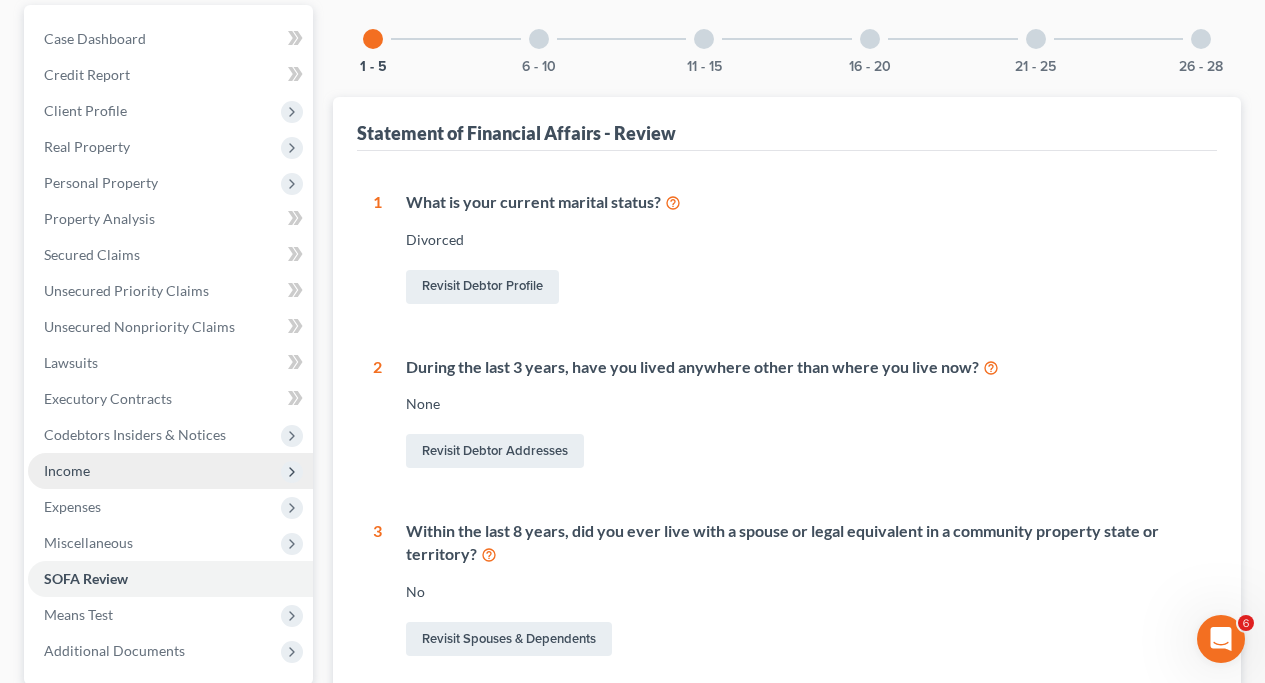 click on "Income" at bounding box center (170, 471) 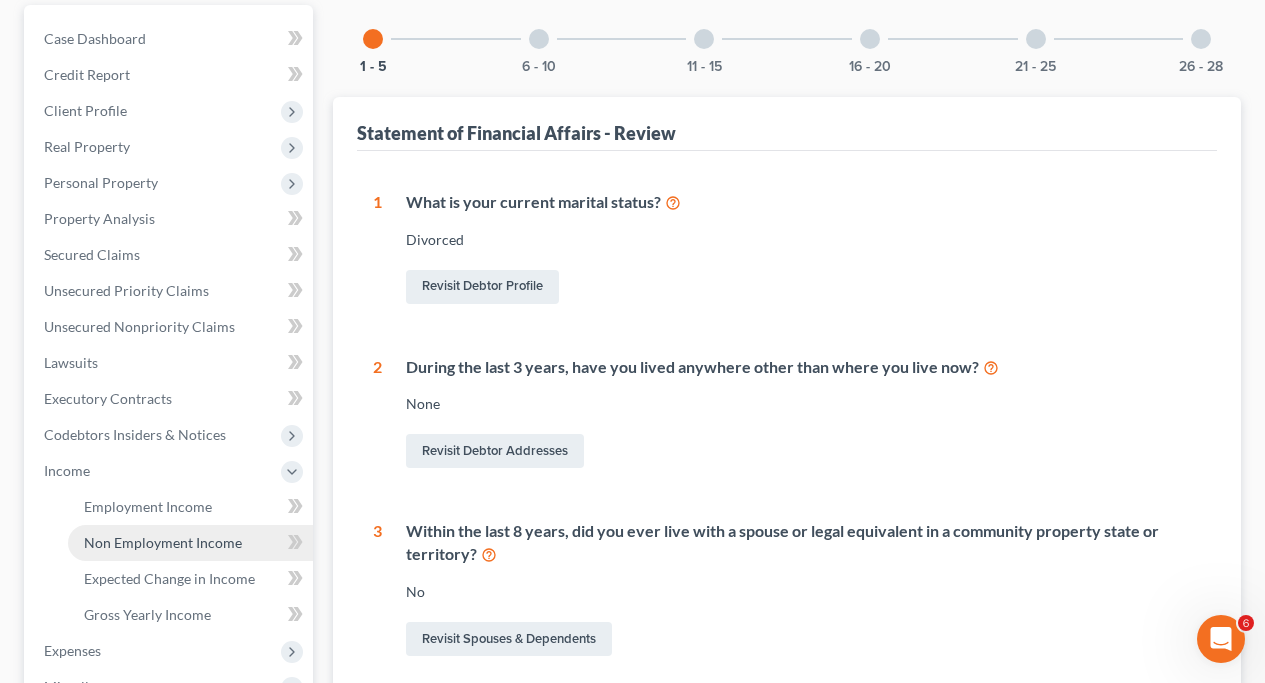 click on "Non Employment Income" at bounding box center (163, 542) 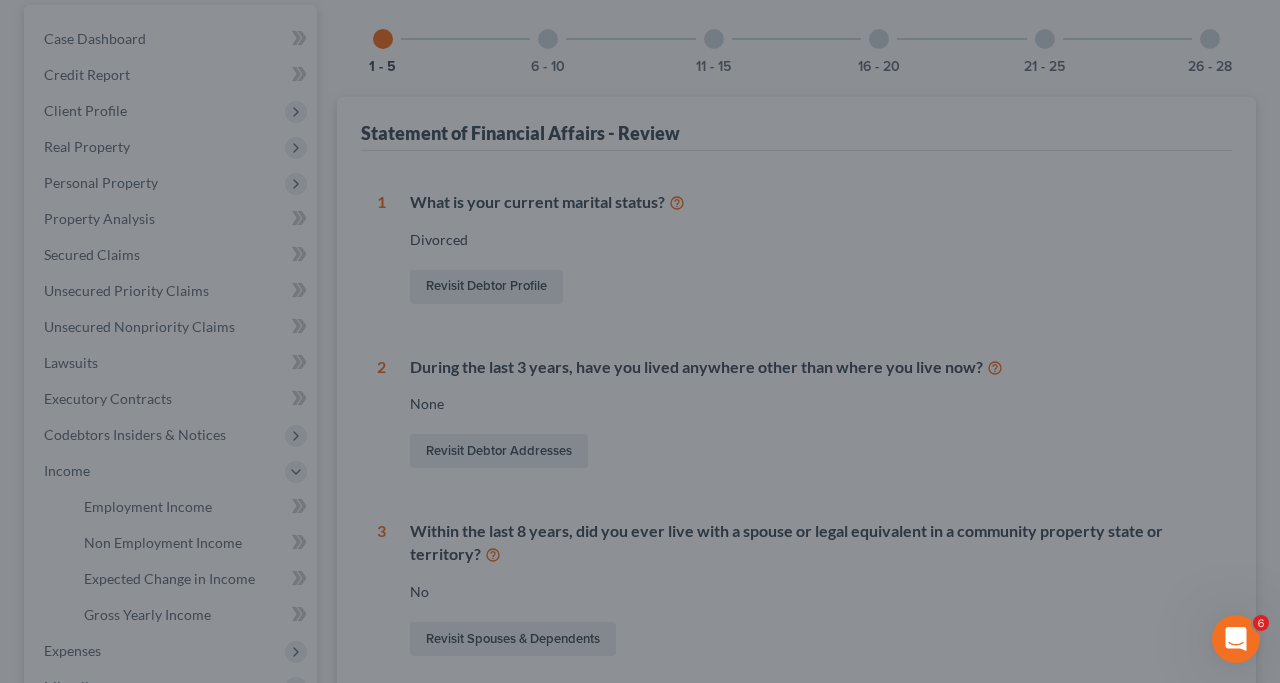 click at bounding box center (640, 341) 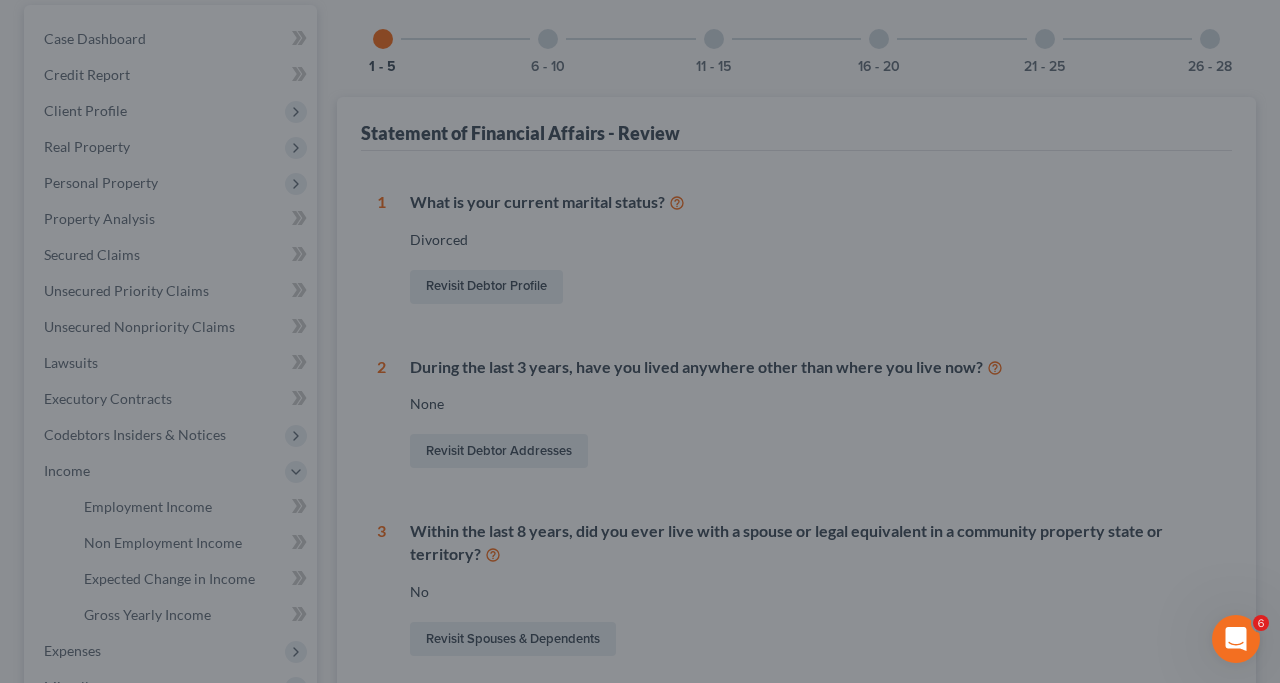 click at bounding box center [640, 341] 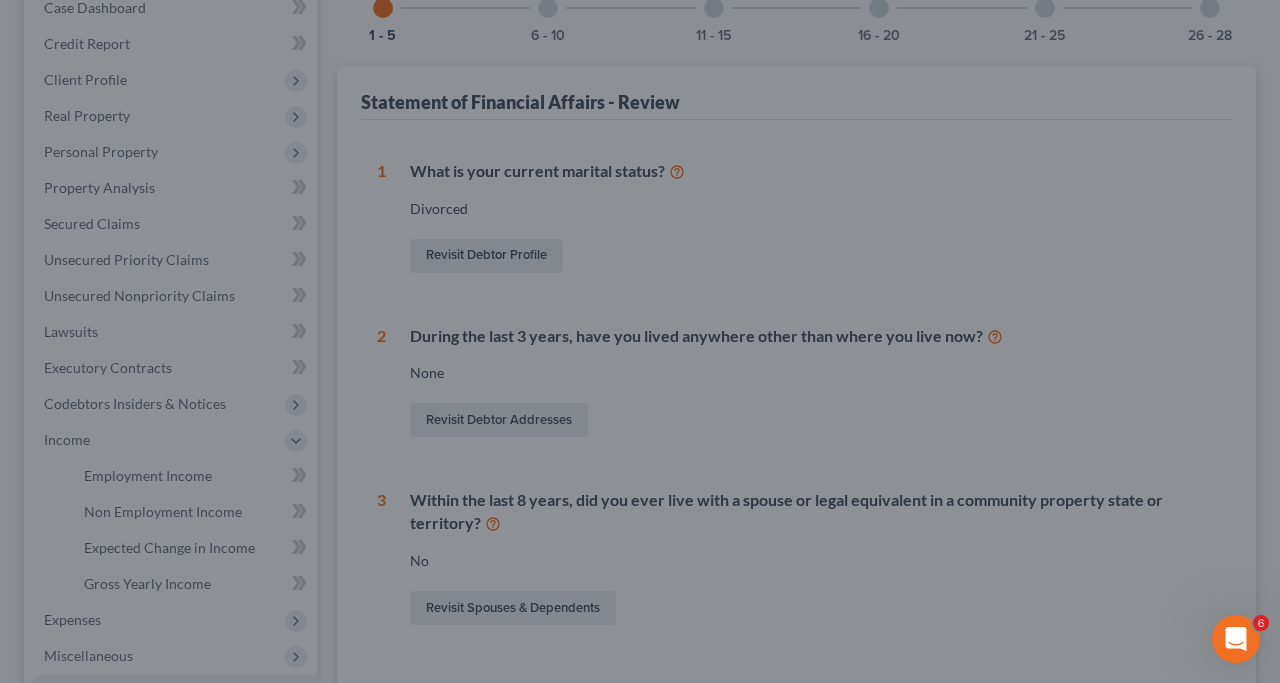 scroll, scrollTop: 256, scrollLeft: 0, axis: vertical 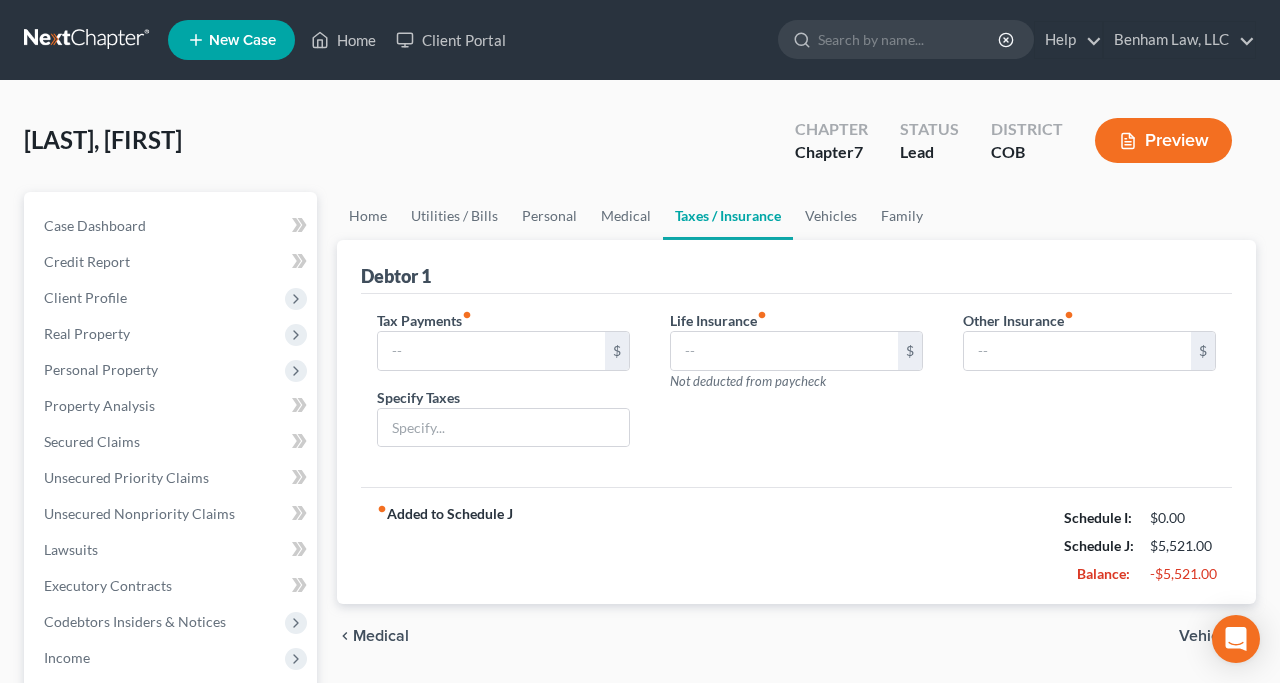 type on "0.00" 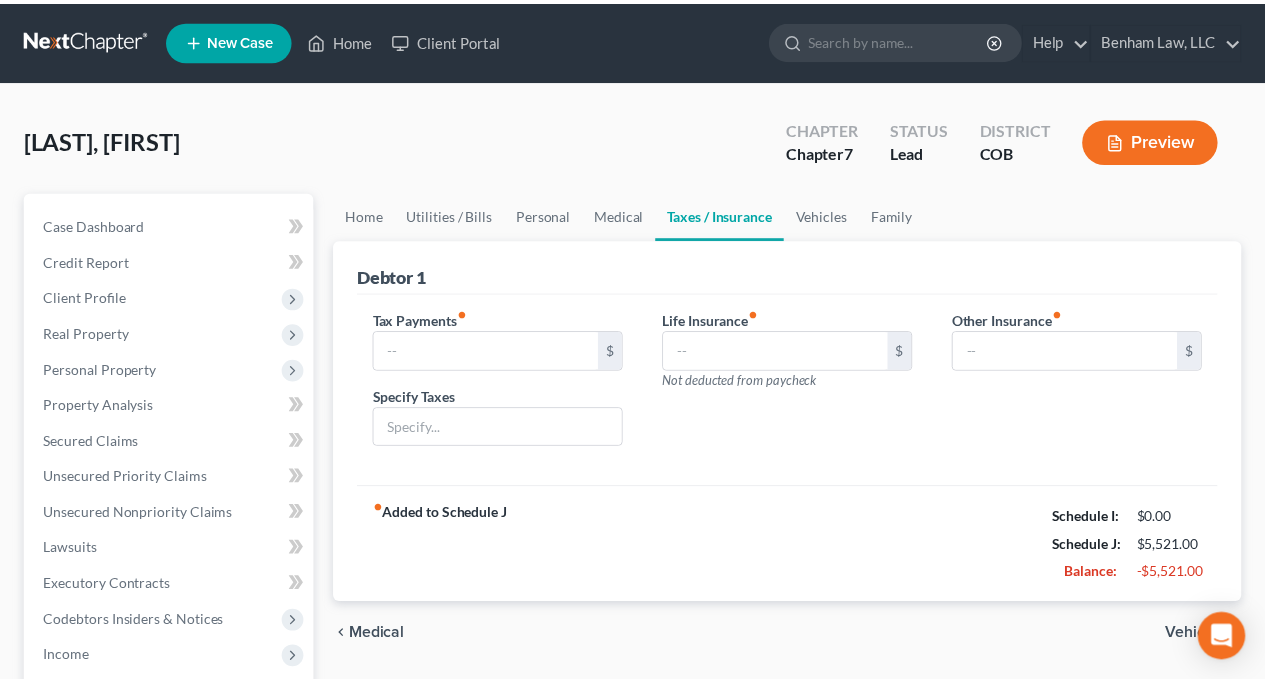 scroll, scrollTop: 256, scrollLeft: 0, axis: vertical 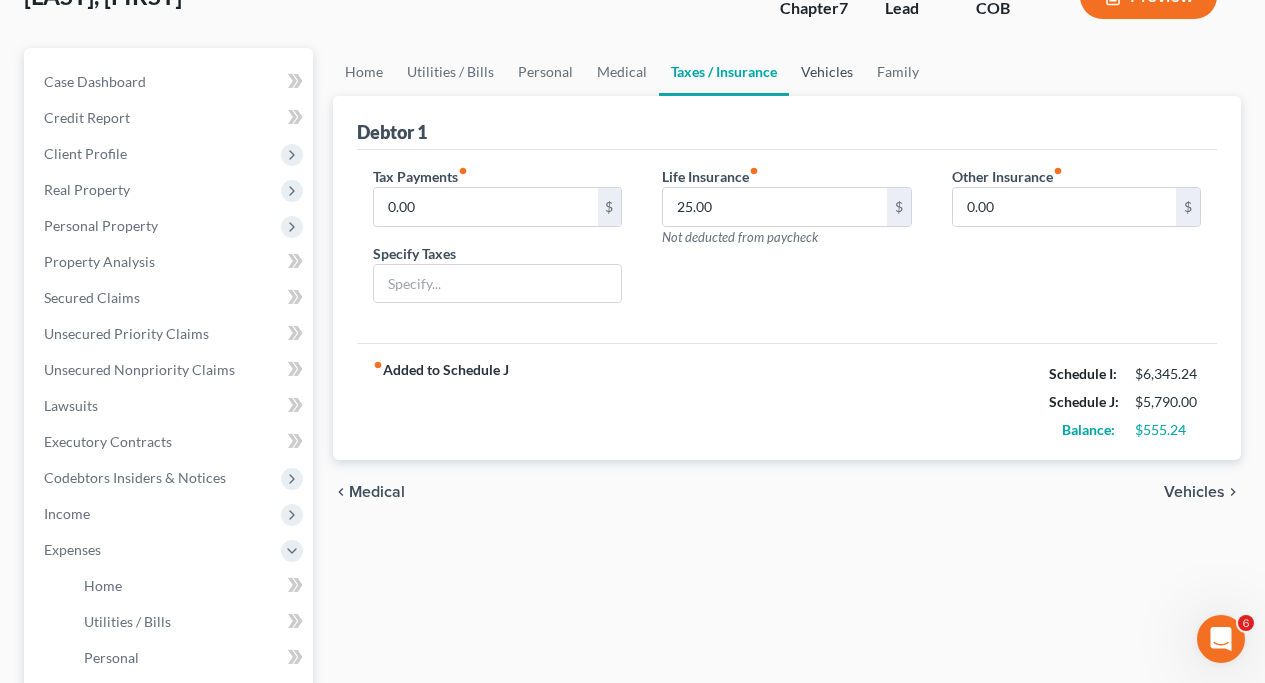 click on "Vehicles" at bounding box center (827, 72) 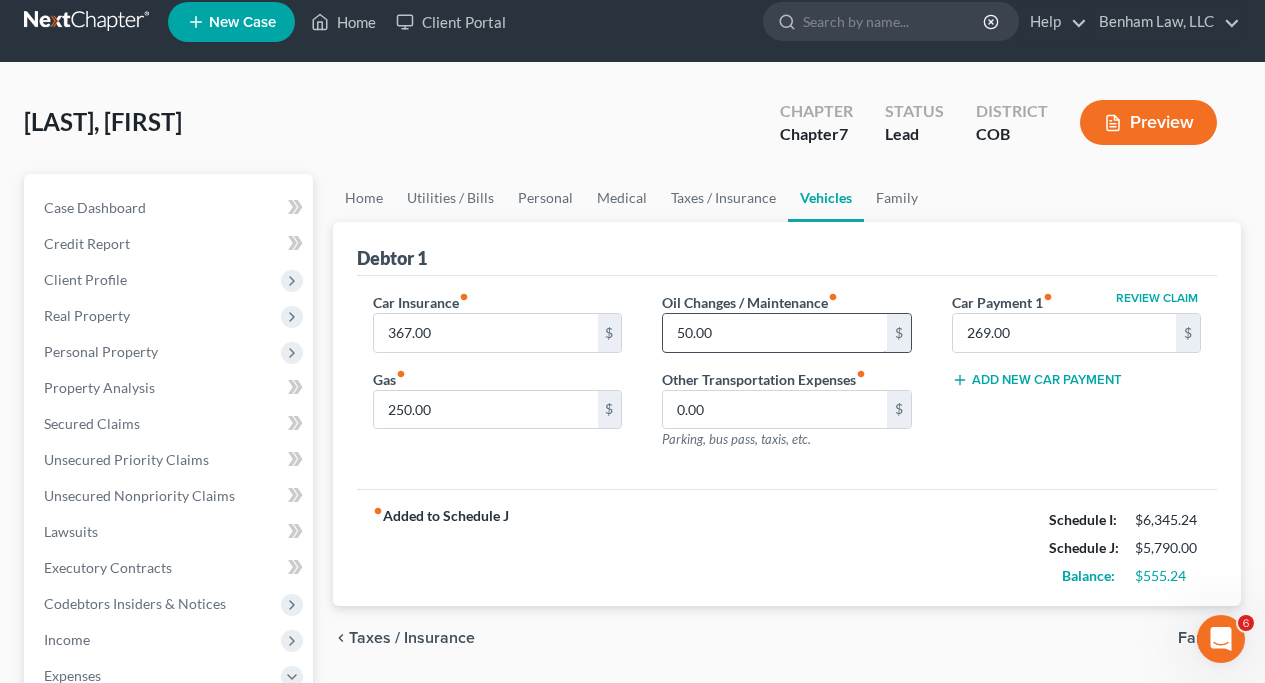 scroll, scrollTop: 21, scrollLeft: 0, axis: vertical 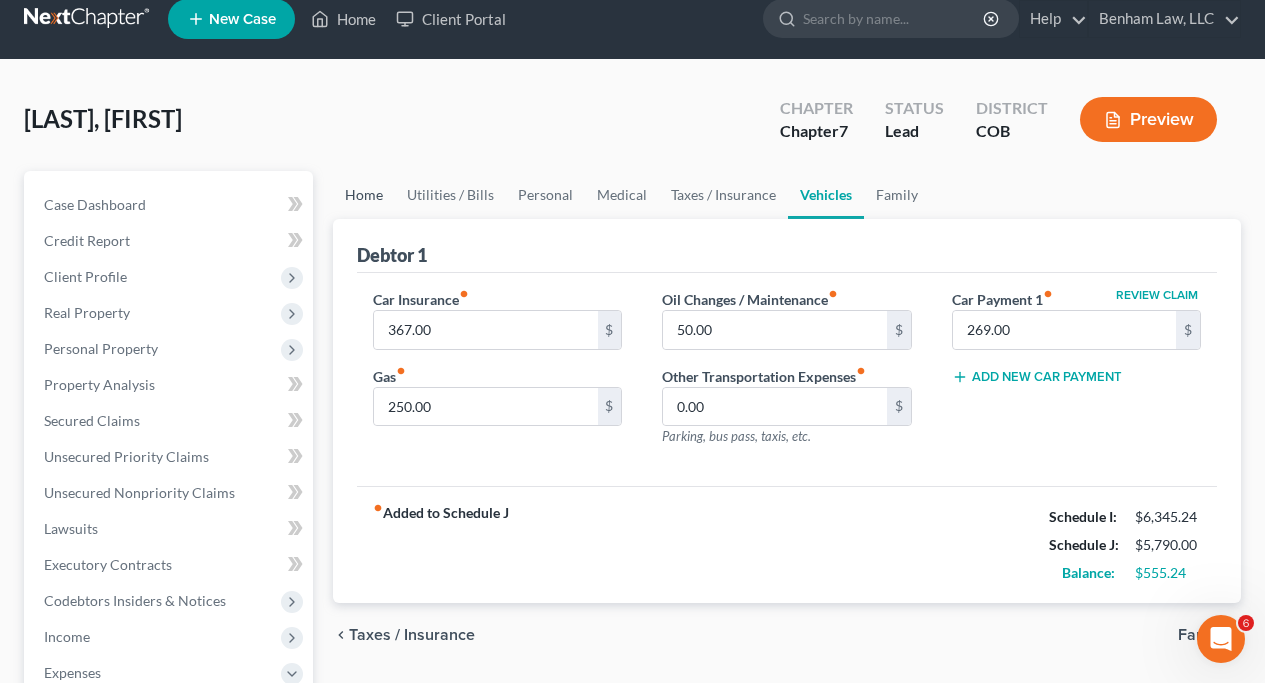 click on "Home" at bounding box center [364, 195] 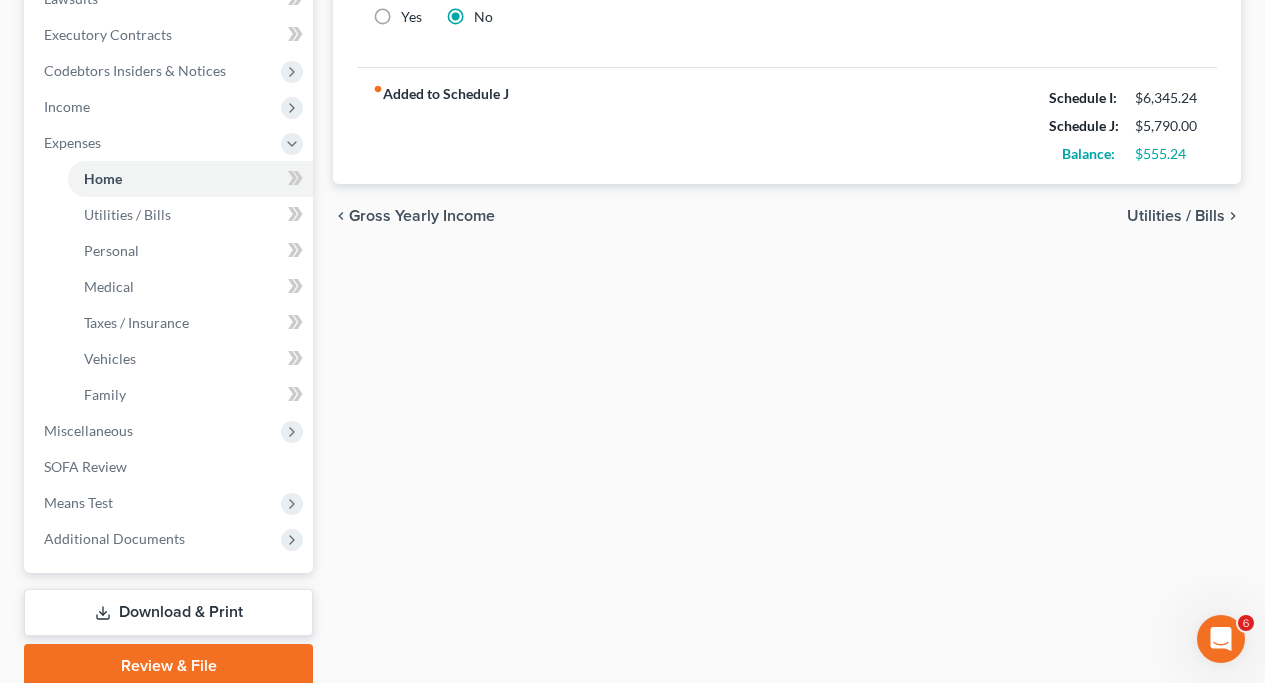 scroll, scrollTop: 367, scrollLeft: 0, axis: vertical 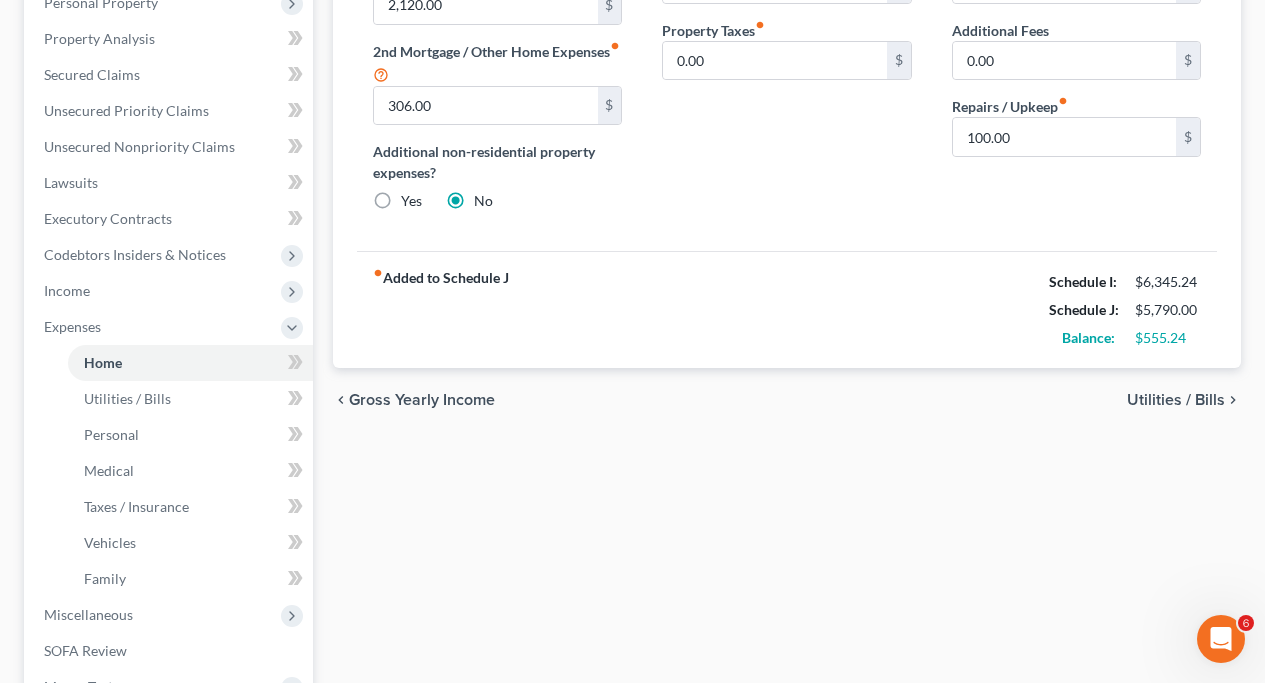 click on "Utilities / Bills" at bounding box center (1176, 400) 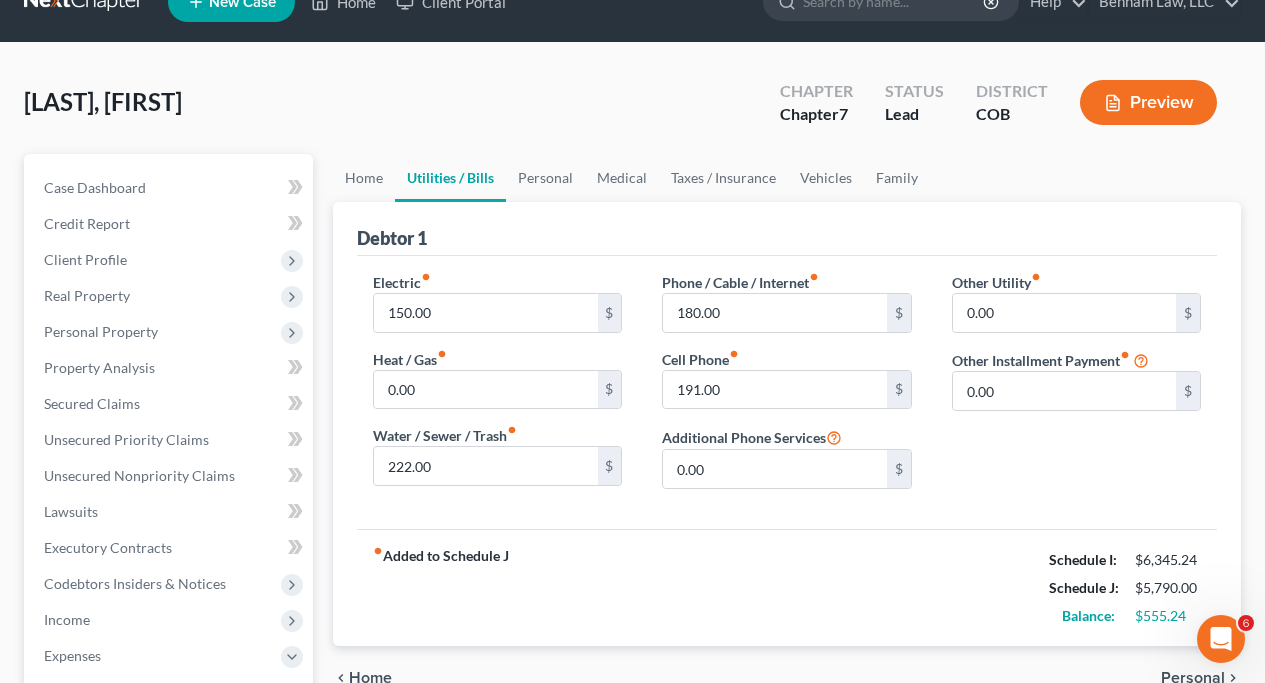 scroll, scrollTop: 0, scrollLeft: 0, axis: both 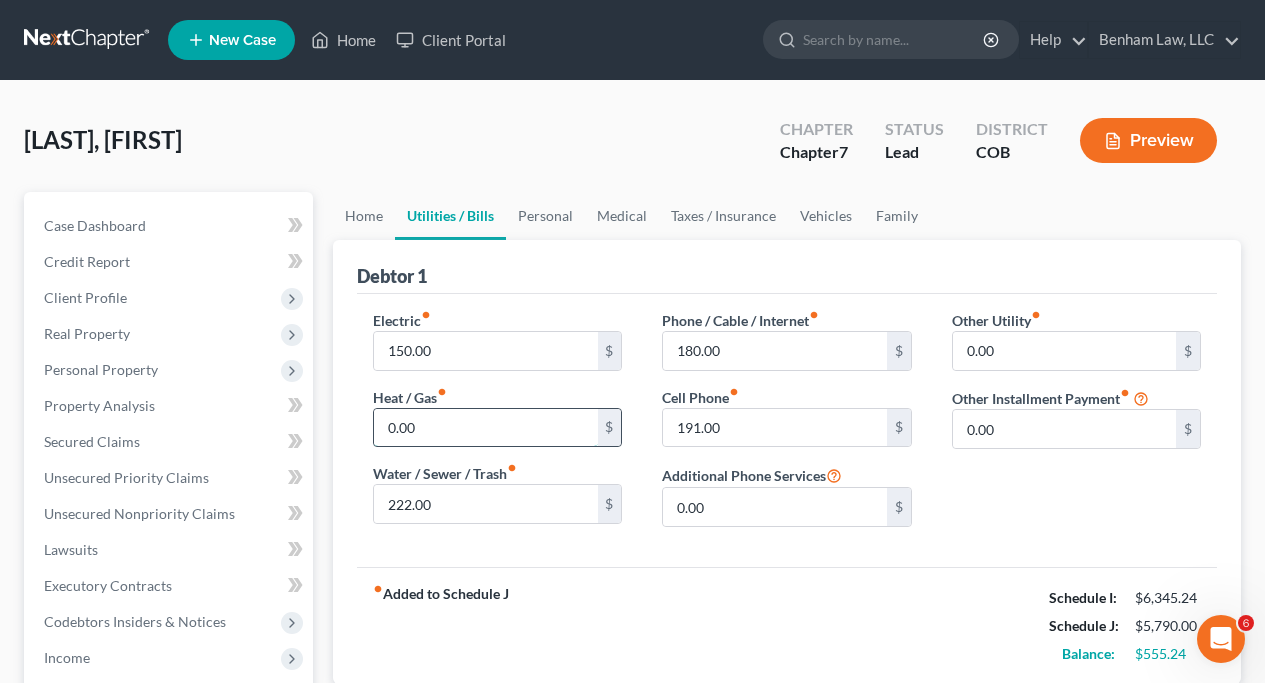 click on "0.00" at bounding box center (485, 428) 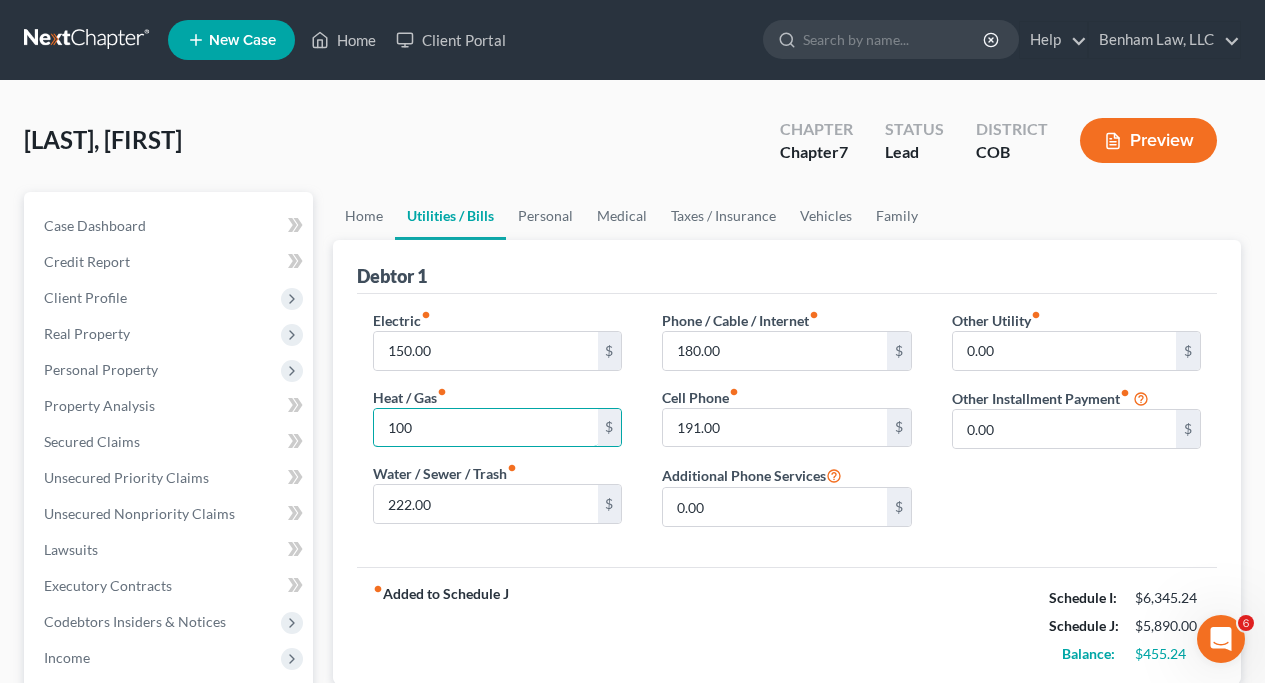 type on "100" 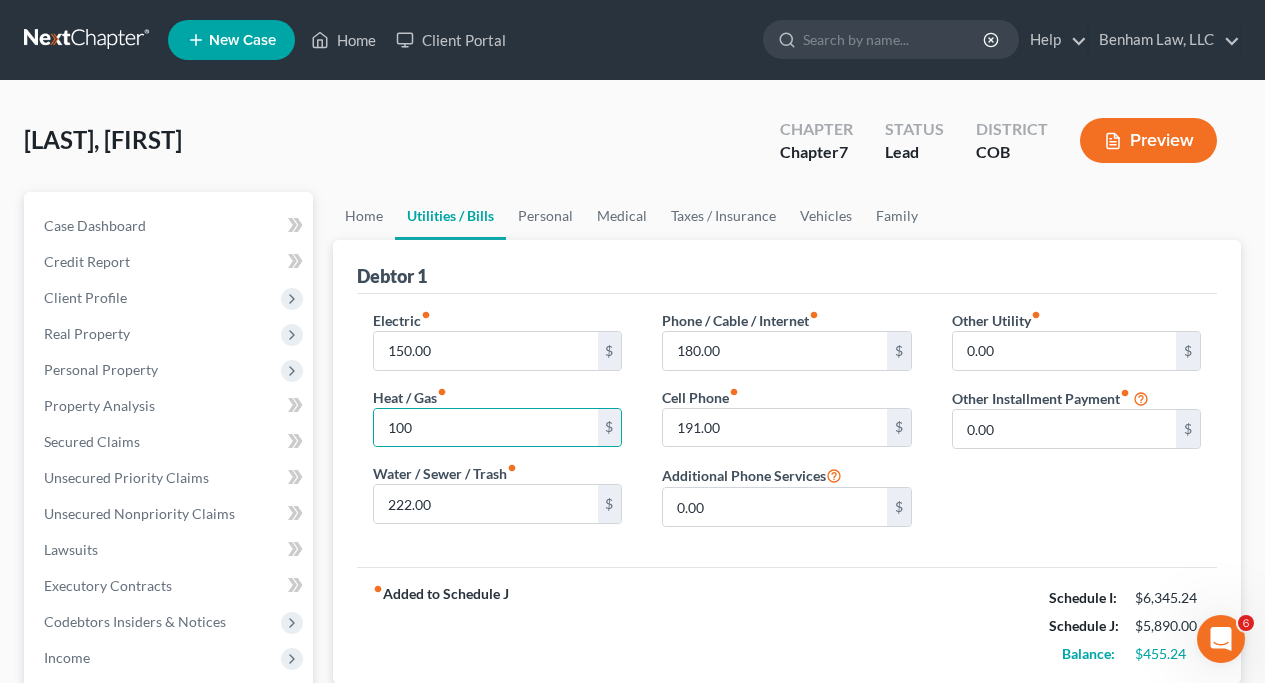 click on "Electric  fiber_manual_record 150.00 $ Heat / Gas  fiber_manual_record 100 $  Water / Sewer / Trash  fiber_manual_record 222.00 $ Phone / Cable / Internet  fiber_manual_record 180.00 $ Cell Phone  fiber_manual_record 191.00 $ Additional Phone Services  0.00 $ Other Utility  fiber_manual_record 0.00 $ Other Installment Payment  fiber_manual_record   0.00 $" at bounding box center [787, 430] 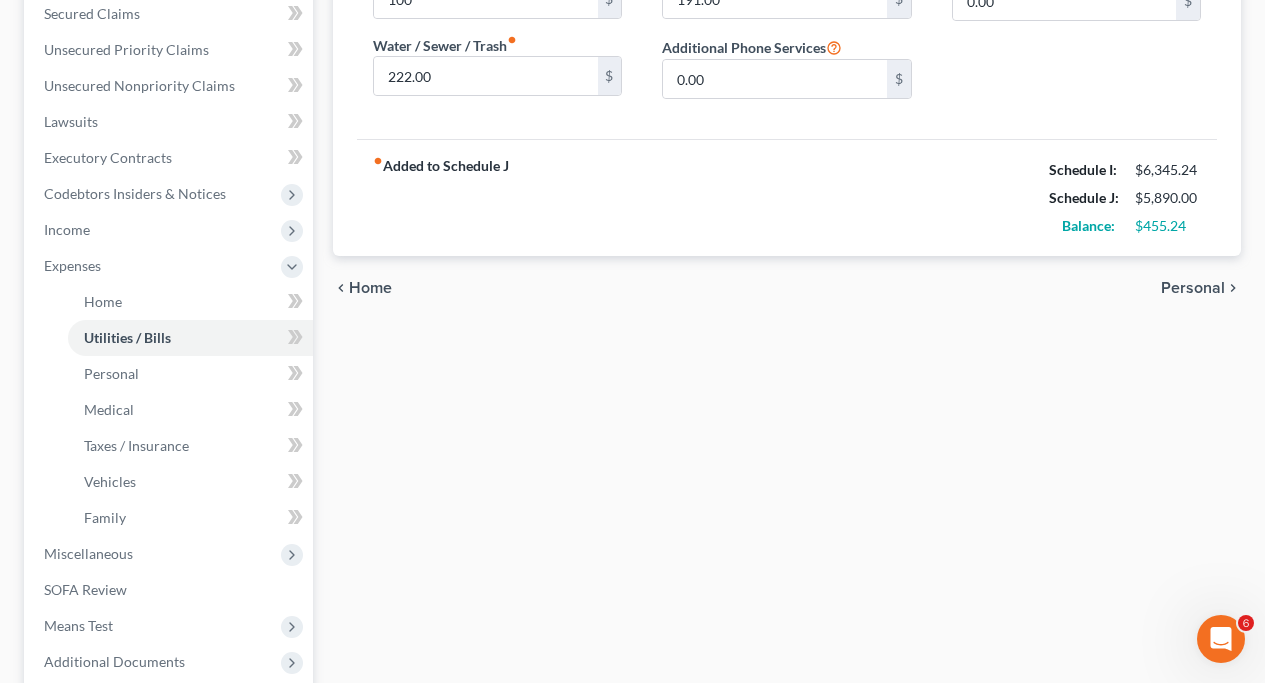 scroll, scrollTop: 445, scrollLeft: 0, axis: vertical 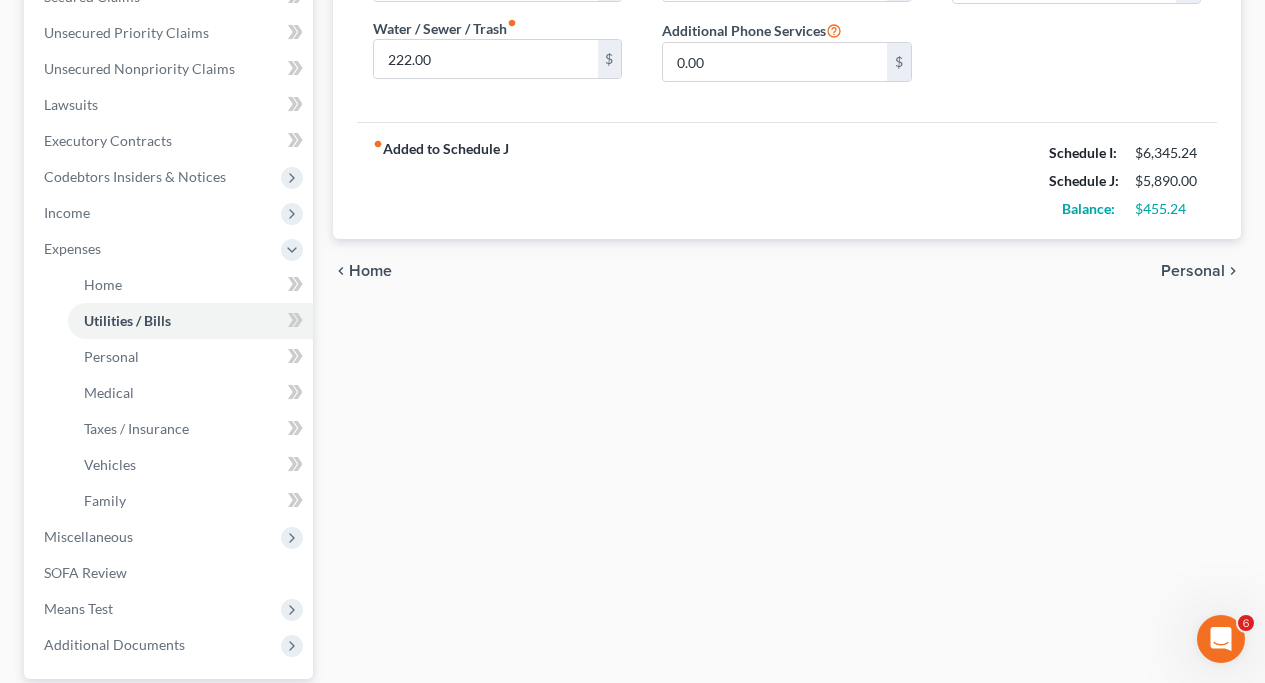 click on "Personal" at bounding box center (1193, 271) 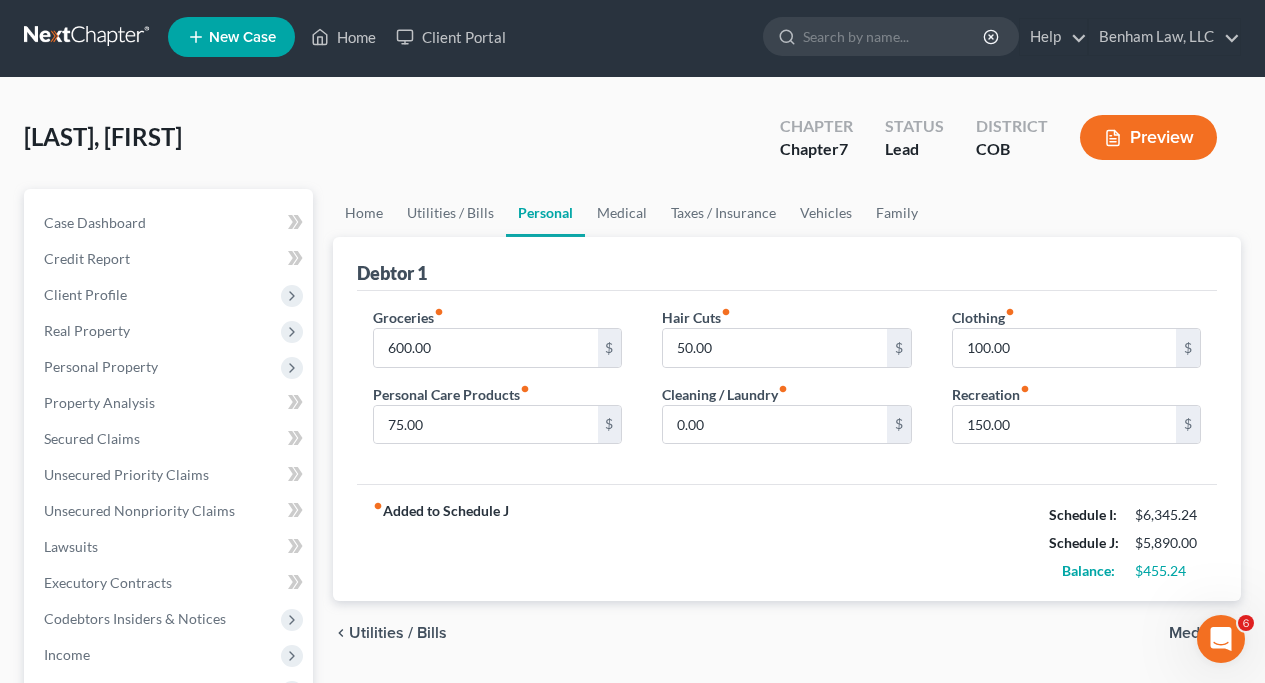 scroll, scrollTop: 0, scrollLeft: 0, axis: both 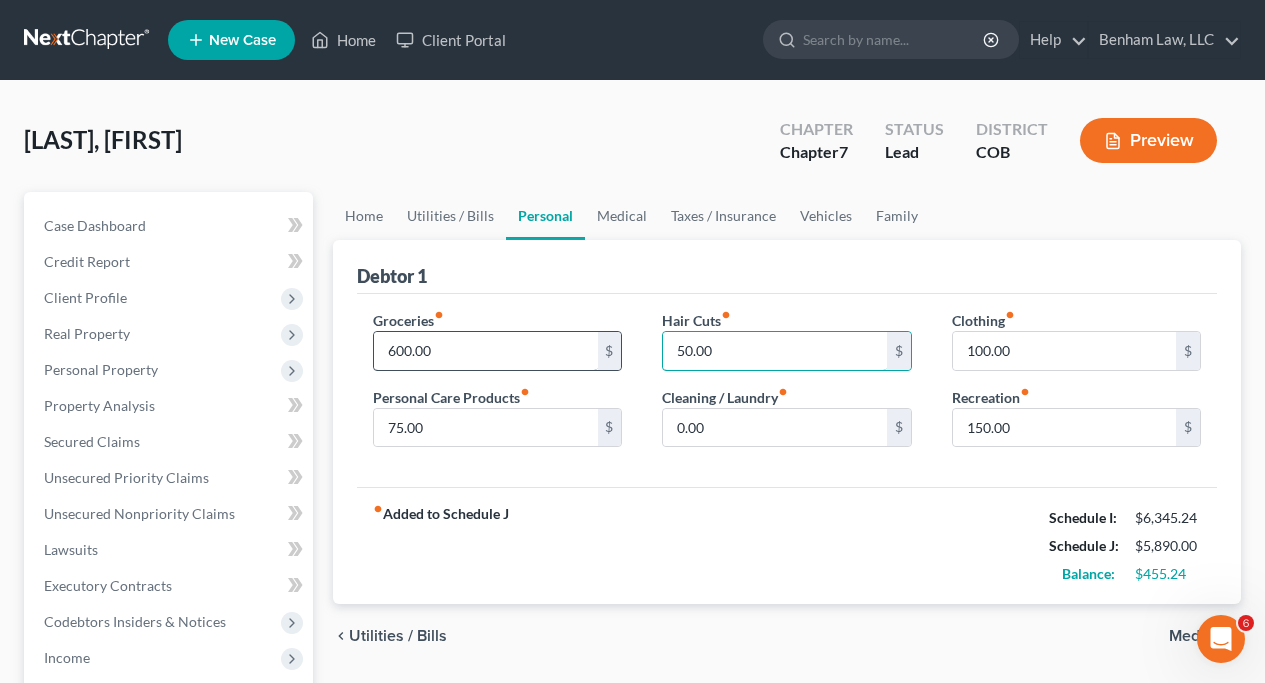 drag, startPoint x: 723, startPoint y: 345, endPoint x: 585, endPoint y: 348, distance: 138.03261 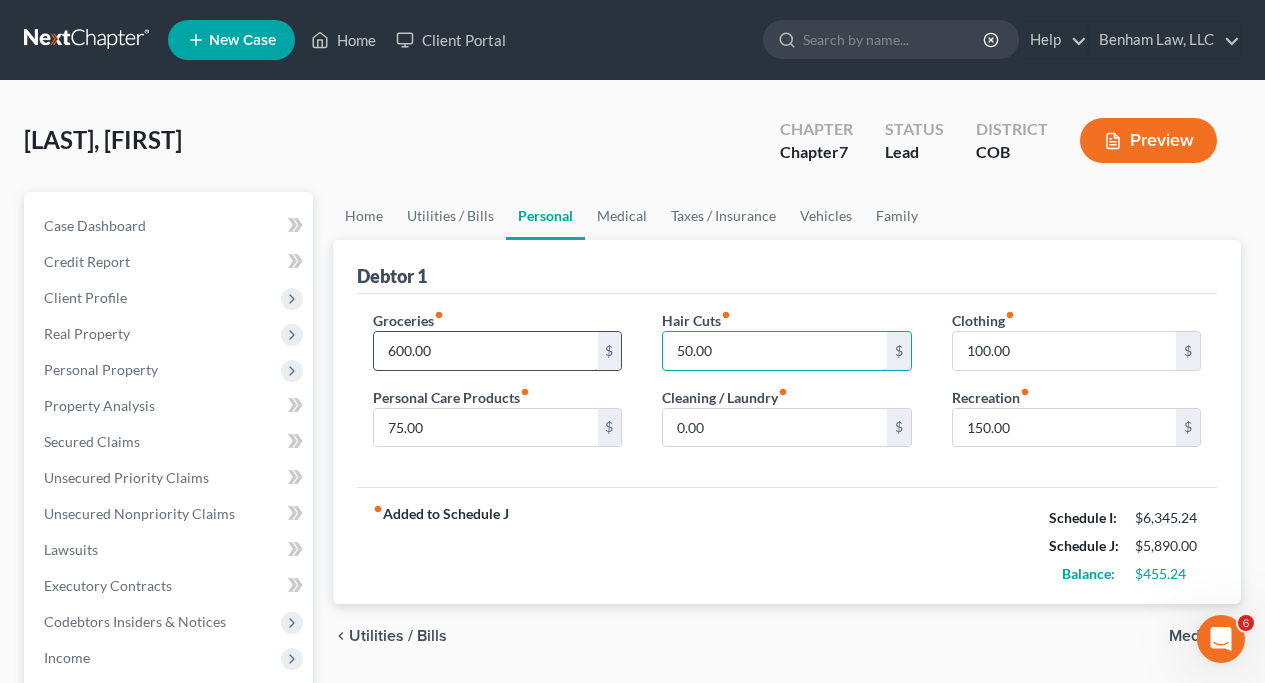 click on "Groceries  fiber_manual_record 600.00 $ Personal Care Products  fiber_manual_record 75.00 $ Hair Cuts  fiber_manual_record 50.00 $ Cleaning / Laundry  fiber_manual_record 0.00 $ Clothing  fiber_manual_record 100.00 $ Recreation  fiber_manual_record 150.00 $" at bounding box center (787, 387) 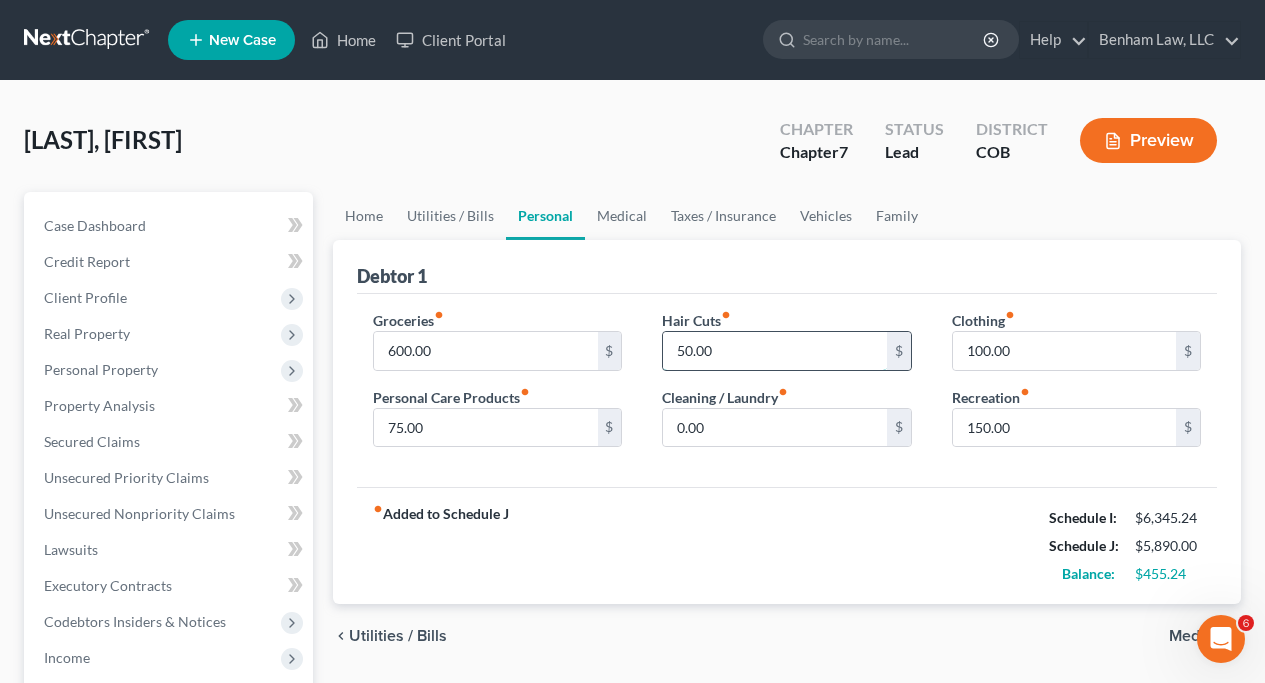 drag, startPoint x: 722, startPoint y: 347, endPoint x: 665, endPoint y: 351, distance: 57.14018 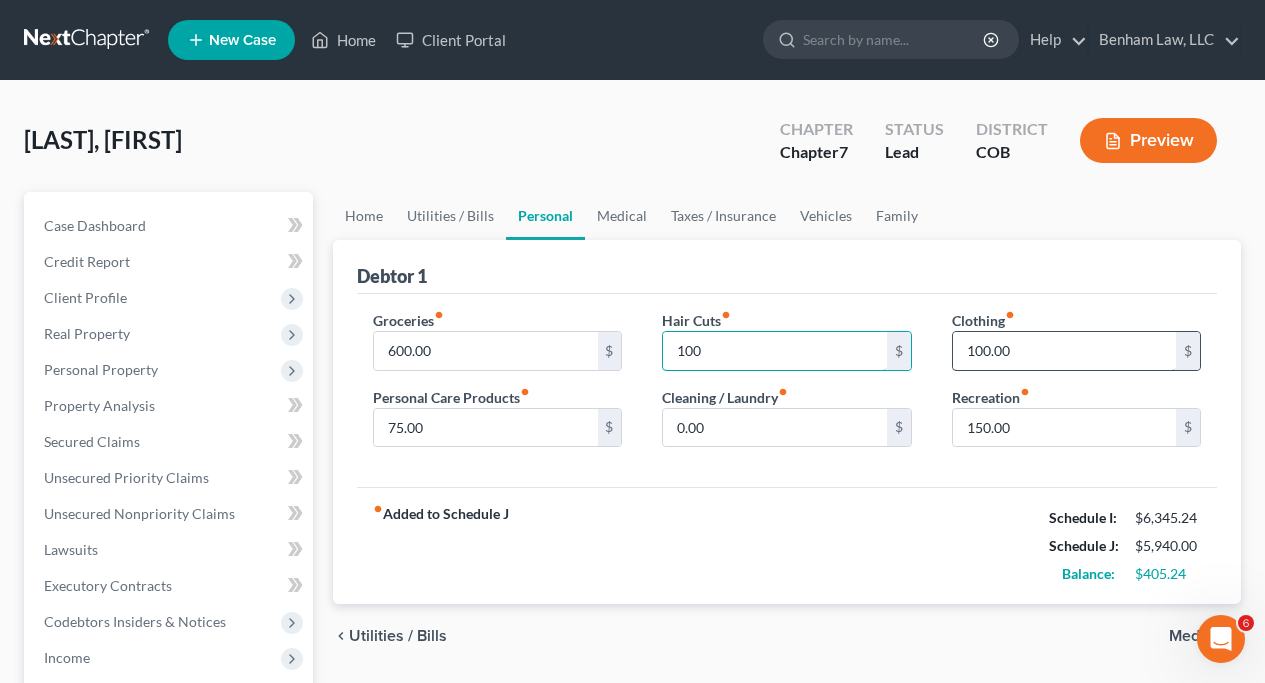 type on "100" 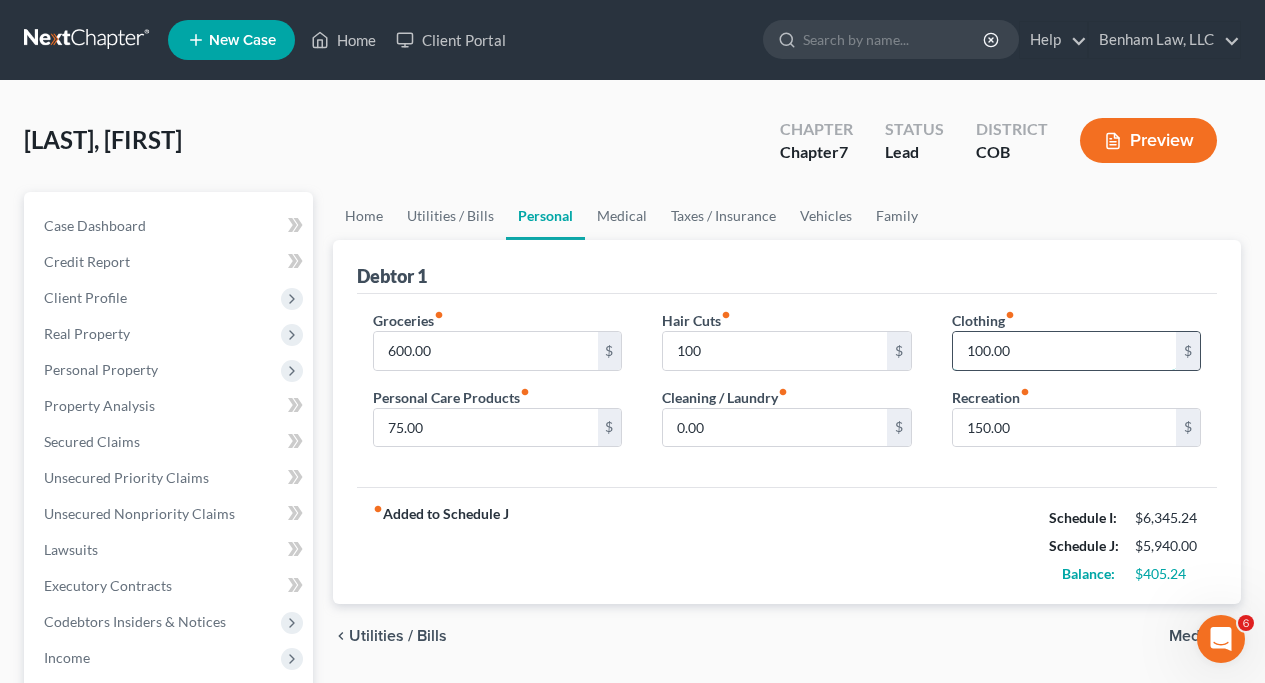 drag, startPoint x: 1012, startPoint y: 348, endPoint x: 971, endPoint y: 356, distance: 41.773197 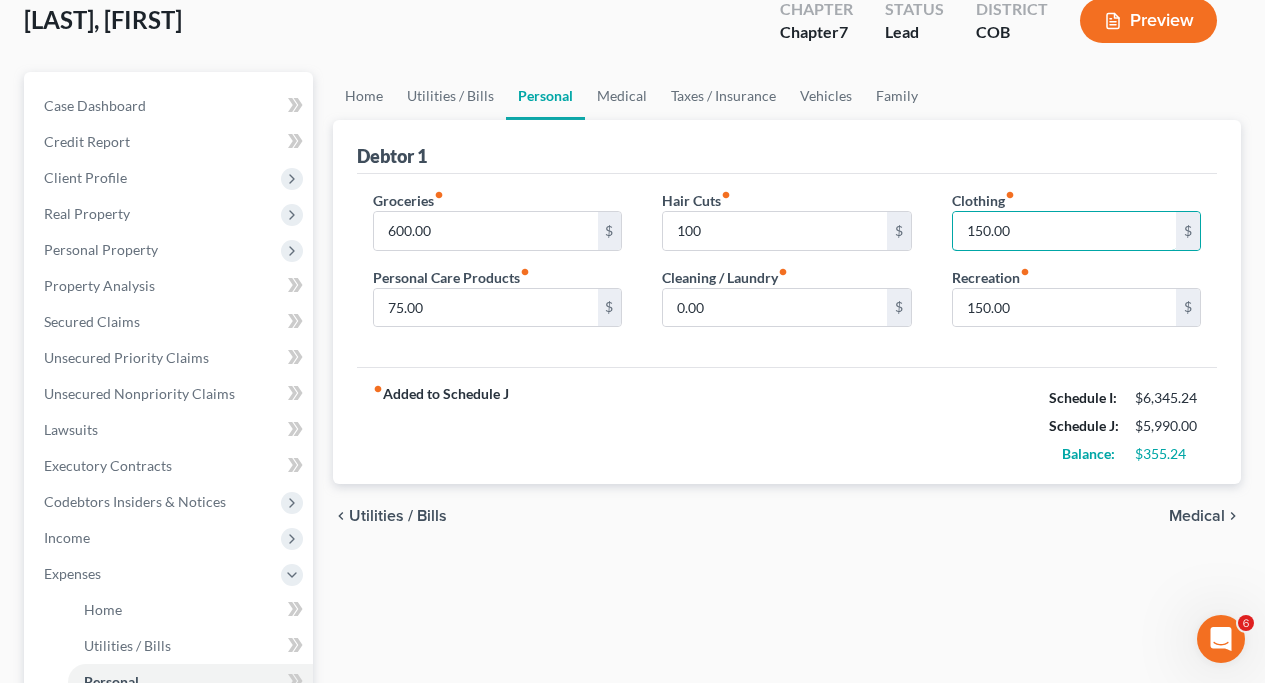 scroll, scrollTop: 121, scrollLeft: 0, axis: vertical 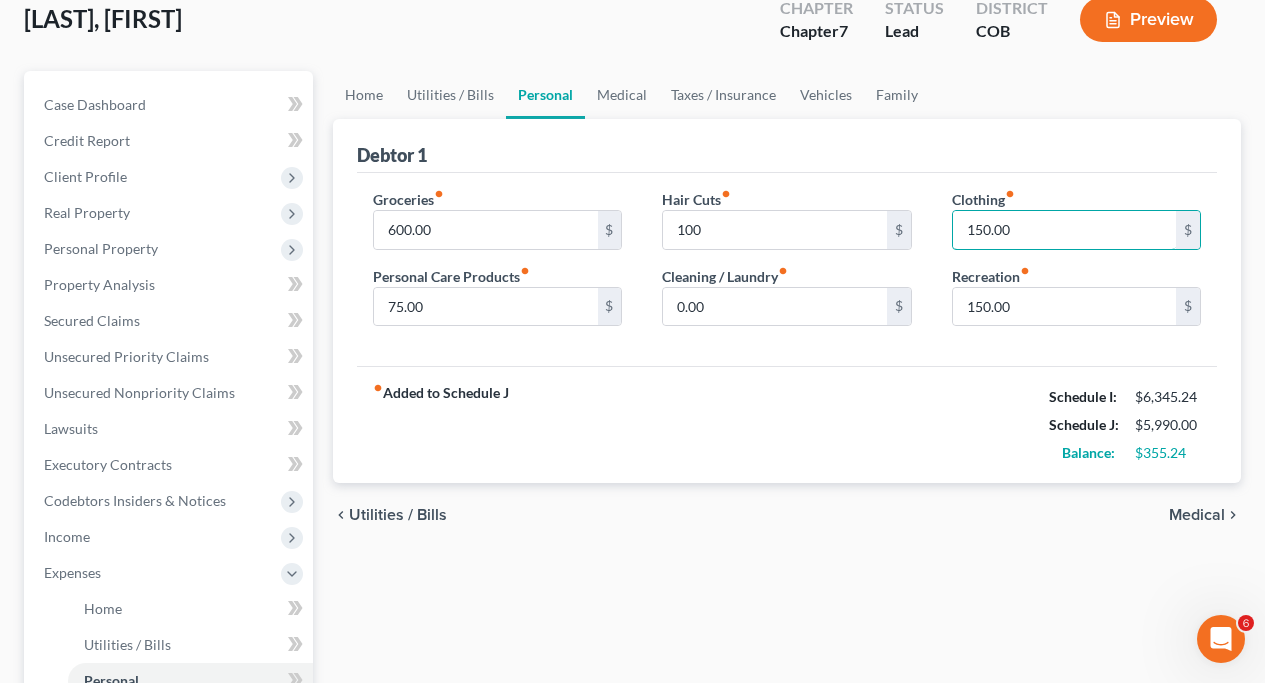type on "150.00" 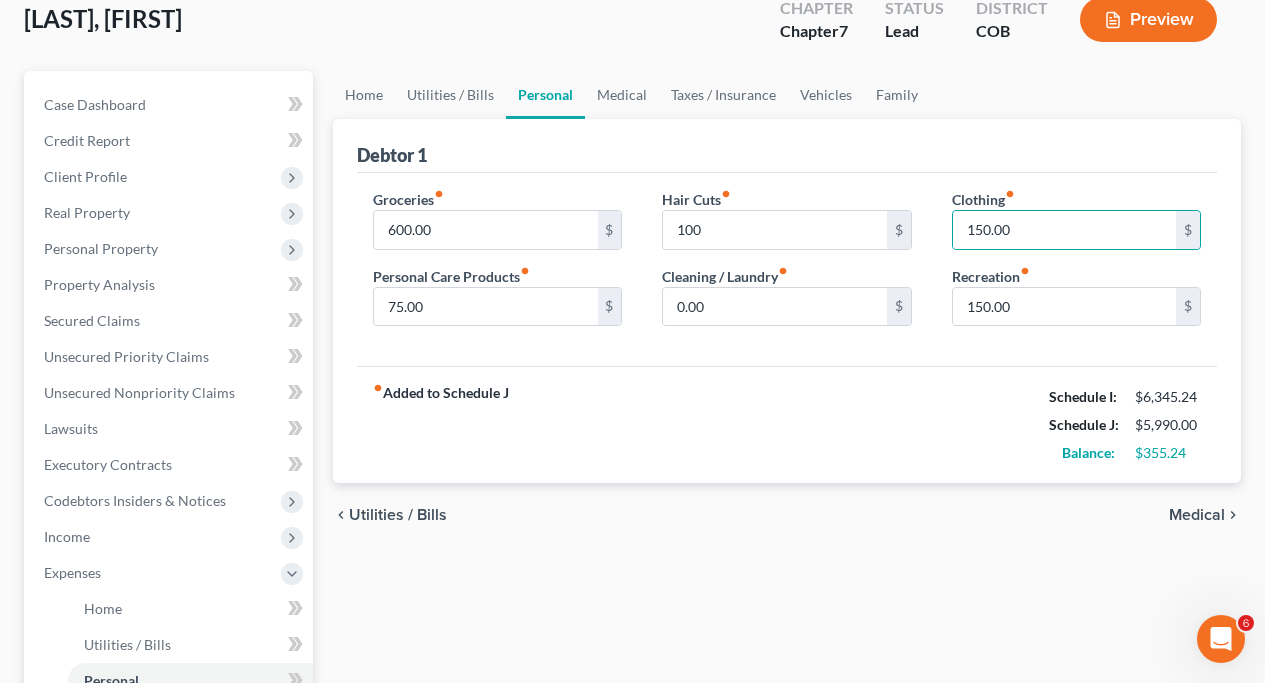 click on "Medical" at bounding box center [1197, 515] 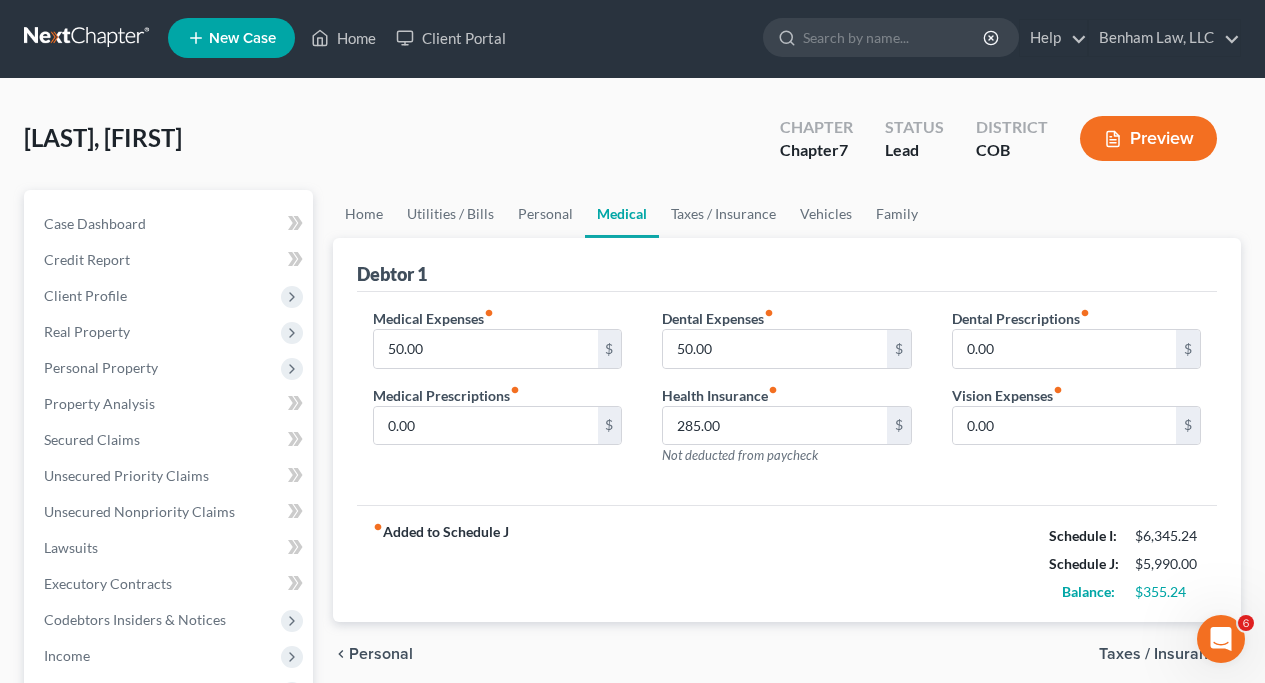 scroll, scrollTop: 0, scrollLeft: 0, axis: both 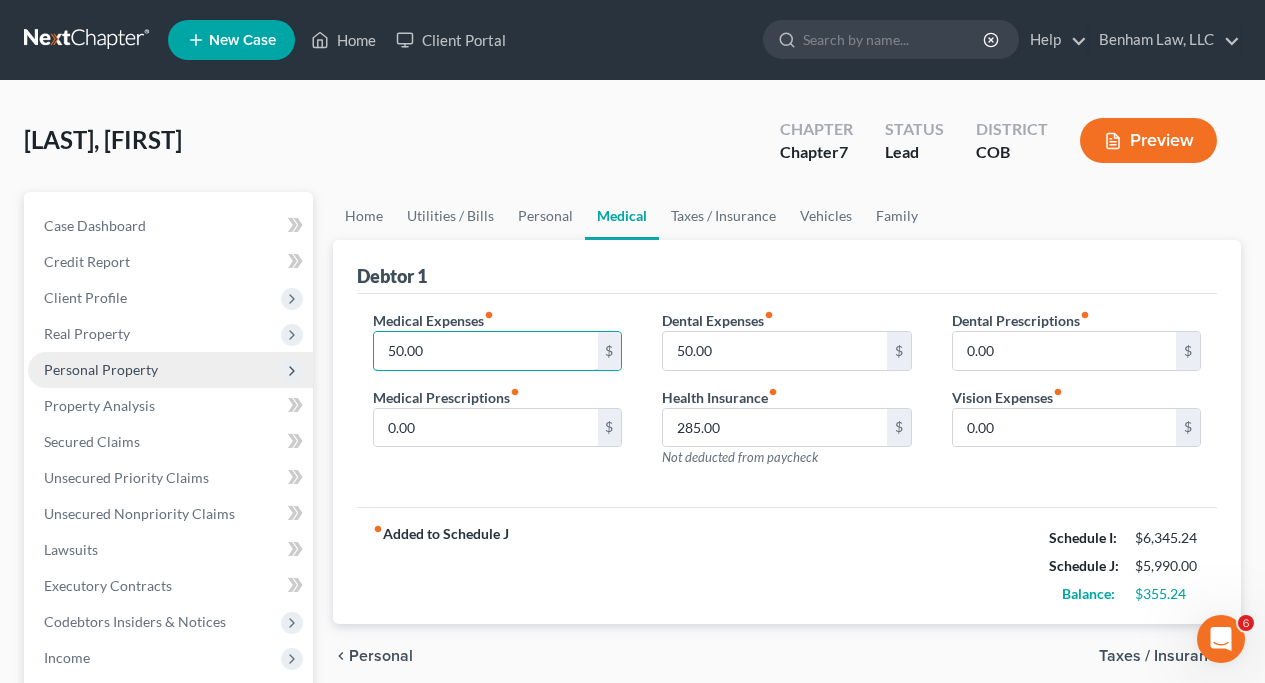 drag, startPoint x: 449, startPoint y: 352, endPoint x: 297, endPoint y: 354, distance: 152.01315 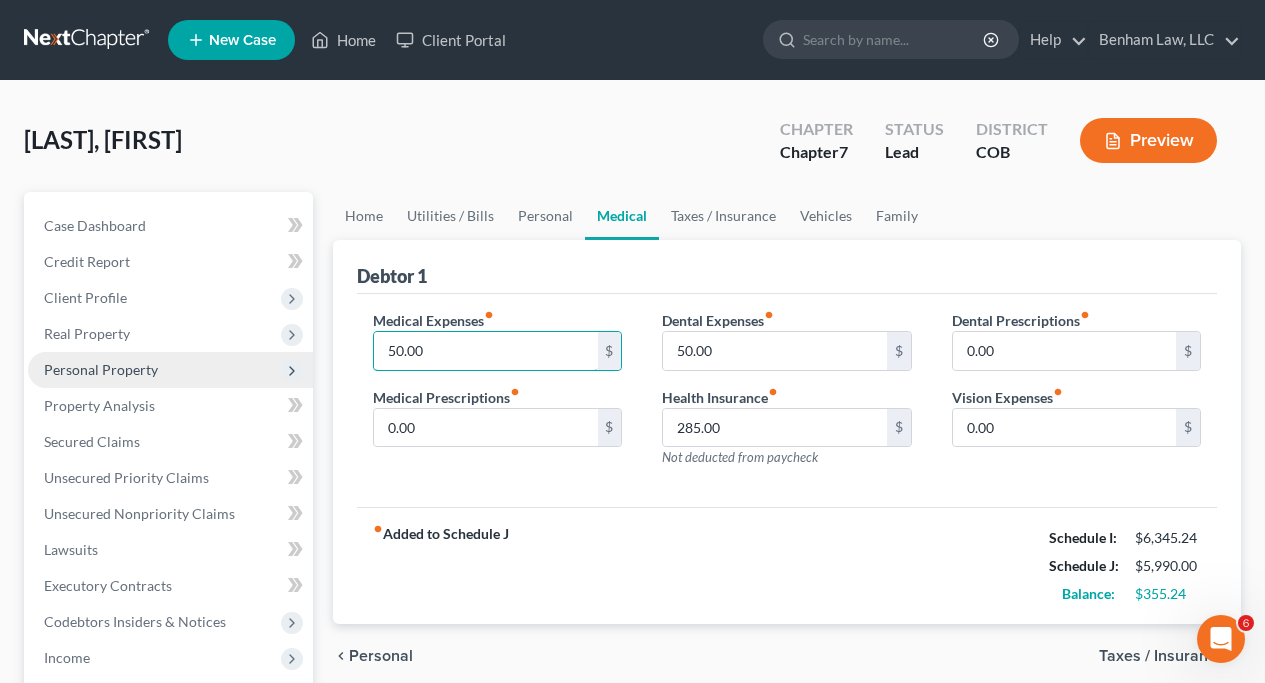 click on "Petition Navigation
Case Dashboard
Payments
Invoices
Payments
Payments
Credit Report
Client Profile" at bounding box center [632, 715] 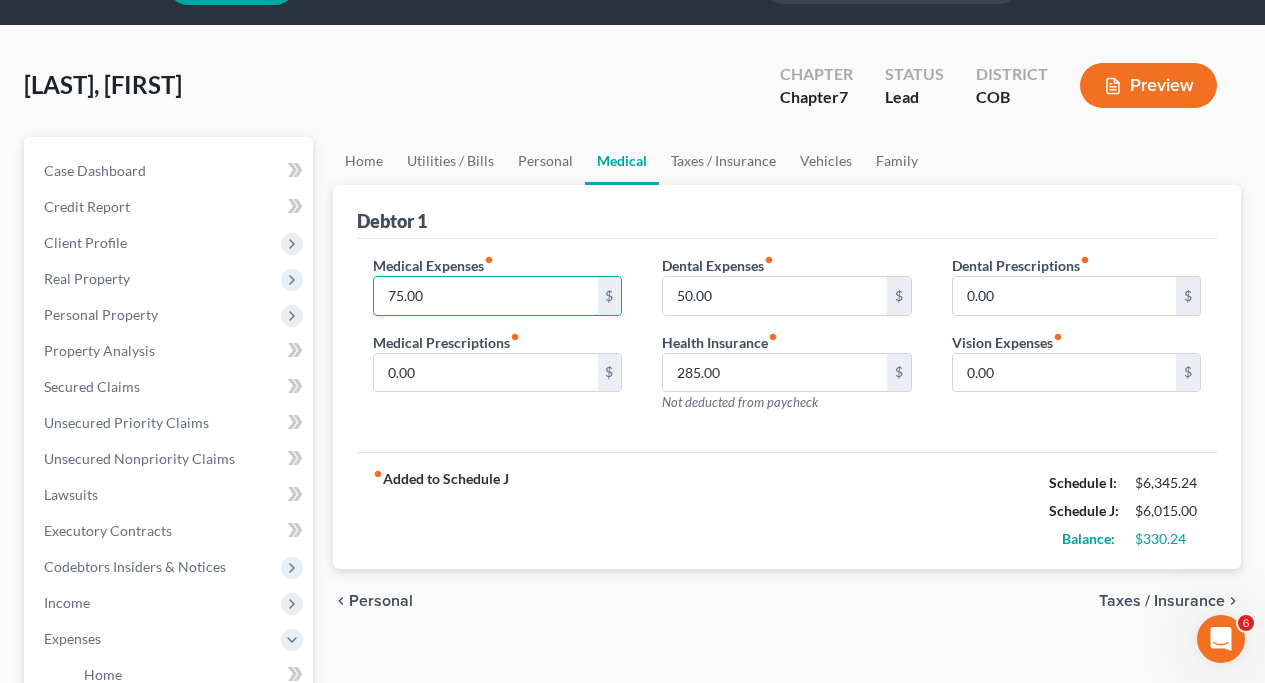 scroll, scrollTop: 89, scrollLeft: 0, axis: vertical 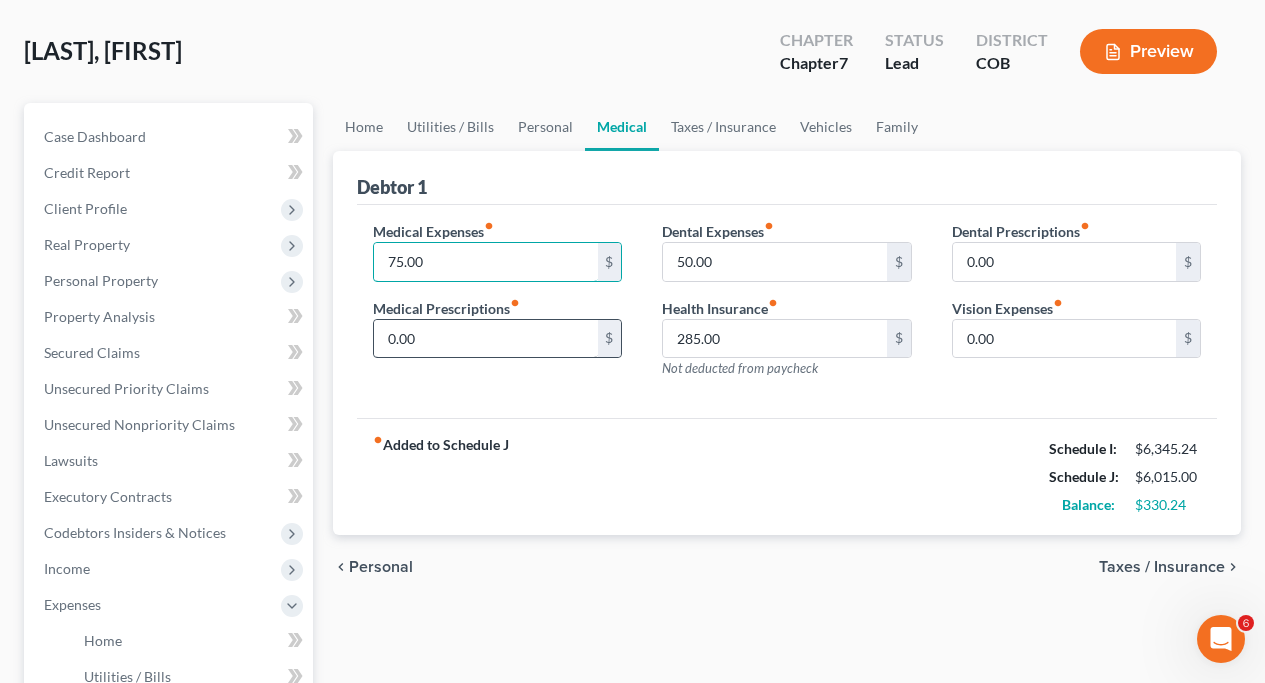 type on "75.00" 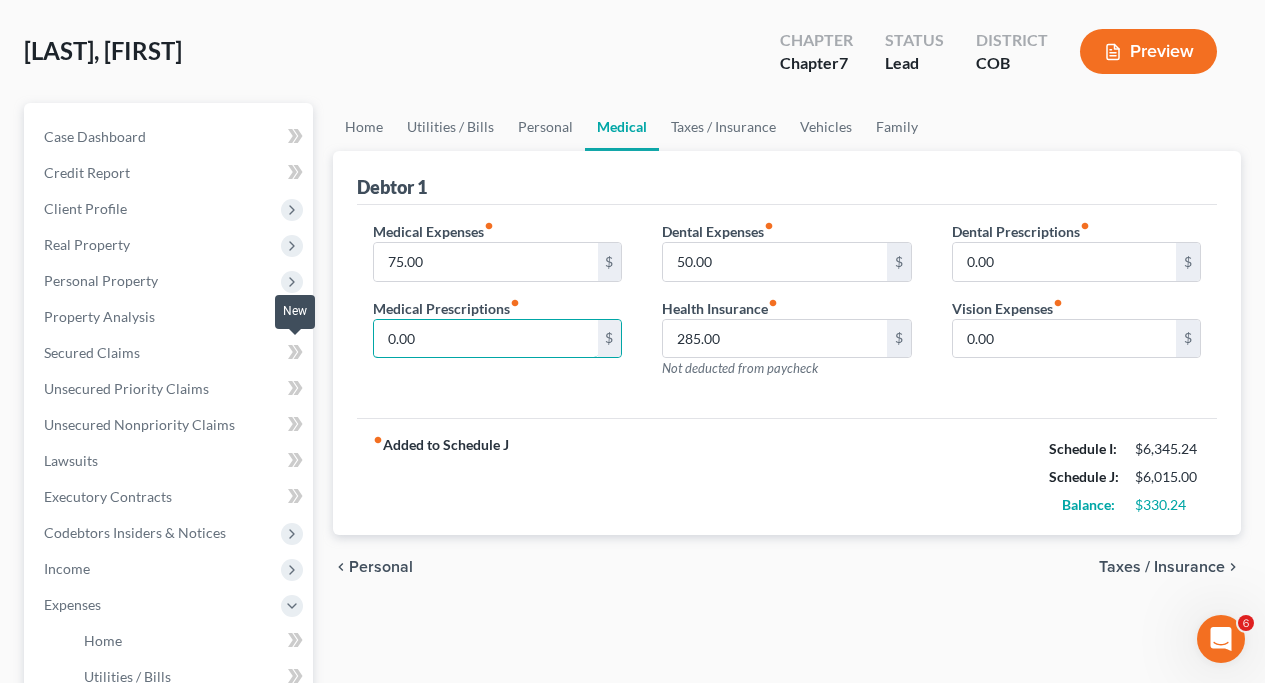drag, startPoint x: 447, startPoint y: 339, endPoint x: 306, endPoint y: 347, distance: 141.22676 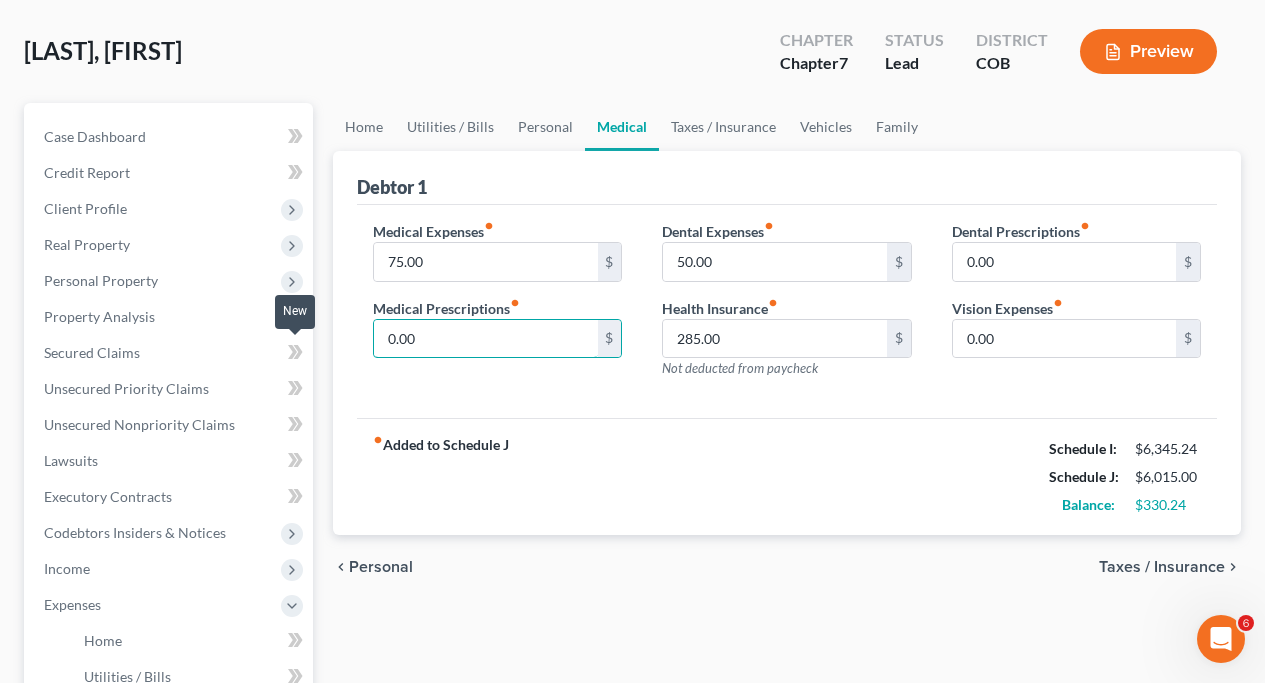 click on "Petition Navigation
Case Dashboard
Payments
Invoices
Payments
Payments
Credit Report
Client Profile" at bounding box center [632, 626] 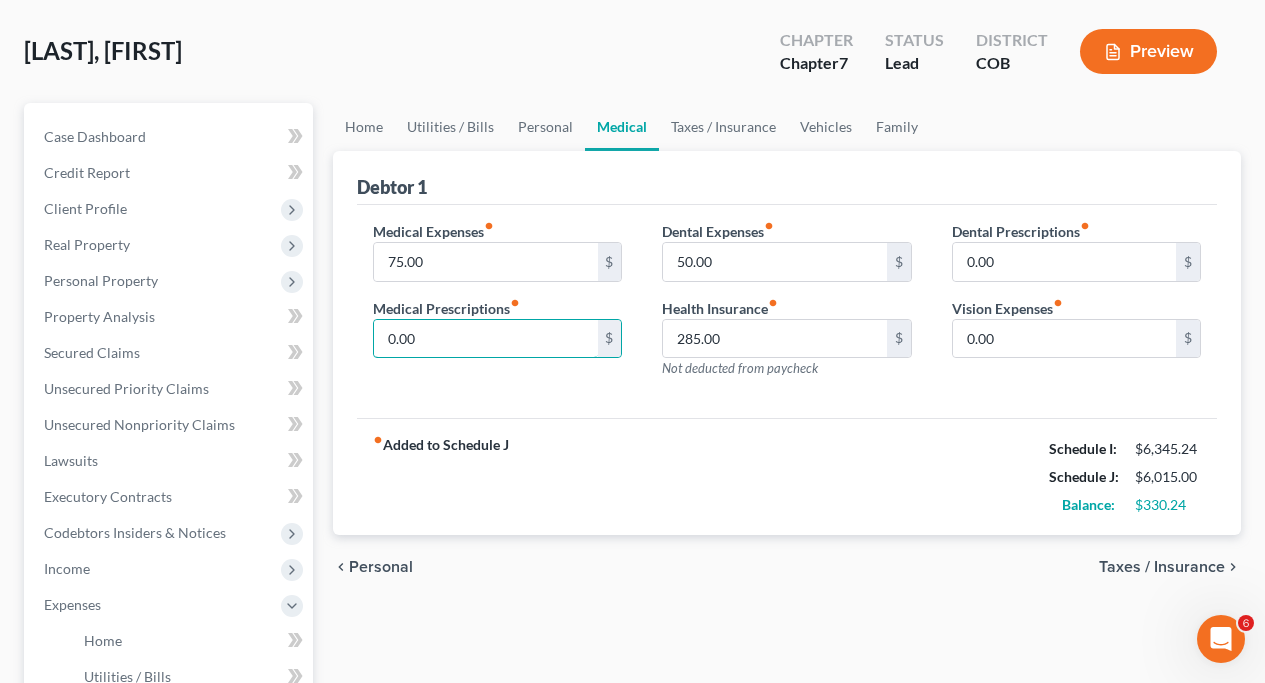 click on "Medical Expenses  fiber_manual_record 75.00 $ Medical Prescriptions  fiber_manual_record 0.00 $" at bounding box center [497, 308] 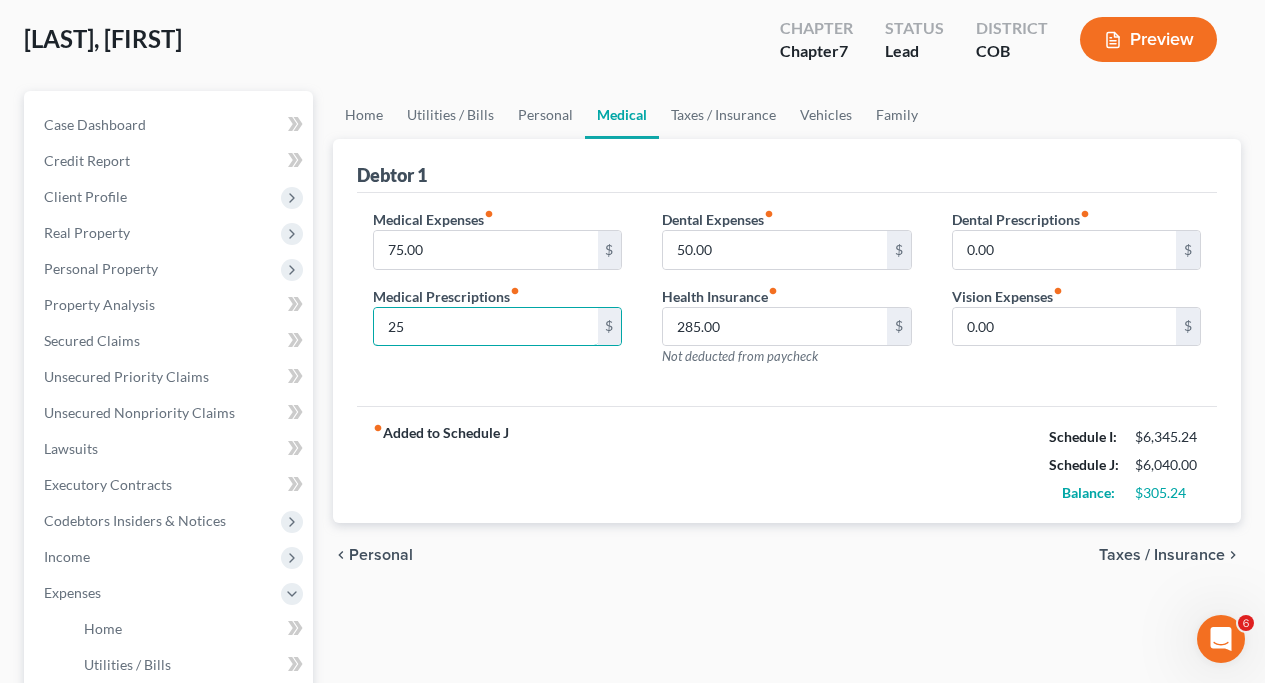 scroll, scrollTop: 123, scrollLeft: 0, axis: vertical 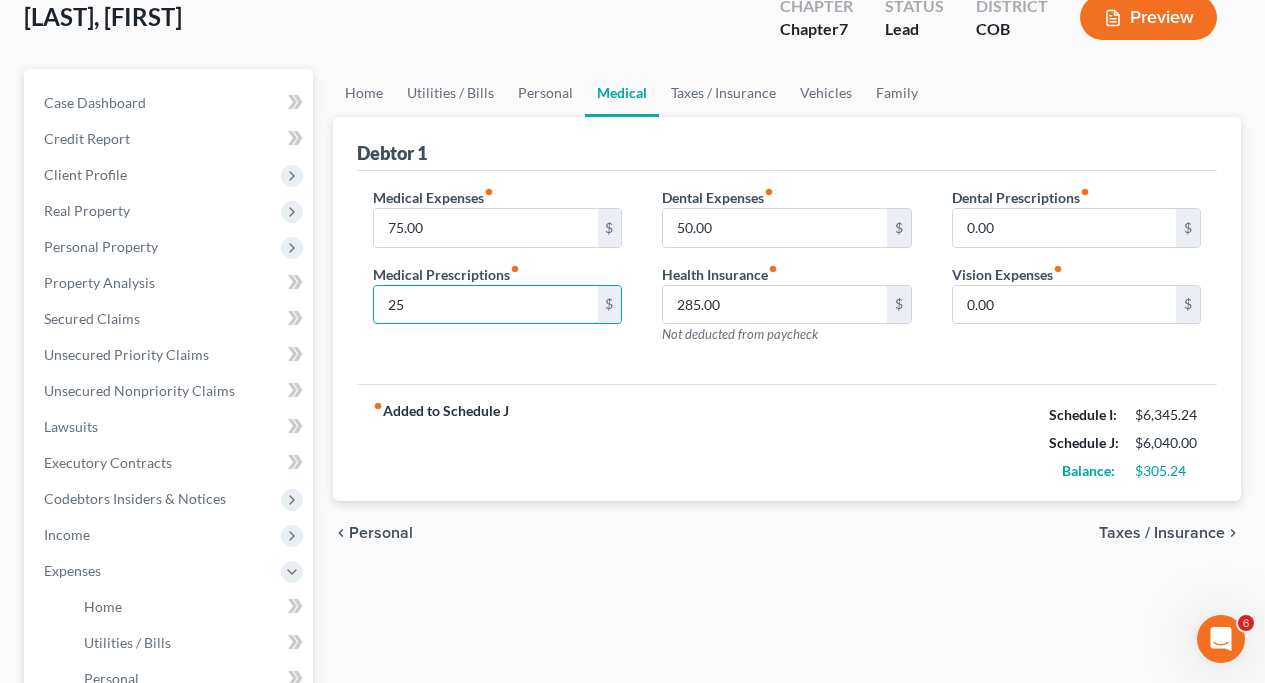 type on "25" 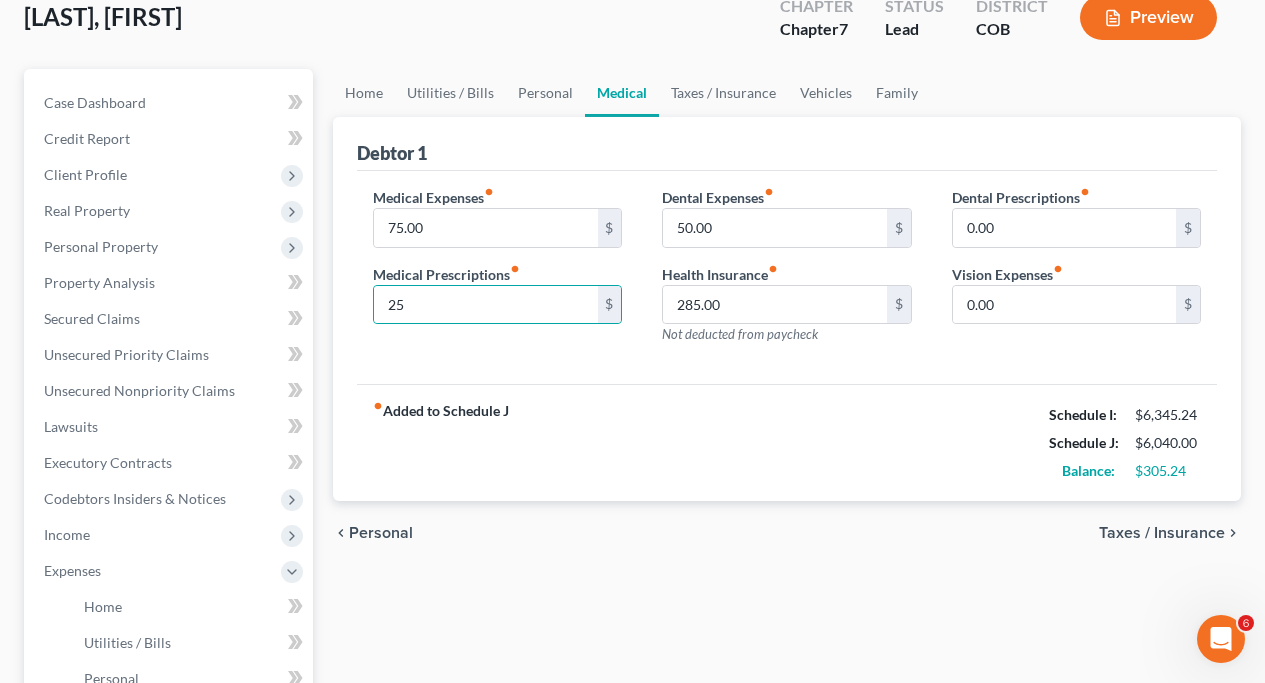 click on "Taxes / Insurance" at bounding box center (1162, 533) 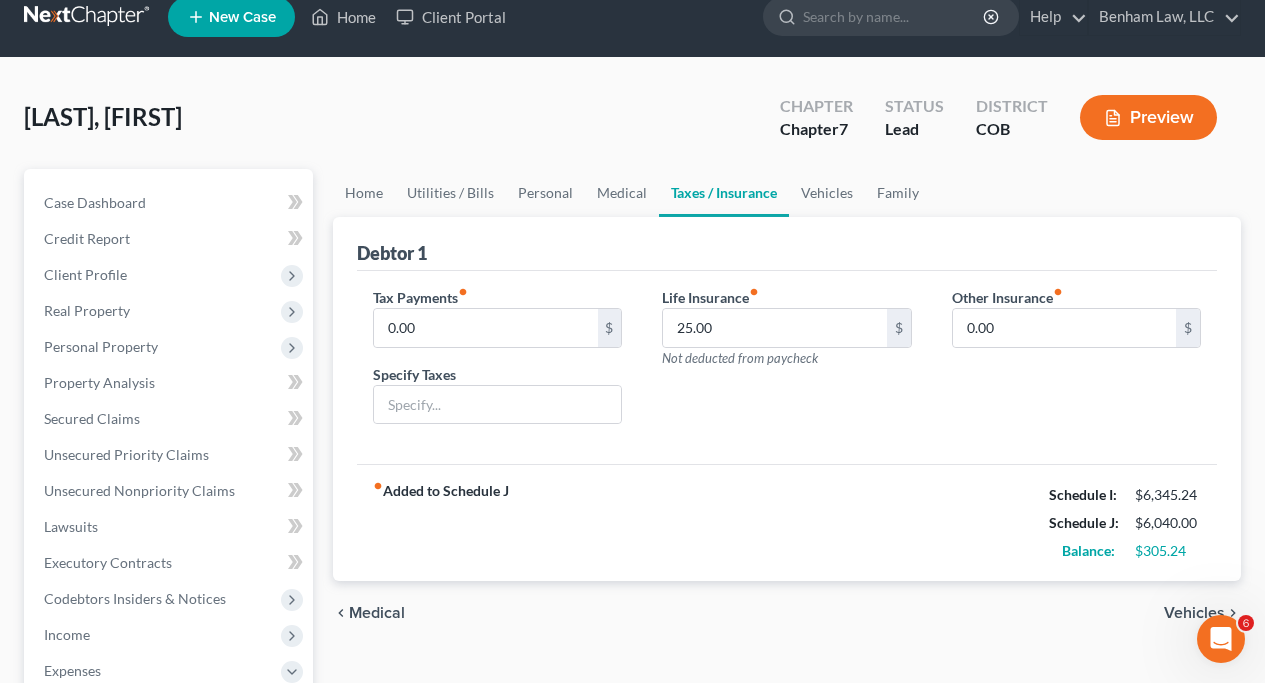 scroll, scrollTop: 0, scrollLeft: 0, axis: both 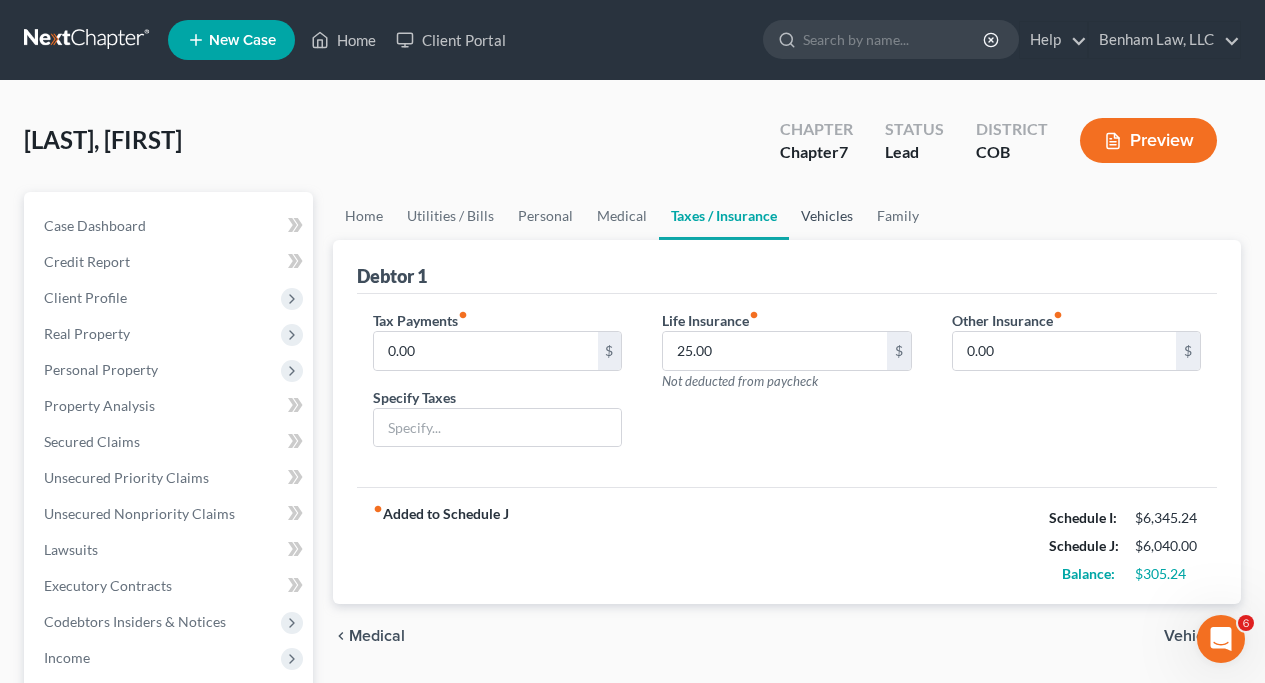 click on "Vehicles" at bounding box center (827, 216) 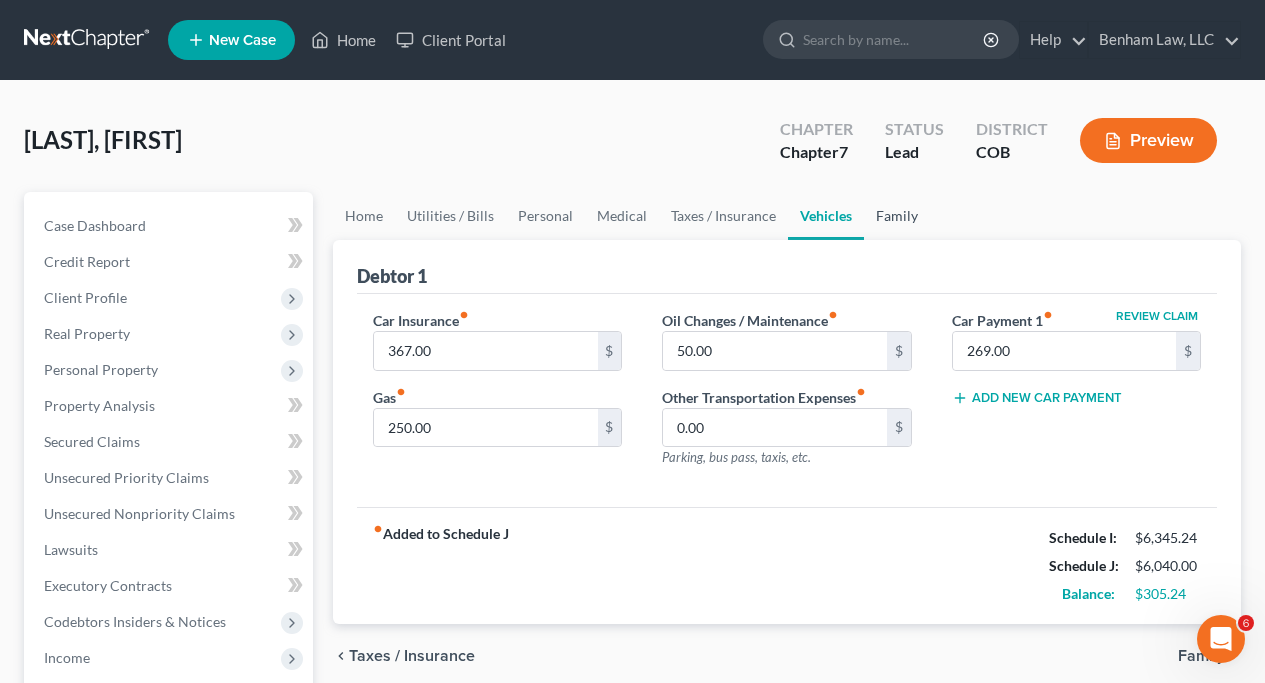 click on "Family" at bounding box center [897, 216] 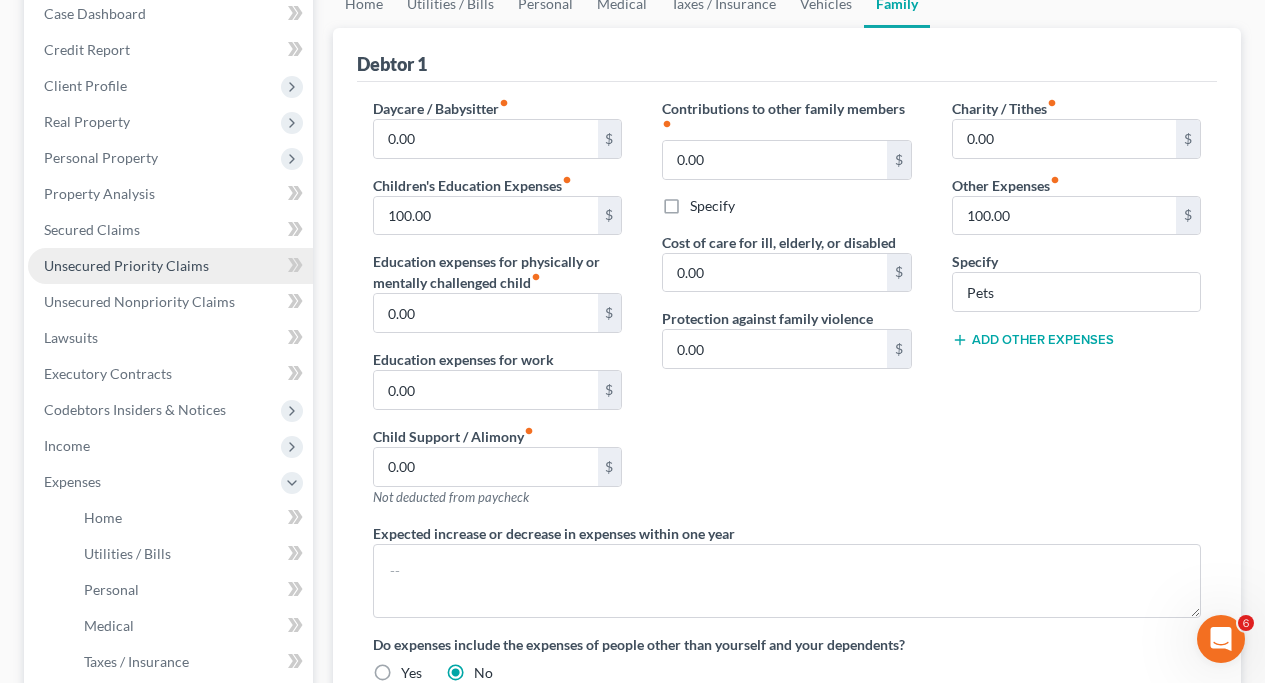 scroll, scrollTop: 630, scrollLeft: 0, axis: vertical 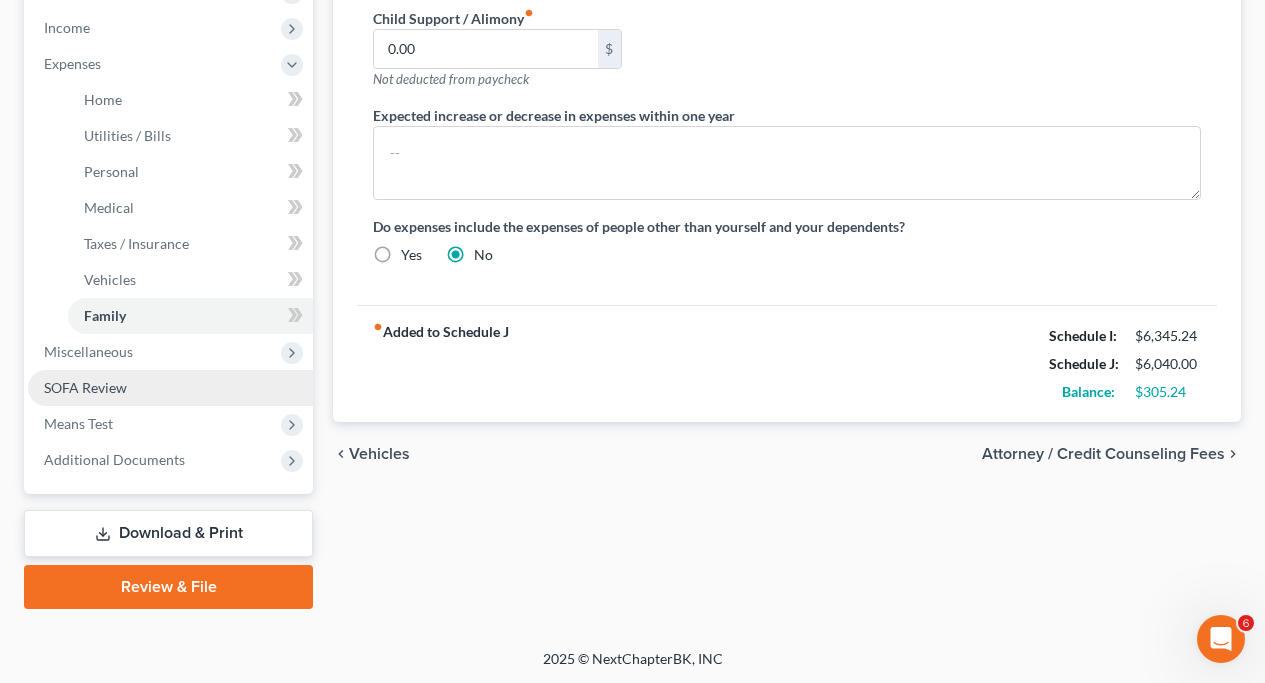 click on "SOFA Review" at bounding box center (85, 387) 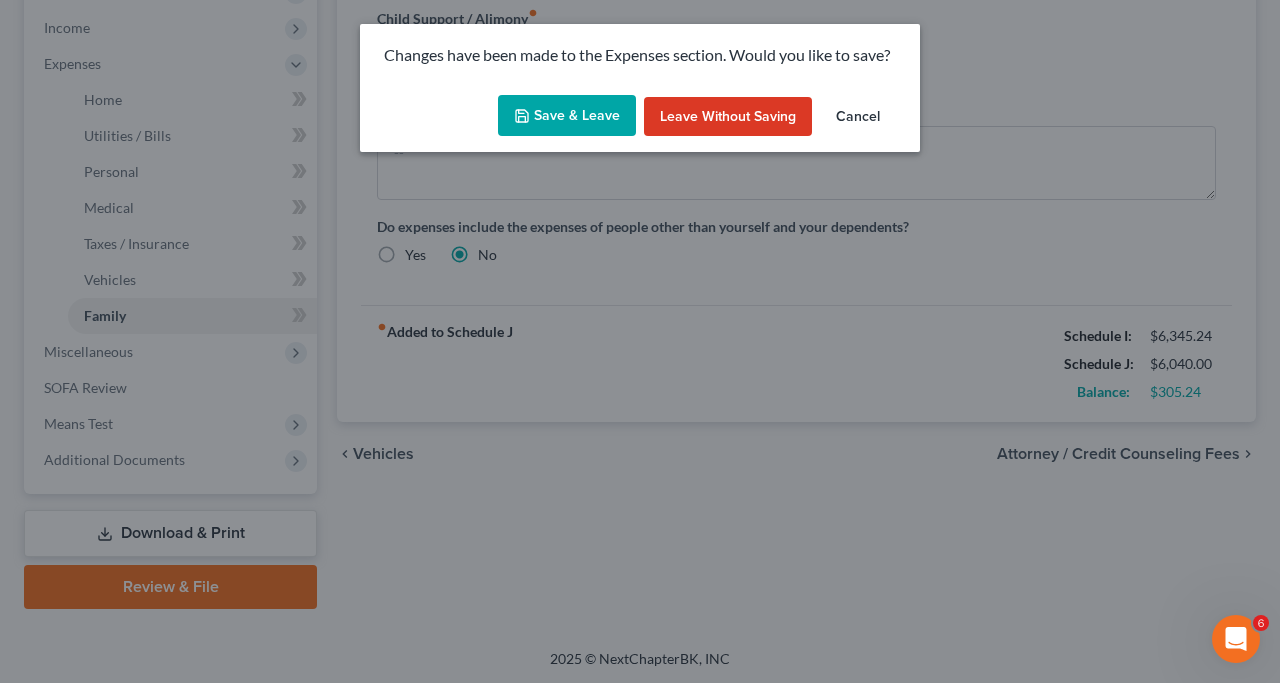 click on "Save & Leave" at bounding box center (567, 116) 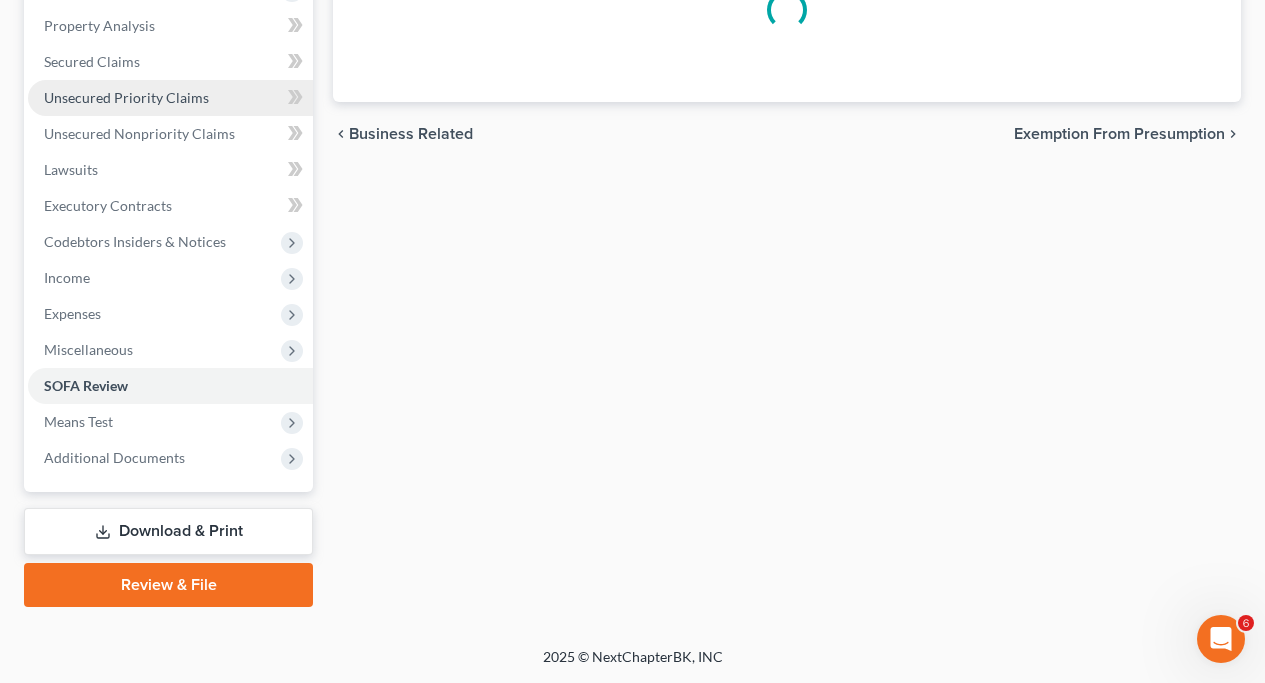 drag, startPoint x: 540, startPoint y: 125, endPoint x: 101, endPoint y: 425, distance: 531.71515 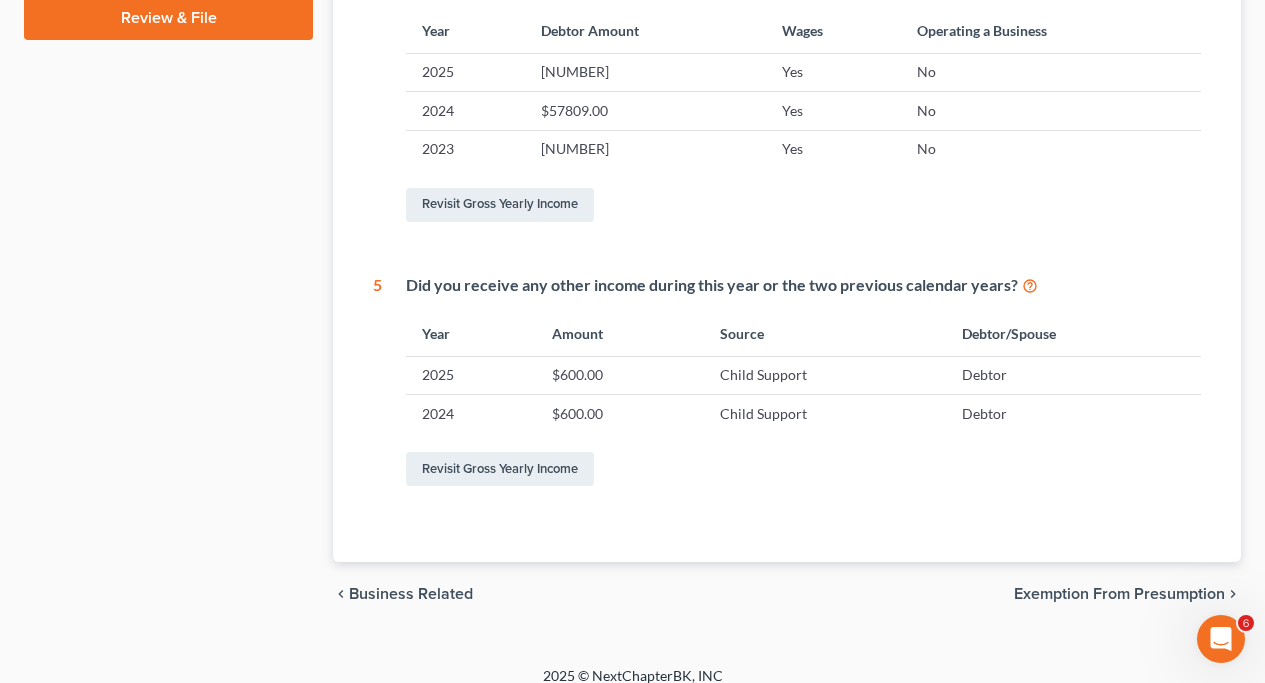 scroll, scrollTop: 965, scrollLeft: 0, axis: vertical 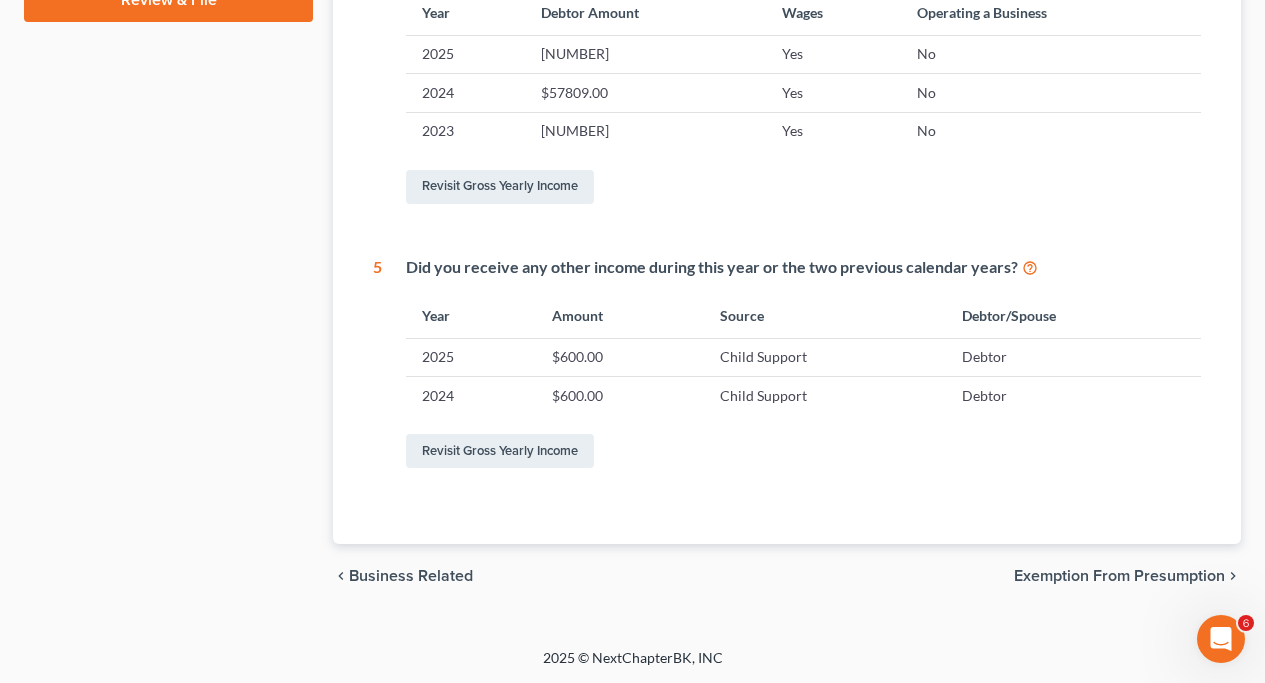 click on "Exemption from Presumption" at bounding box center [1119, 576] 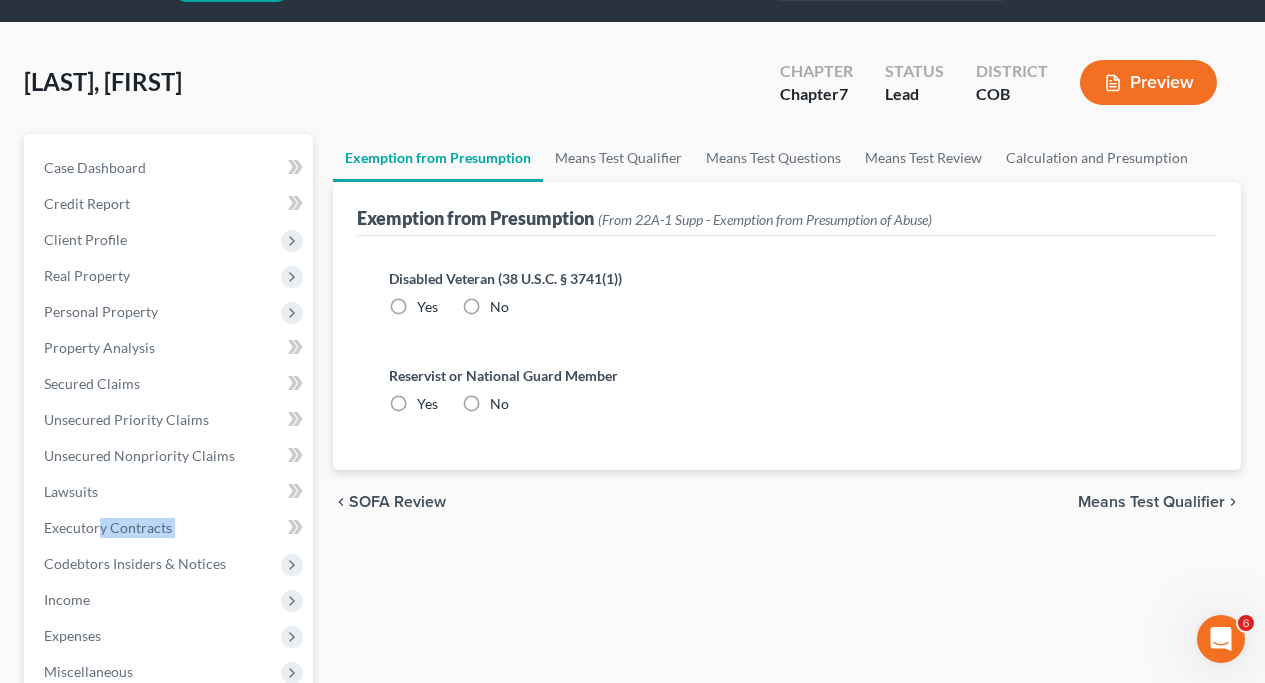 scroll, scrollTop: 0, scrollLeft: 0, axis: both 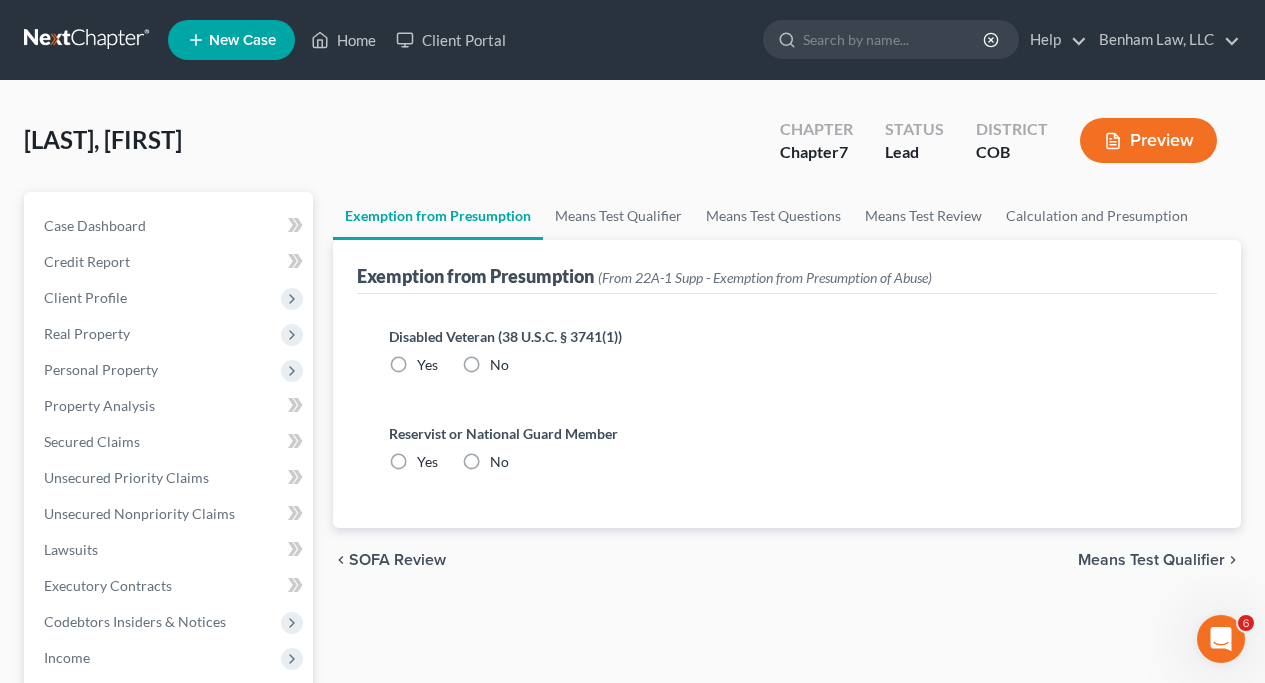 click on "No" at bounding box center (499, 365) 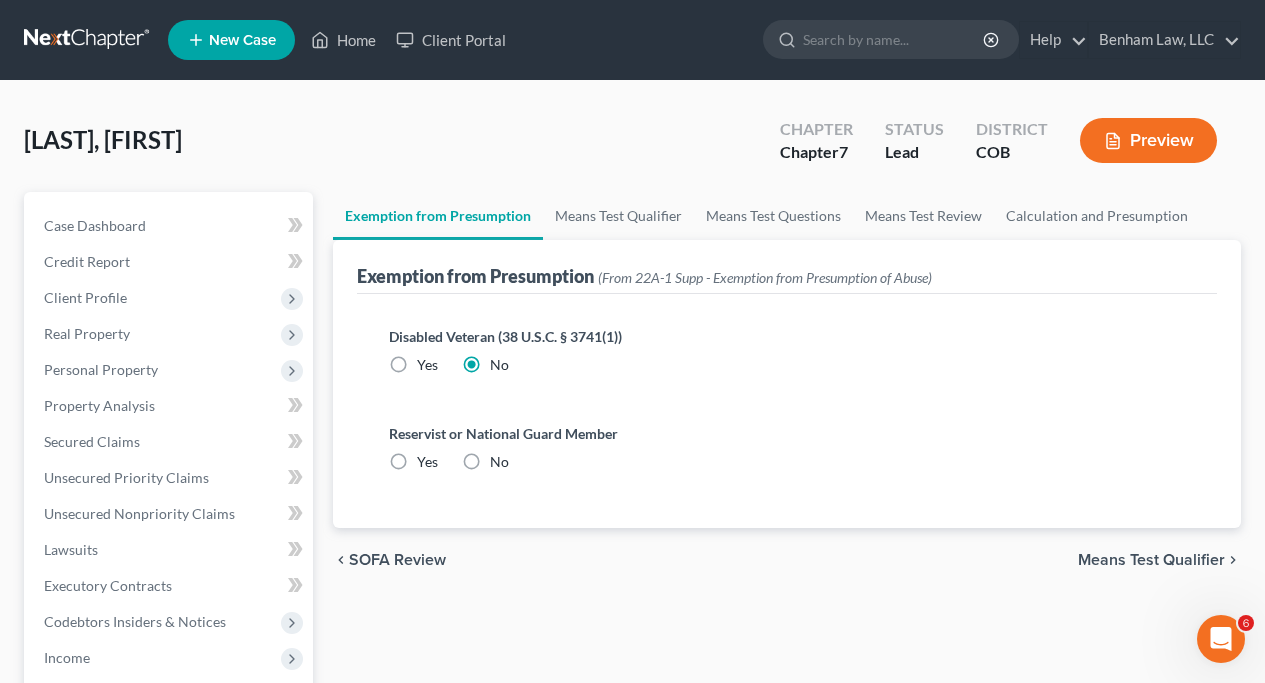 click on "No" at bounding box center [499, 462] 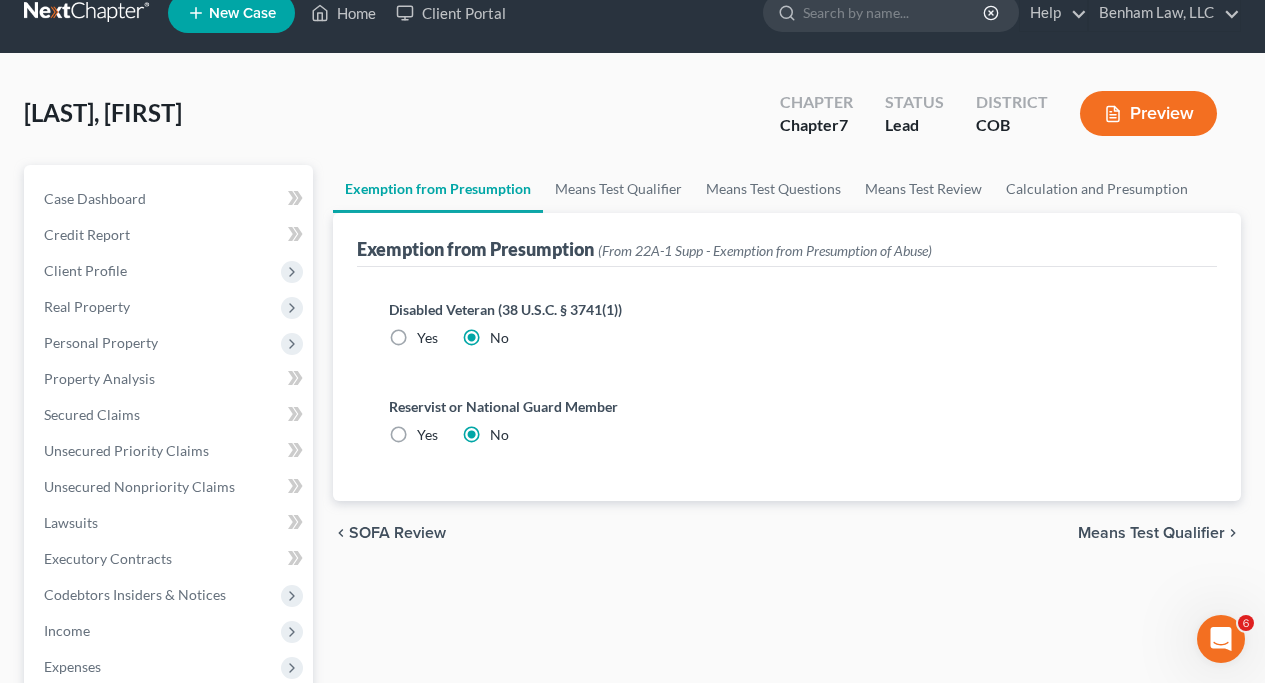scroll, scrollTop: 152, scrollLeft: 0, axis: vertical 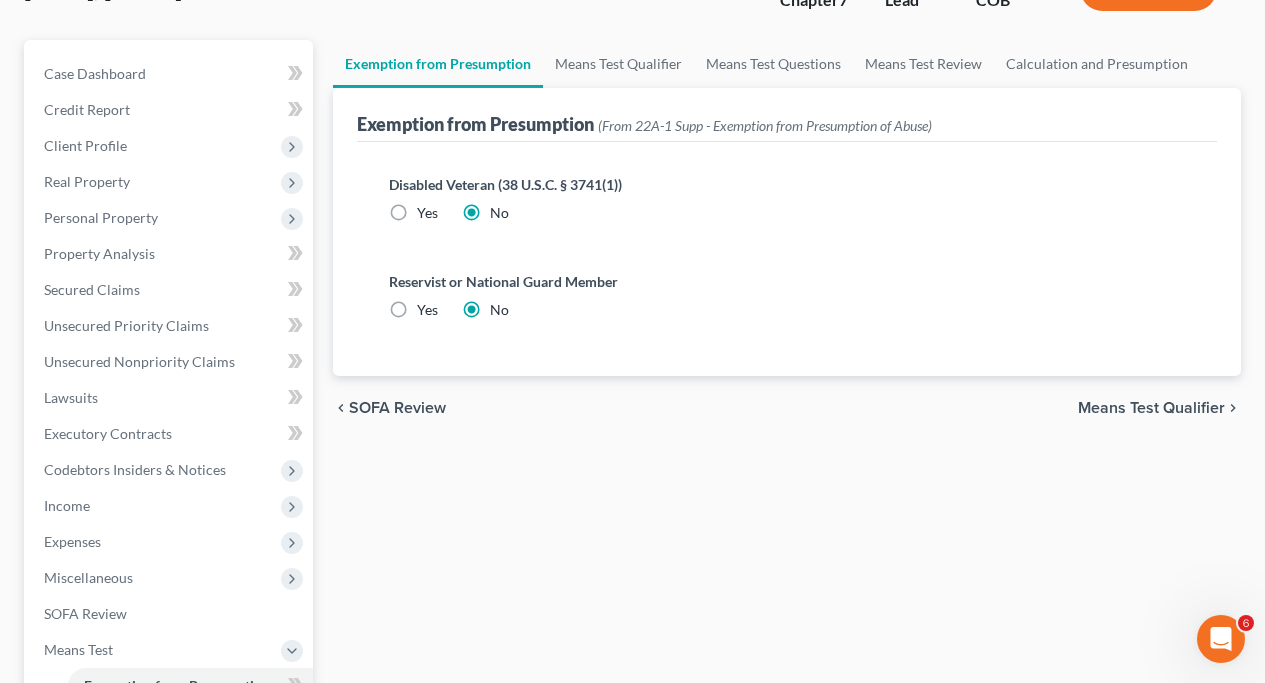 click on "Means Test Qualifier" at bounding box center (1151, 408) 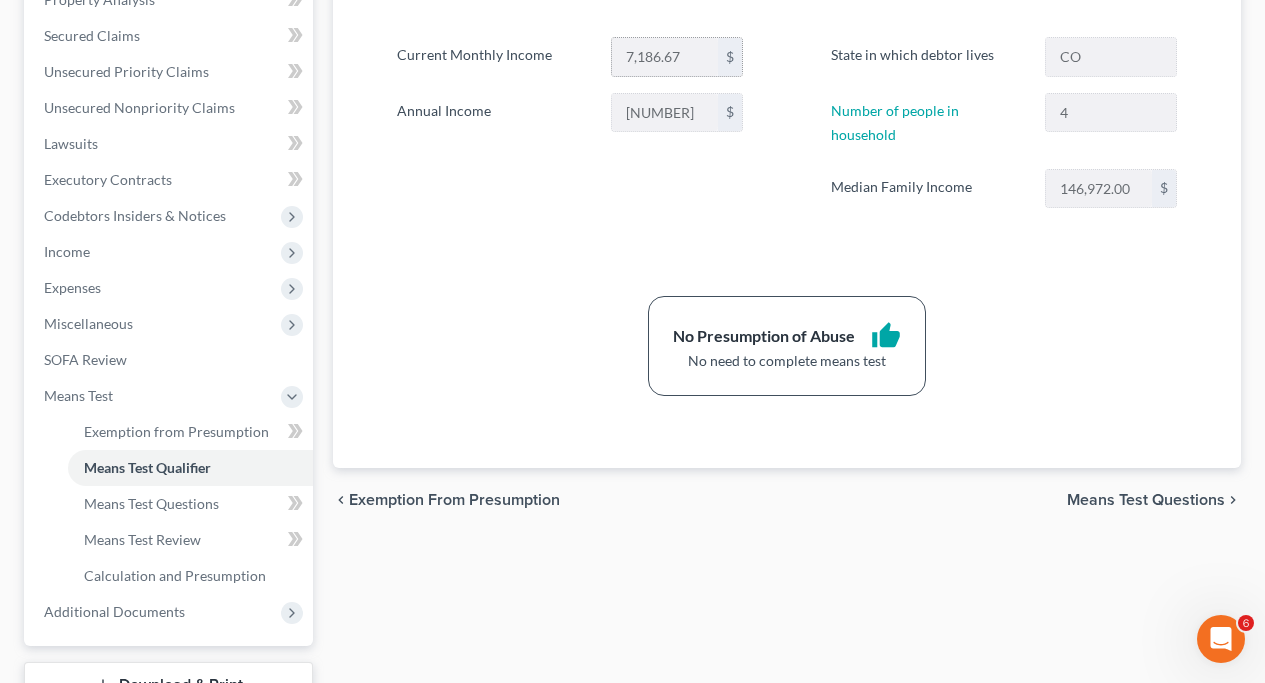 scroll, scrollTop: 410, scrollLeft: 0, axis: vertical 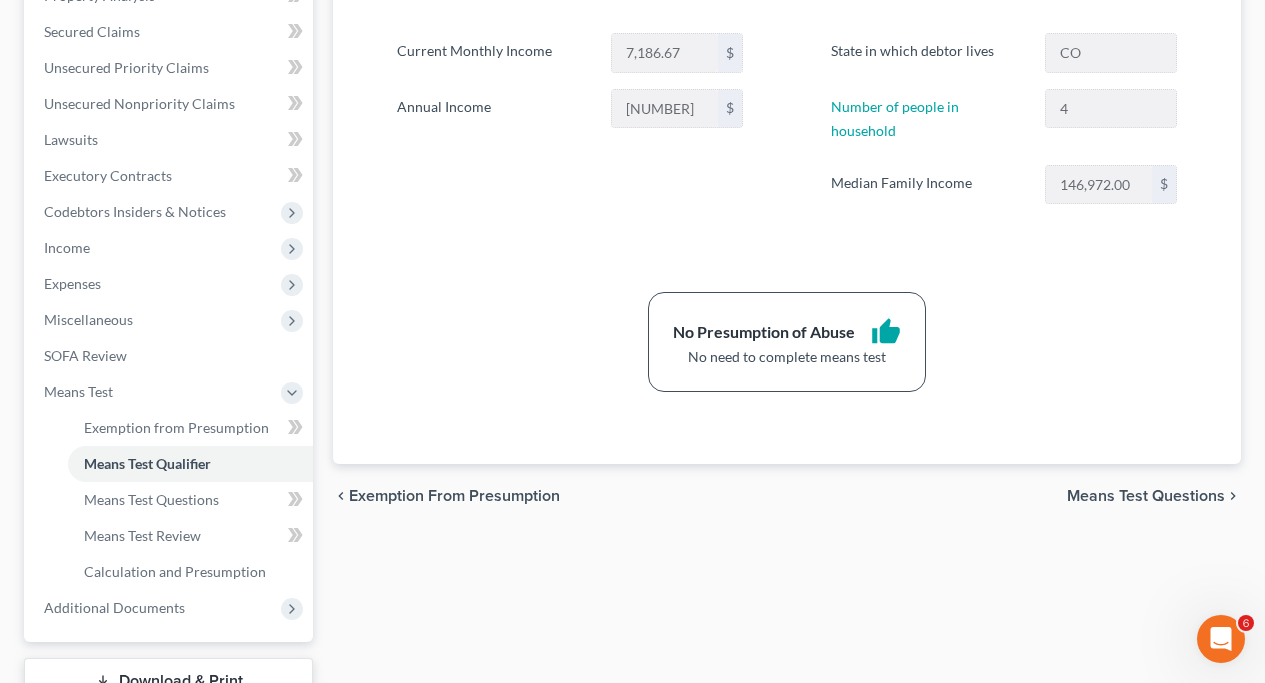 click on "Means Test Questions" at bounding box center [1146, 496] 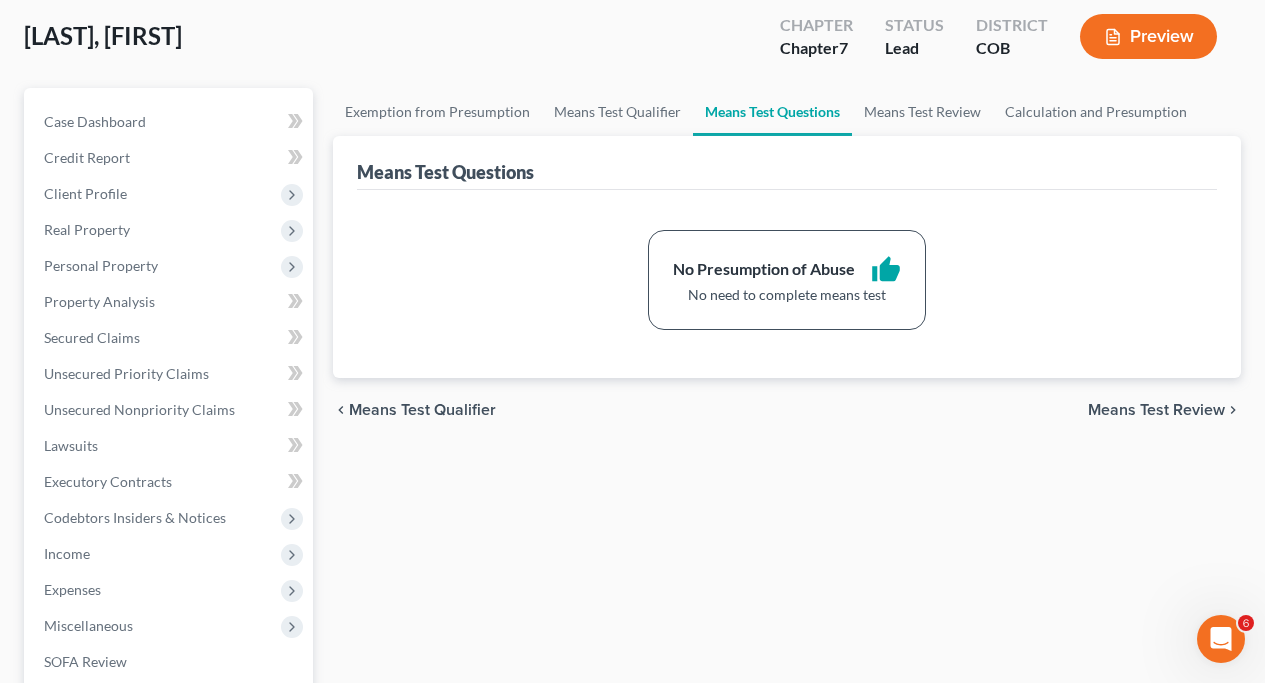 scroll, scrollTop: 108, scrollLeft: 0, axis: vertical 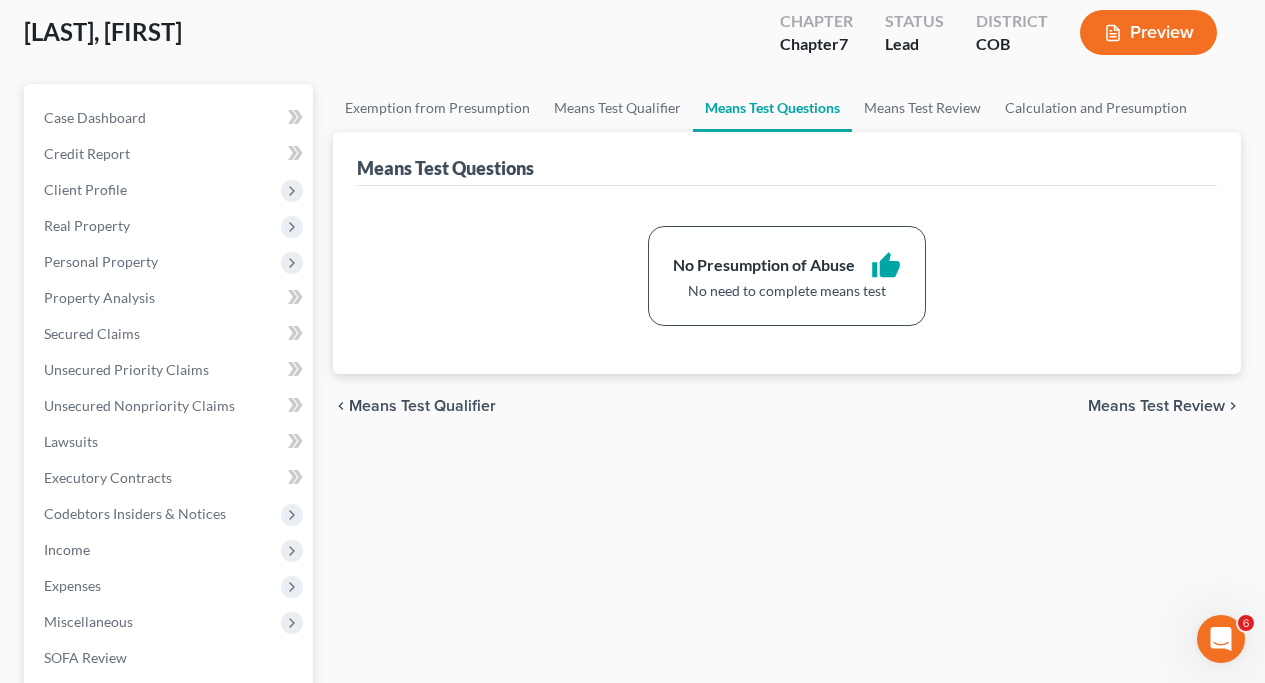 click on "Means Test Review" at bounding box center [1156, 406] 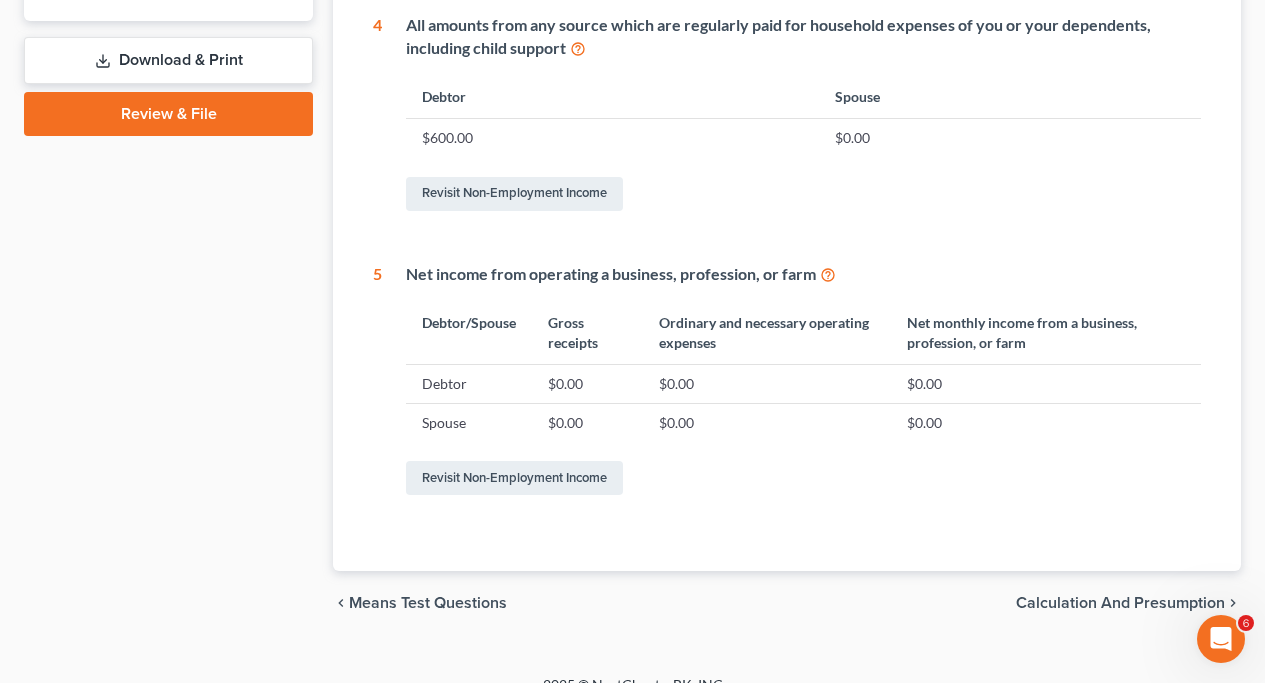 scroll, scrollTop: 1058, scrollLeft: 0, axis: vertical 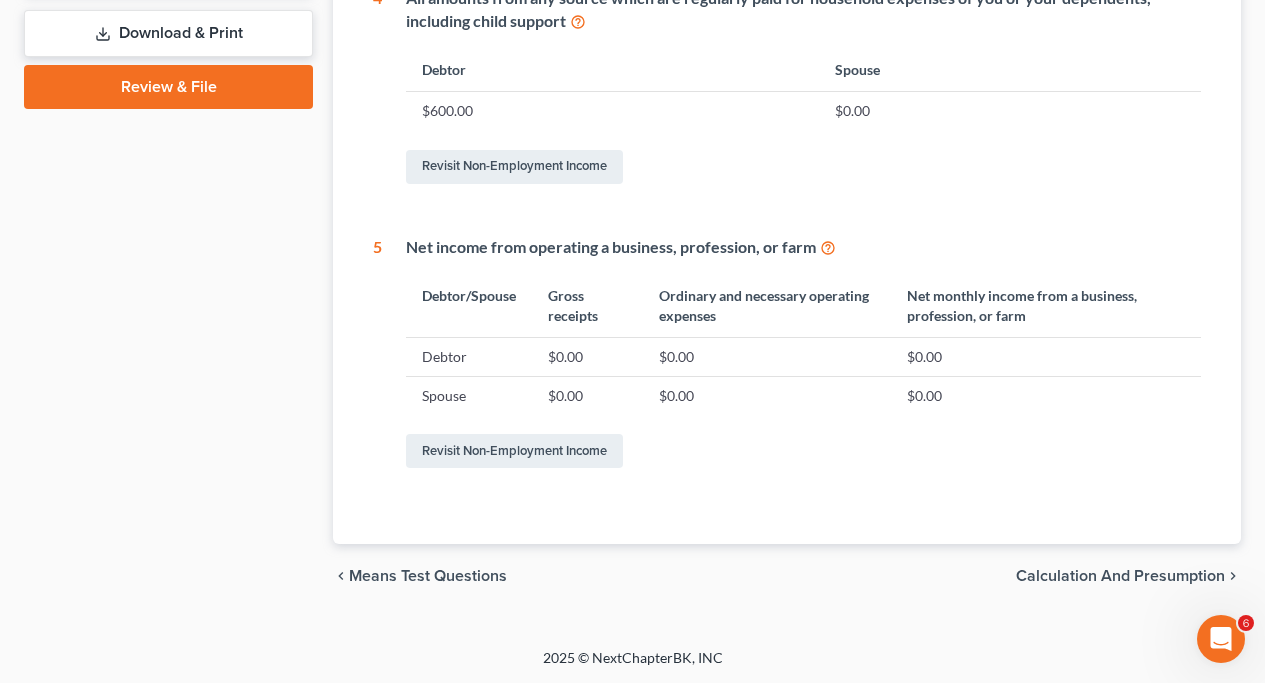 click on "Calculation and Presumption" at bounding box center [1120, 576] 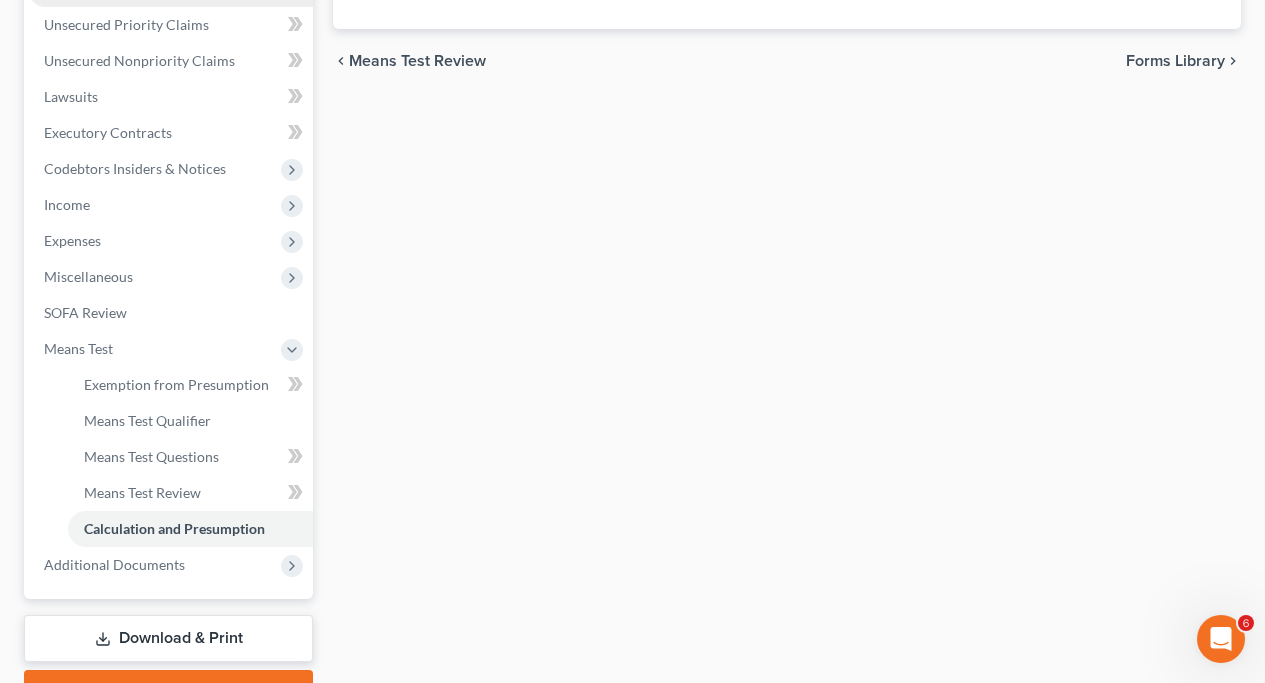 scroll, scrollTop: 465, scrollLeft: 0, axis: vertical 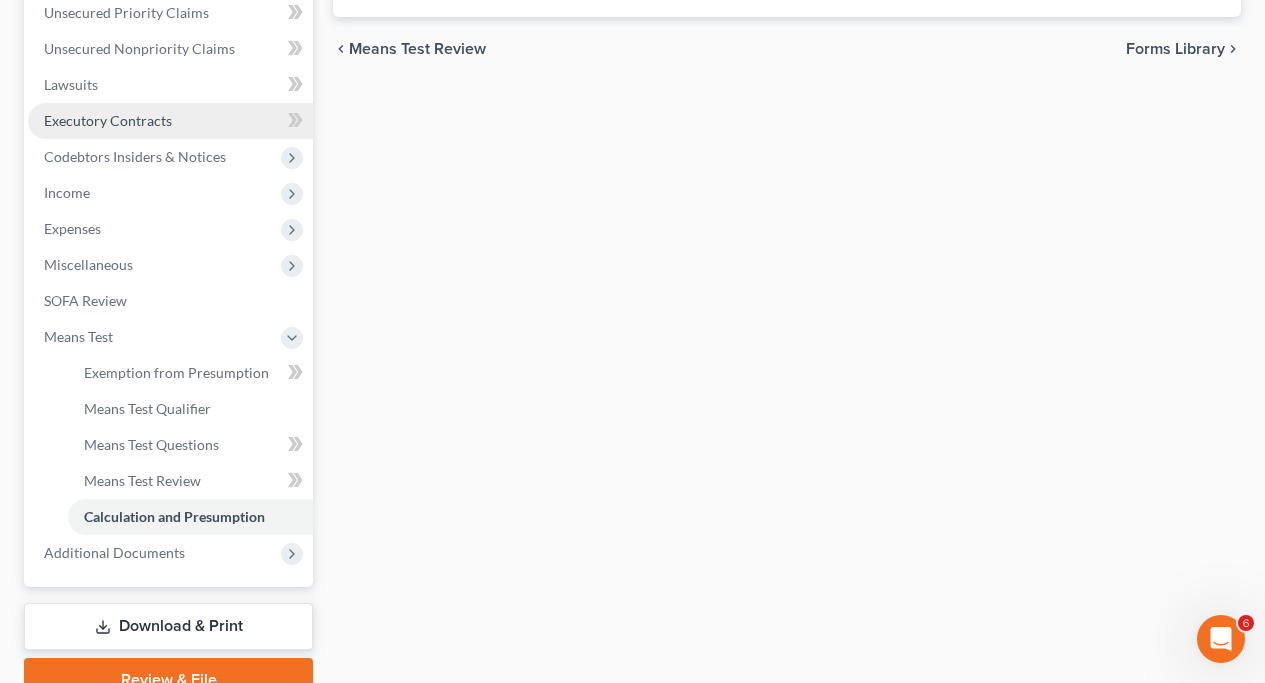 click on "Executory Contracts" at bounding box center (108, 120) 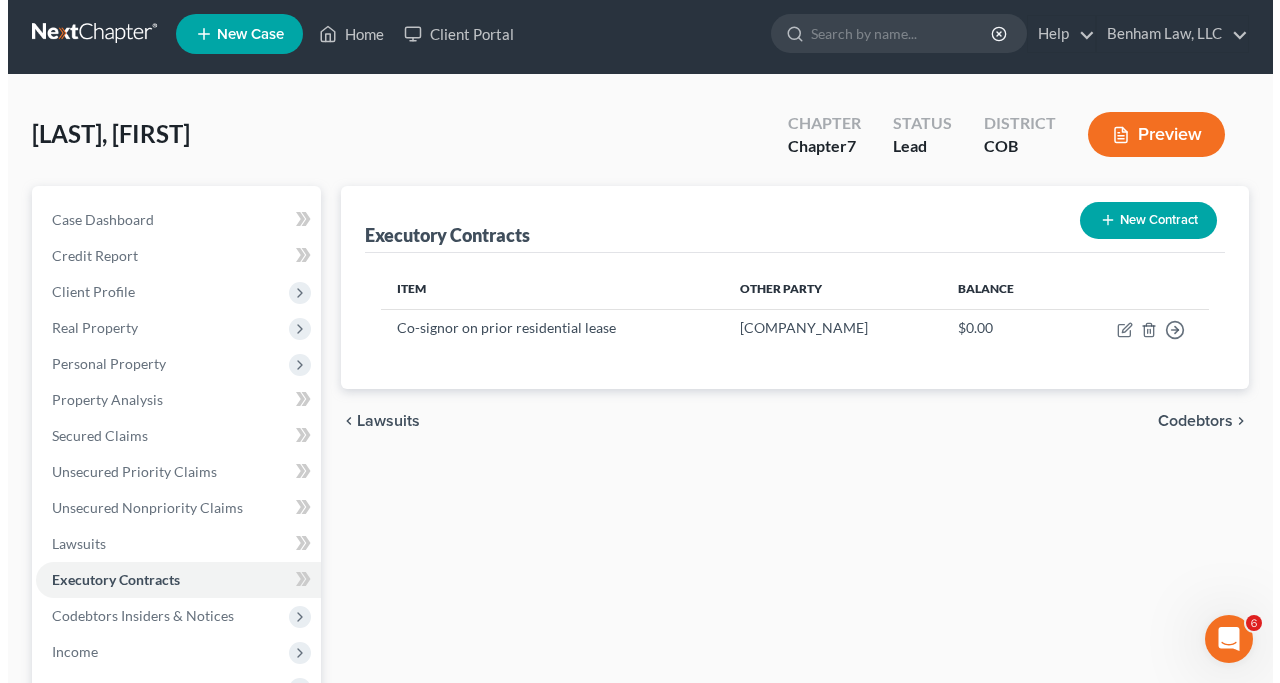 scroll, scrollTop: 0, scrollLeft: 0, axis: both 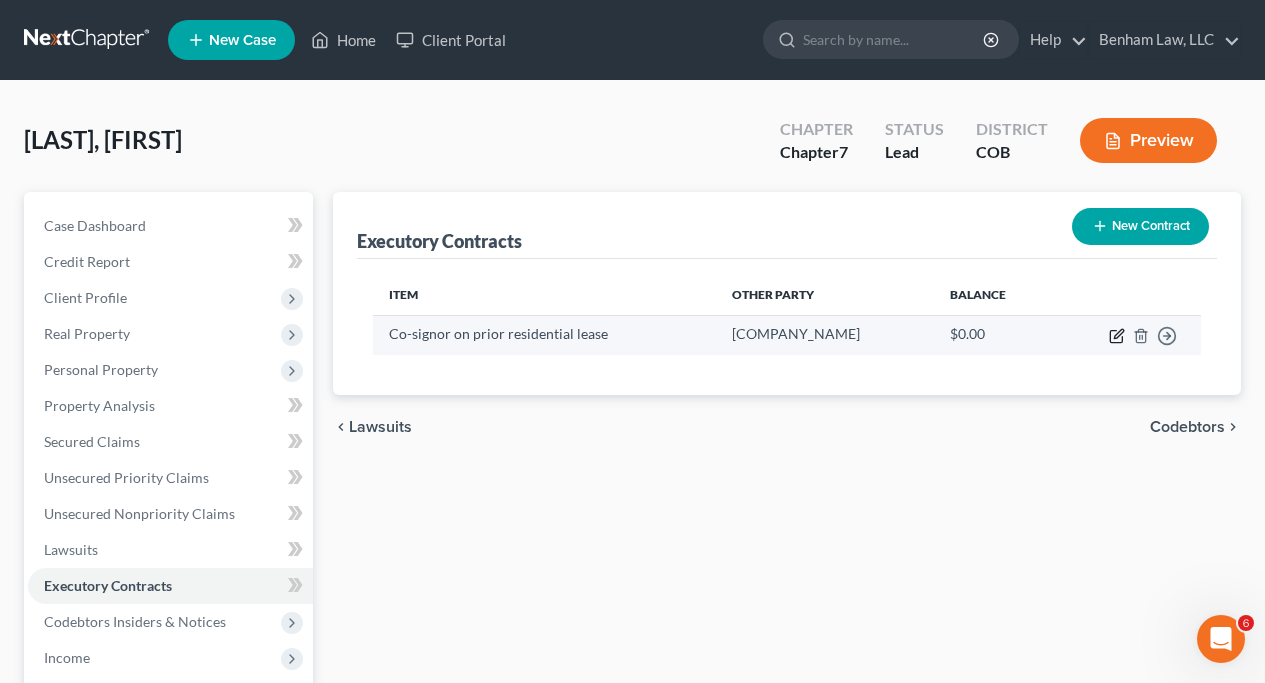 click 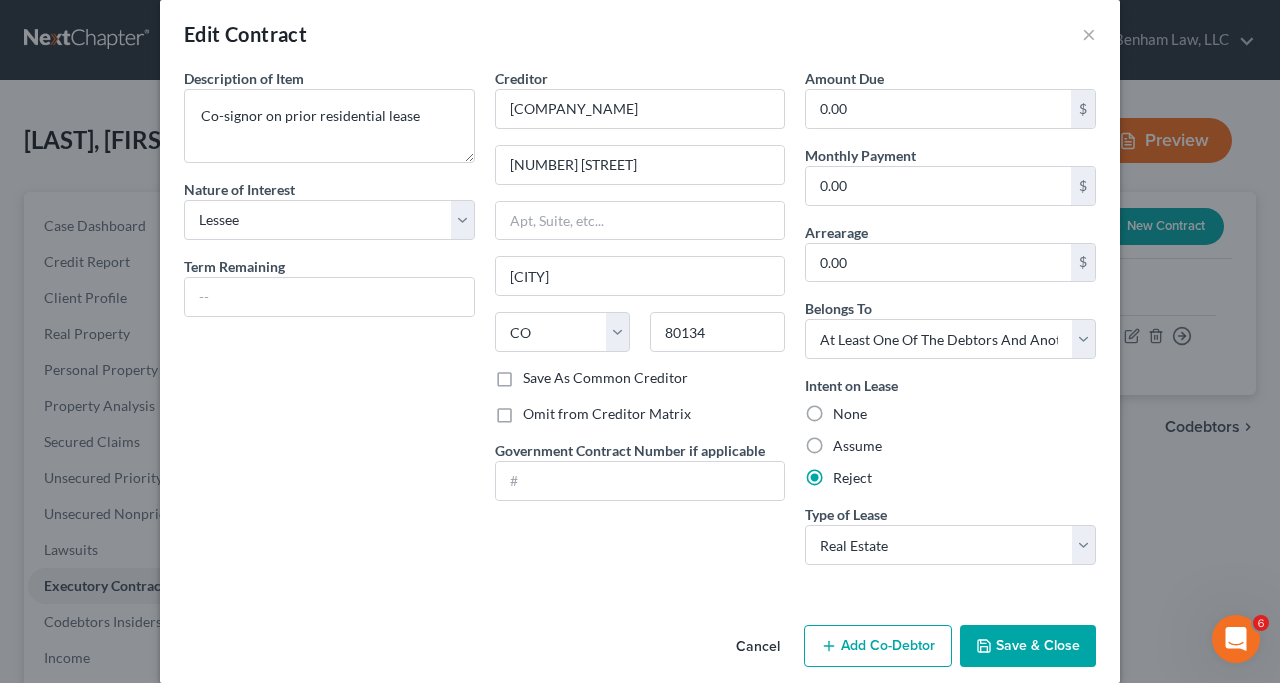 scroll, scrollTop: 47, scrollLeft: 0, axis: vertical 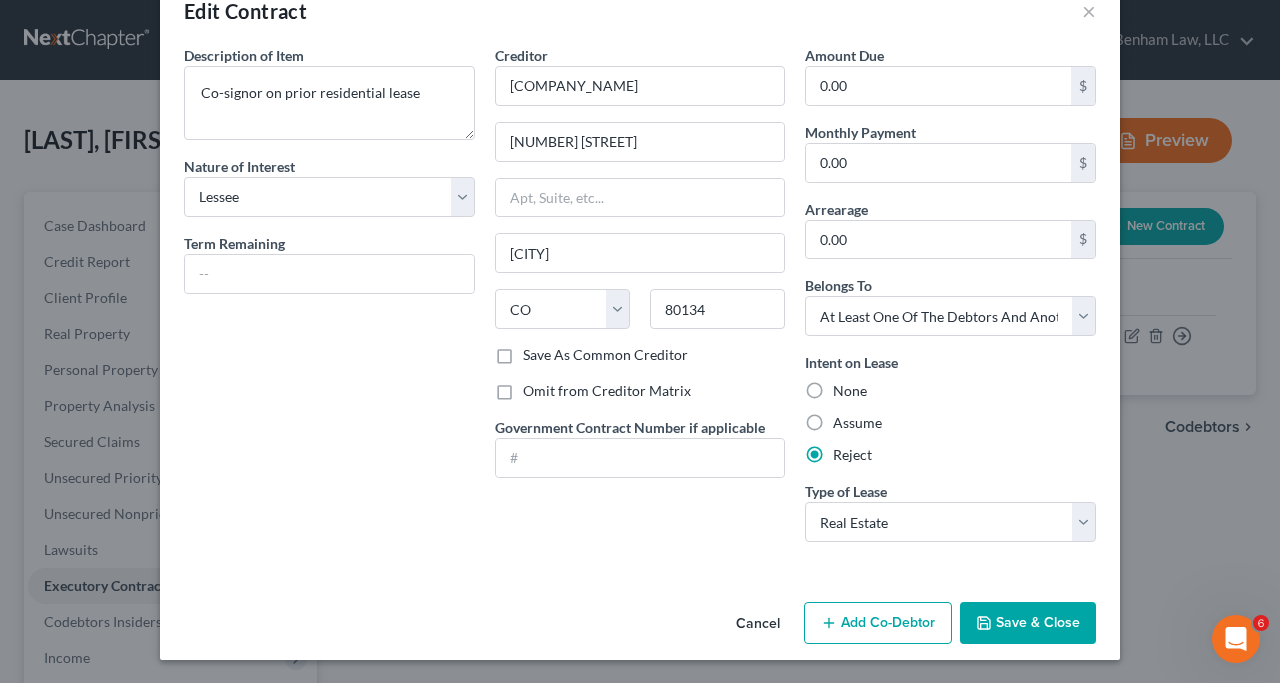 click on "Add Co-Debtor" at bounding box center [878, 623] 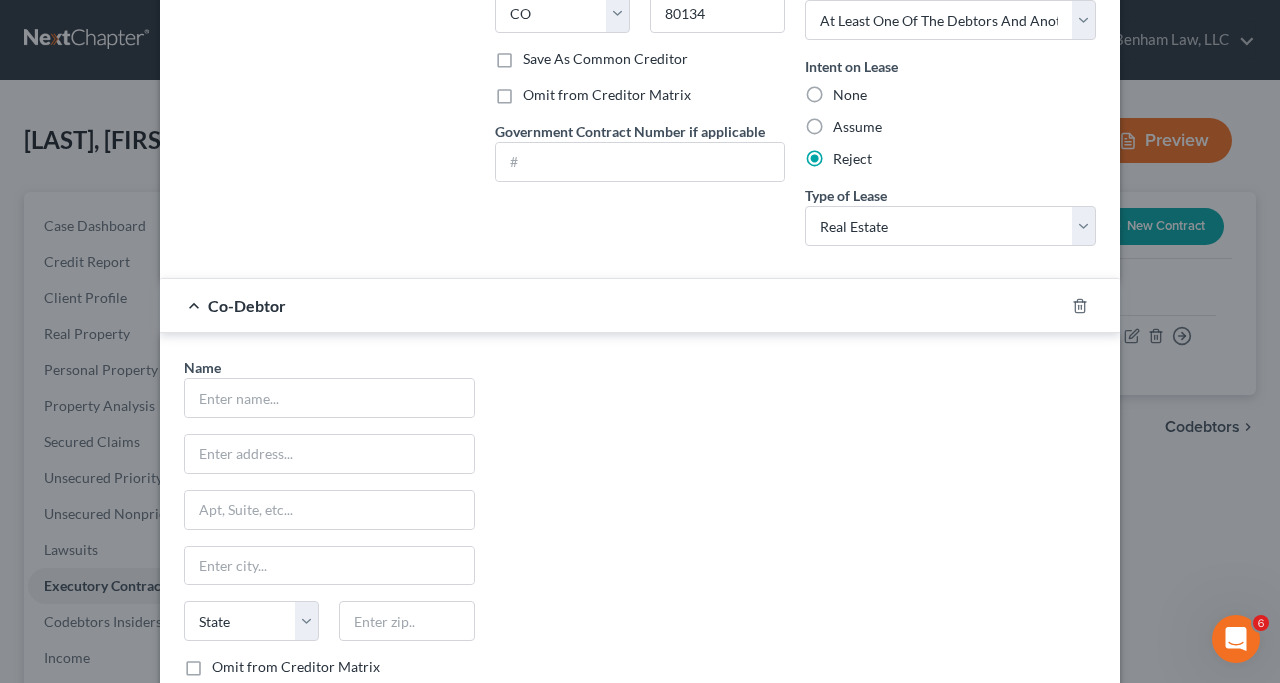 scroll, scrollTop: 381, scrollLeft: 0, axis: vertical 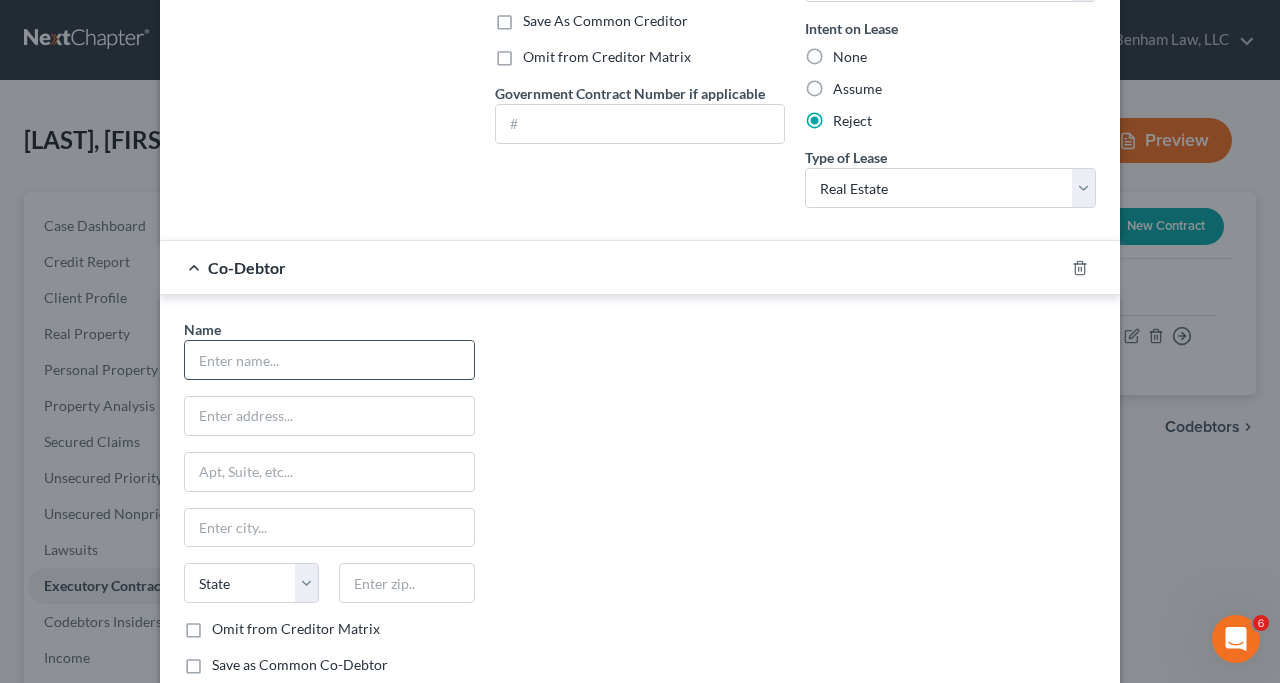 click at bounding box center [329, 360] 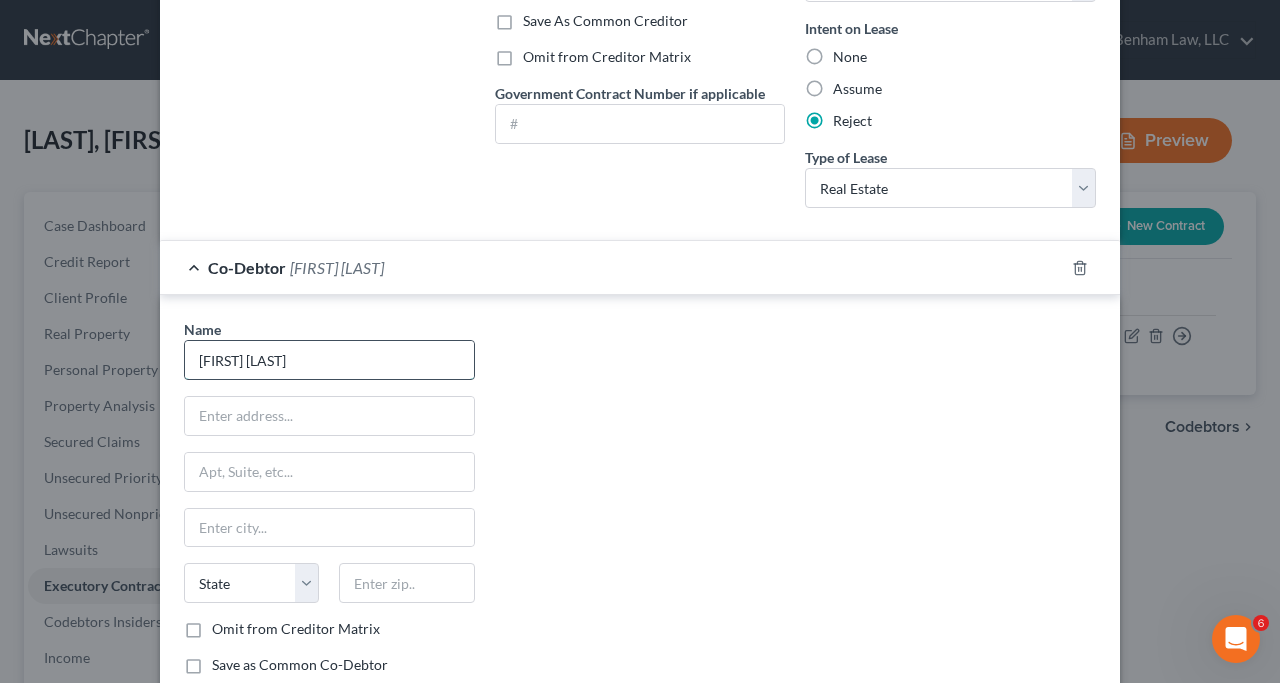 type on "Shane Burke" 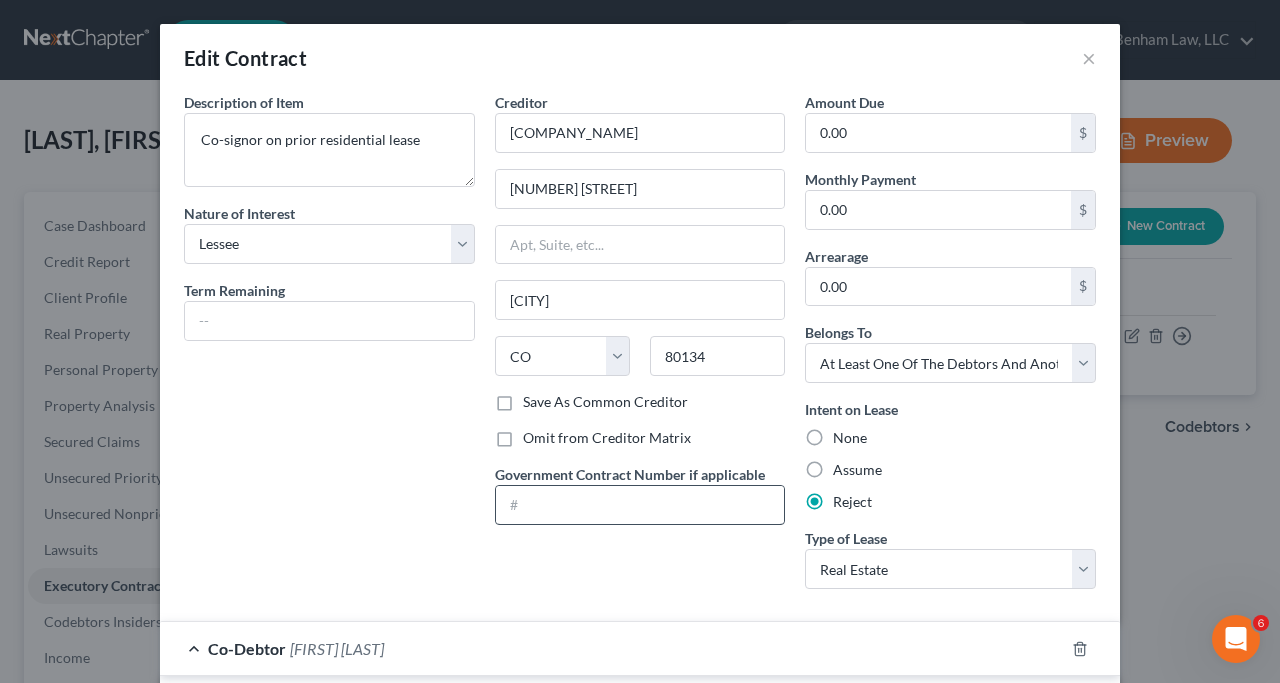scroll, scrollTop: 441, scrollLeft: 0, axis: vertical 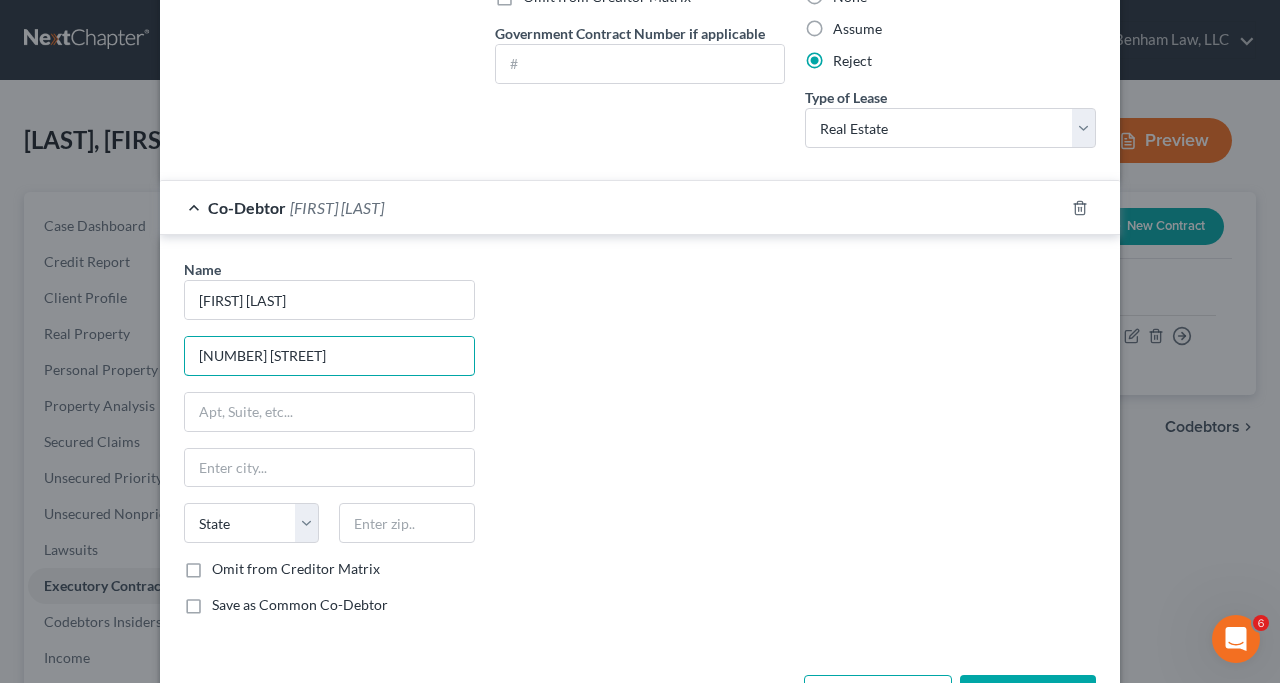 type on "5940 Side Saddle Lane" 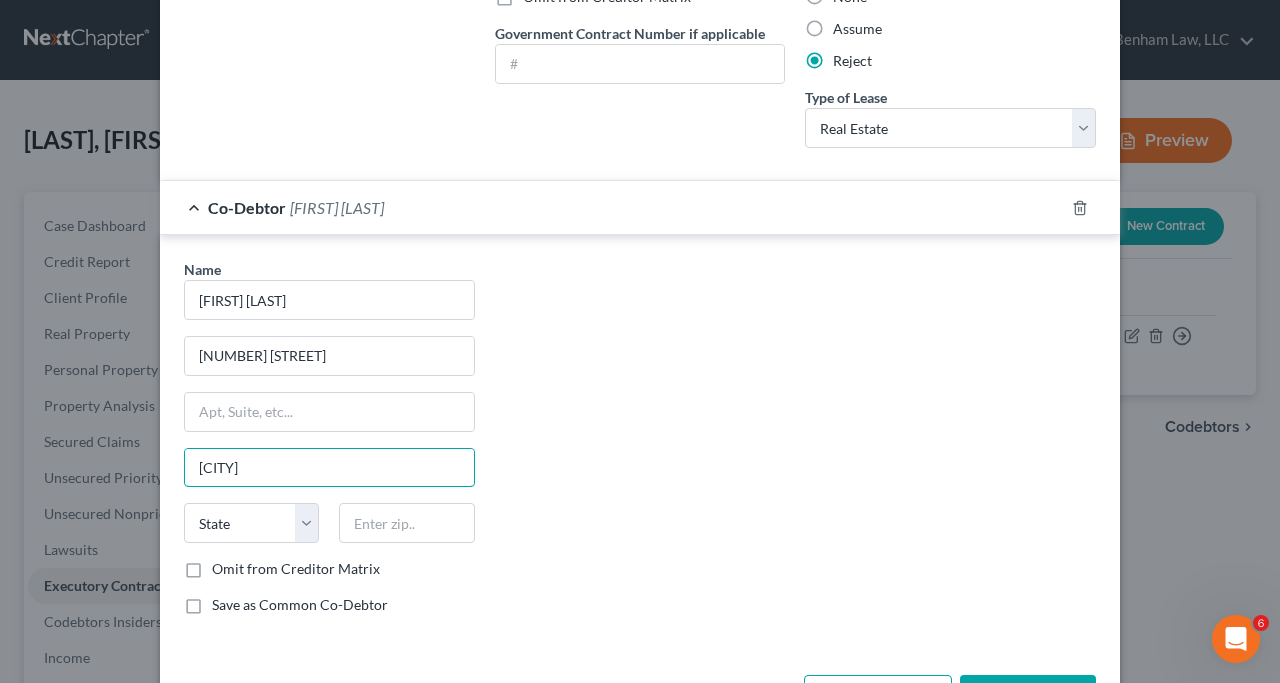 type on "[CITY]" 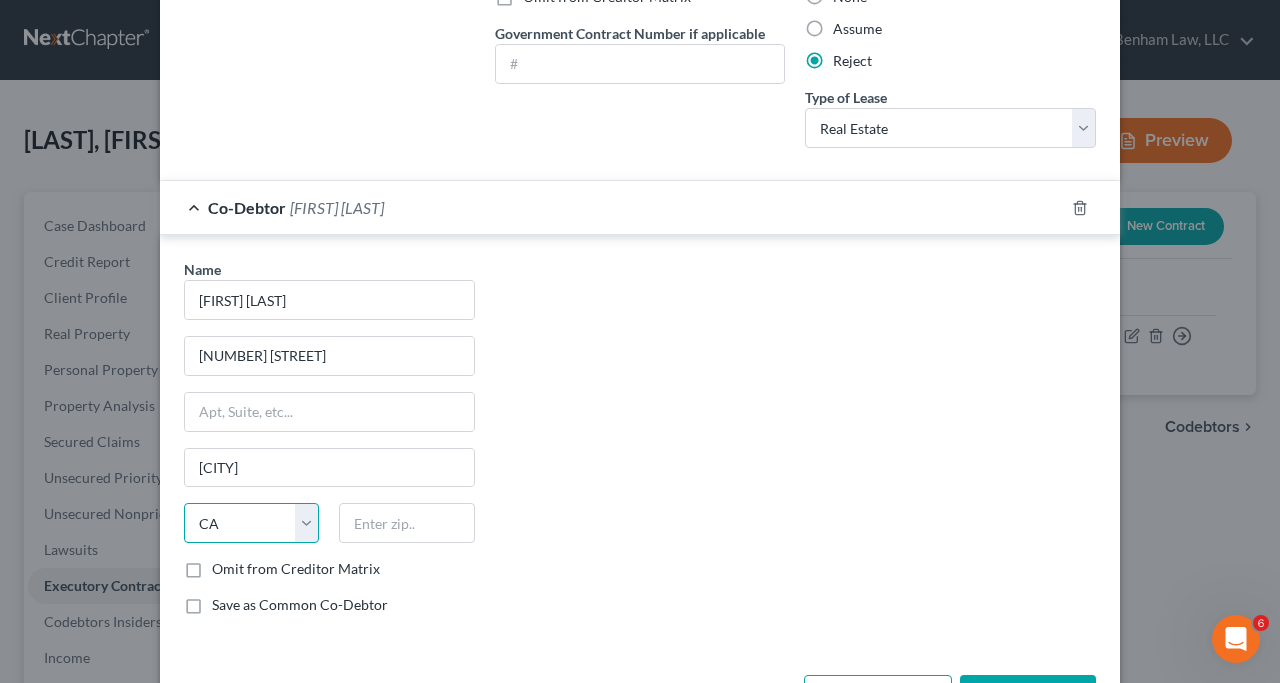 select on "5" 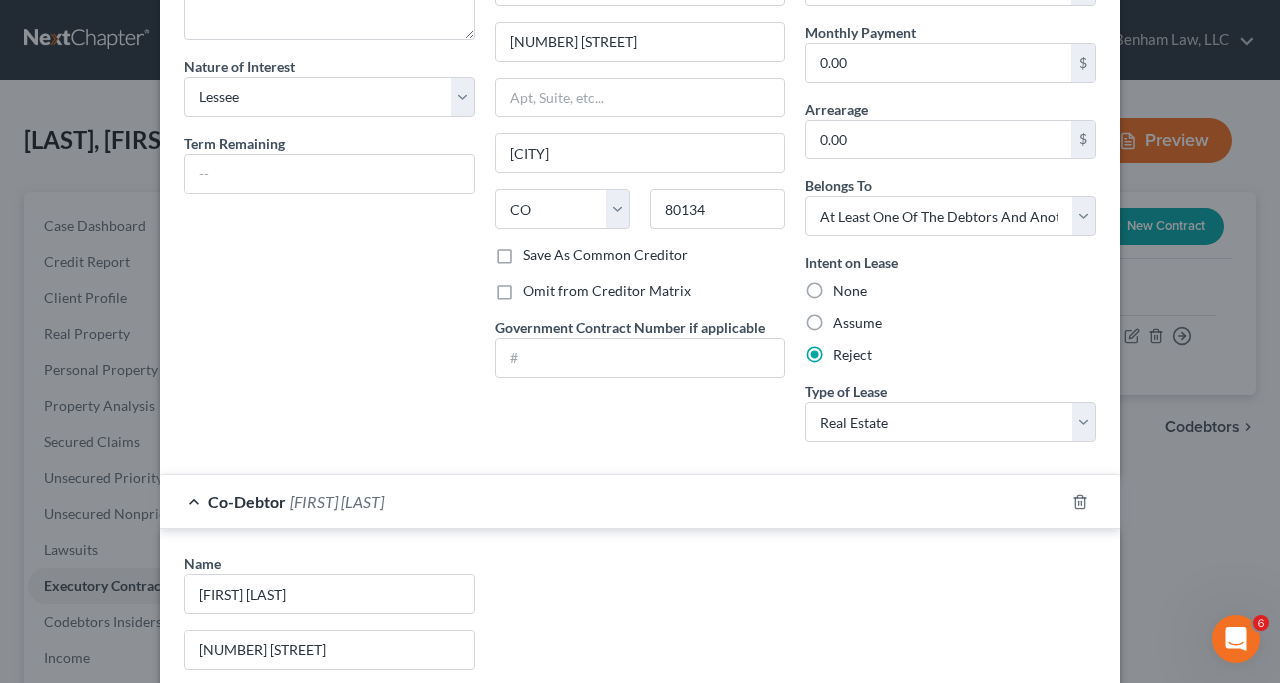 scroll, scrollTop: 0, scrollLeft: 0, axis: both 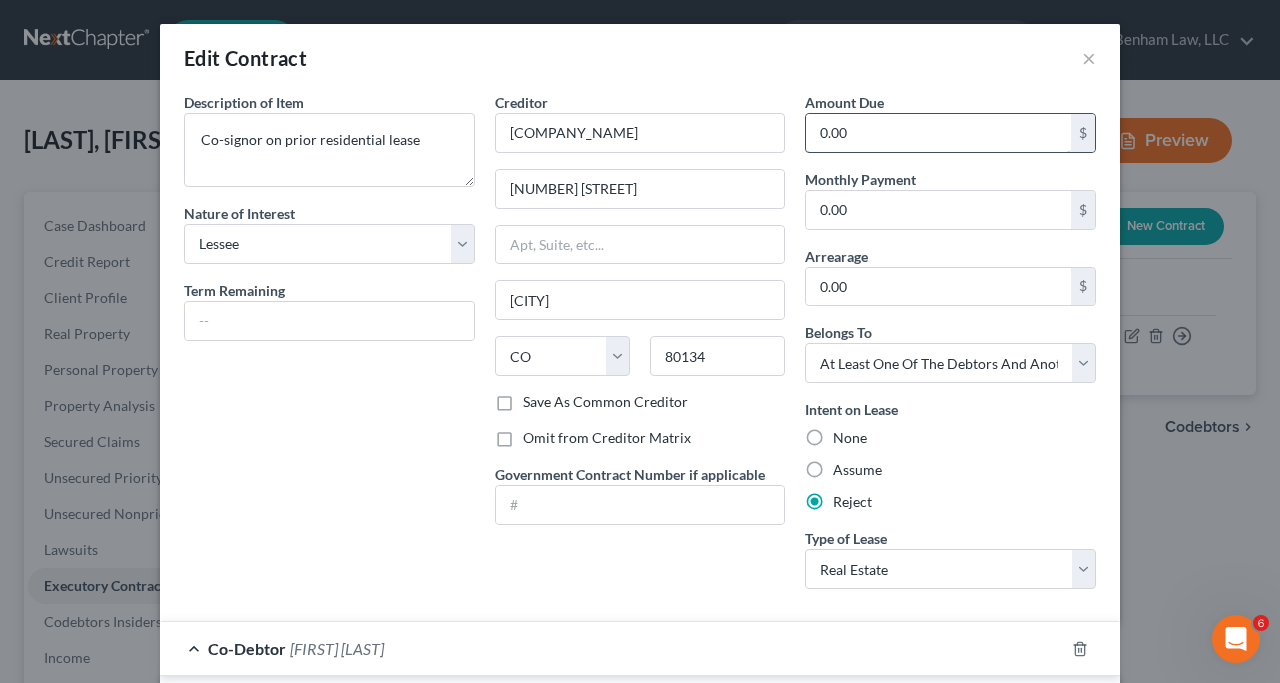type on "[POSTAL_CODE]" 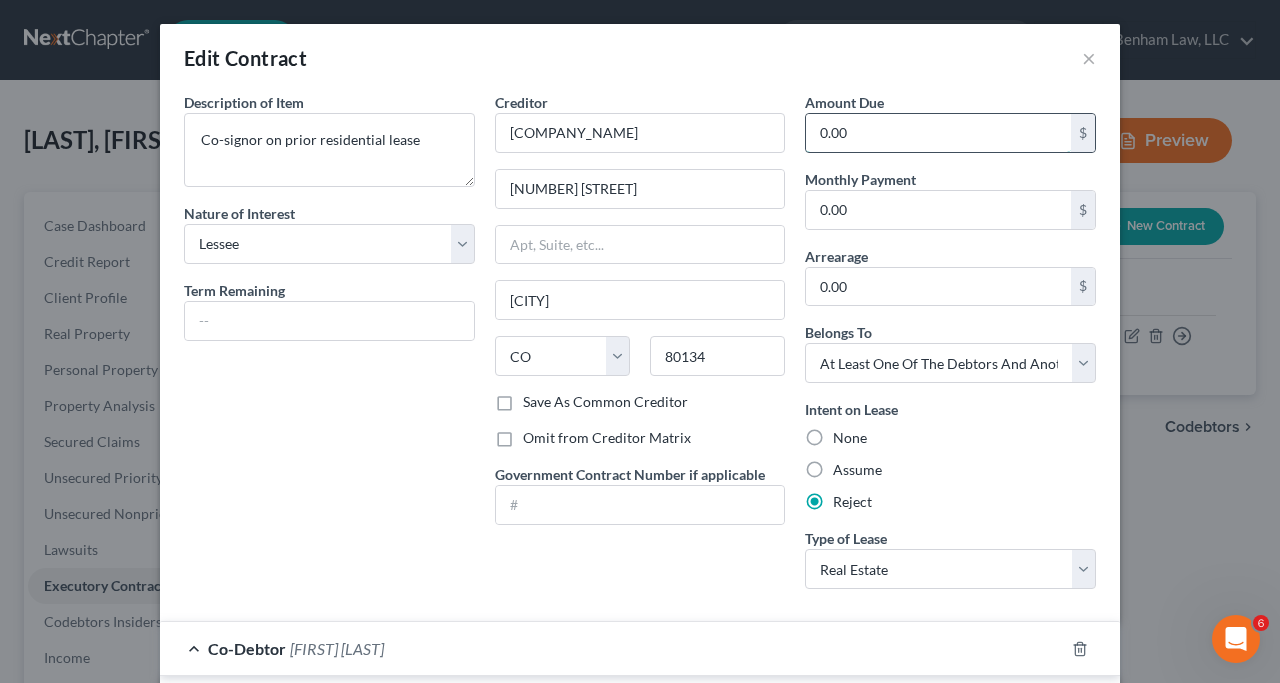 click on "0.00" at bounding box center (938, 133) 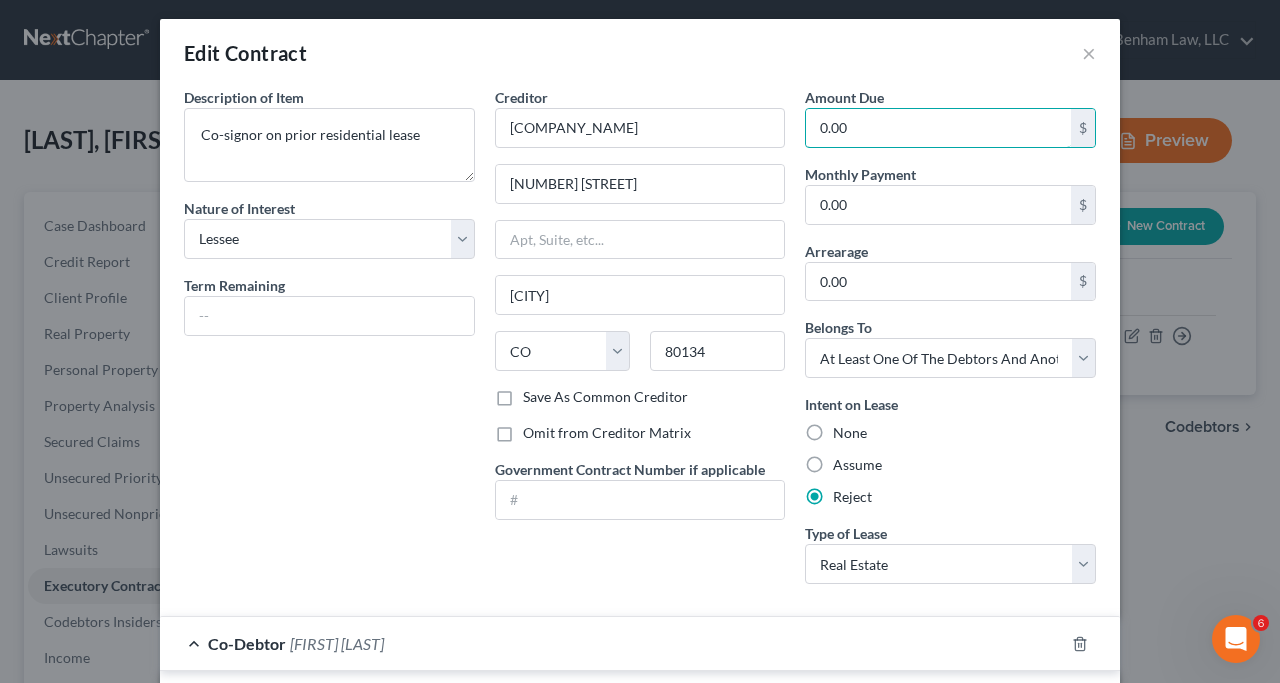 scroll, scrollTop: 151, scrollLeft: 0, axis: vertical 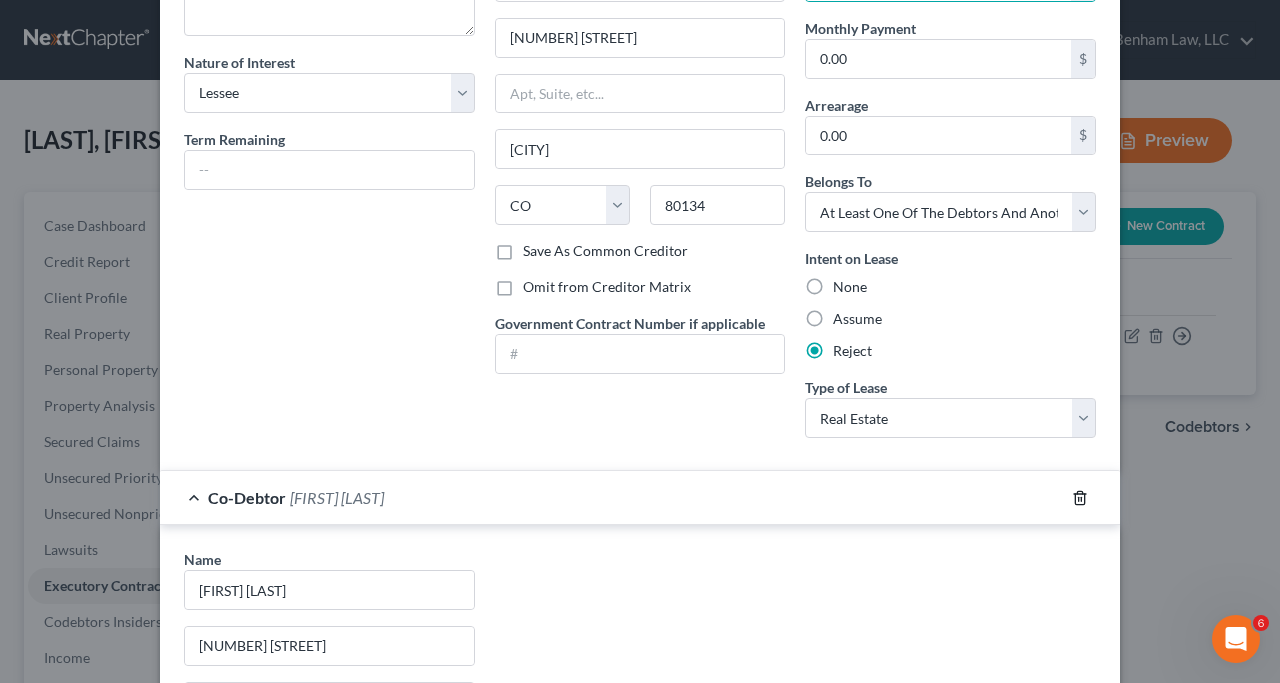 click 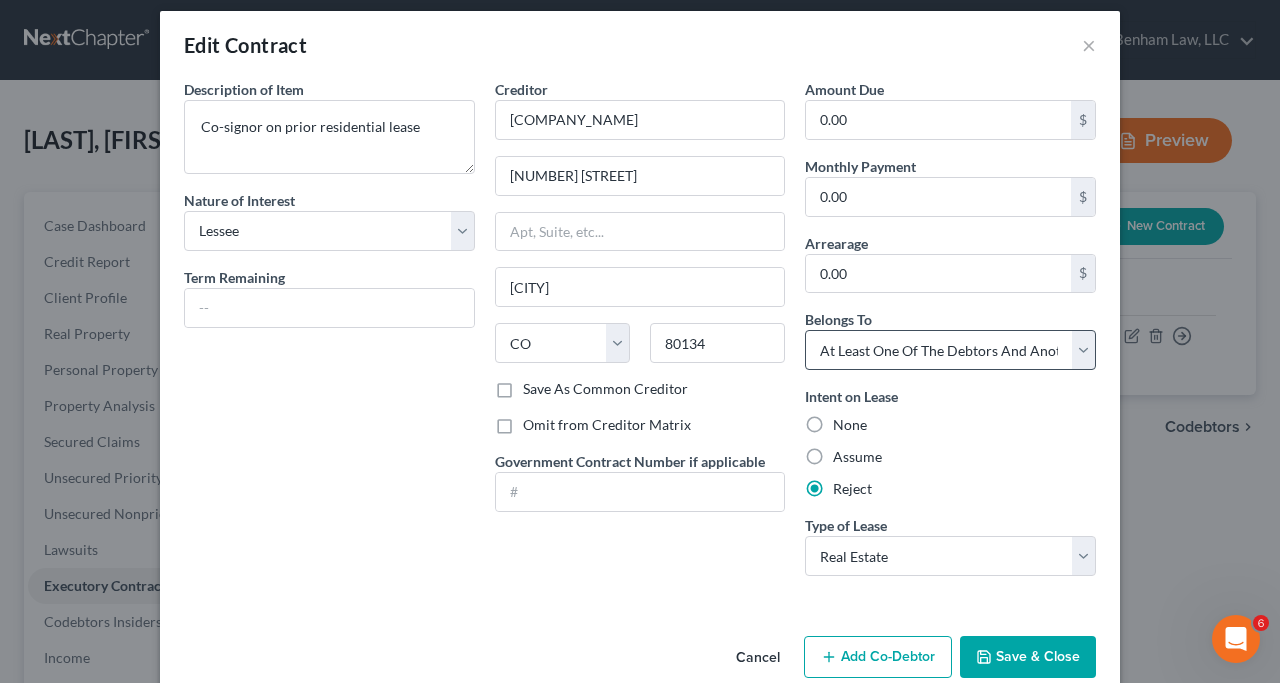 scroll, scrollTop: 0, scrollLeft: 0, axis: both 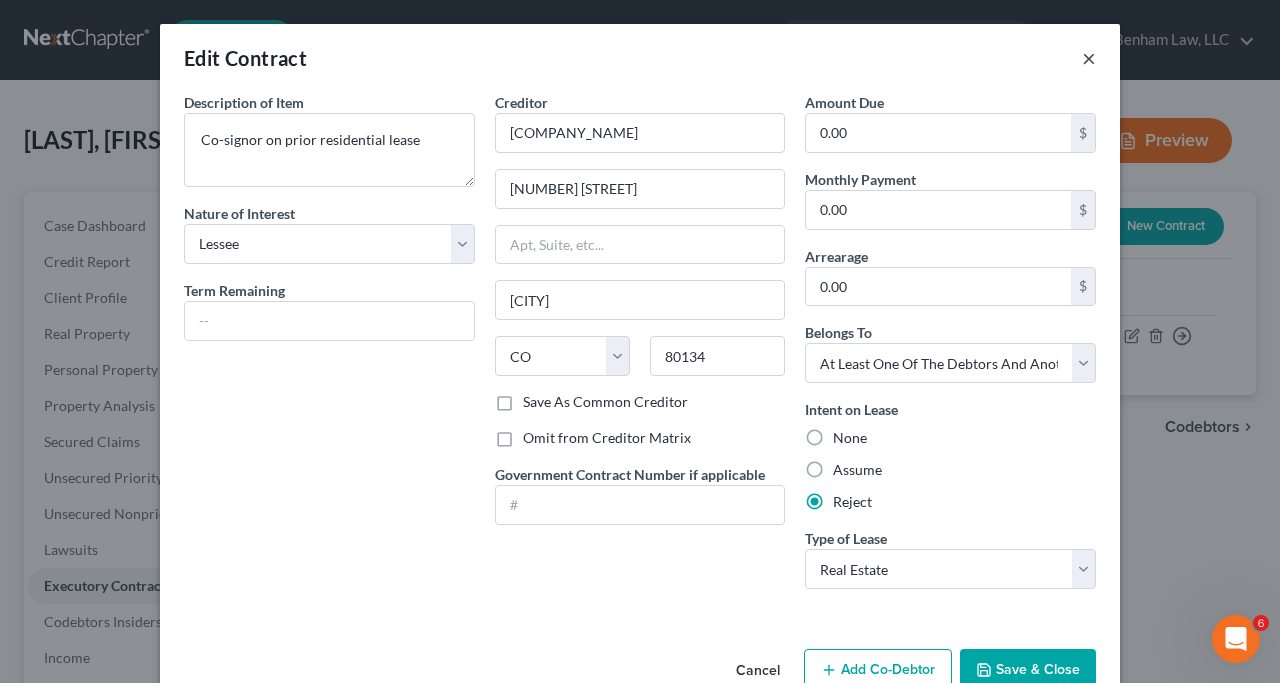 click on "×" at bounding box center (1089, 58) 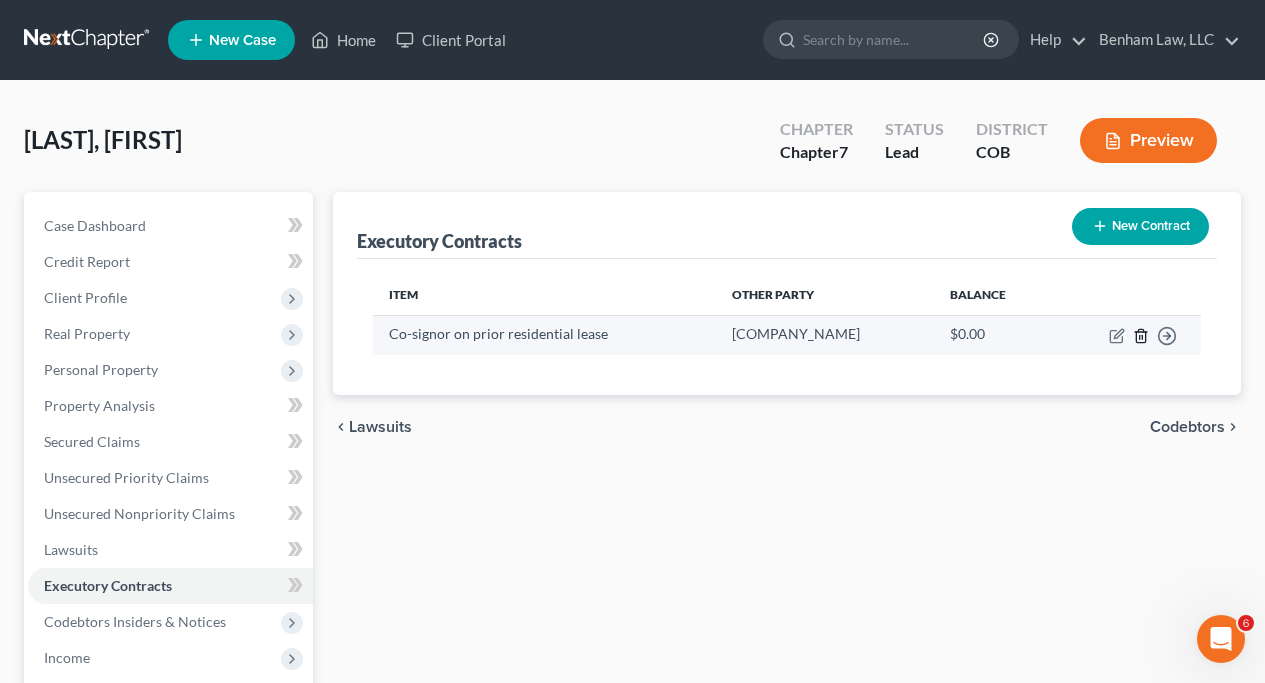 click 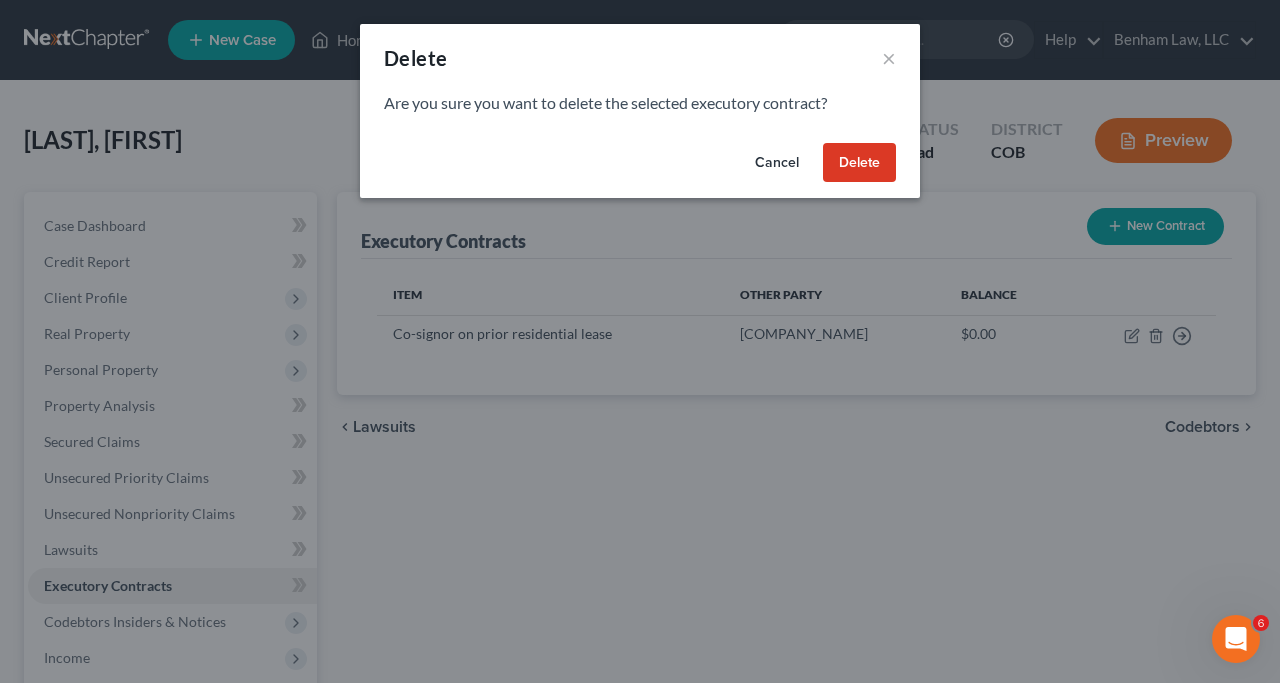 click on "Delete" at bounding box center [859, 163] 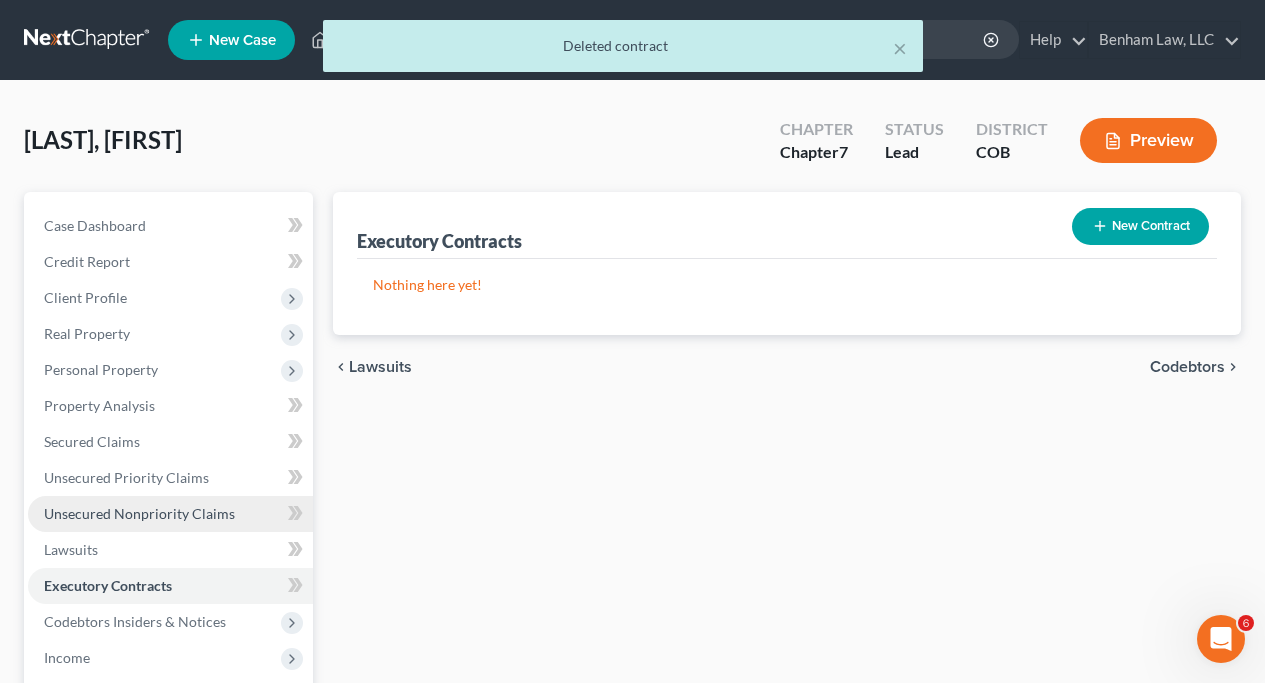 click on "Unsecured Nonpriority Claims" at bounding box center [139, 513] 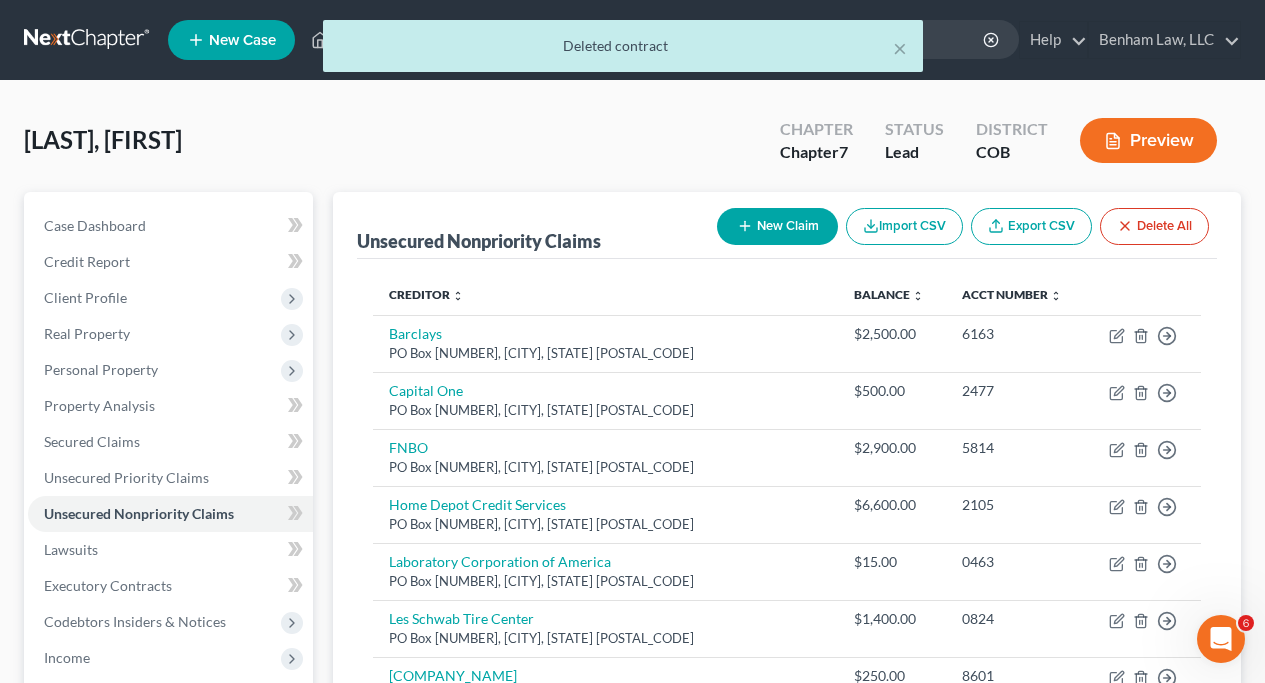click on "New Claim" at bounding box center [777, 226] 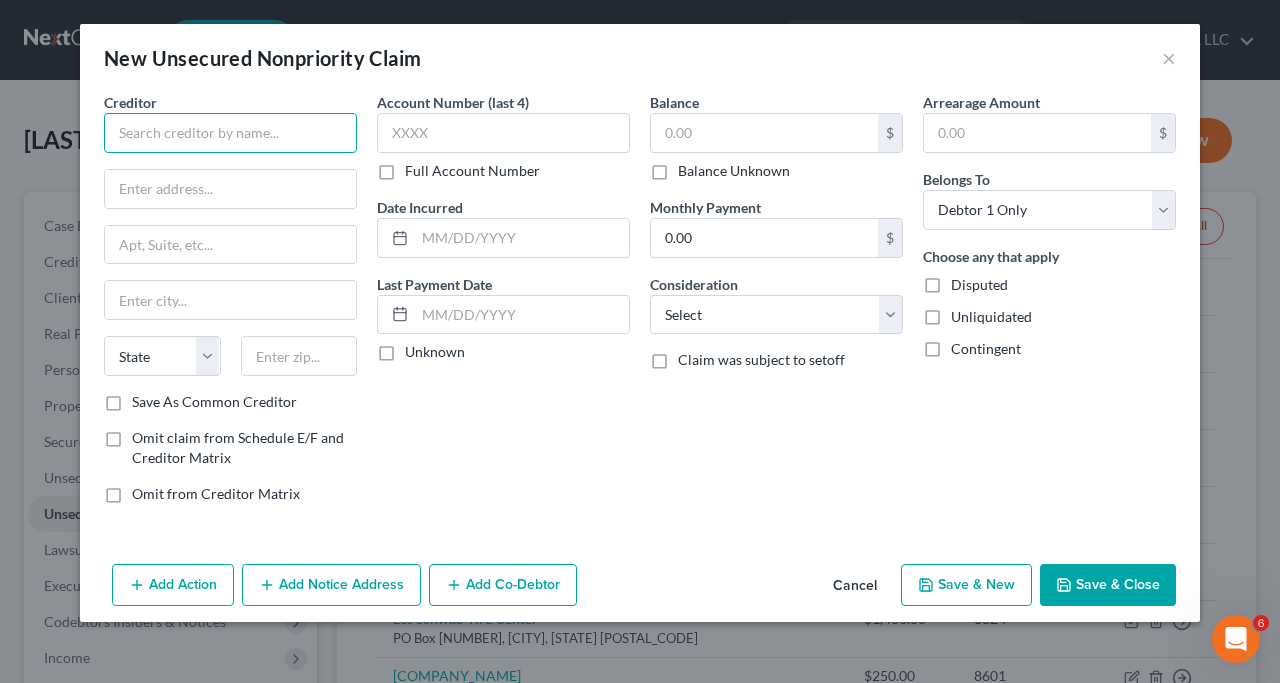 click at bounding box center (230, 133) 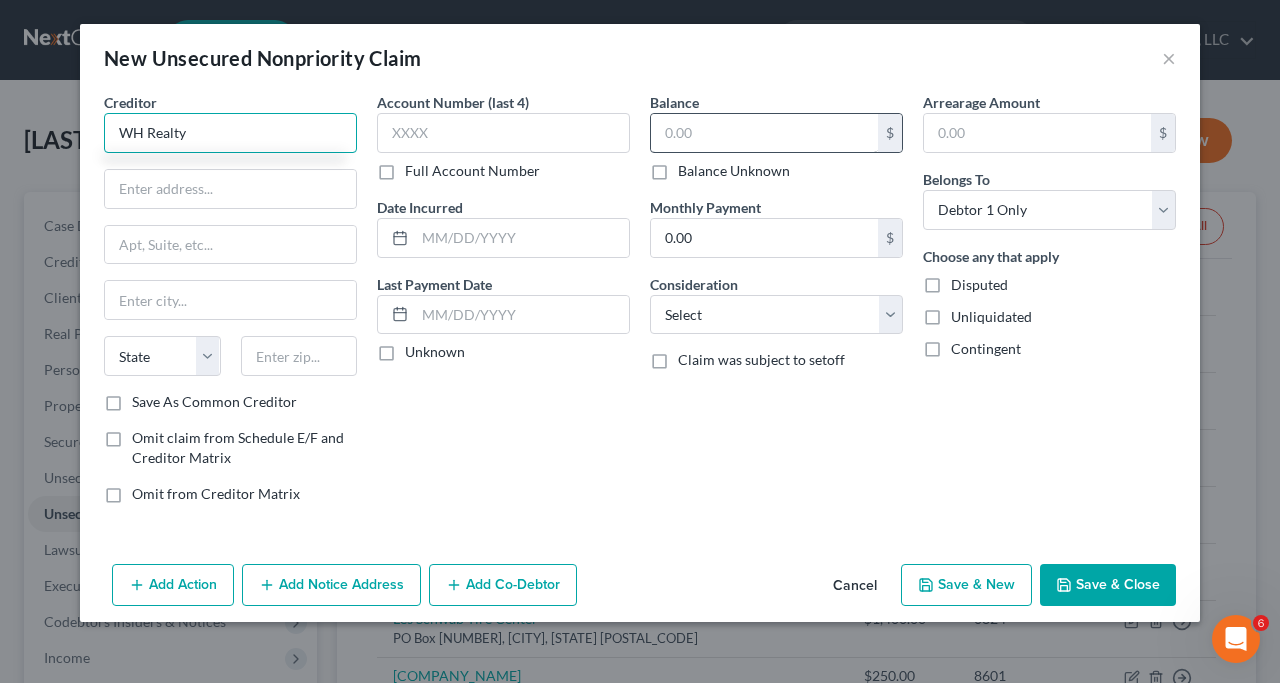 type on "[COMPANY_NAME] Realty" 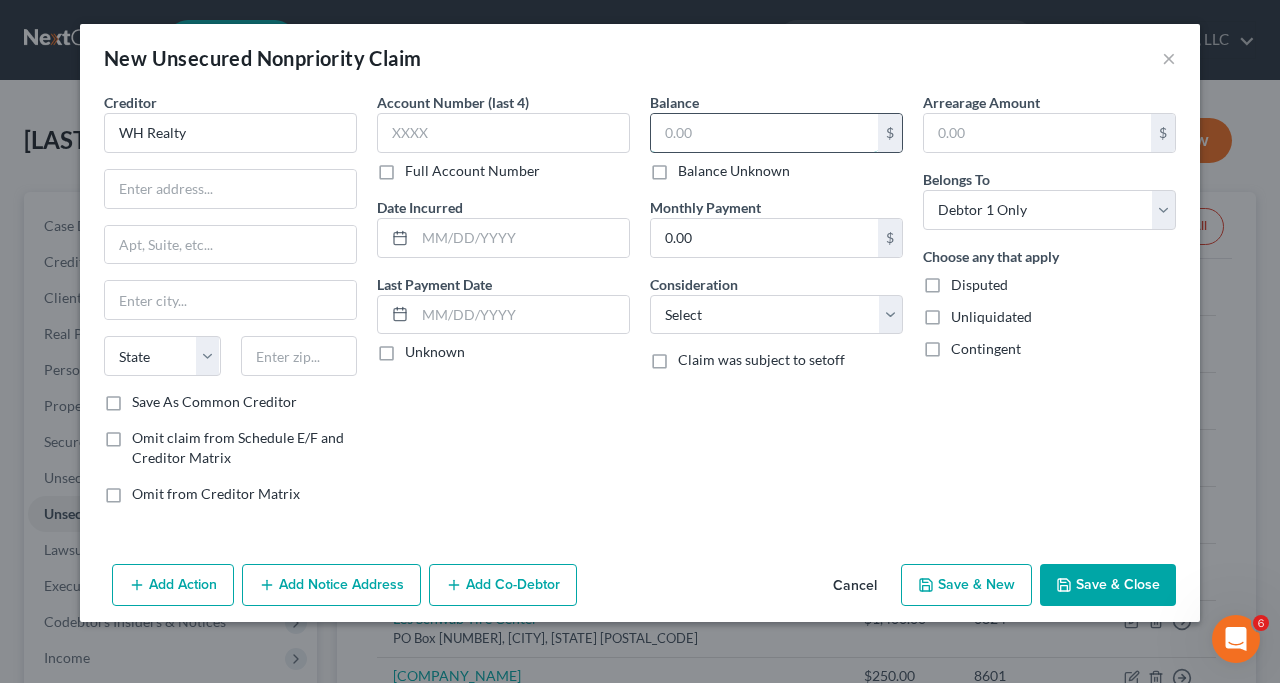 click at bounding box center (764, 133) 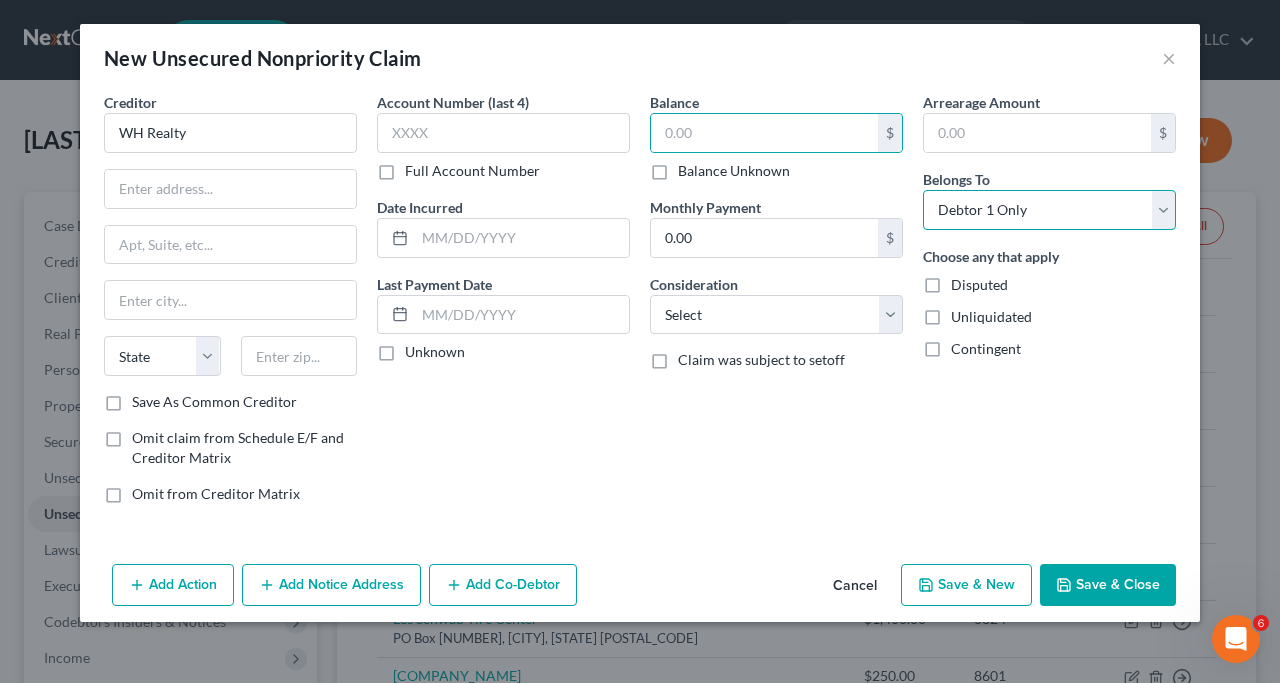 click on "Select Debtor 1 Only Debtor 2 Only Debtor 1 And Debtor 2 Only At Least One Of The Debtors And Another Community Property" at bounding box center [1049, 210] 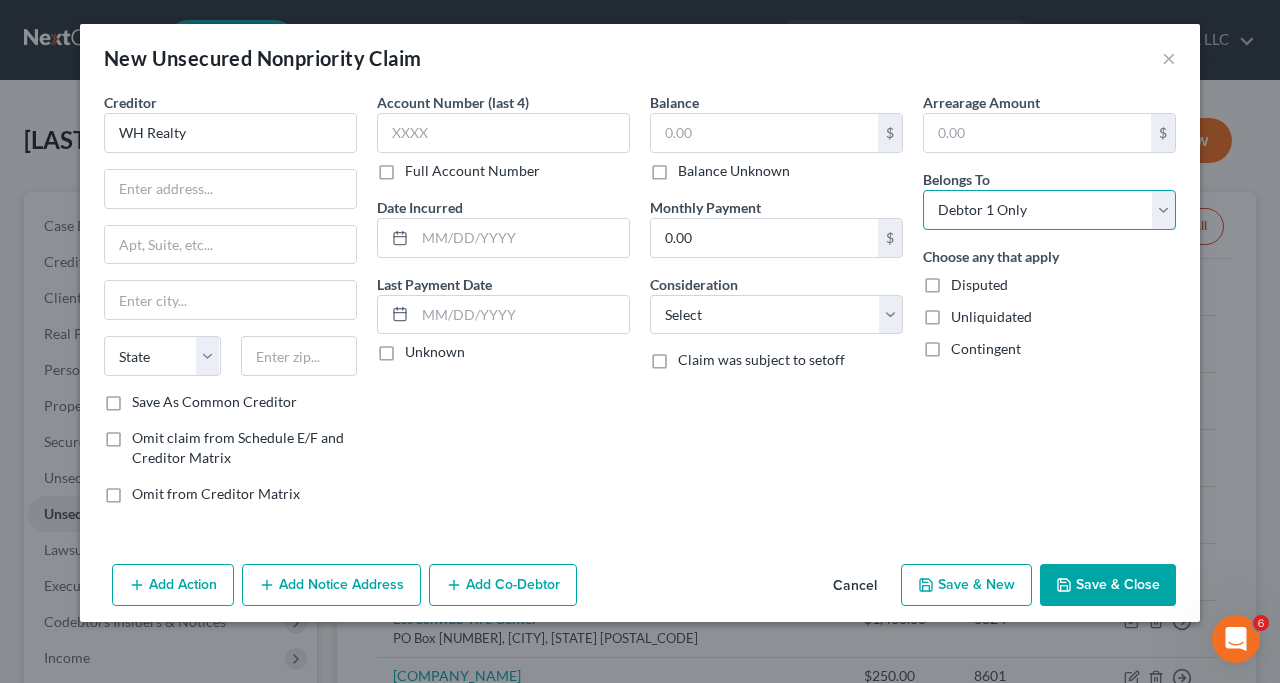 select on "3" 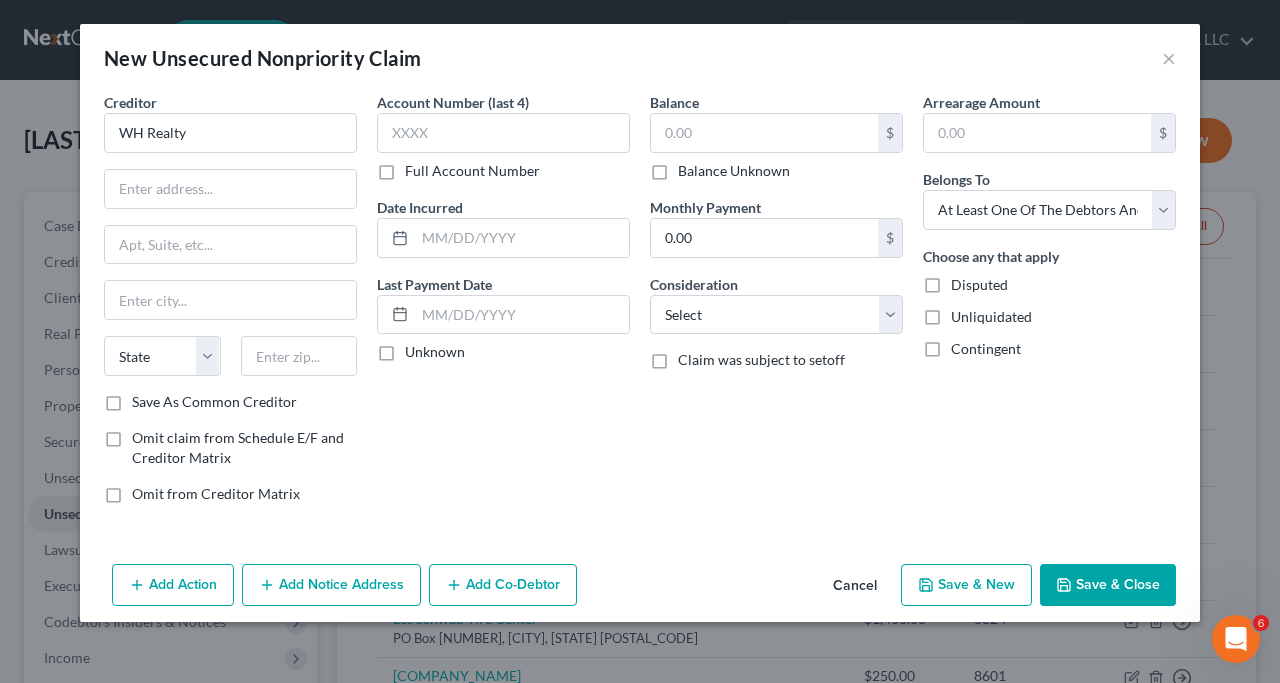 click on "Arrearage Amount $
Belongs To
*
Select Debtor 1 Only Debtor 2 Only Debtor 1 And Debtor 2 Only At Least One Of The Debtors And Another Community Property Choose any that apply Disputed Unliquidated Contingent" at bounding box center (1049, 306) 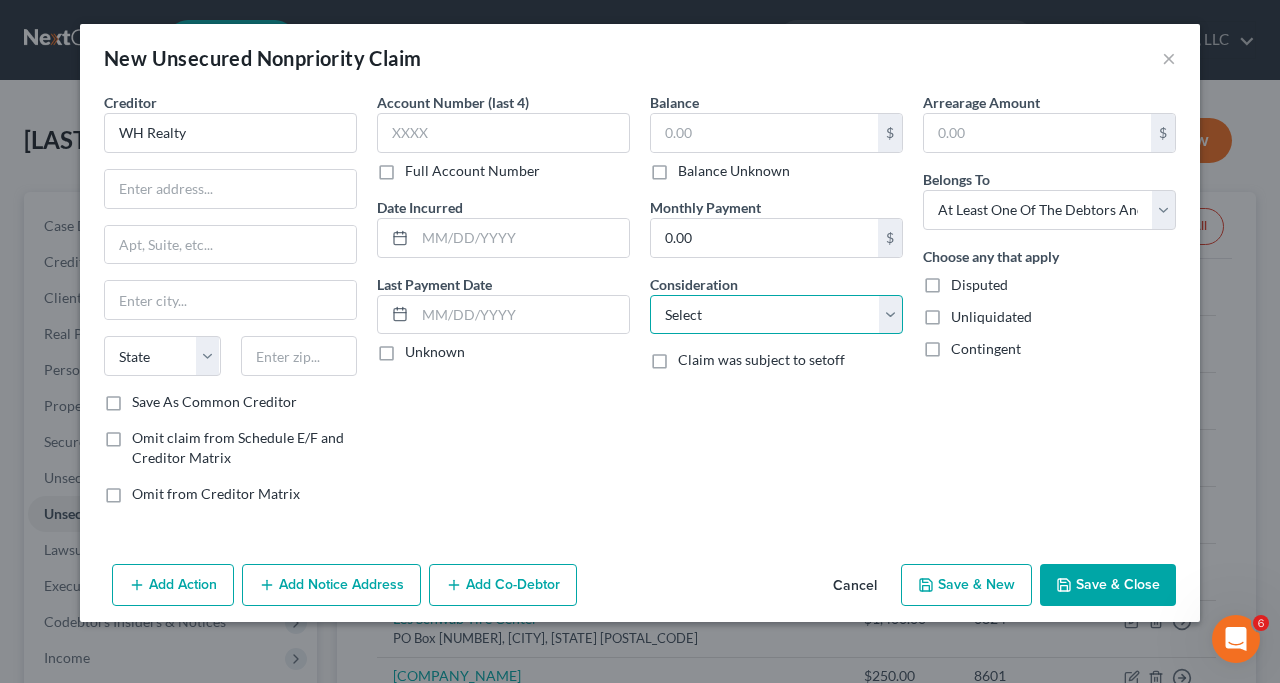 click on "Select Cable / Satellite Services Collection Agency Credit Card Debt Debt Counseling / Attorneys Deficiency Balance Domestic Support Obligations Home / Car Repairs Income Taxes Judgment Liens Medical Services Monies Loaned / Advanced Mortgage Obligation From Divorce Or Separation Obligation To Pensions Other Overdrawn Bank Account Promised To Help Pay Creditors Student Loans Suppliers And Vendors Telephone / Internet Services Utility Services" at bounding box center [776, 315] 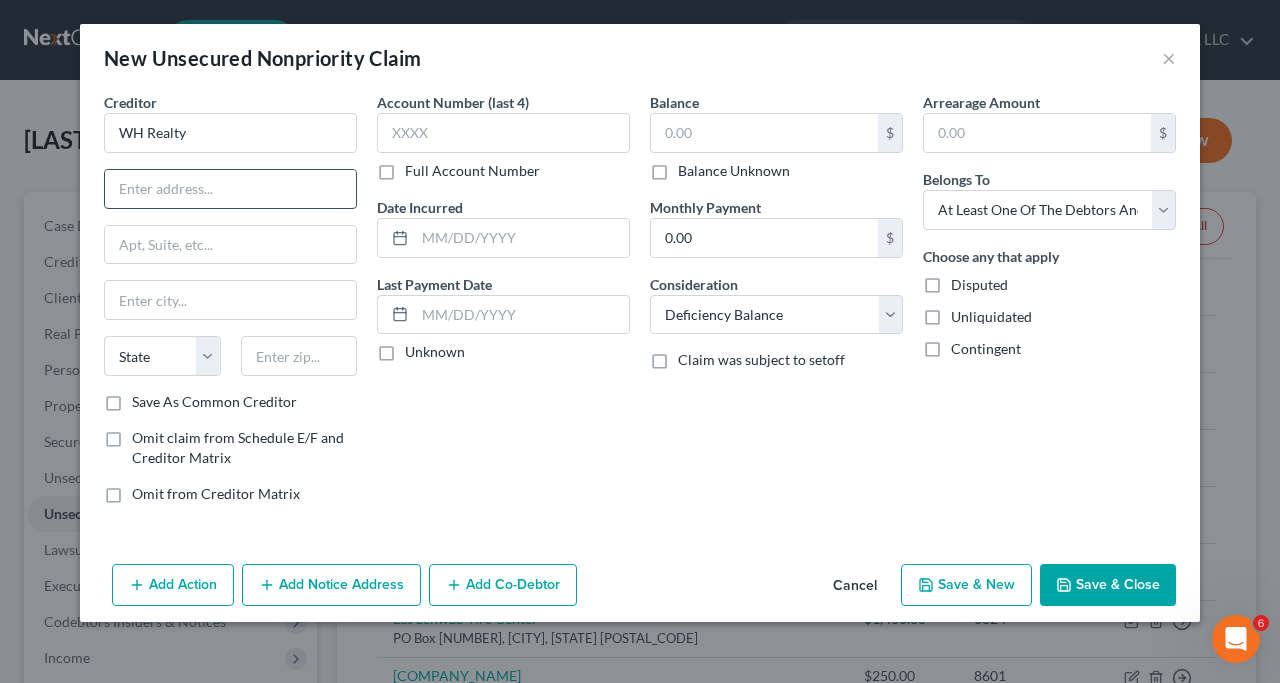 click at bounding box center (230, 189) 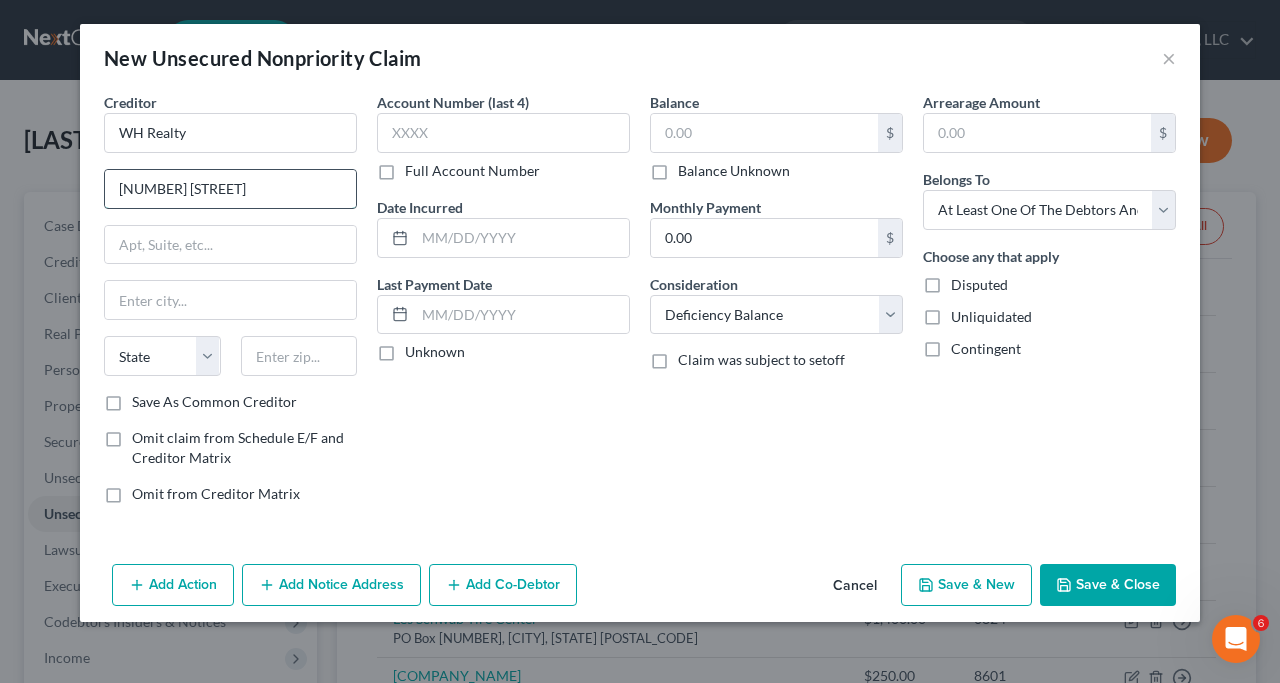 type on "[NUMBER] [STREET]" 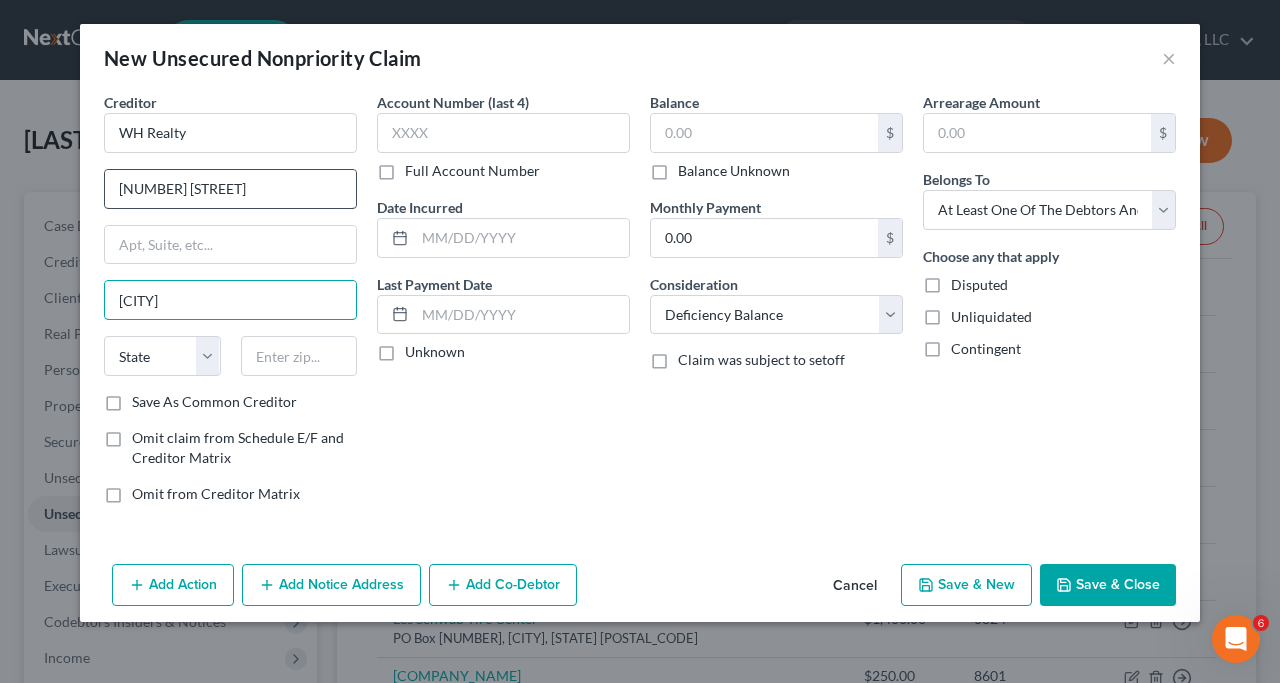 type on "[CITY]" 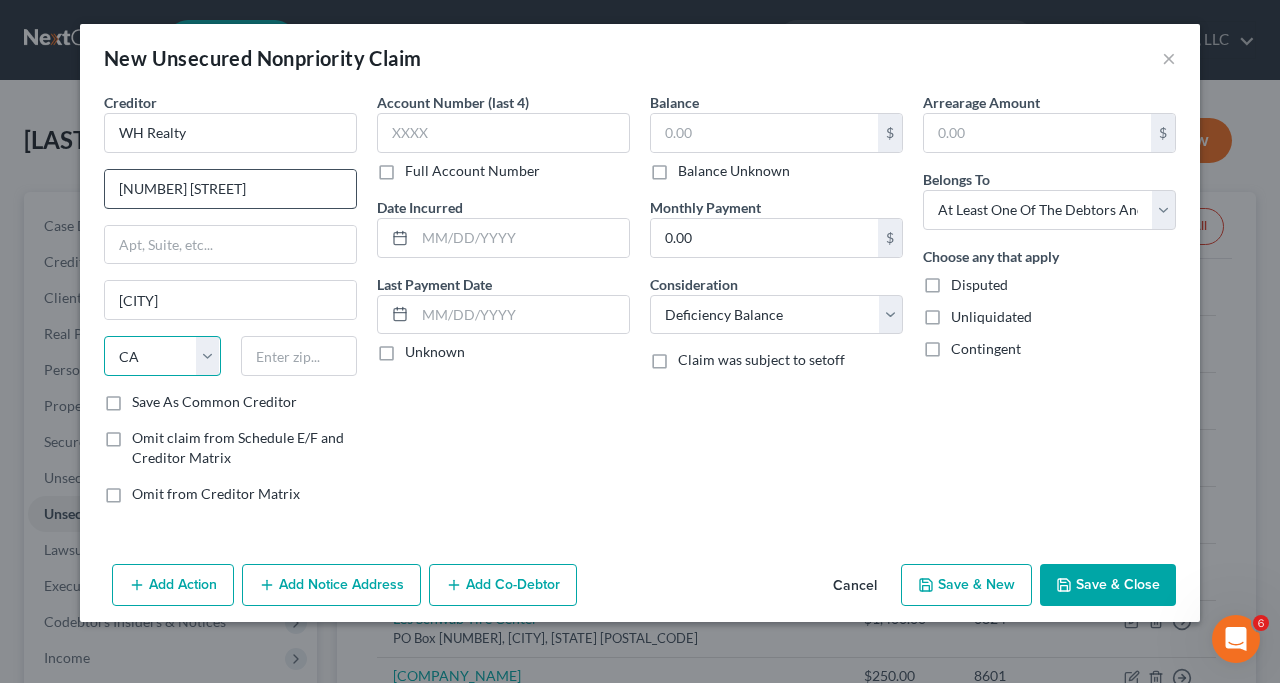 select on "5" 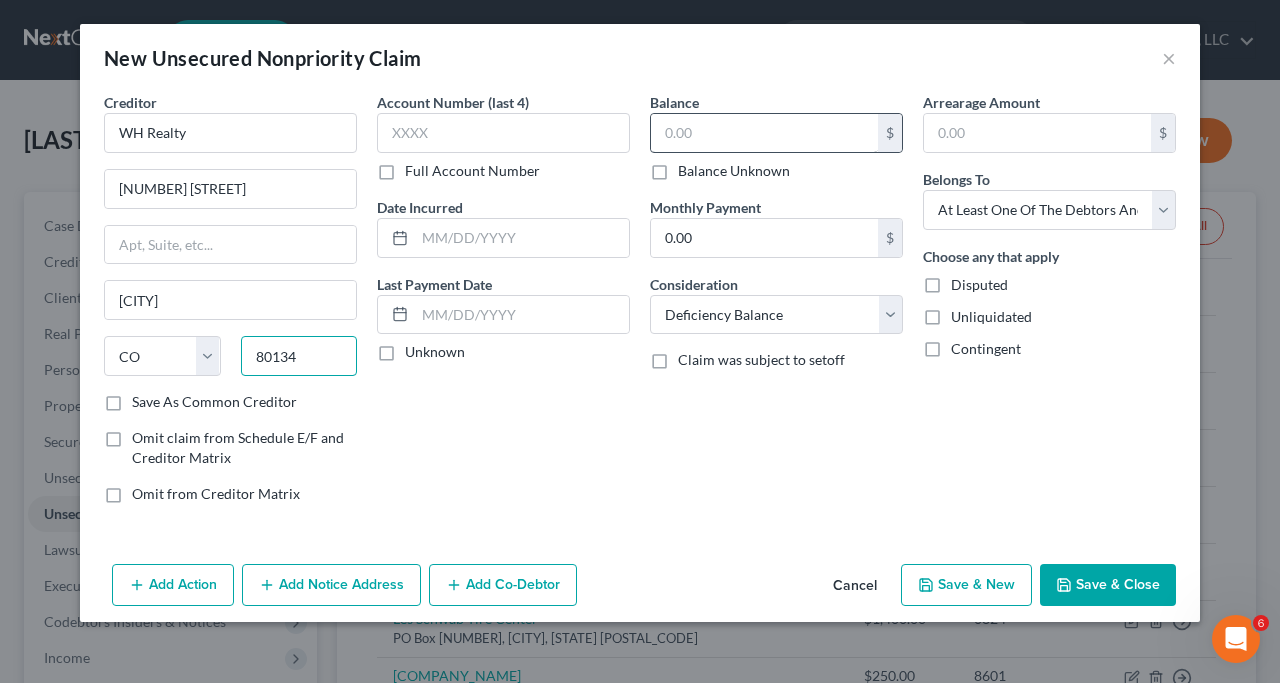 type on "[POSTAL_CODE]" 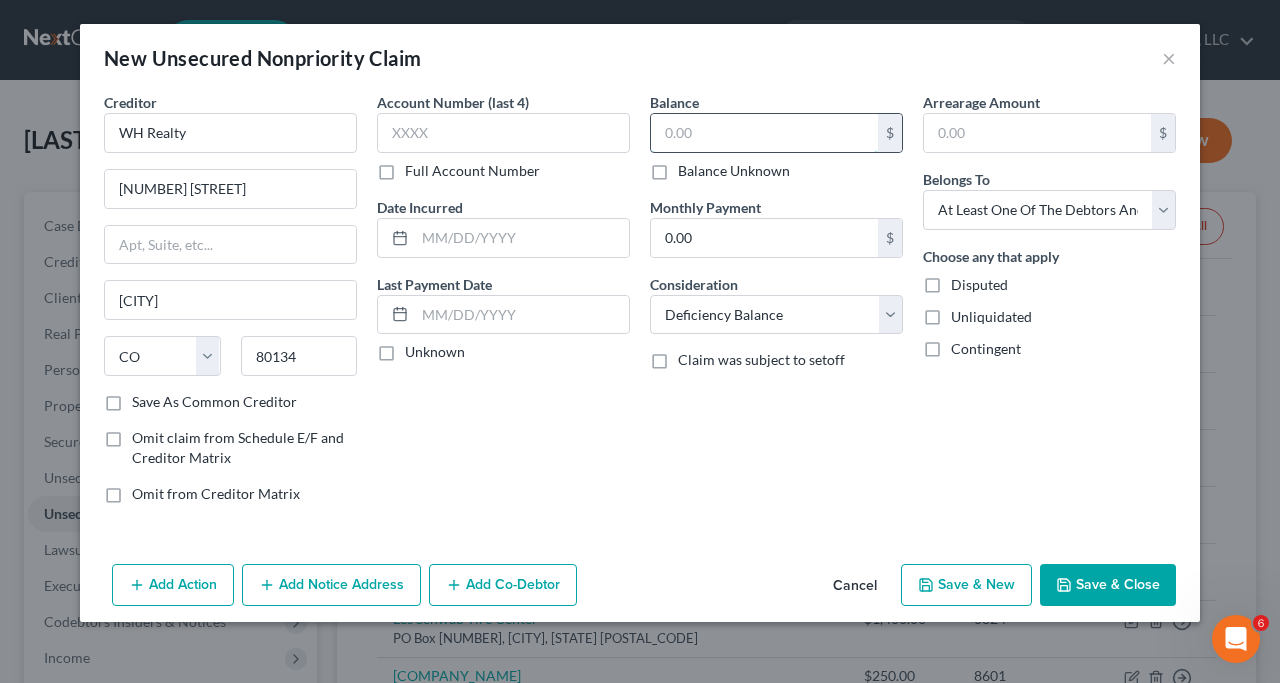 click at bounding box center (764, 133) 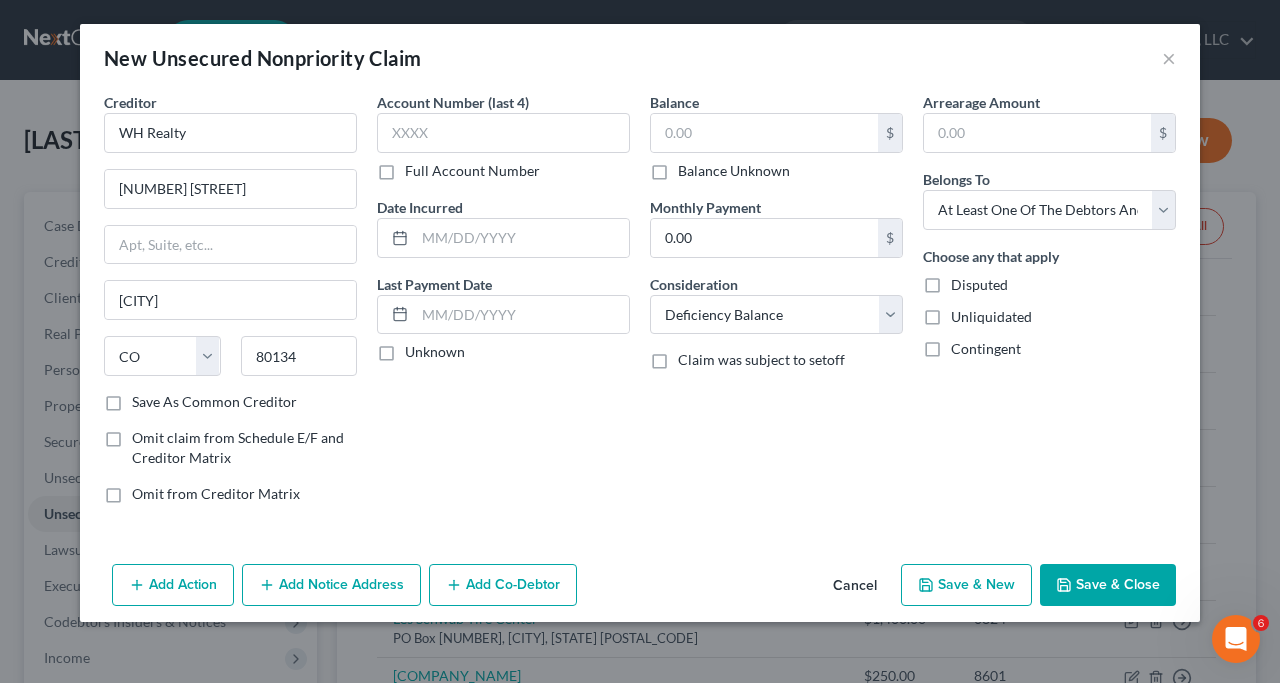 click on "Add Co-Debtor" at bounding box center (503, 585) 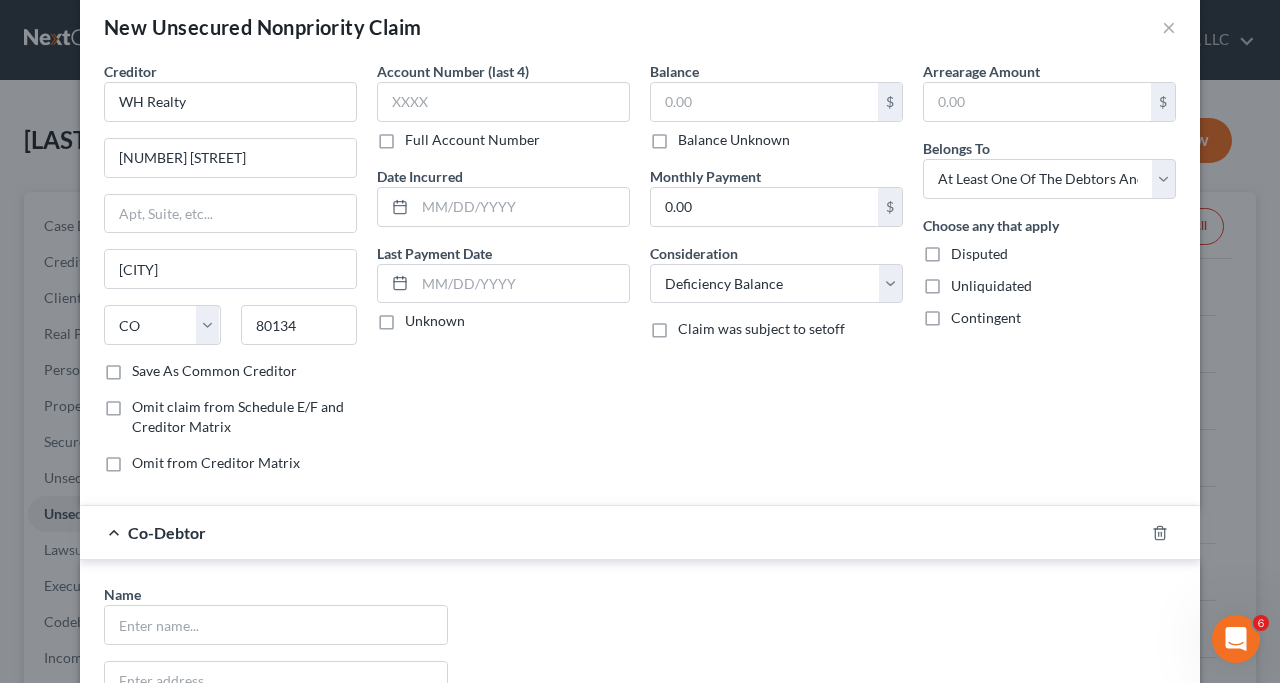 scroll, scrollTop: 153, scrollLeft: 0, axis: vertical 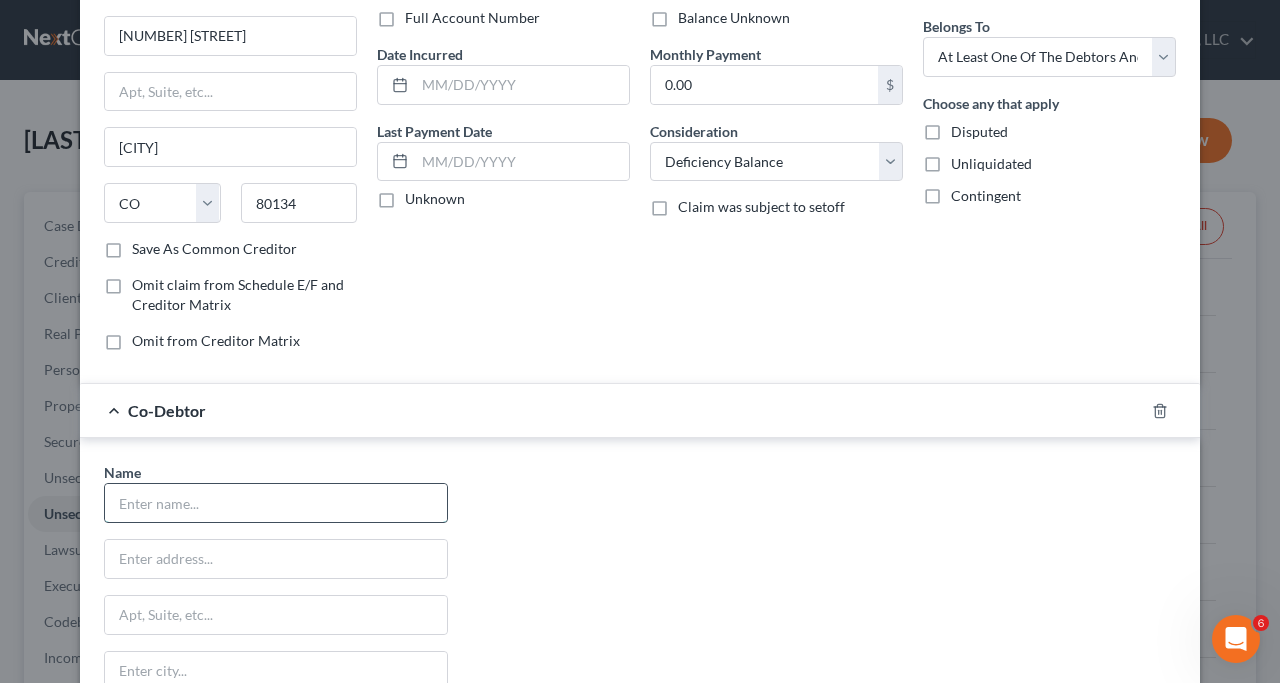 click at bounding box center [276, 503] 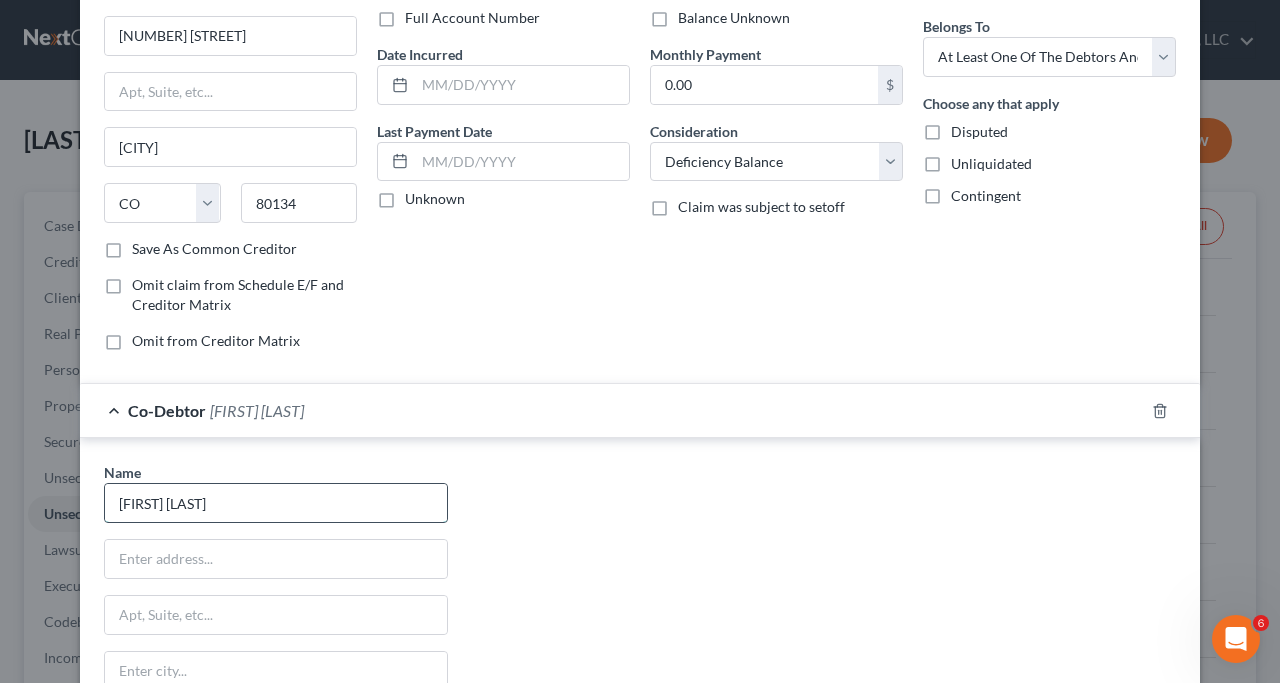 type on "Shane Burke" 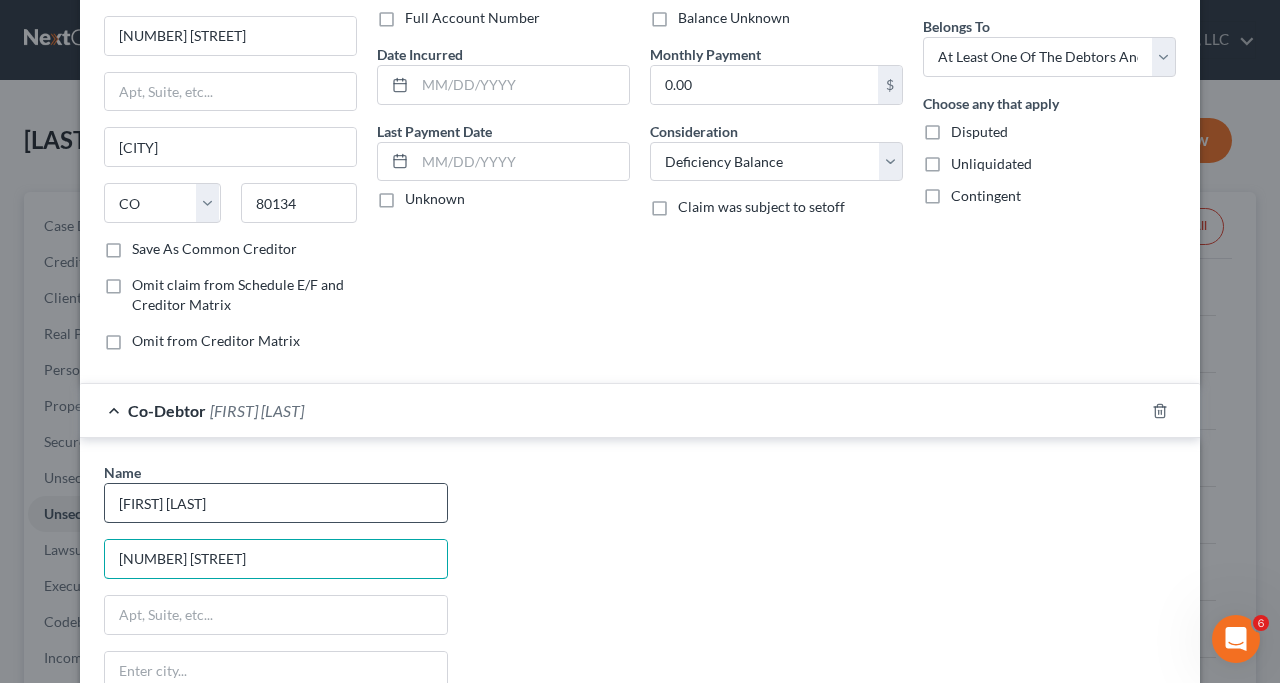 type on "5940 Side Saddle Lane" 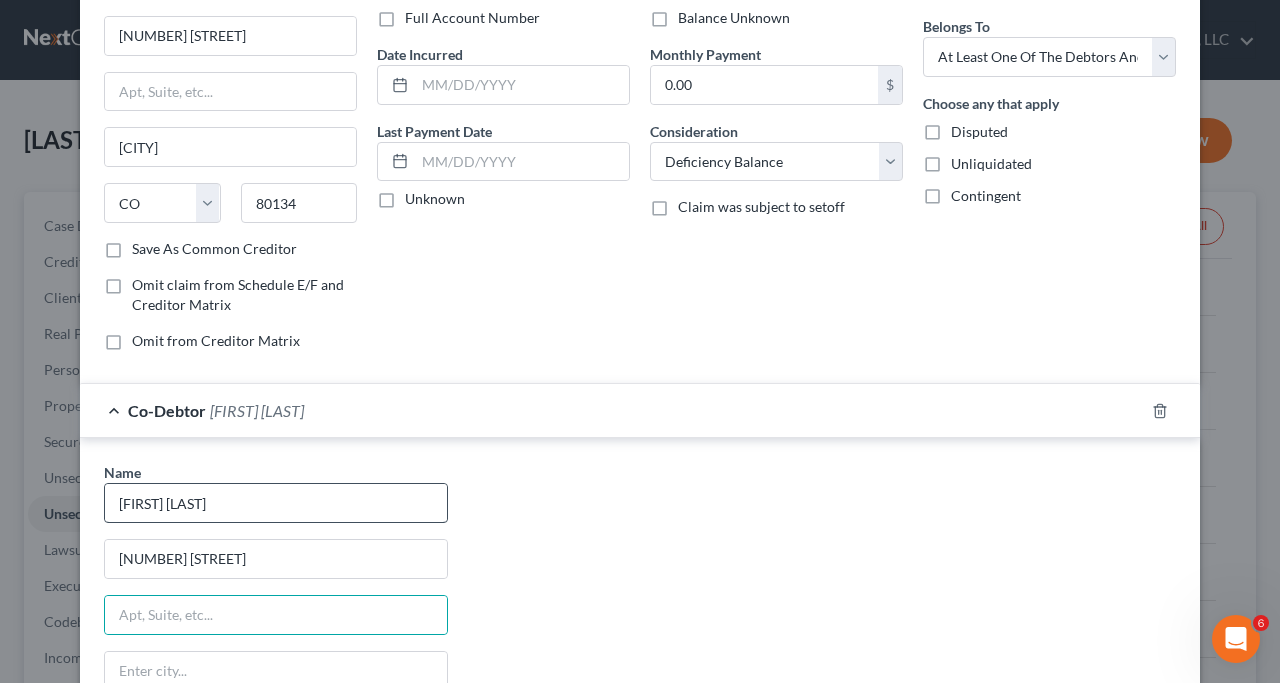 scroll, scrollTop: 159, scrollLeft: 0, axis: vertical 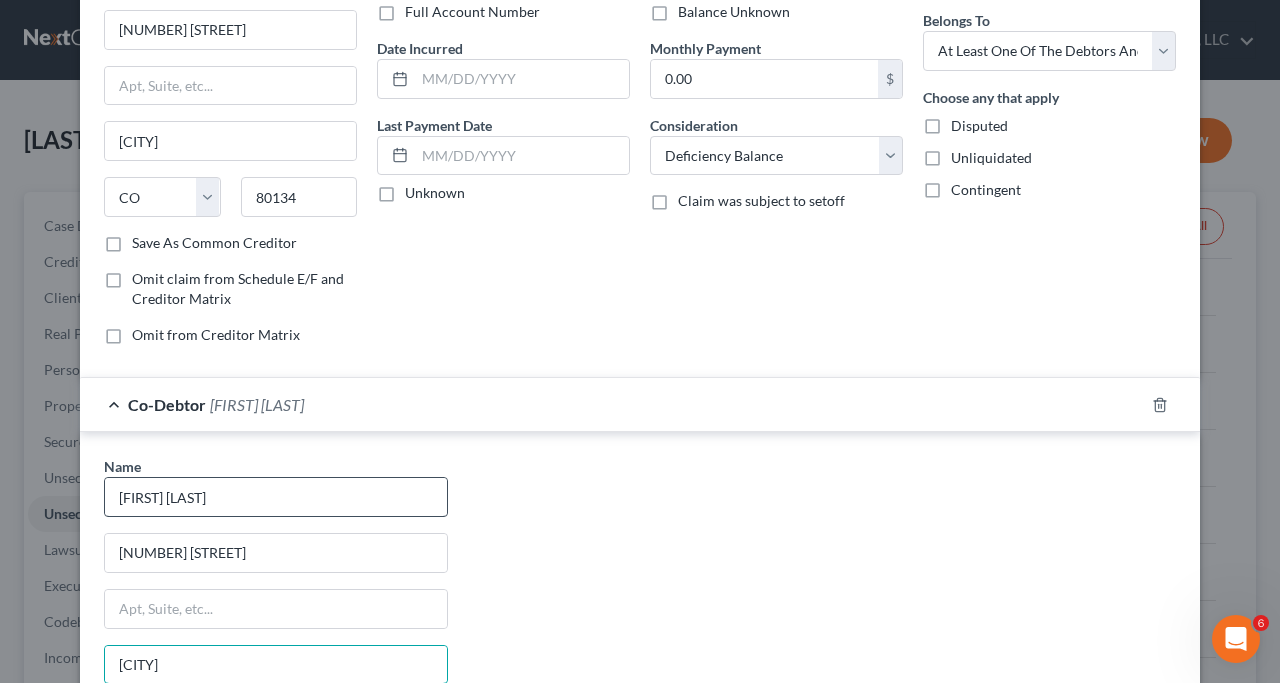 type on "[CITY]" 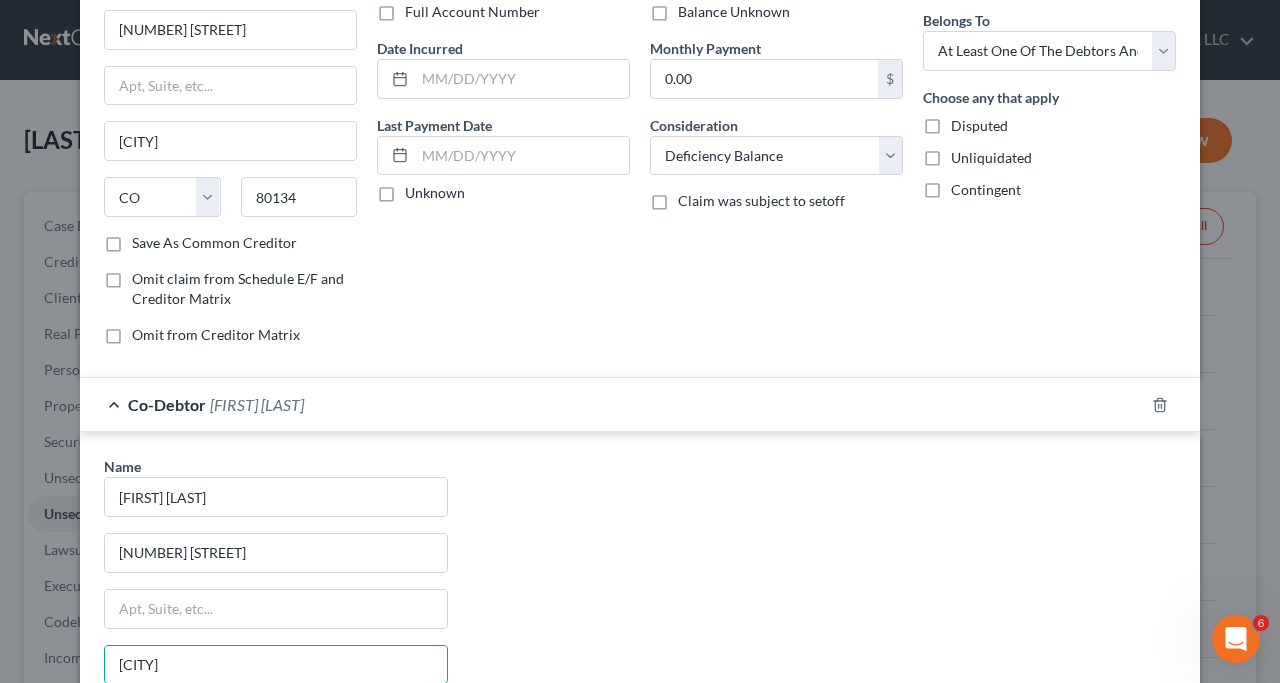 scroll, scrollTop: 430, scrollLeft: 0, axis: vertical 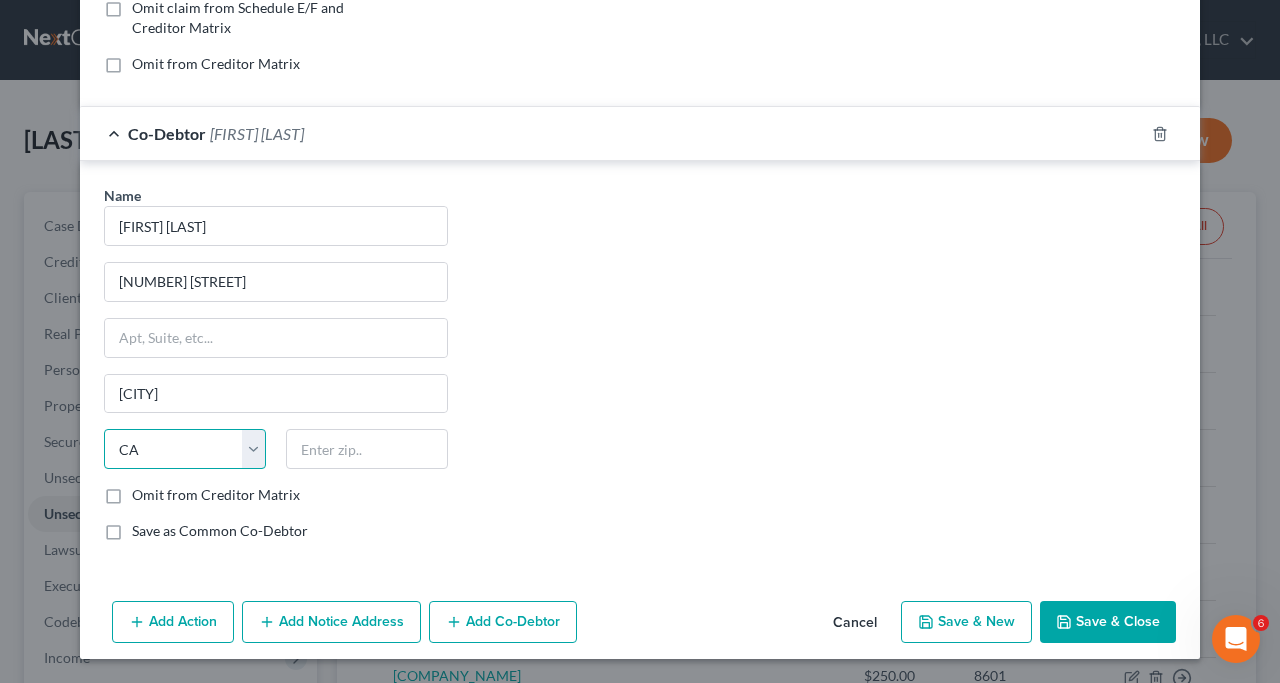 select on "5" 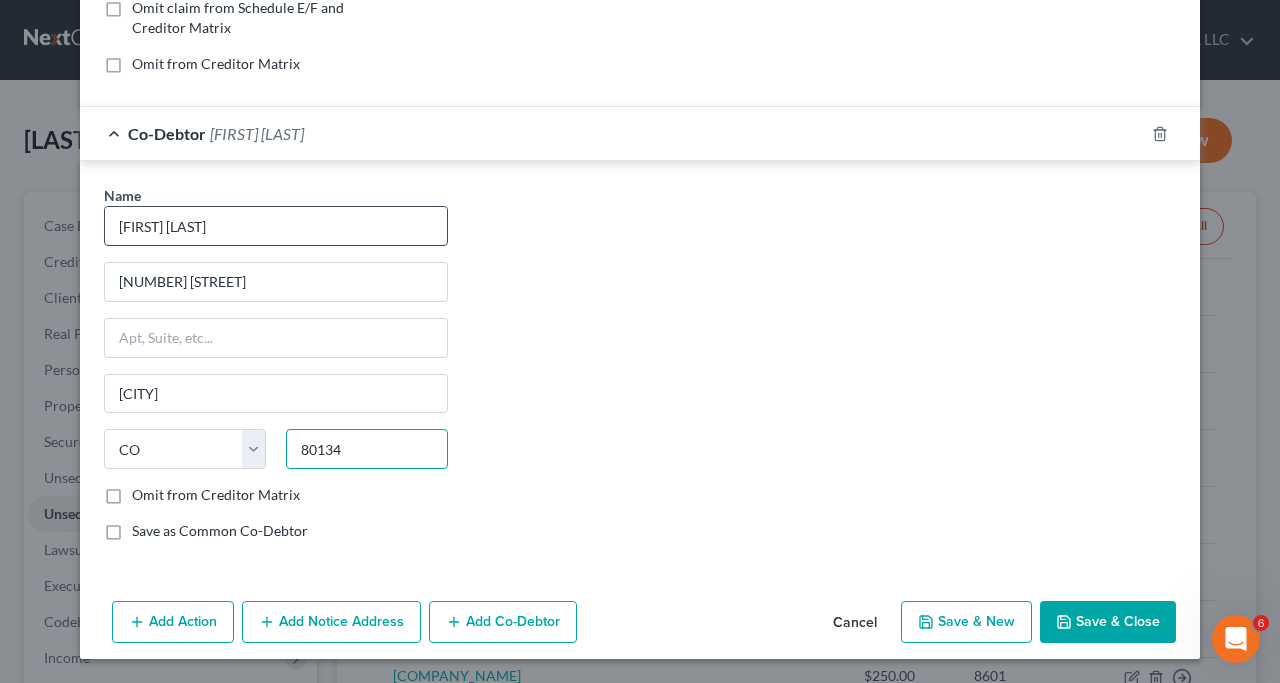 scroll, scrollTop: 0, scrollLeft: 0, axis: both 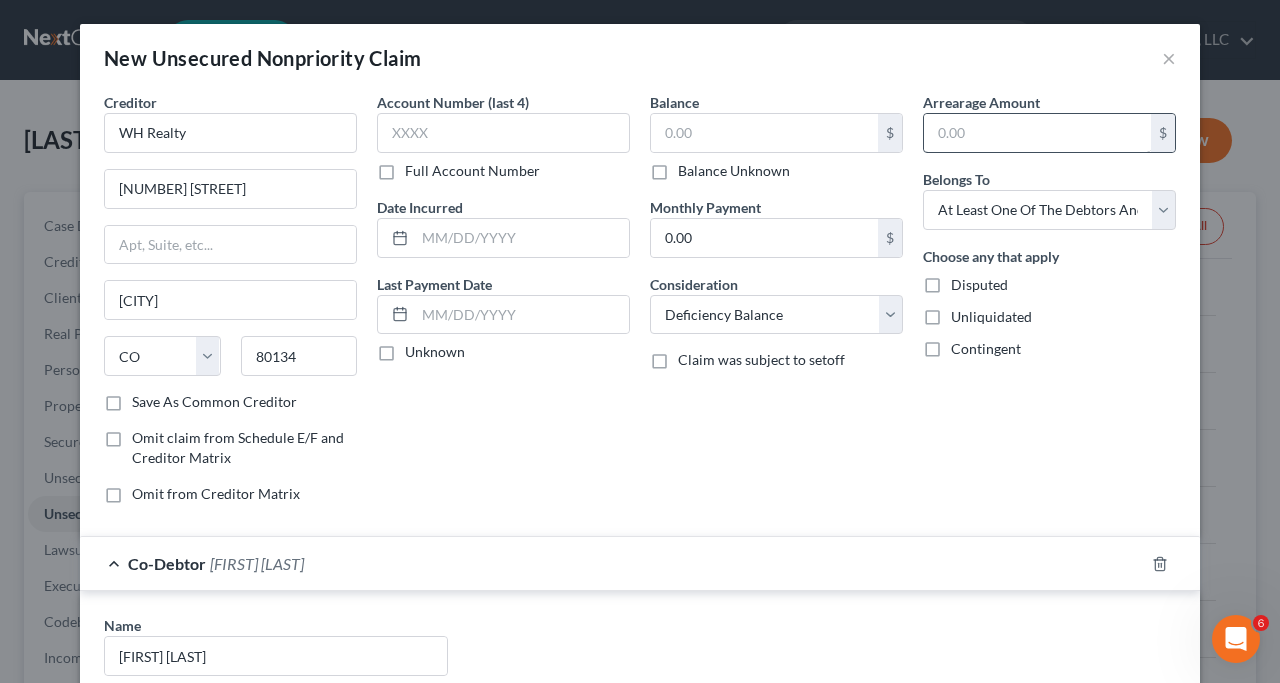type on "[POSTAL_CODE]" 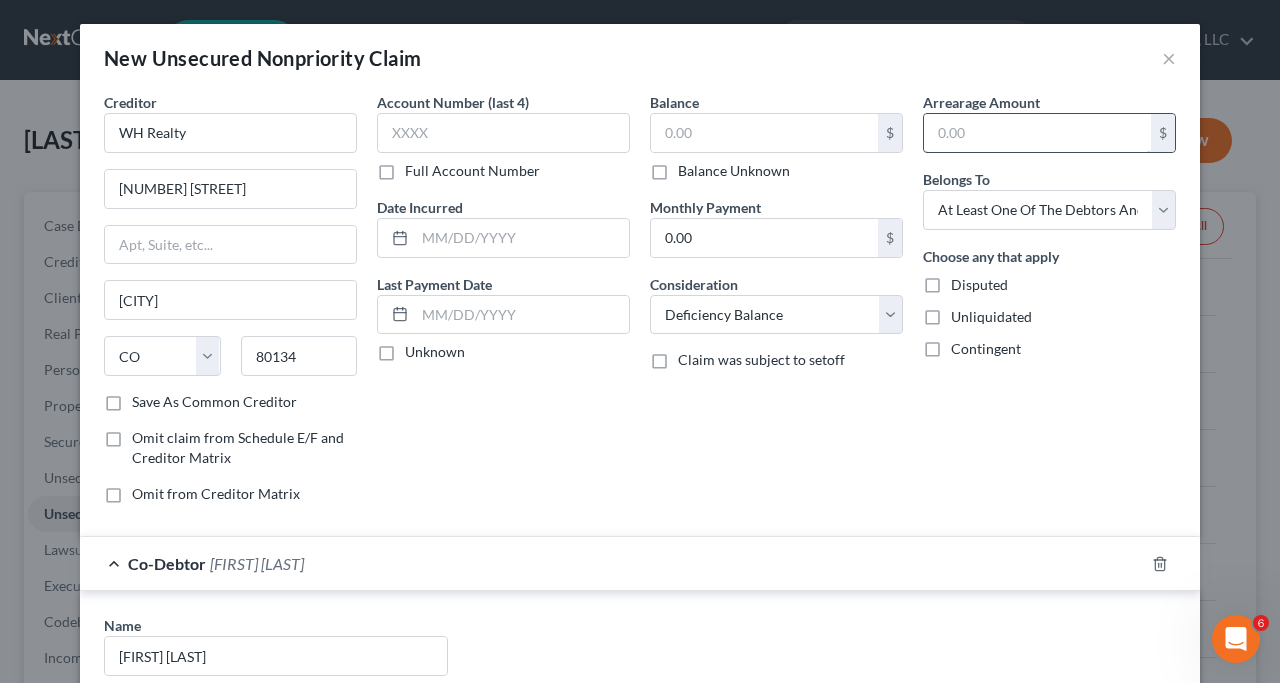click at bounding box center [1037, 133] 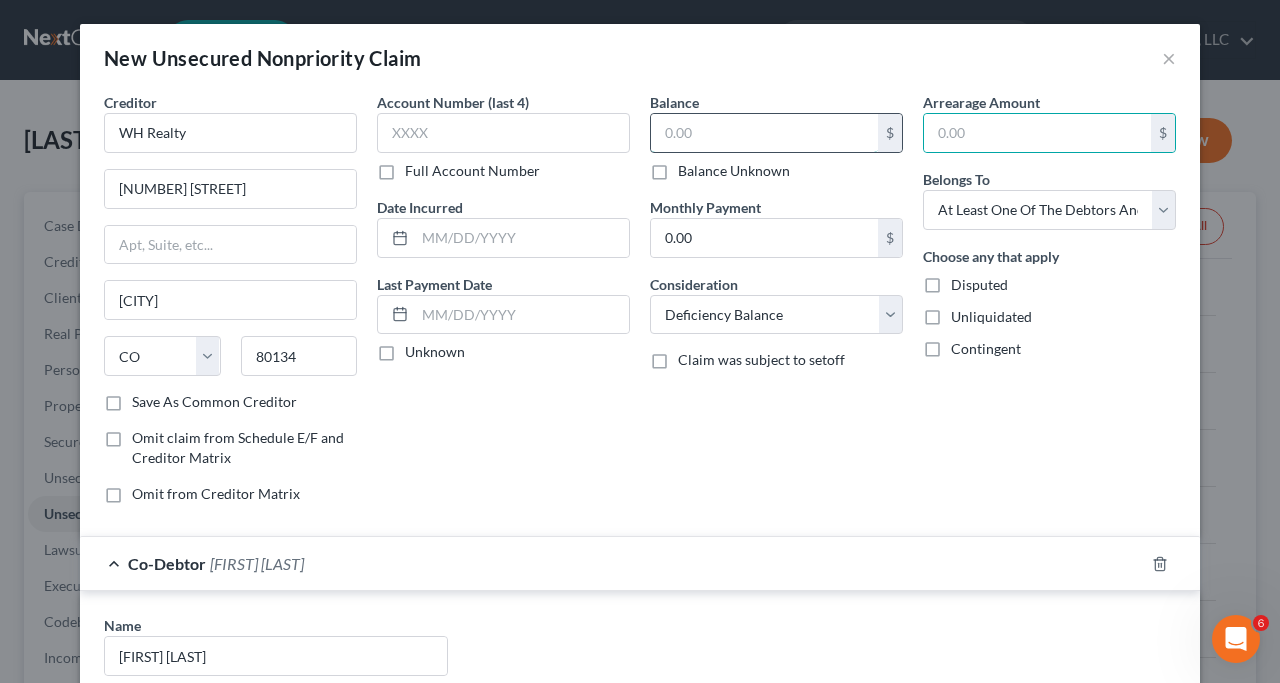 click at bounding box center [764, 133] 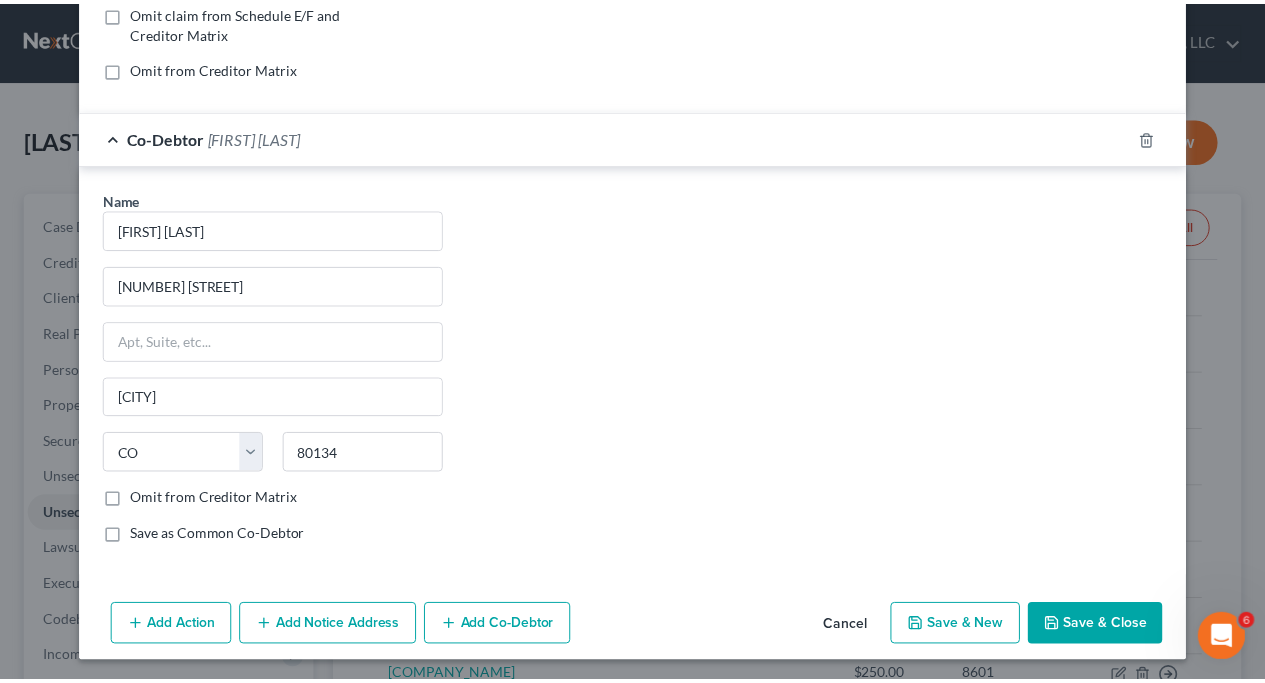 scroll, scrollTop: 430, scrollLeft: 0, axis: vertical 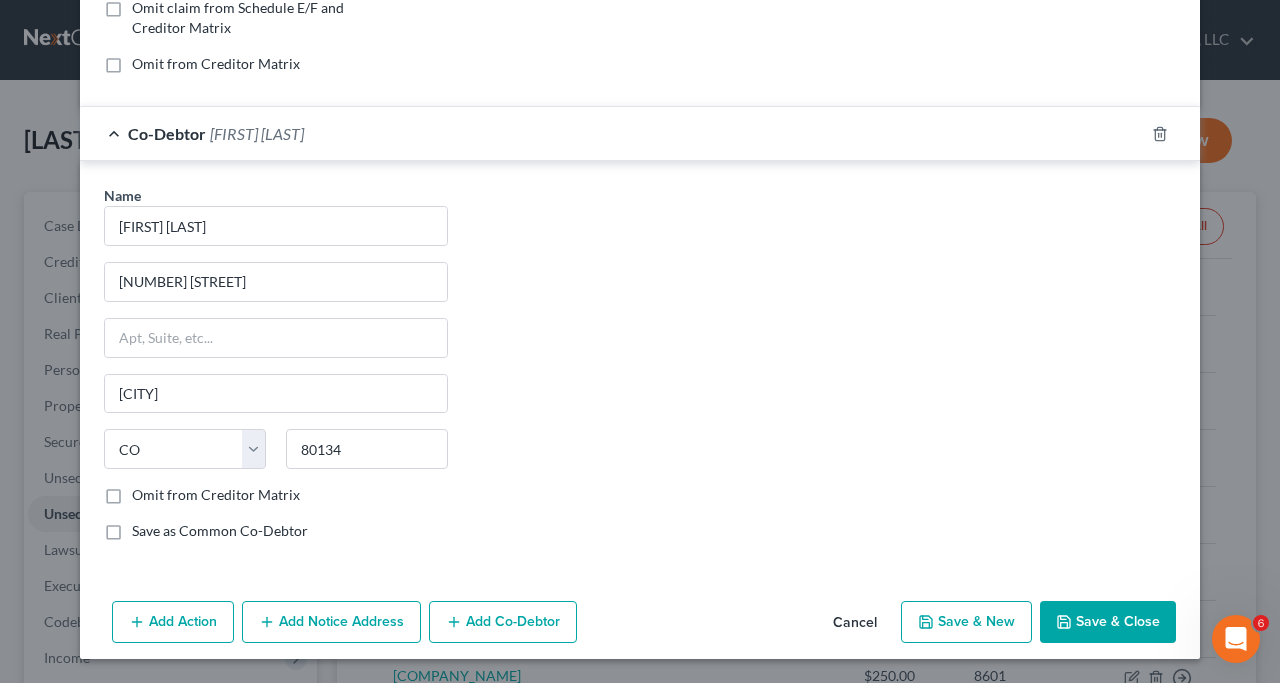 type on "7,055" 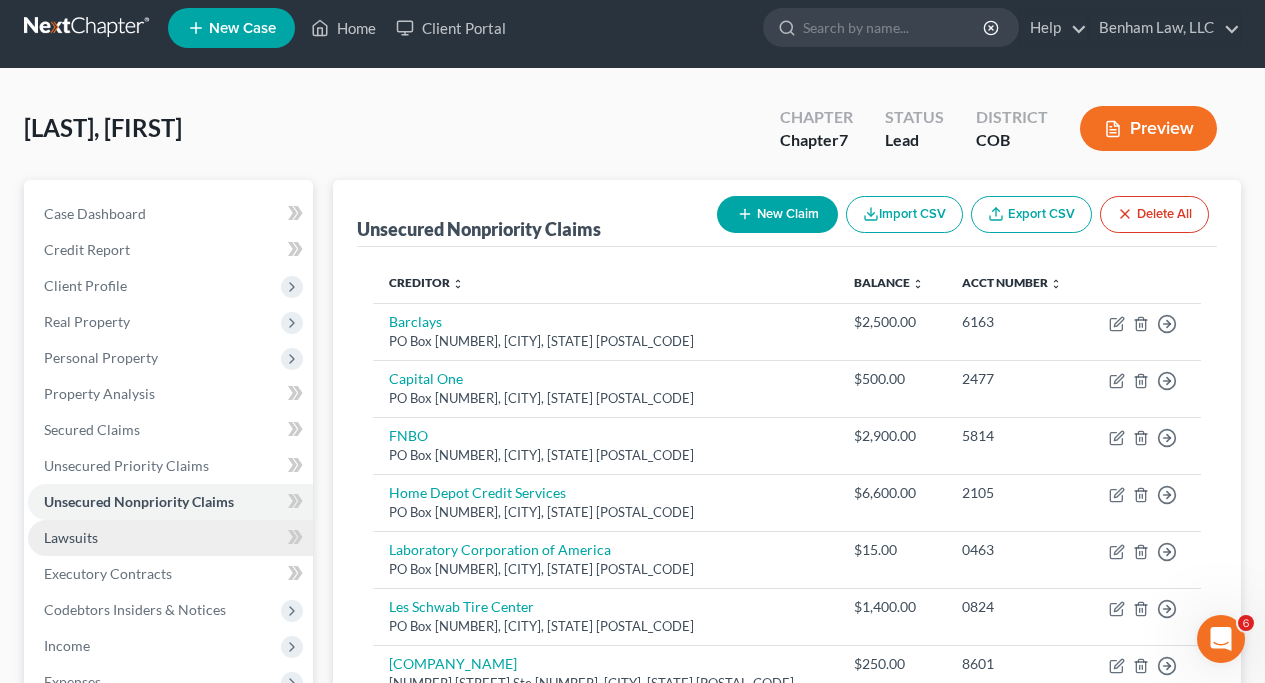 scroll, scrollTop: 0, scrollLeft: 0, axis: both 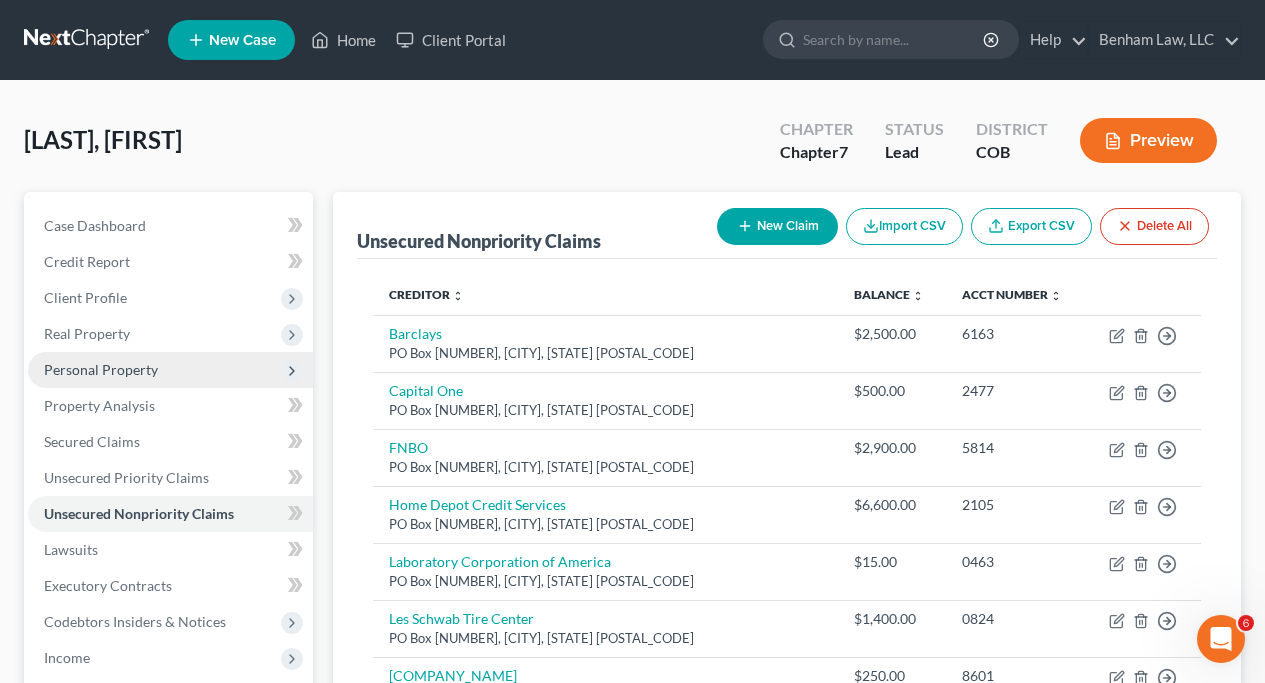 click on "Personal Property" at bounding box center (101, 369) 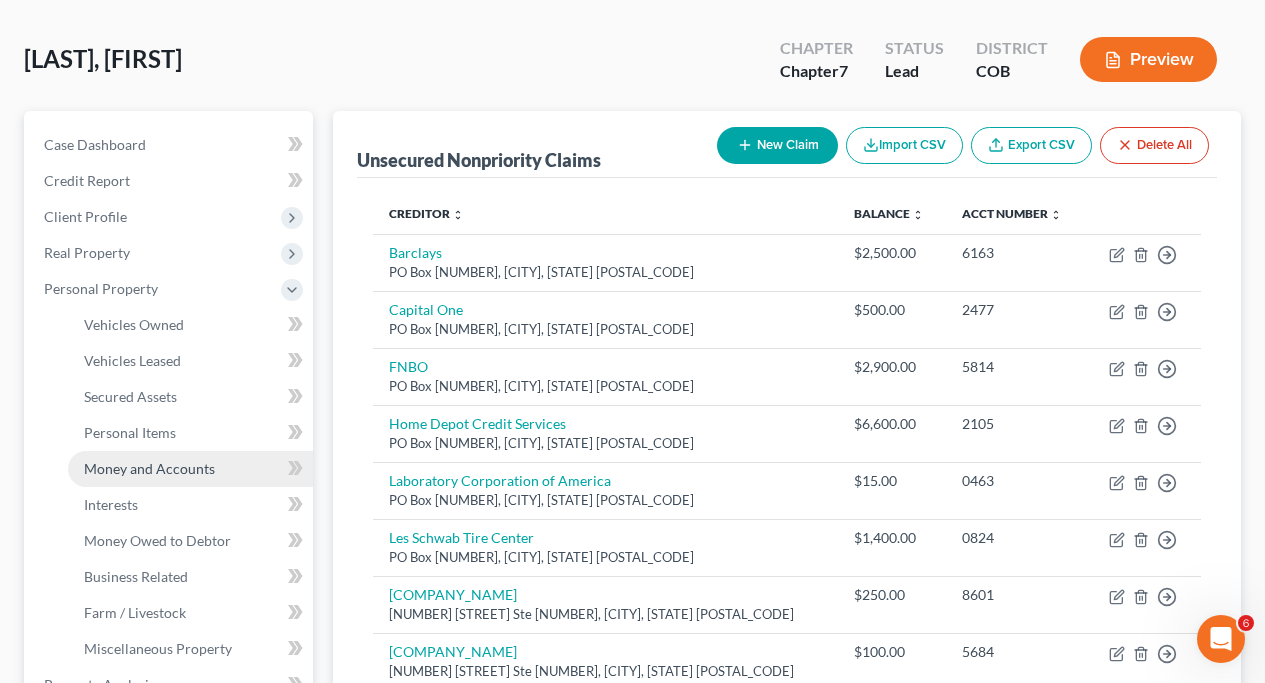 click on "Money and Accounts" at bounding box center (190, 469) 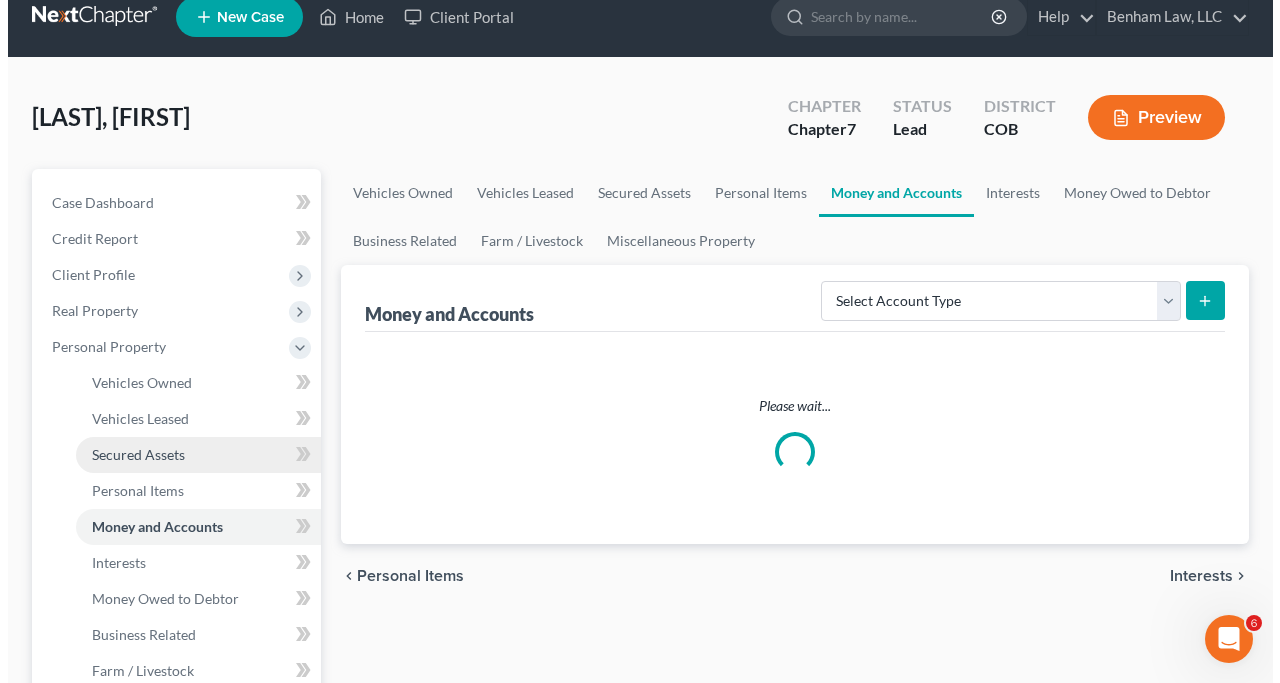 scroll, scrollTop: 0, scrollLeft: 0, axis: both 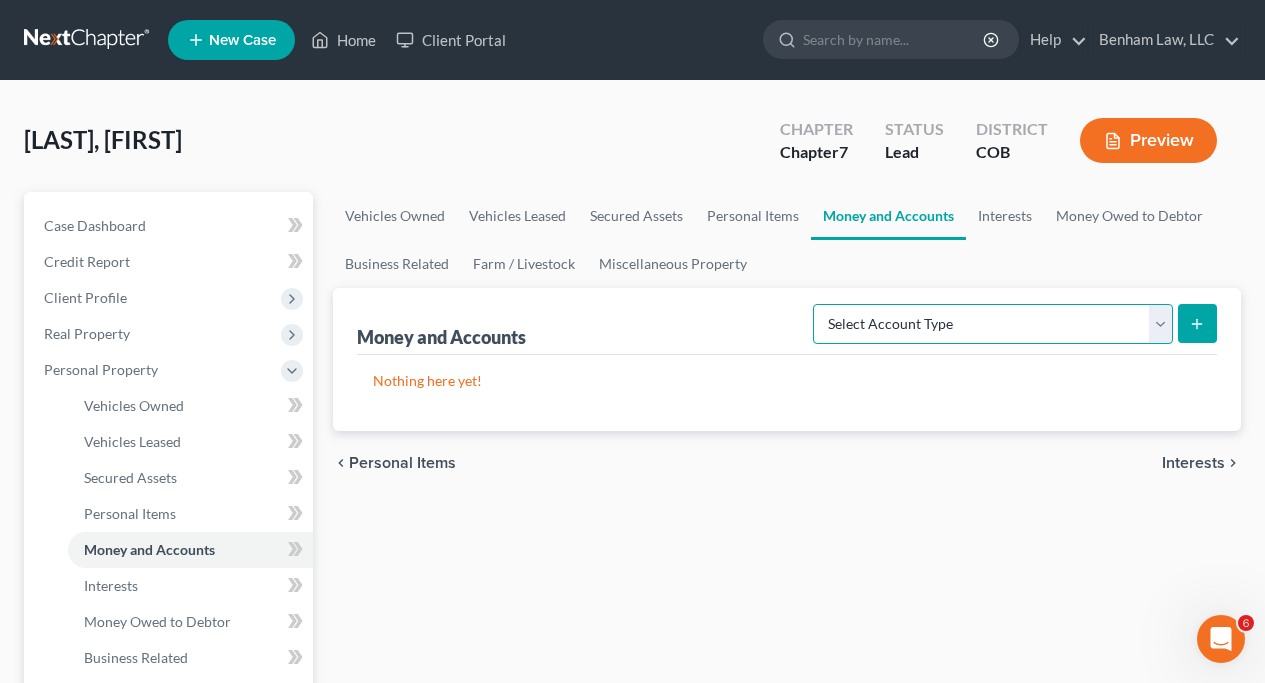 click on "Select Account Type Brokerage Cash on Hand Certificates of Deposit Checking Account Money Market Other (Credit Union, Health Savings Account, etc) Safe Deposit Box Savings Account Security Deposits or Prepayments" at bounding box center [993, 324] 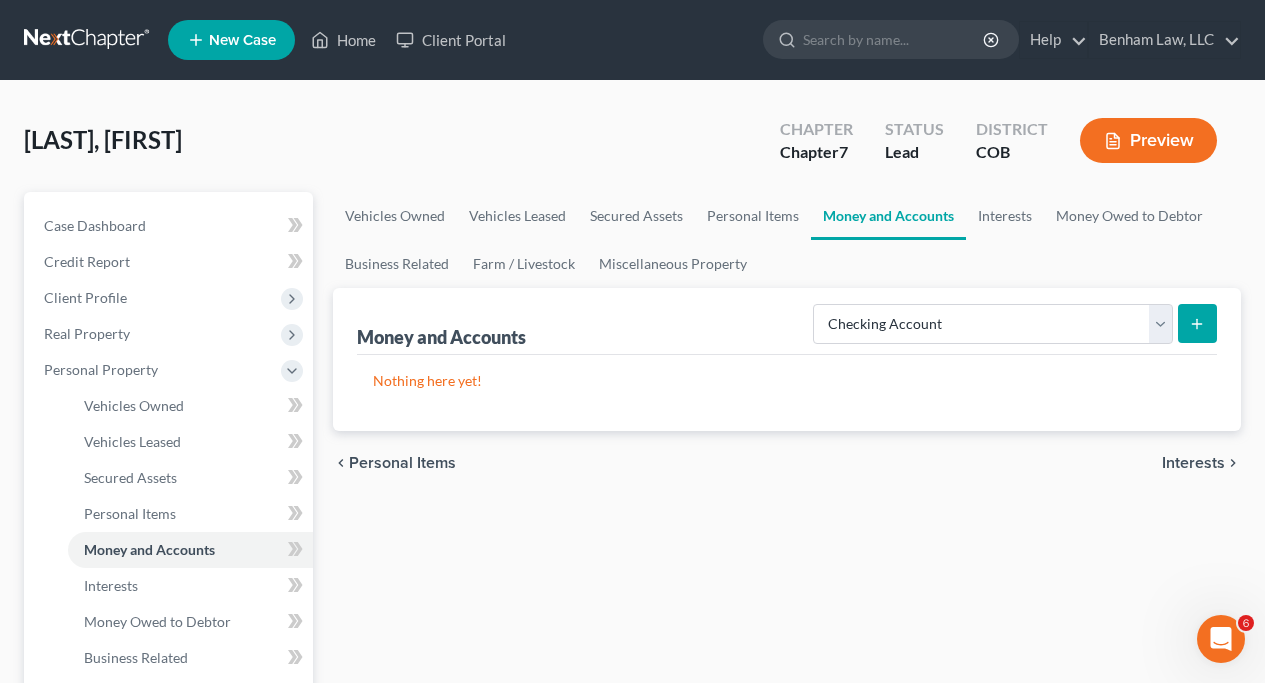 click 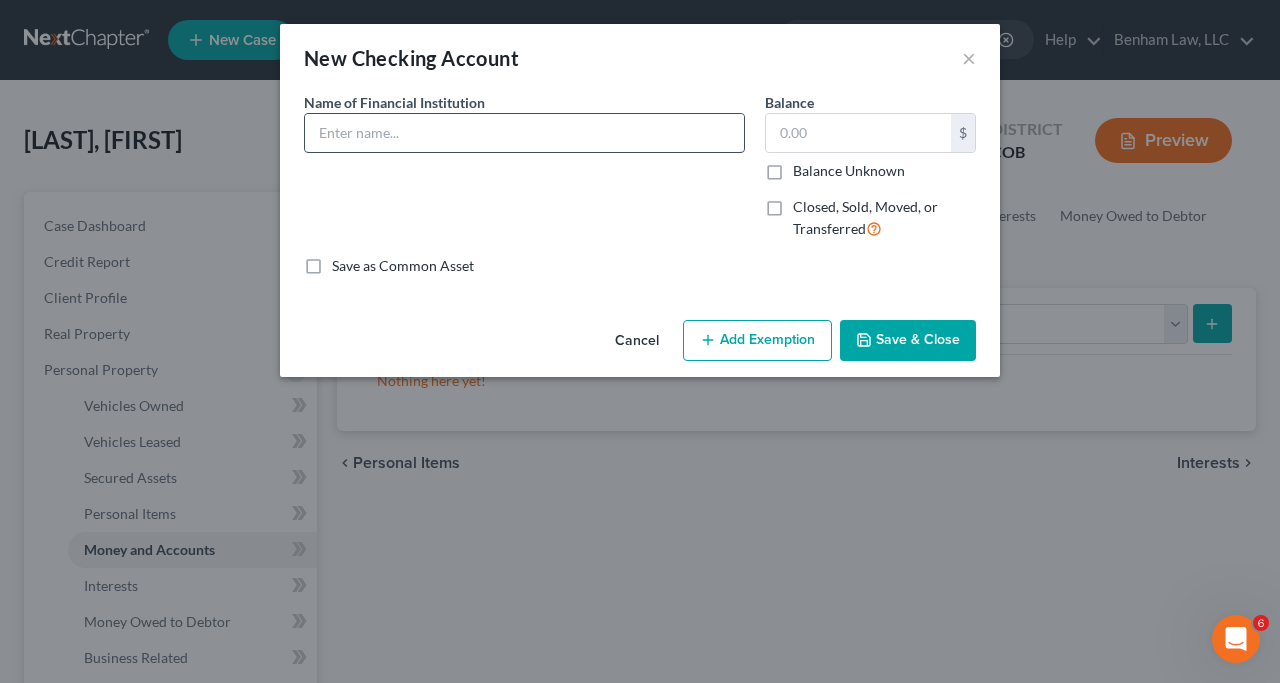 click at bounding box center [524, 133] 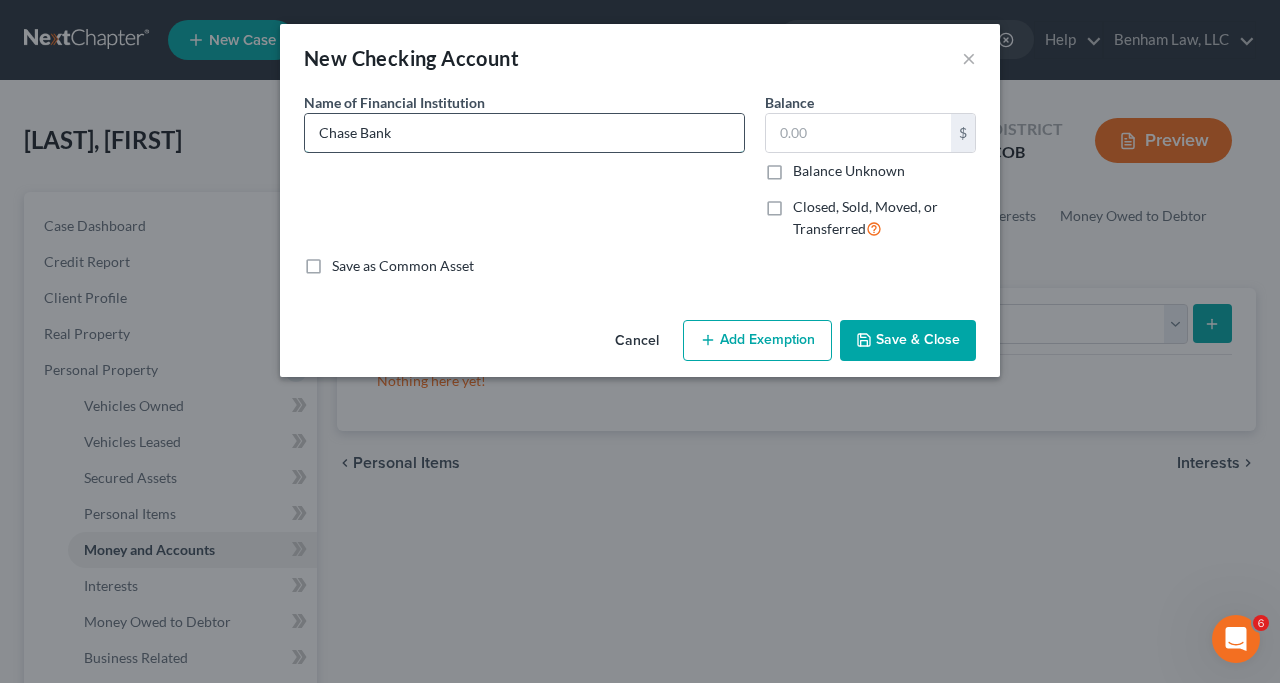 type on "Chase Bank" 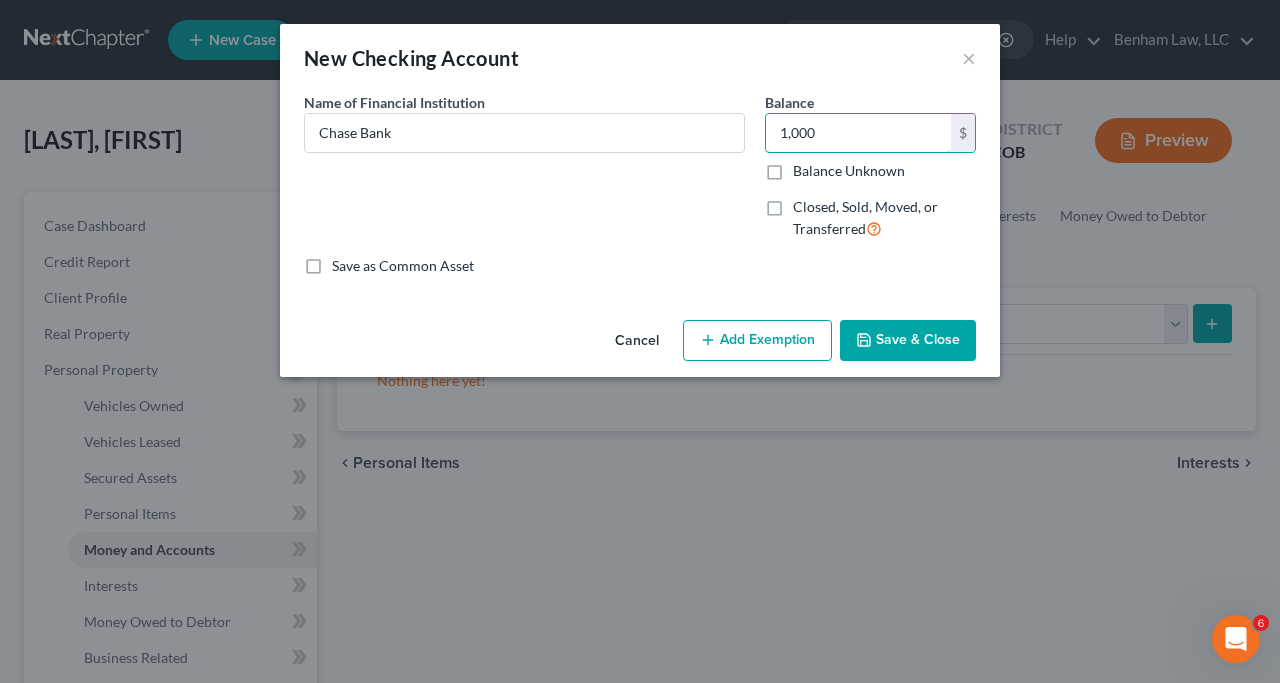 type on "1,000" 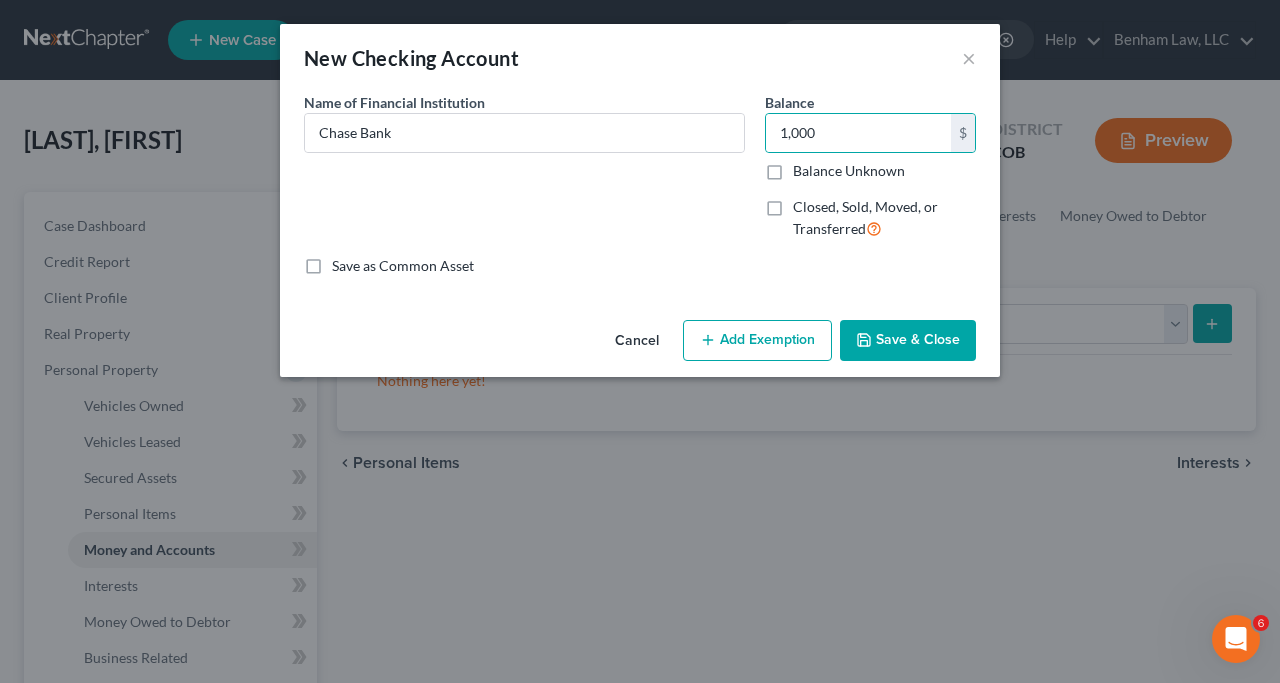 click on "Add Exemption" at bounding box center [757, 341] 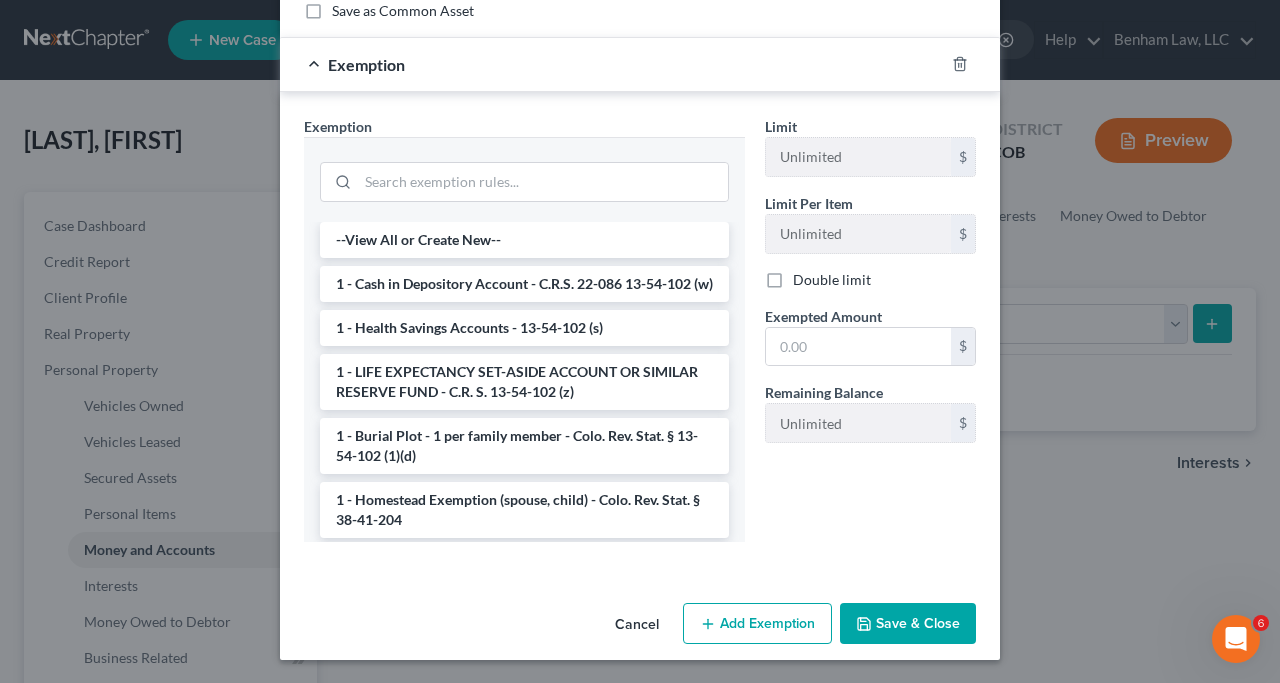 scroll, scrollTop: 256, scrollLeft: 0, axis: vertical 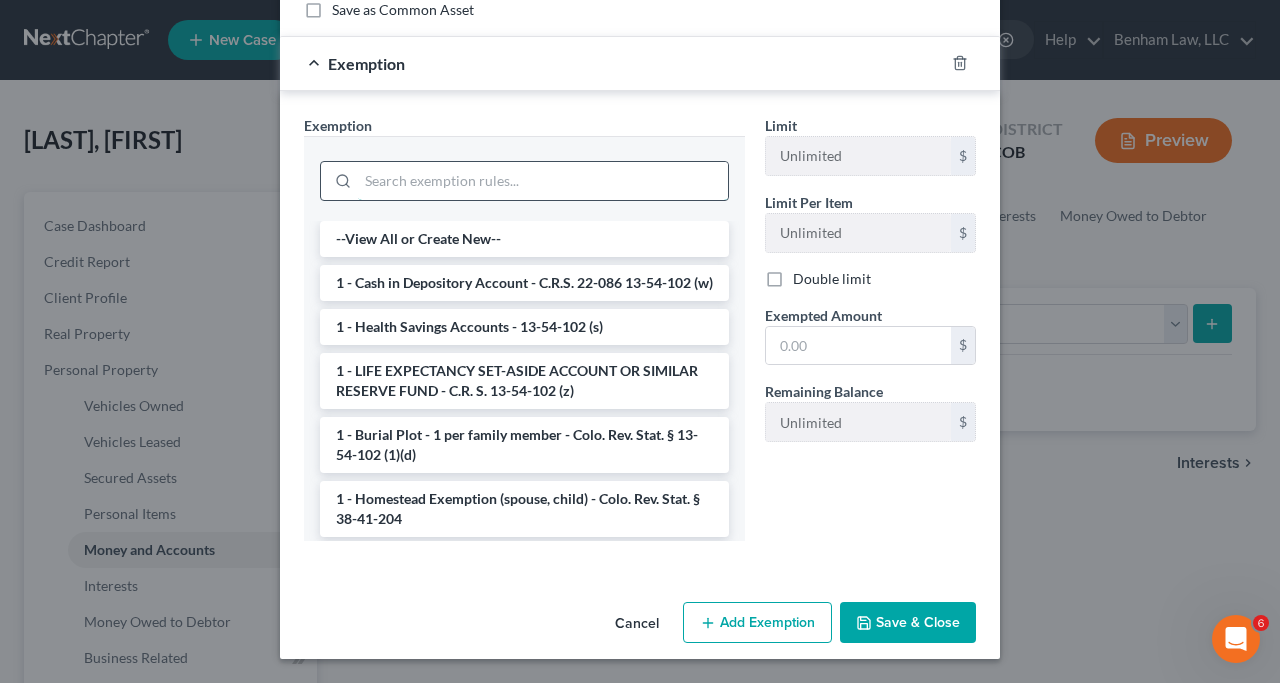 click at bounding box center (543, 181) 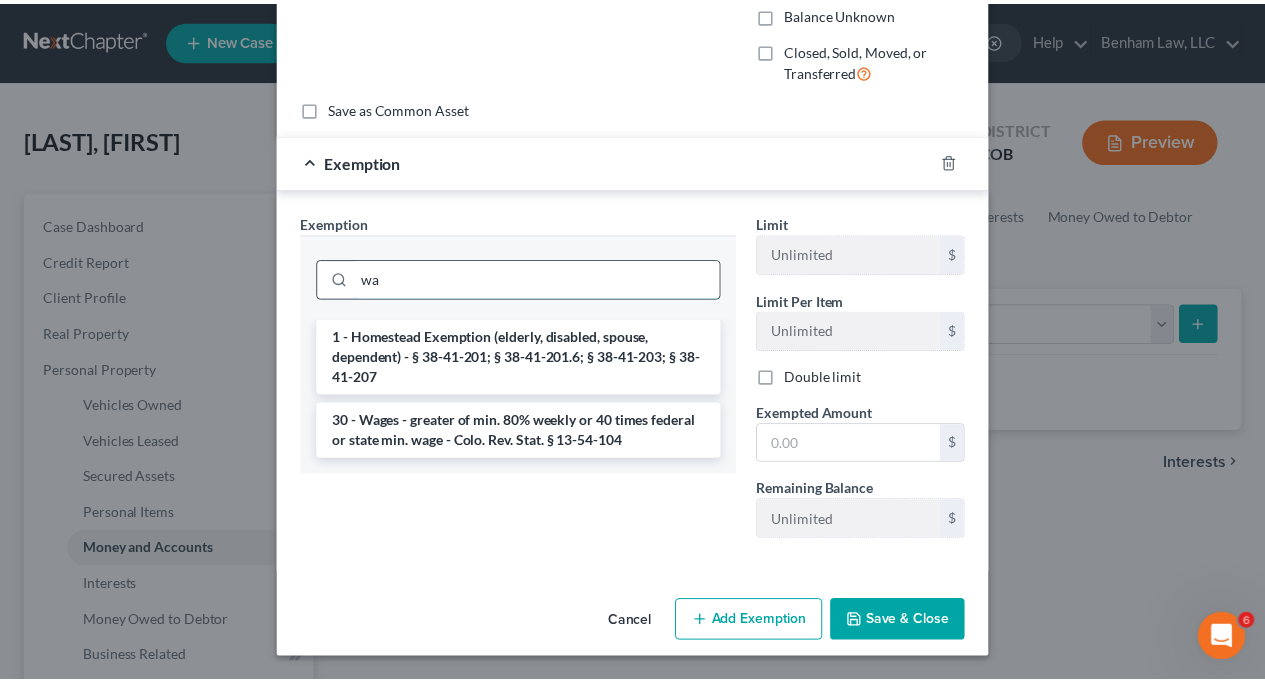 scroll, scrollTop: 158, scrollLeft: 0, axis: vertical 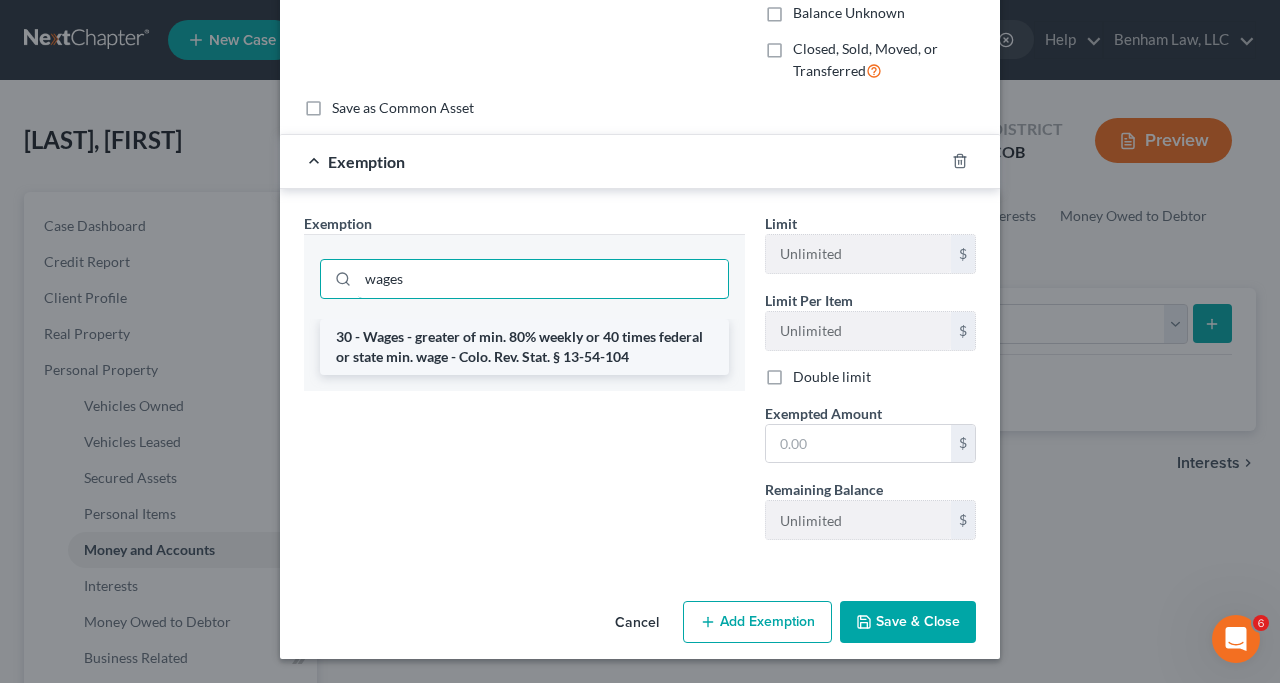 type on "wages" 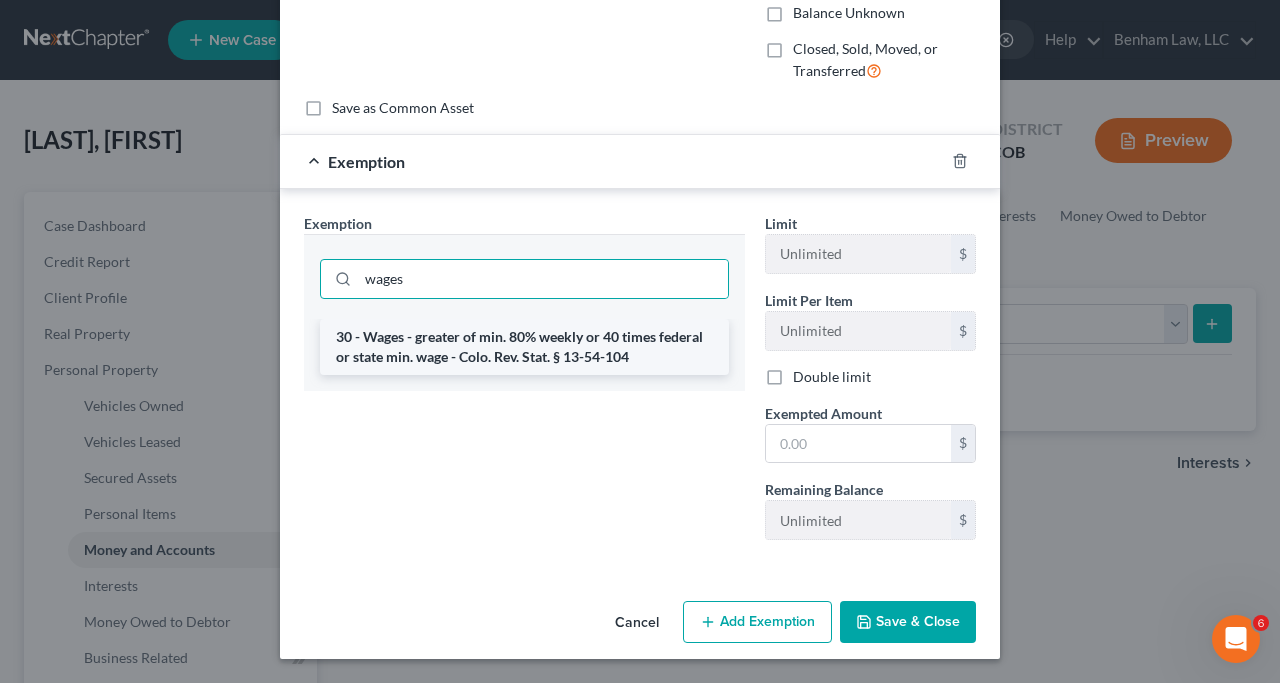 click on "30 - Wages - greater of min. 80% weekly or 40 times federal or state min. wage - Colo. Rev. Stat. § 13-54-104" at bounding box center [524, 347] 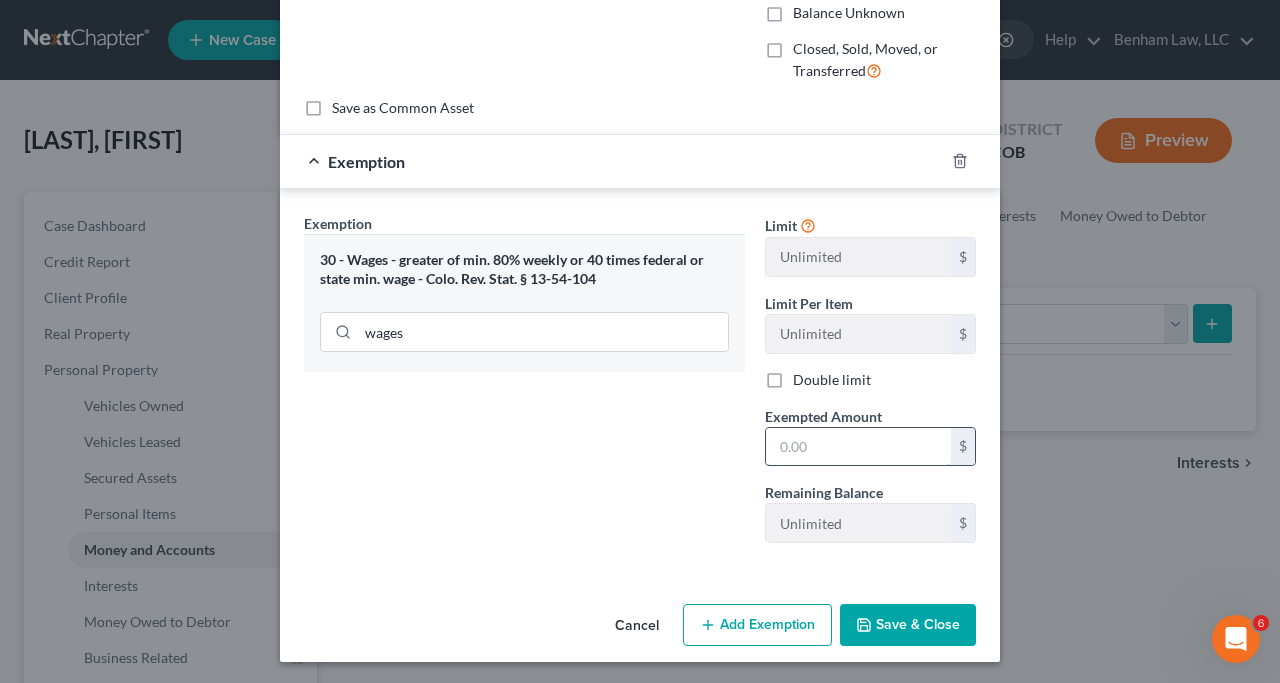 click at bounding box center (858, 447) 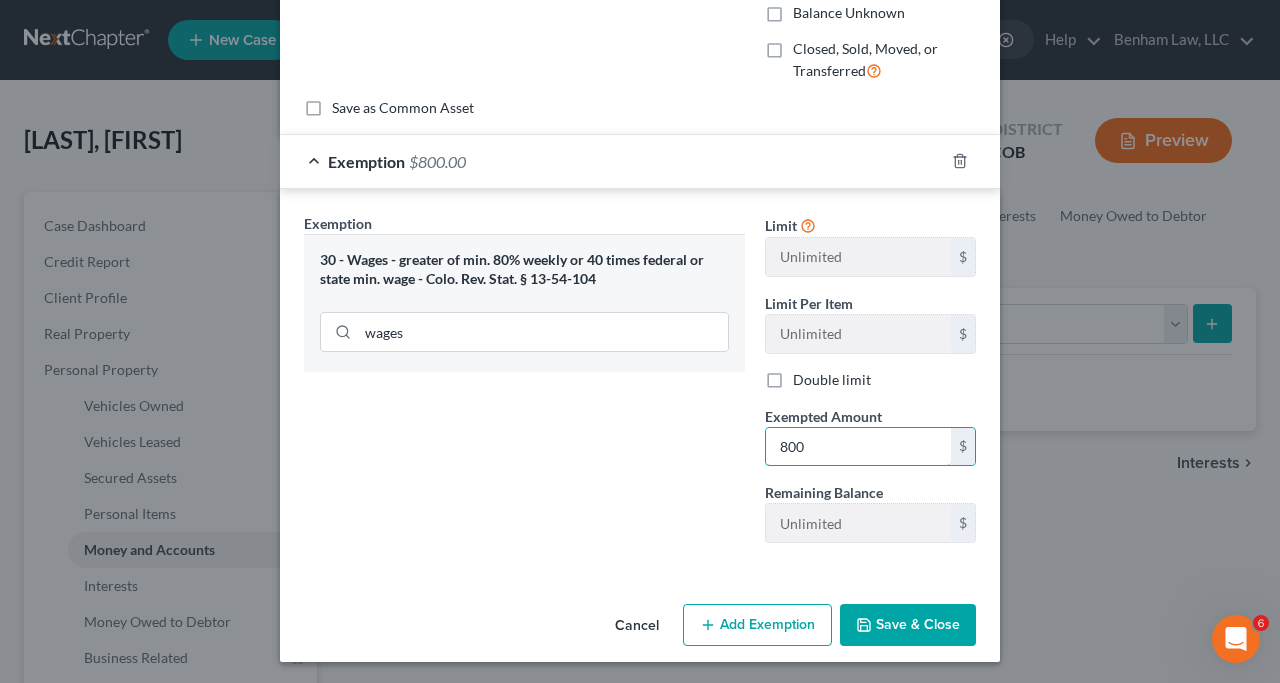 type on "800" 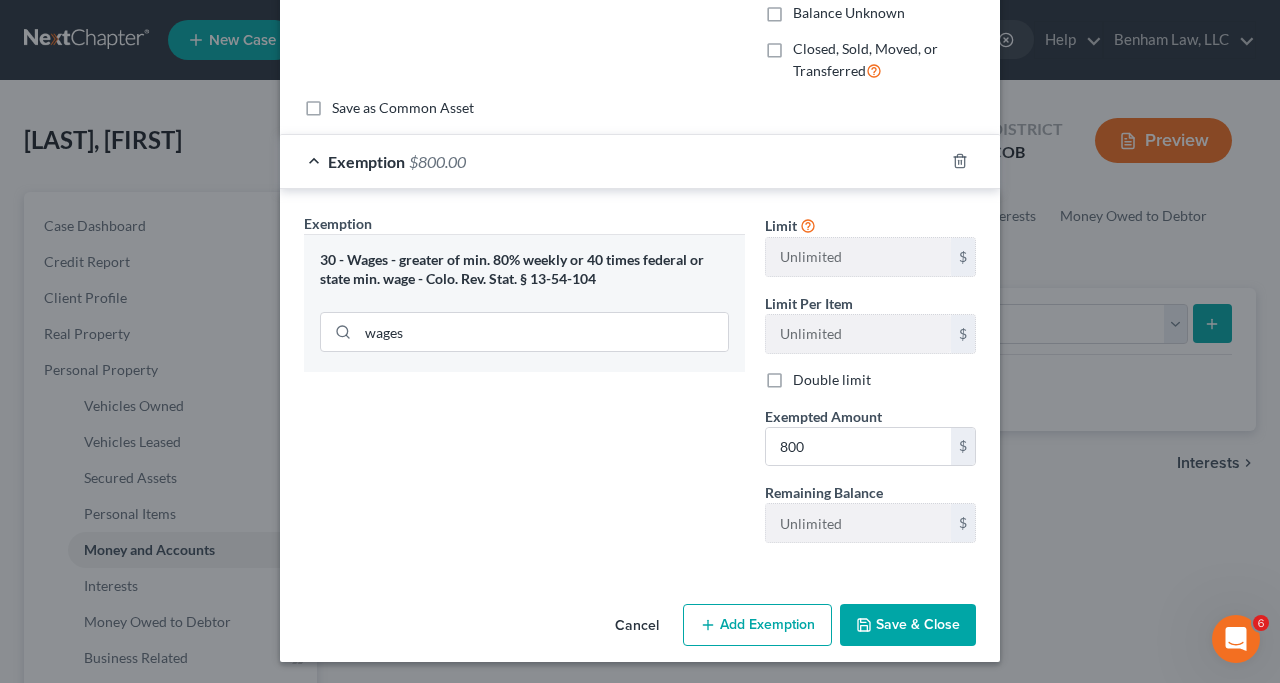 click on "Save & Close" at bounding box center [908, 625] 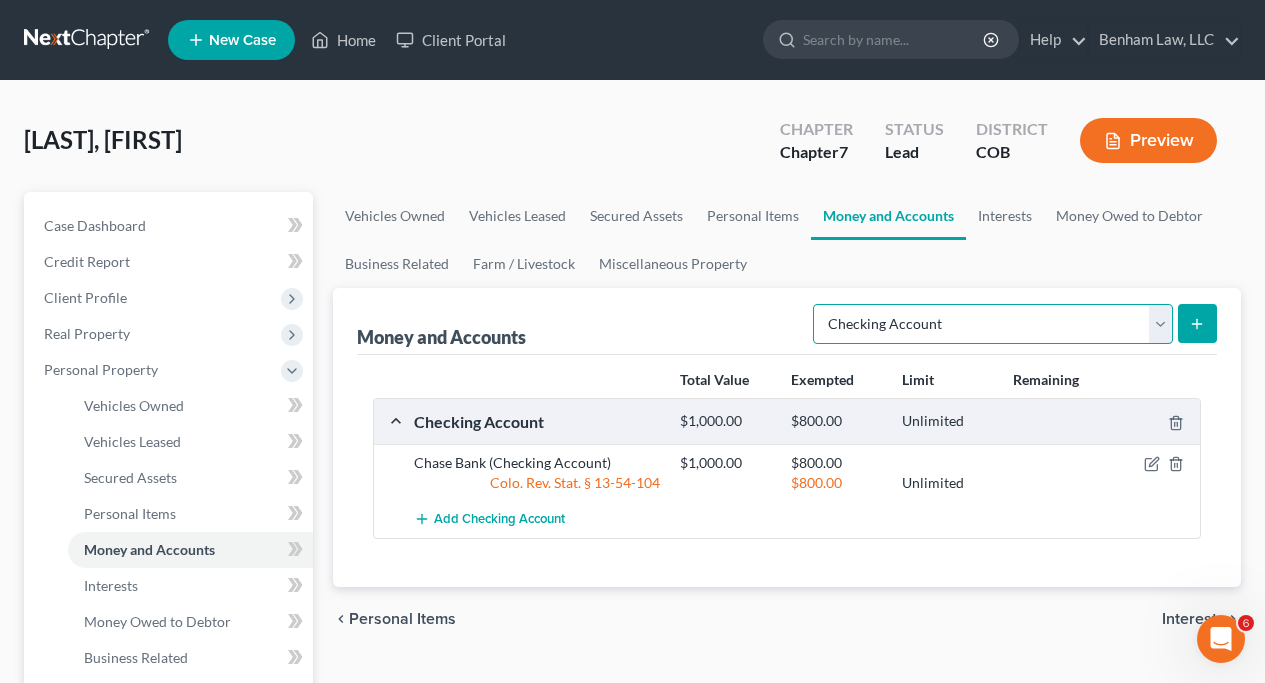click on "Select Account Type Brokerage Cash on Hand Certificates of Deposit Checking Account Money Market Other (Credit Union, Health Savings Account, etc) Safe Deposit Box Savings Account Security Deposits or Prepayments" at bounding box center (993, 324) 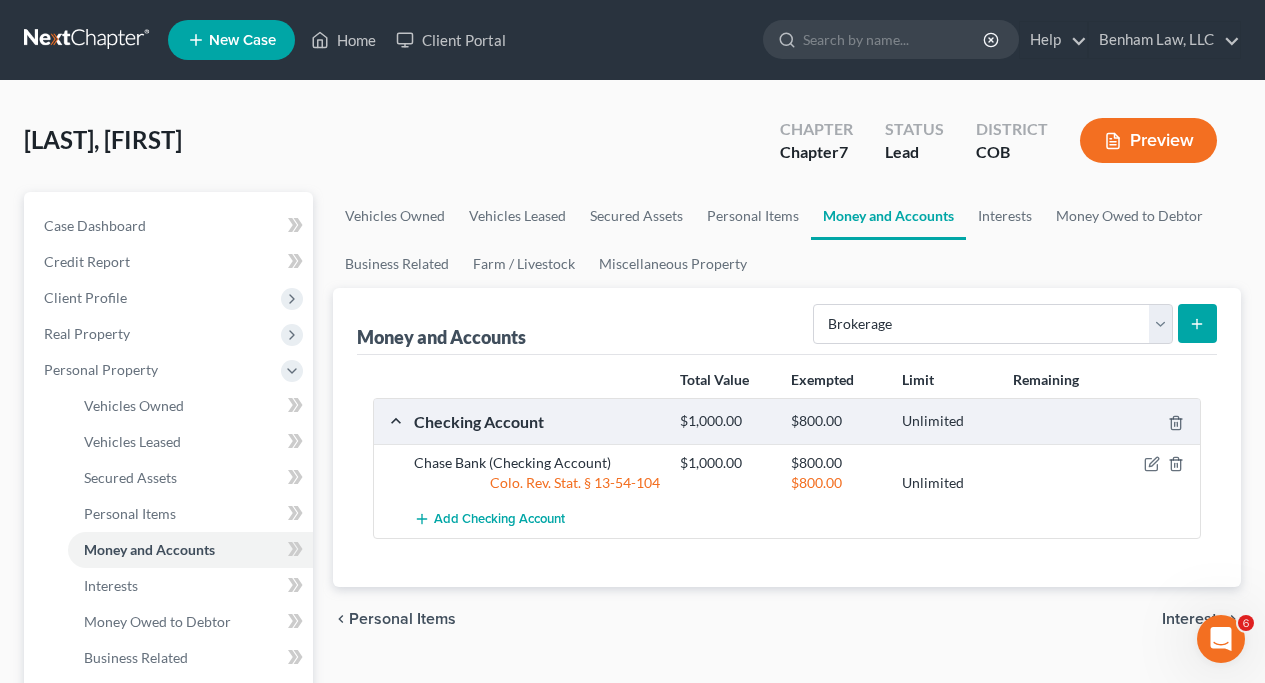 click at bounding box center [1197, 323] 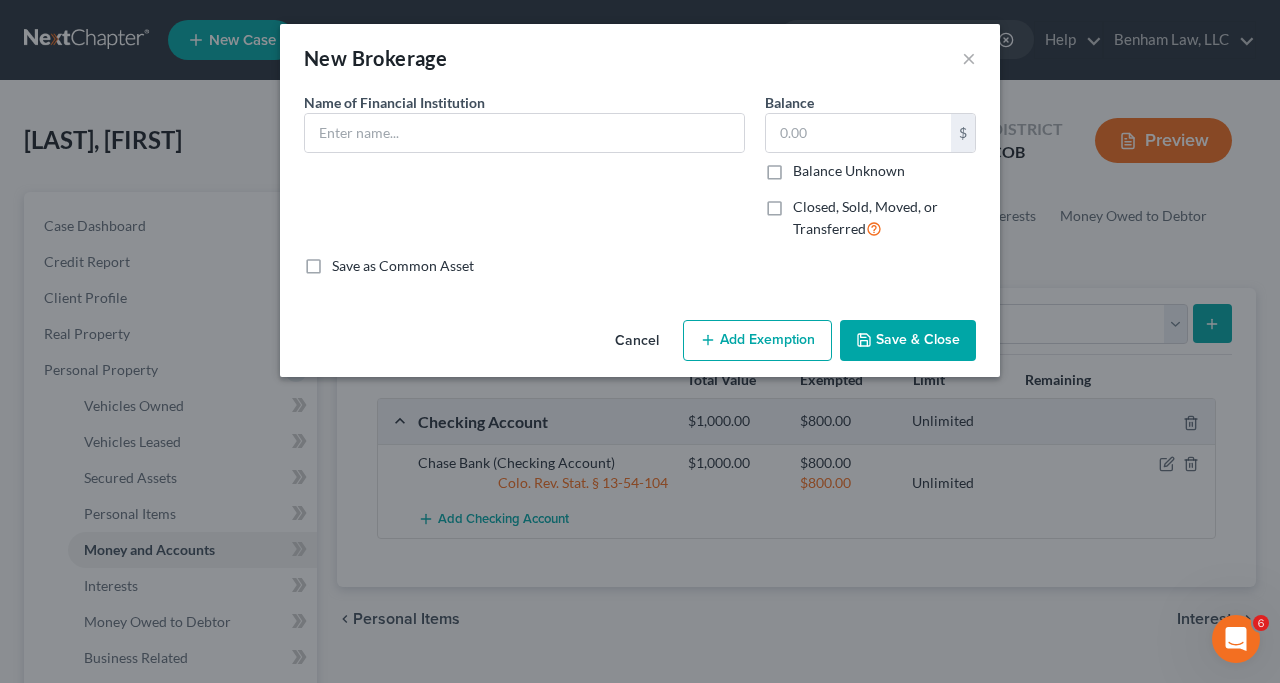 click on "Add Exemption" at bounding box center (757, 341) 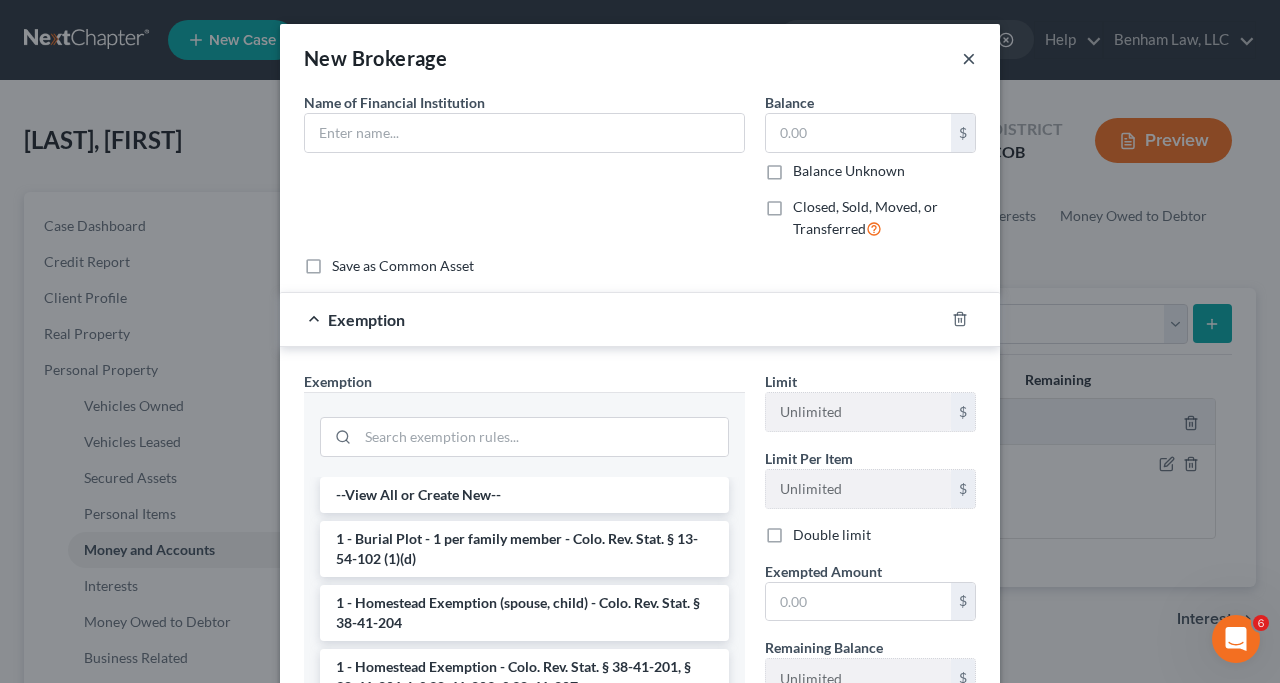 click on "×" at bounding box center (969, 58) 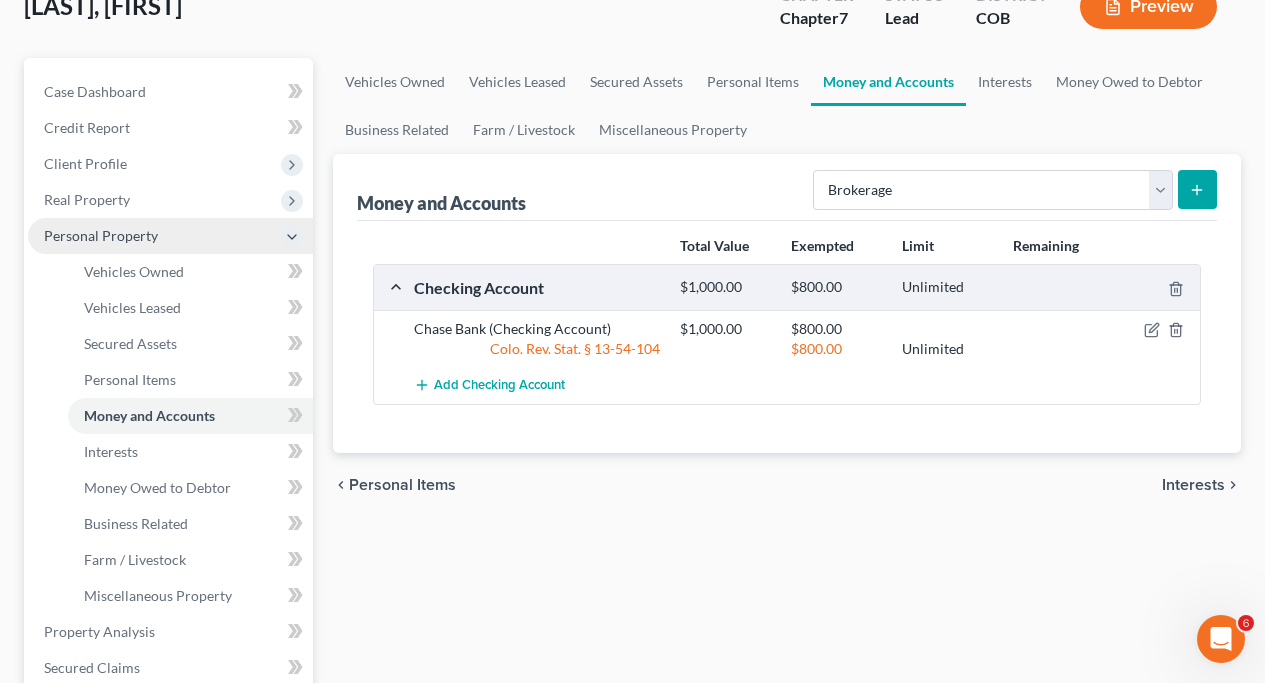 scroll, scrollTop: 135, scrollLeft: 0, axis: vertical 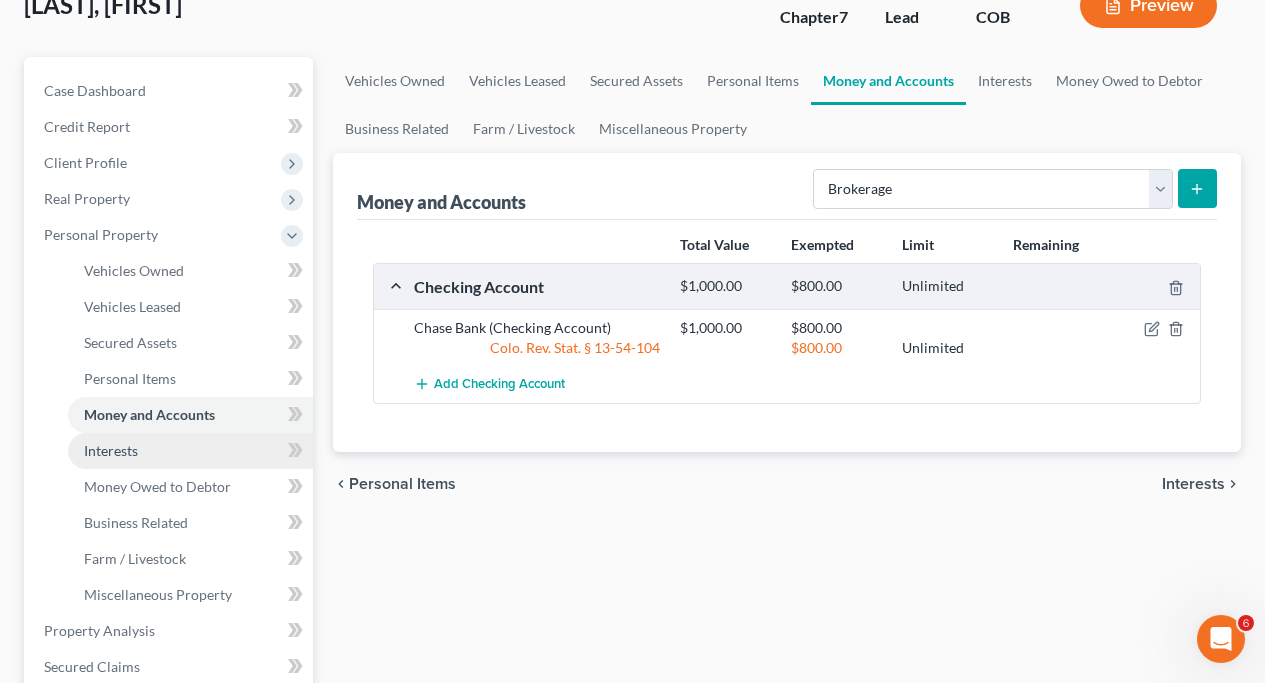click on "Interests" at bounding box center [190, 451] 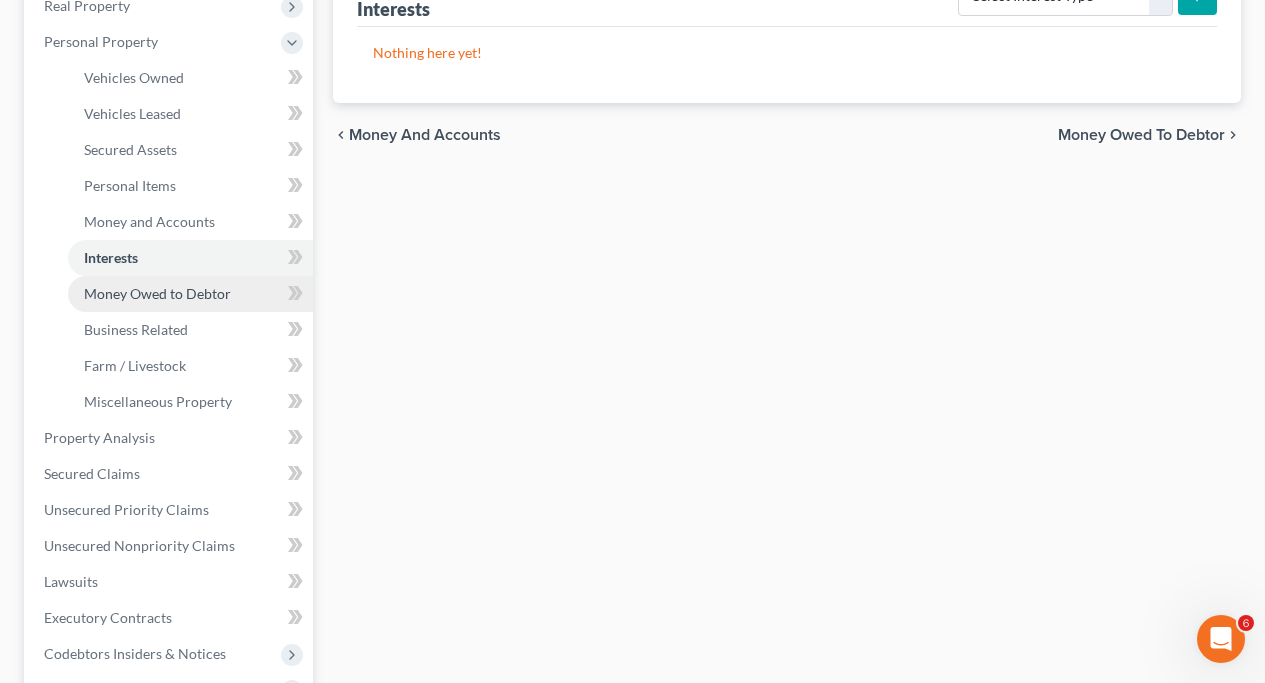 scroll, scrollTop: 459, scrollLeft: 0, axis: vertical 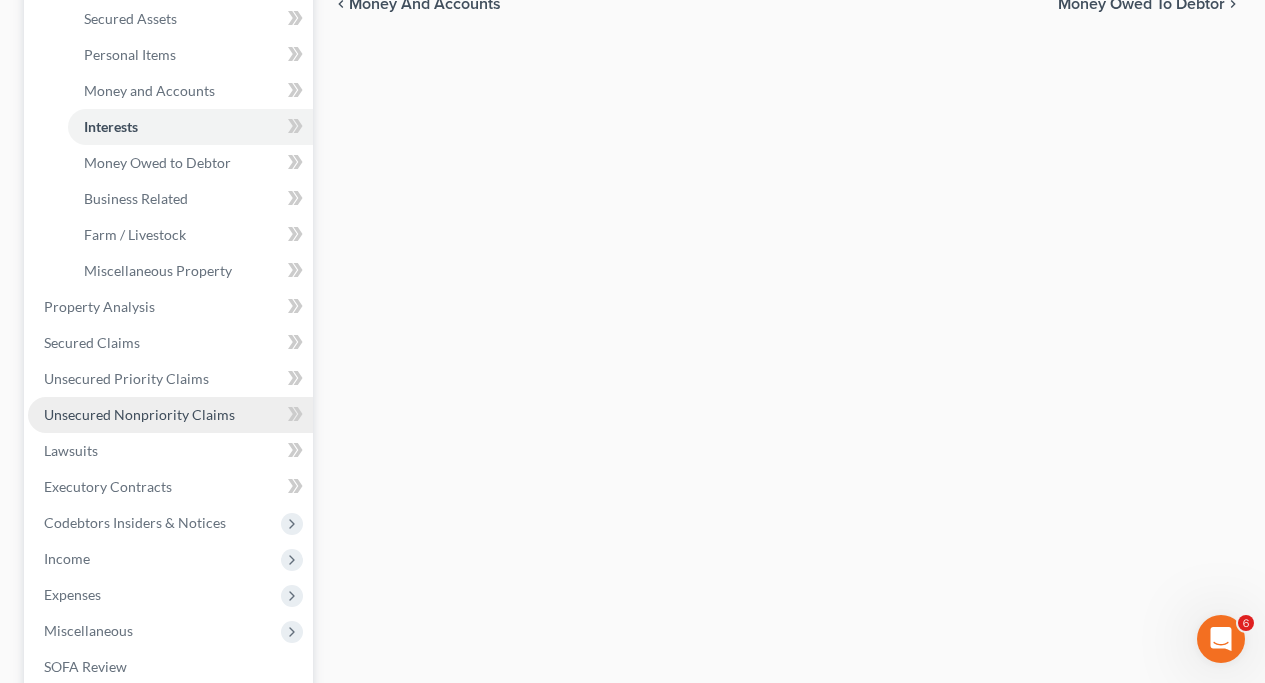 click on "Unsecured Nonpriority Claims" at bounding box center (139, 414) 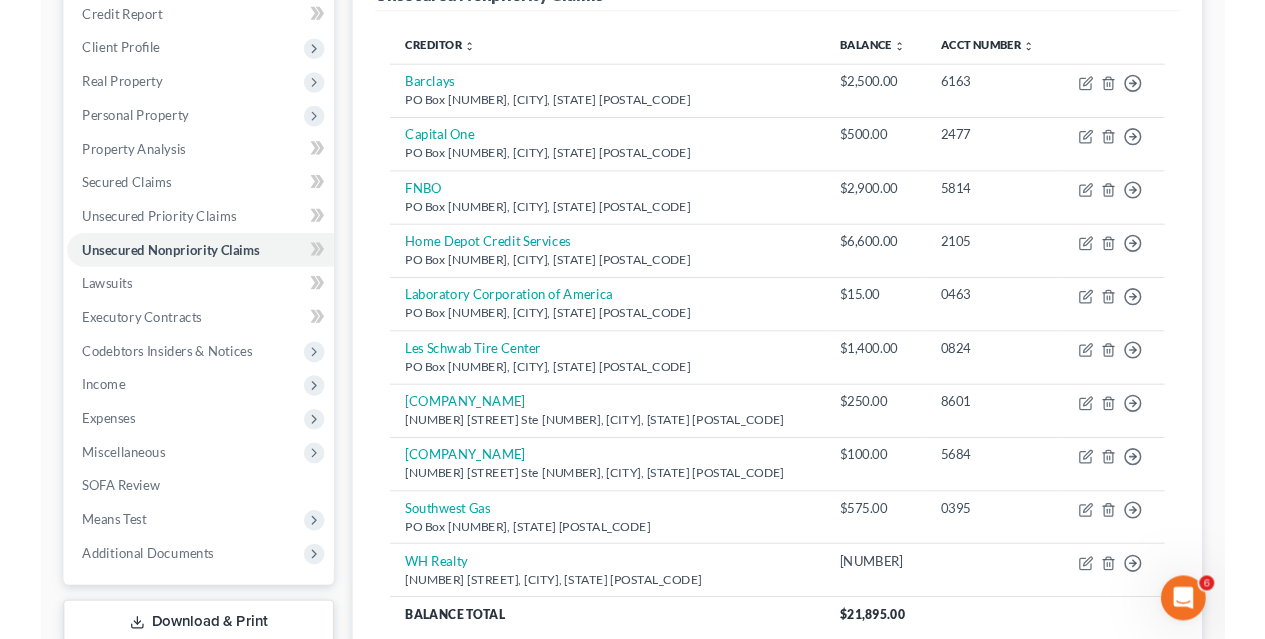 scroll, scrollTop: 0, scrollLeft: 0, axis: both 